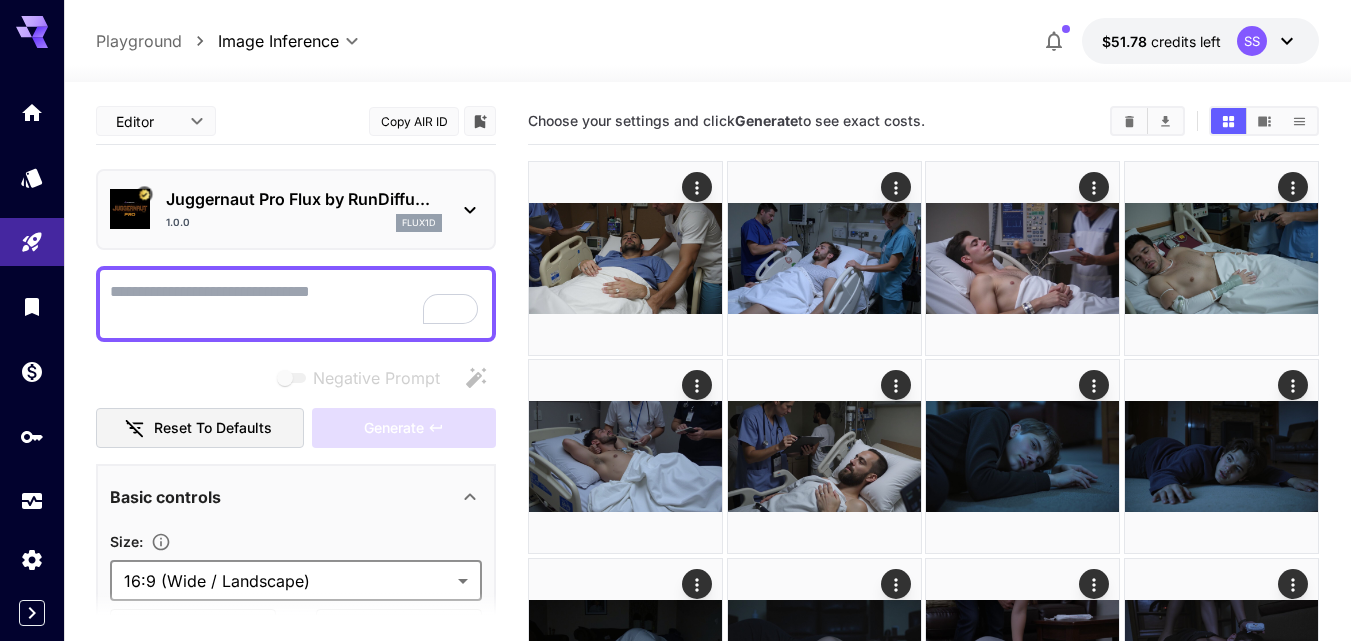 scroll, scrollTop: 569, scrollLeft: 0, axis: vertical 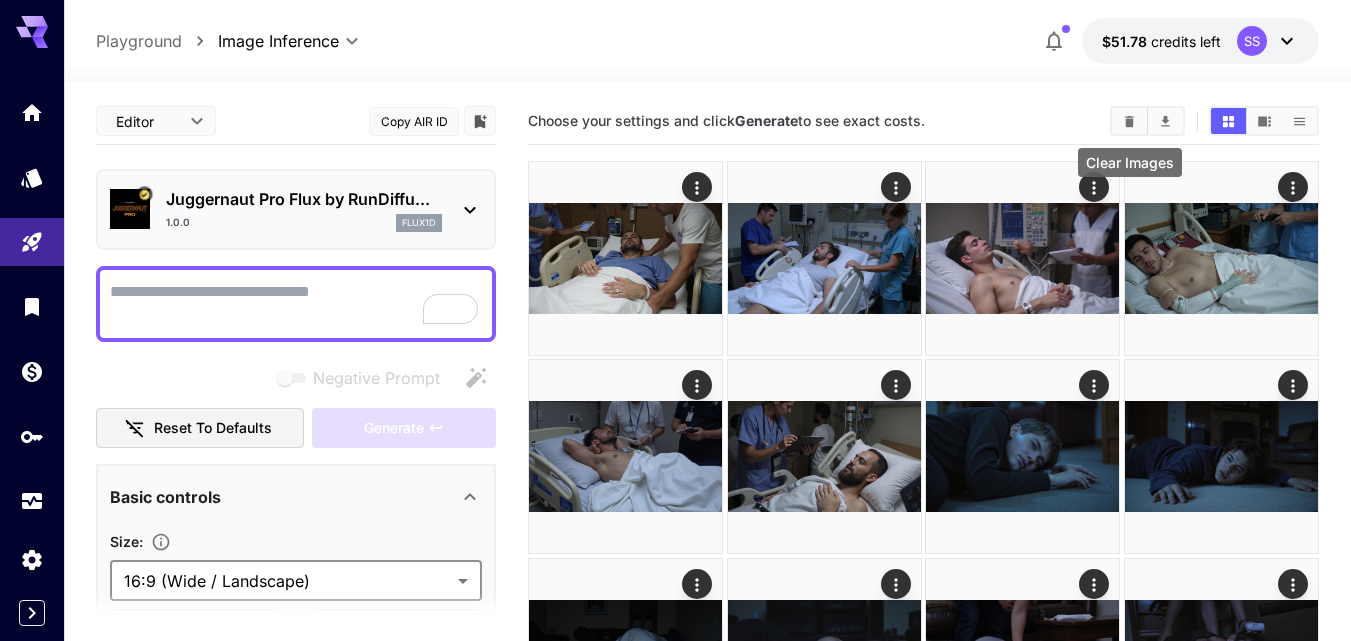 click 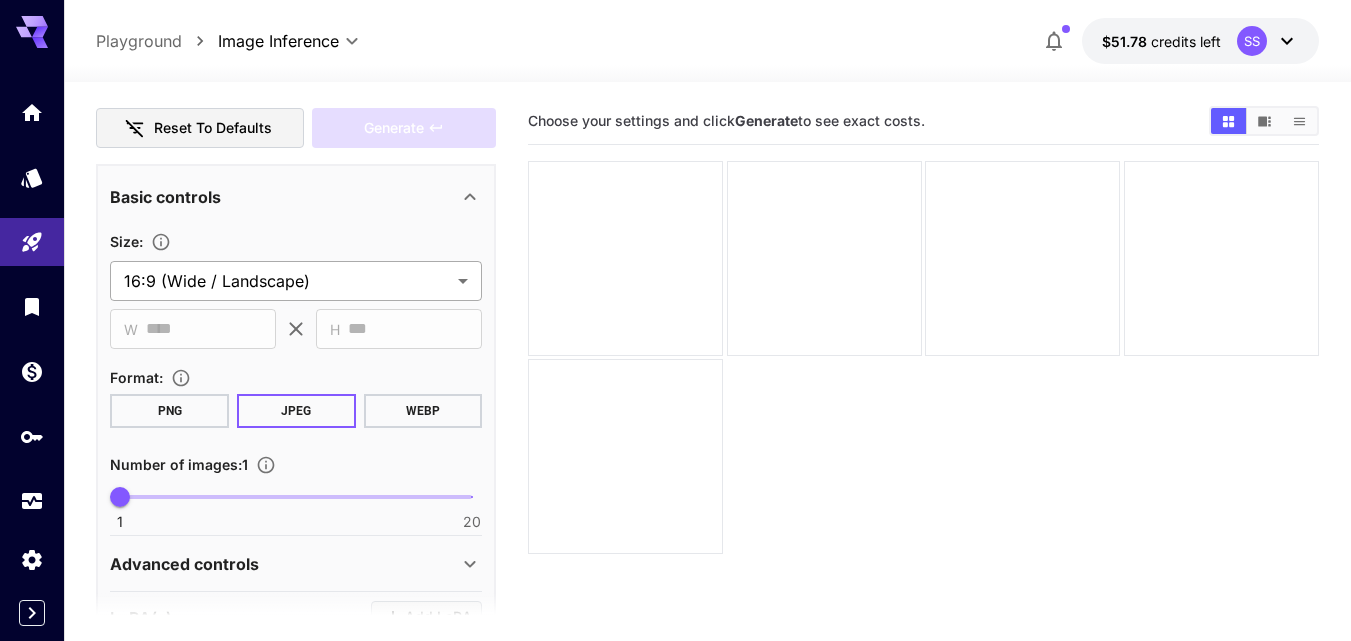 scroll, scrollTop: 0, scrollLeft: 0, axis: both 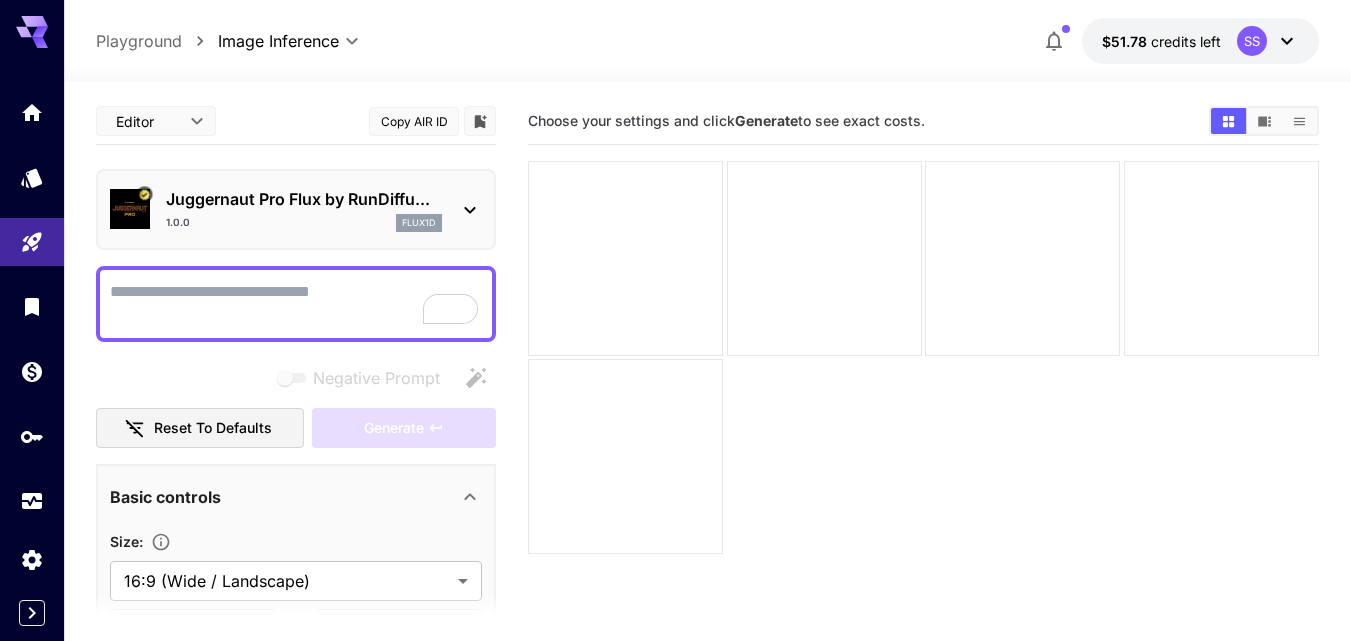 paste on "**********" 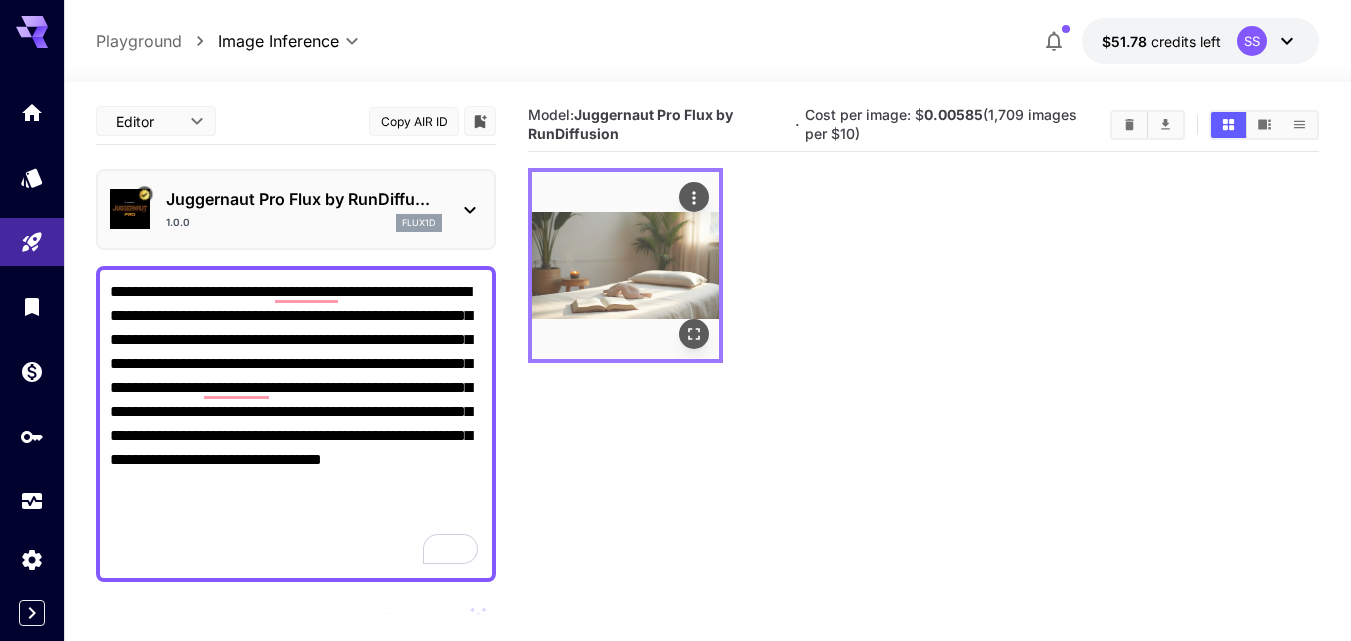 click 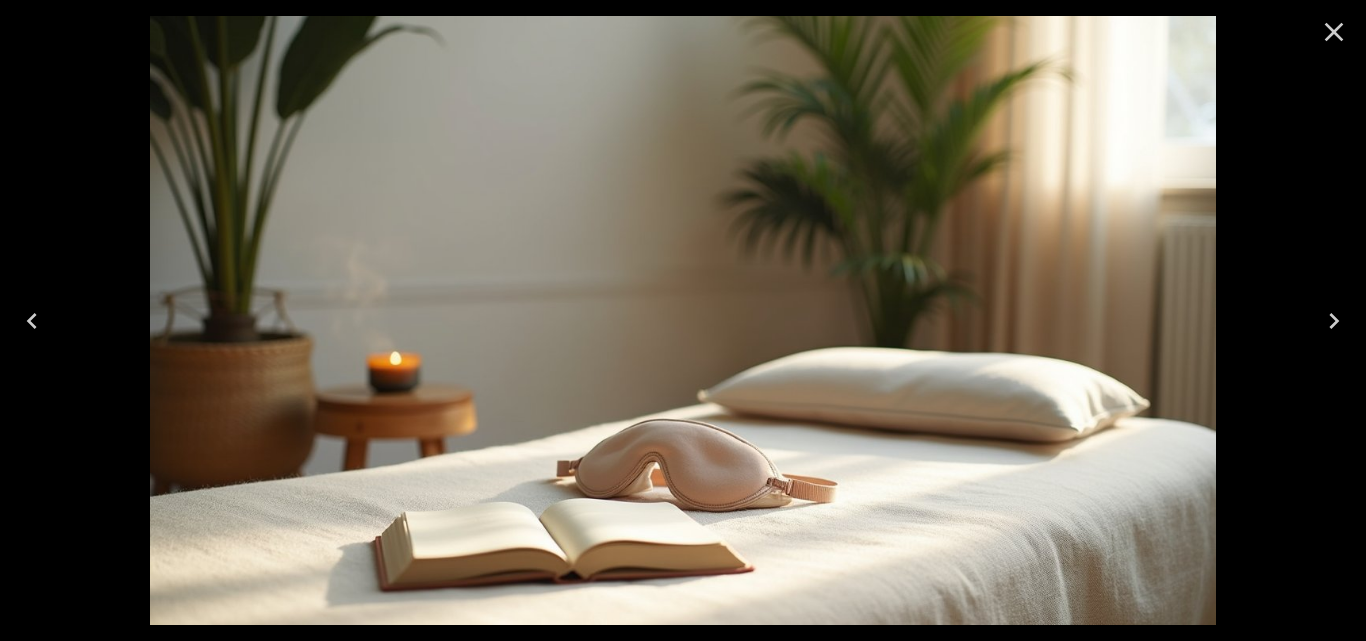 click 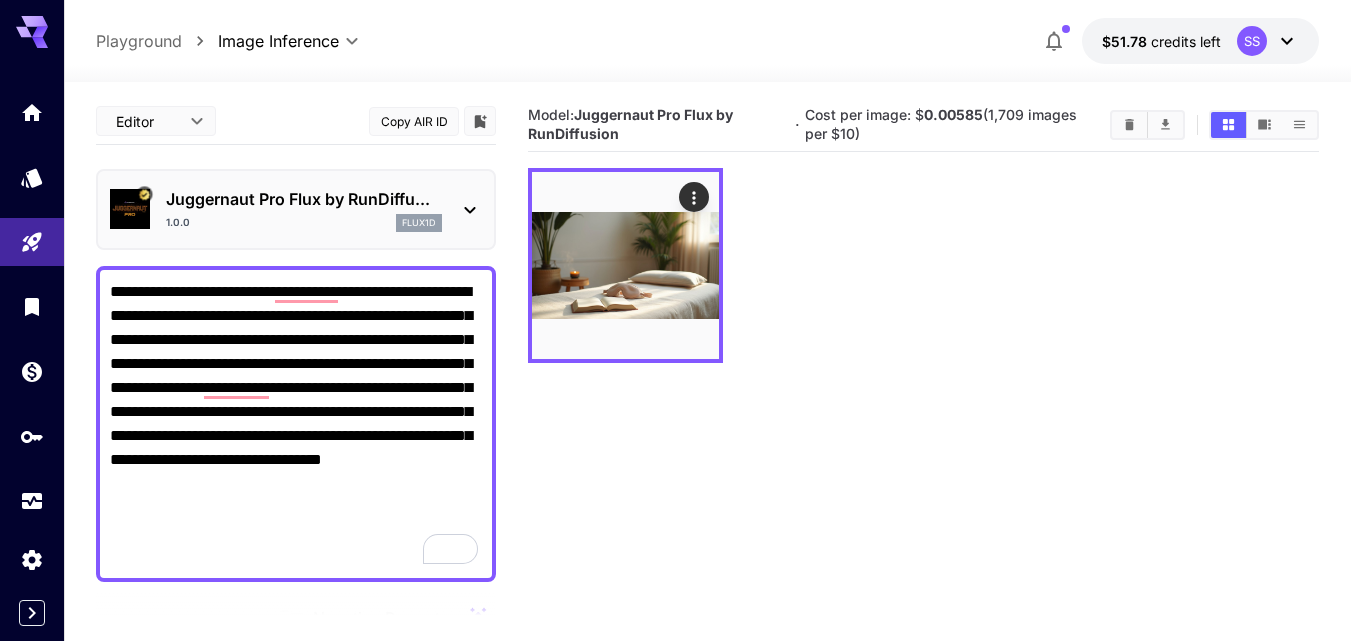click on "**********" at bounding box center (296, 424) 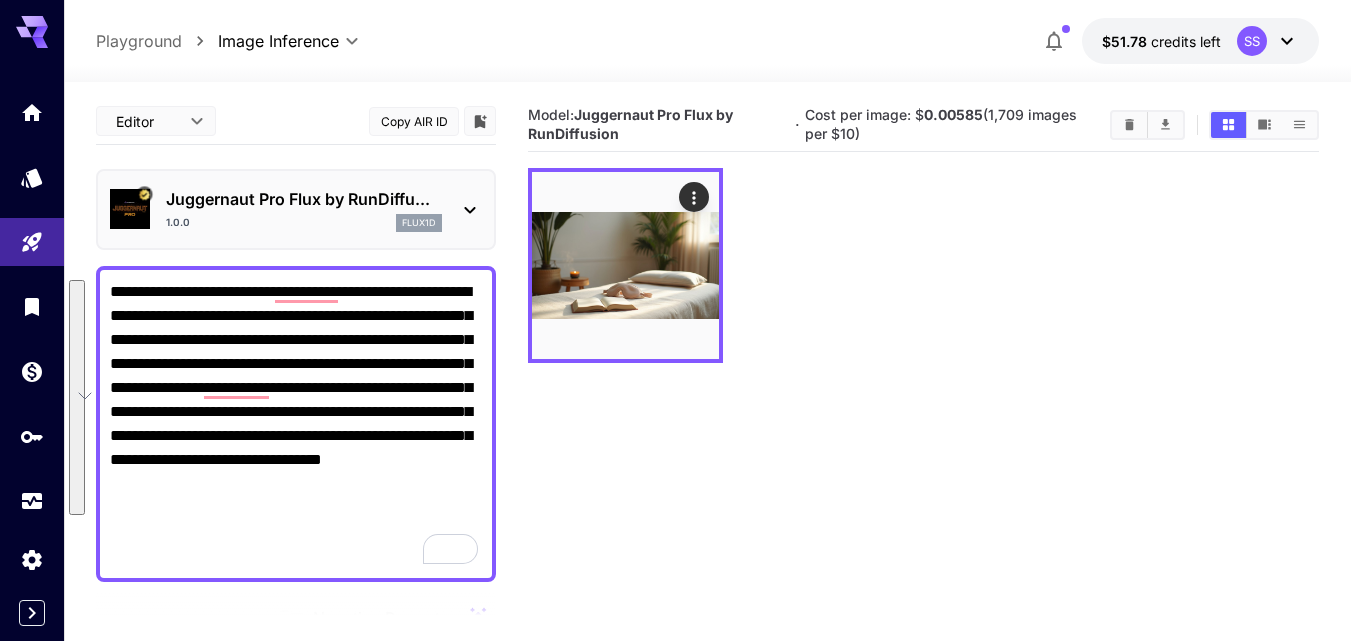 paste 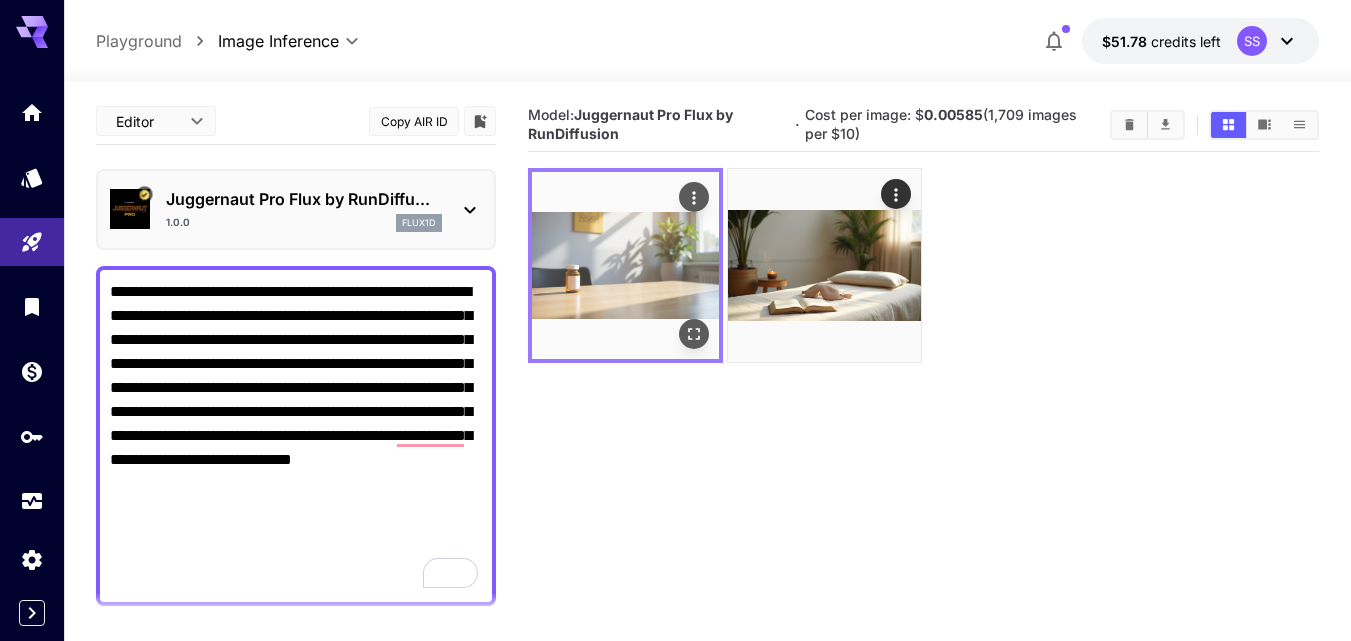click 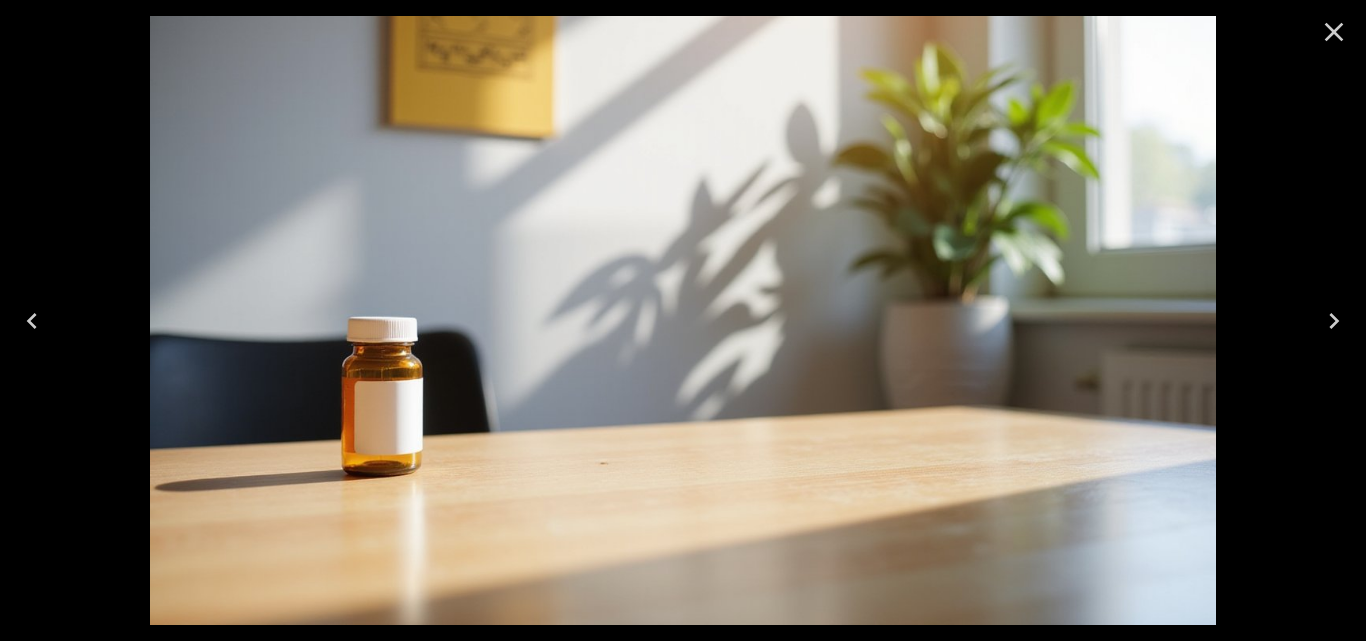 click 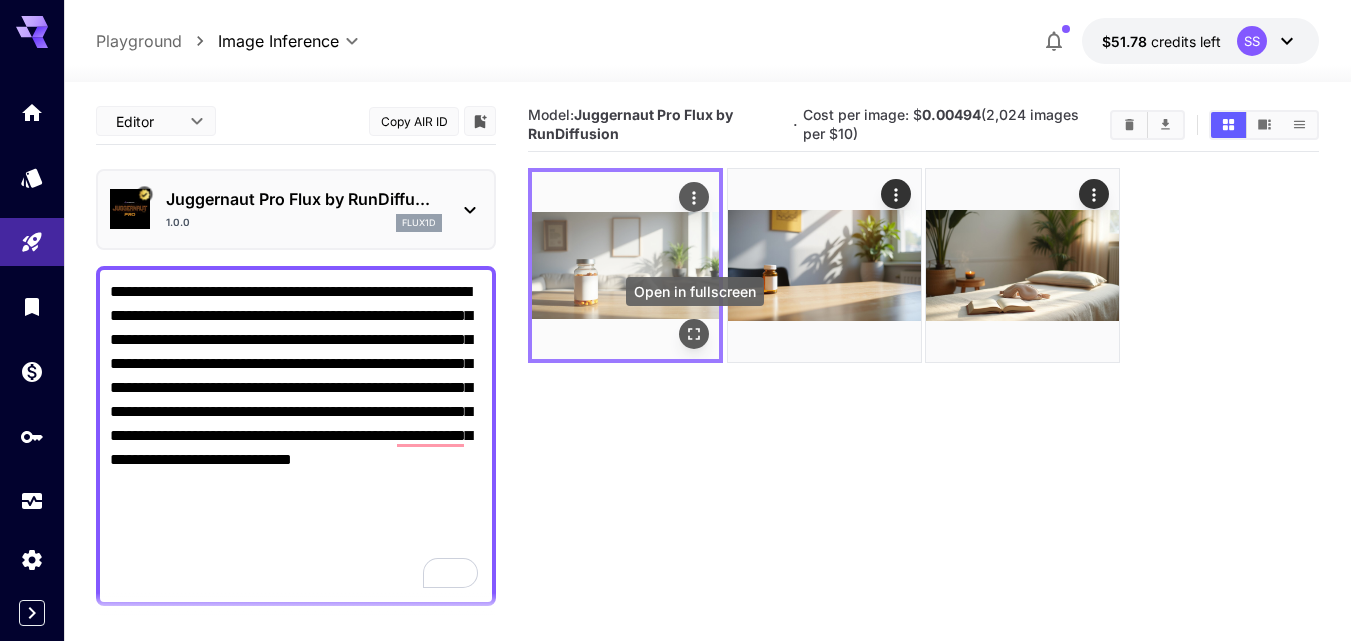 click 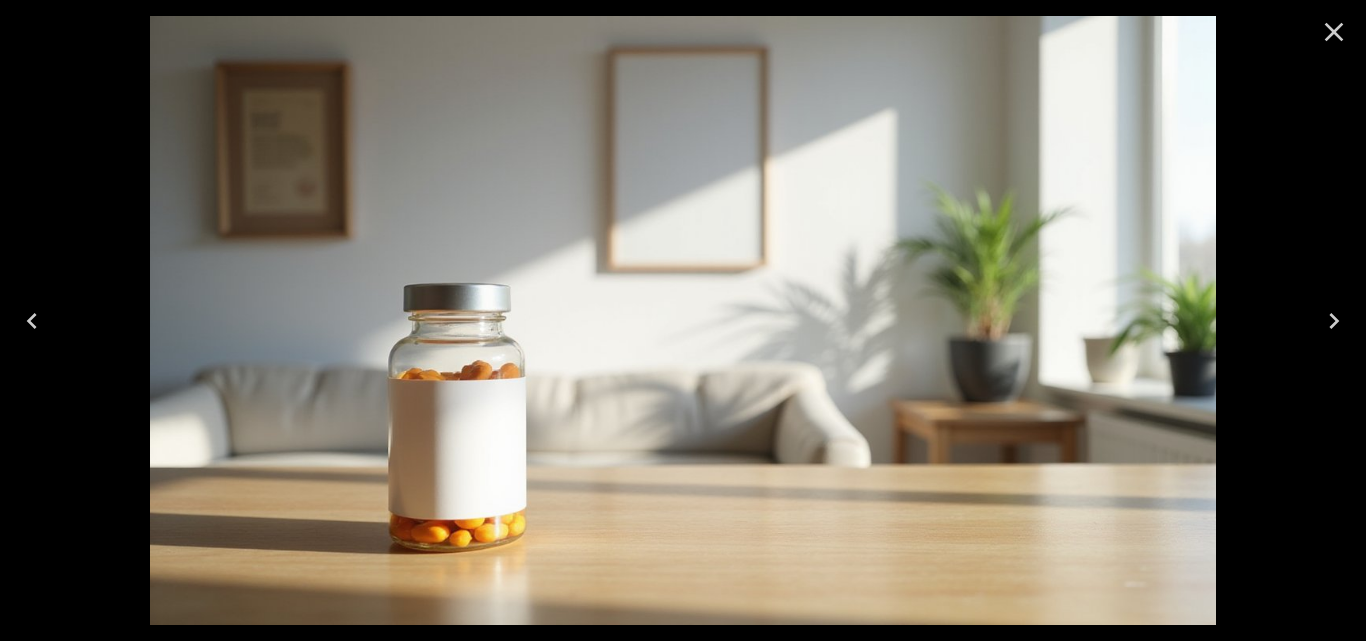 click 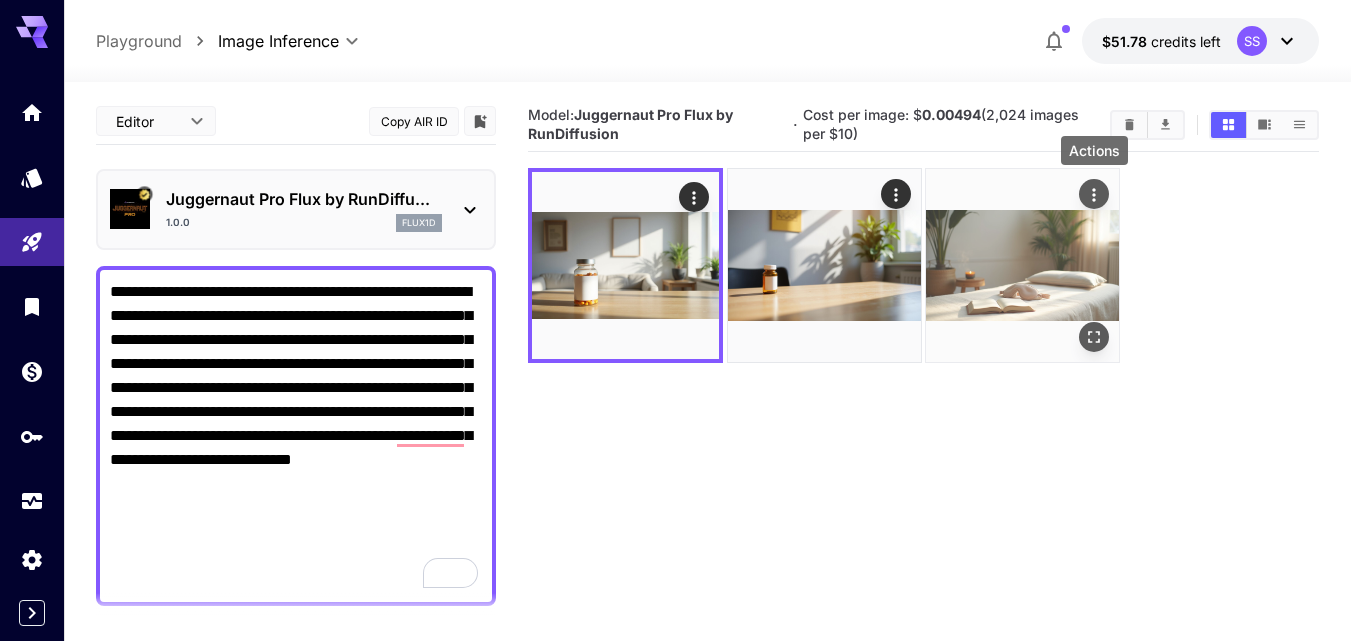 click 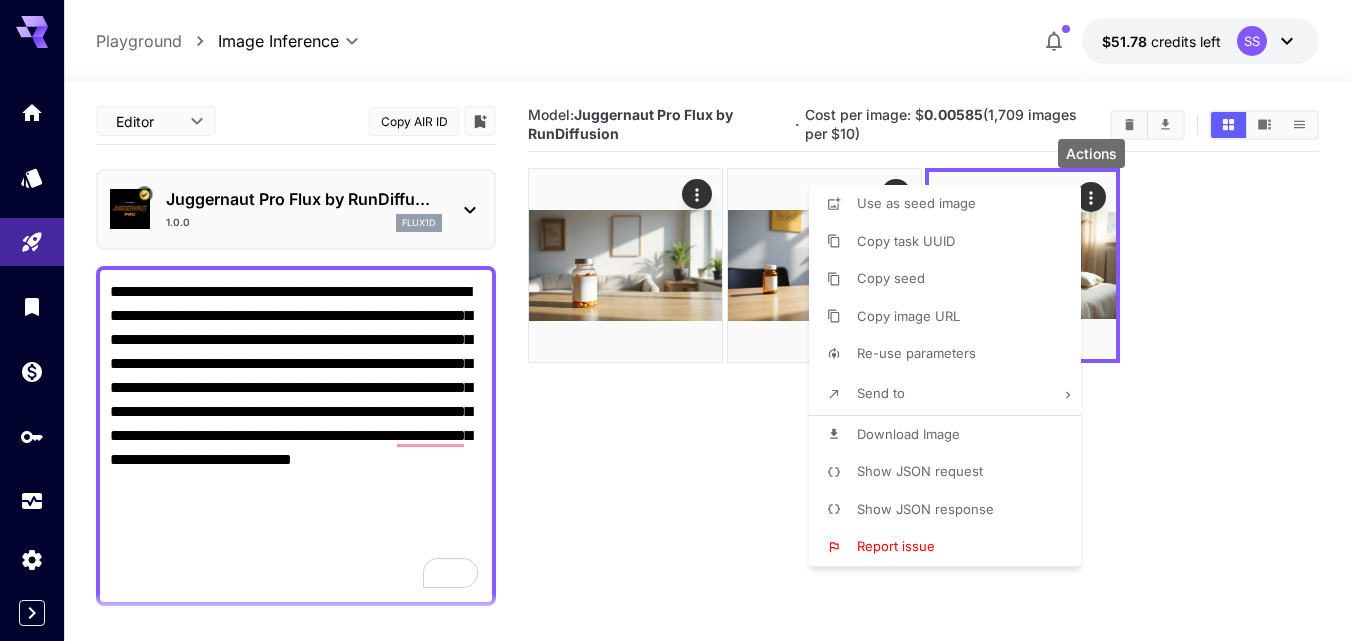 click on "Download Image" at bounding box center (908, 434) 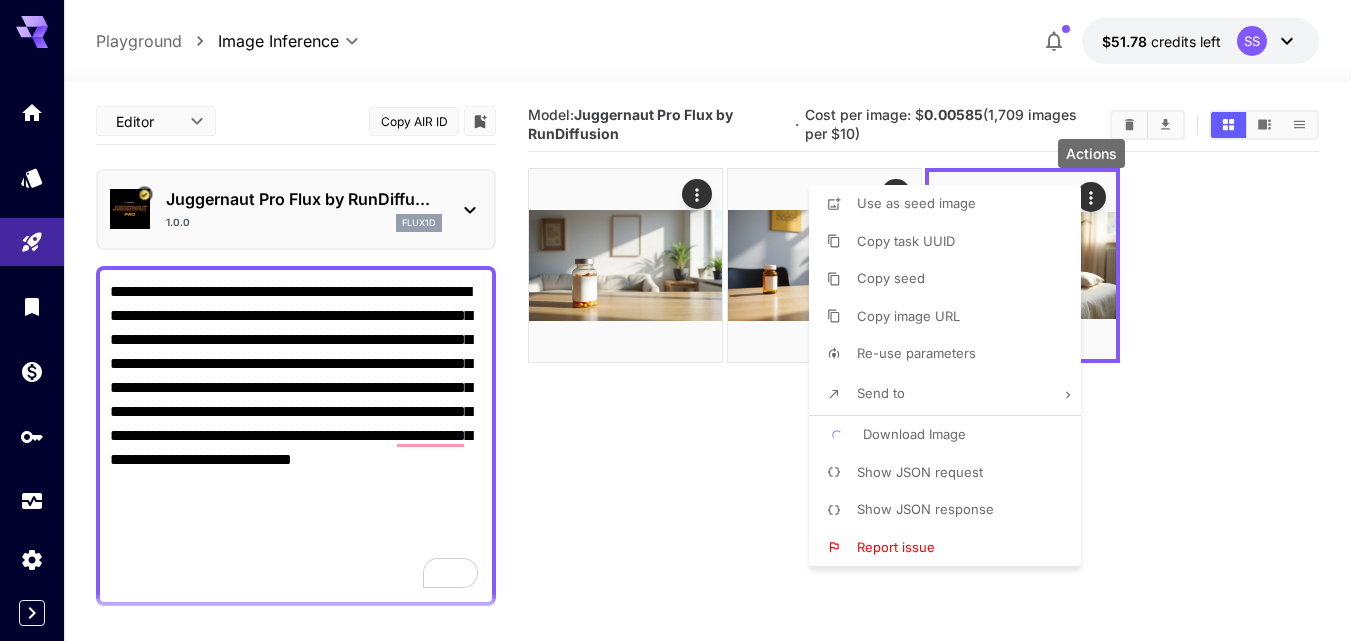 click at bounding box center (683, 320) 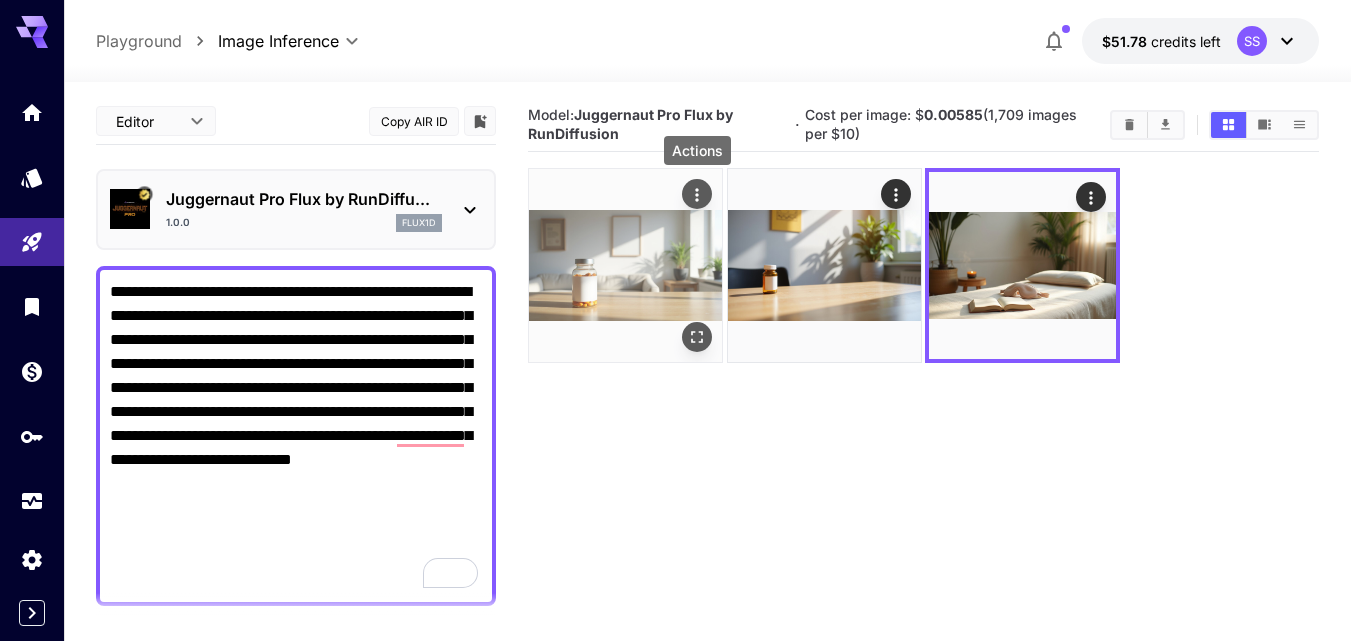 click 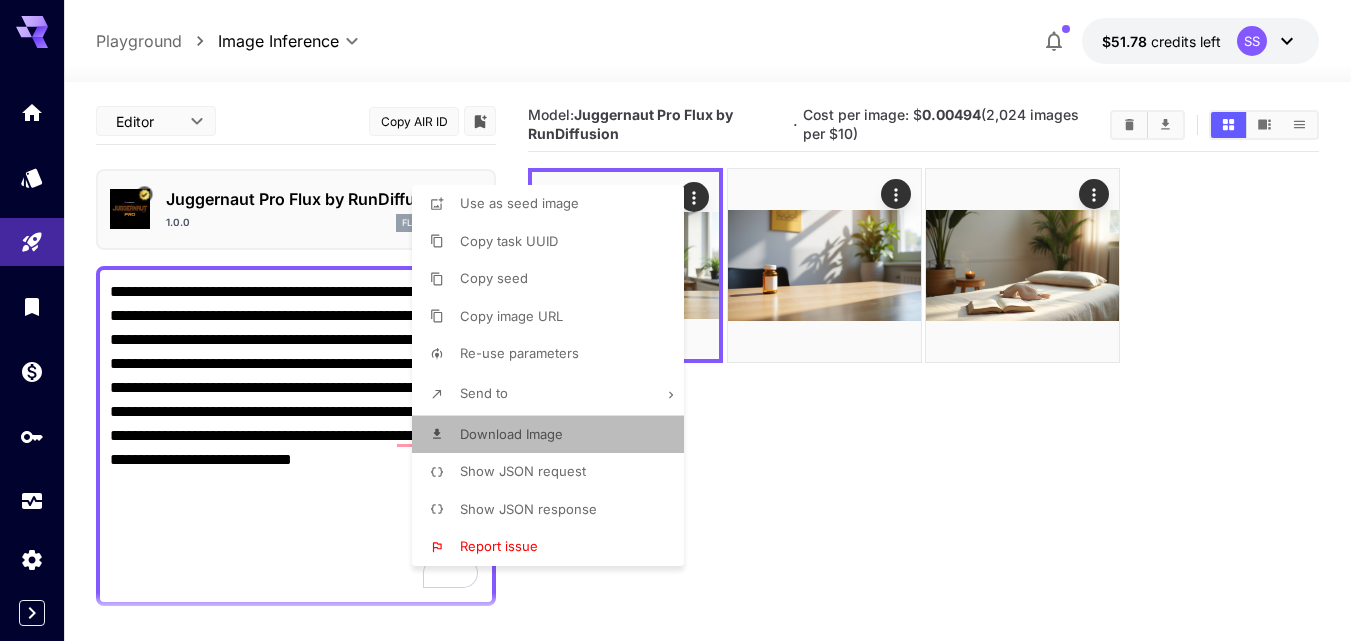 drag, startPoint x: 574, startPoint y: 439, endPoint x: 722, endPoint y: 430, distance: 148.27339 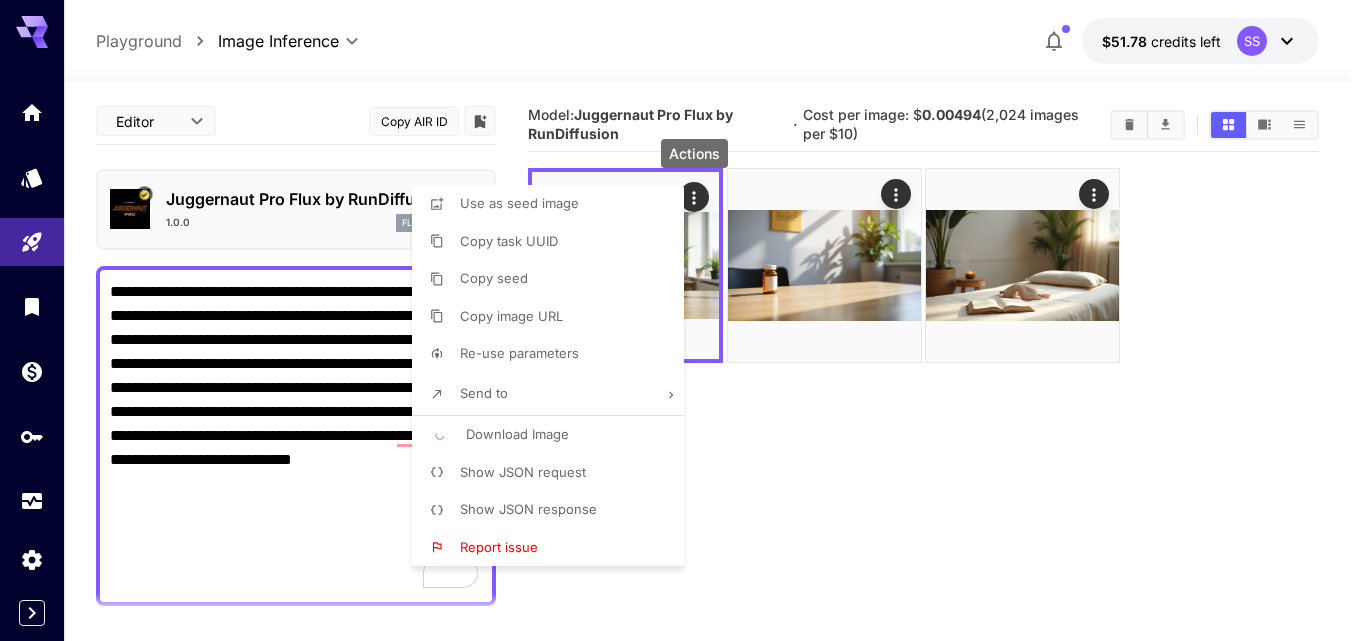 click at bounding box center (683, 320) 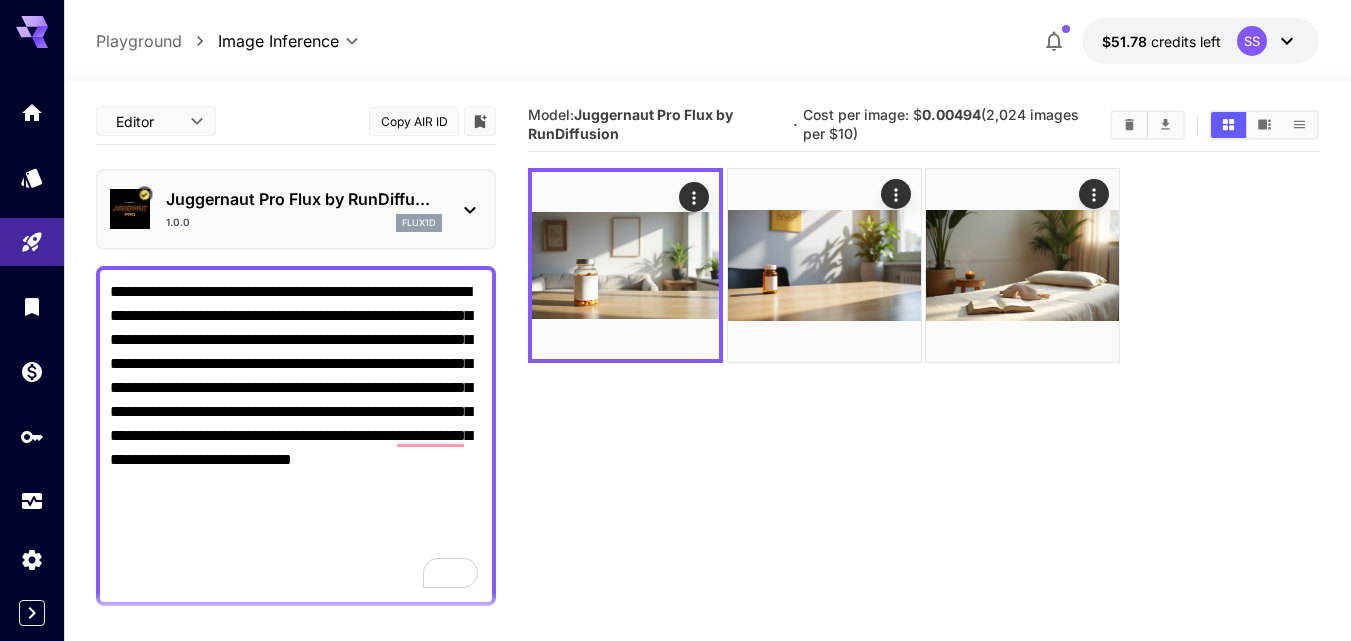 click on "**********" at bounding box center [296, 436] 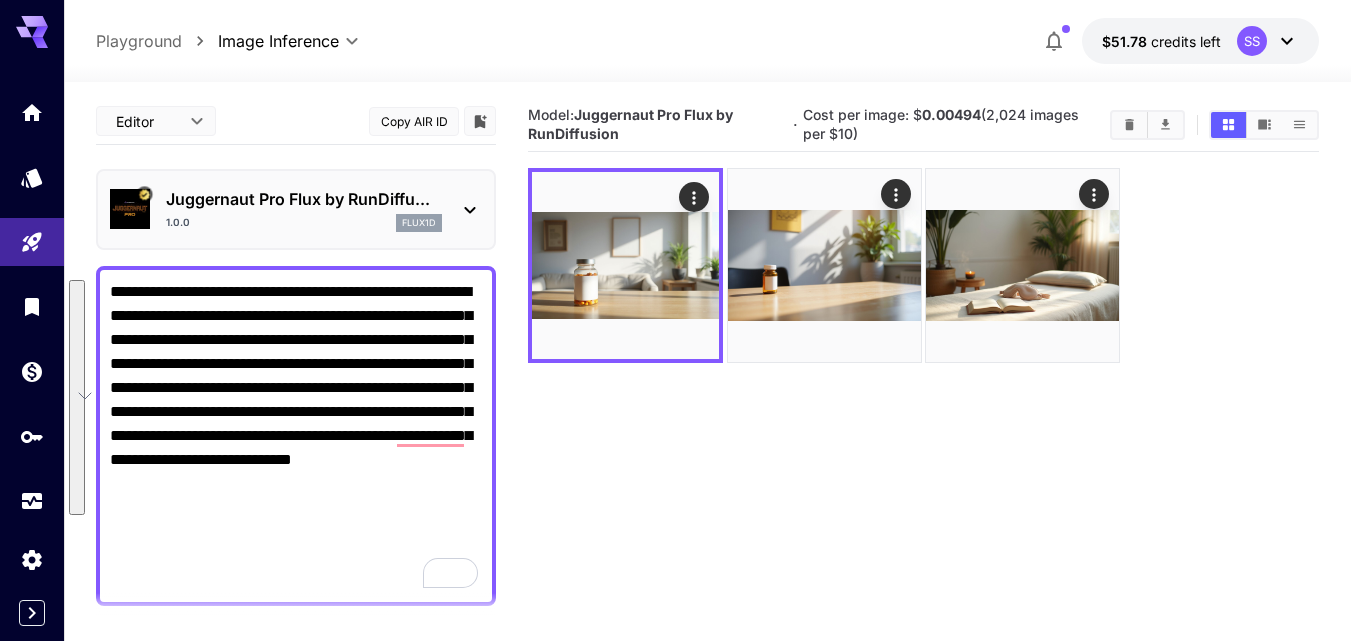 paste on "**********" 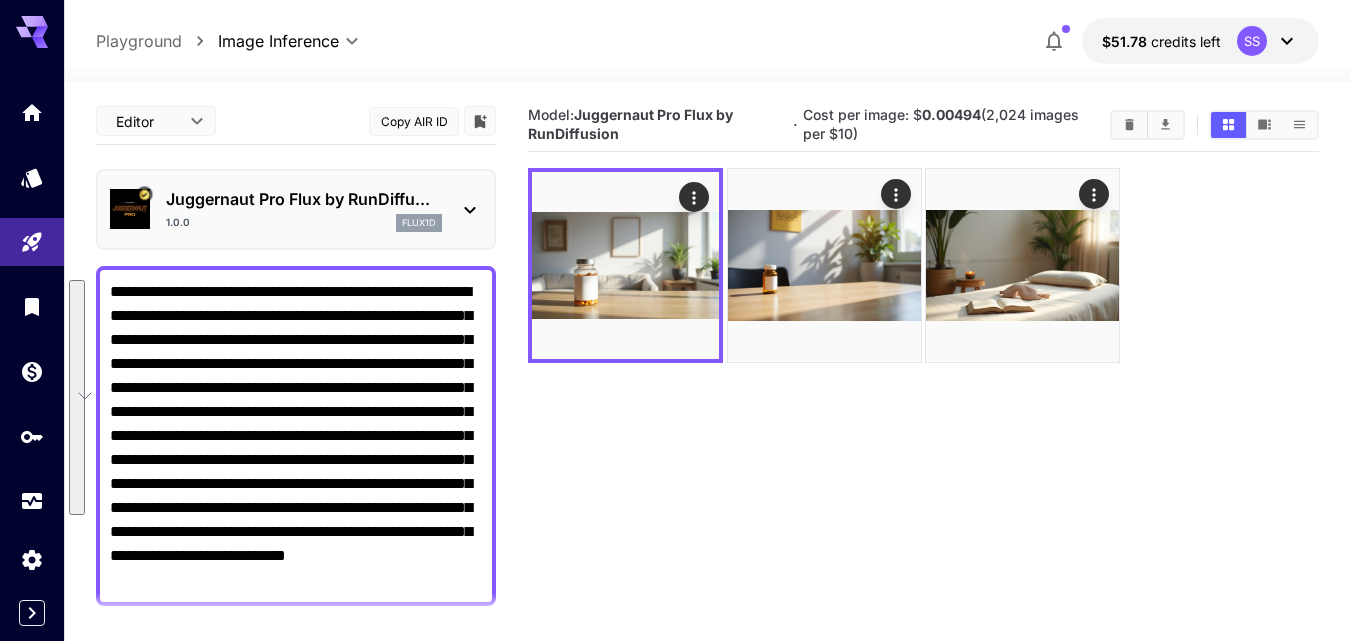 scroll, scrollTop: 2, scrollLeft: 0, axis: vertical 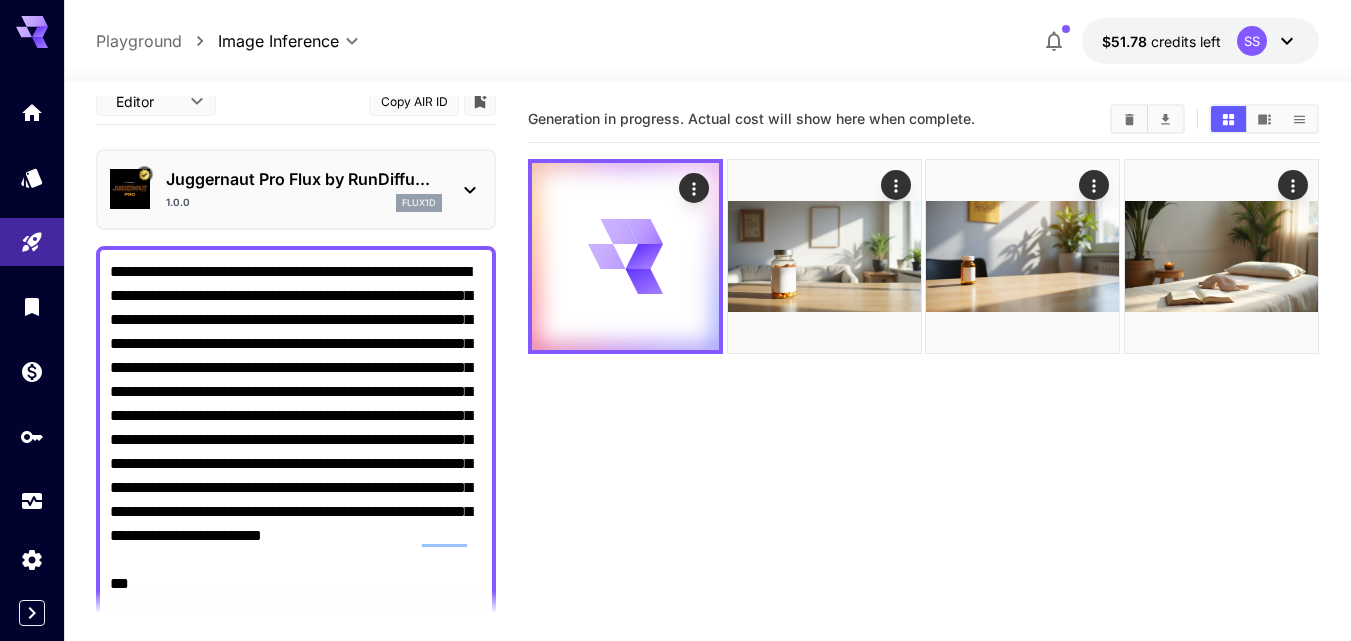 click on "Generation in progress. Actual cost will show here when complete." at bounding box center (923, 416) 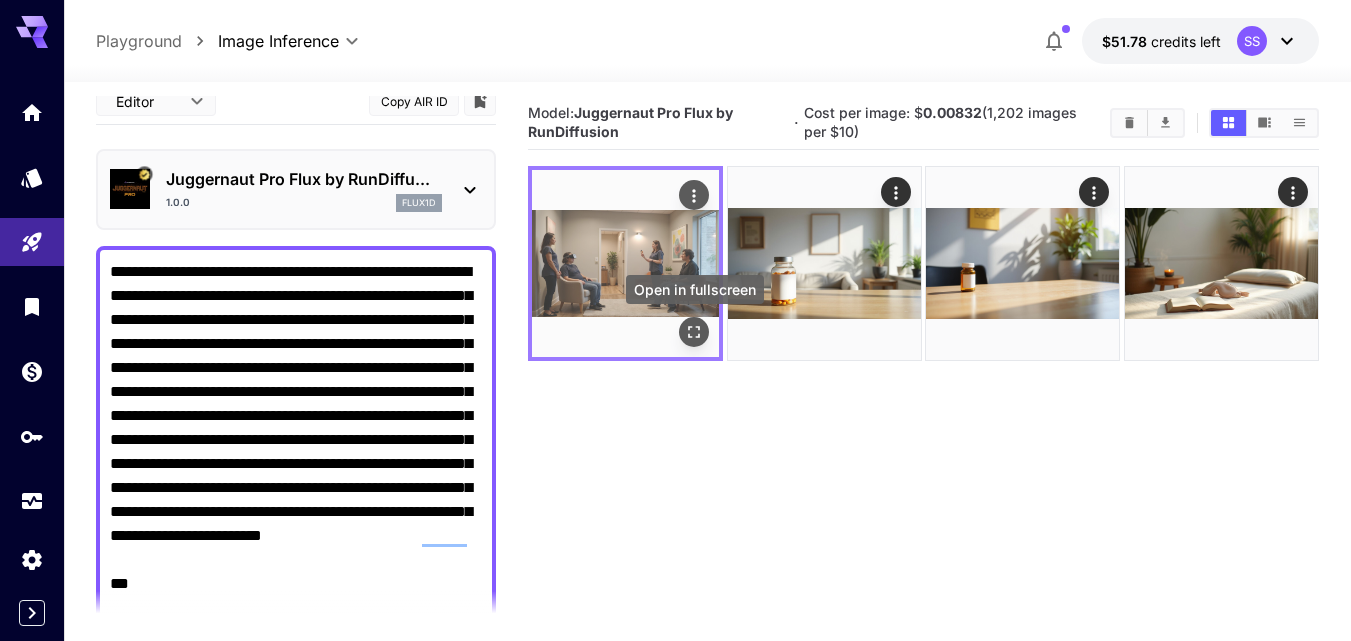 click at bounding box center (694, 333) 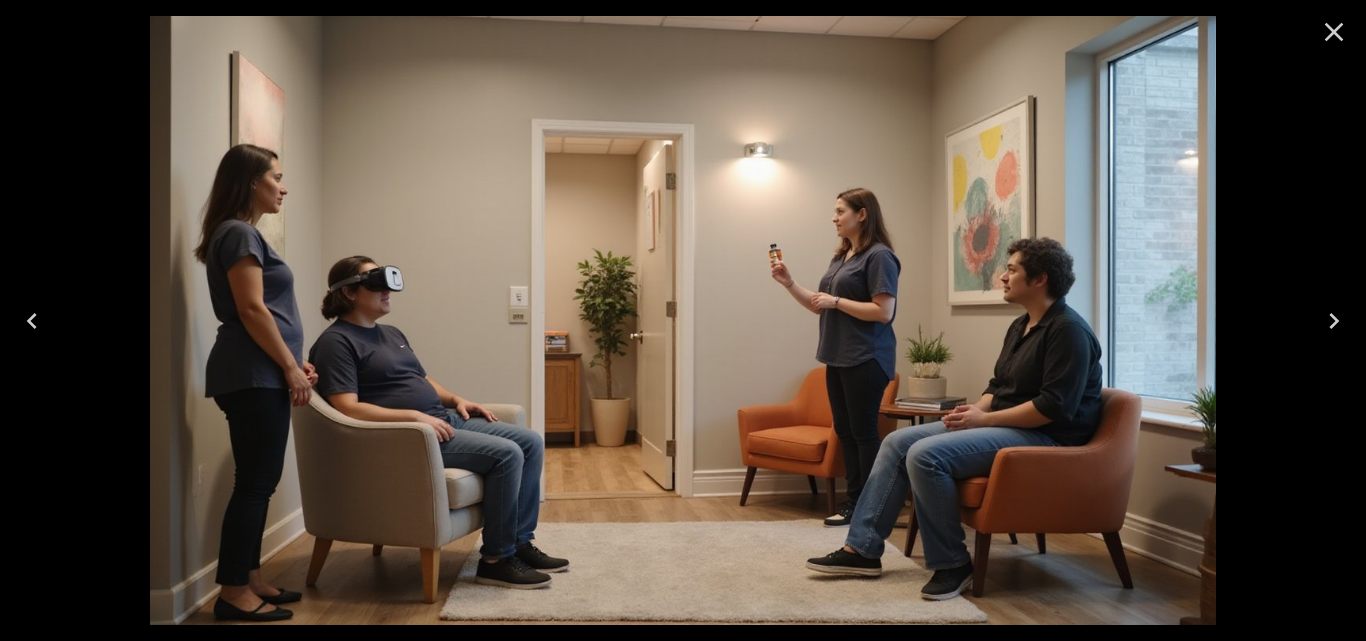 click 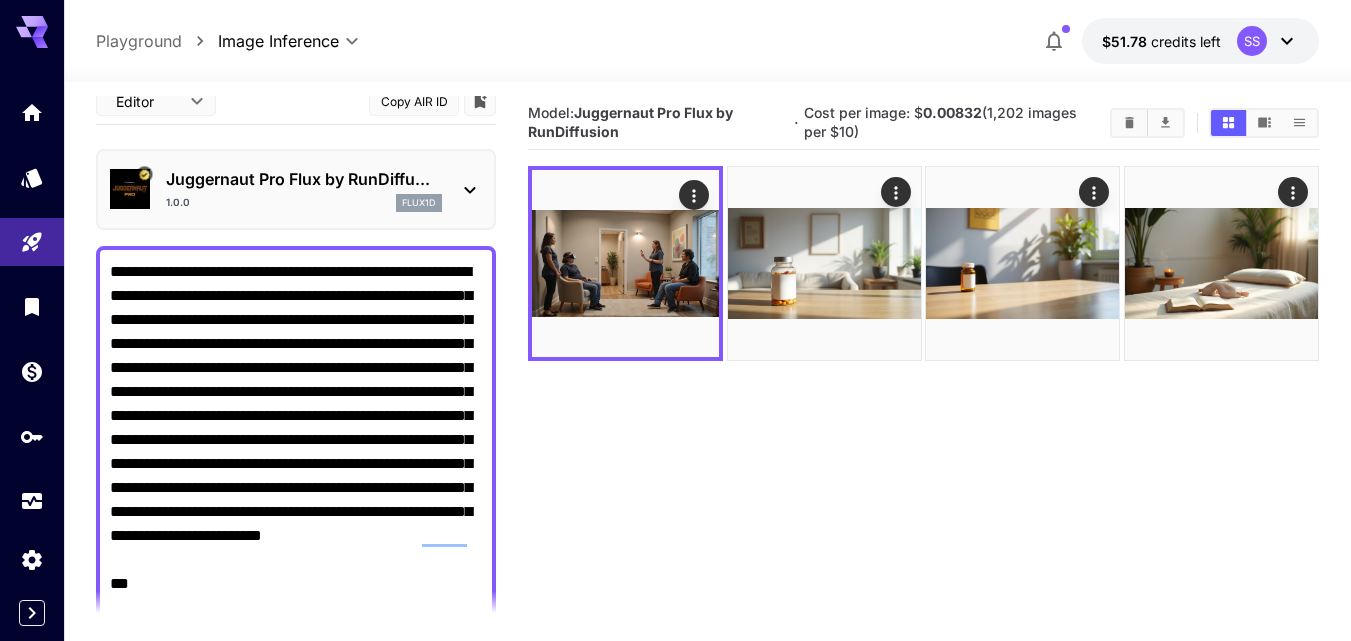 click on "**********" at bounding box center [296, 476] 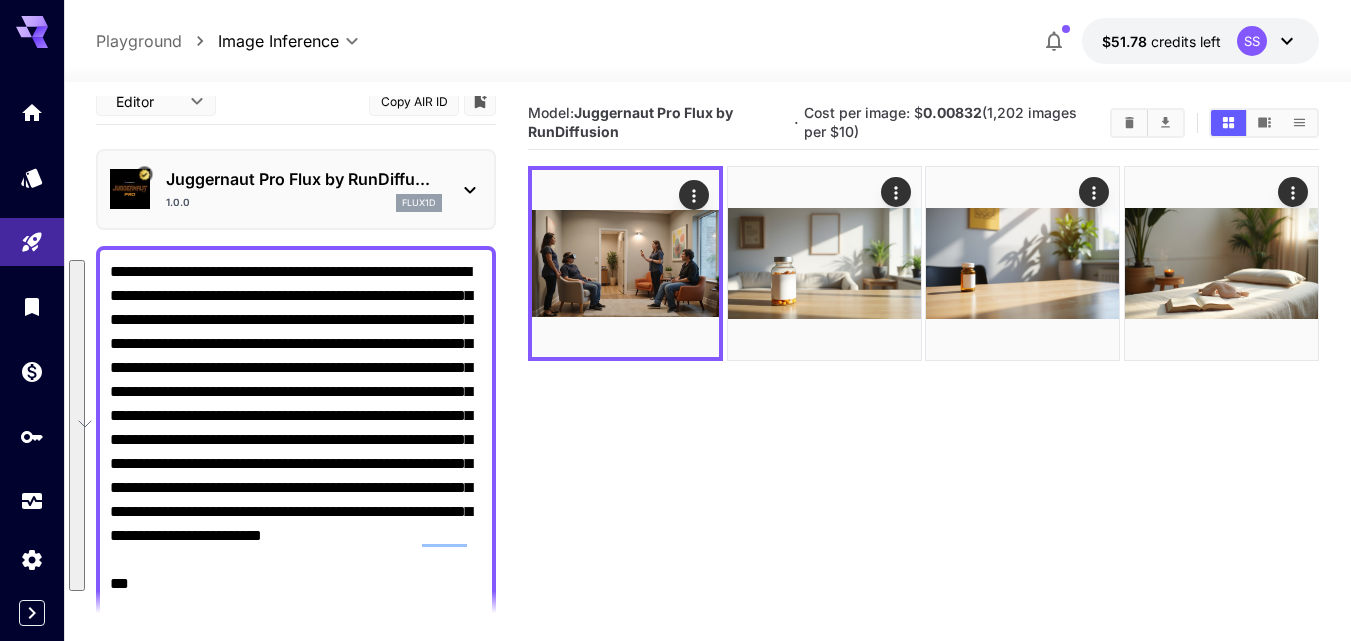paste 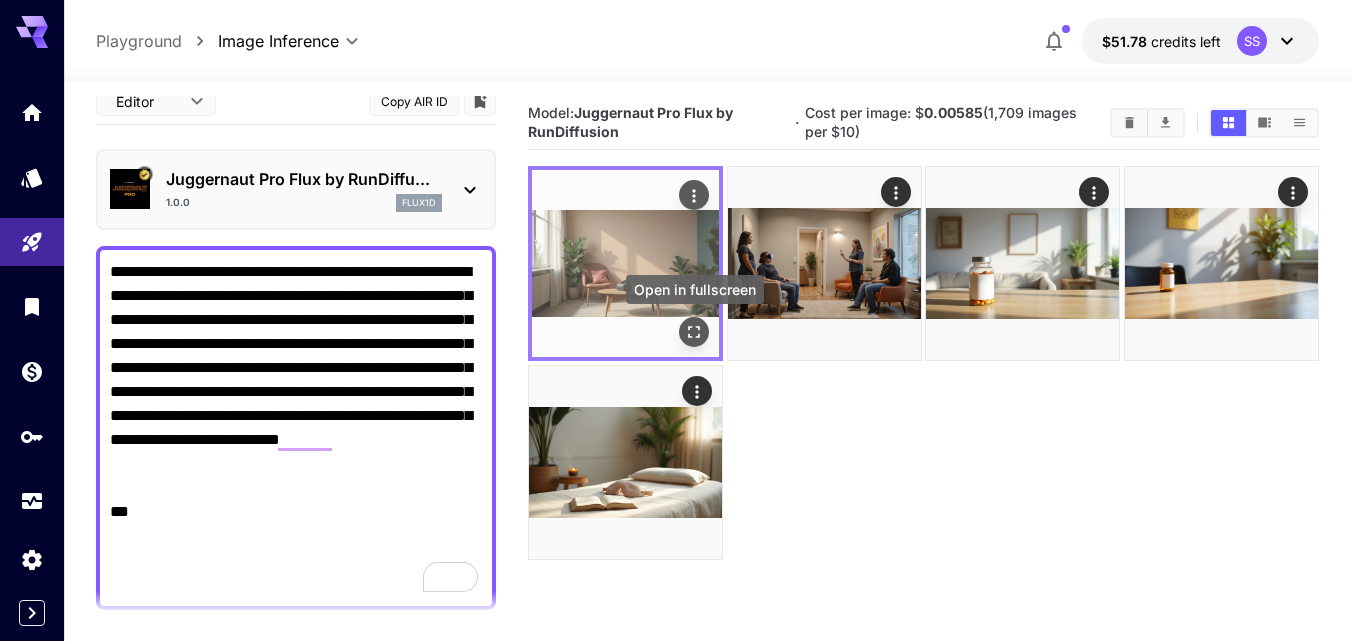 click 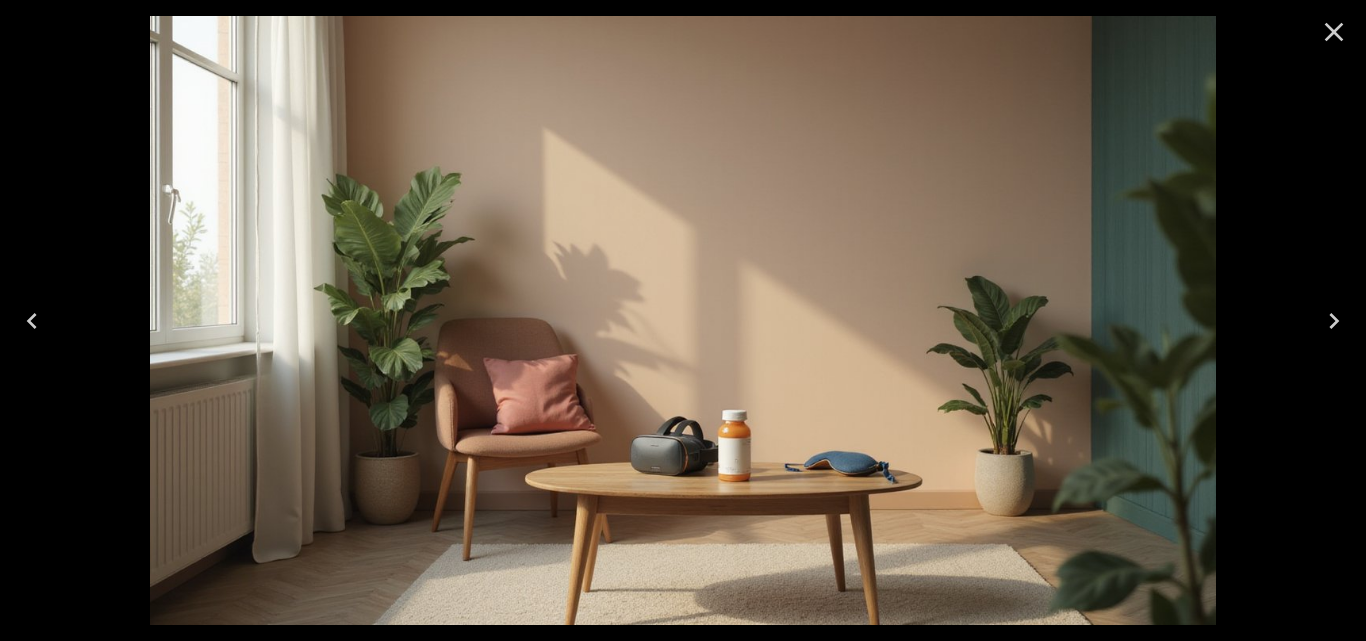 click 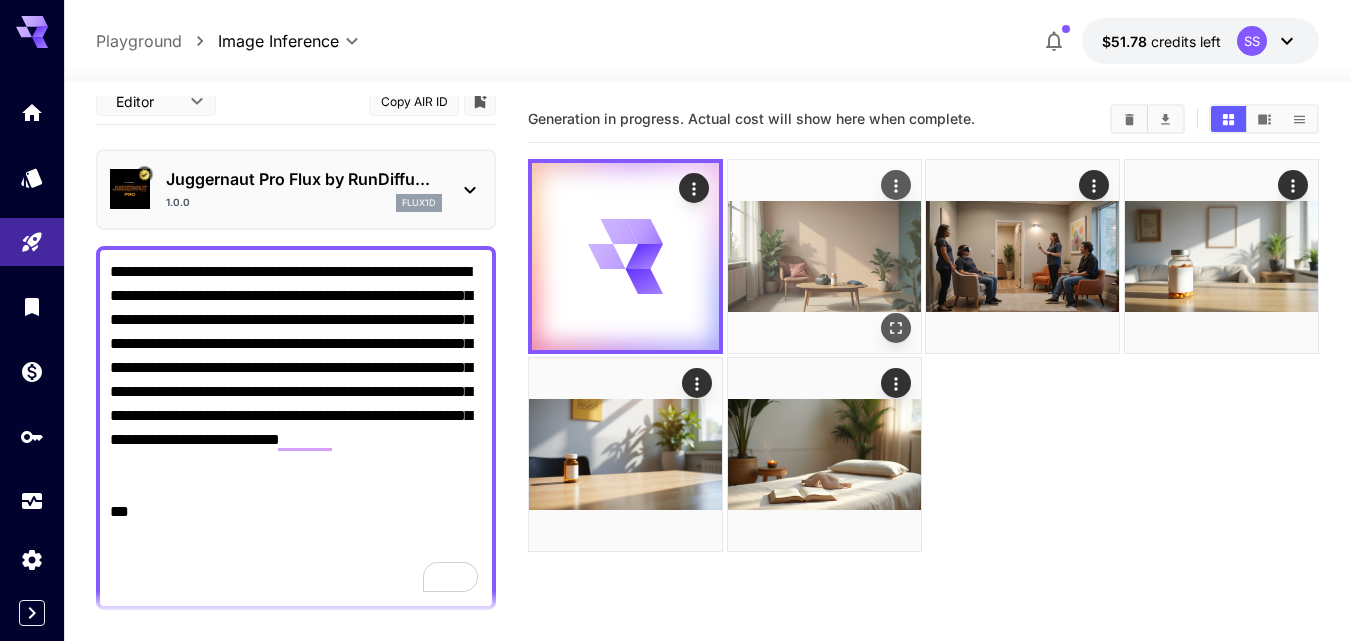 click at bounding box center [896, 185] 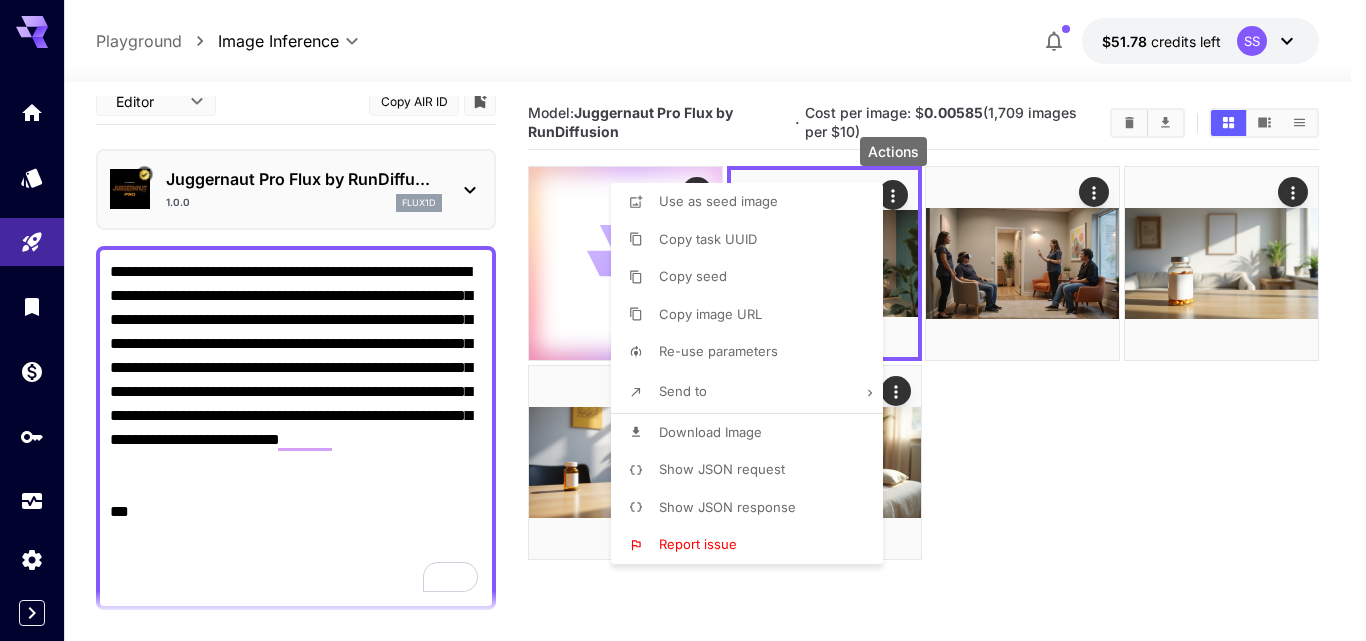 click on "Download Image" at bounding box center (710, 432) 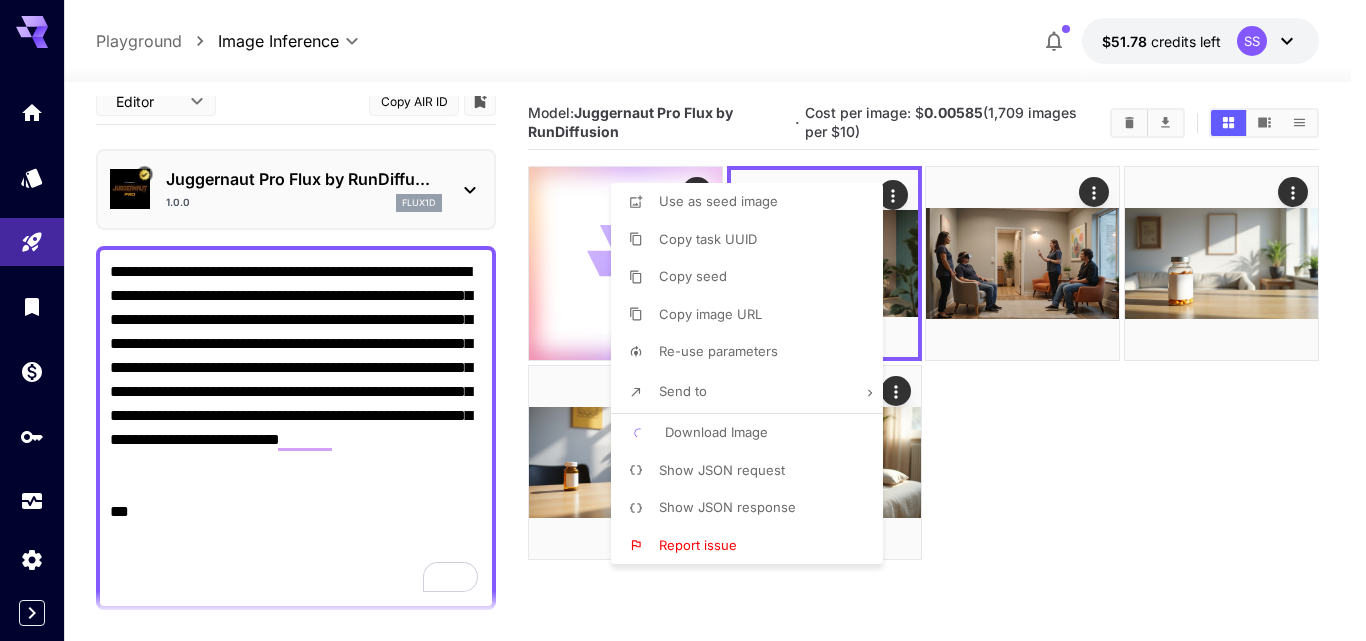 click at bounding box center (683, 320) 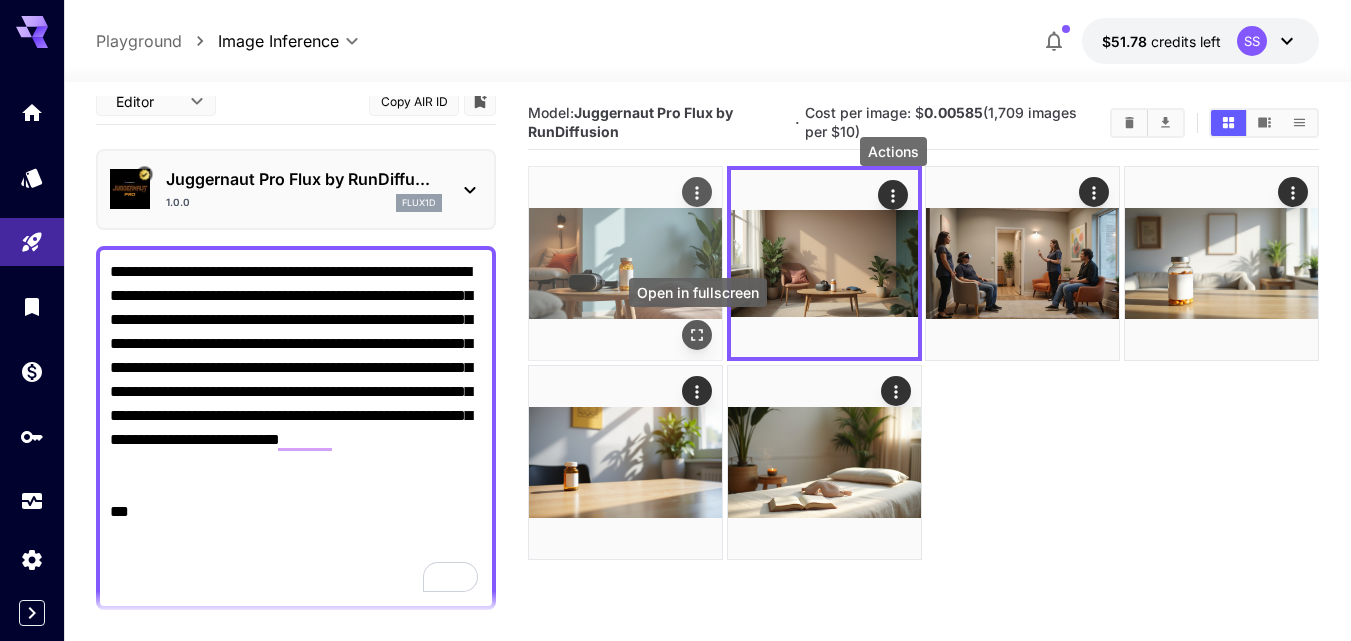 click 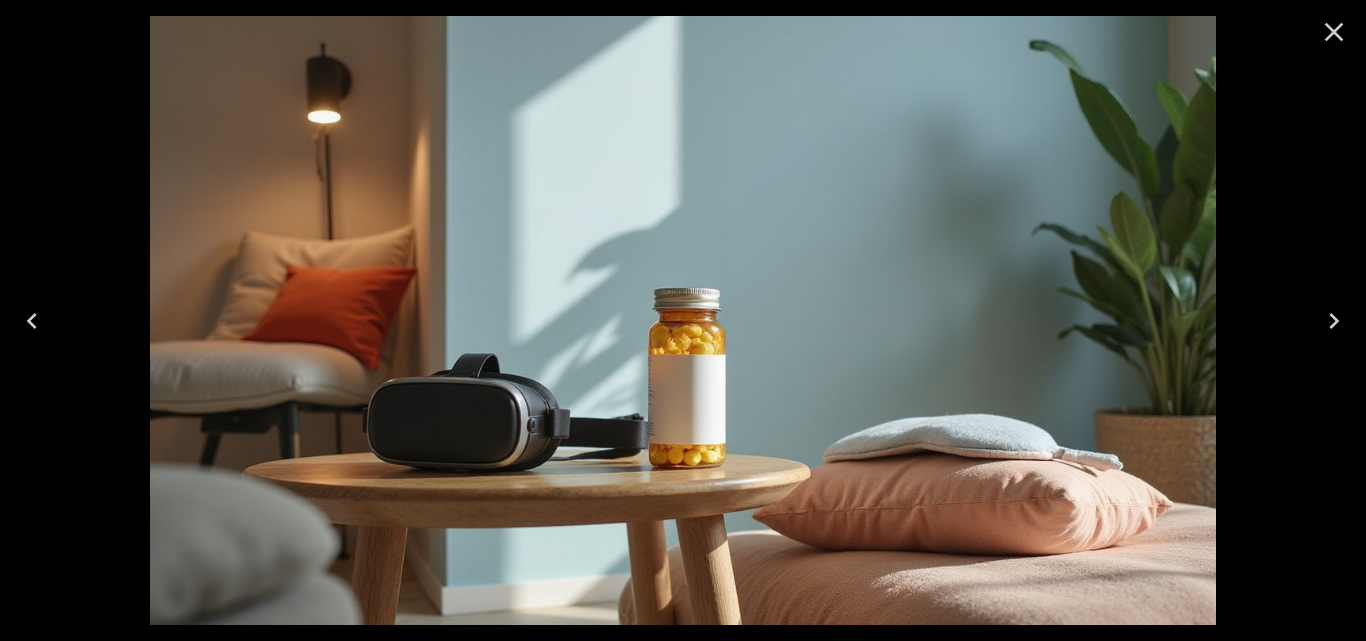 click 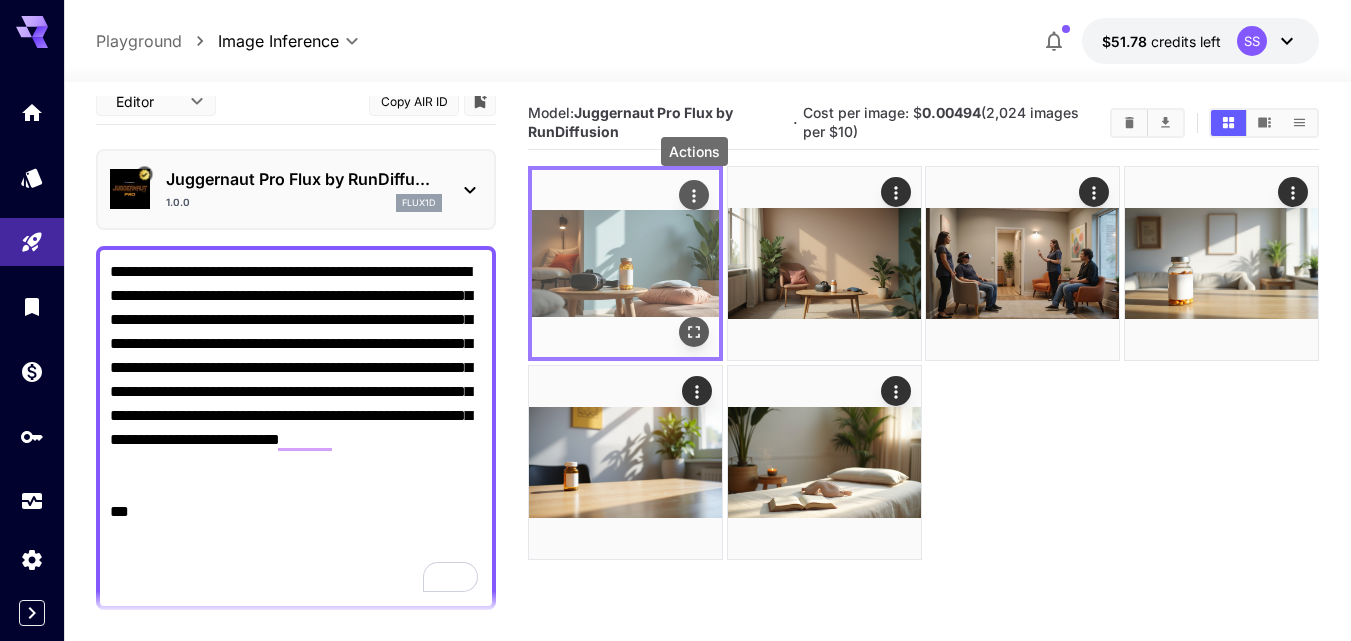 click 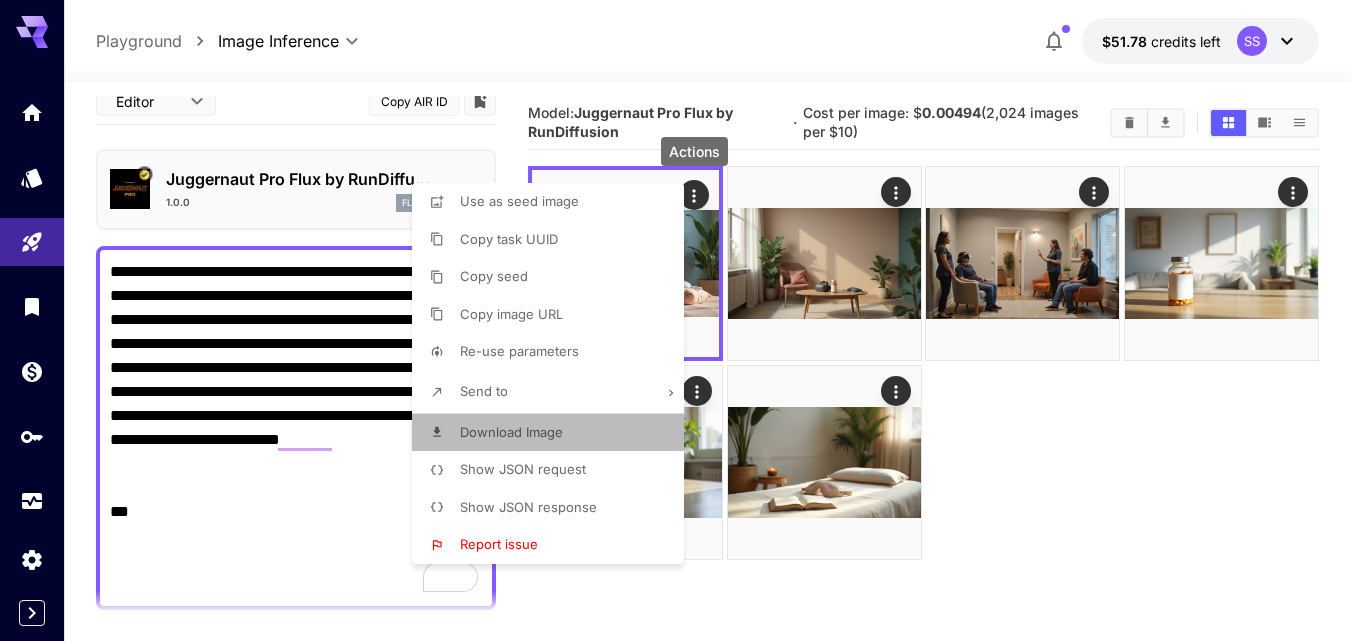 click on "Download Image" at bounding box center [511, 432] 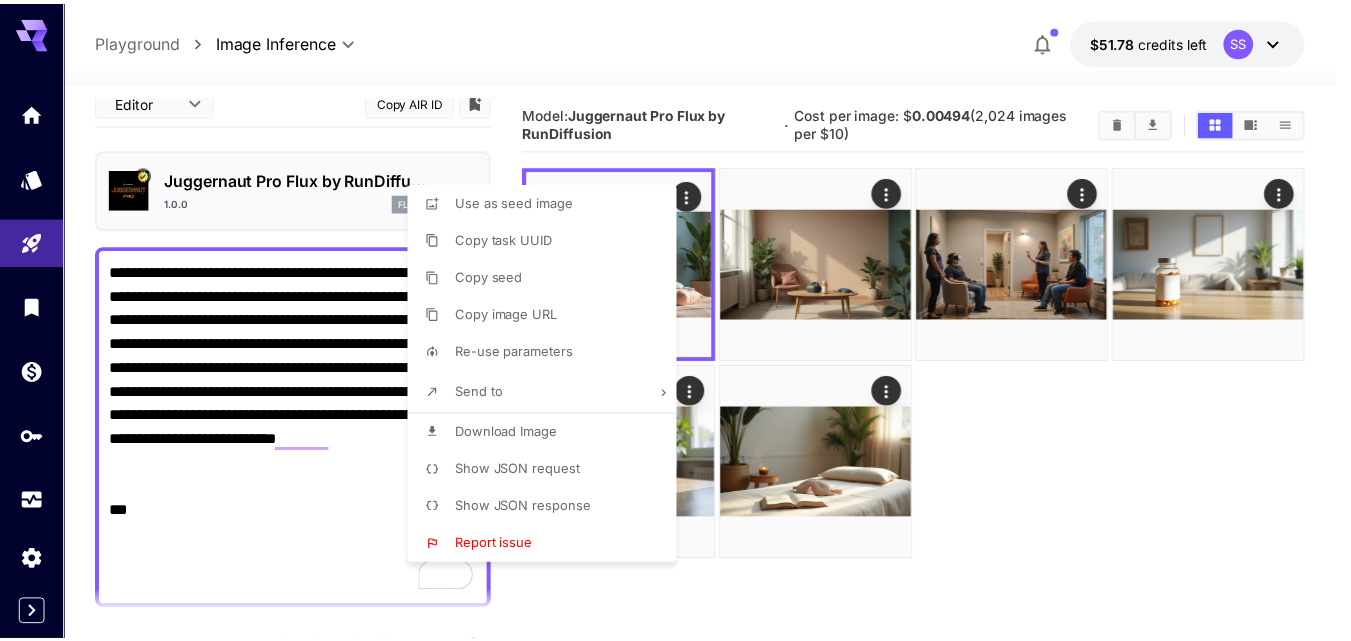 scroll, scrollTop: 18, scrollLeft: 0, axis: vertical 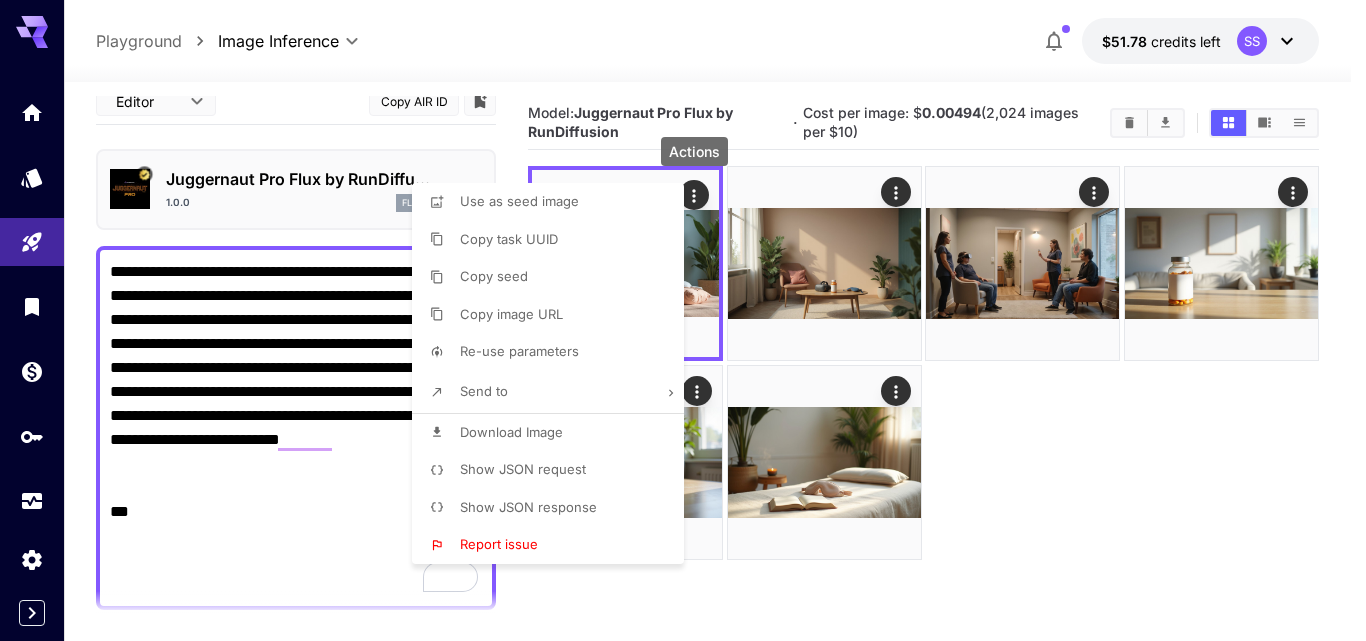 click at bounding box center (683, 320) 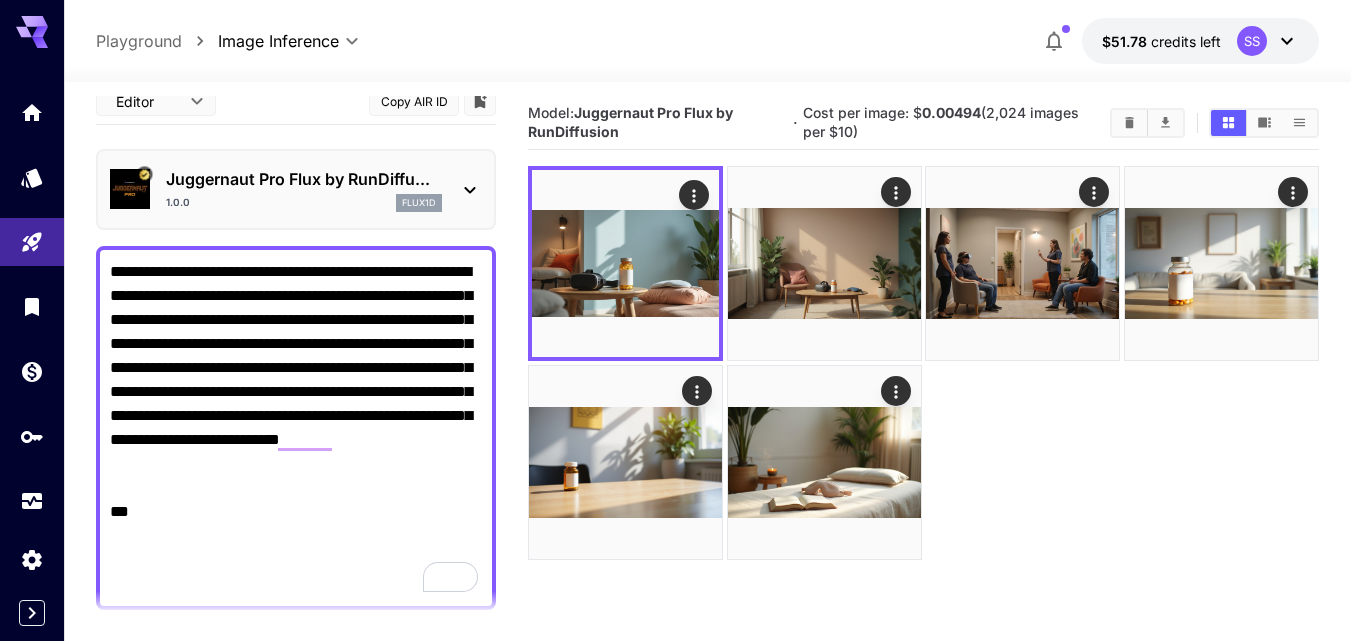 click at bounding box center (675, 320) 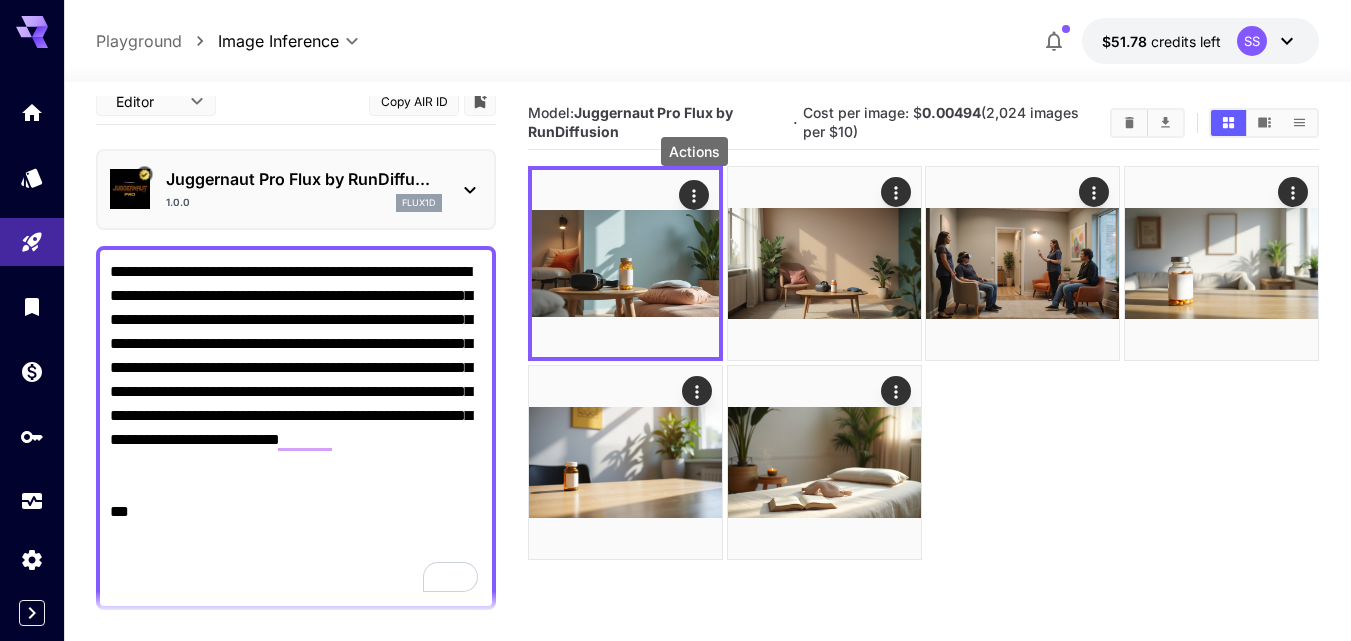 click on "Use as seed image Copy task UUID Copy seed Copy image URL Re-use parameters Send to Download Image Show JSON request Show JSON response Report issue" at bounding box center [152, 320] 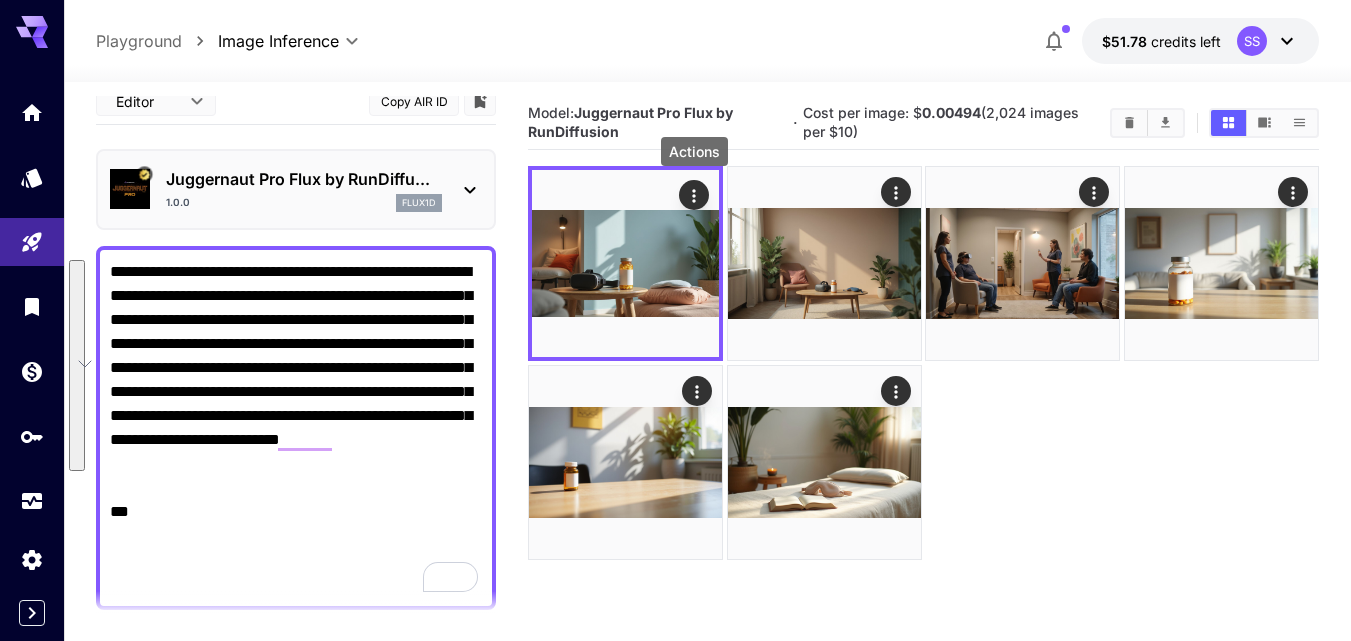 paste on "**********" 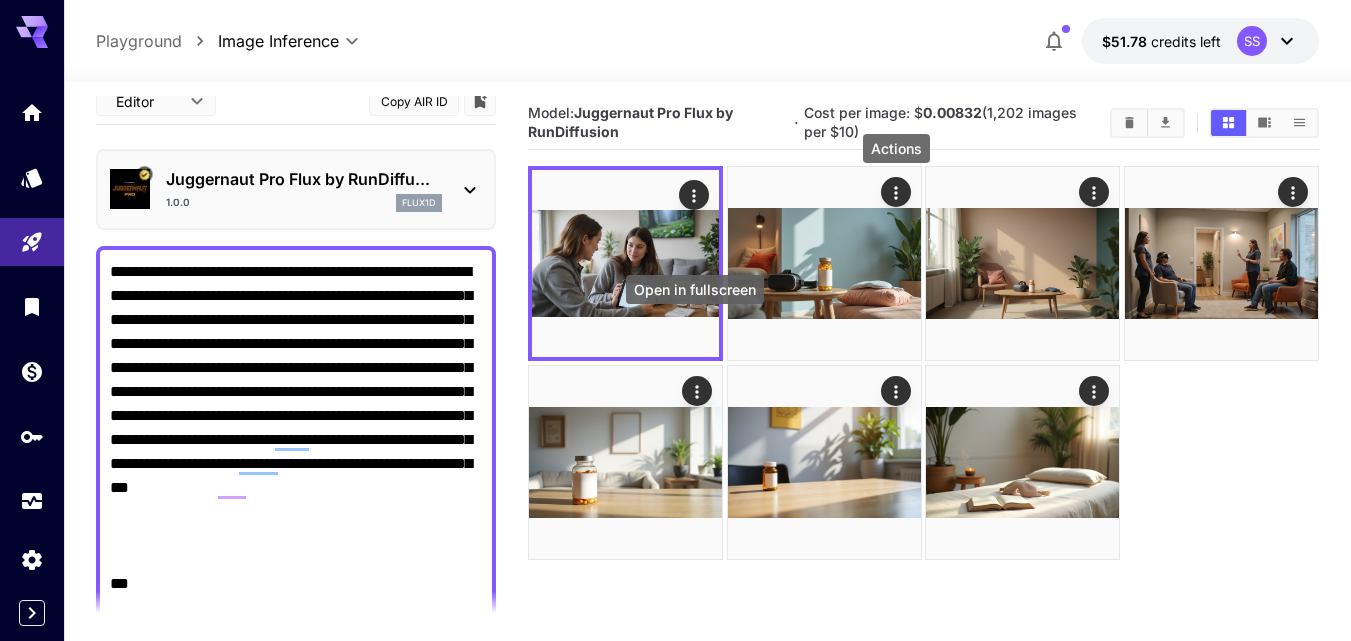 click 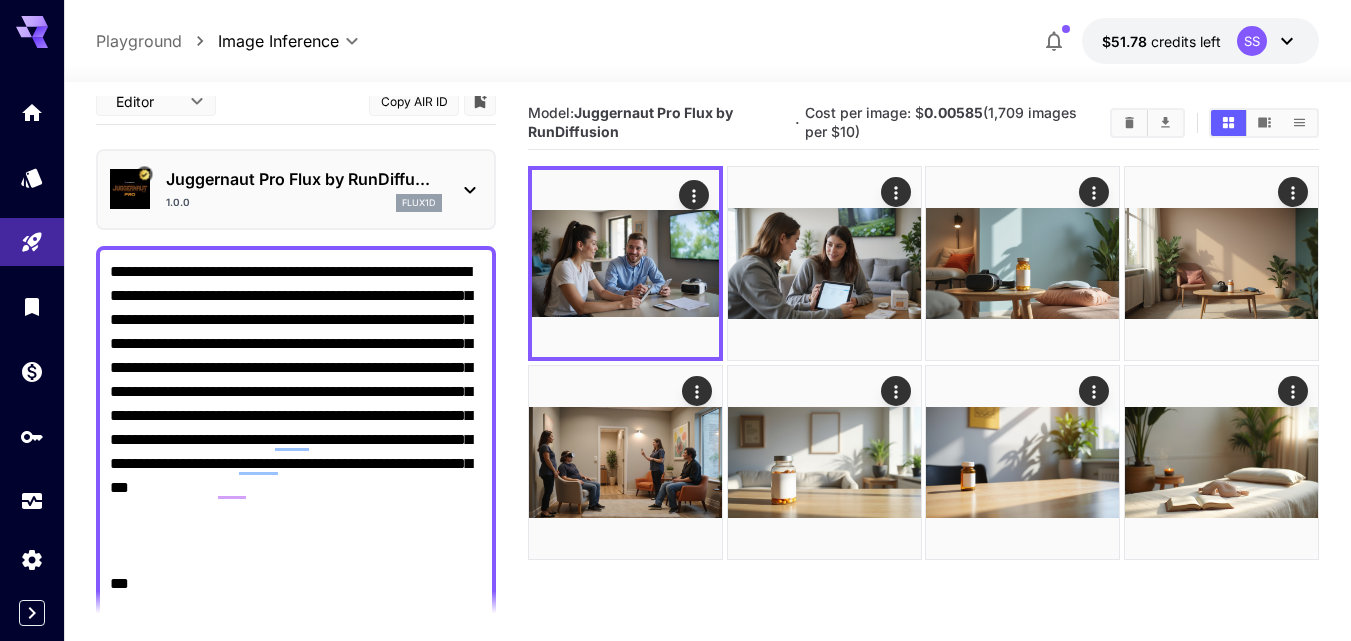 click on "**********" at bounding box center (296, 464) 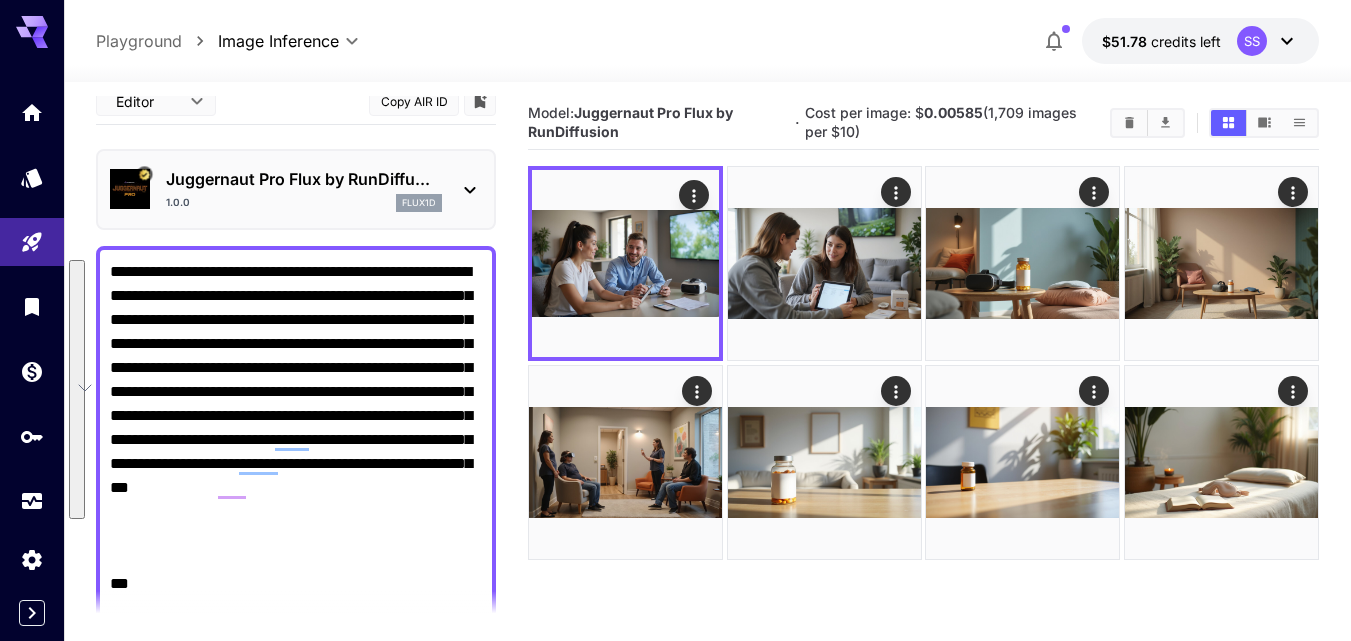 paste 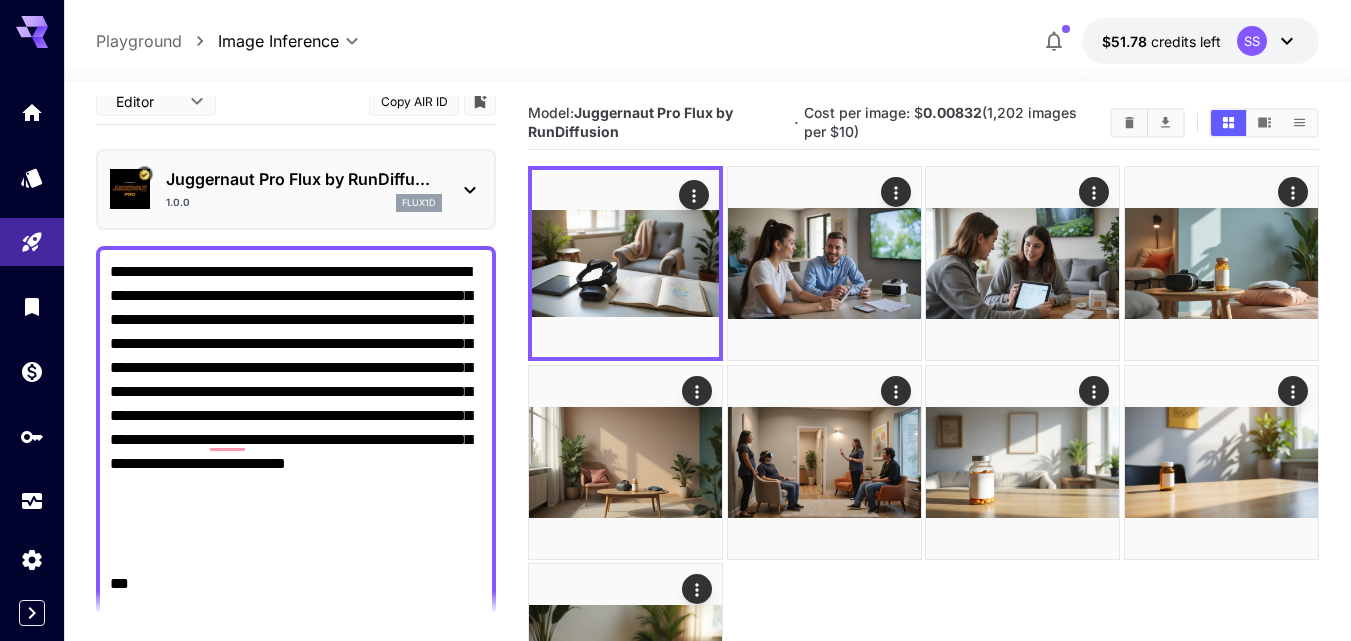 click on "**********" at bounding box center (296, 464) 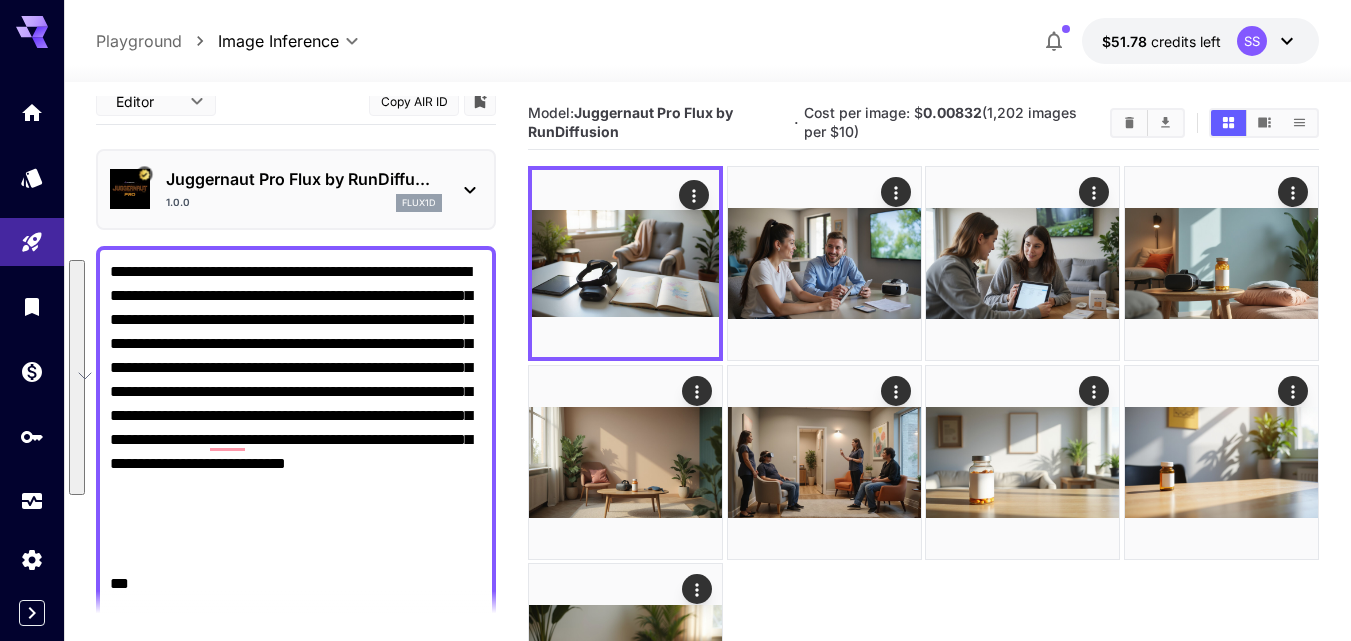 click on "**********" at bounding box center [296, 464] 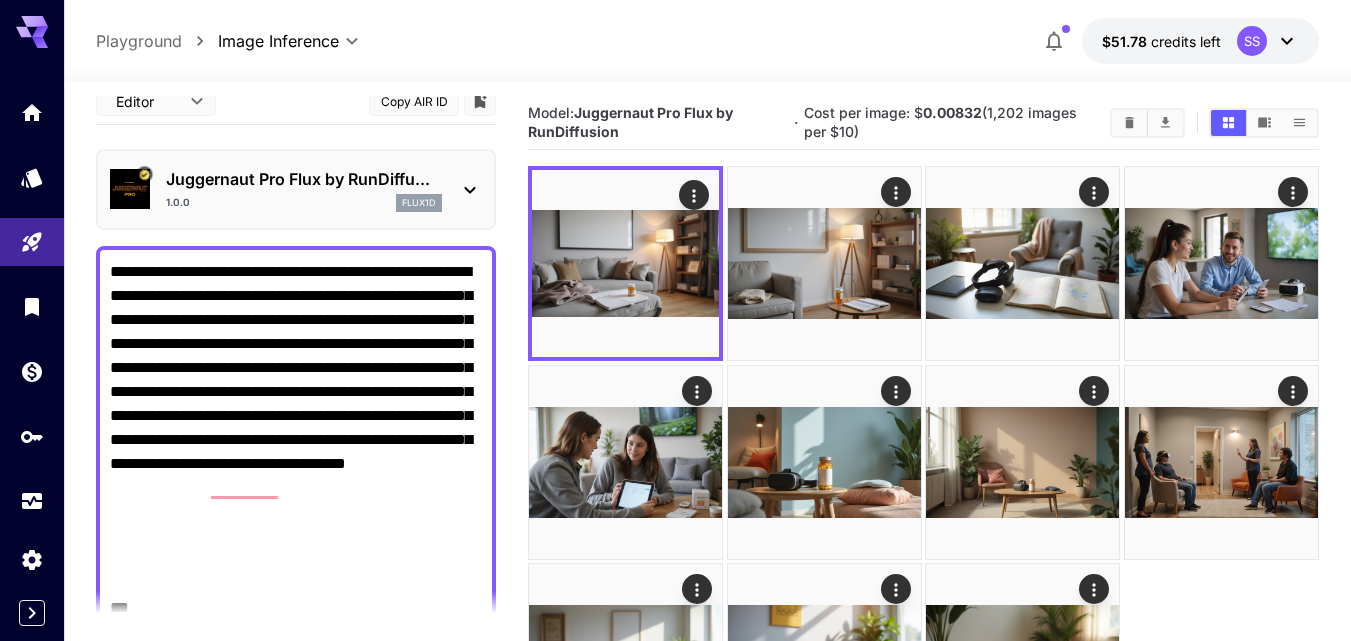 click on "**********" at bounding box center (296, 488) 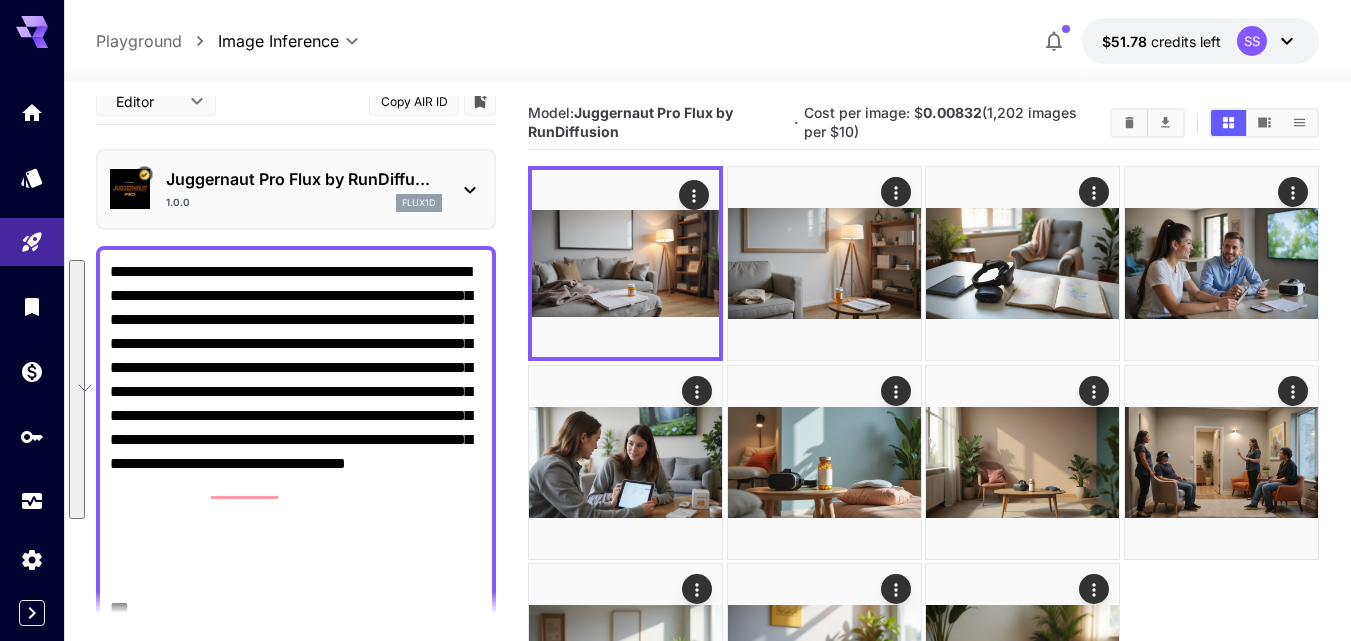 paste on "**********" 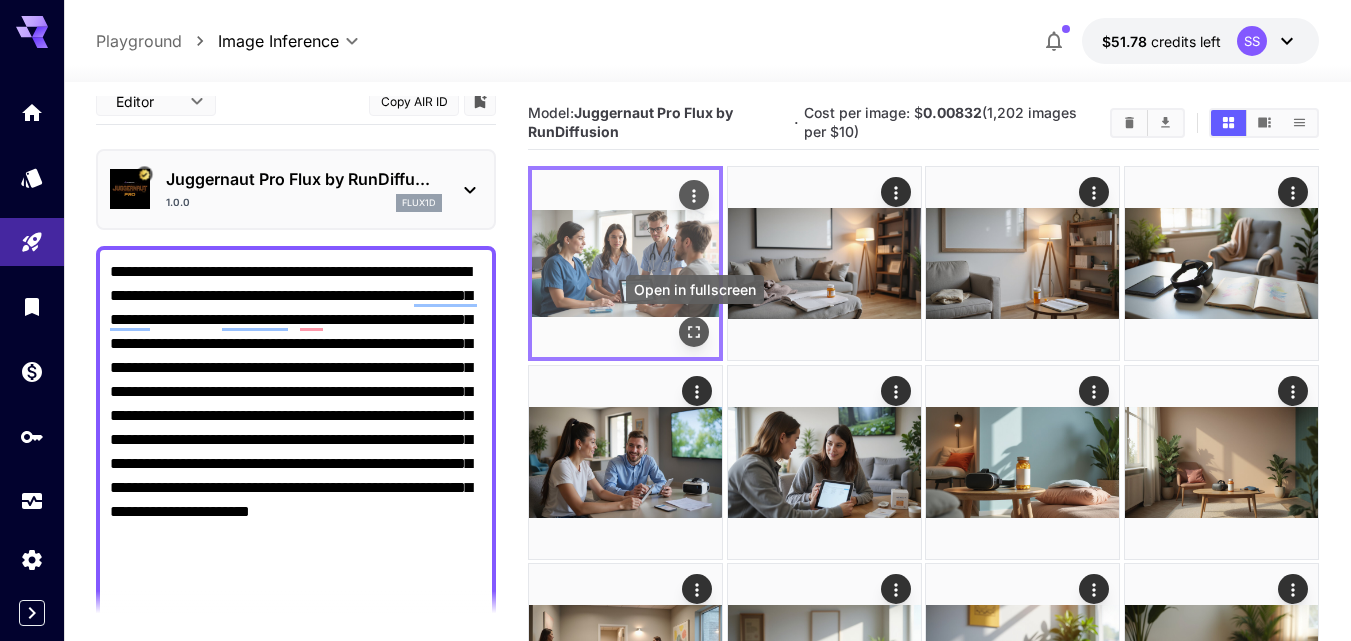 click 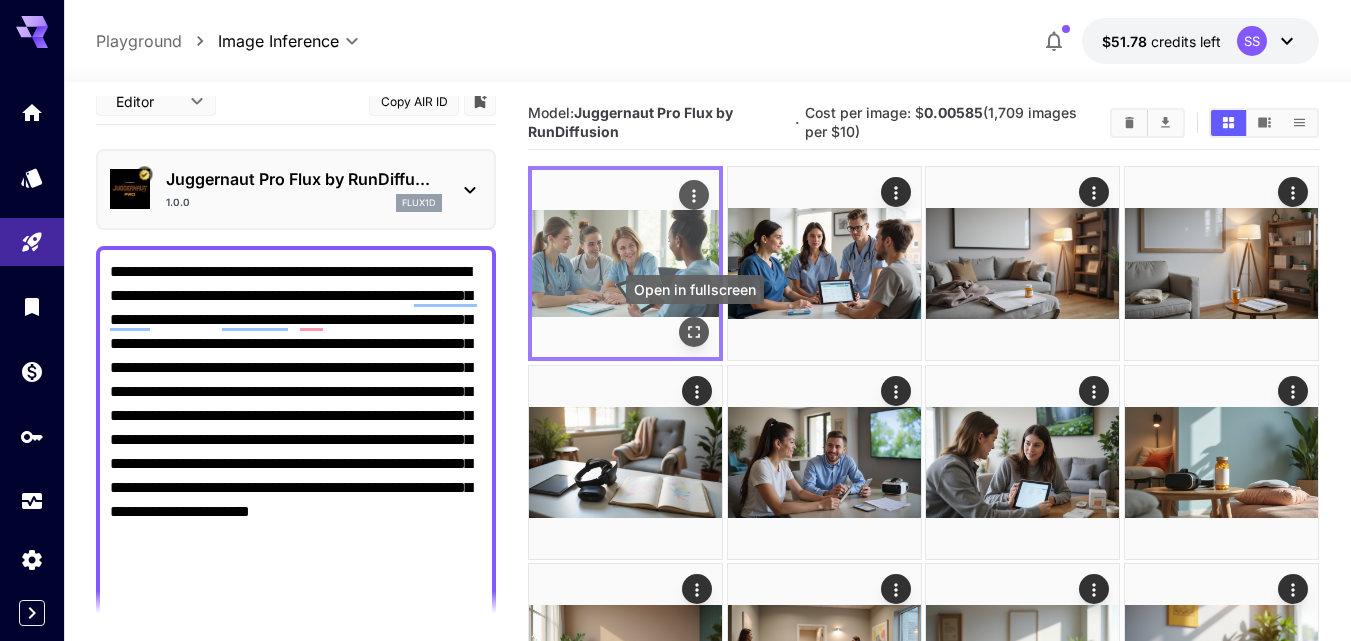 click 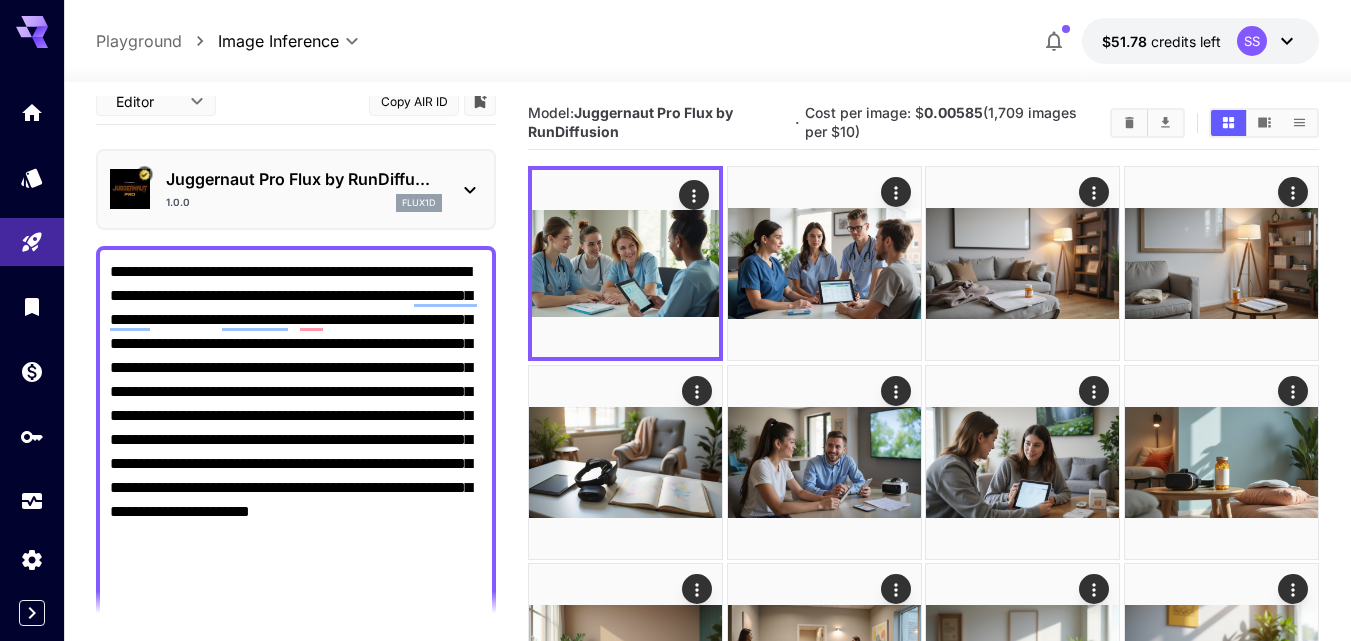 click on "**********" at bounding box center (296, 524) 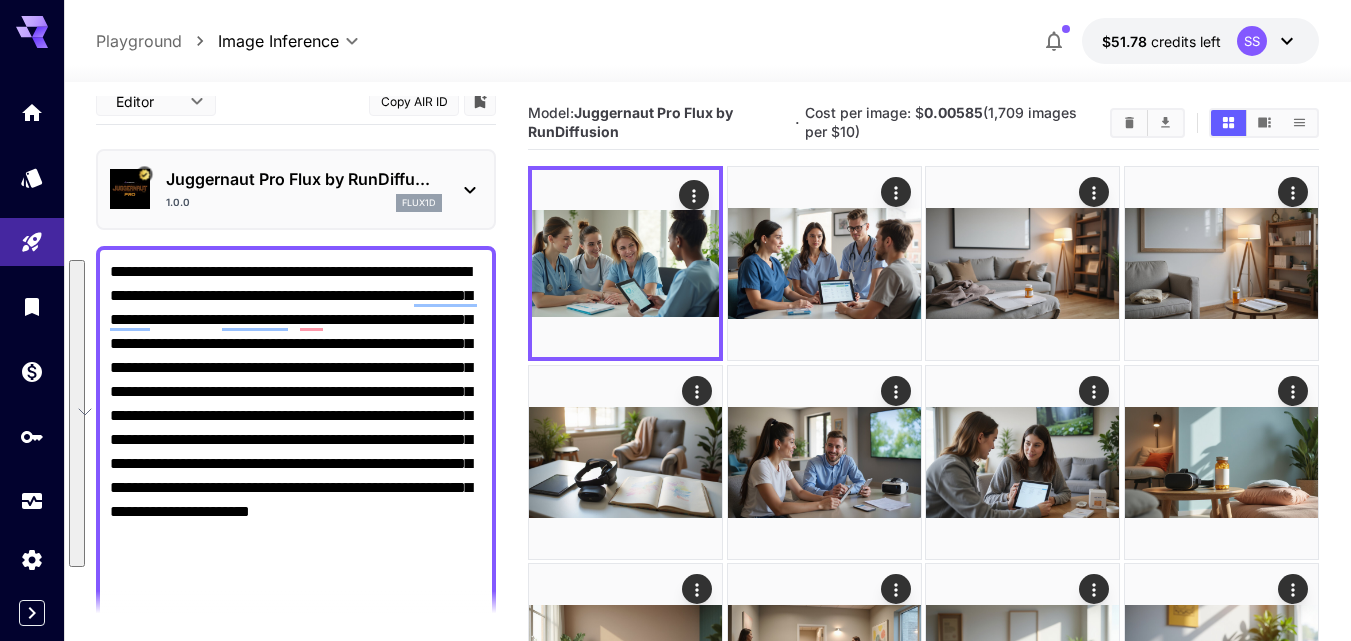 paste 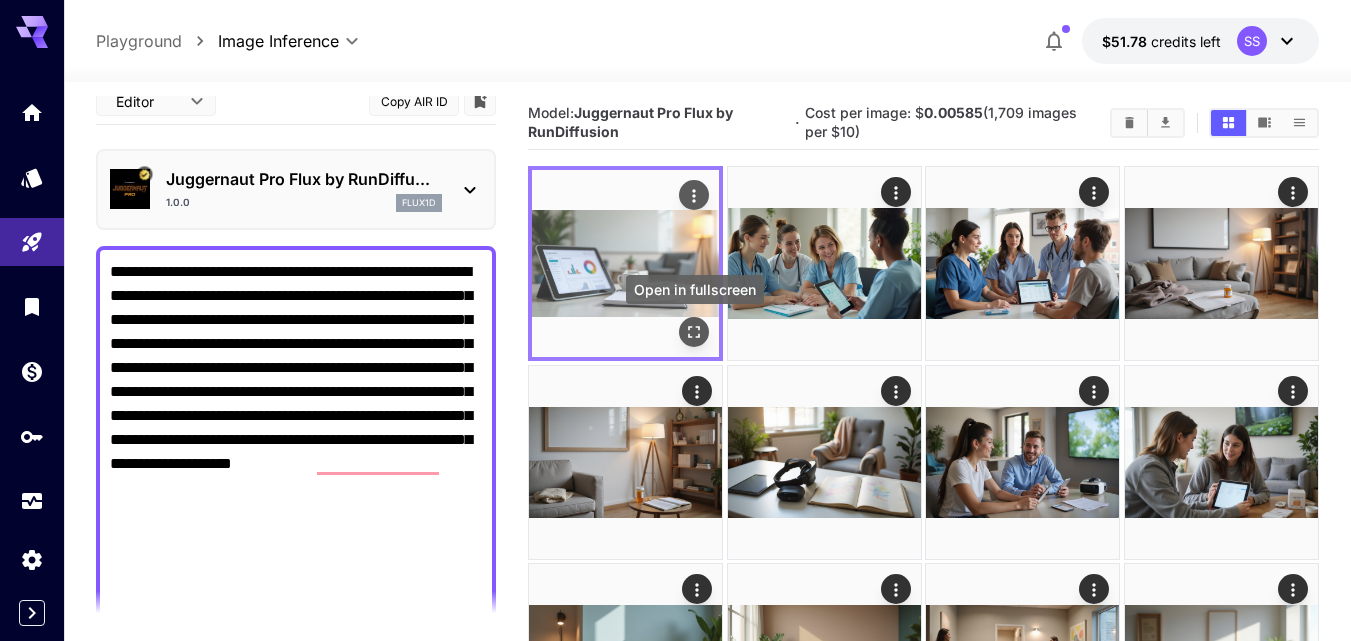 click 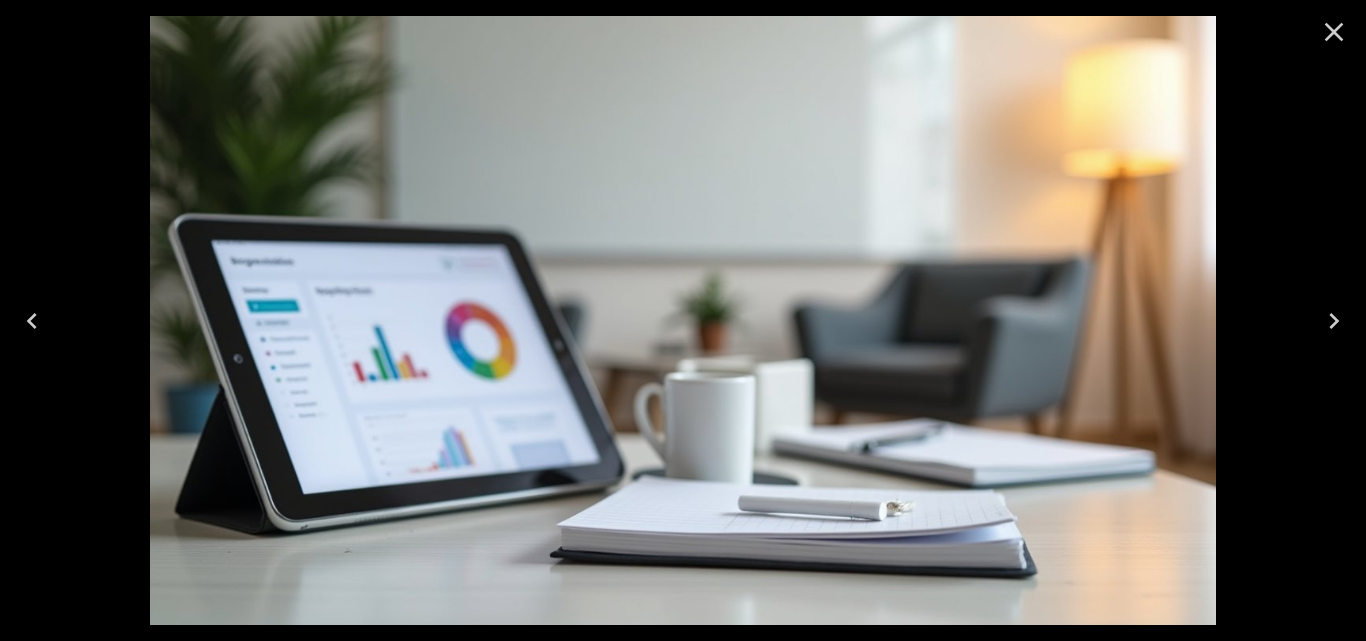 click 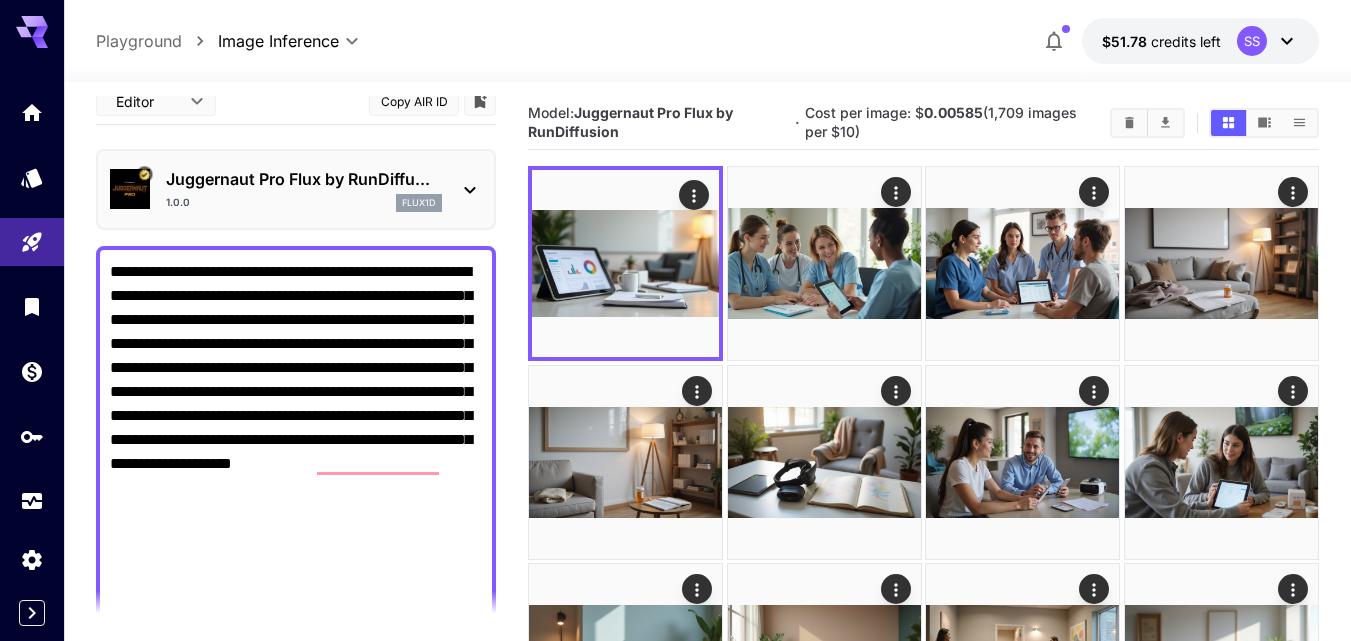 click on "**********" at bounding box center [296, 512] 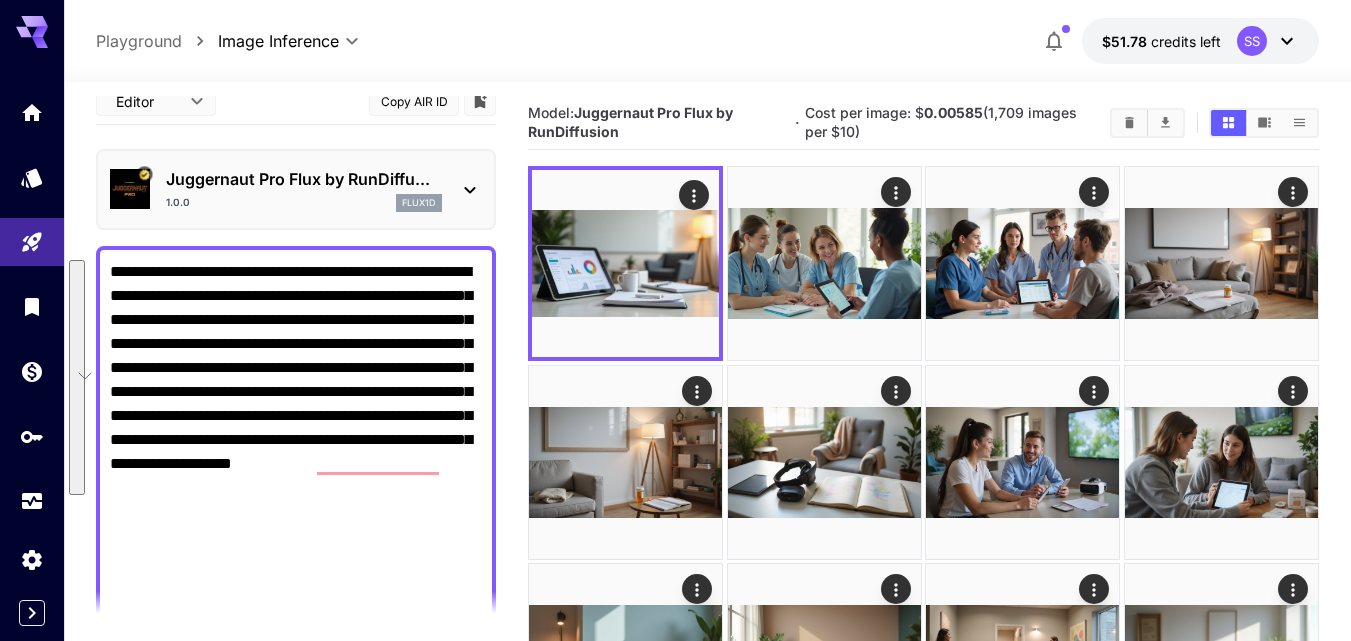 paste 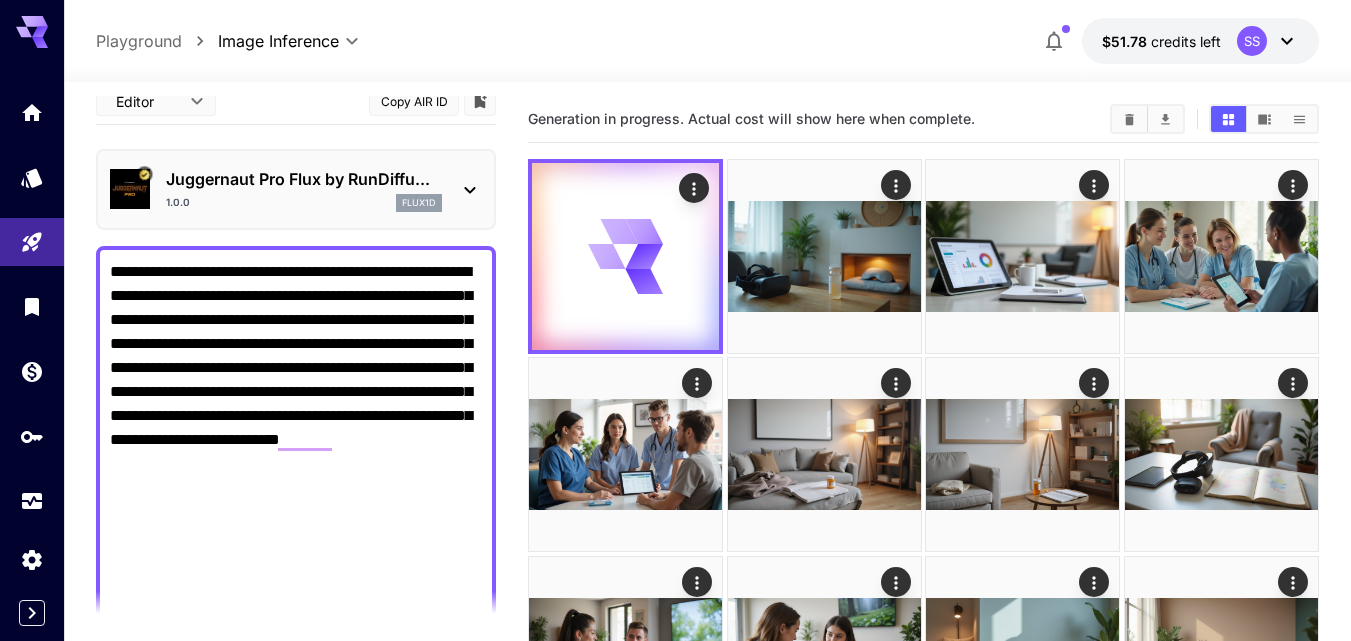click on "**********" at bounding box center (296, 512) 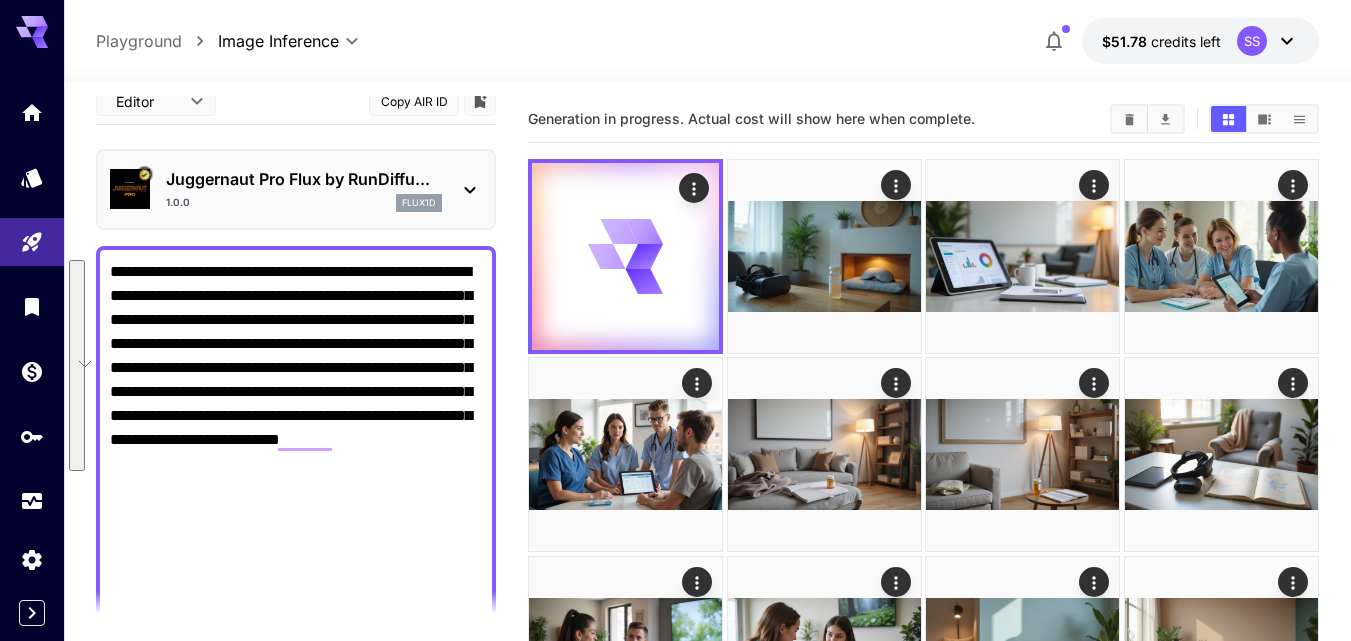 paste on "**********" 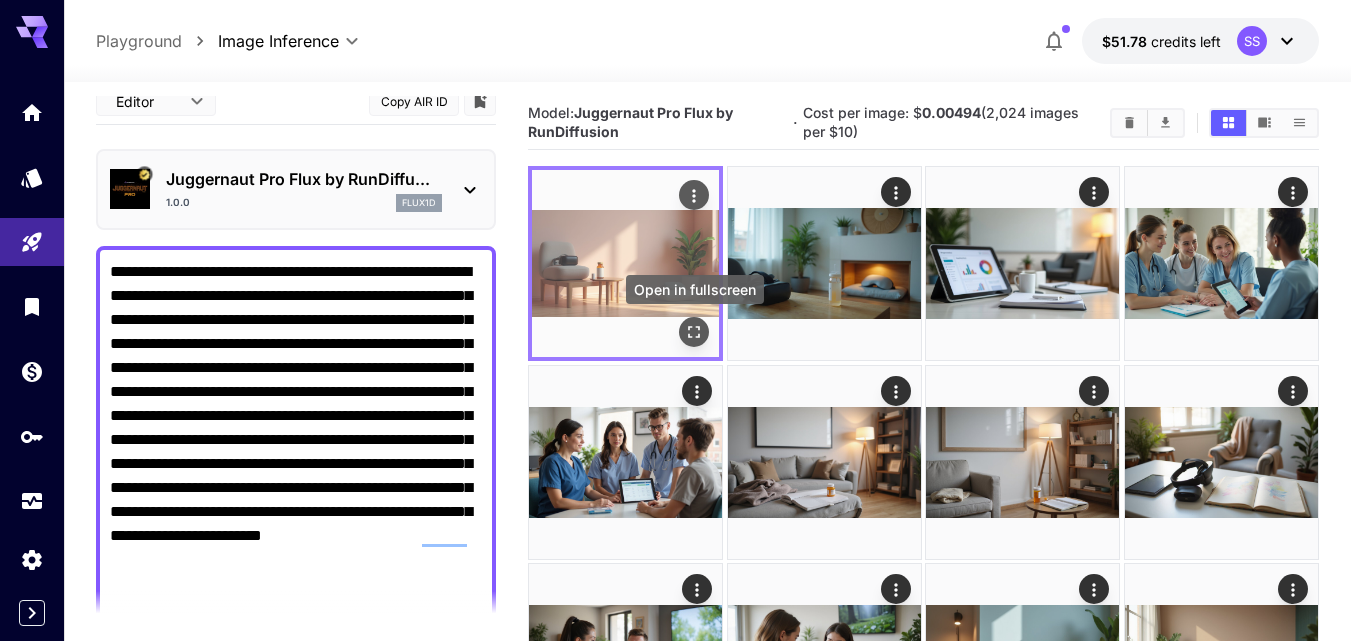 click at bounding box center (694, 333) 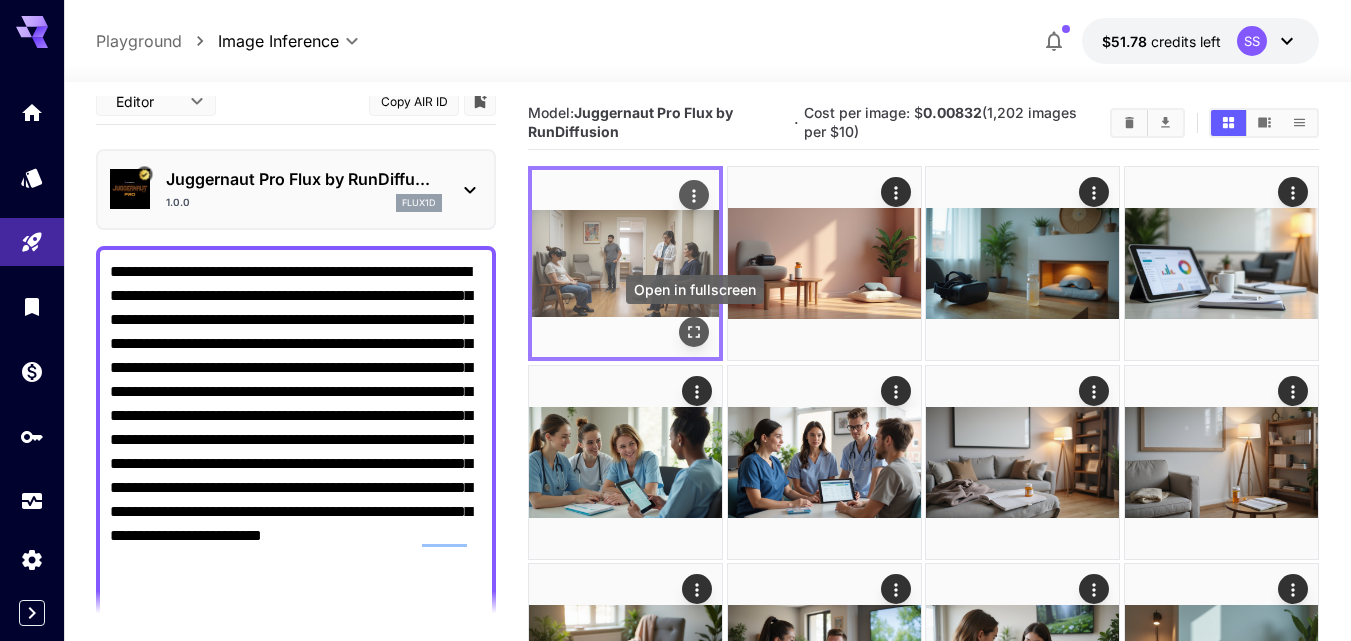 click 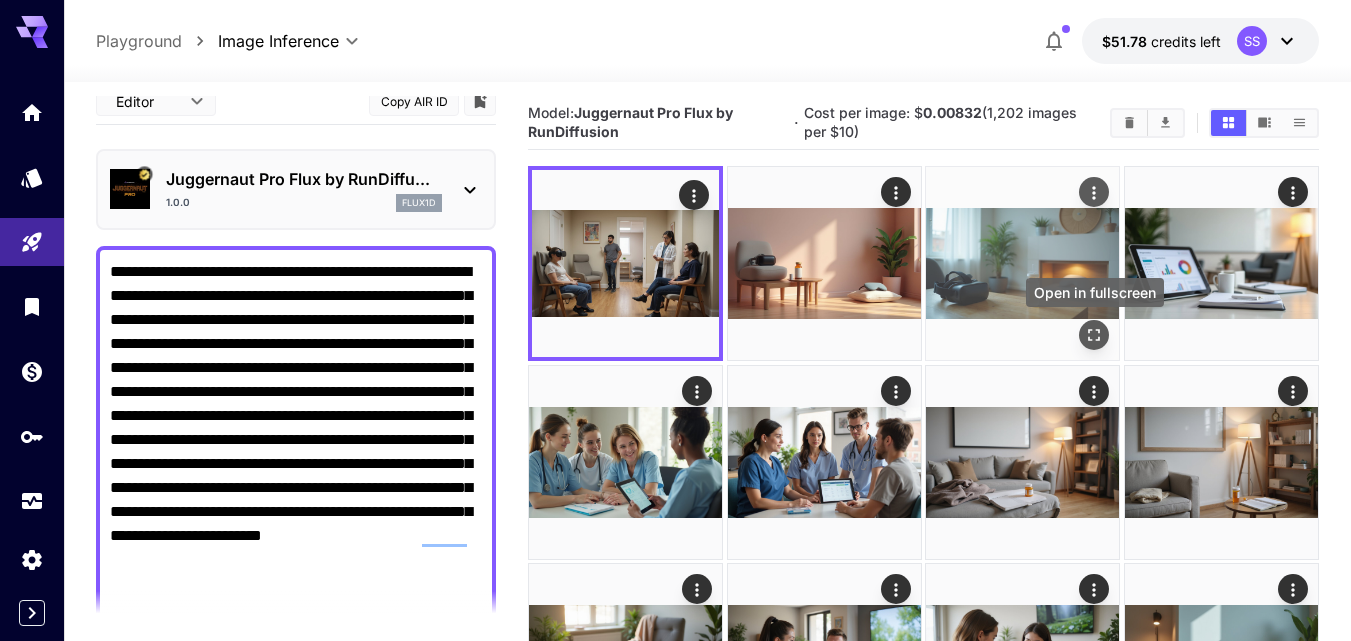 click 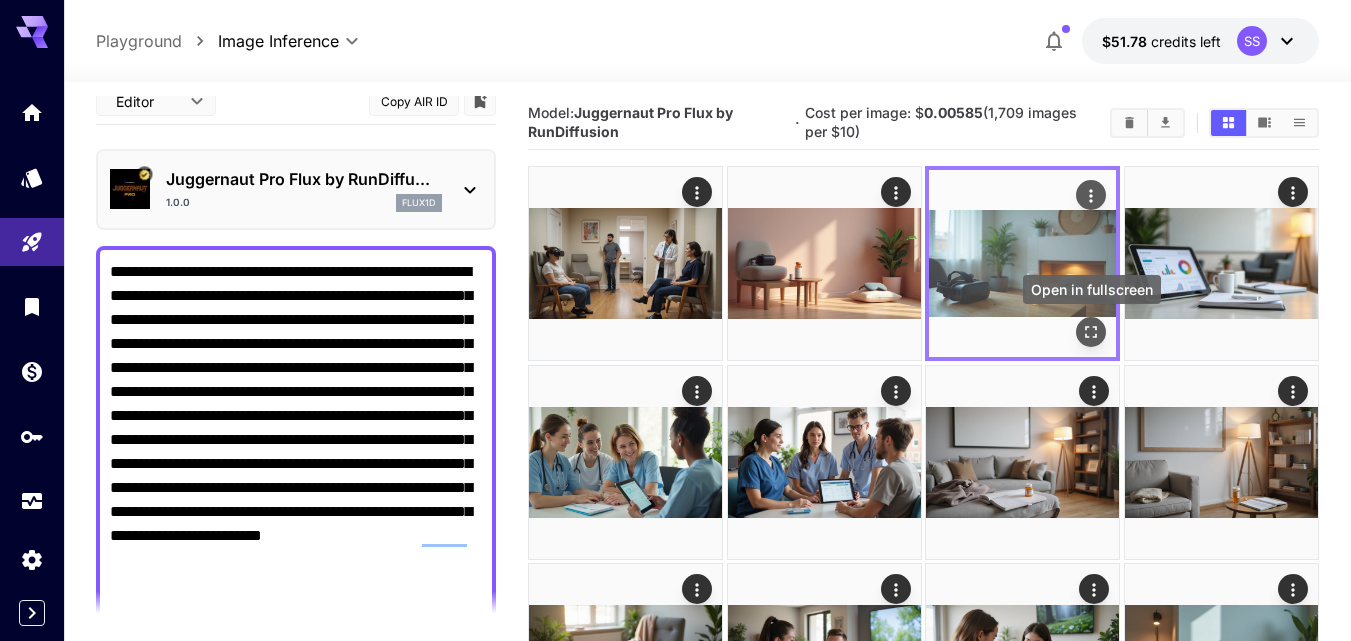 click 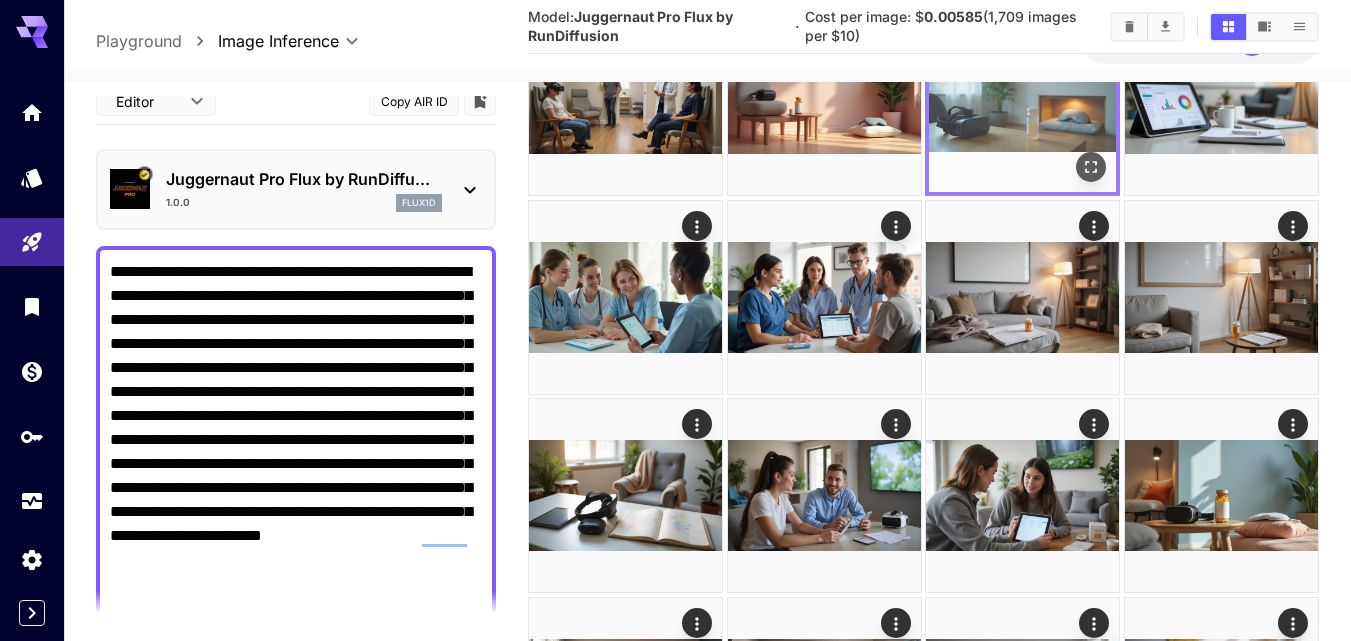 scroll, scrollTop: 202, scrollLeft: 0, axis: vertical 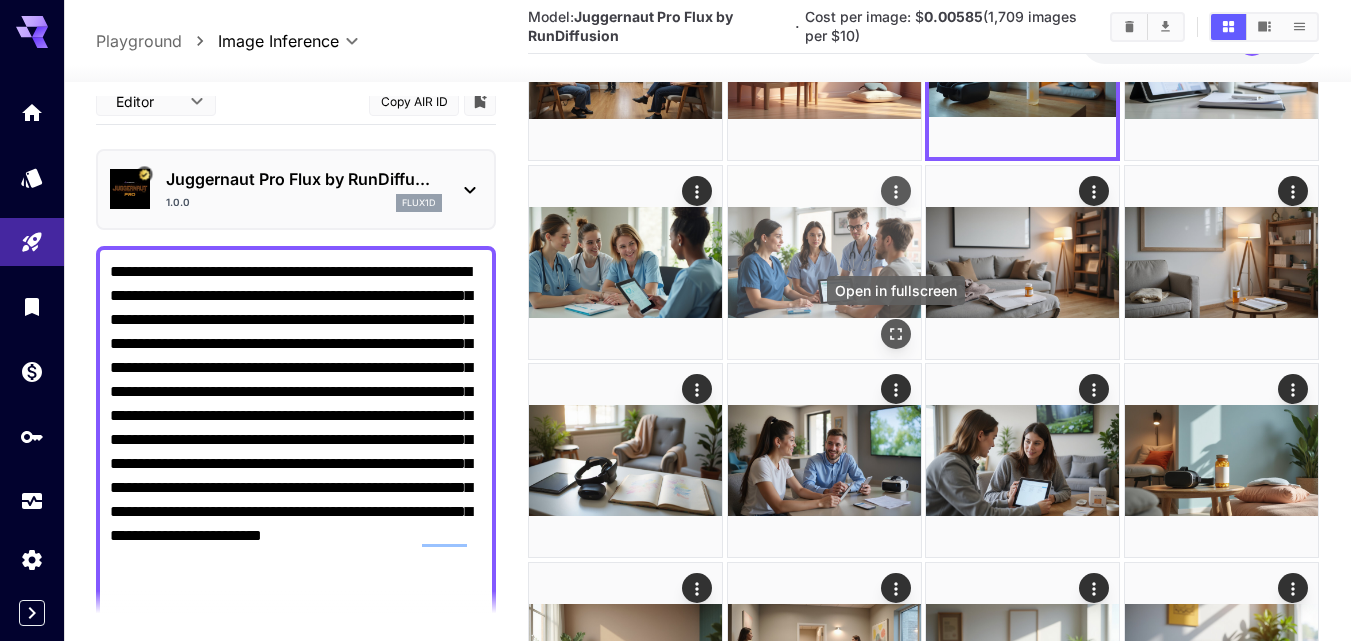 click 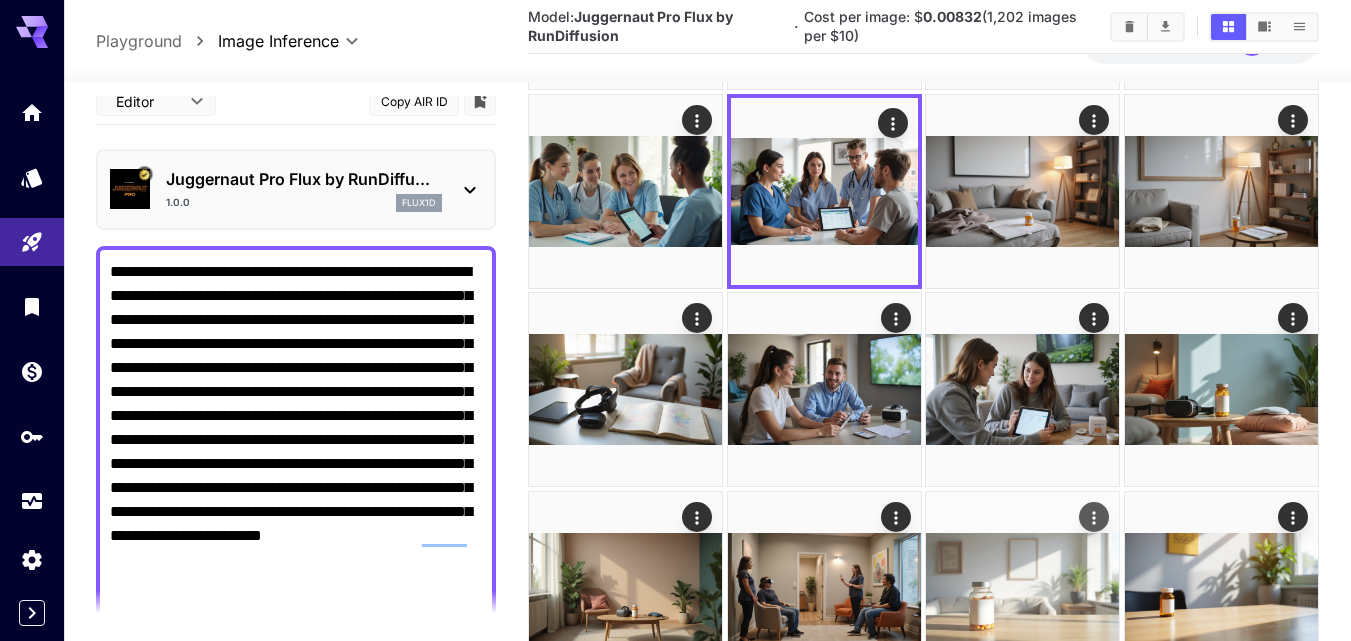 scroll, scrollTop: 302, scrollLeft: 0, axis: vertical 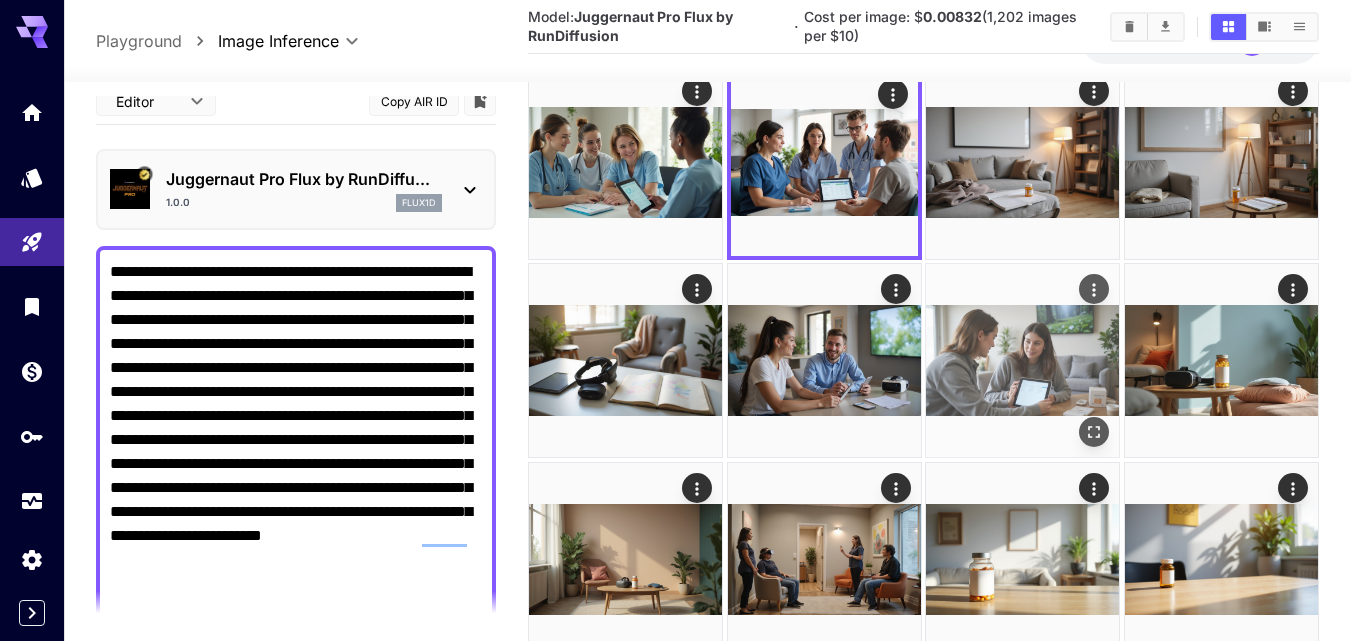 click 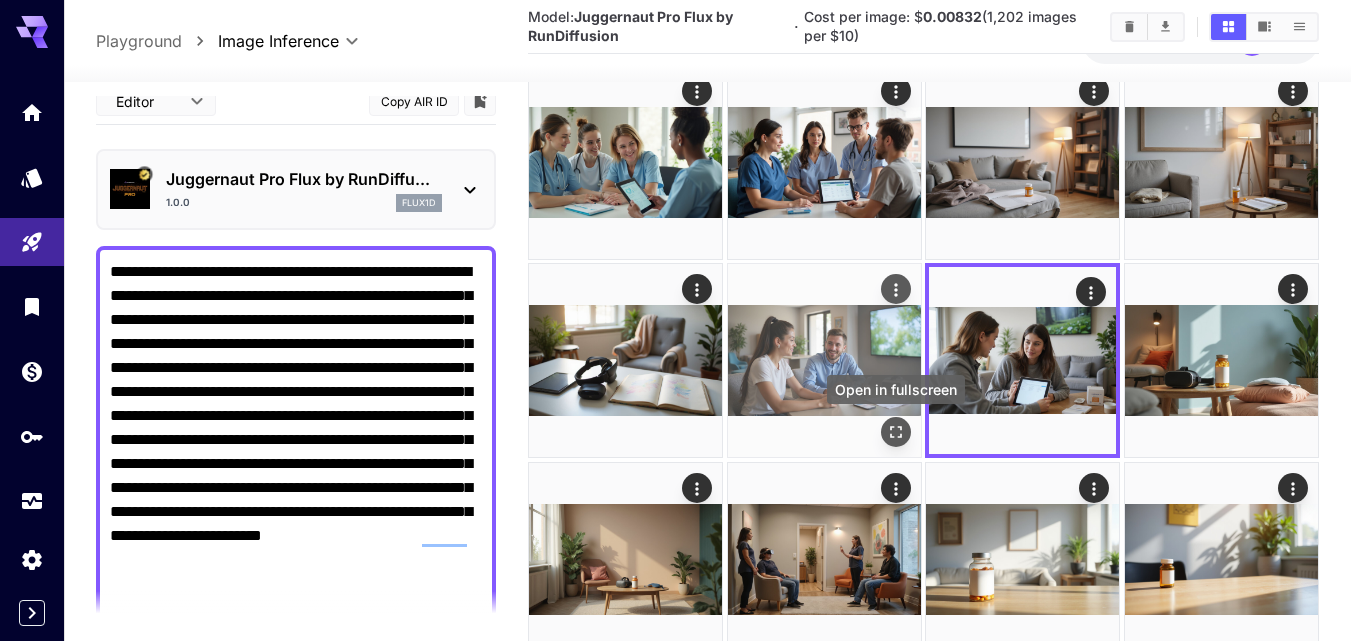click 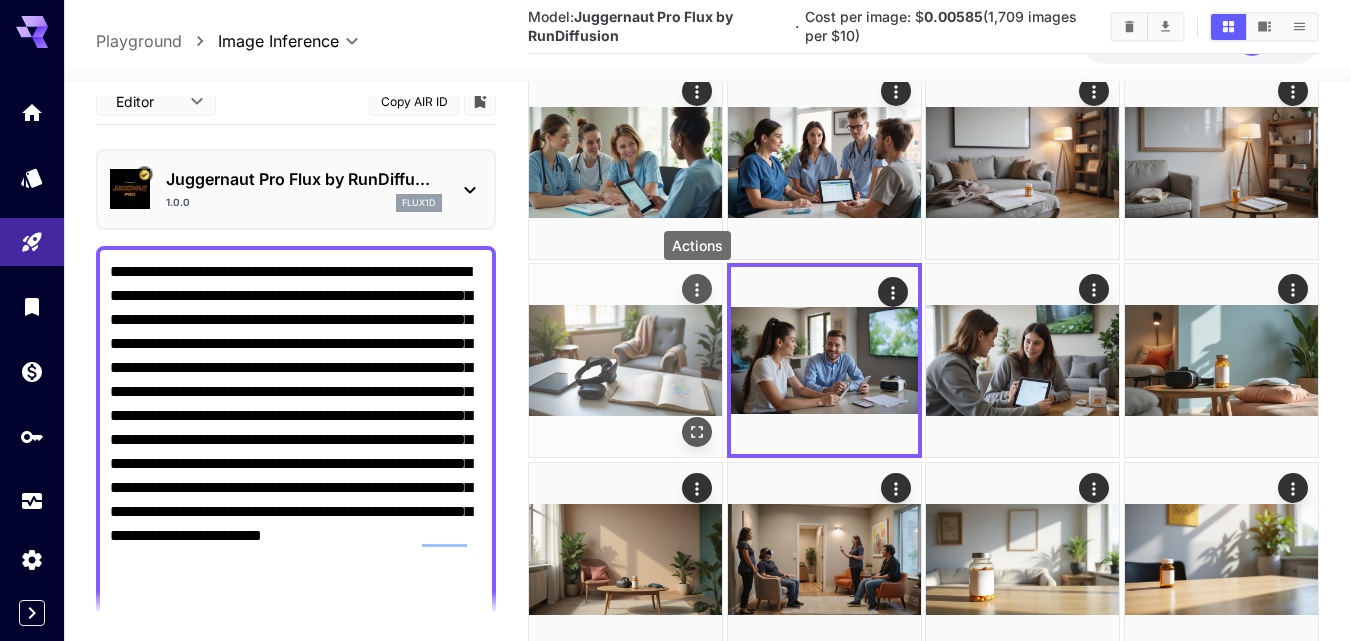 click 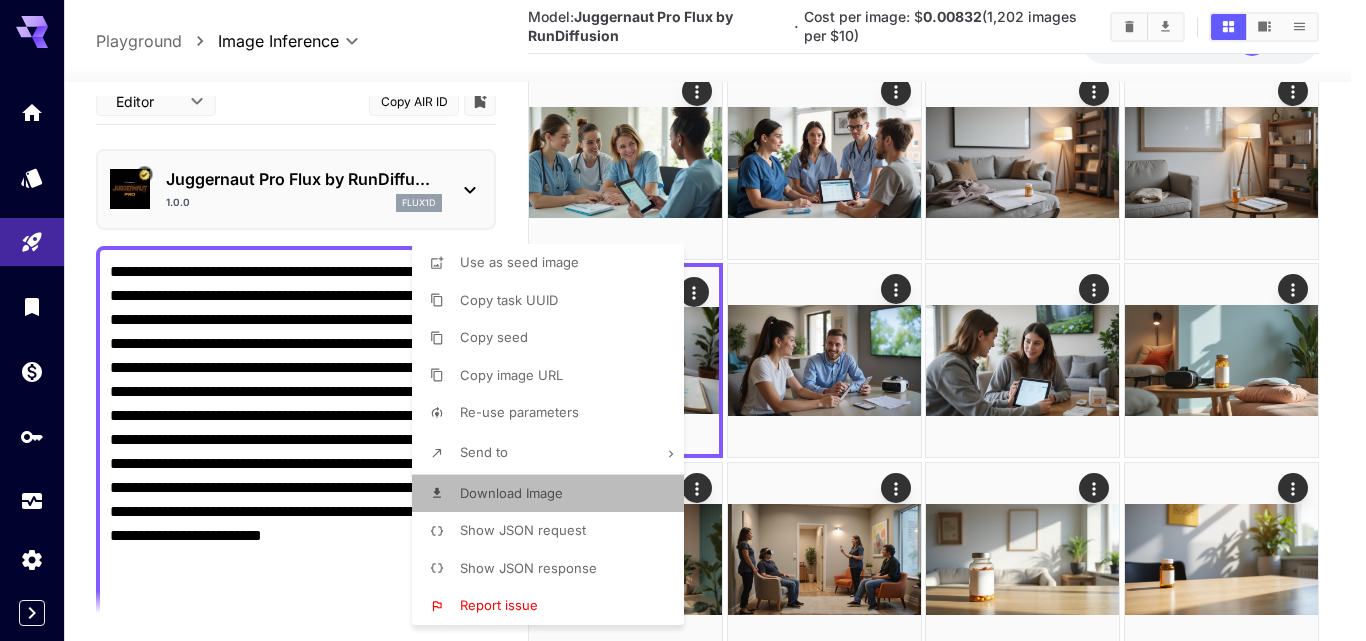 click on "Download Image" at bounding box center (554, 494) 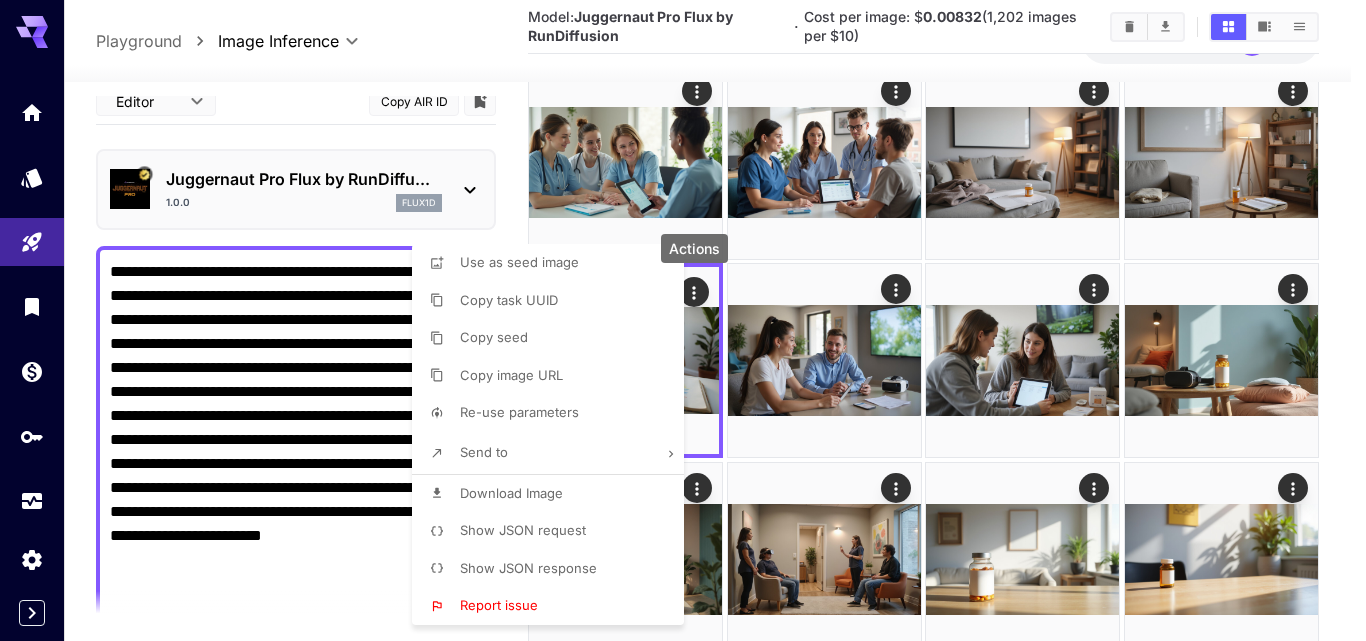 click at bounding box center (683, 320) 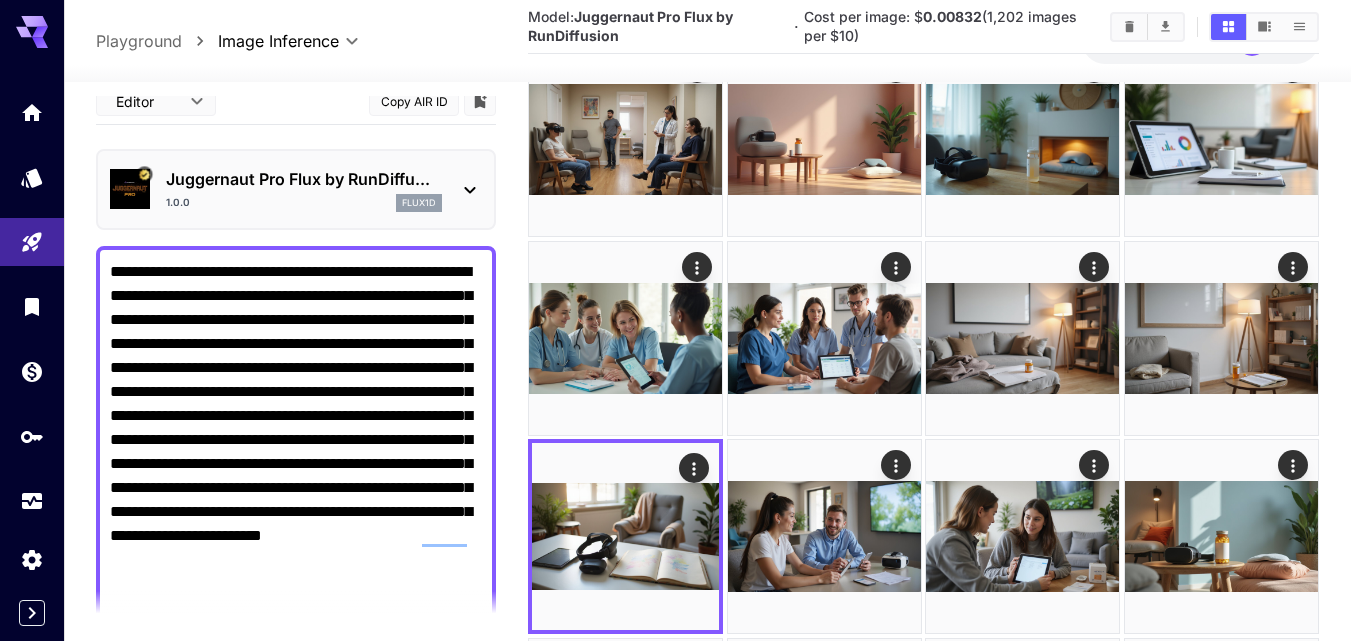 scroll, scrollTop: 102, scrollLeft: 0, axis: vertical 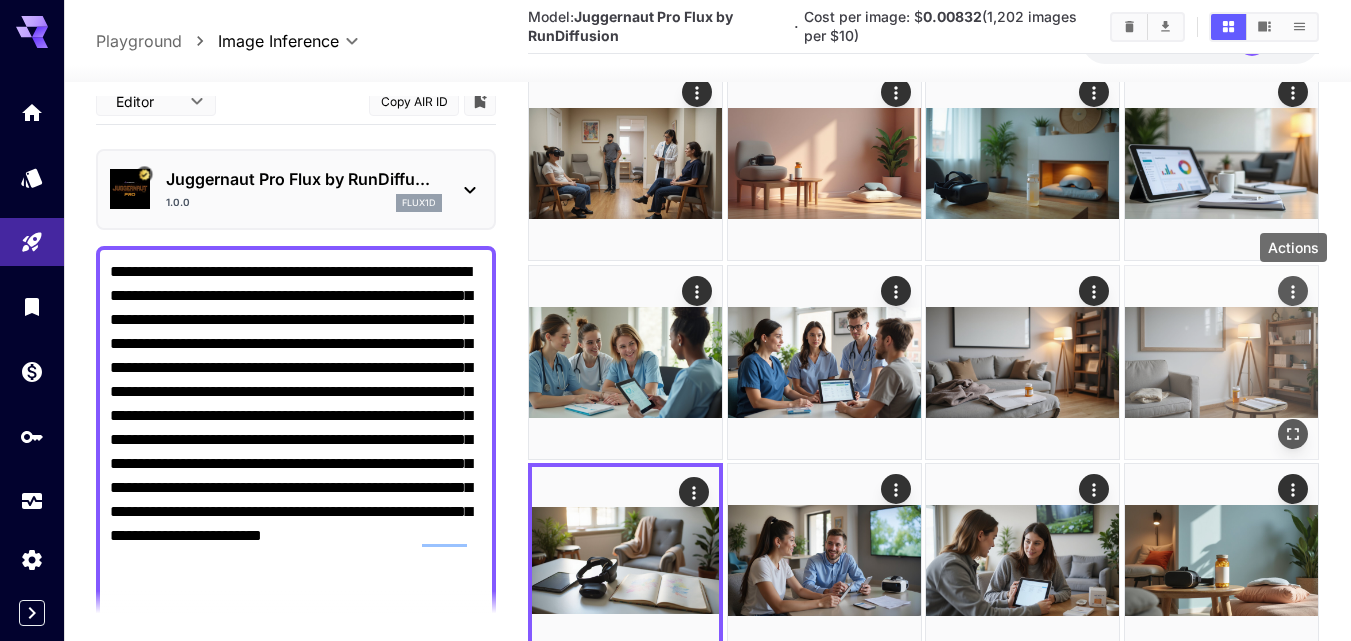 click 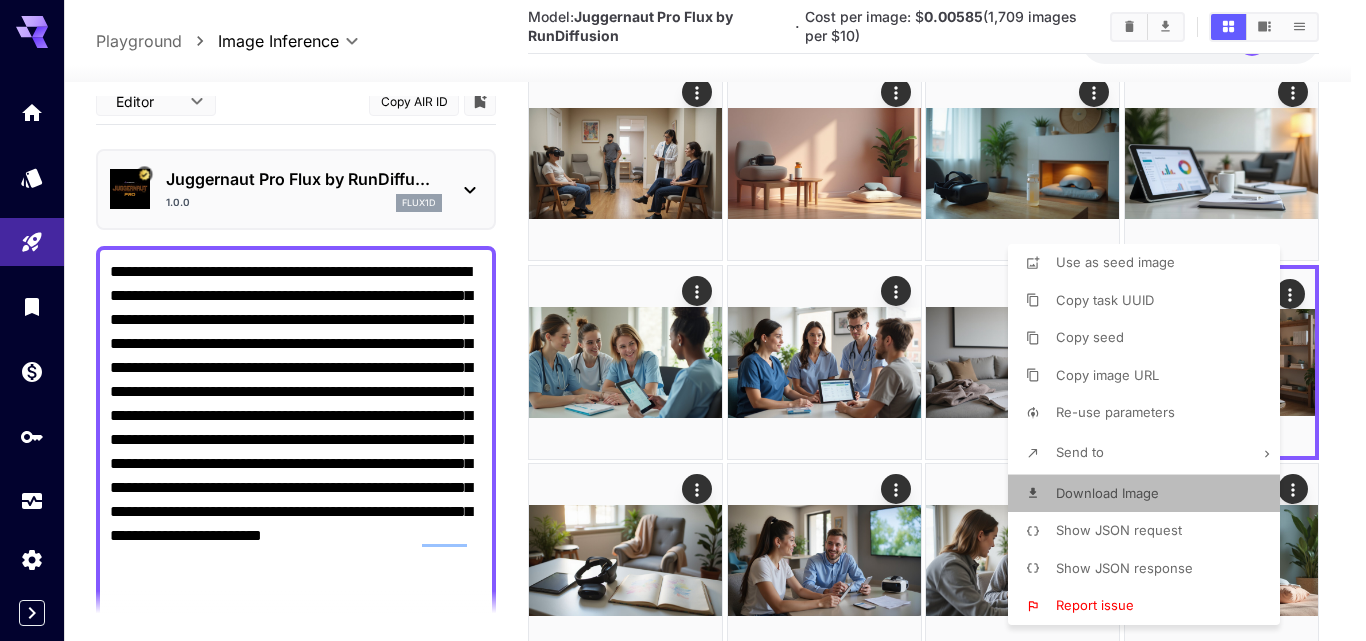 click on "Download Image" at bounding box center [1107, 493] 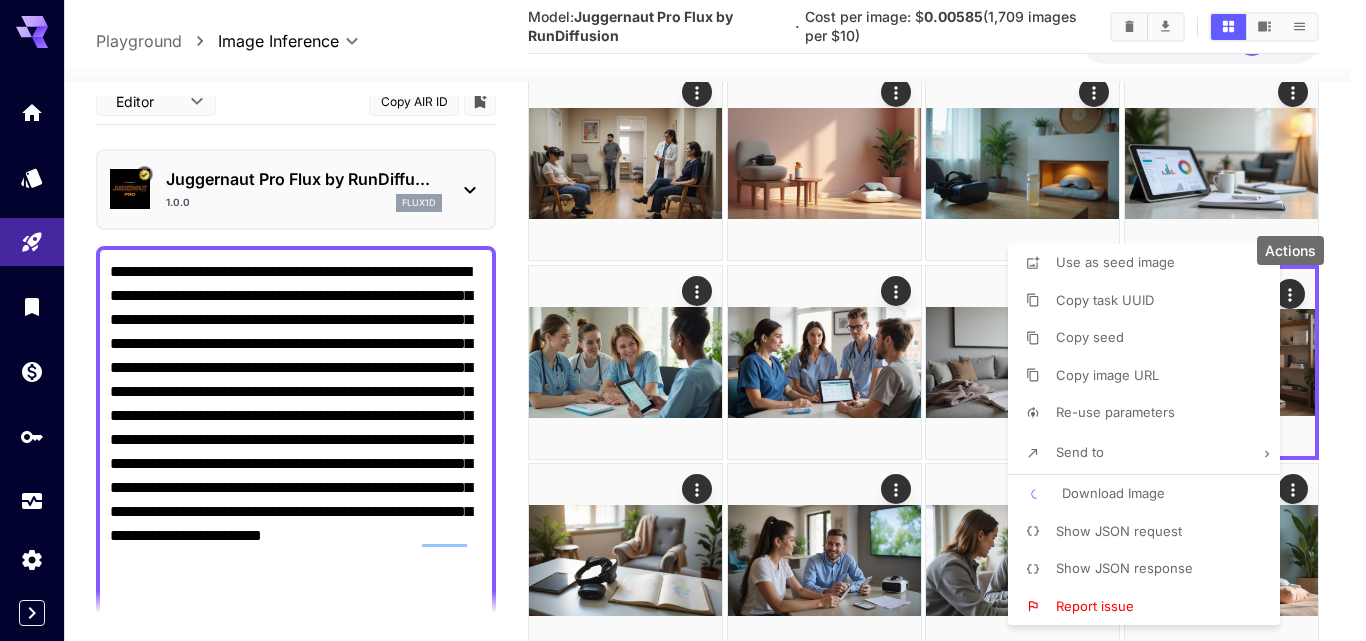 drag, startPoint x: 1361, startPoint y: 345, endPoint x: 1285, endPoint y: 331, distance: 77.27872 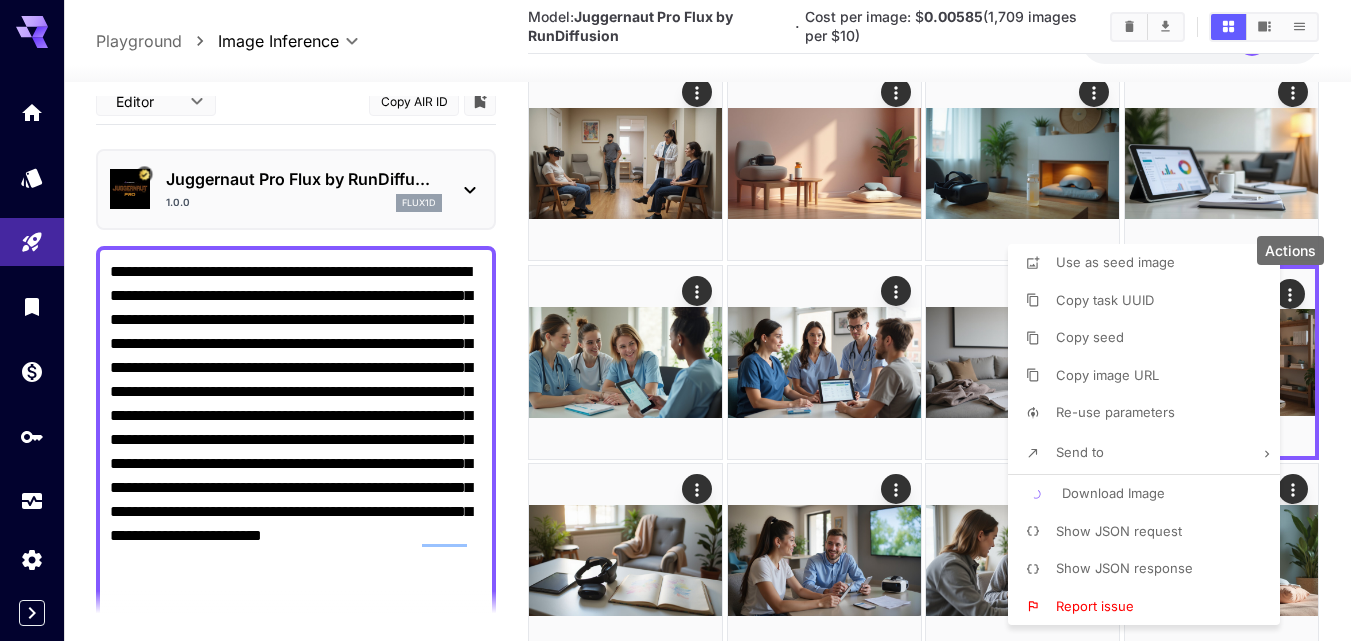 click at bounding box center [683, 320] 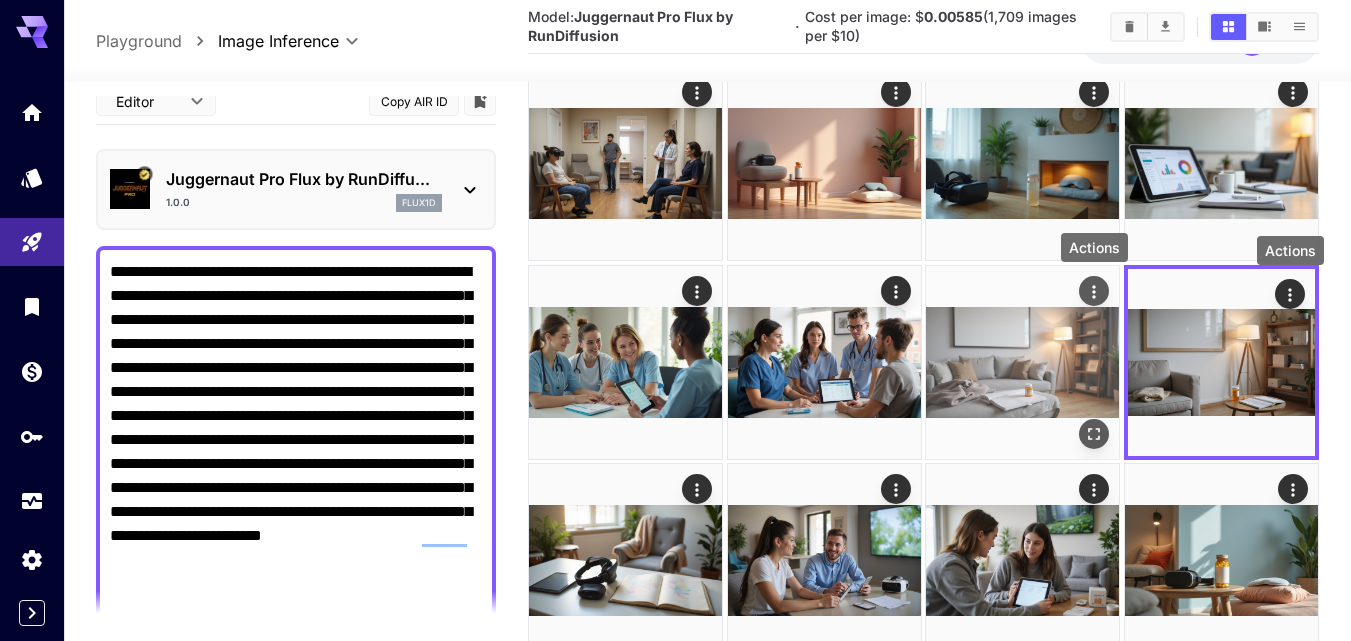 click at bounding box center [1094, 291] 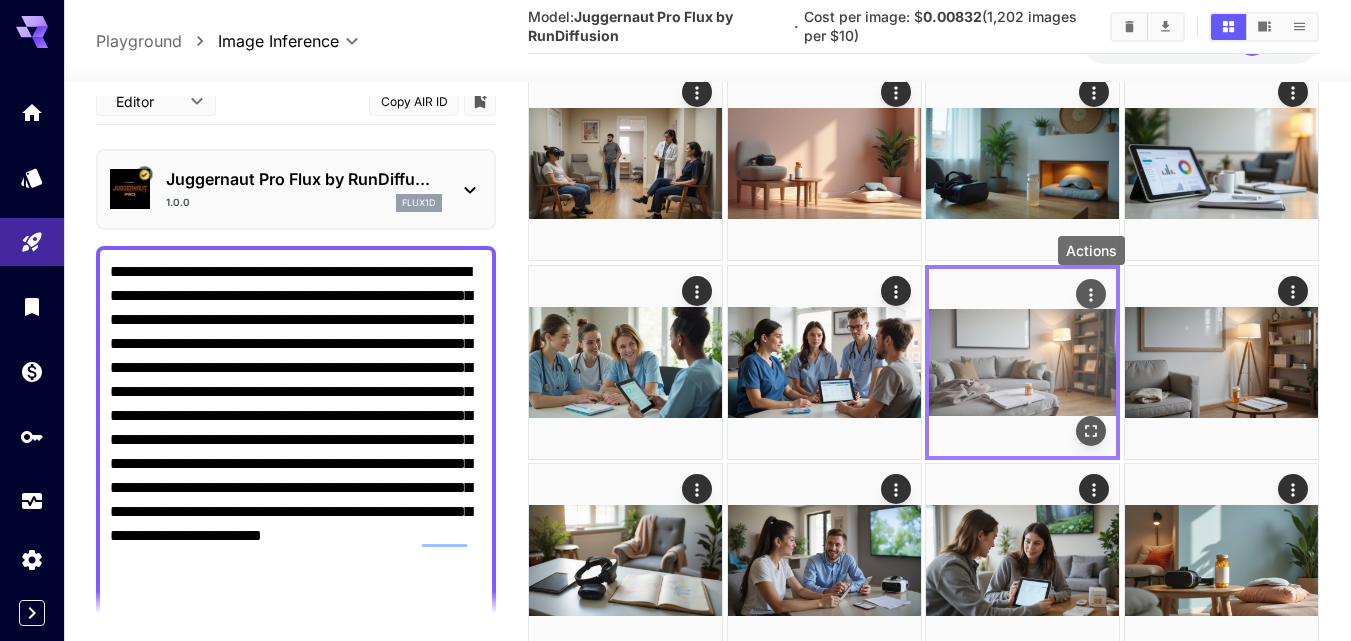 click 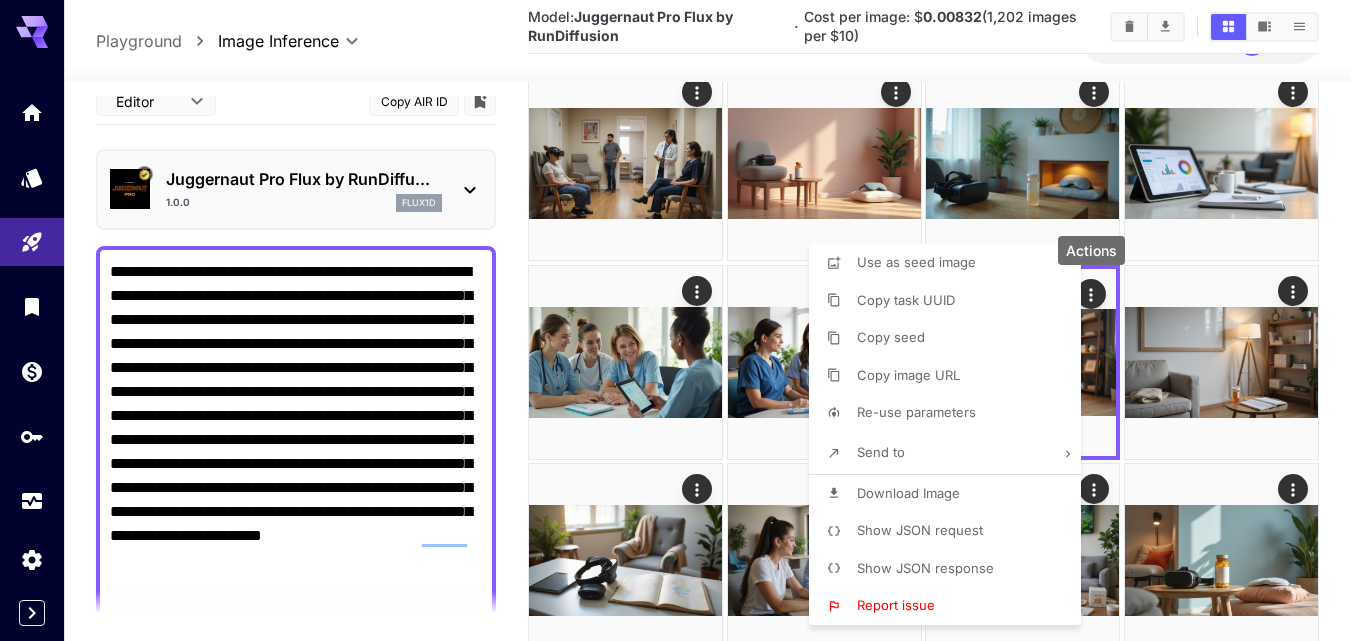 click on "Download Image" at bounding box center (951, 494) 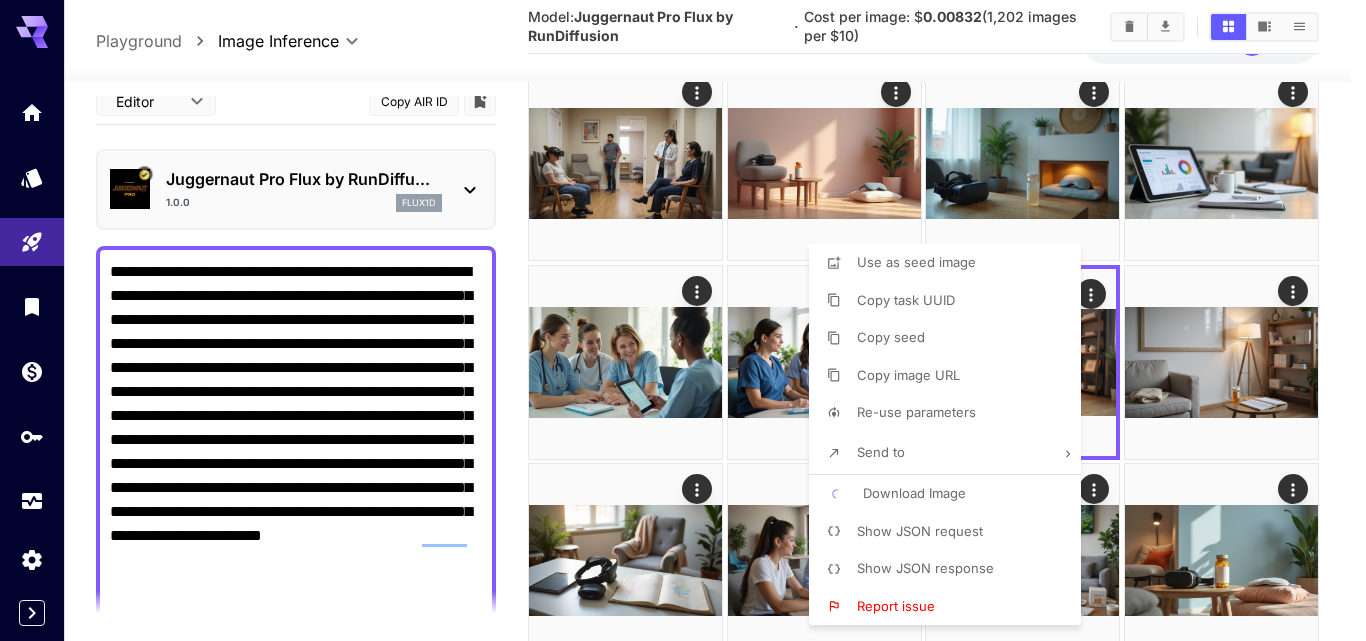 click at bounding box center (683, 320) 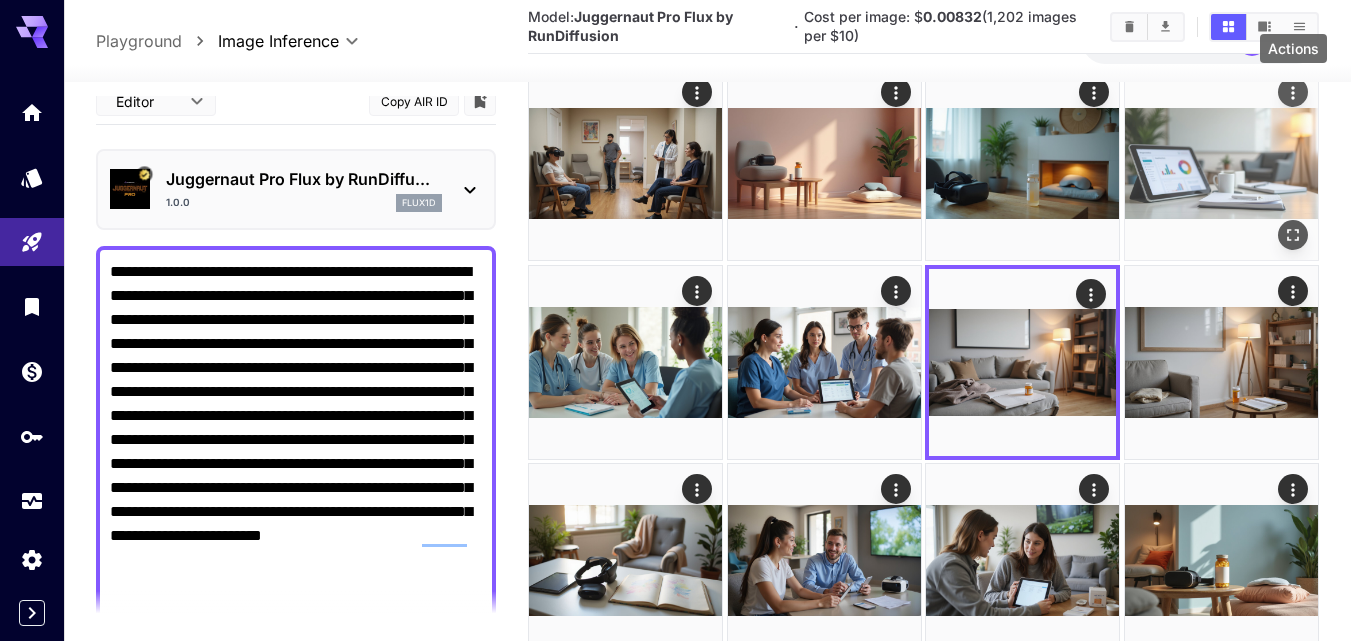 click 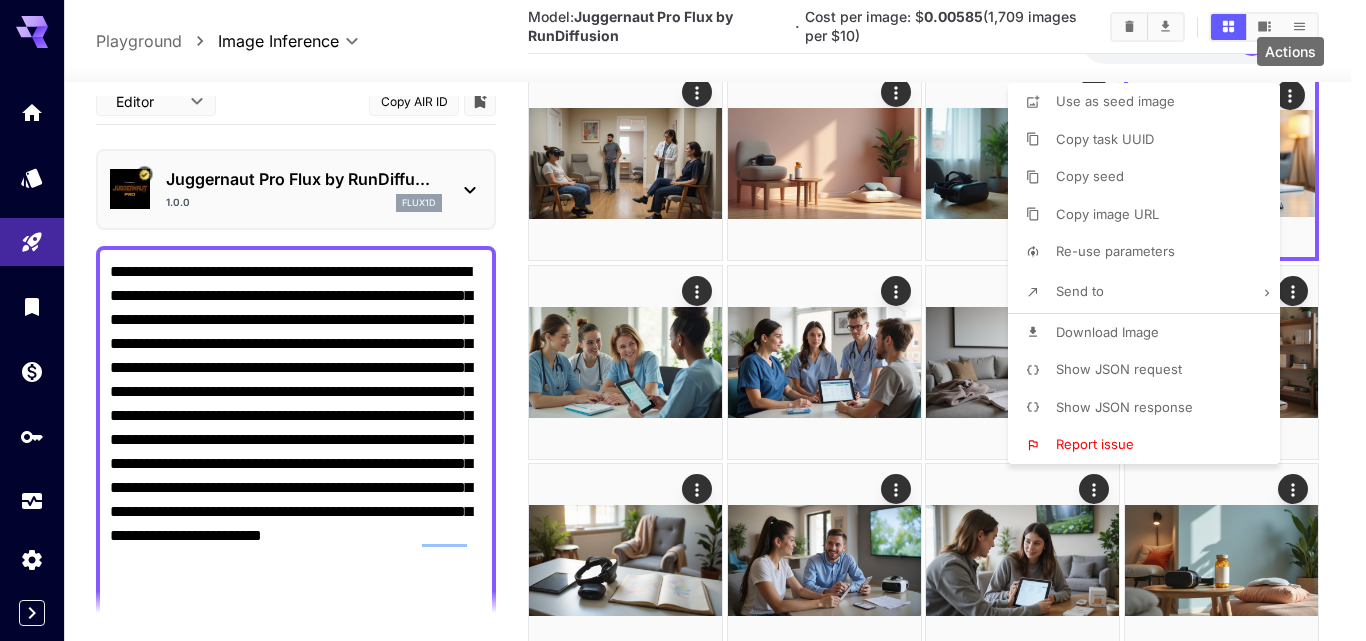 click on "Download Image" at bounding box center [1150, 333] 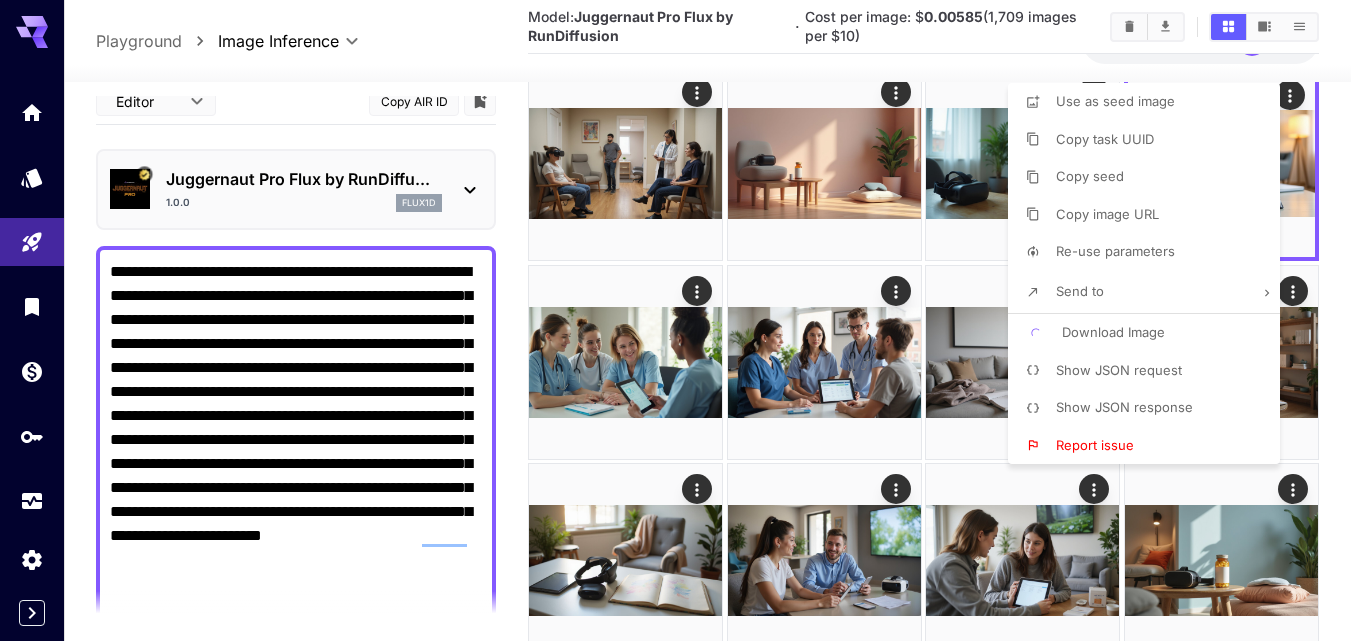 click at bounding box center (683, 320) 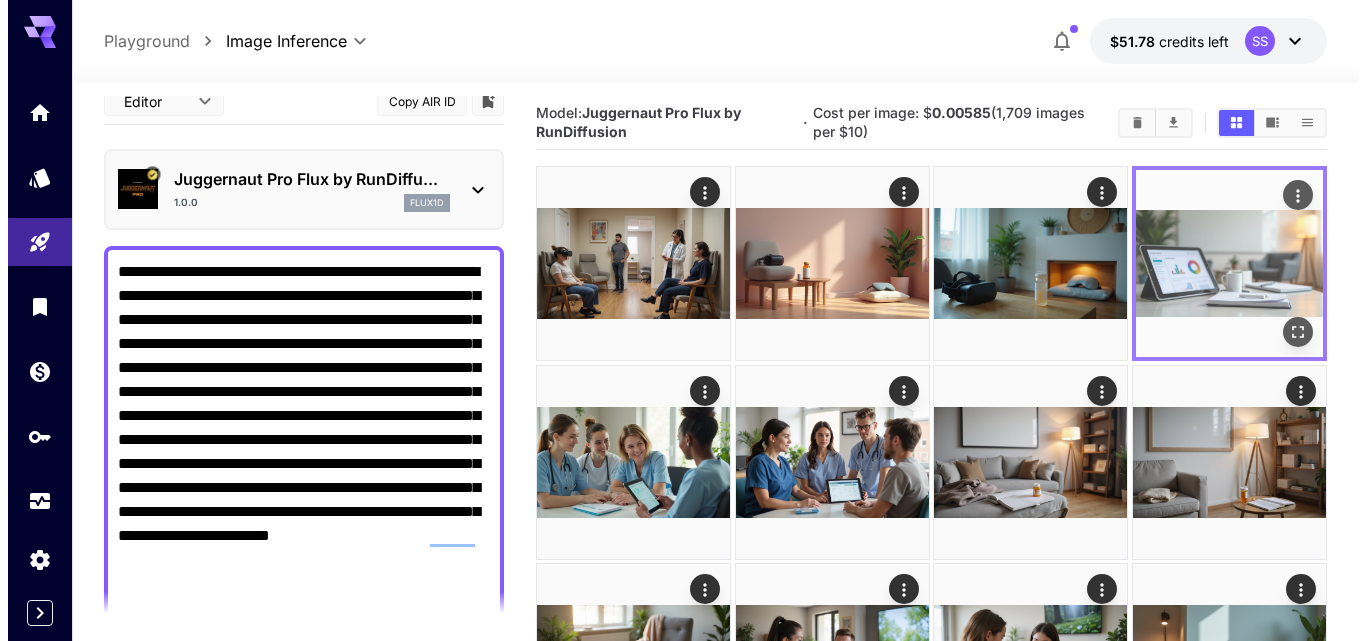 scroll, scrollTop: 0, scrollLeft: 0, axis: both 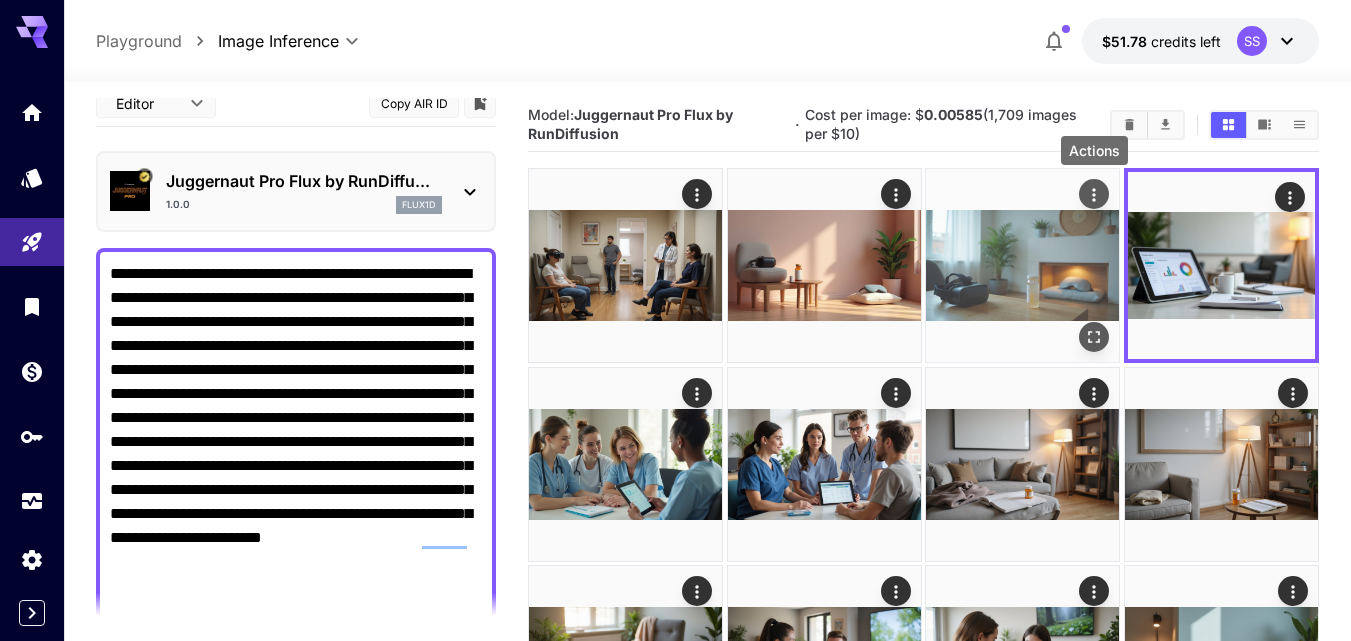 click 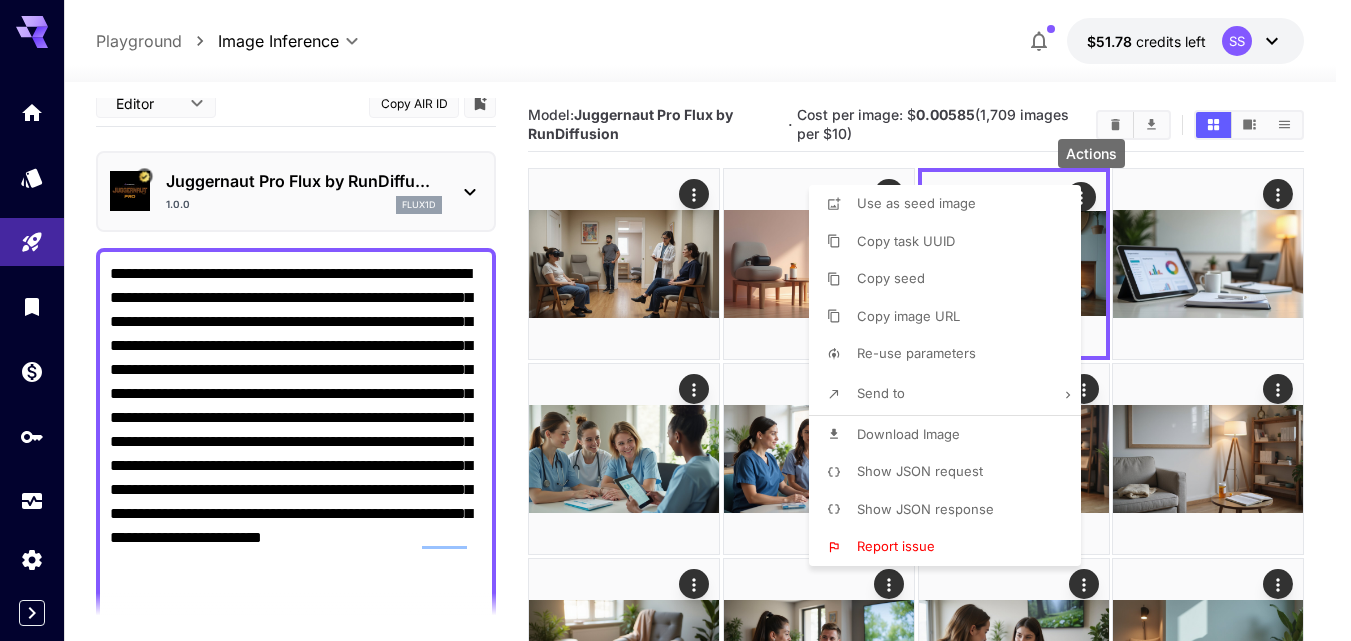 click on "Download Image" at bounding box center (908, 434) 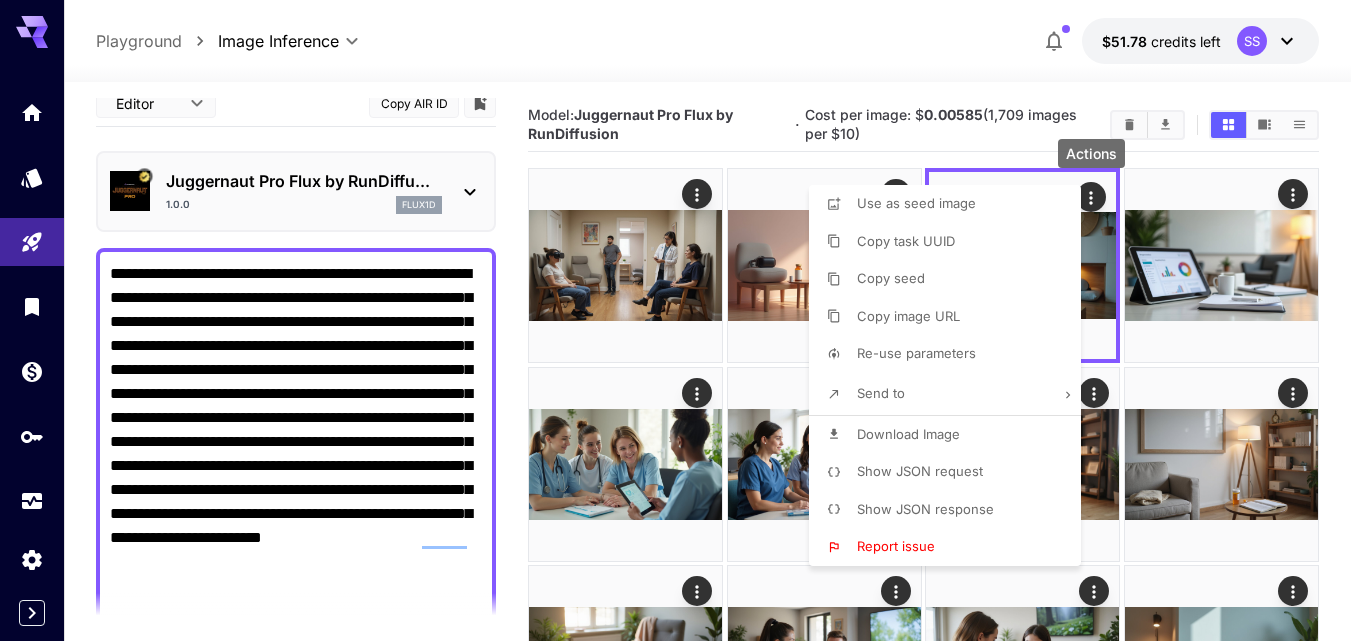 click at bounding box center (683, 320) 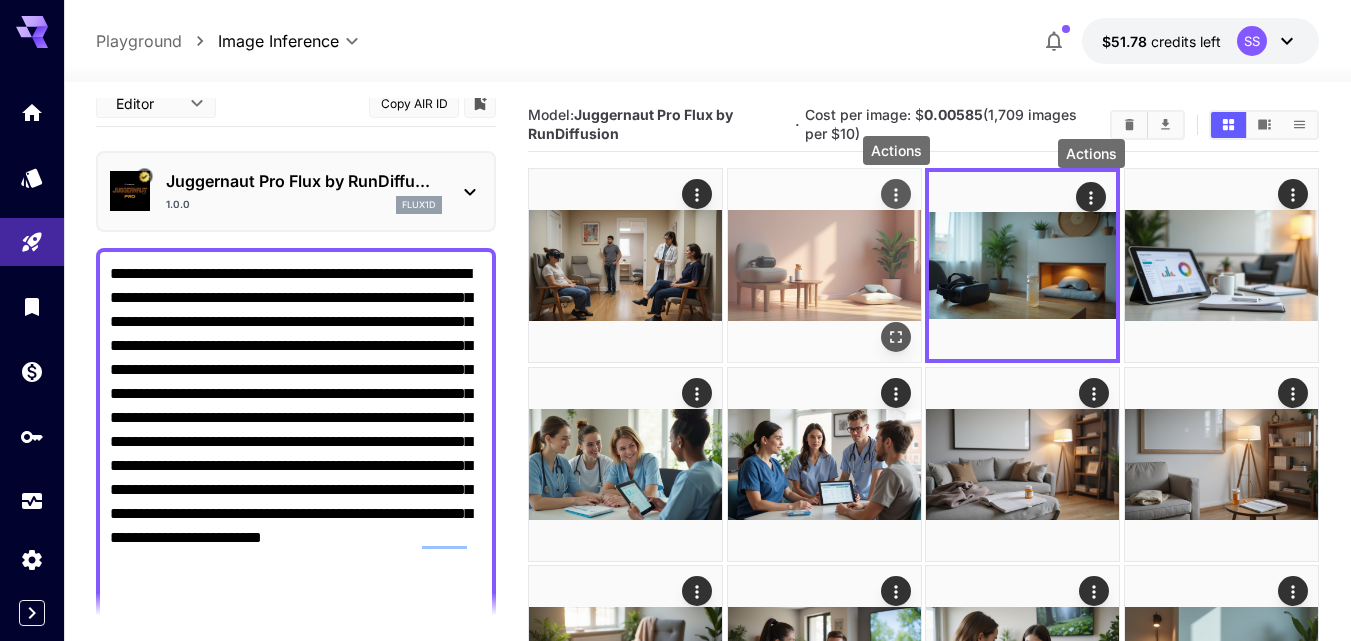click 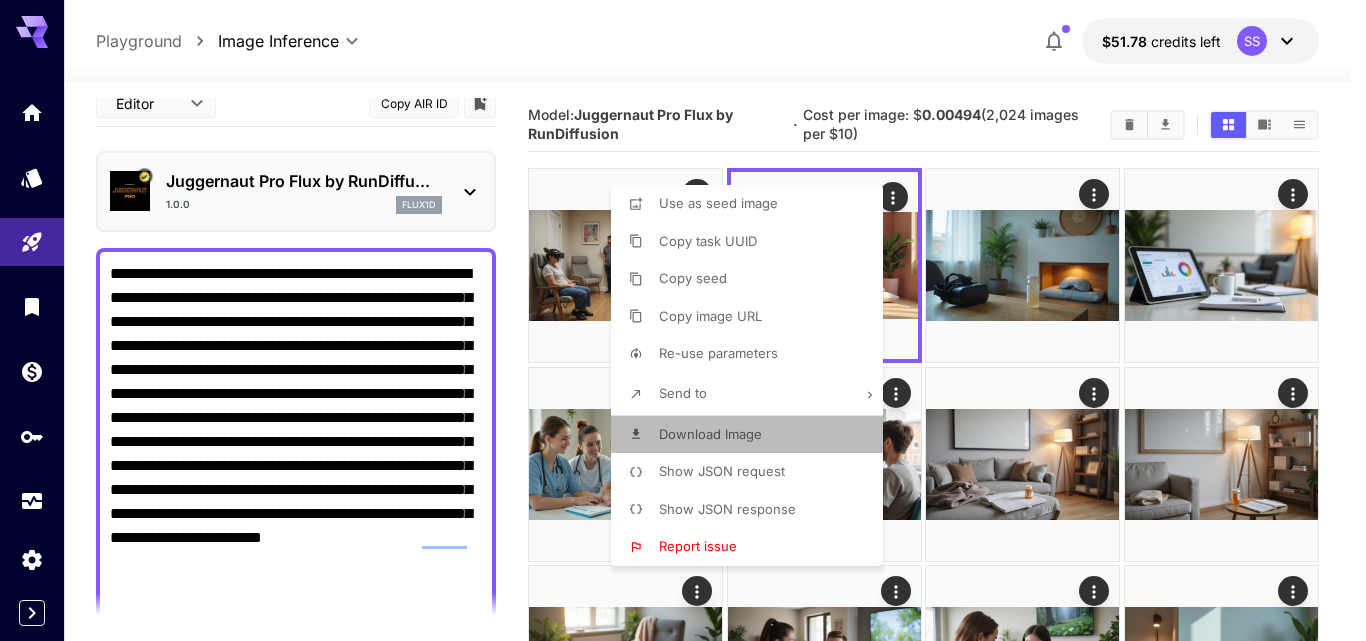 click on "Download Image" at bounding box center (753, 435) 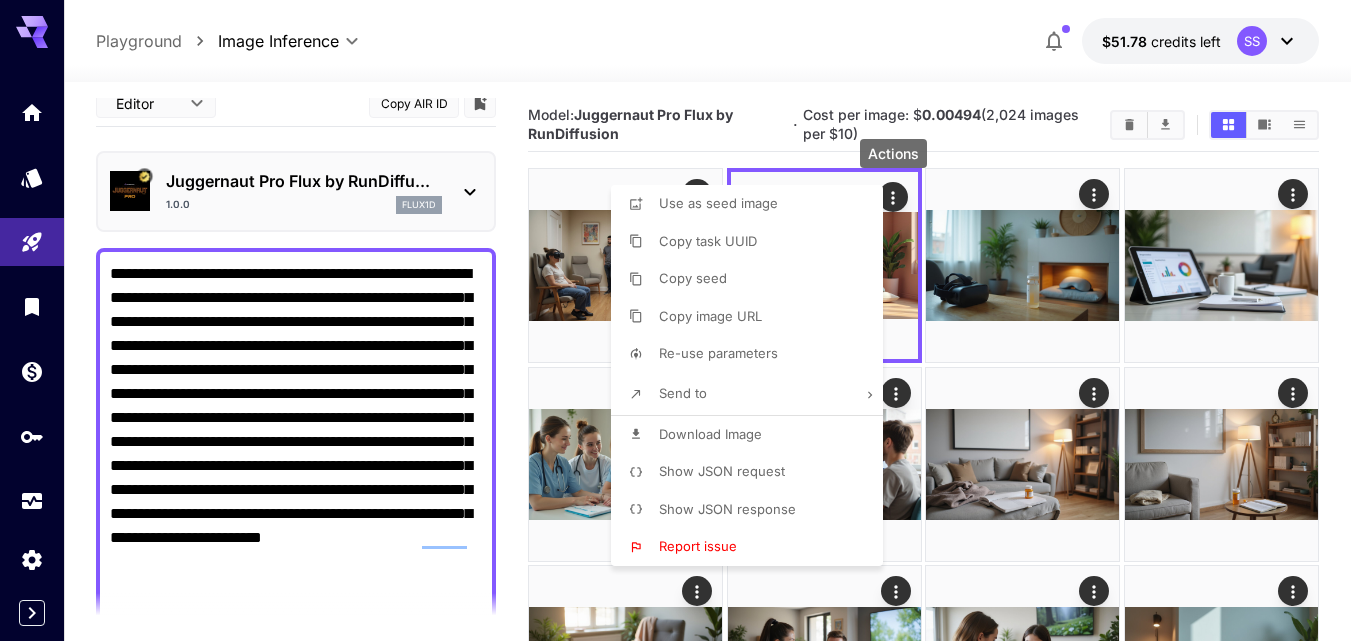 click at bounding box center (683, 320) 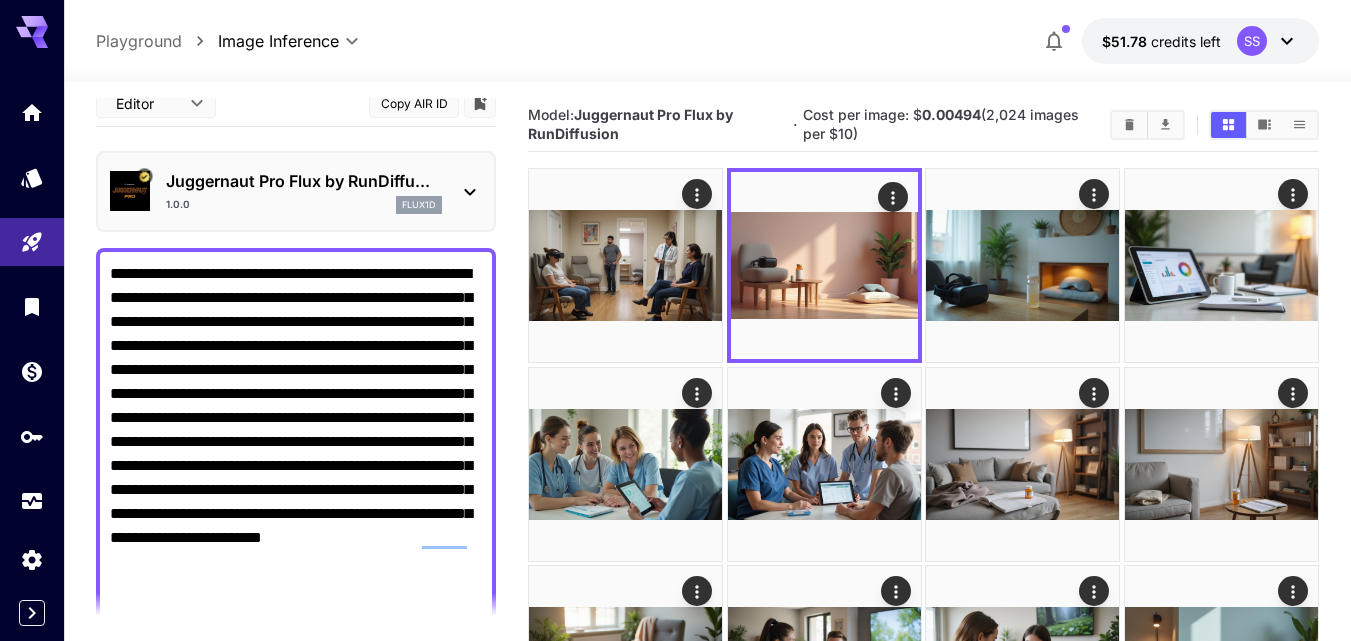 click on "**********" at bounding box center (675, 683) 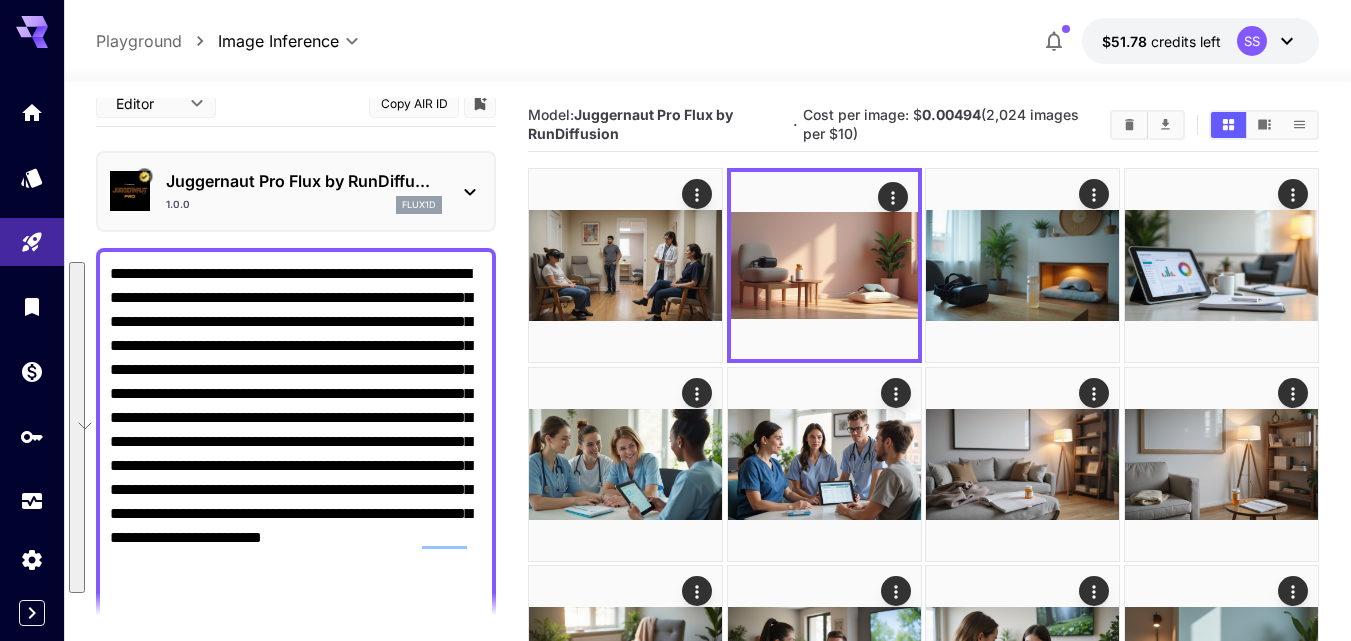paste 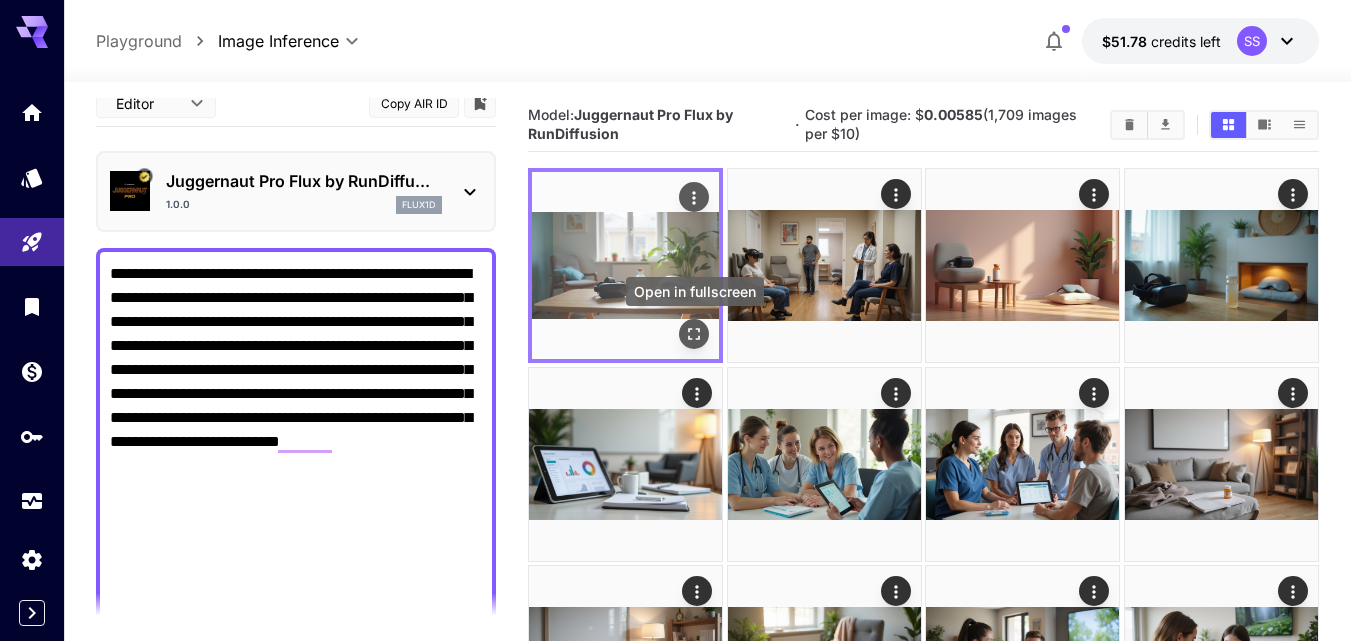 click 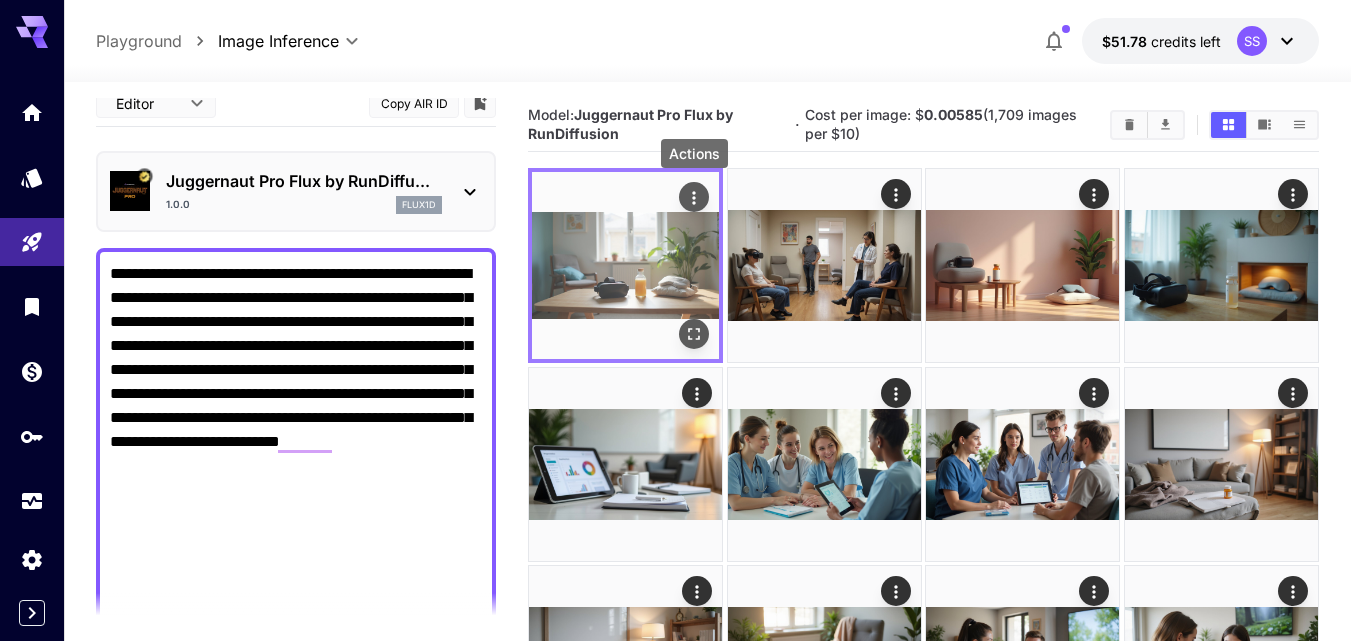 click 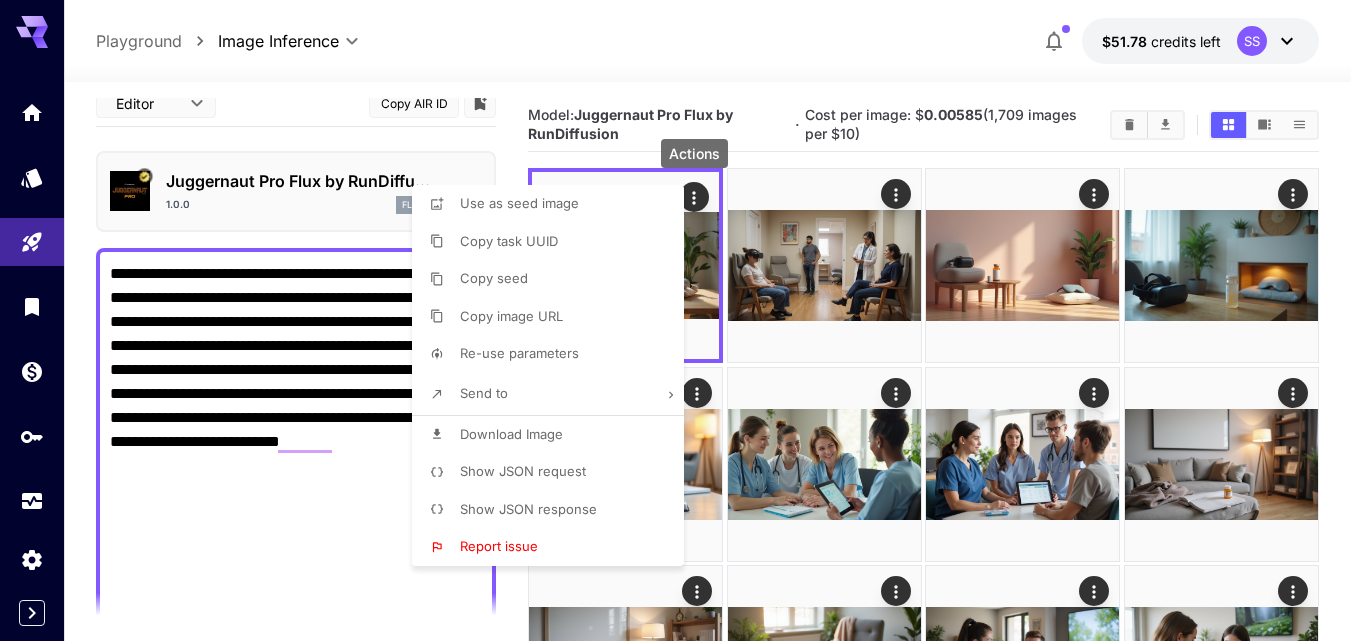 click on "Download Image" at bounding box center (554, 435) 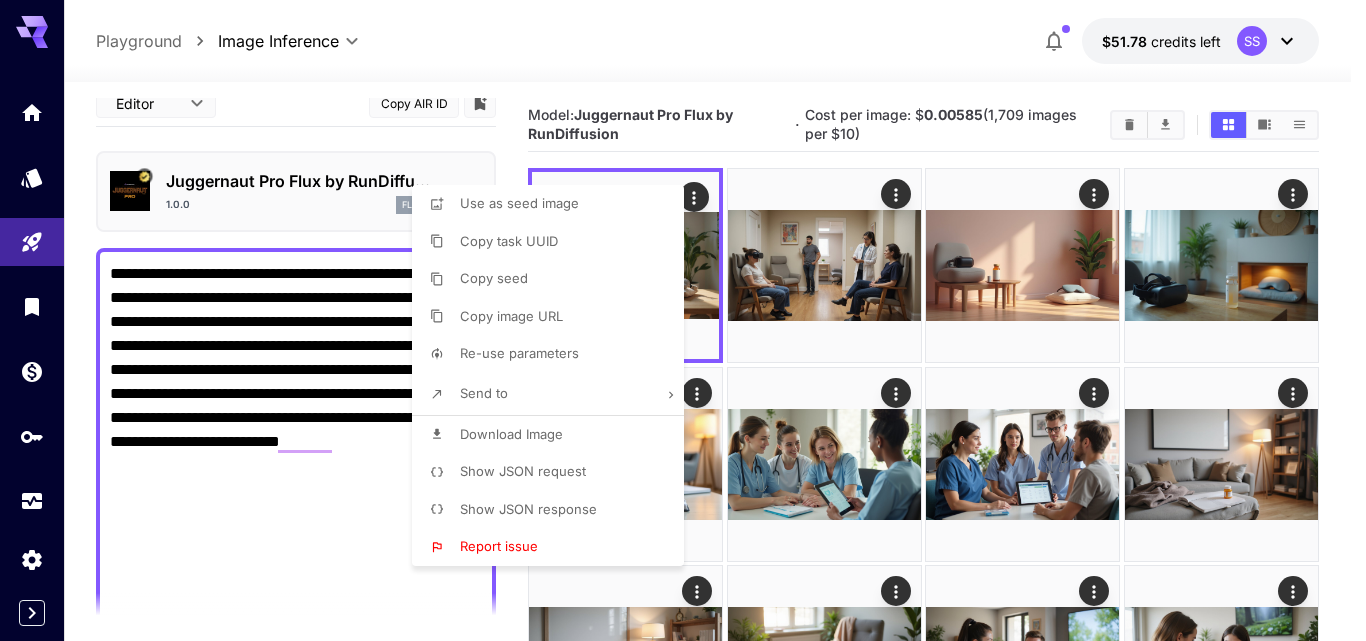 click at bounding box center (683, 320) 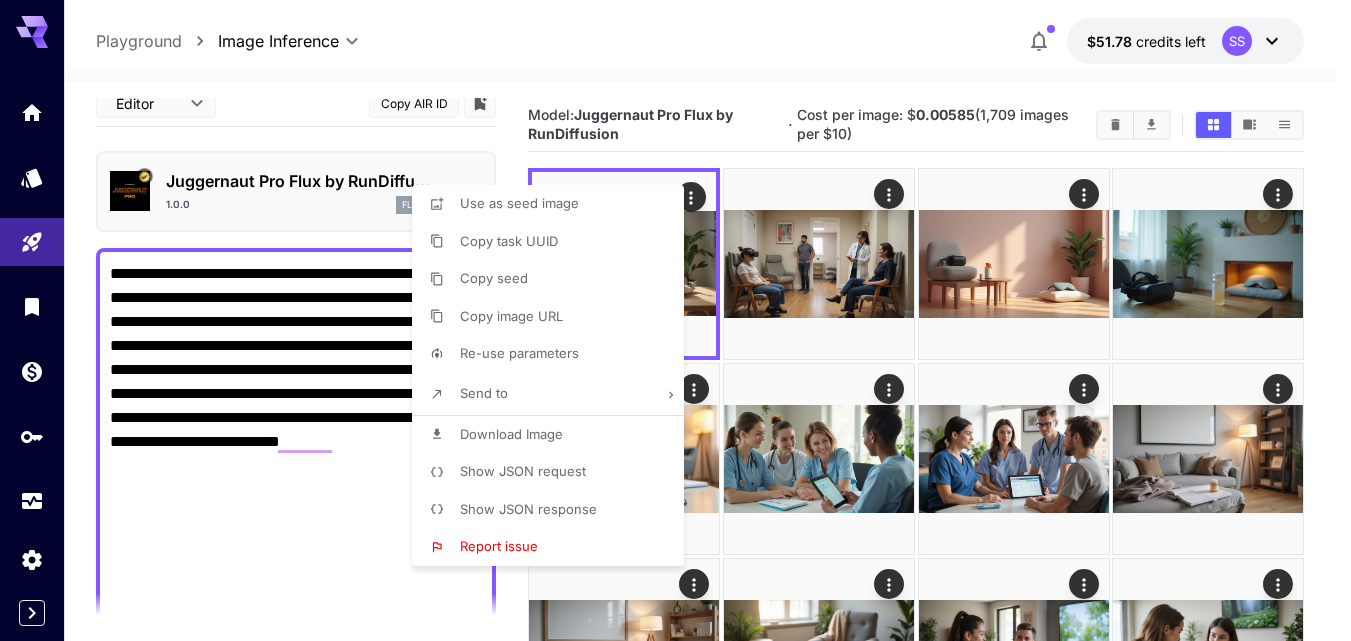 click at bounding box center (675, 320) 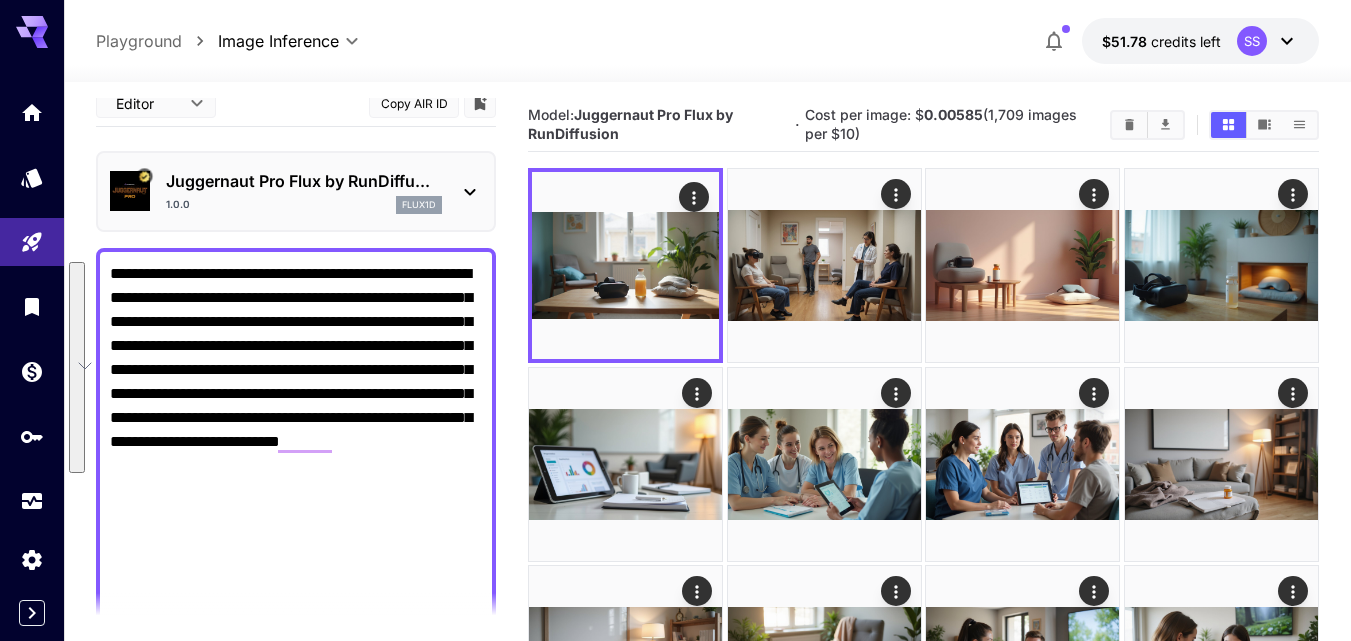 click on "**********" at bounding box center [296, 538] 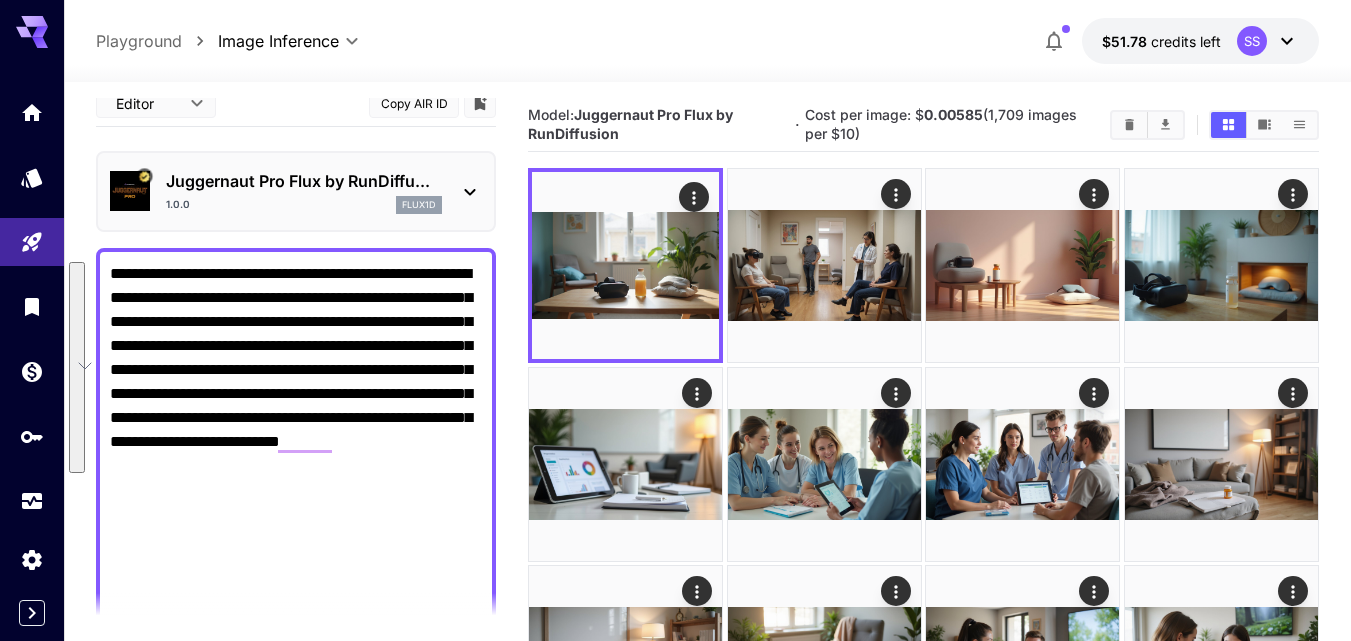 paste on "**********" 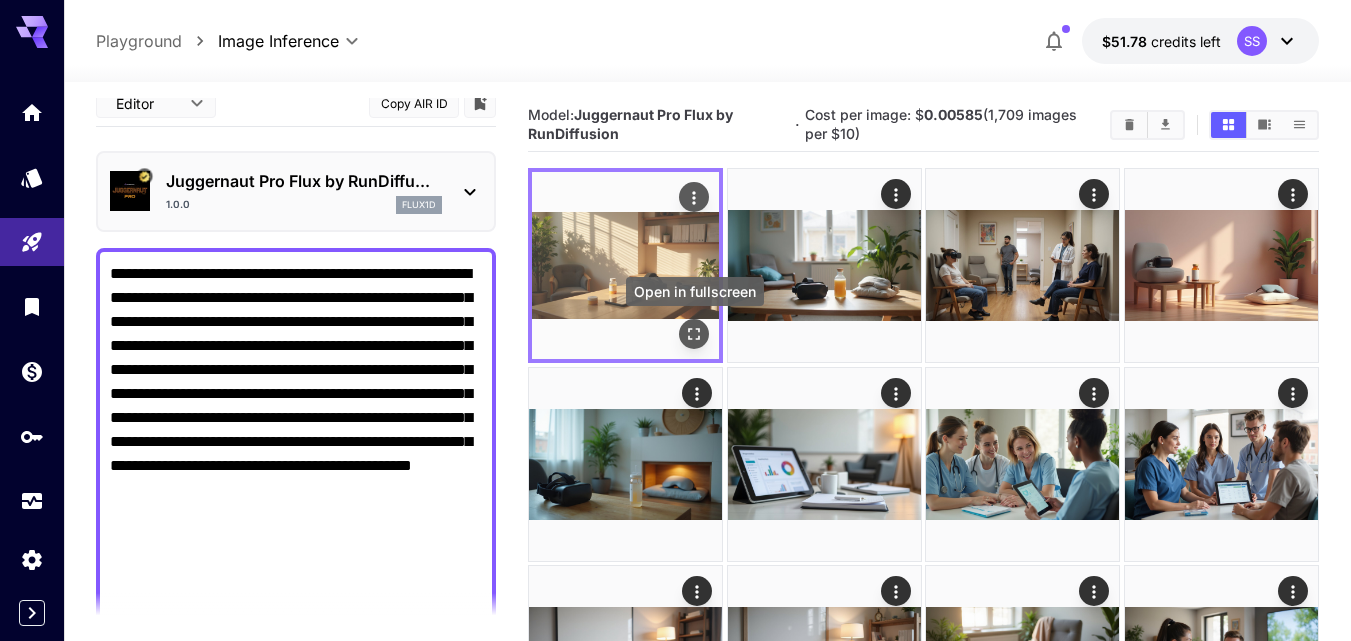 type on "**********" 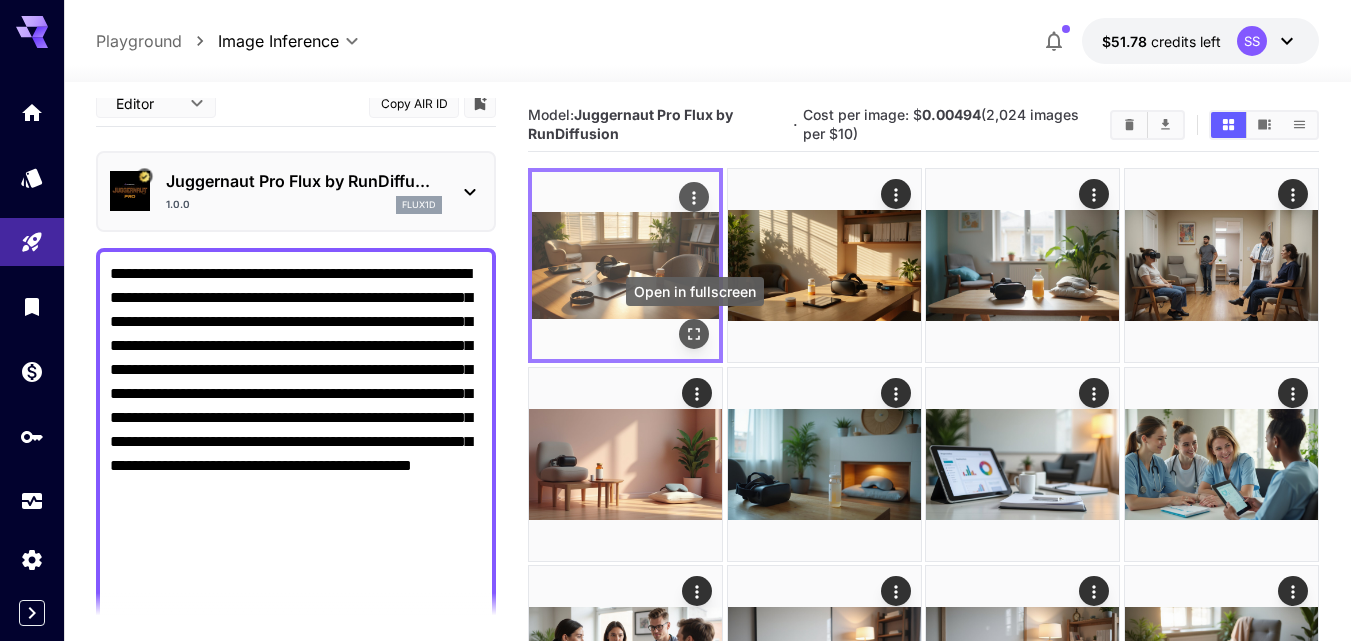click at bounding box center [694, 335] 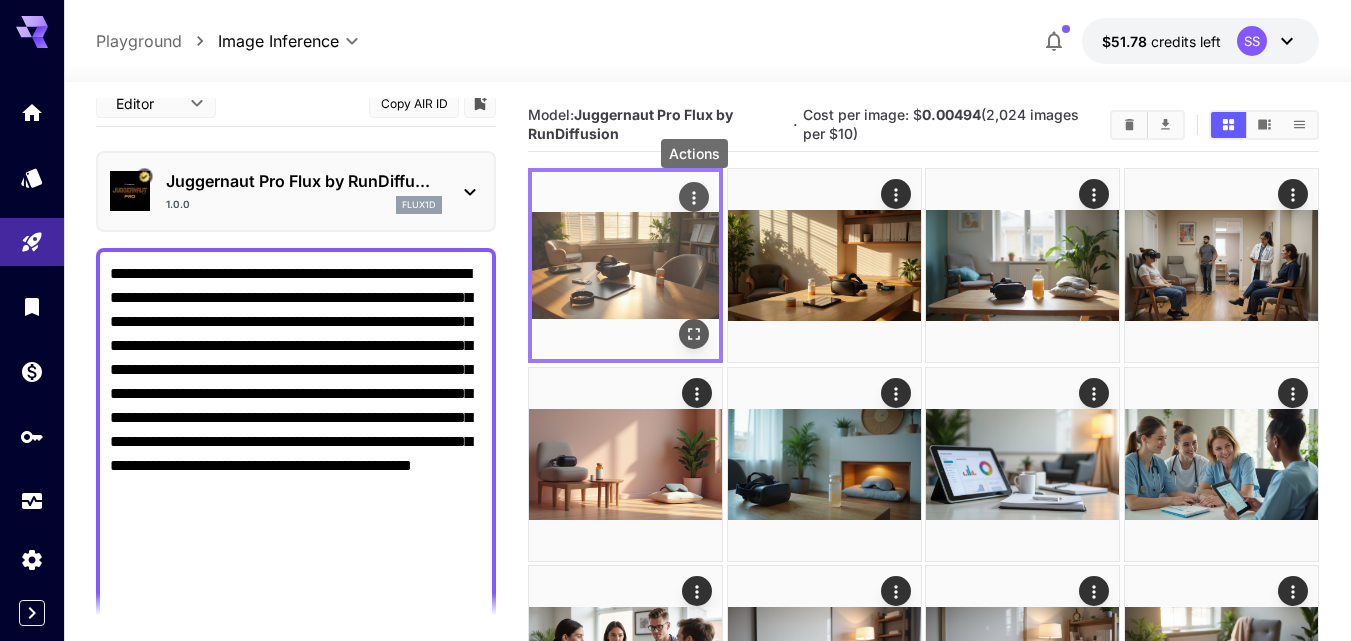 click 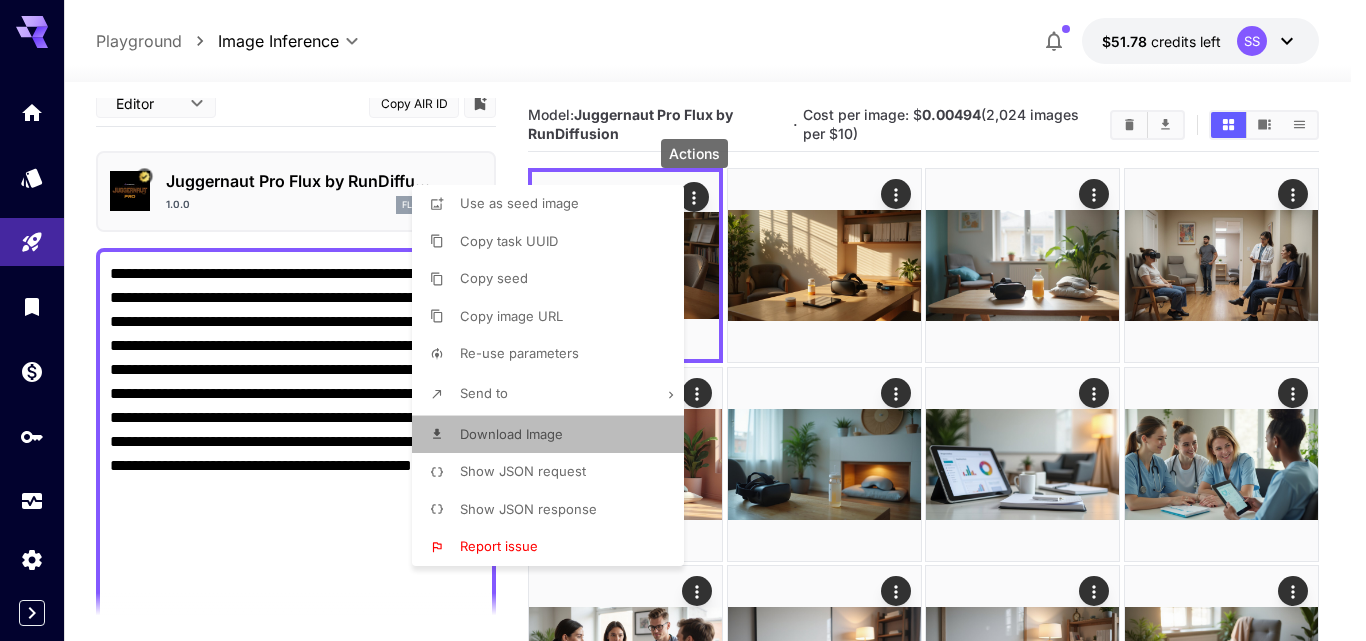 click on "Download Image" at bounding box center [554, 435] 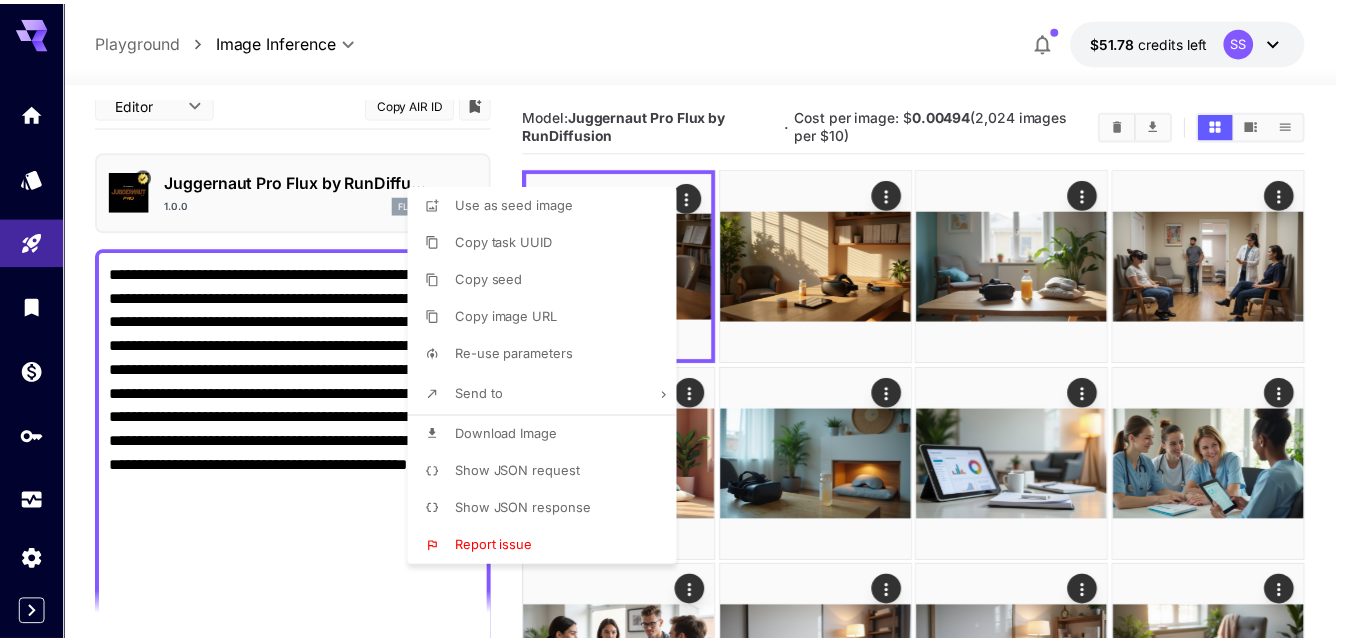 scroll, scrollTop: 18, scrollLeft: 0, axis: vertical 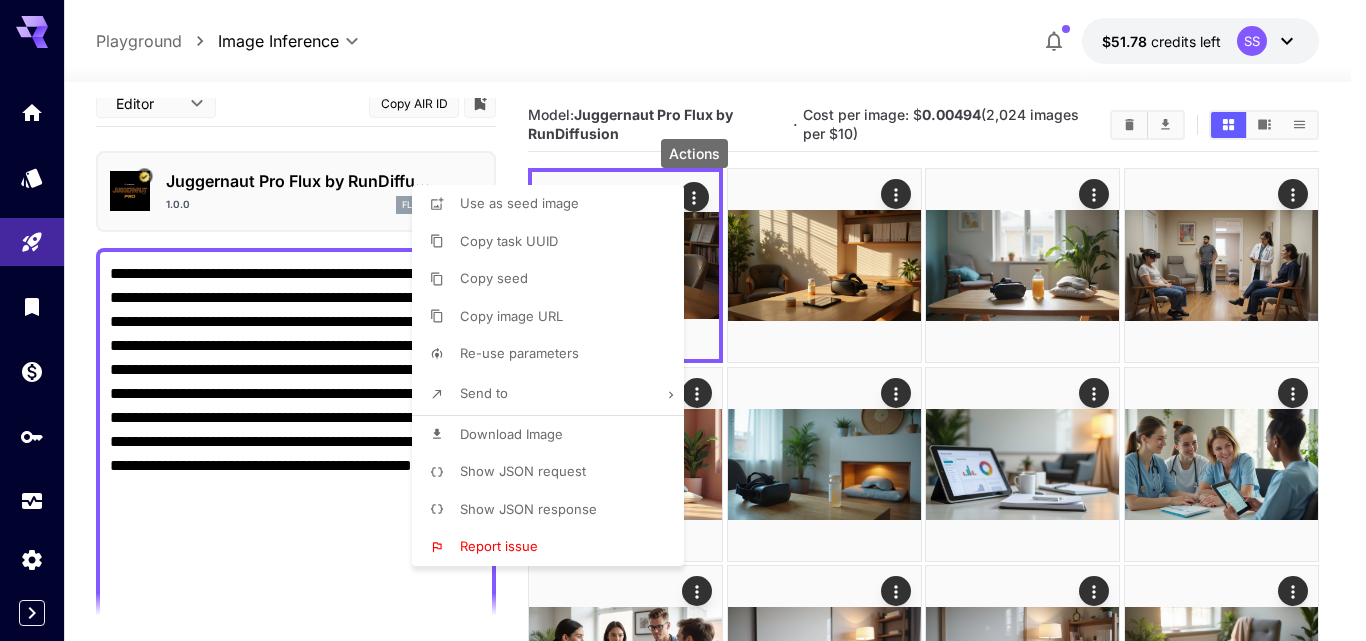 click at bounding box center [683, 320] 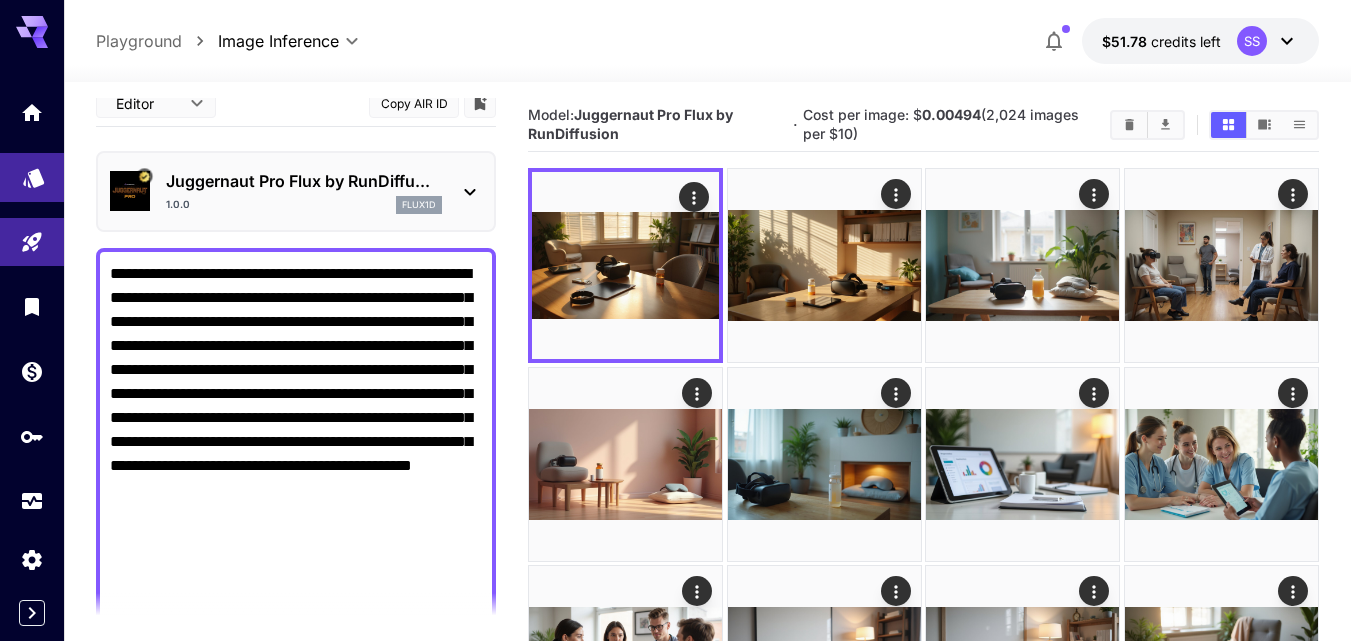 click 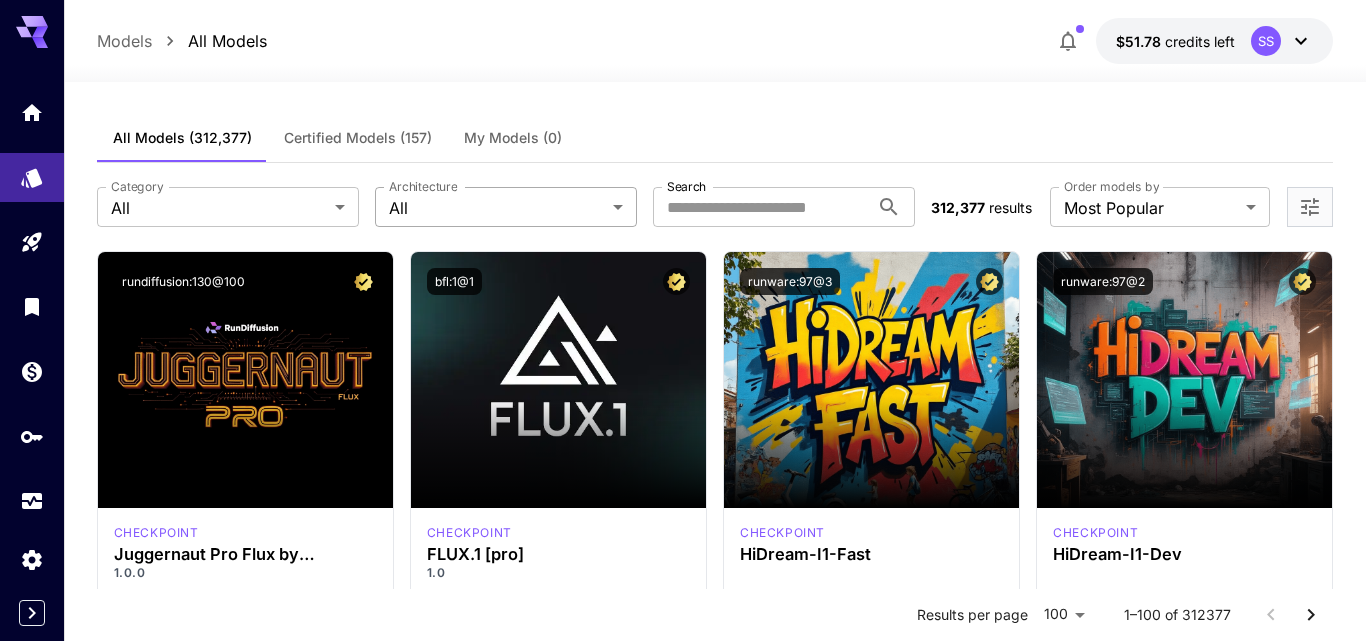 click on "**********" at bounding box center (683, 9628) 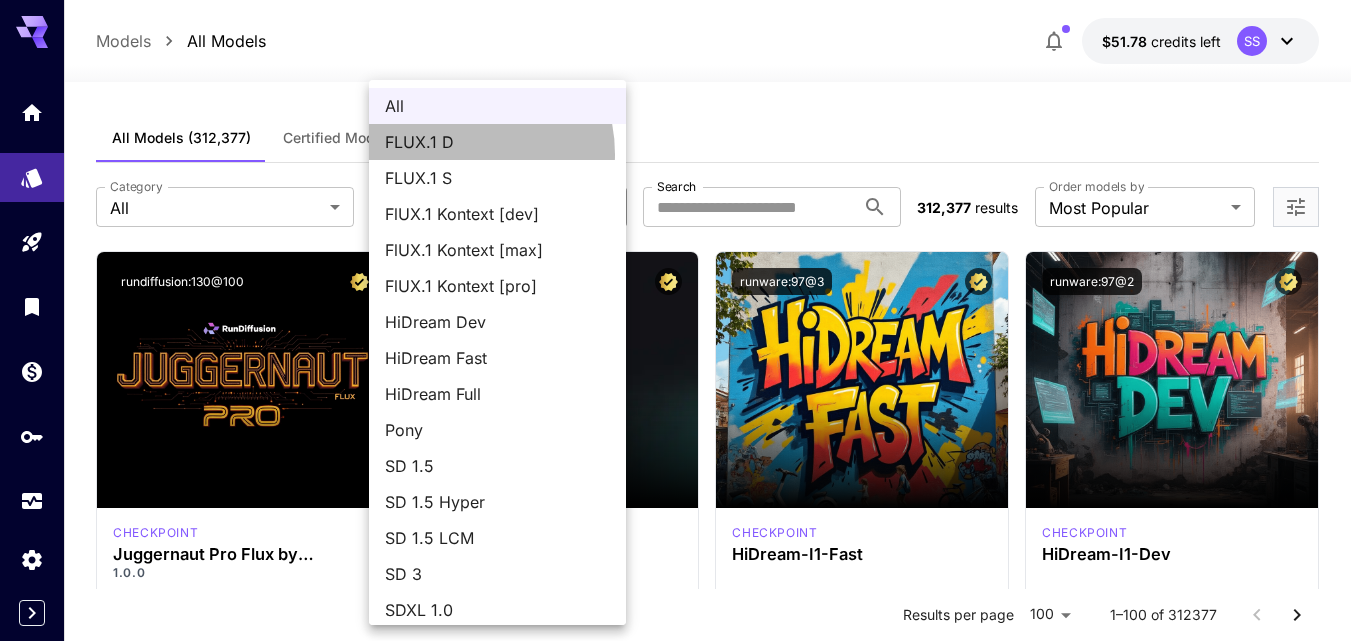 click on "FLUX.1 D" at bounding box center (497, 142) 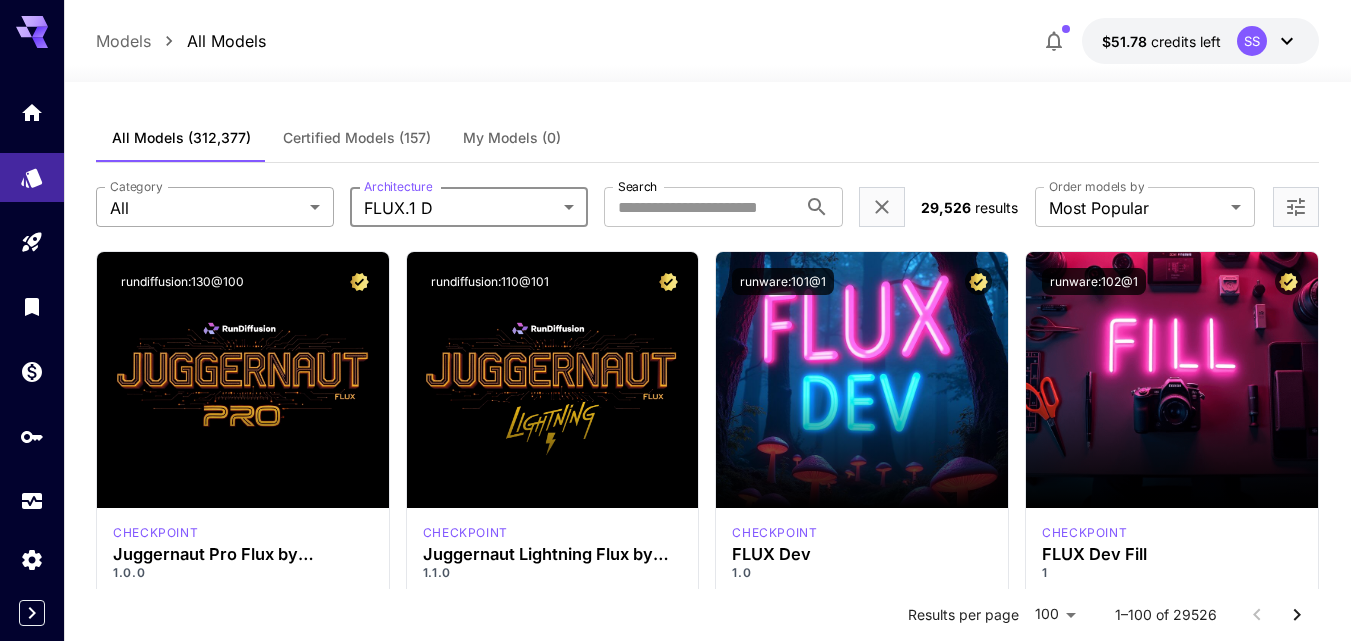 scroll, scrollTop: 0, scrollLeft: 0, axis: both 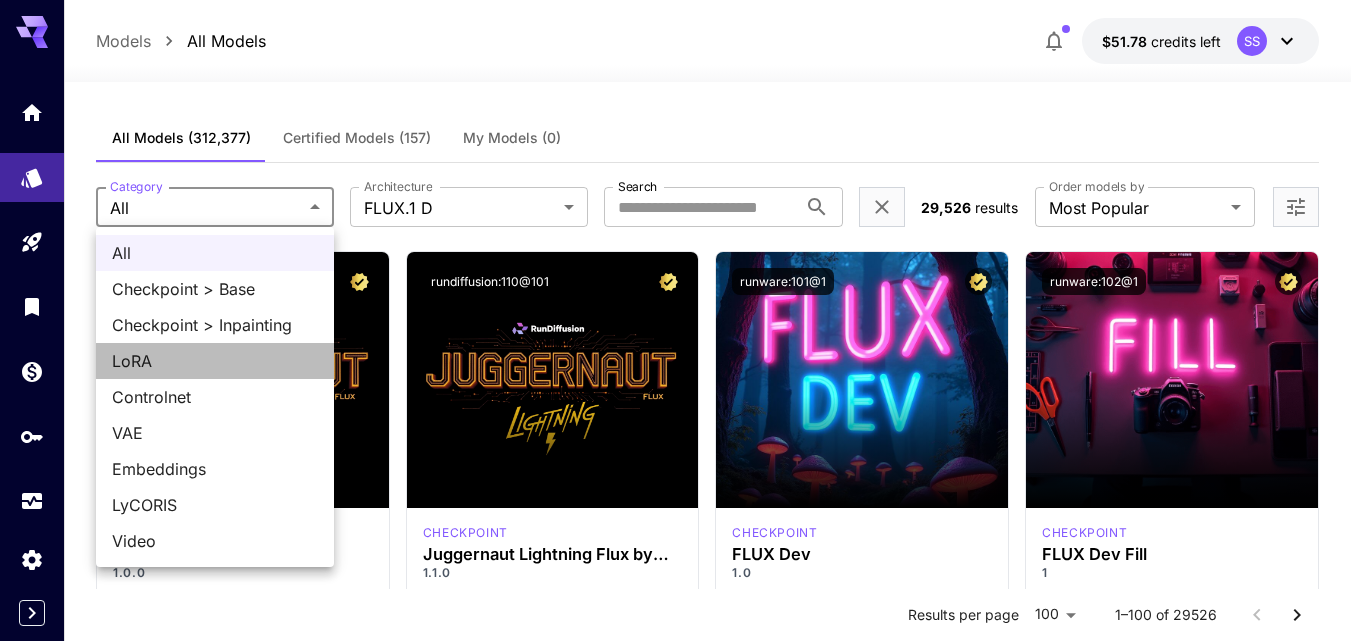 click on "LoRA" at bounding box center [215, 361] 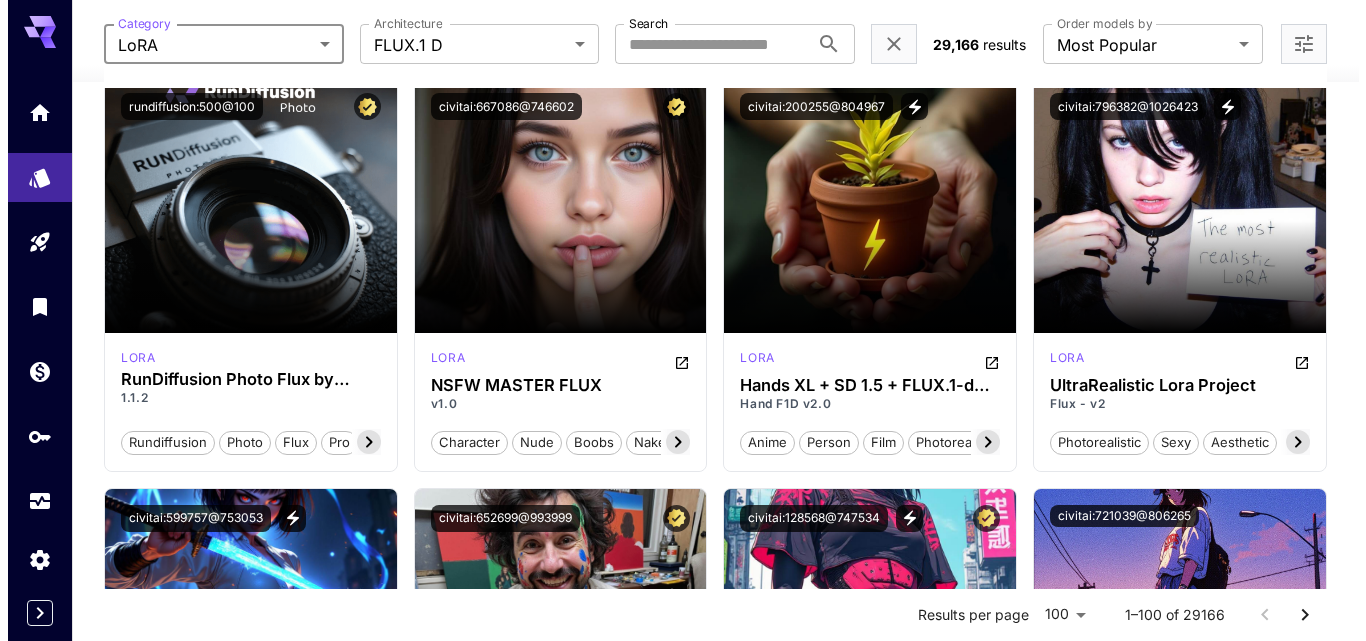 scroll, scrollTop: 0, scrollLeft: 0, axis: both 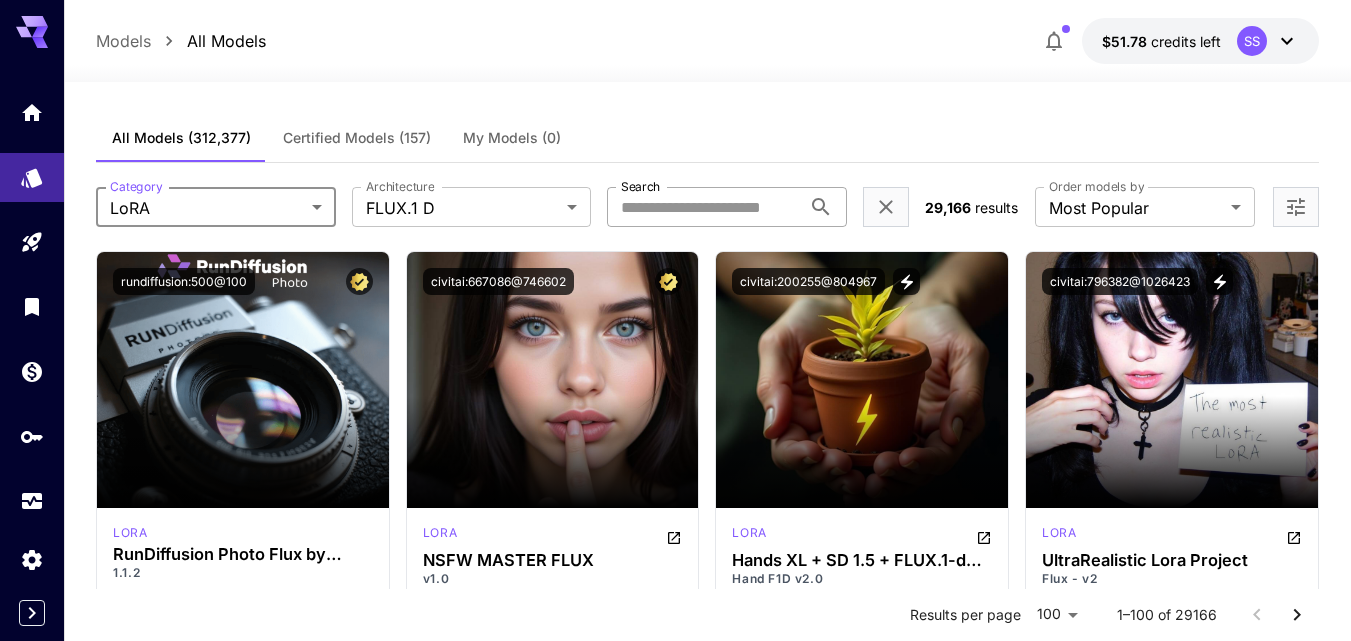 click on "Search" at bounding box center [703, 207] 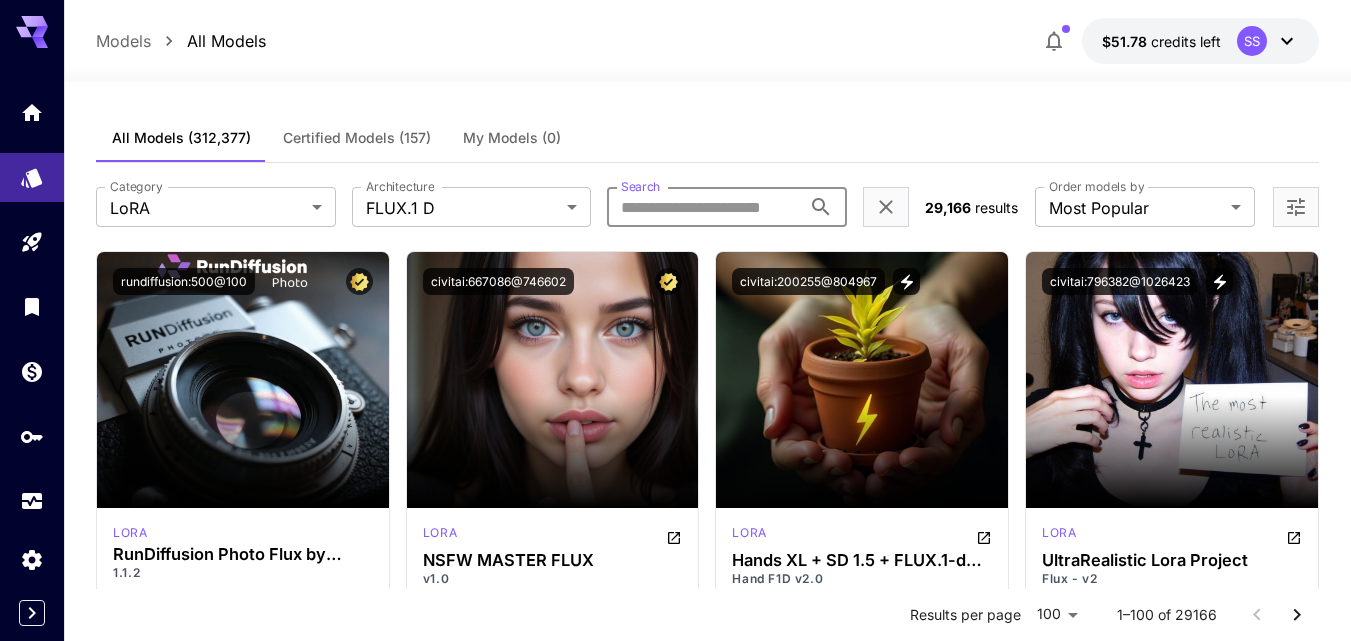 type on "*********" 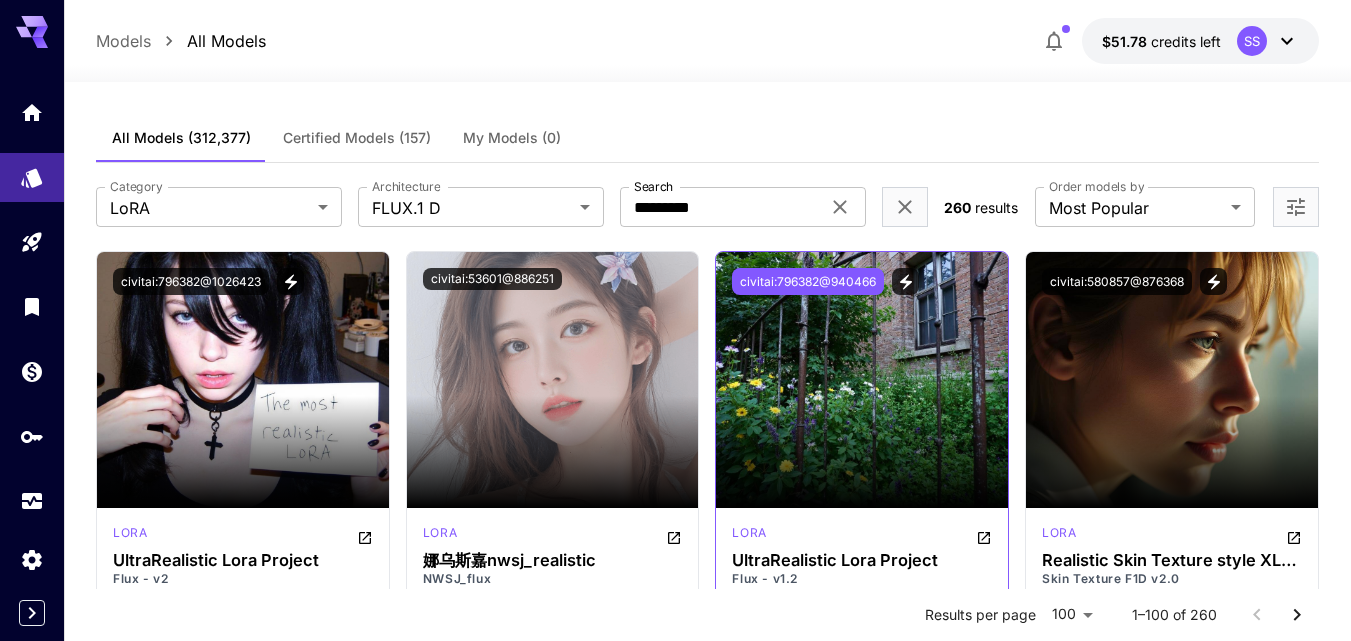 click on "civitai:796382@940466" at bounding box center [808, 281] 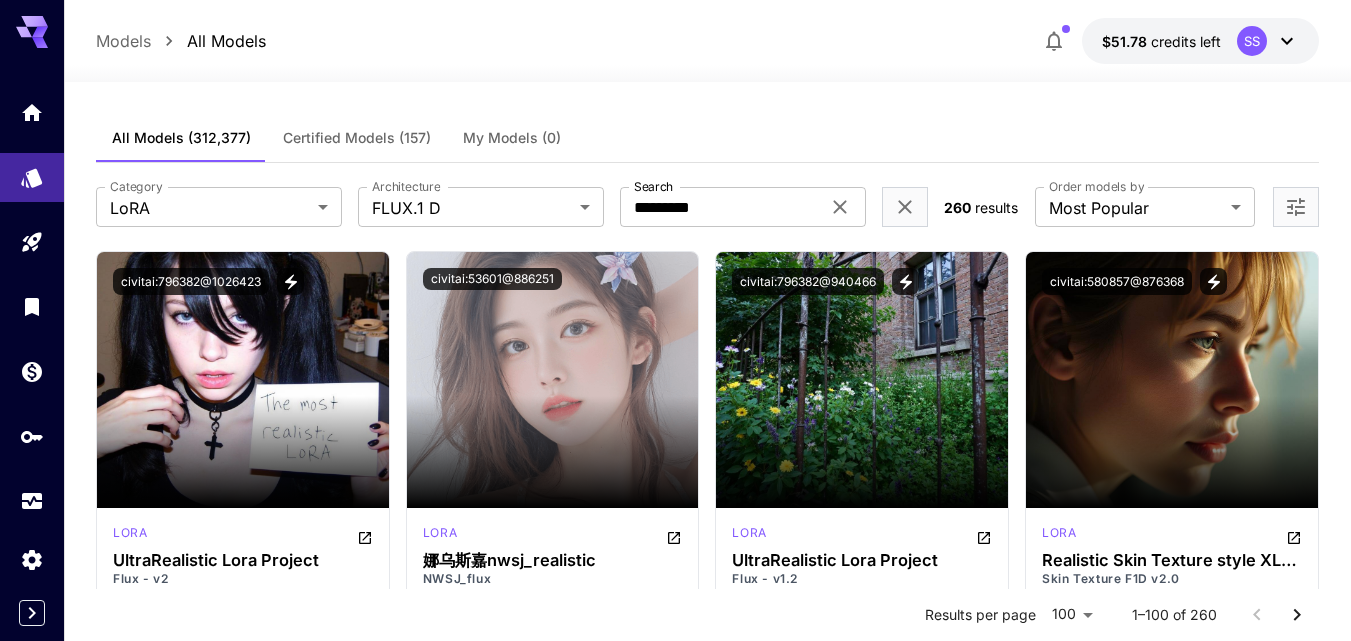 click at bounding box center [707, 70] 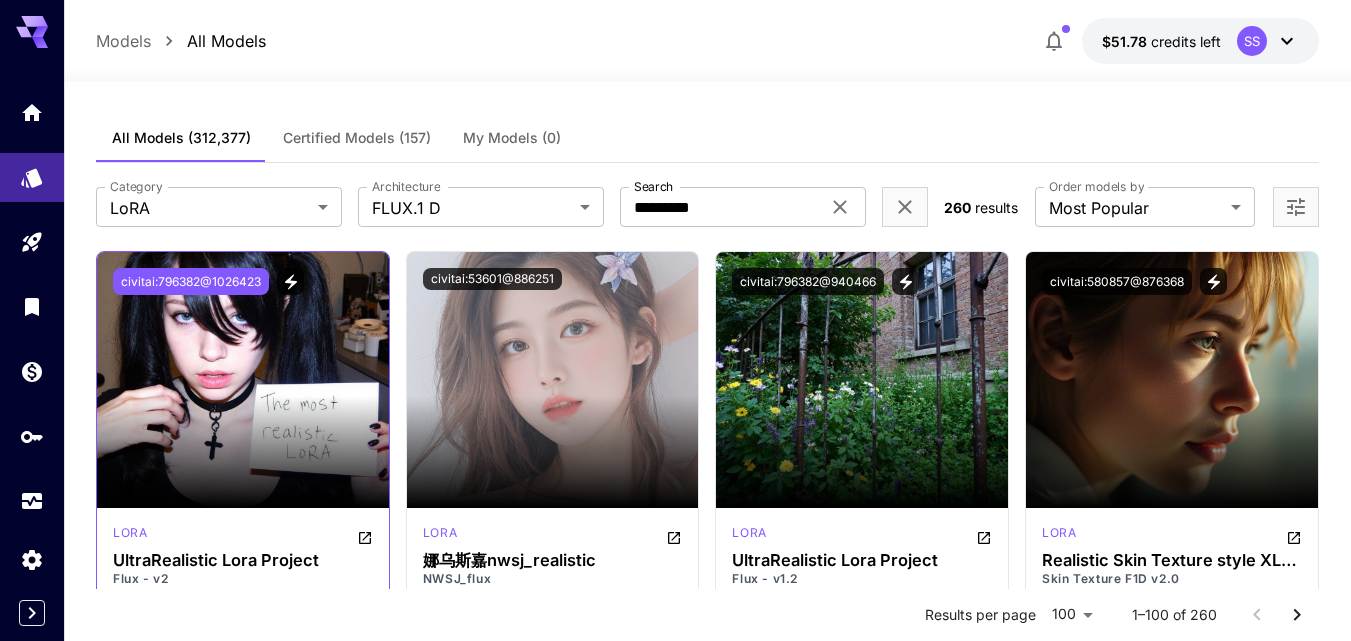 click on "civitai:796382@1026423" at bounding box center (191, 281) 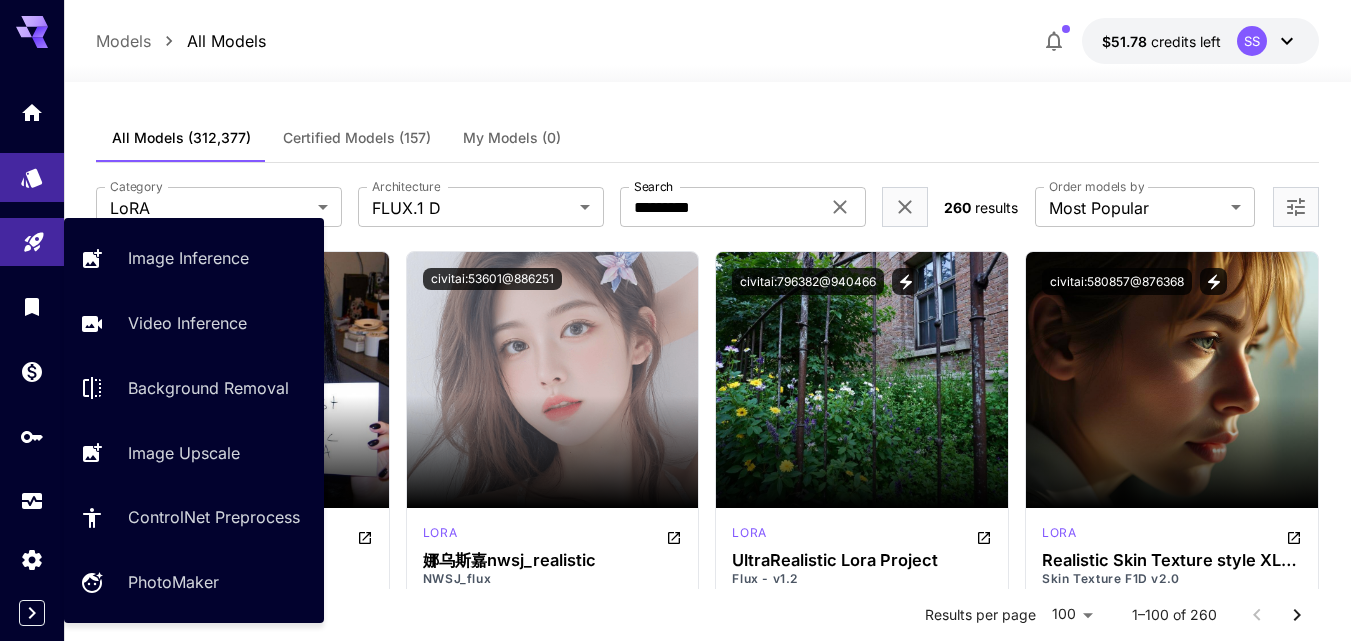 click 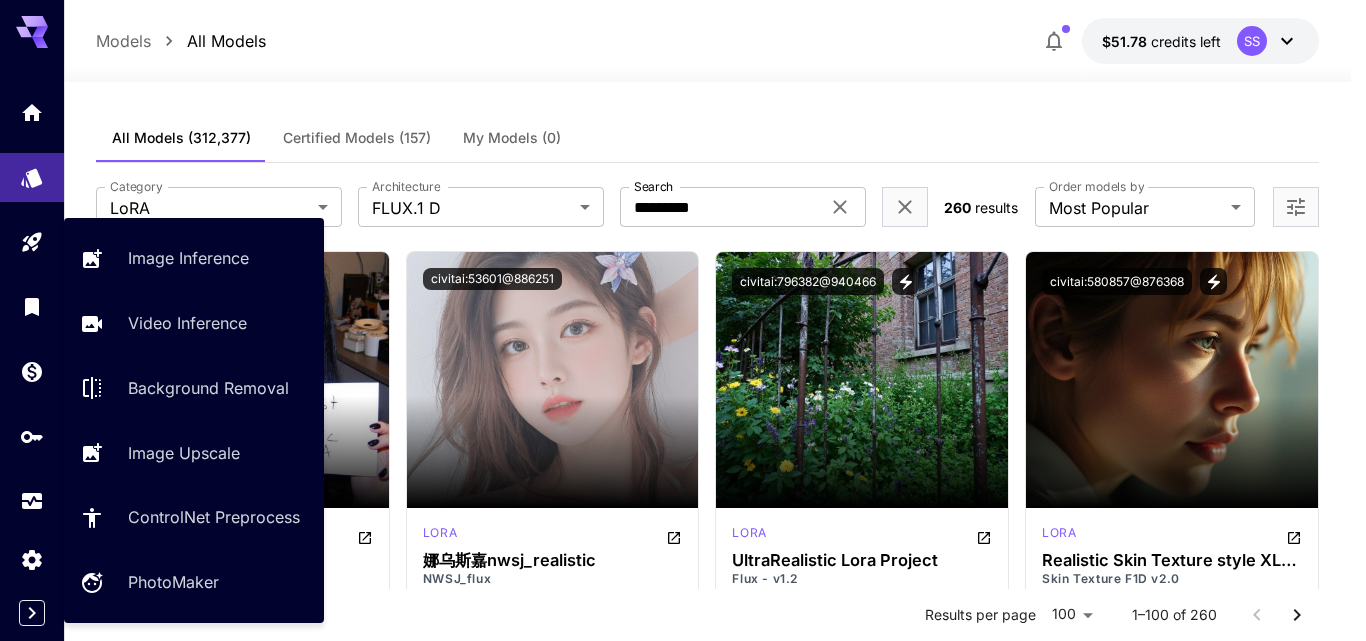 click on "Image Inference" at bounding box center [194, 258] 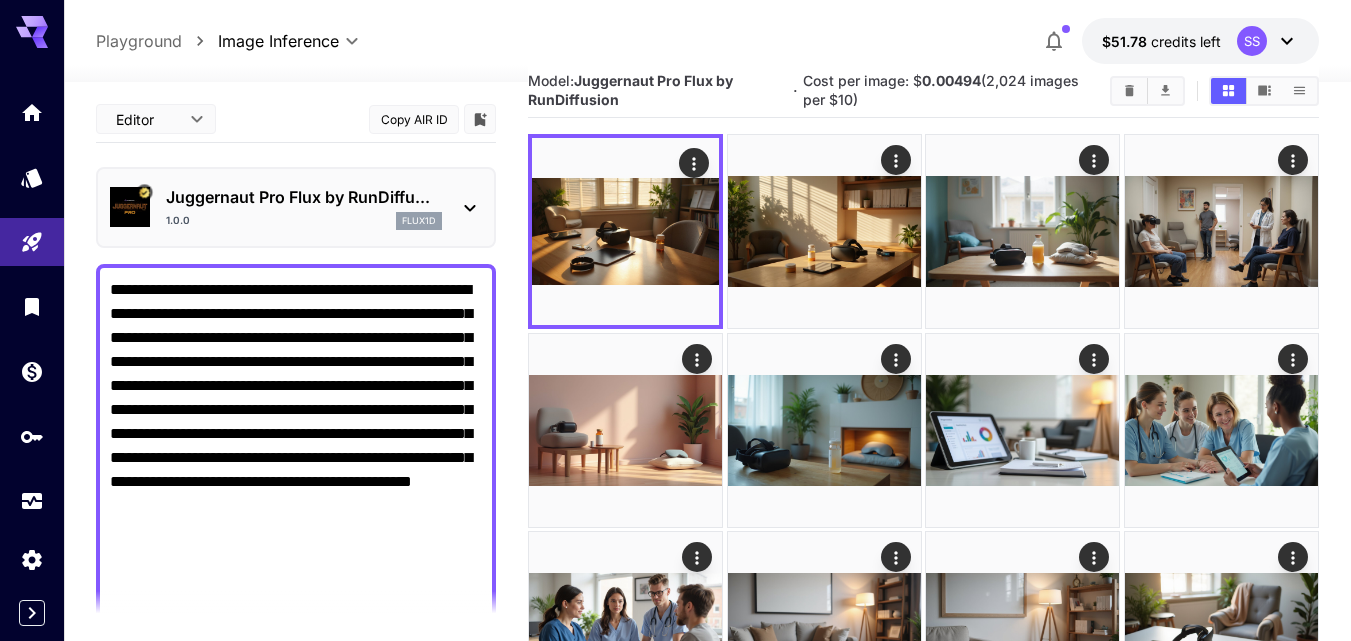 scroll, scrollTop: 0, scrollLeft: 0, axis: both 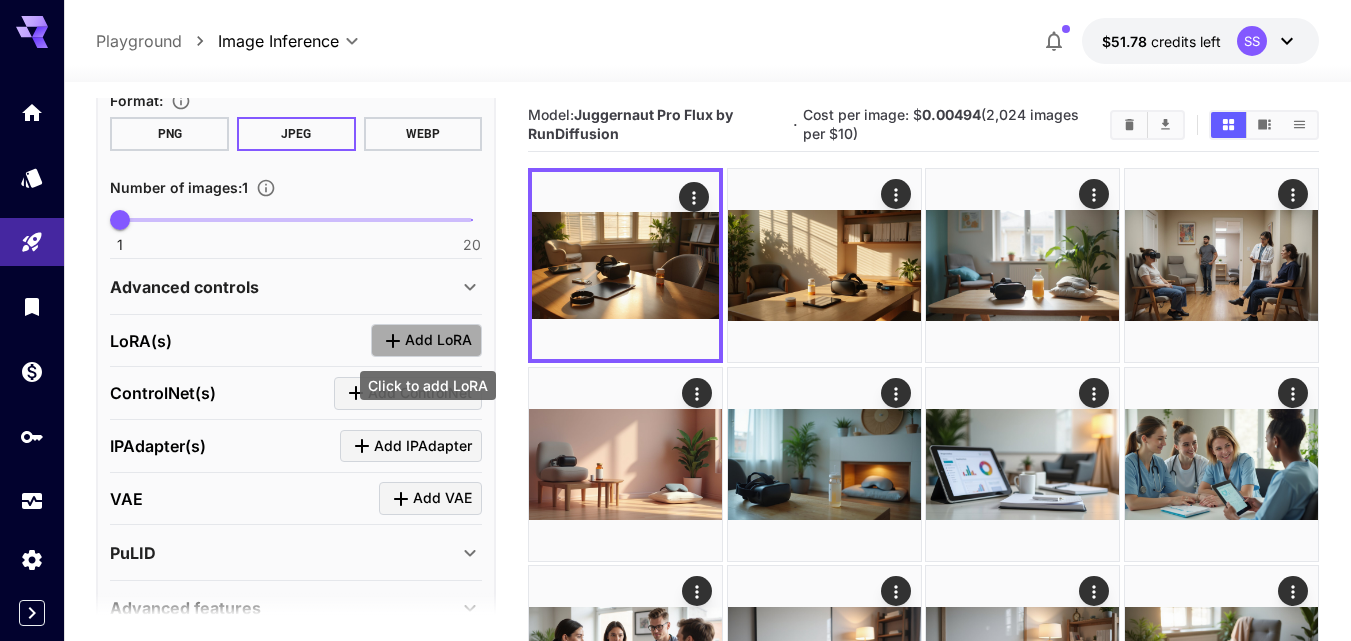 click 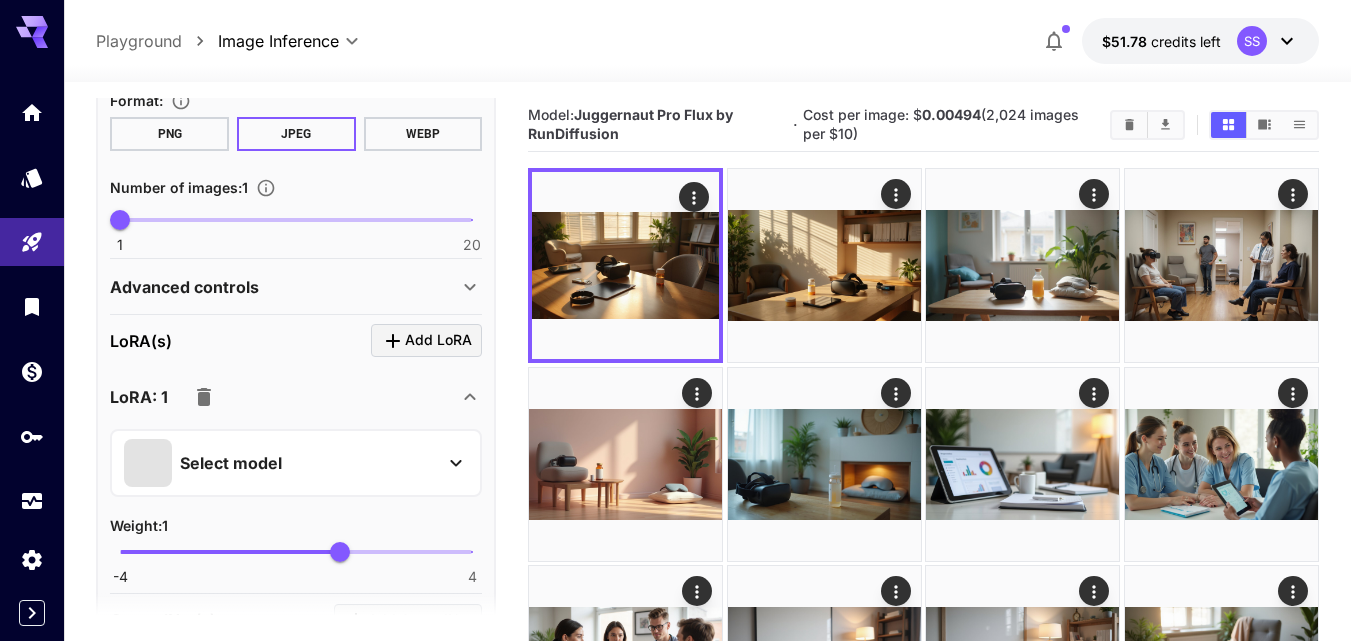 click on "Select model" at bounding box center (231, 463) 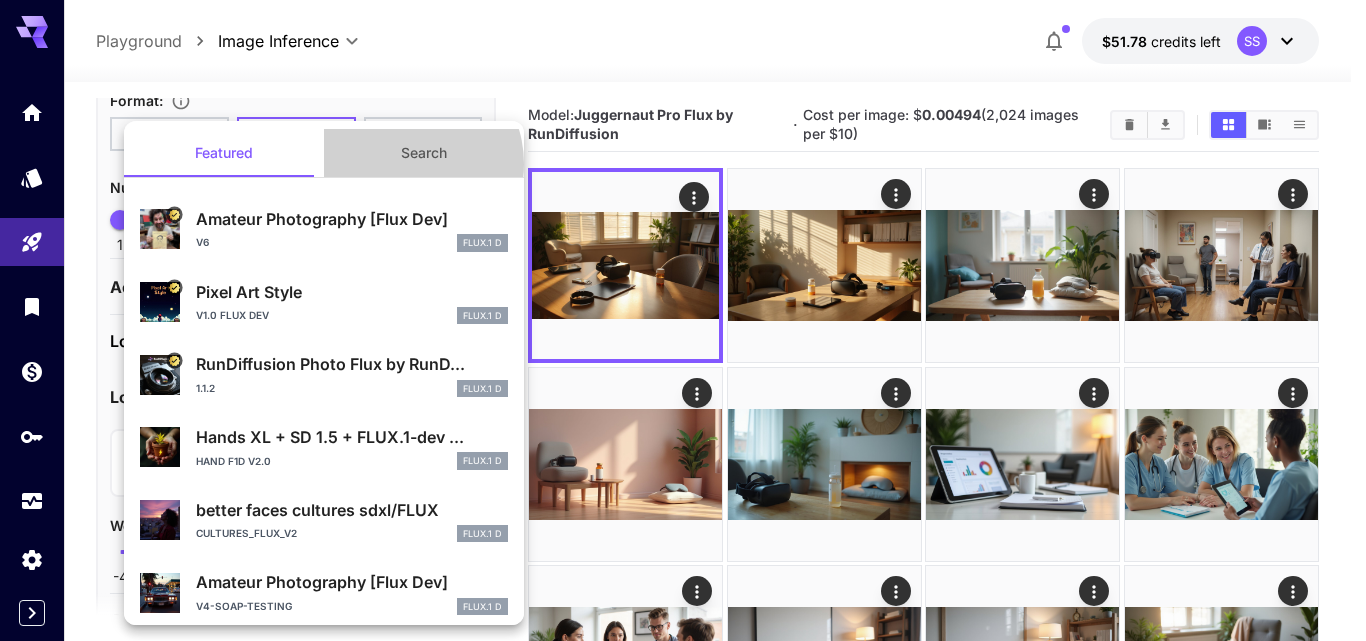 click on "Search" at bounding box center [424, 153] 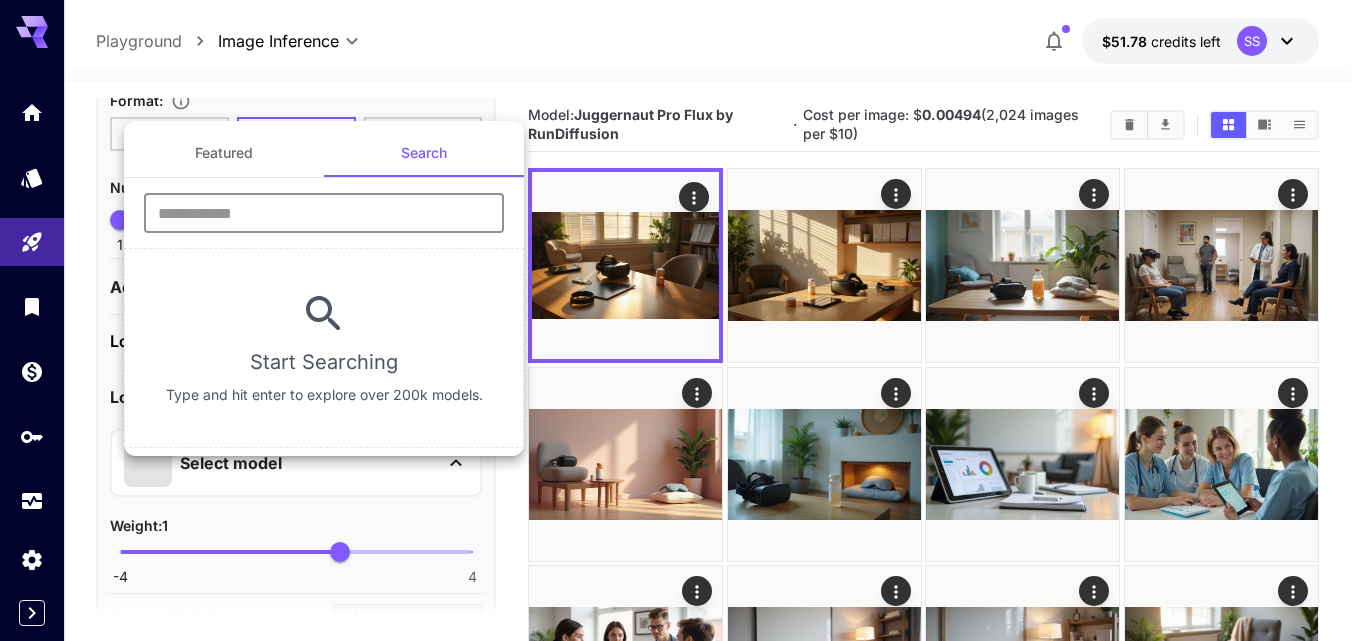 click at bounding box center (324, 213) 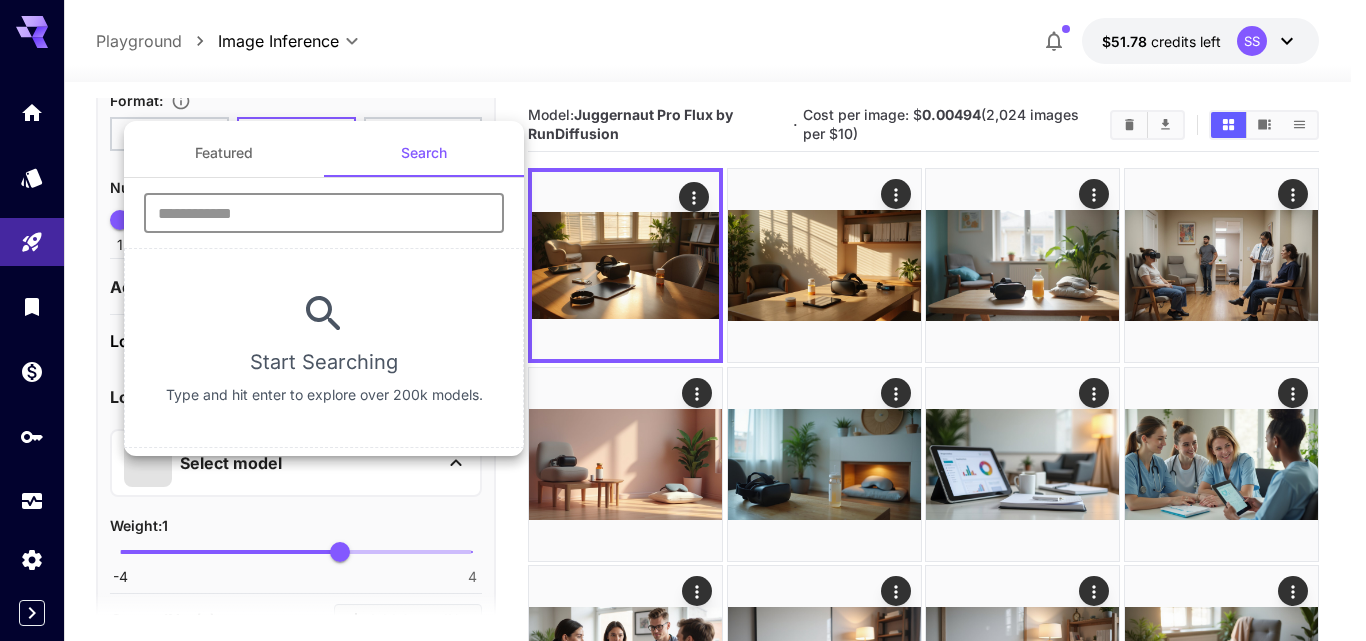 paste on "**********" 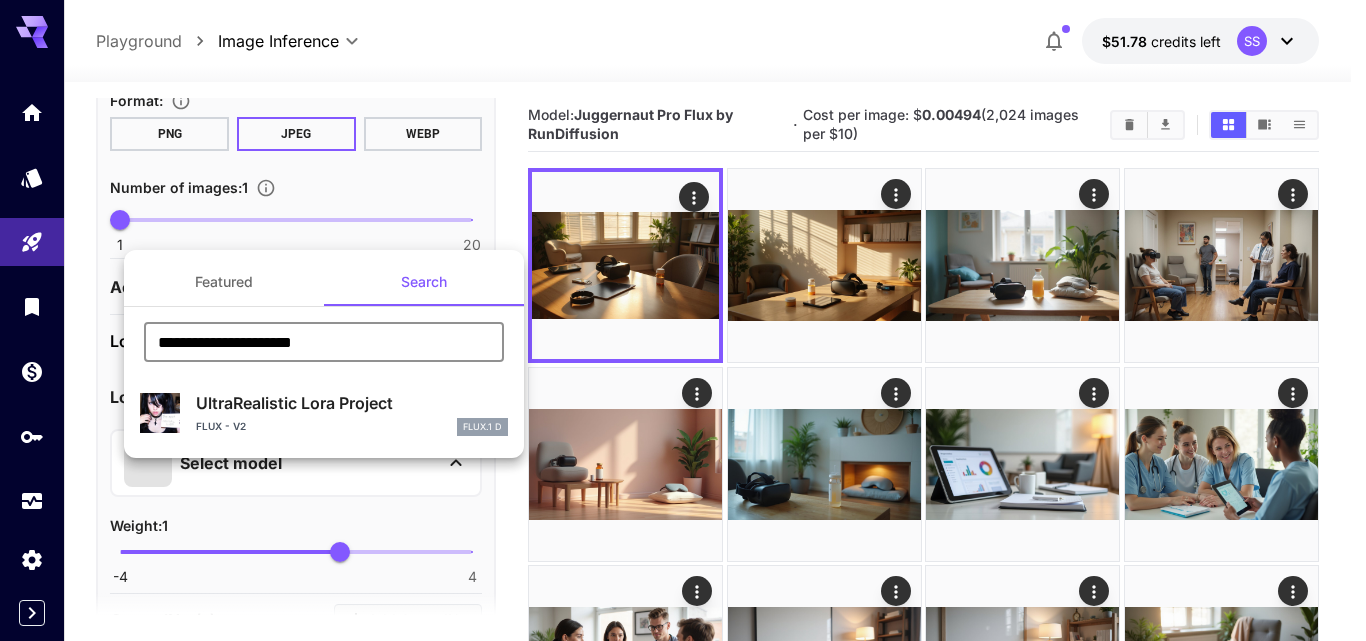 type on "**********" 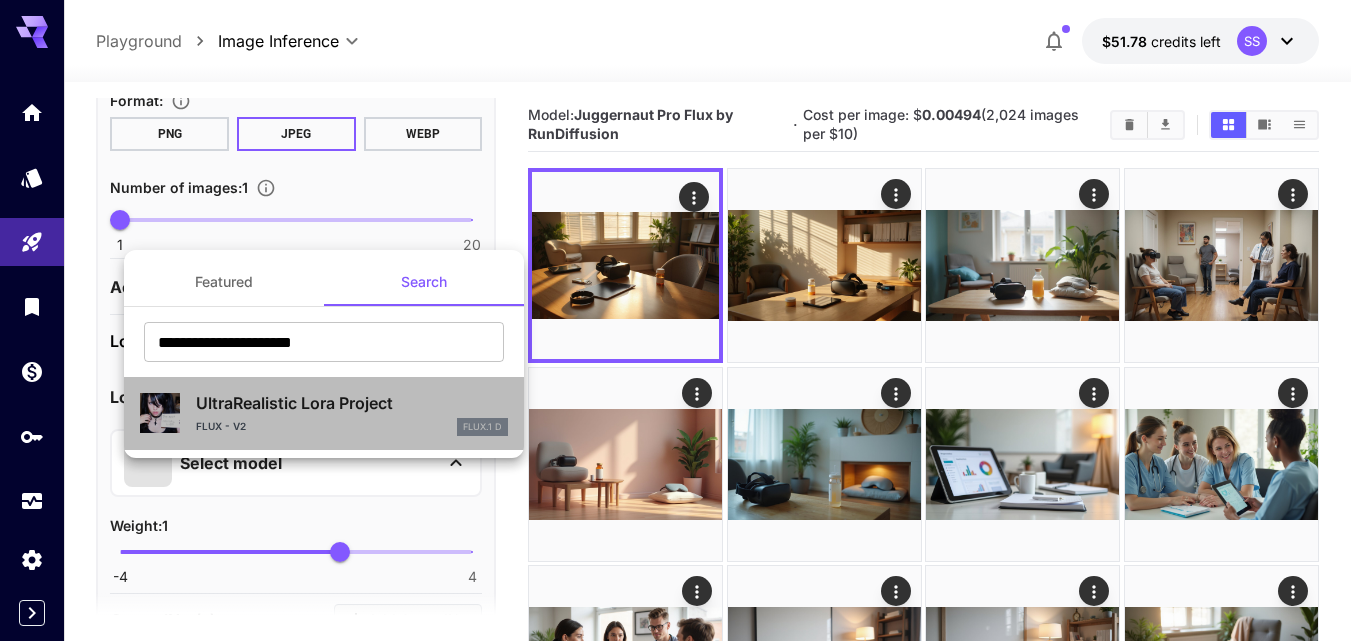click on "UltraRealistic Lora Project Flux - v2 FLUX.1 D" at bounding box center [352, 413] 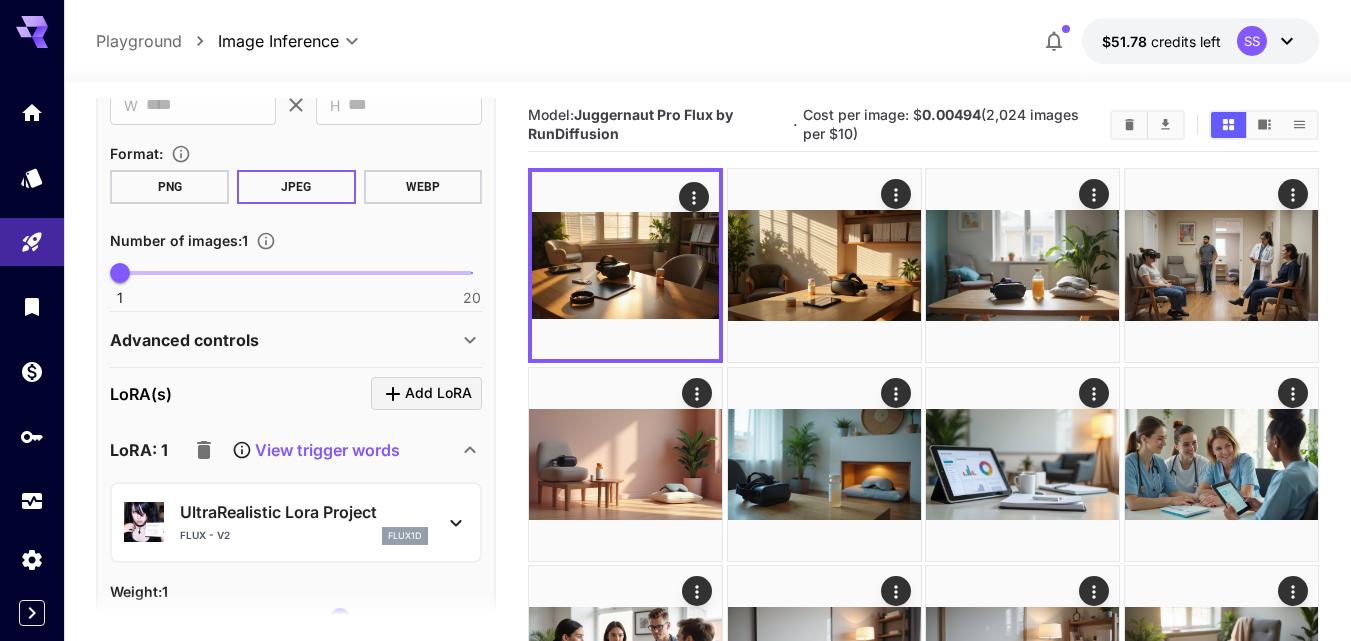 click on "View trigger words" at bounding box center [327, 450] 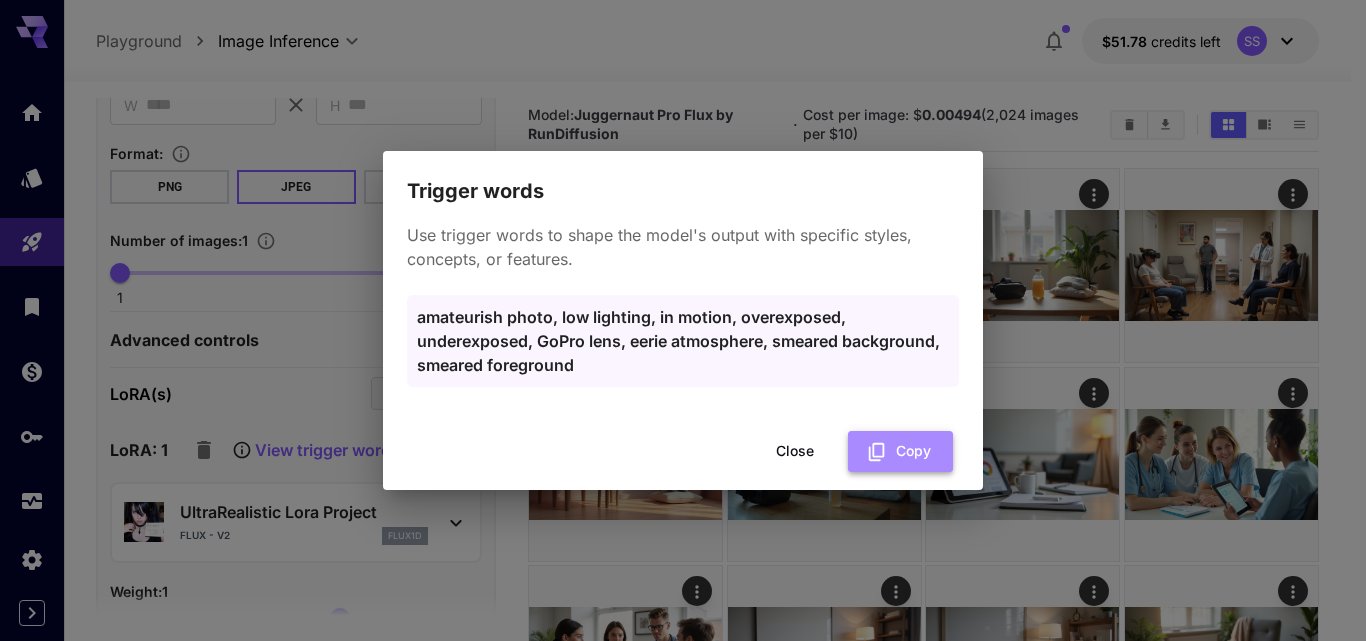 click 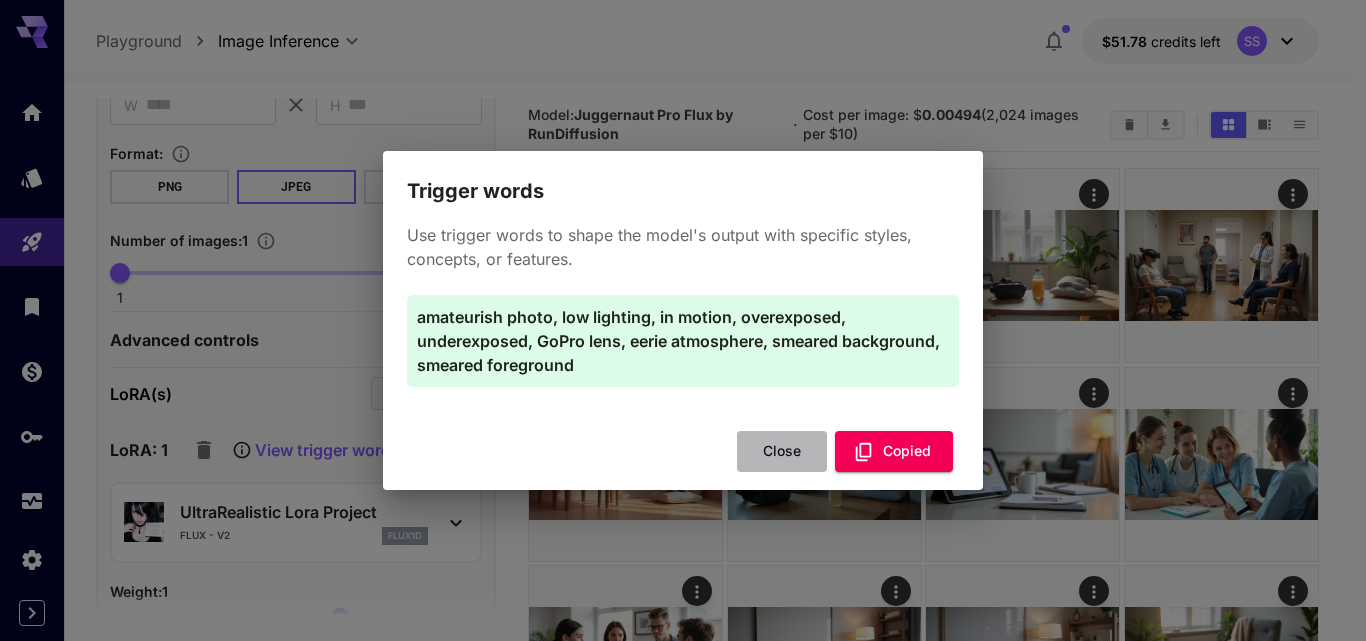 click on "Close" at bounding box center (782, 451) 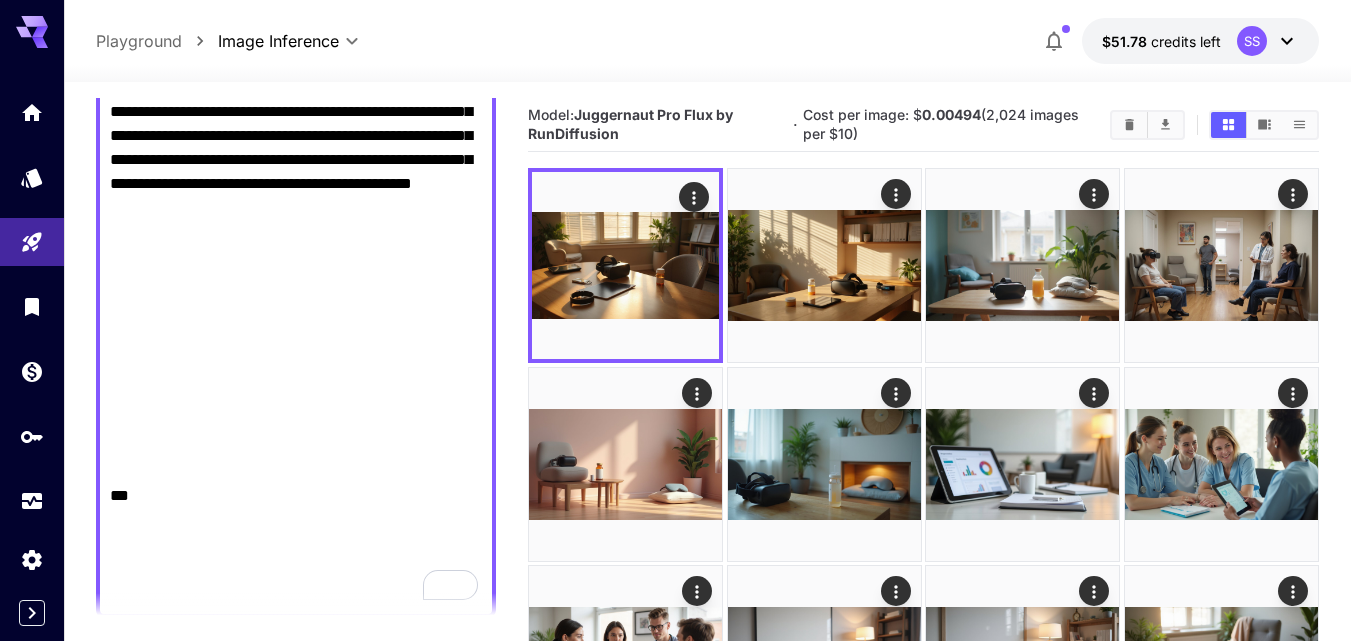 click on "**********" at bounding box center (296, 292) 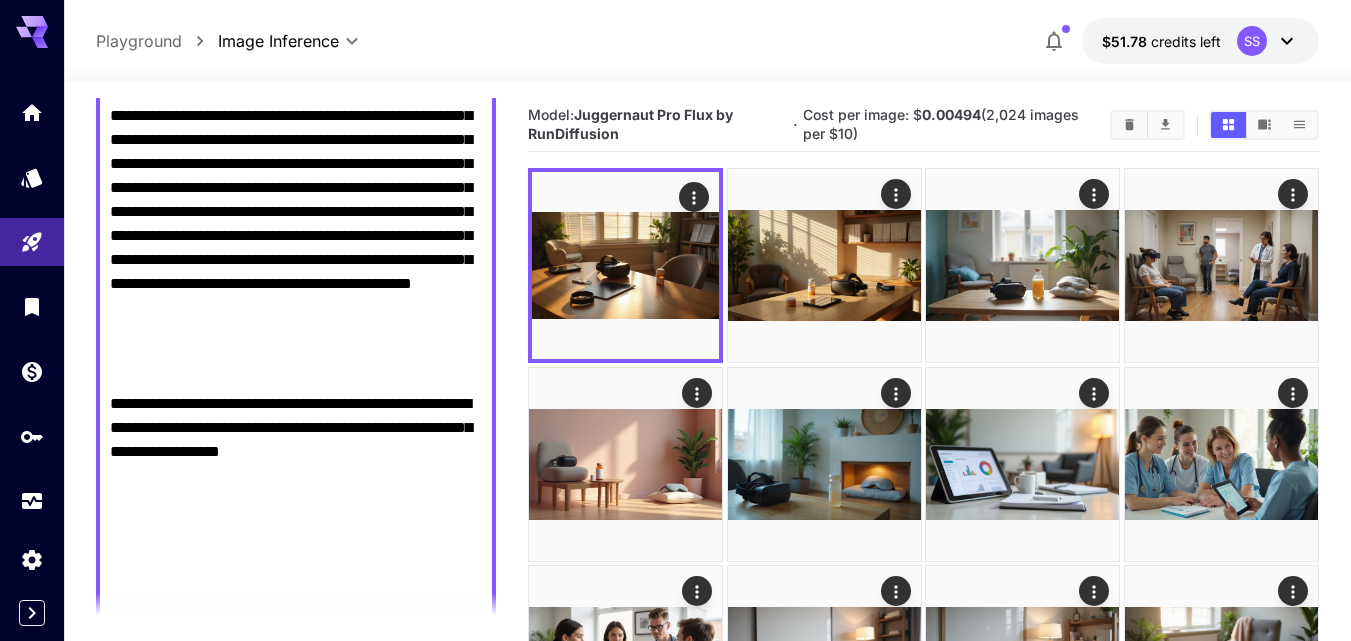 click on "**********" at bounding box center (296, 428) 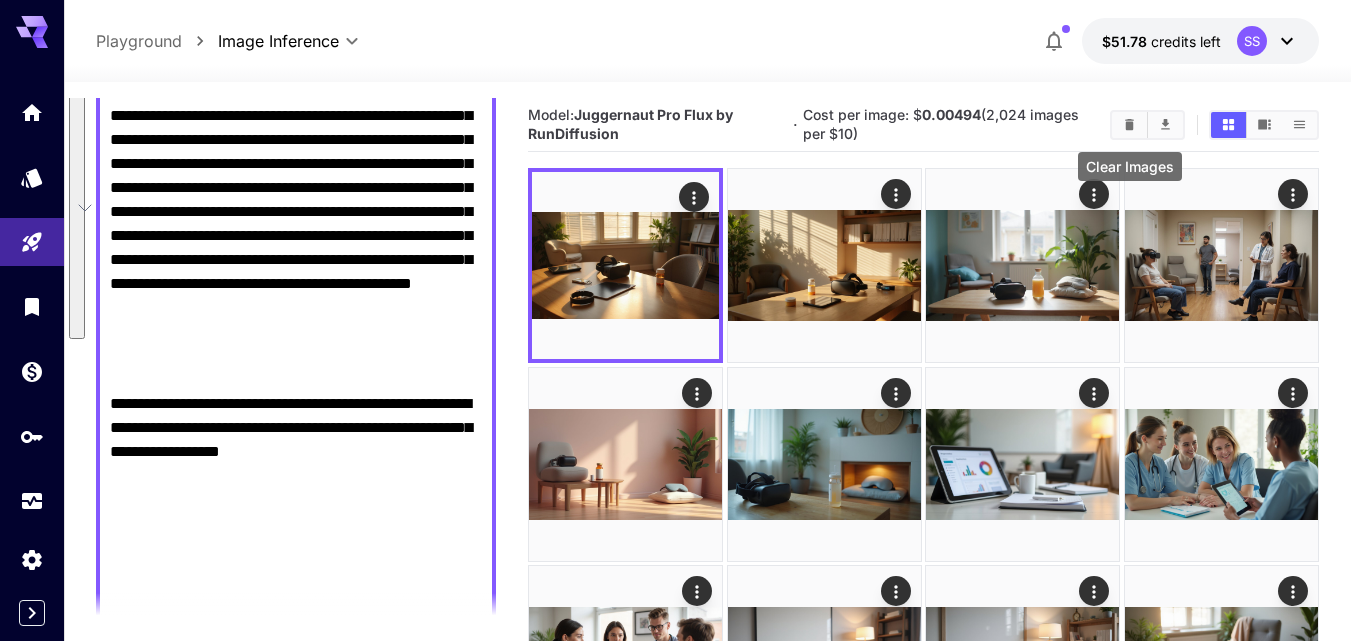 click 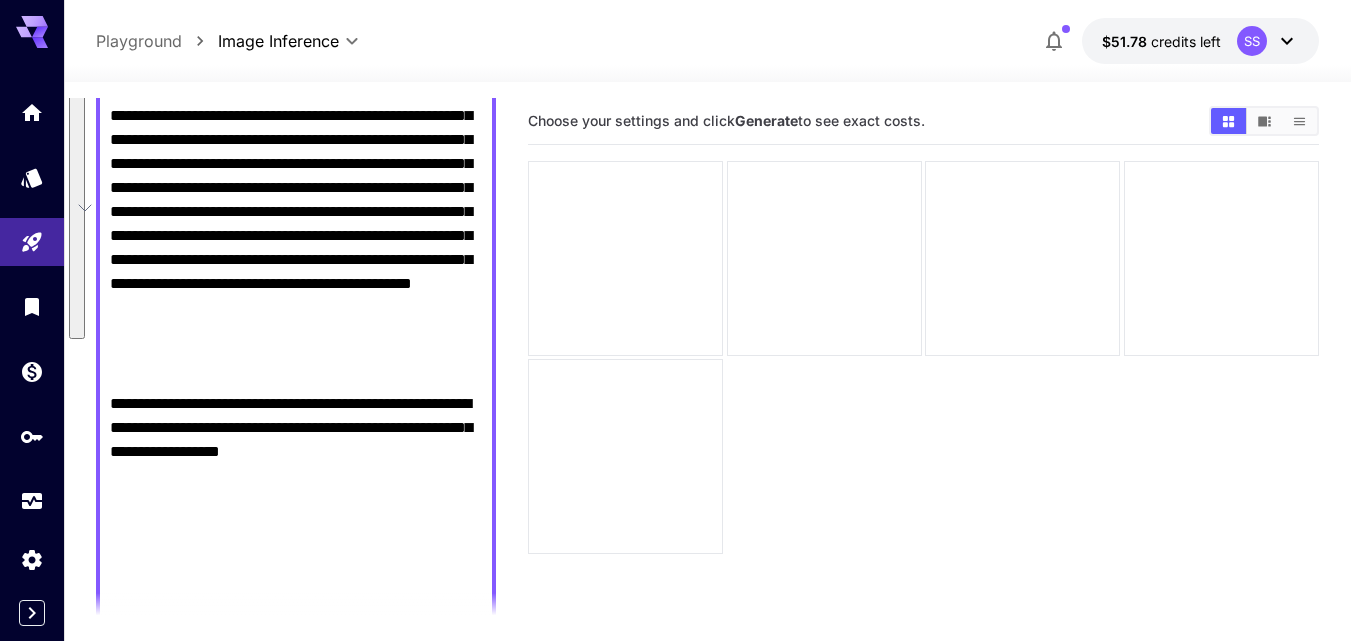 click on "**********" at bounding box center (296, 428) 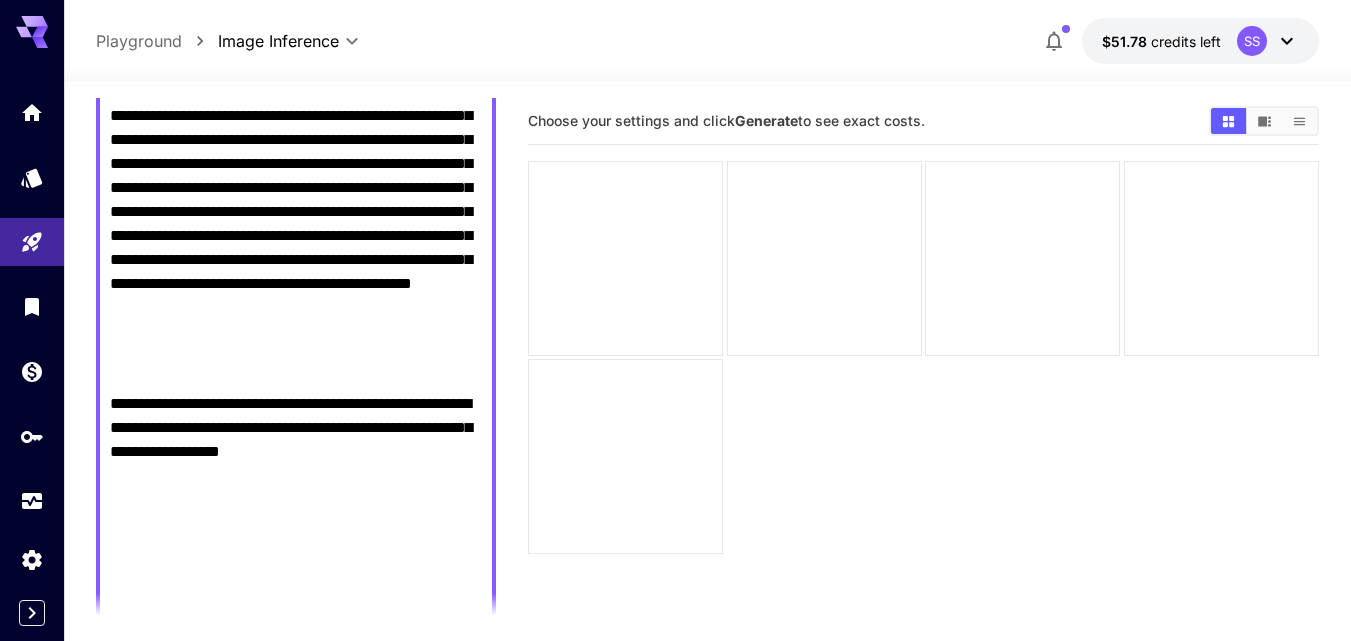 click on "**********" at bounding box center (296, 428) 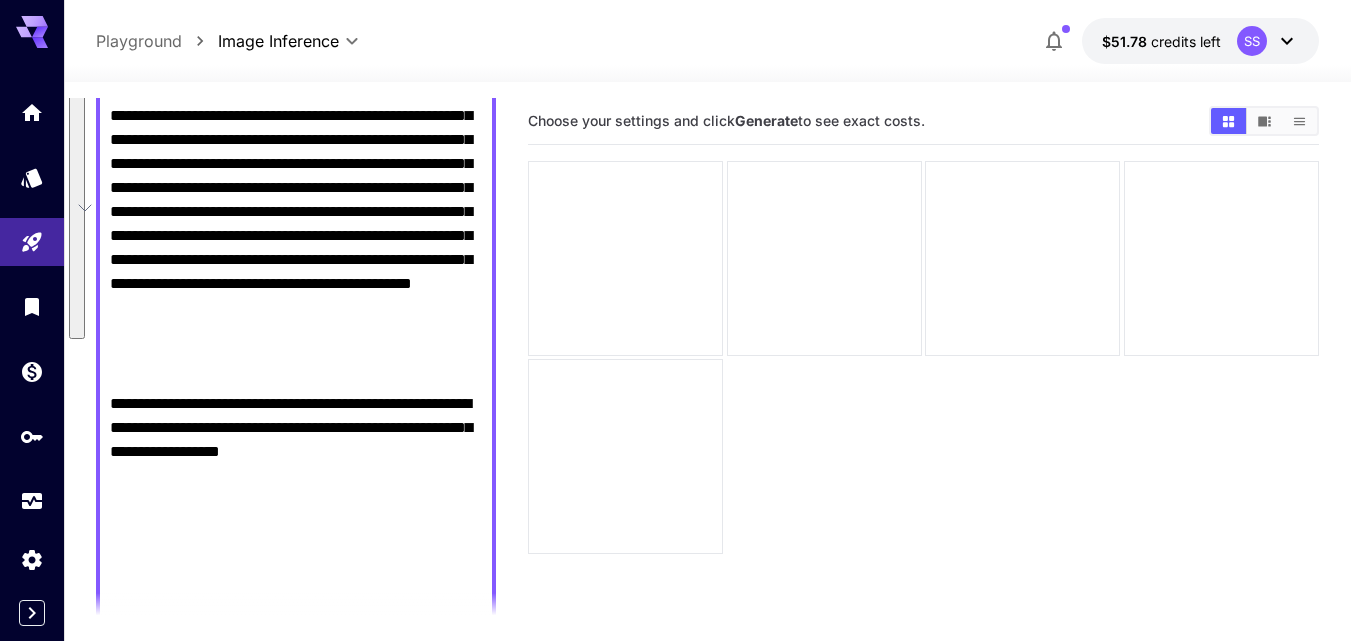 paste on "**********" 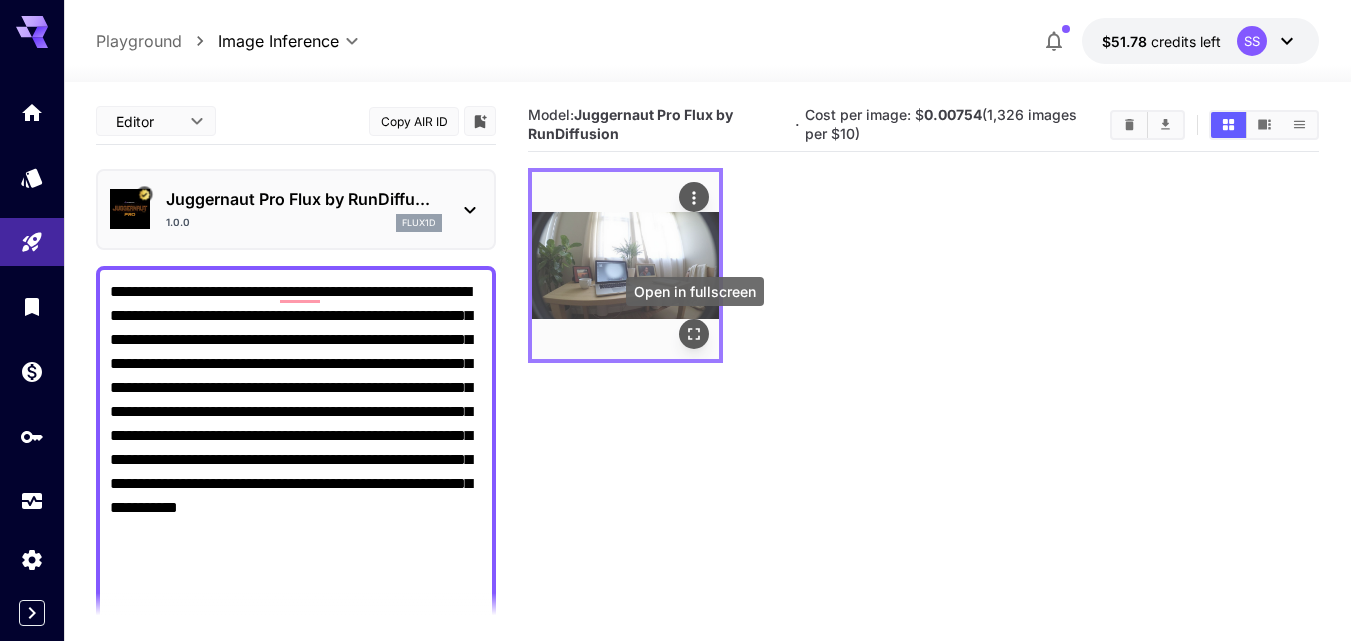 type on "**********" 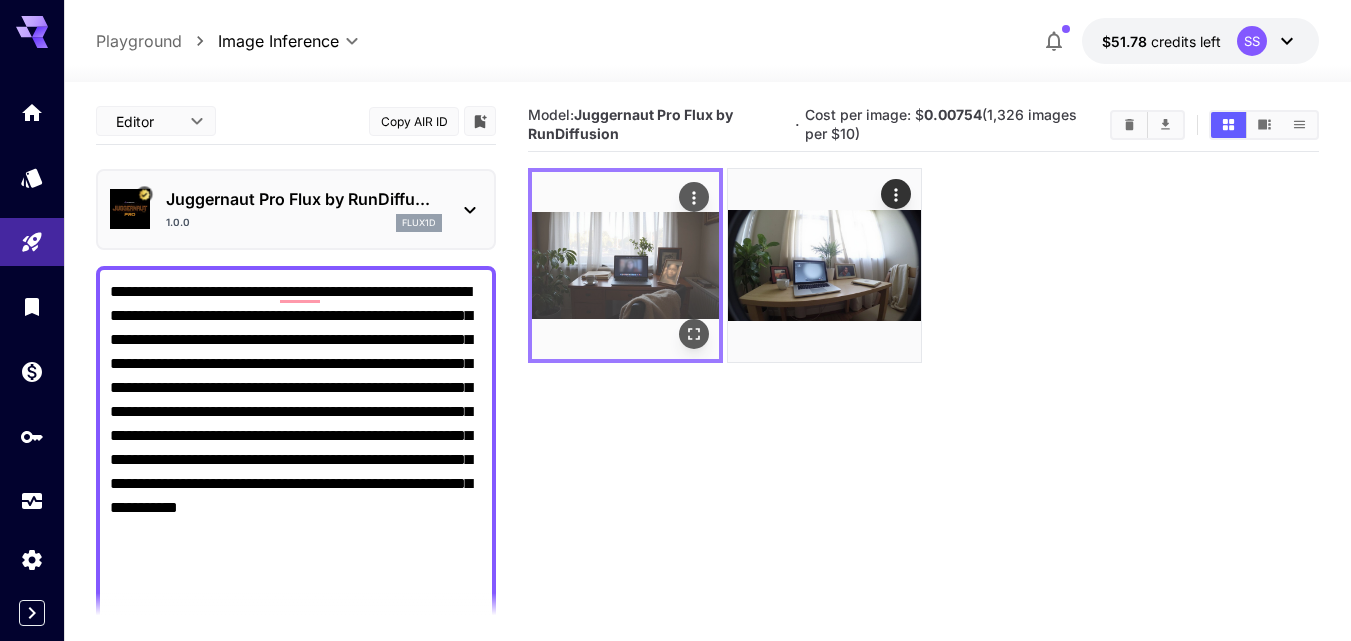 click 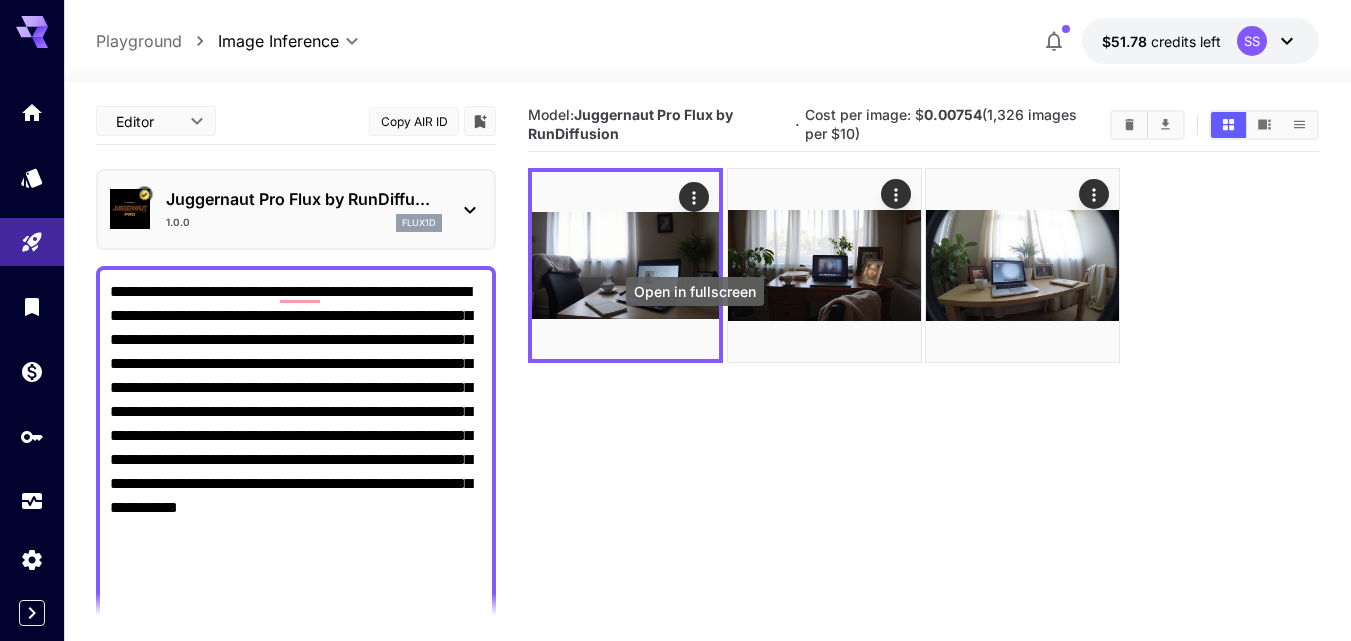 click at bounding box center (0, 0) 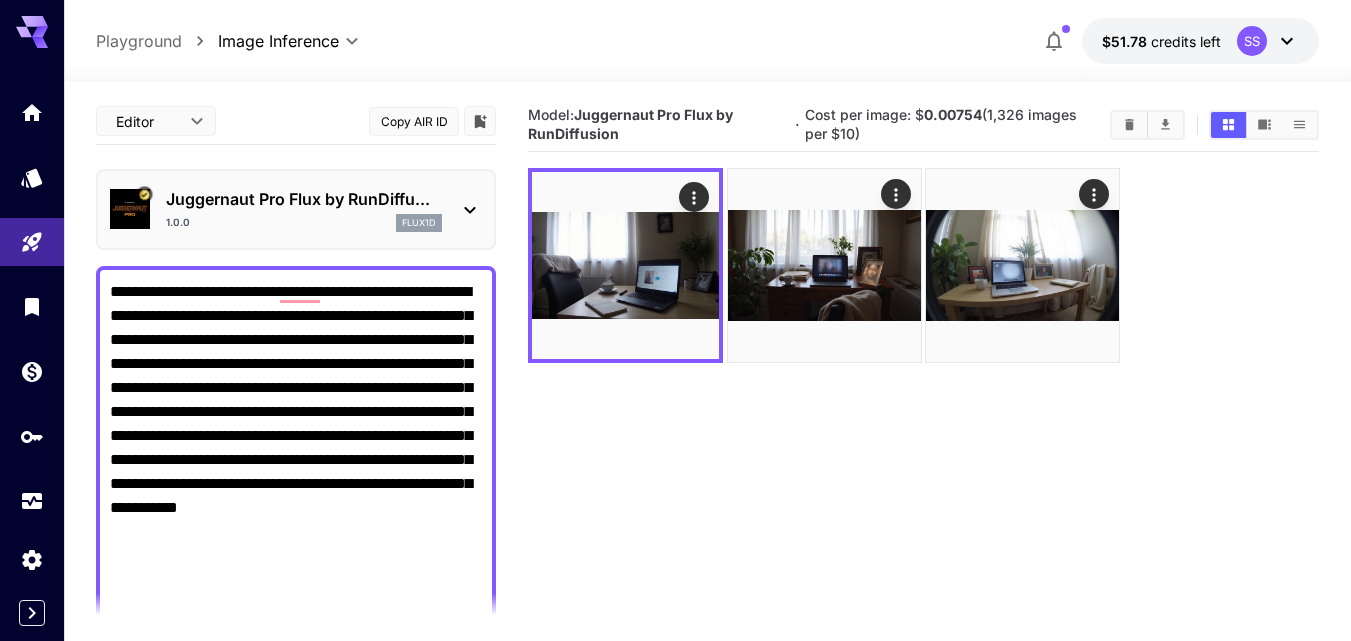 scroll, scrollTop: 158, scrollLeft: 0, axis: vertical 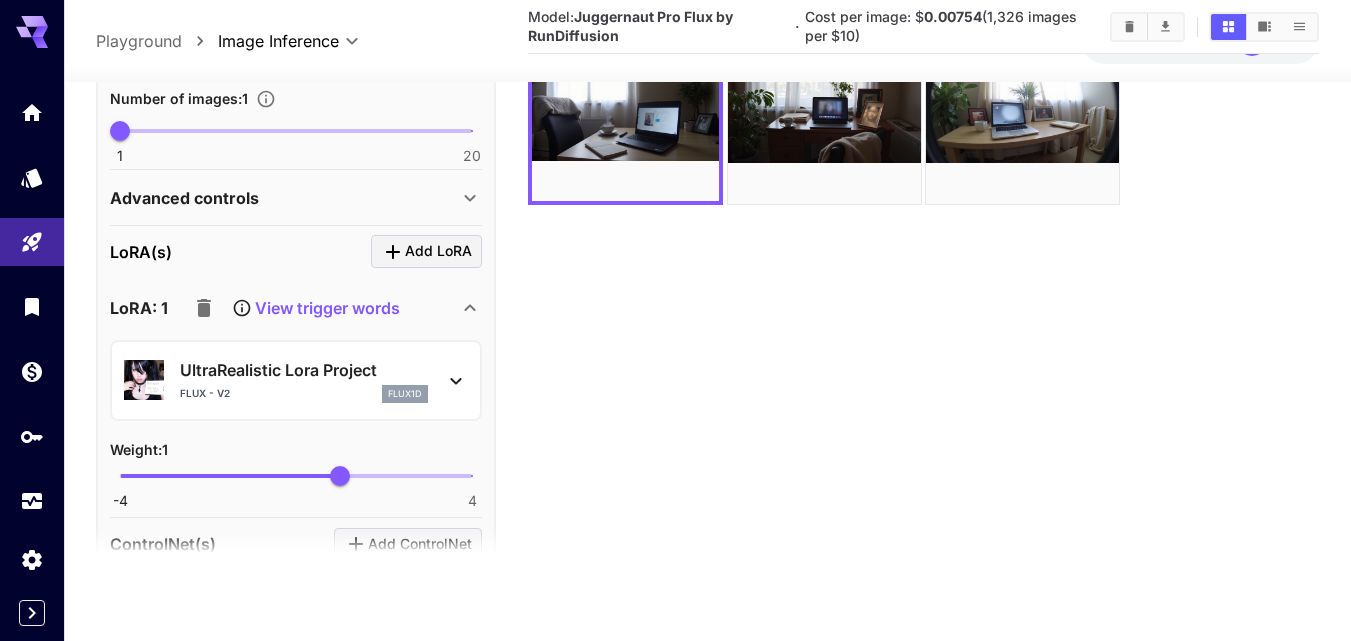 click on "UltraRealistic Lora Project Flux - v2 flux1d" at bounding box center [296, 380] 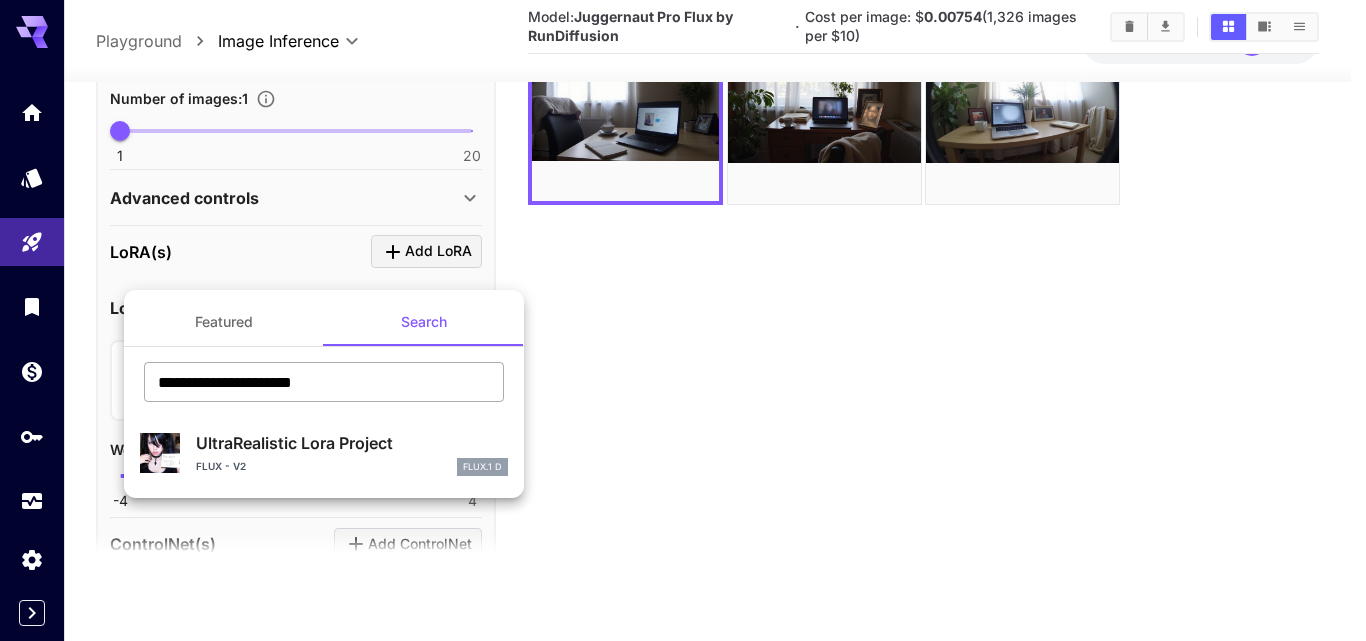 click on "**********" at bounding box center (324, 382) 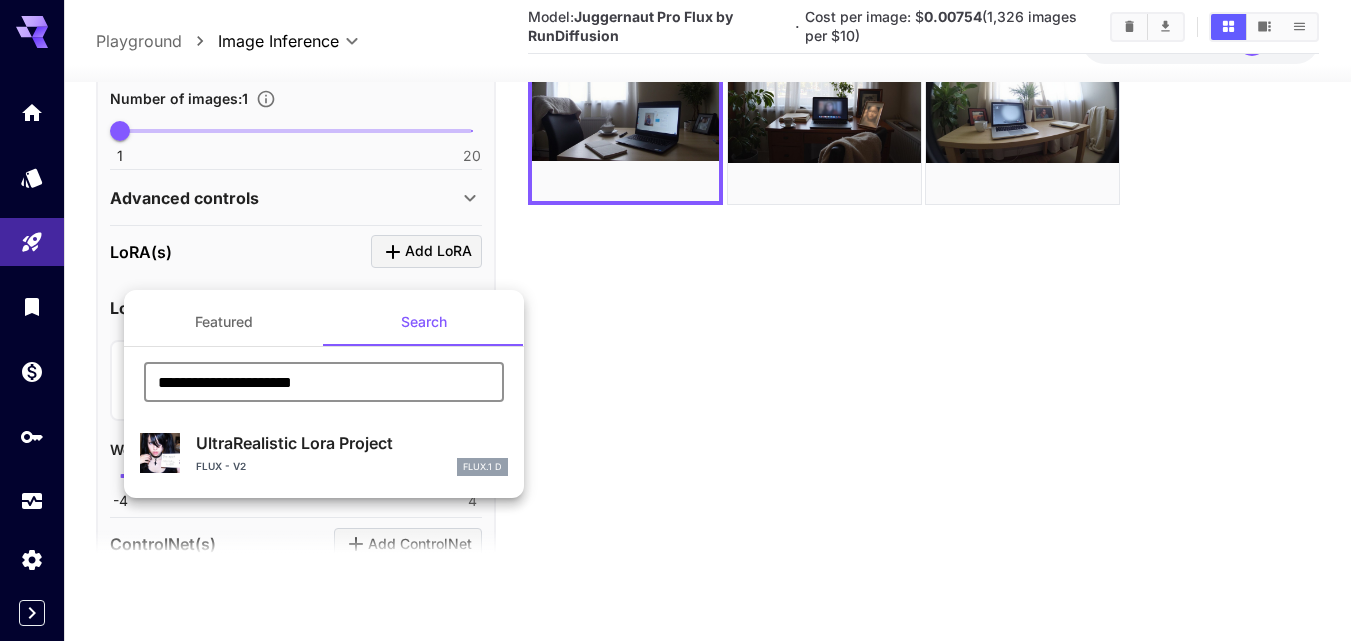 click on "**********" at bounding box center (324, 382) 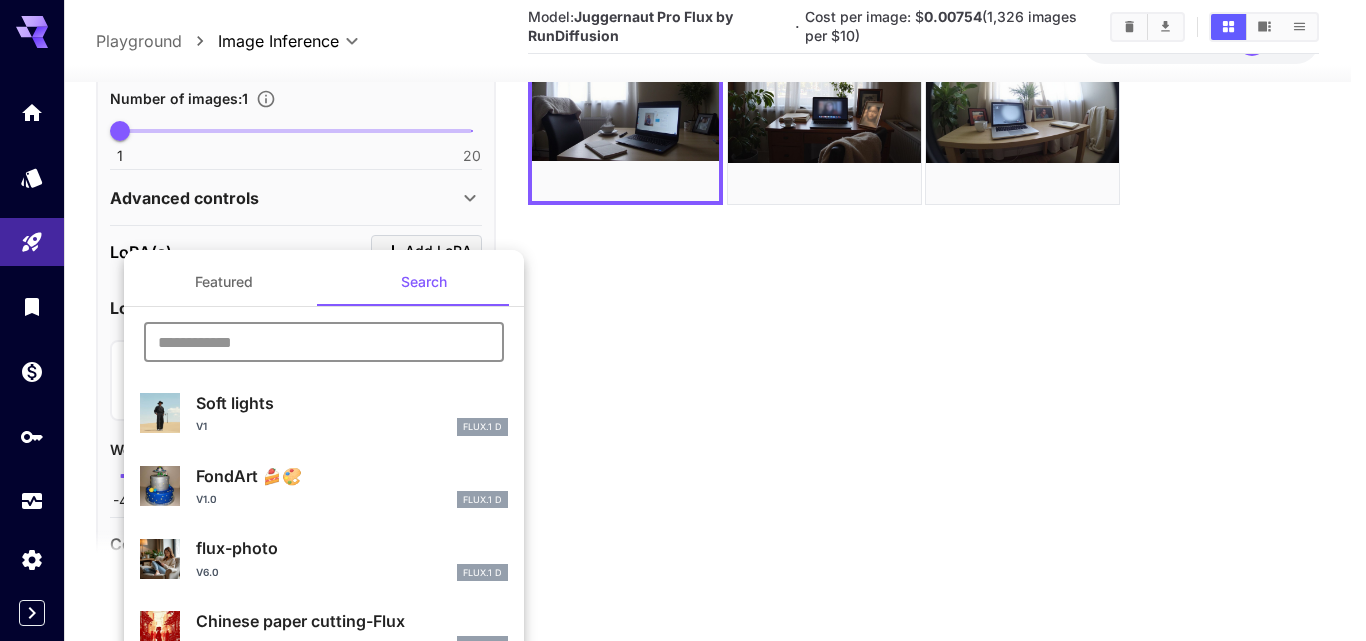 click at bounding box center (324, 342) 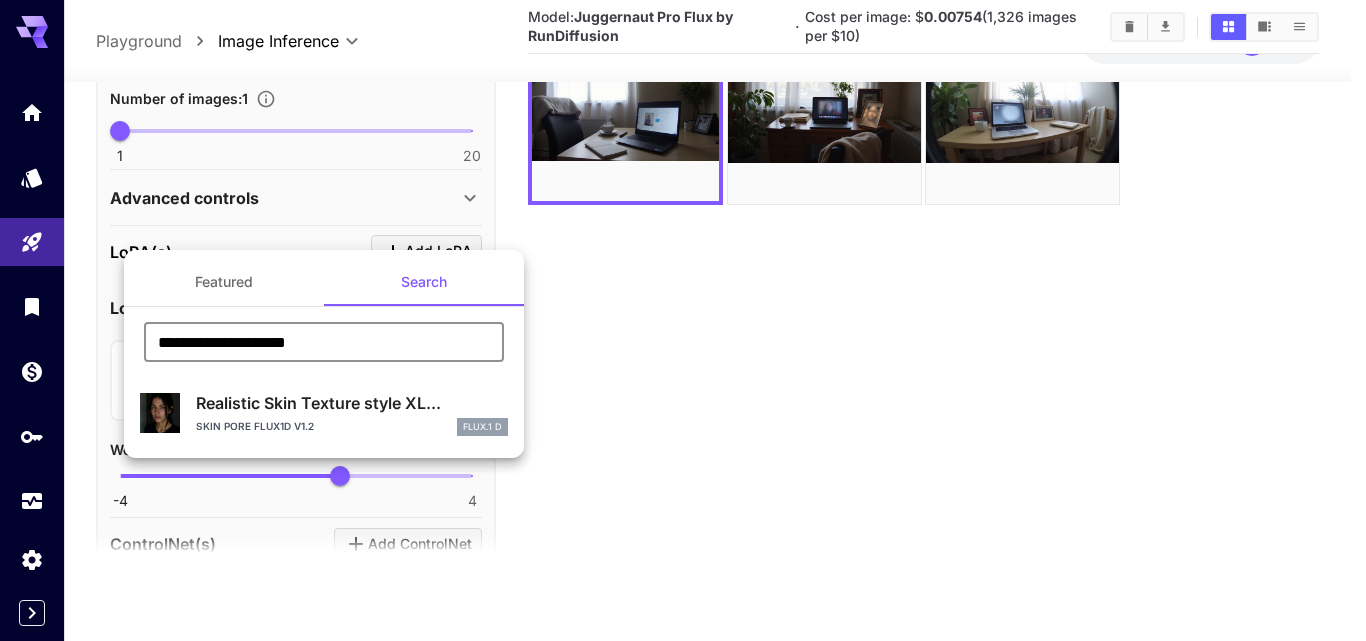 drag, startPoint x: 361, startPoint y: 339, endPoint x: 84, endPoint y: 346, distance: 277.08844 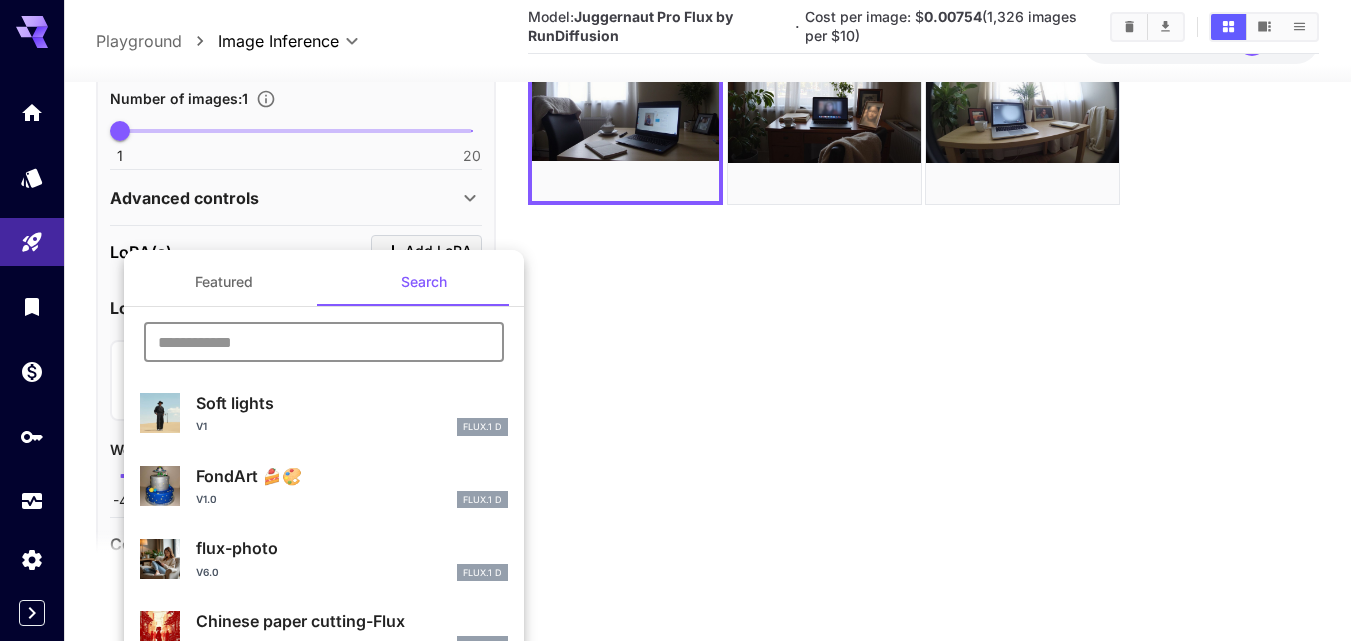 click at bounding box center (324, 342) 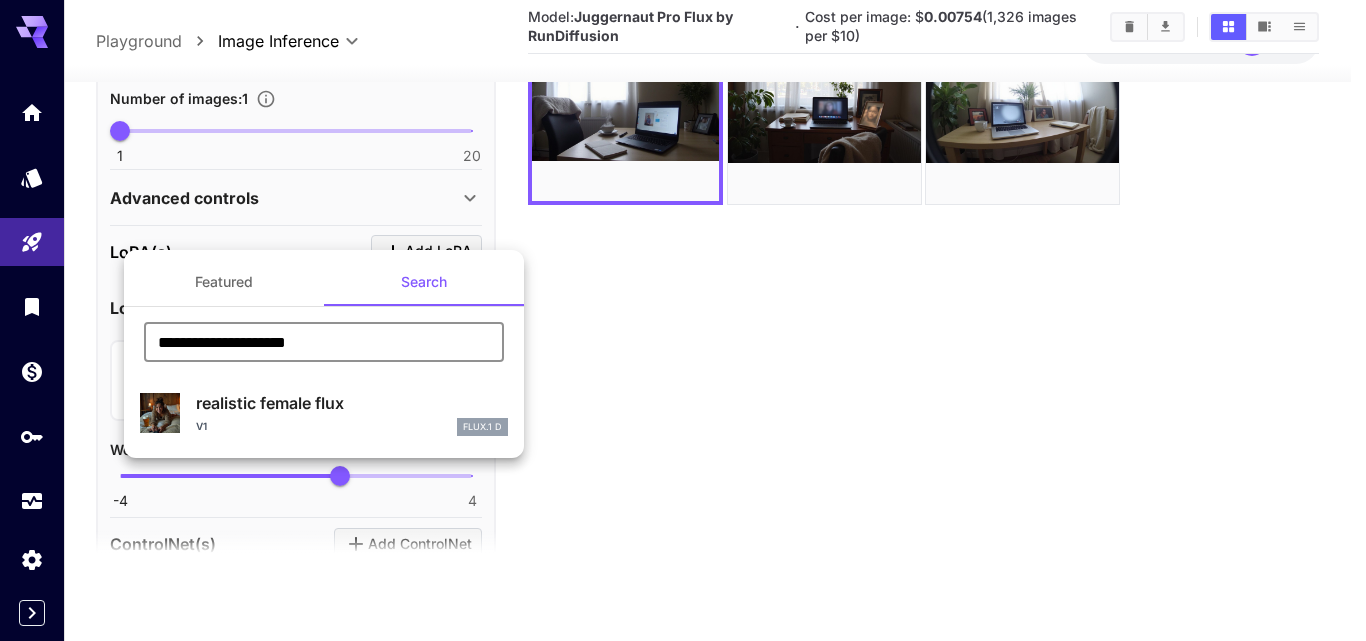 drag, startPoint x: 359, startPoint y: 349, endPoint x: 225, endPoint y: 349, distance: 134 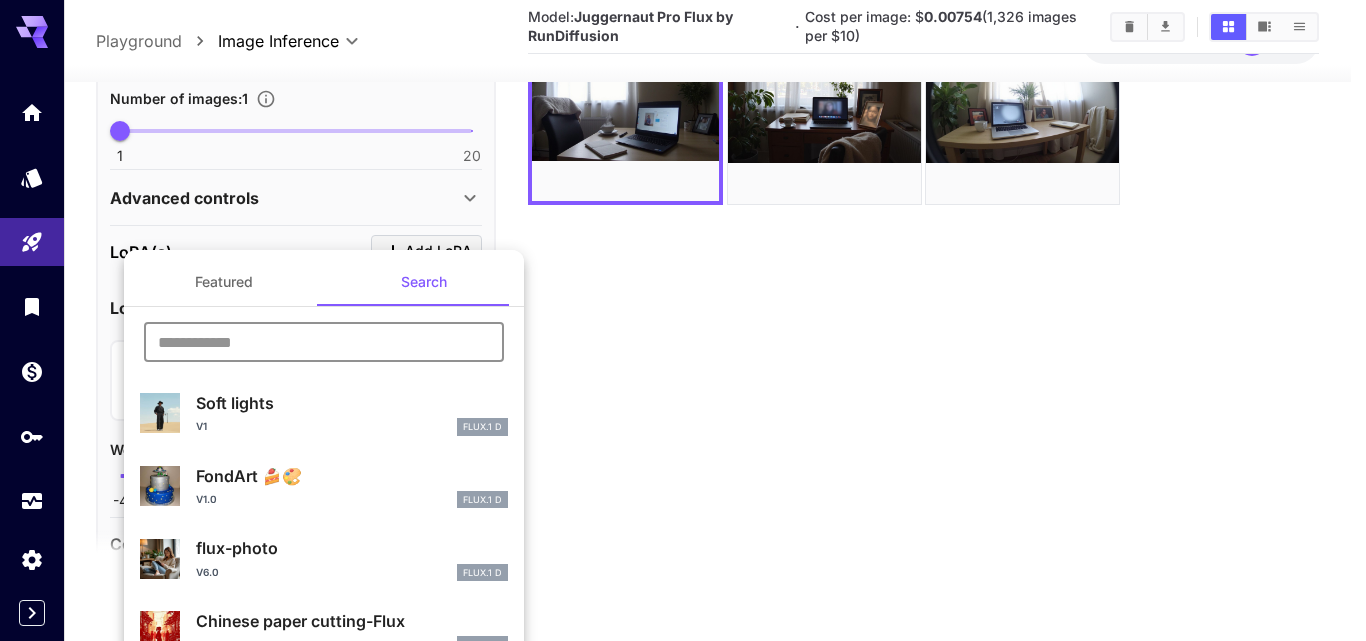 click at bounding box center [324, 342] 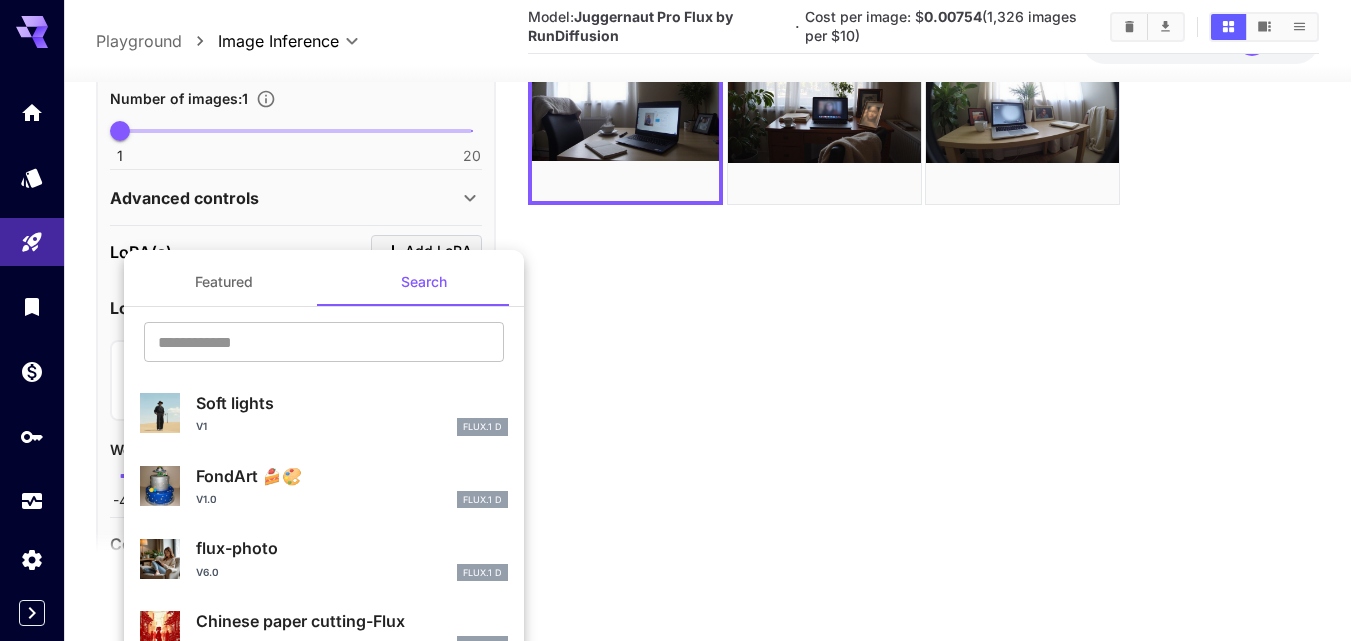 click at bounding box center [683, 320] 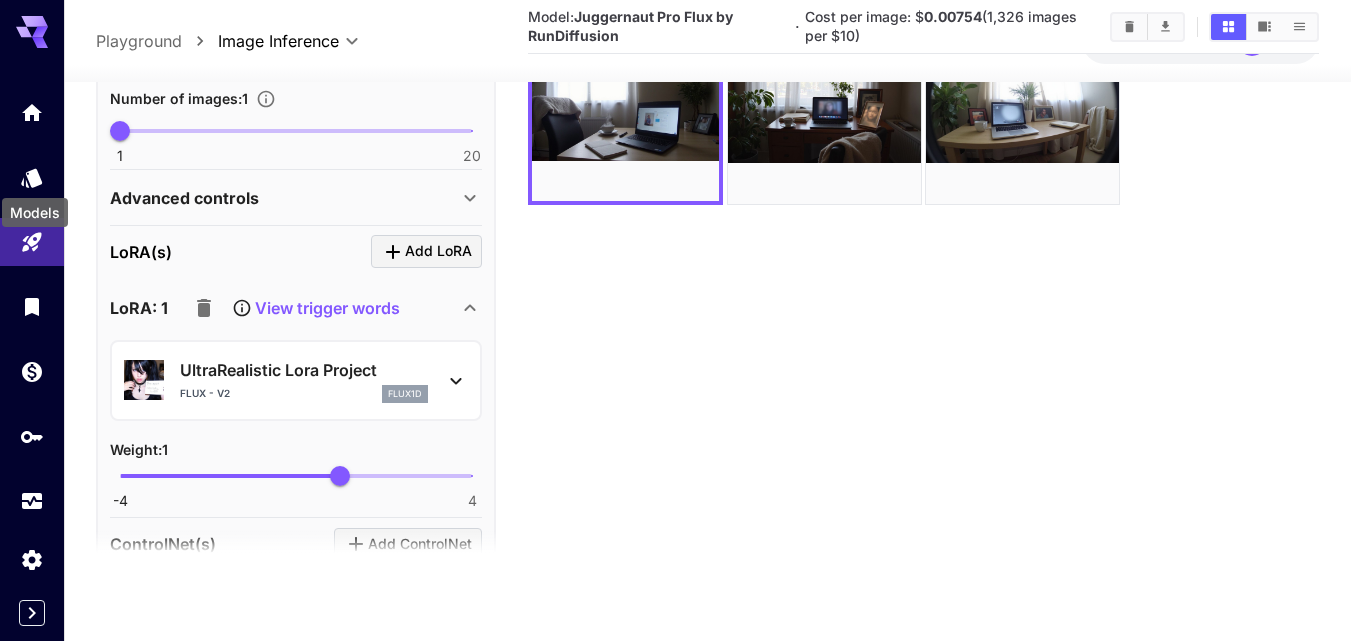 click 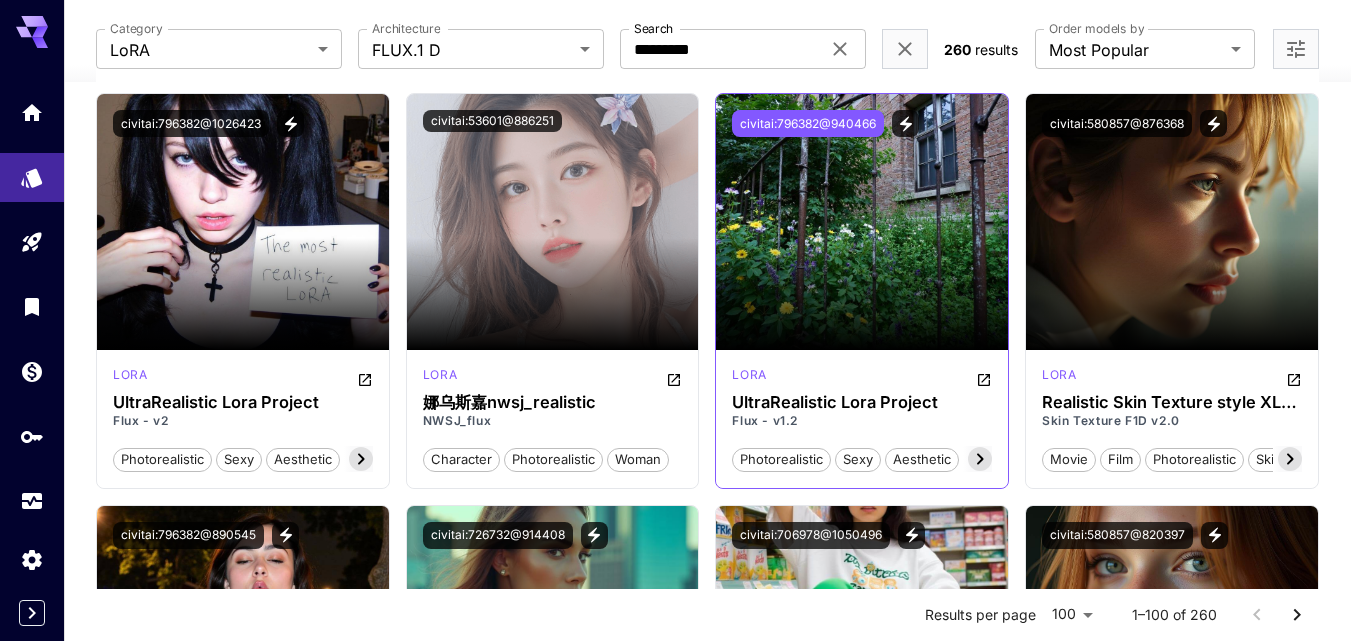 click on "civitai:796382@940466" at bounding box center (808, 123) 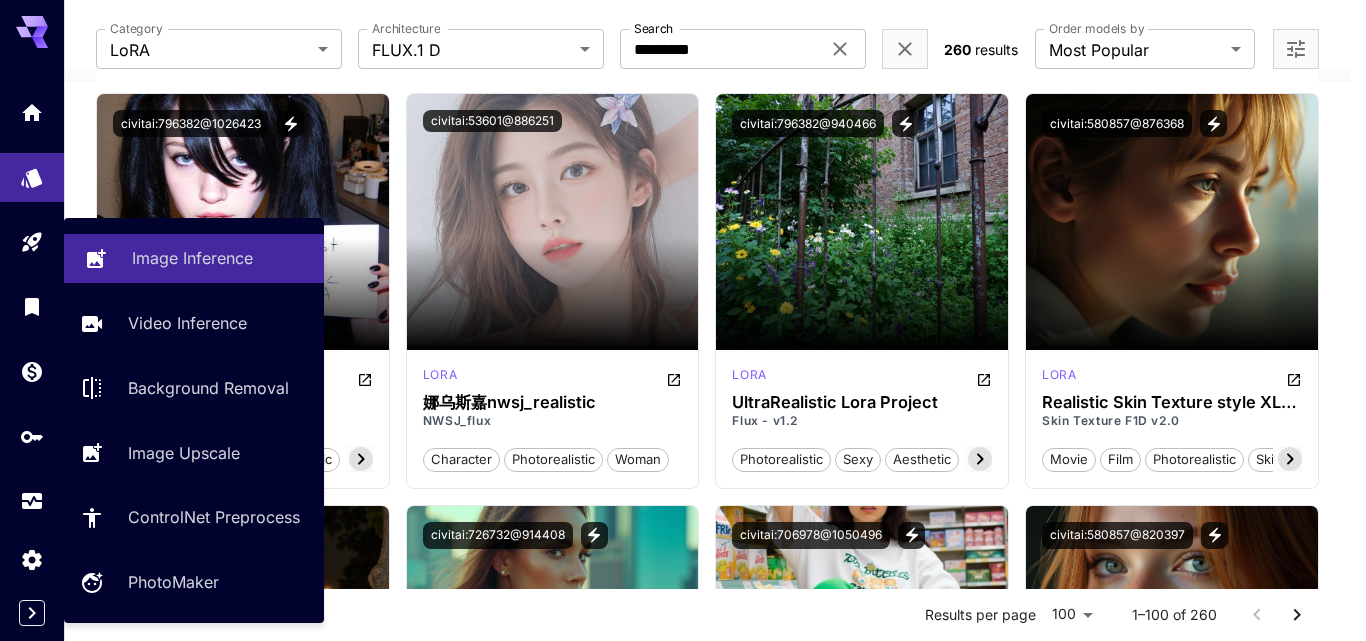 click on "Image Inference" at bounding box center (192, 258) 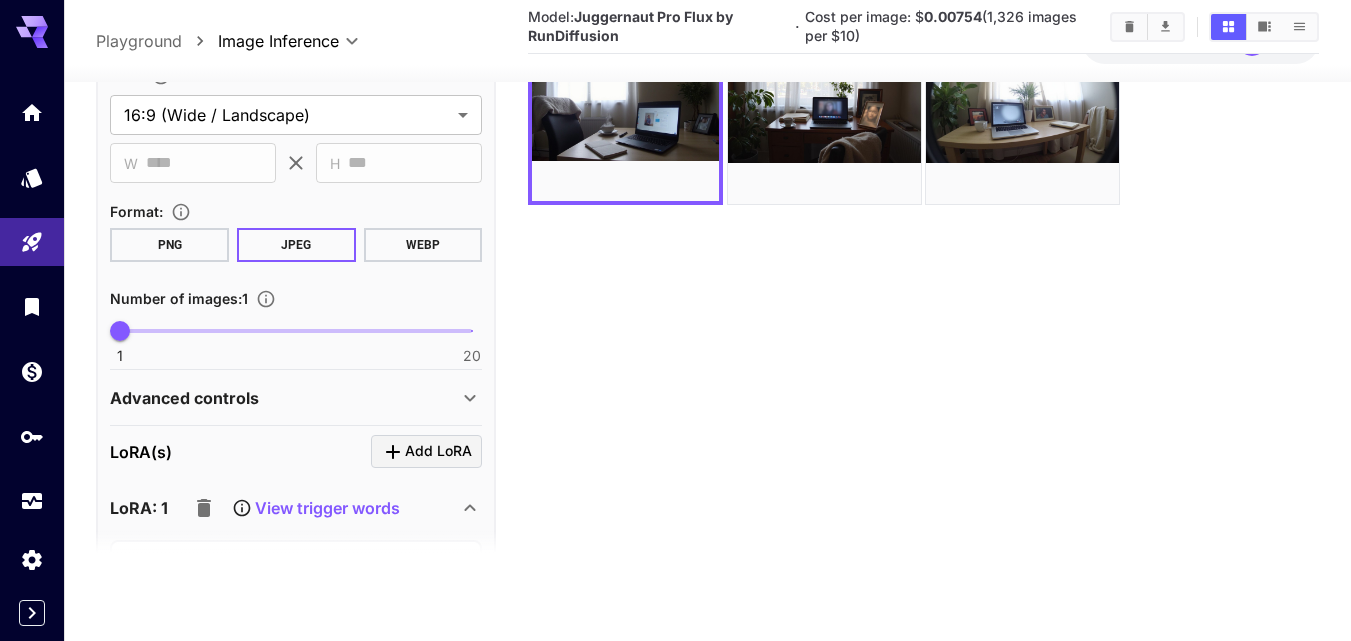 scroll, scrollTop: 1300, scrollLeft: 0, axis: vertical 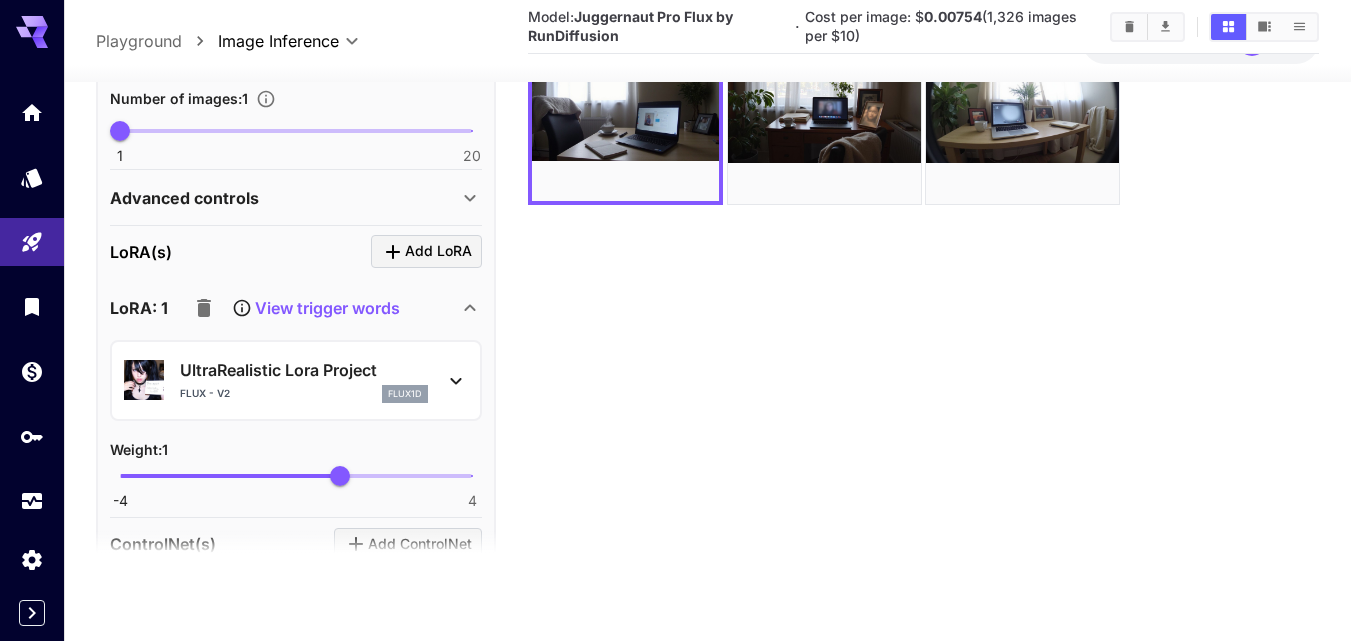 click at bounding box center (204, 308) 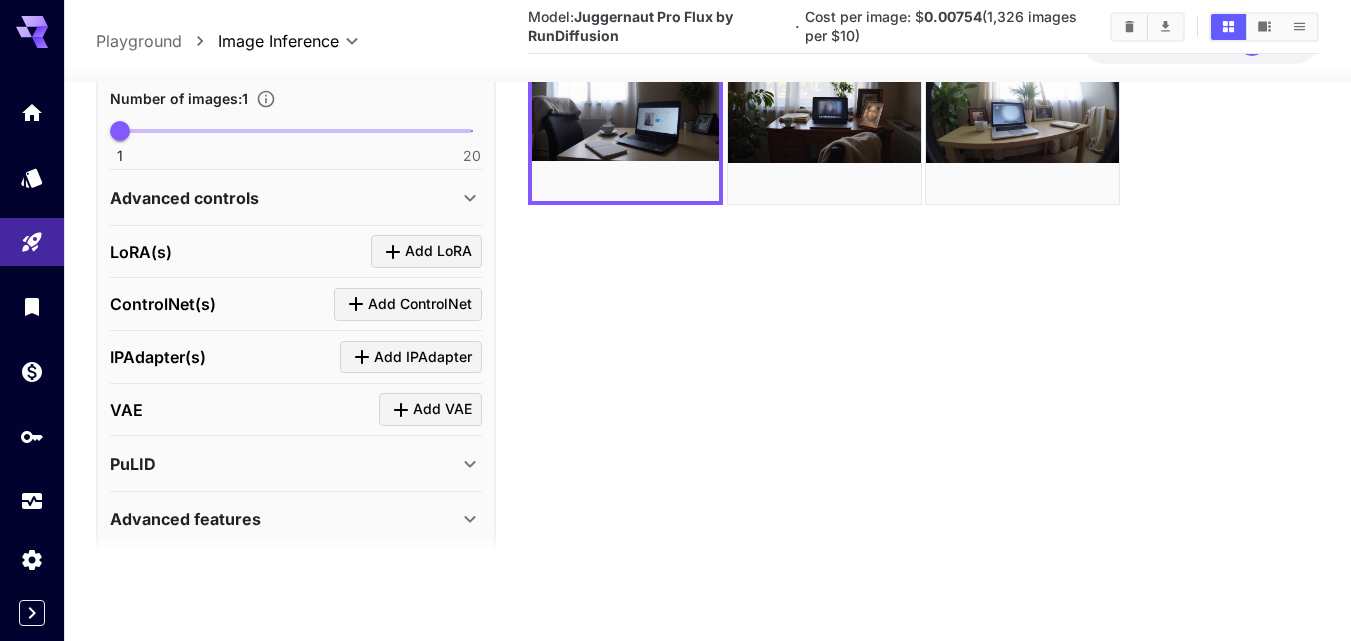 click on "Add LoRA" at bounding box center (438, 251) 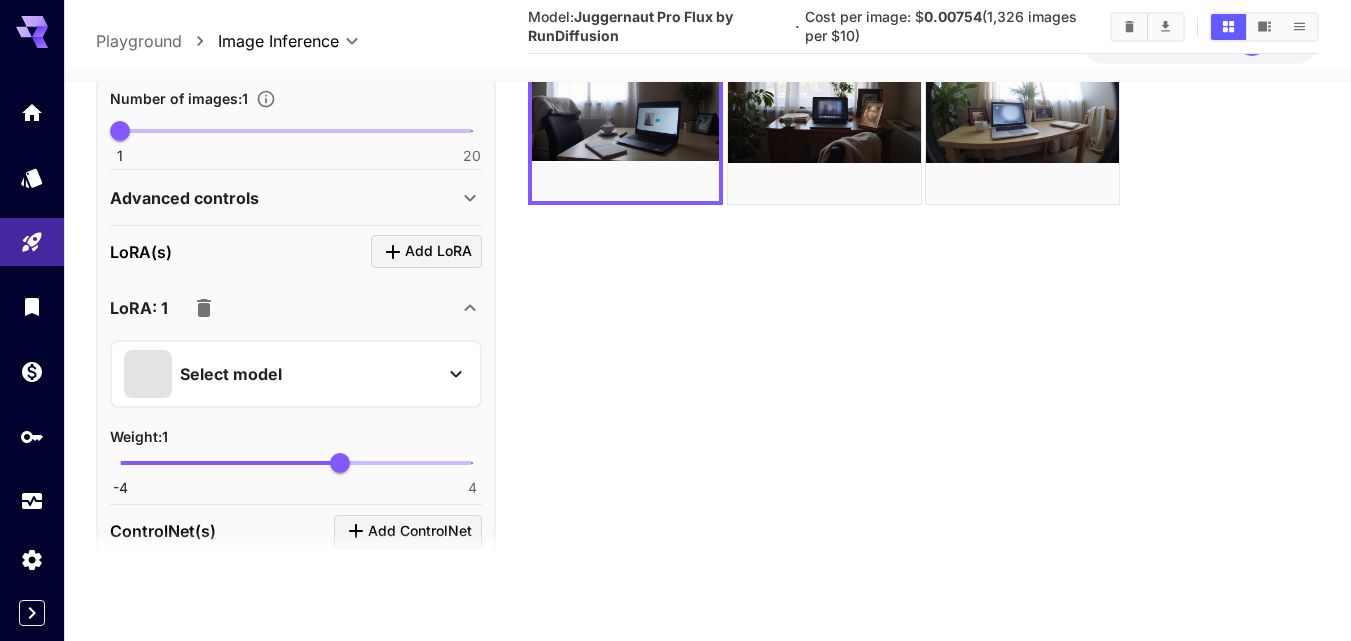 click on "Select model" at bounding box center [280, 374] 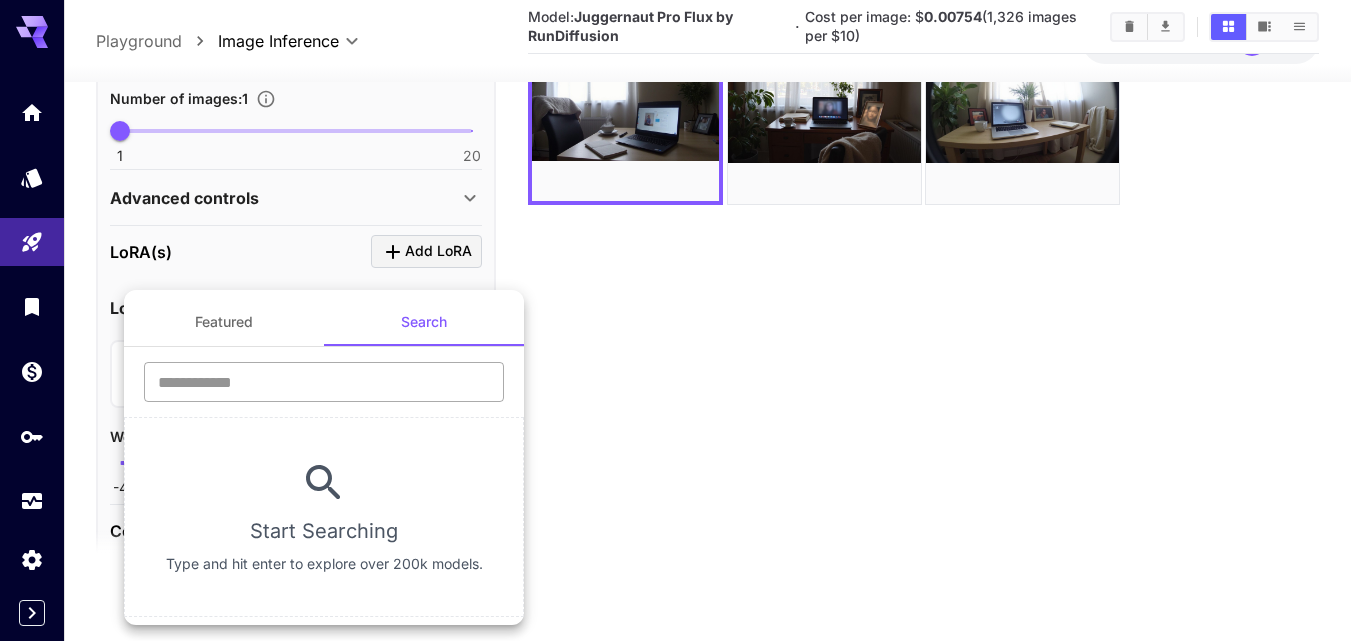 click at bounding box center (324, 382) 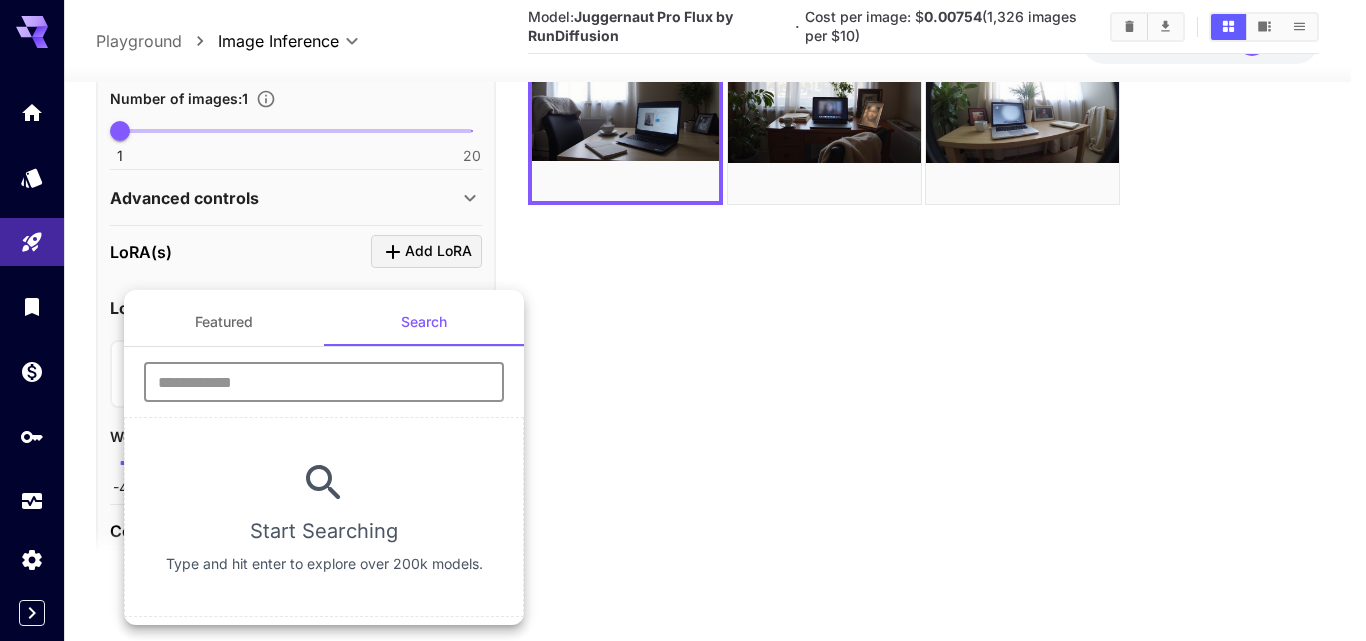 paste on "**********" 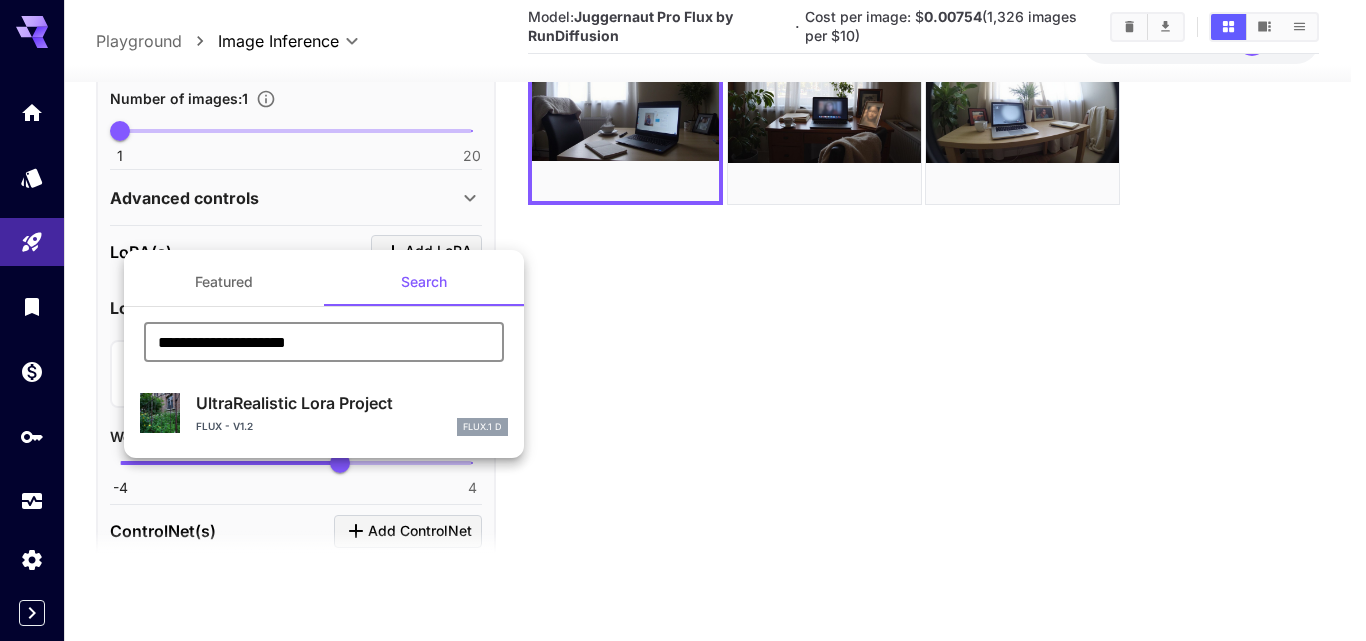 type on "**********" 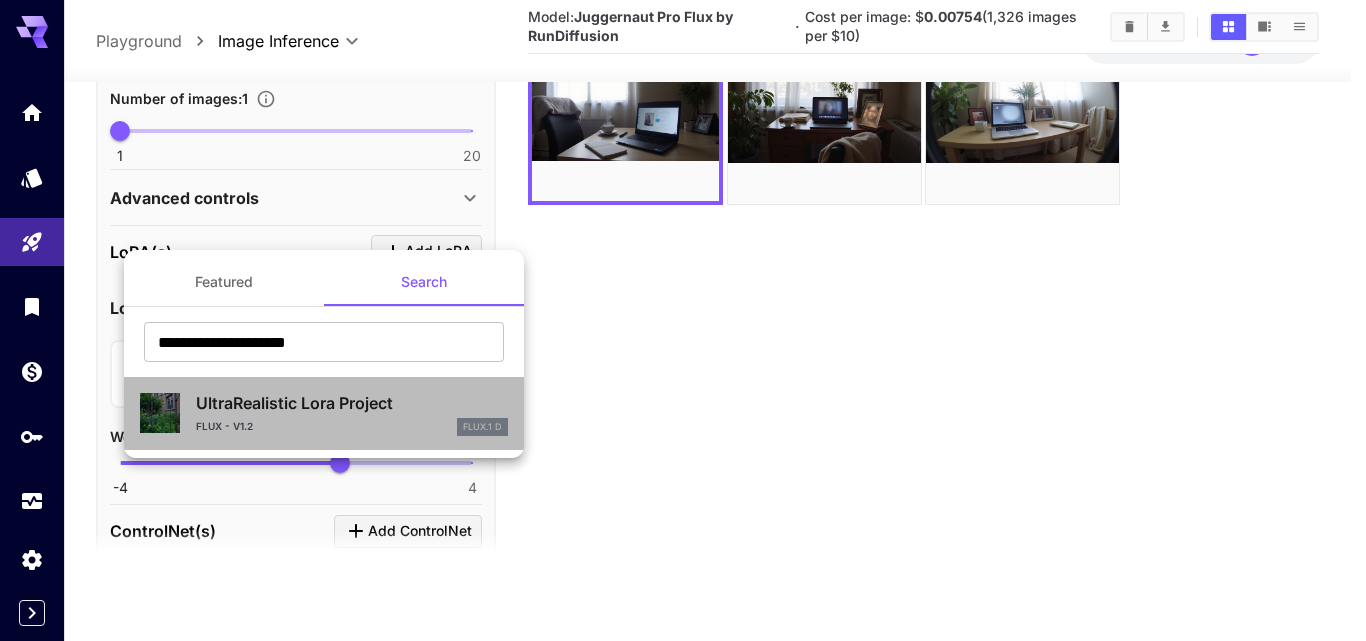 click on "Flux - v1.2 FLUX.1 D" at bounding box center (352, 427) 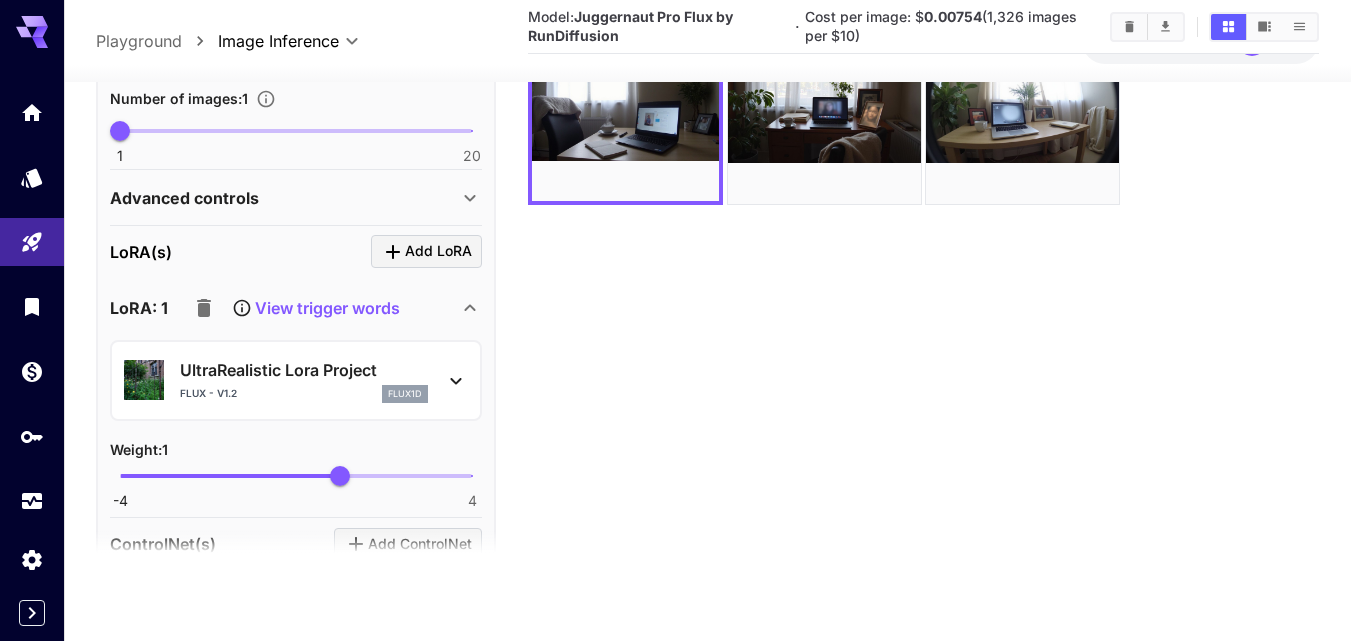 click on "View trigger words" at bounding box center [327, 308] 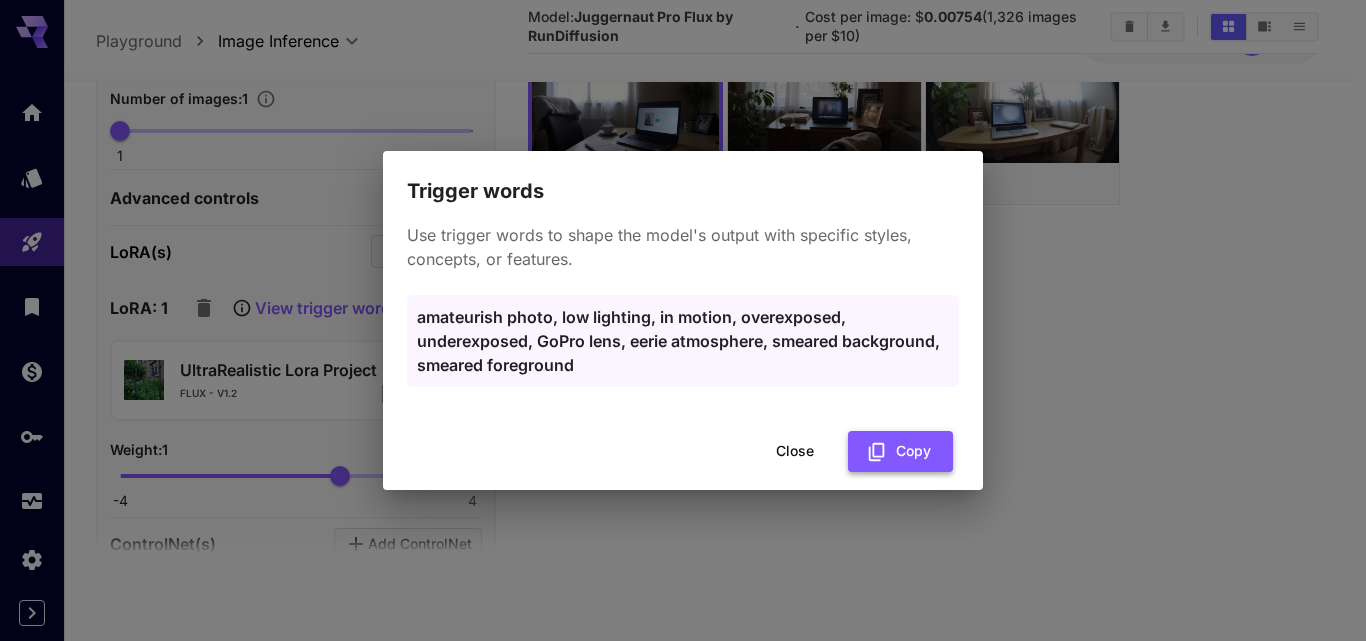 click 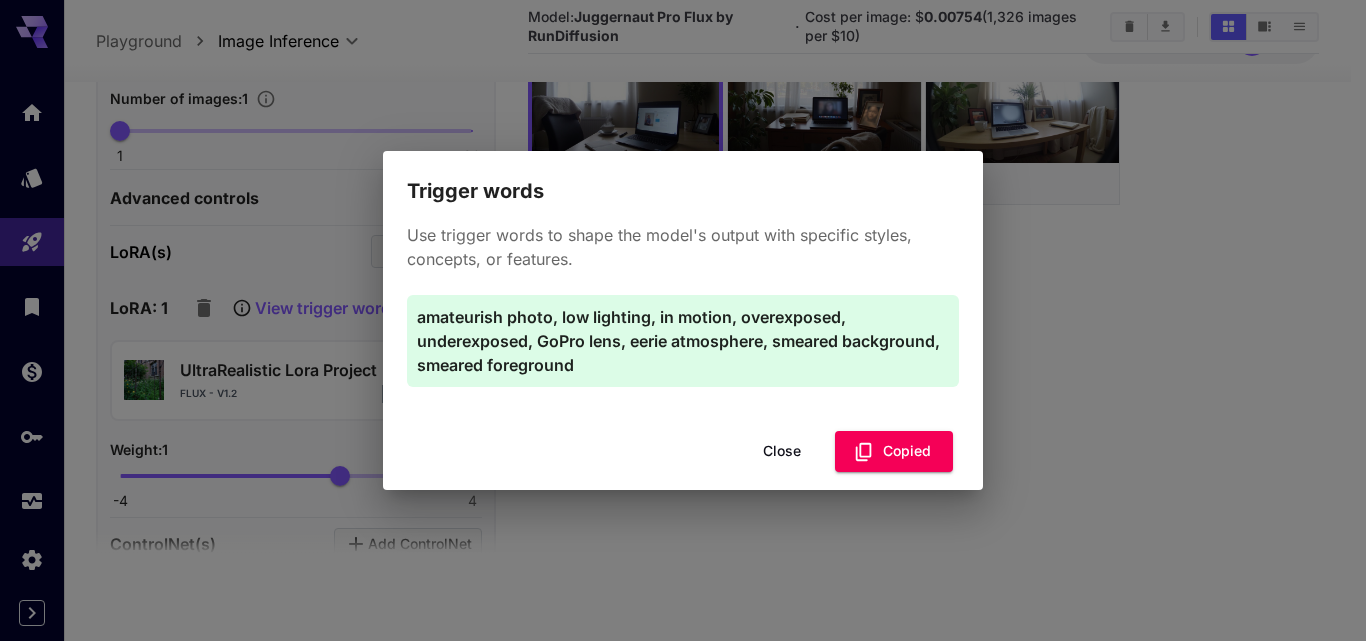 click on "Close" at bounding box center (782, 451) 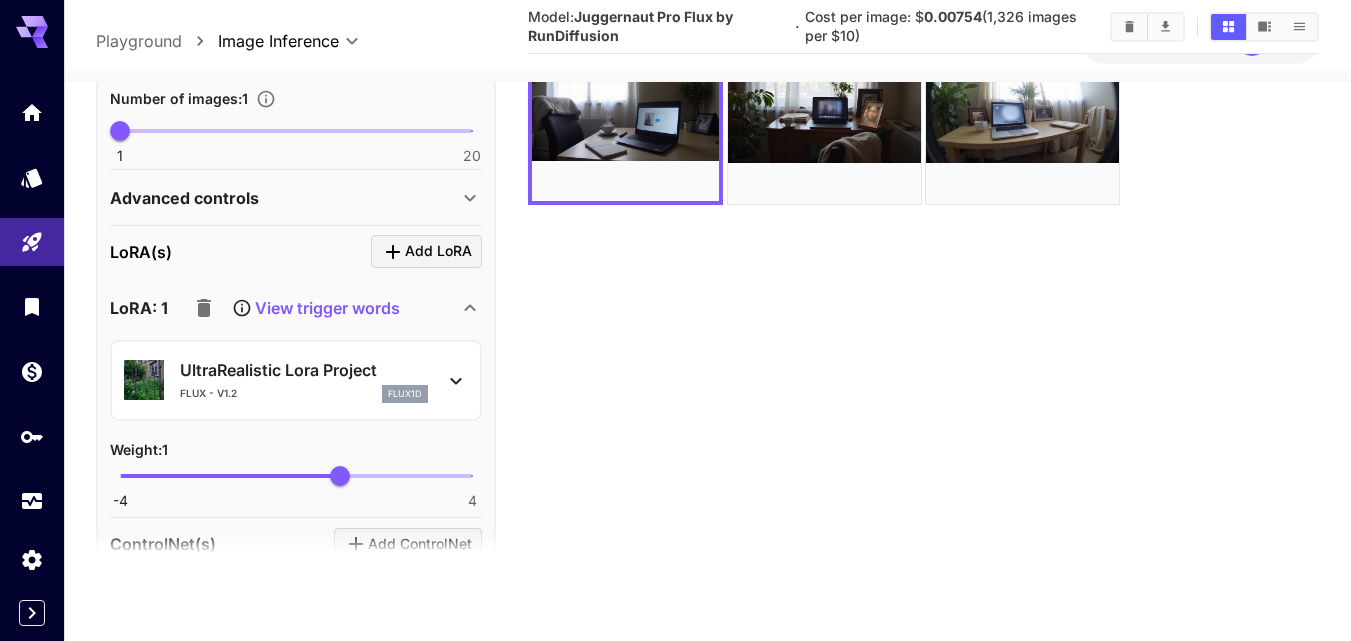 scroll, scrollTop: 709, scrollLeft: 0, axis: vertical 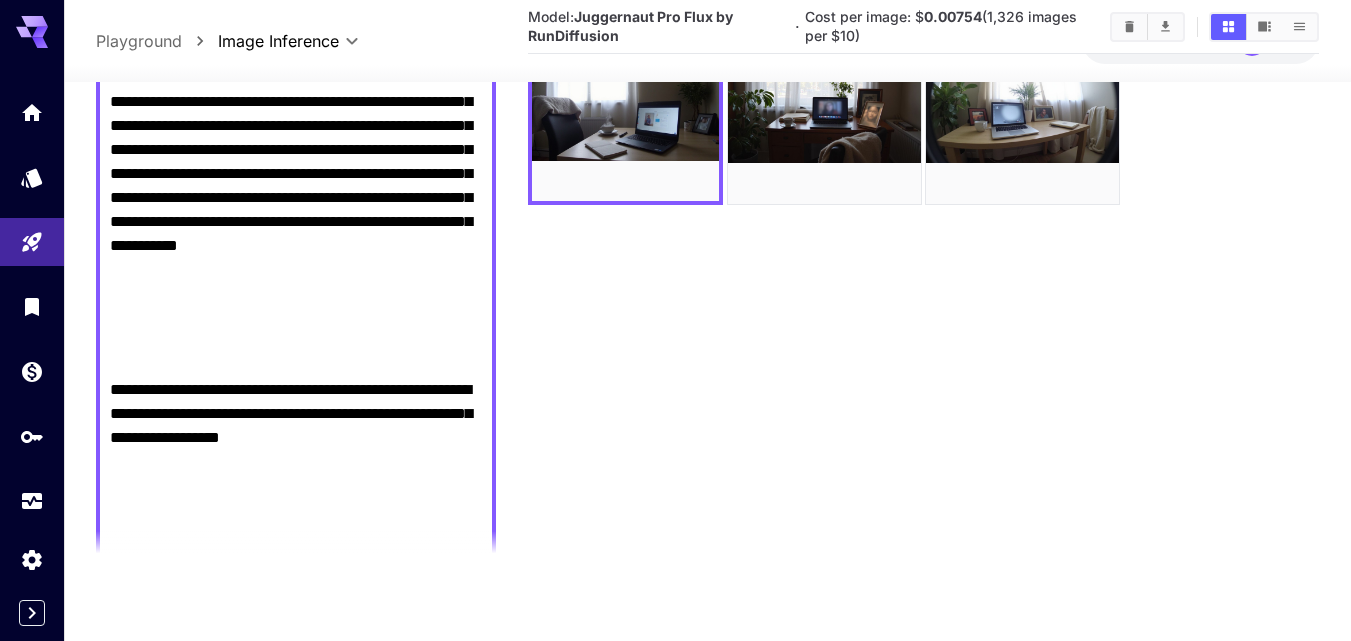 click on "**********" at bounding box center (296, 390) 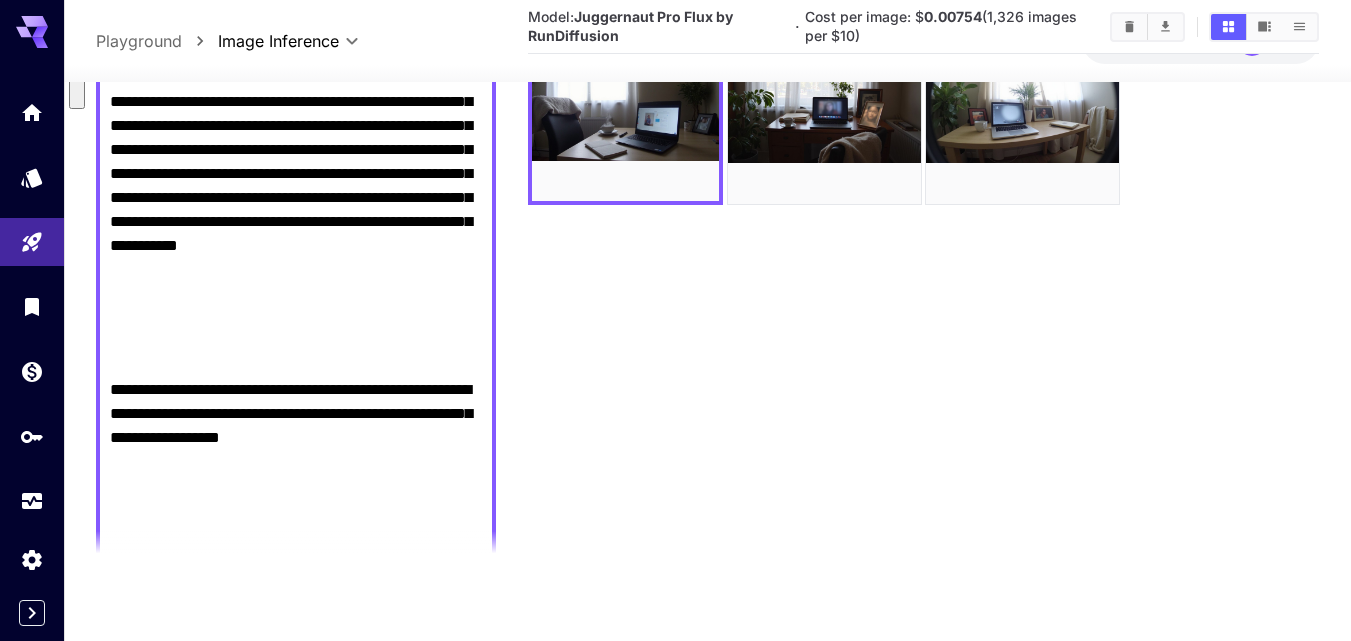 paste 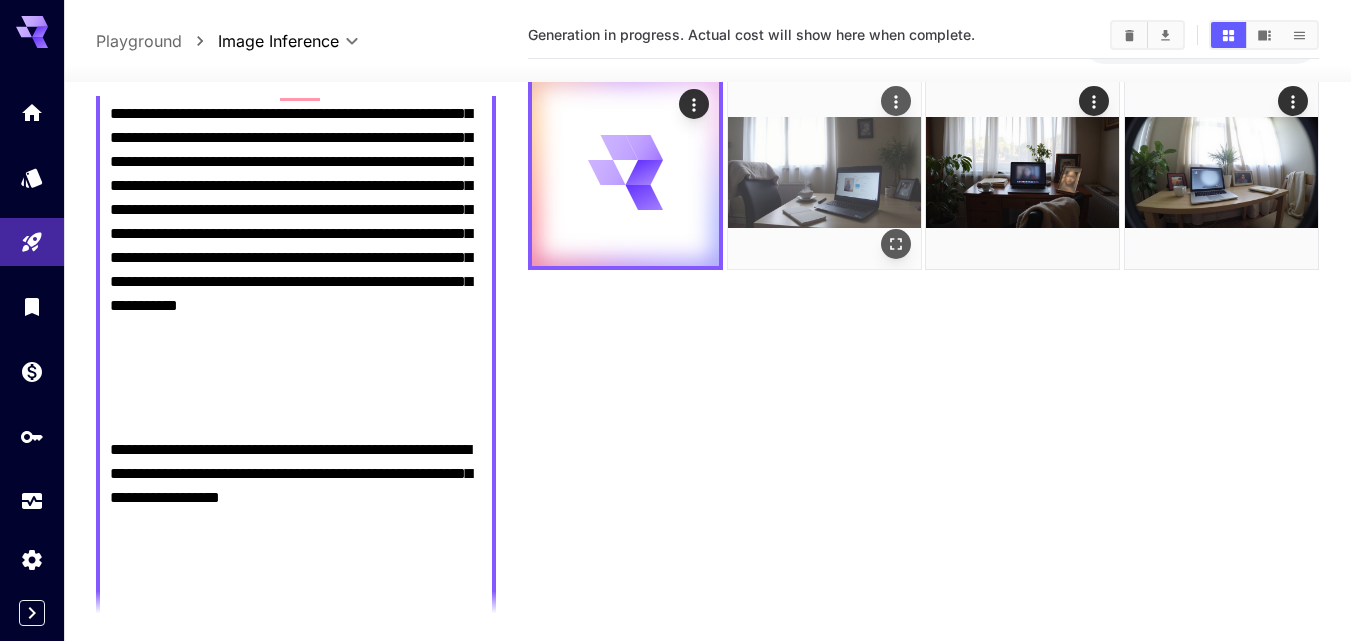 scroll, scrollTop: 0, scrollLeft: 0, axis: both 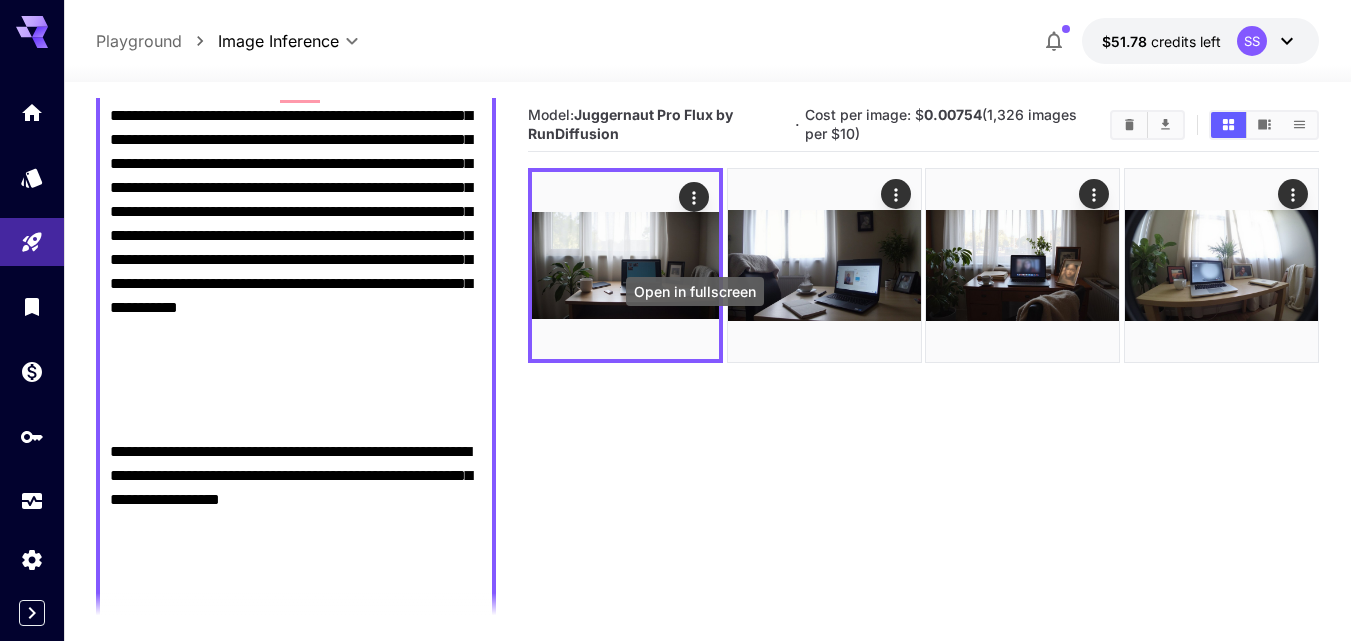 click 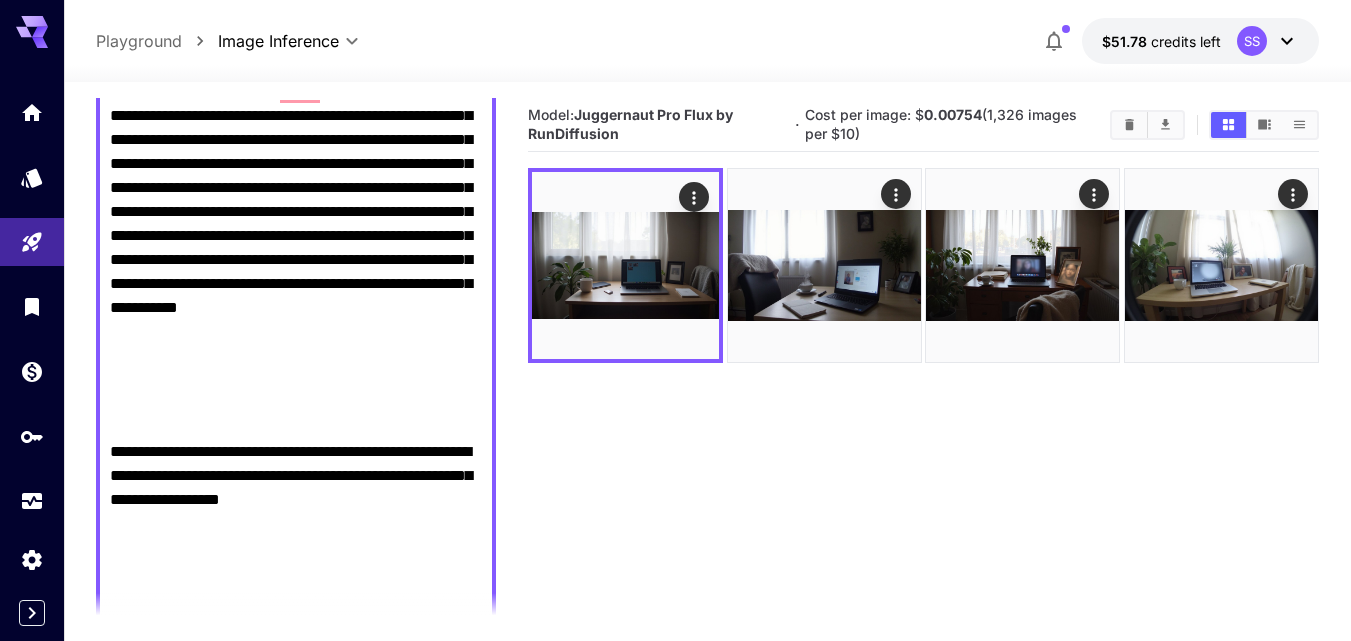 click on "**********" at bounding box center (296, 440) 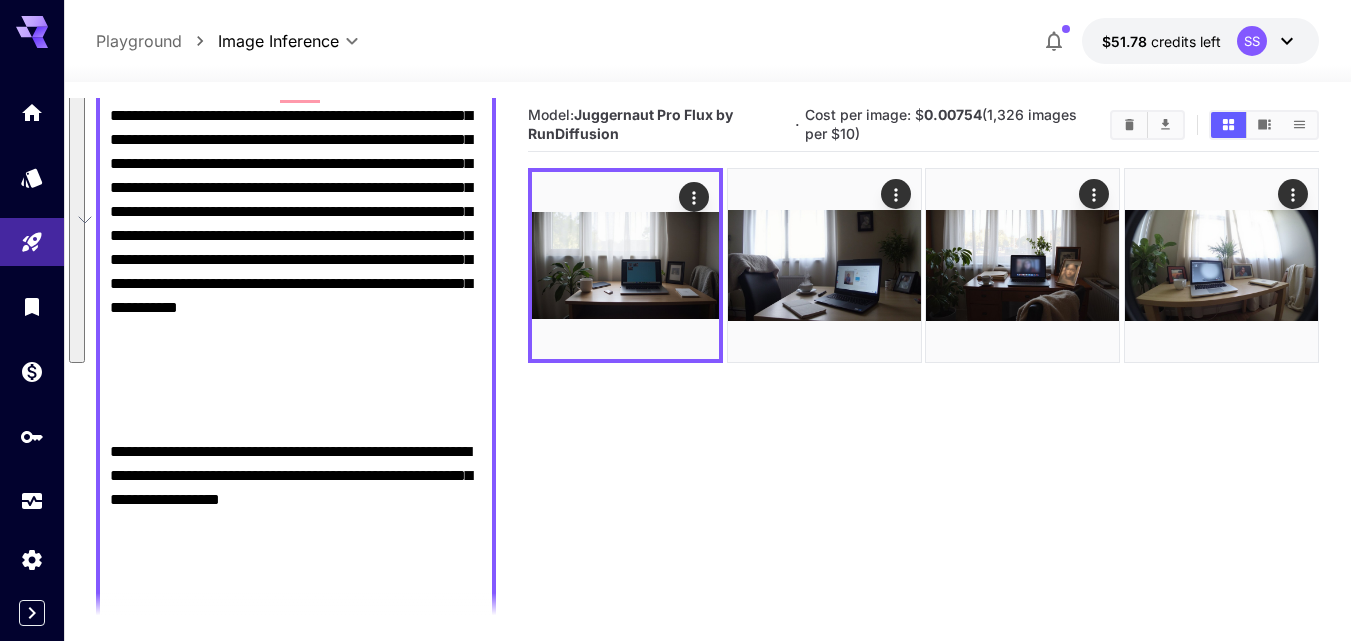 paste 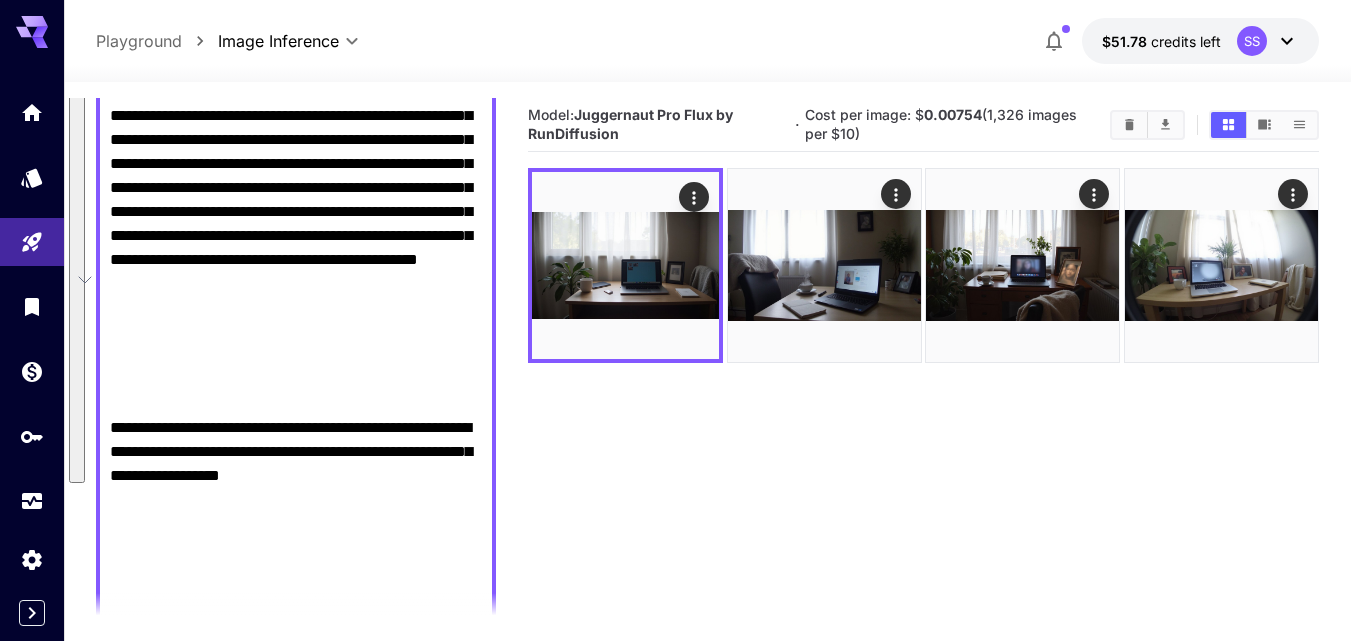 scroll, scrollTop: 0, scrollLeft: 0, axis: both 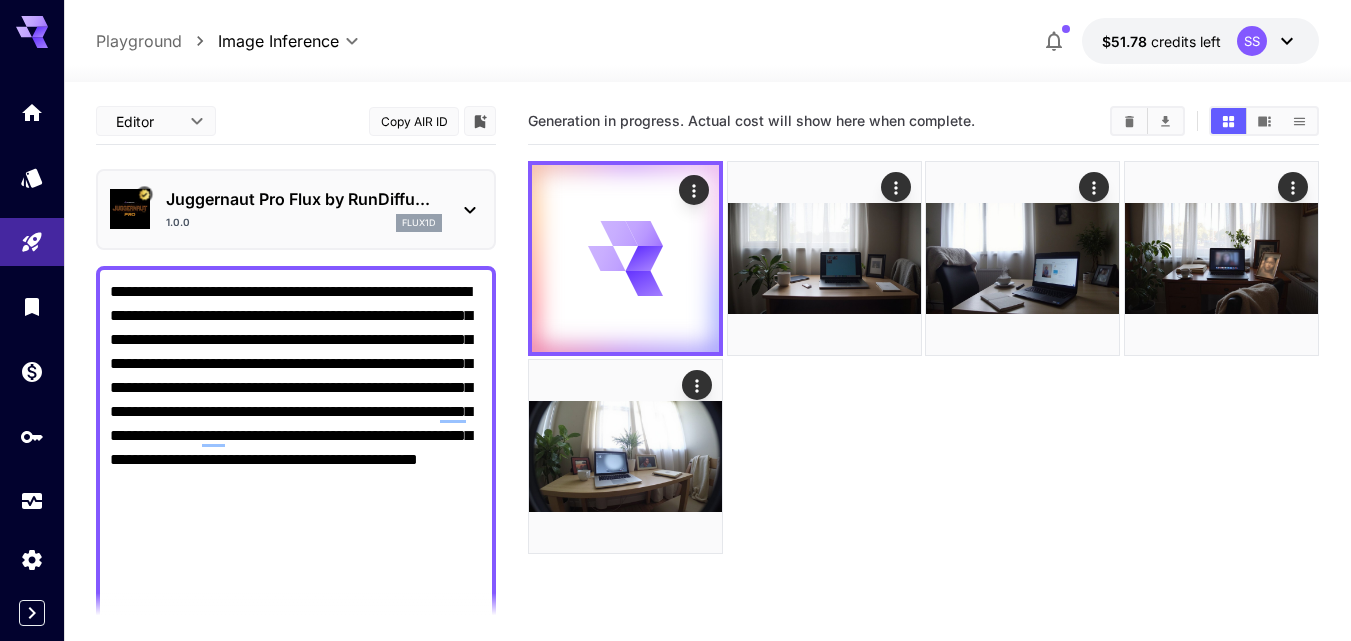type on "**********" 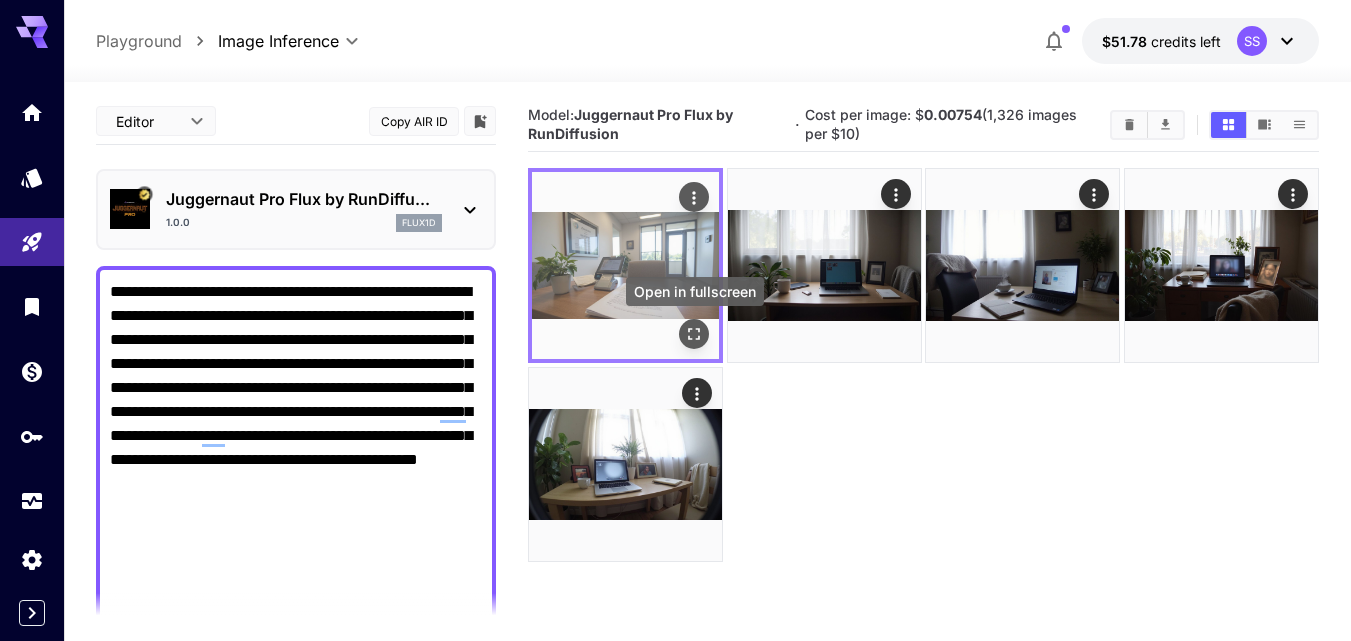 click 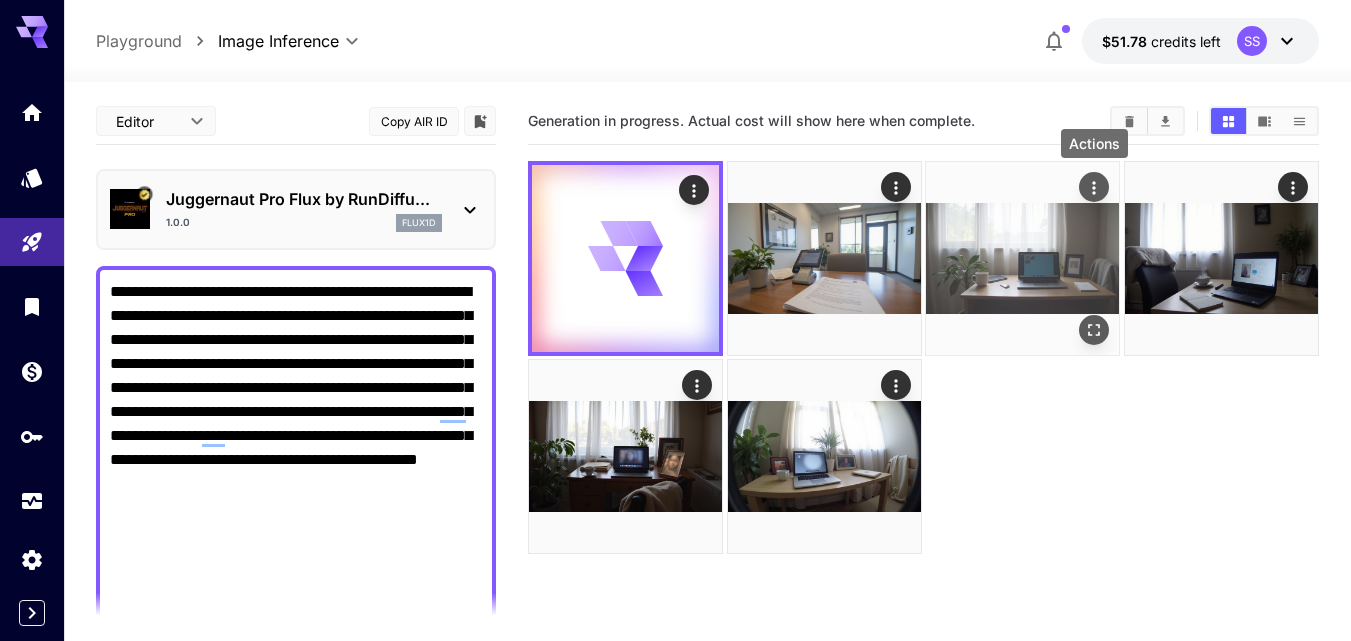 click 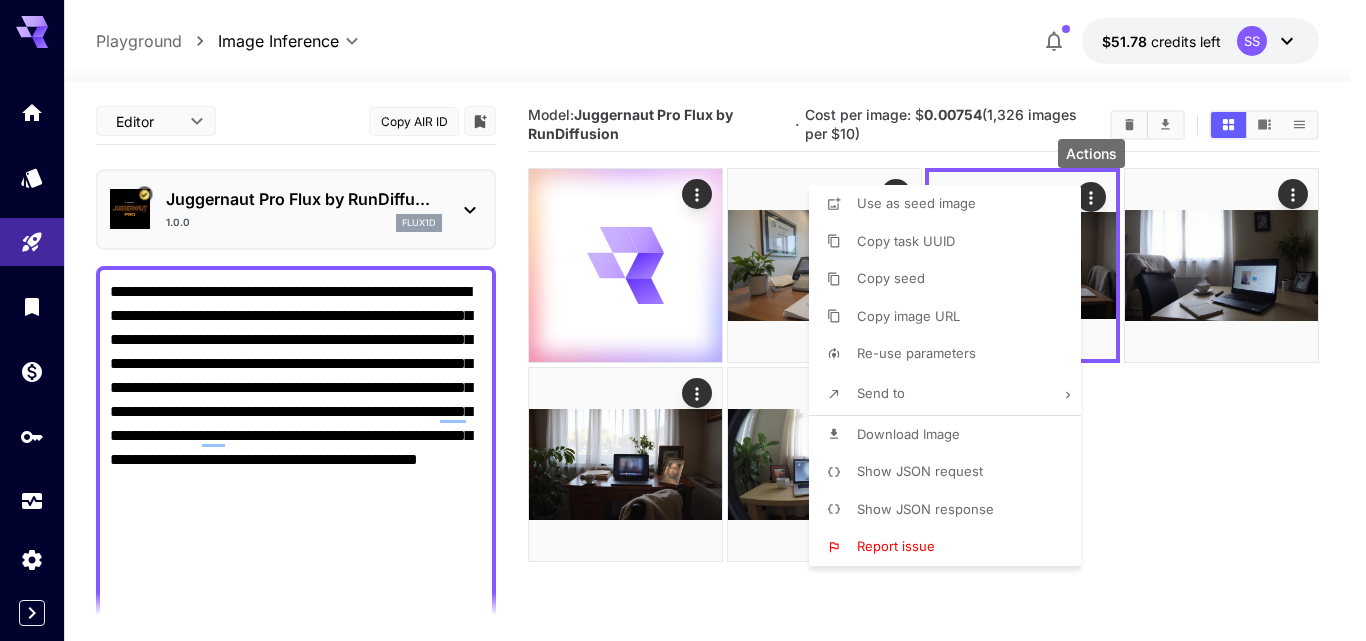 click on "Download Image" at bounding box center [908, 434] 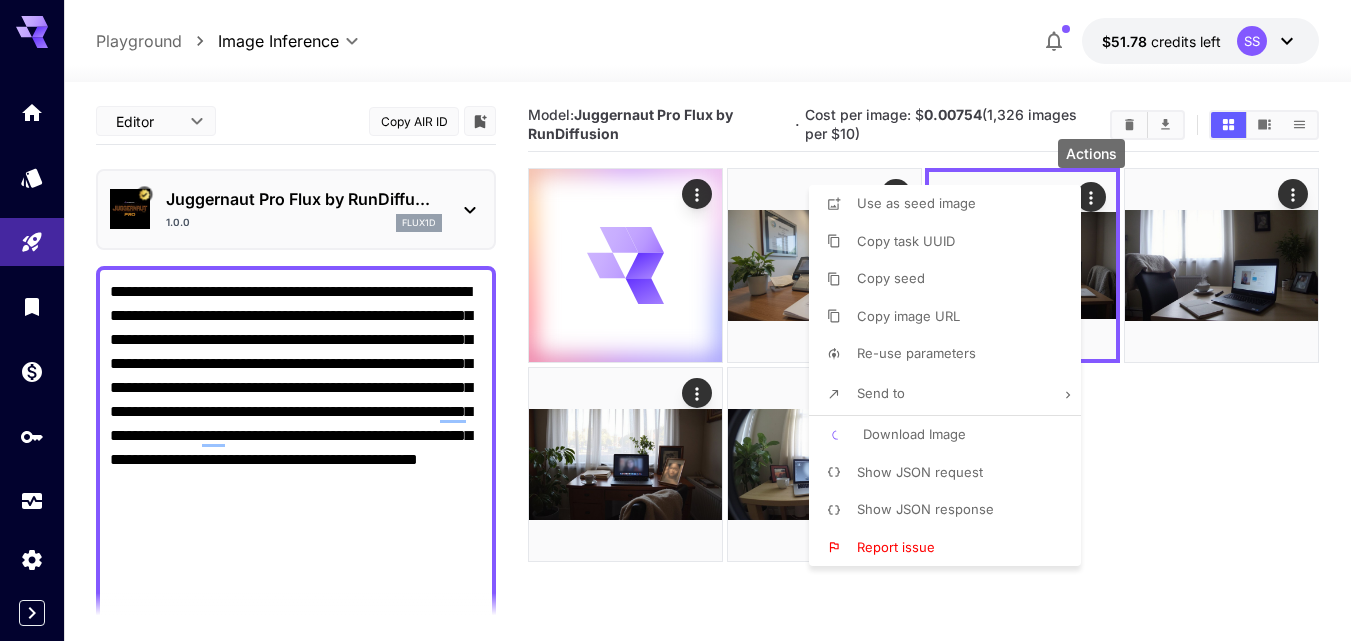 click at bounding box center (683, 320) 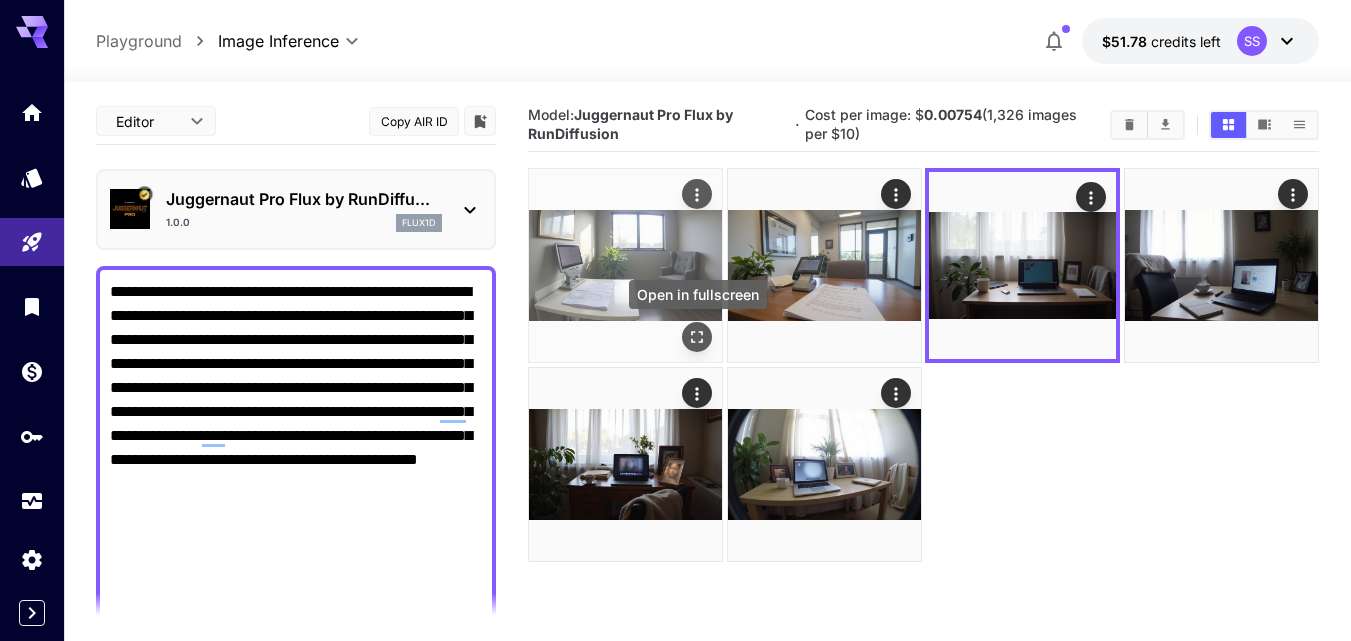 click 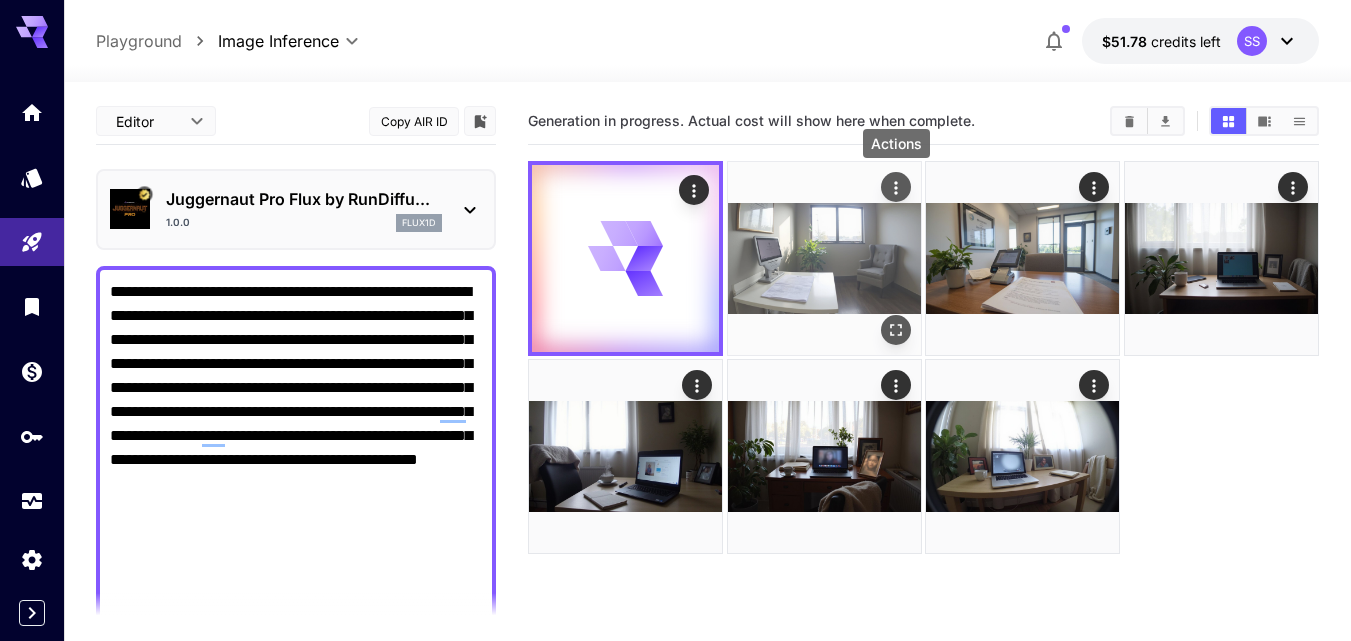 click 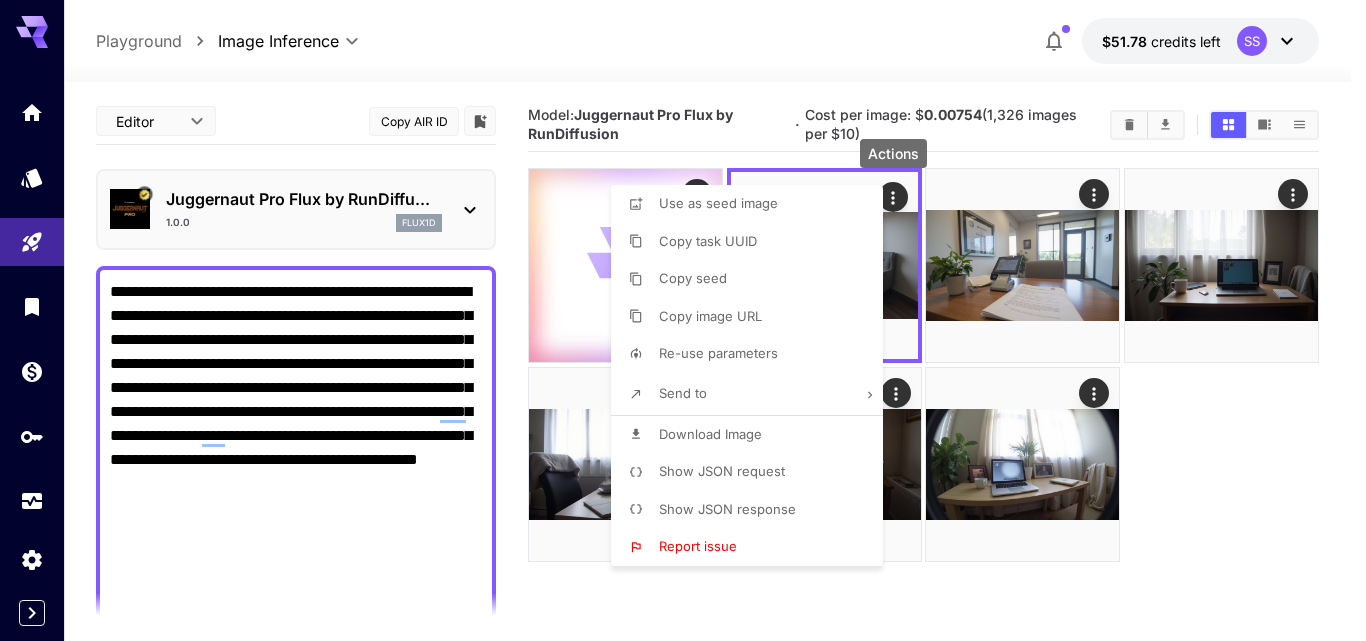 click on "Download Image" at bounding box center [710, 434] 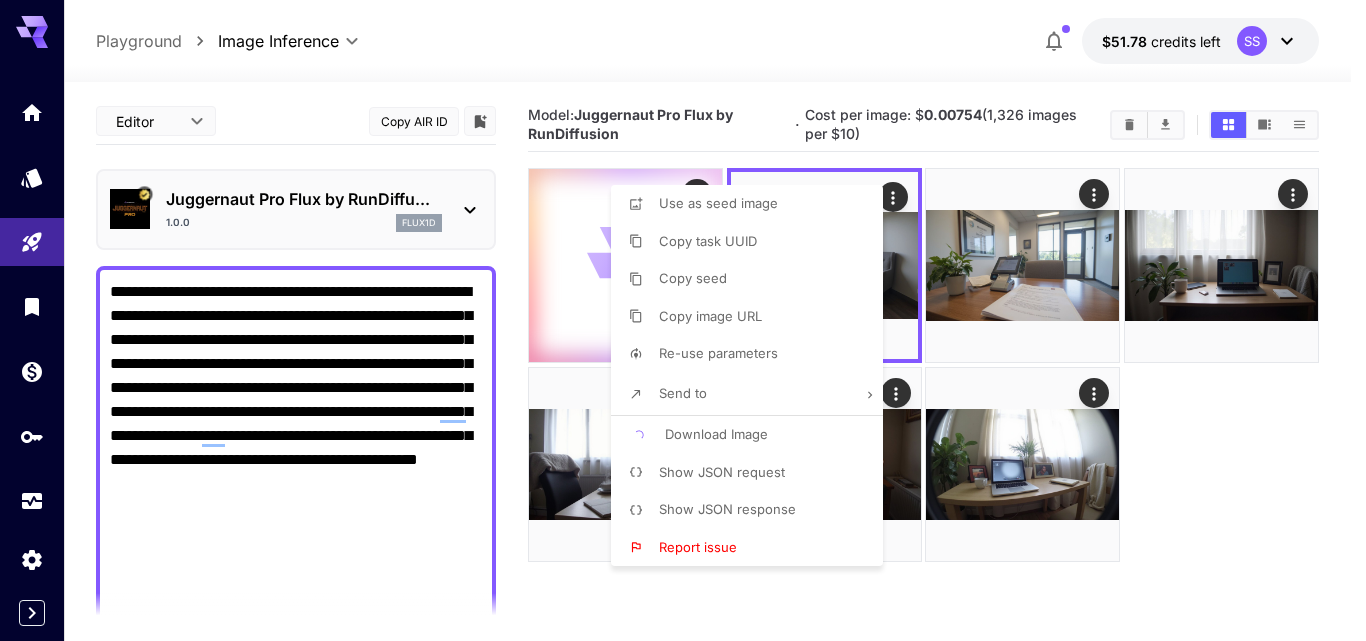 click at bounding box center [683, 320] 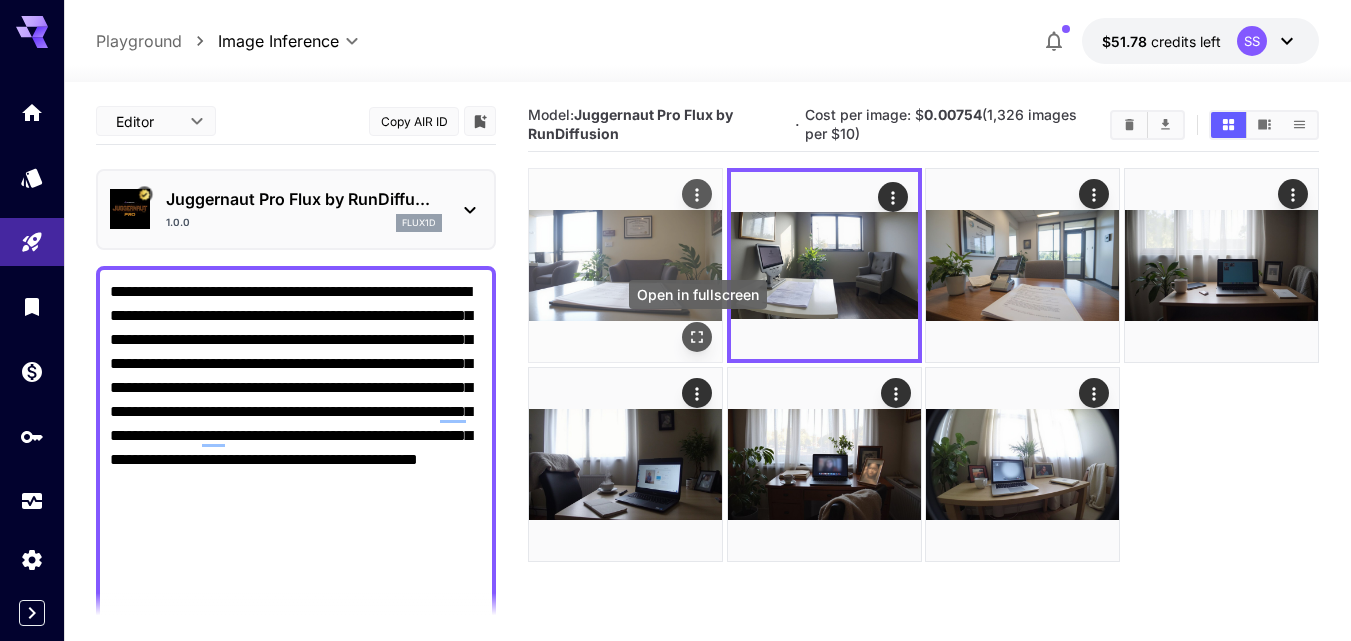 click 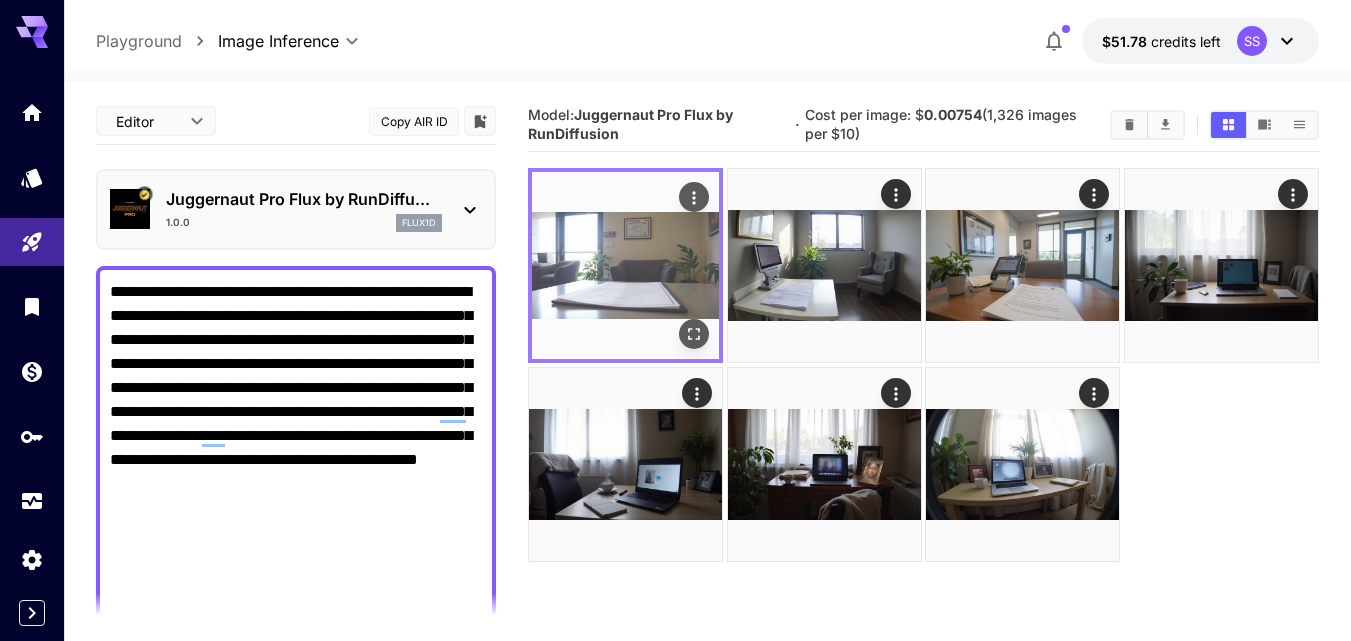 click 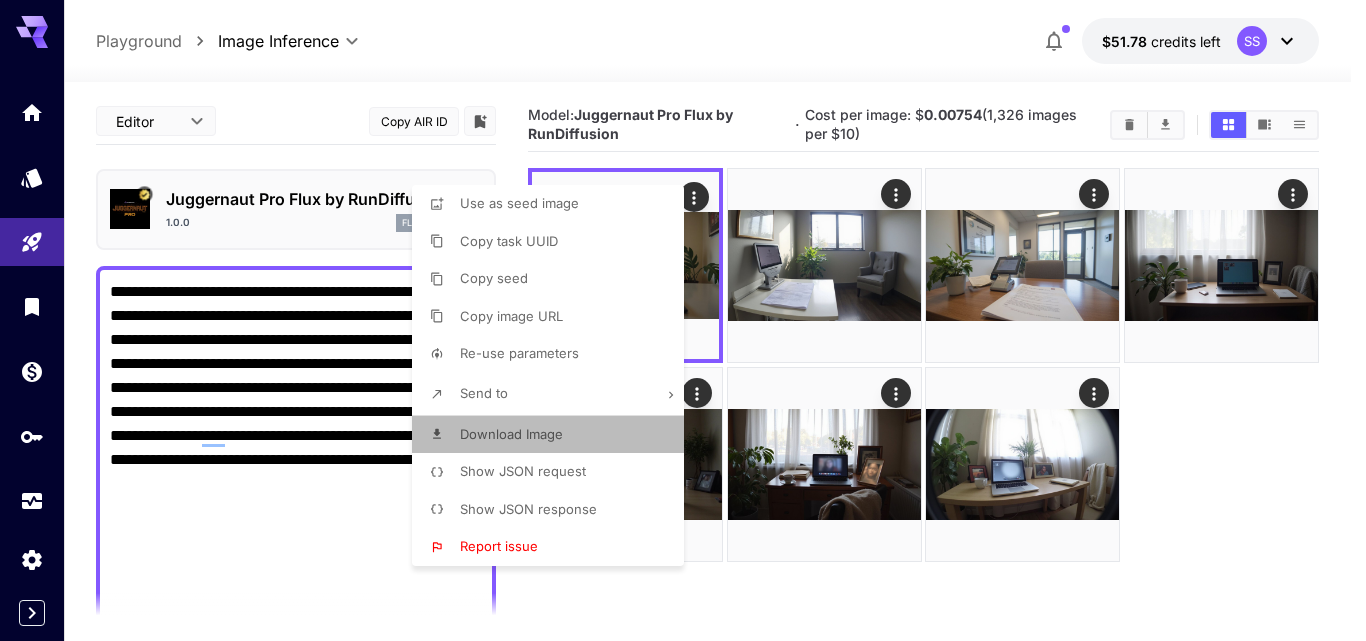 click on "Download Image" at bounding box center (554, 435) 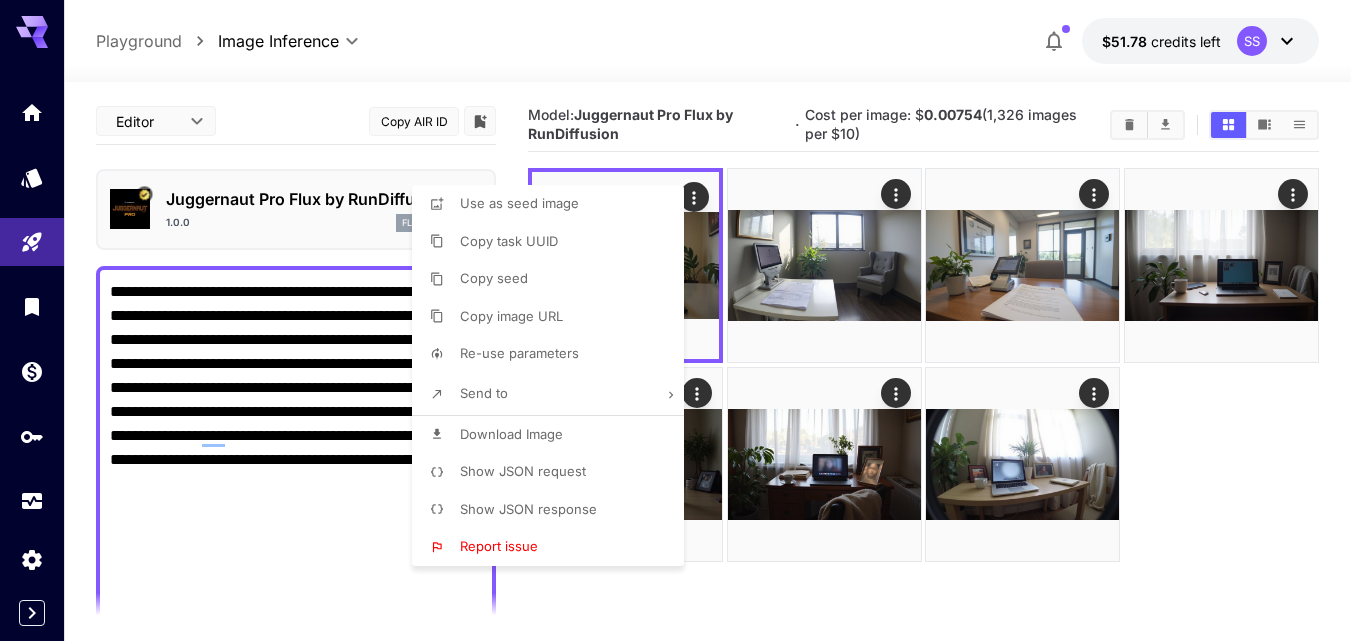 click at bounding box center (683, 320) 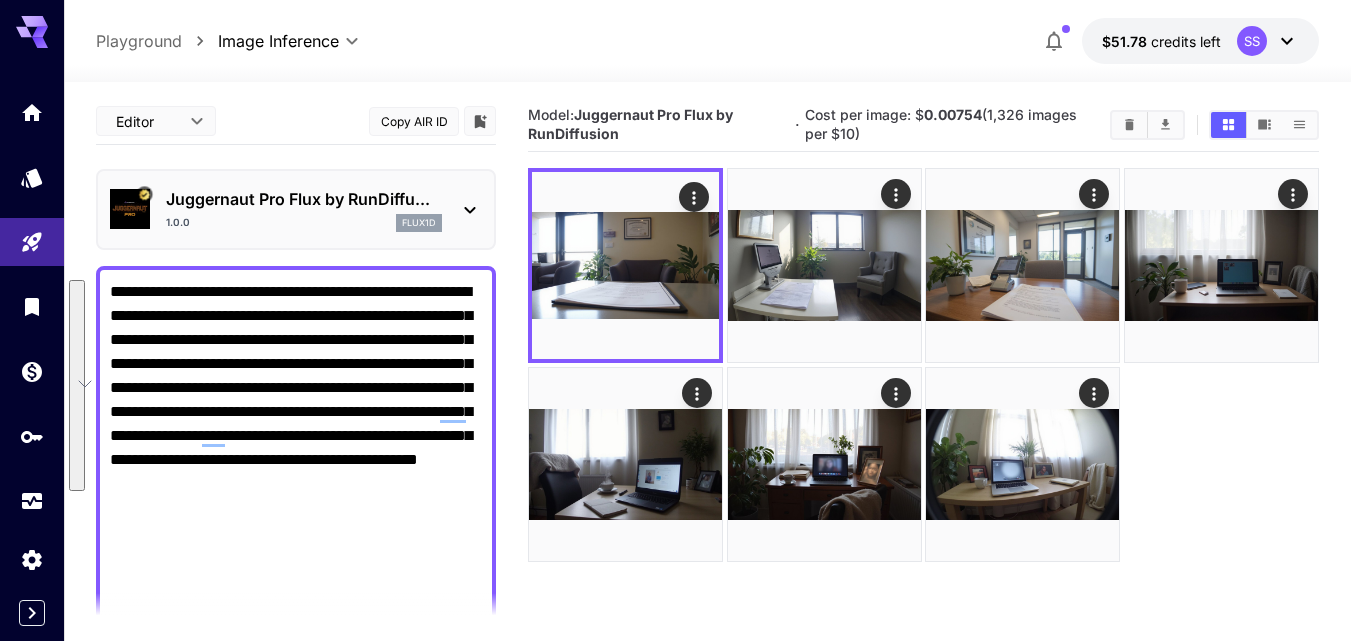 click on "**********" at bounding box center (296, 616) 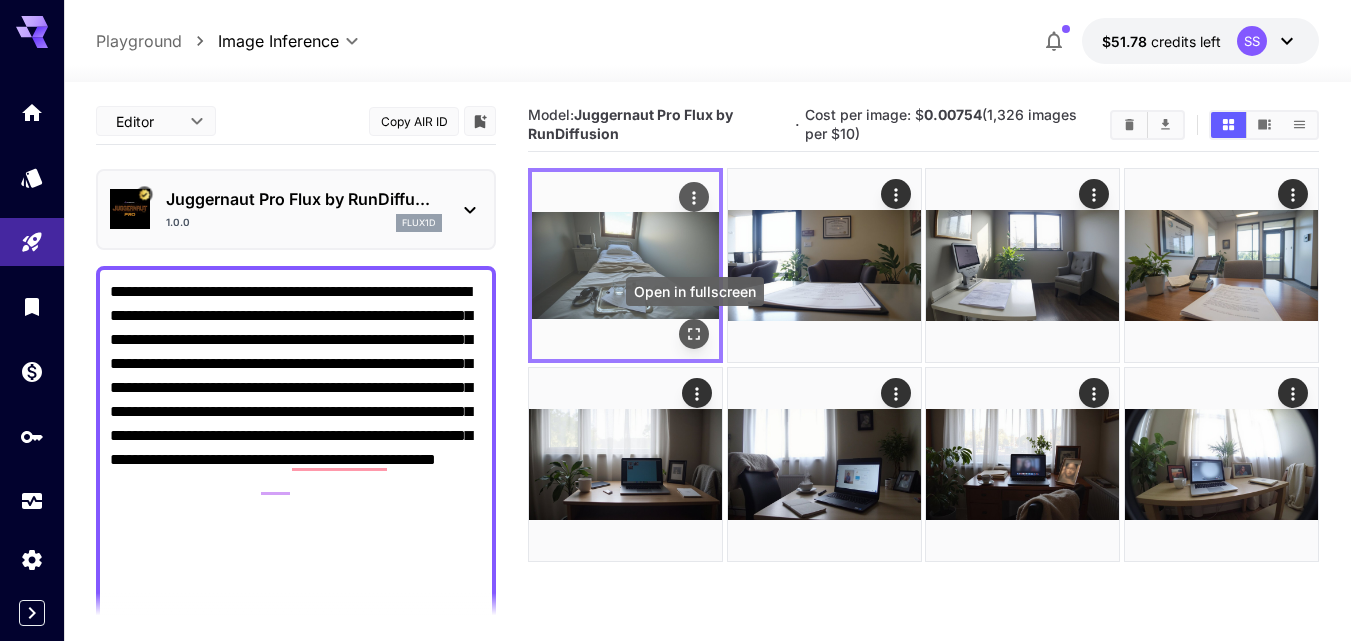 click 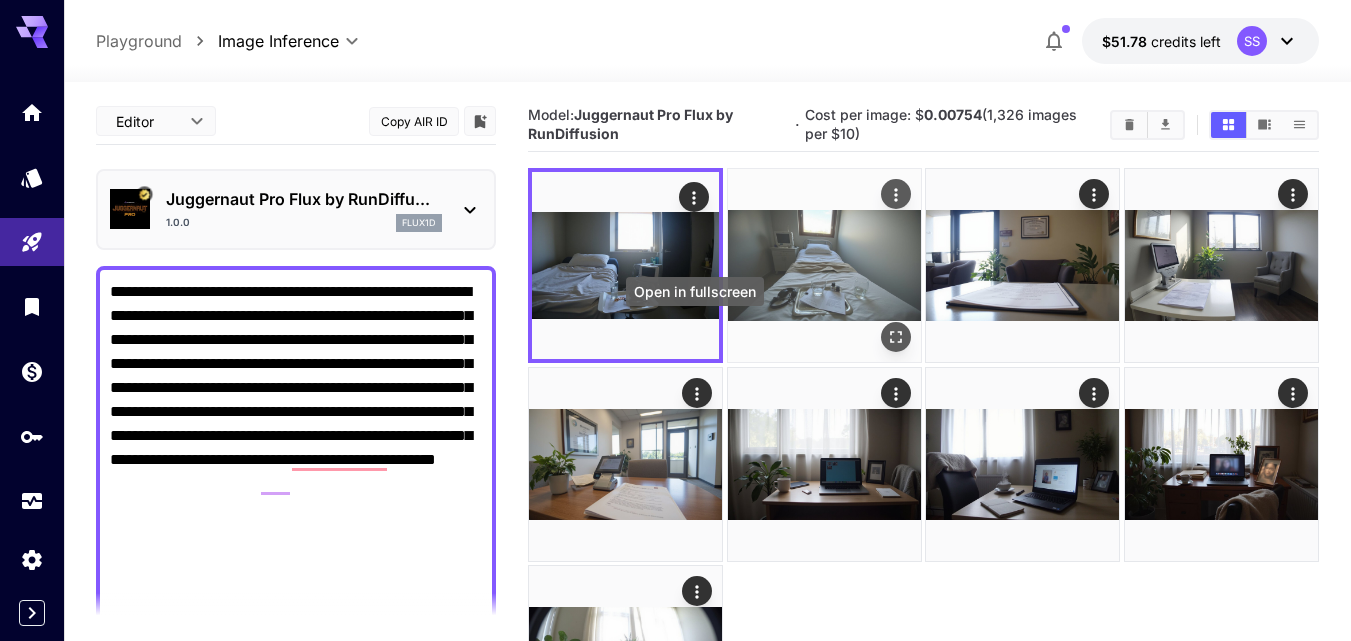 click 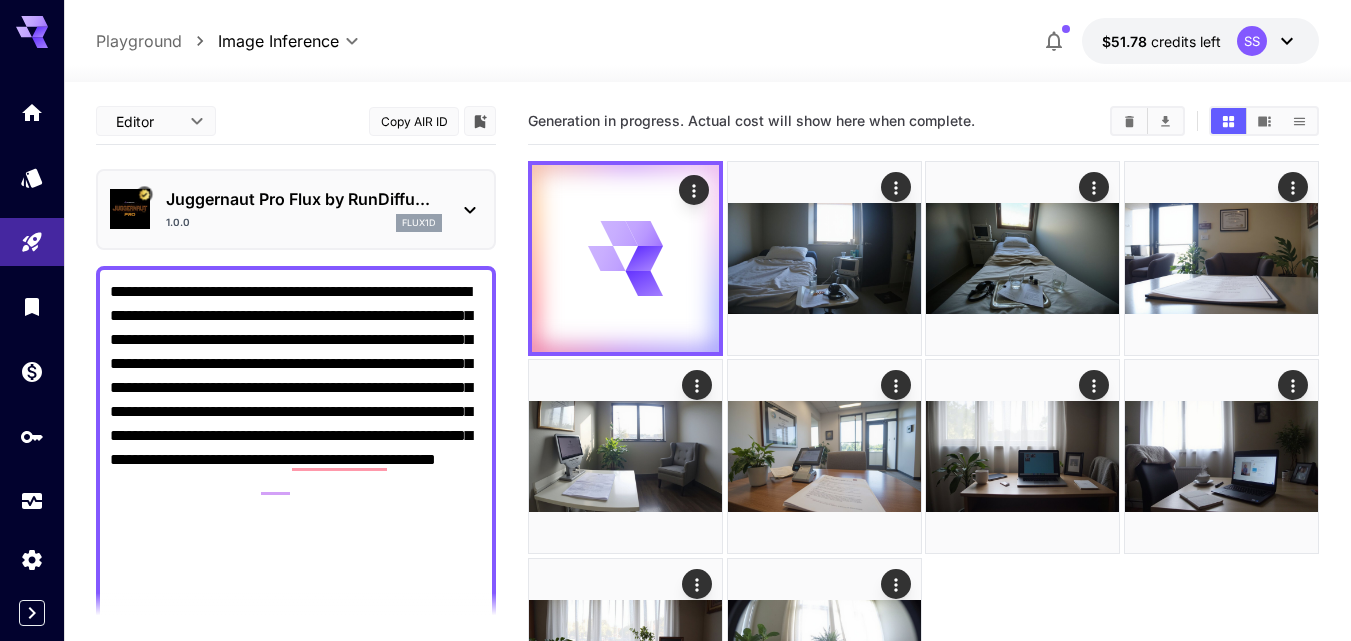 click on "**********" at bounding box center [296, 640] 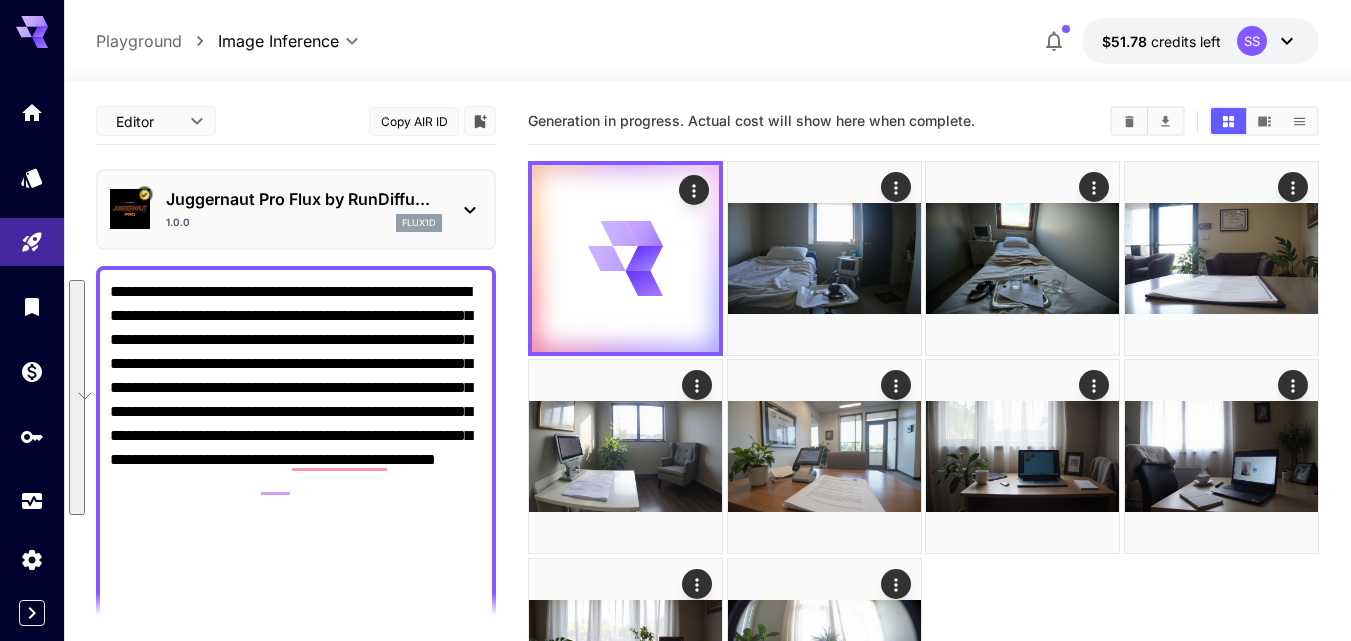paste on "**********" 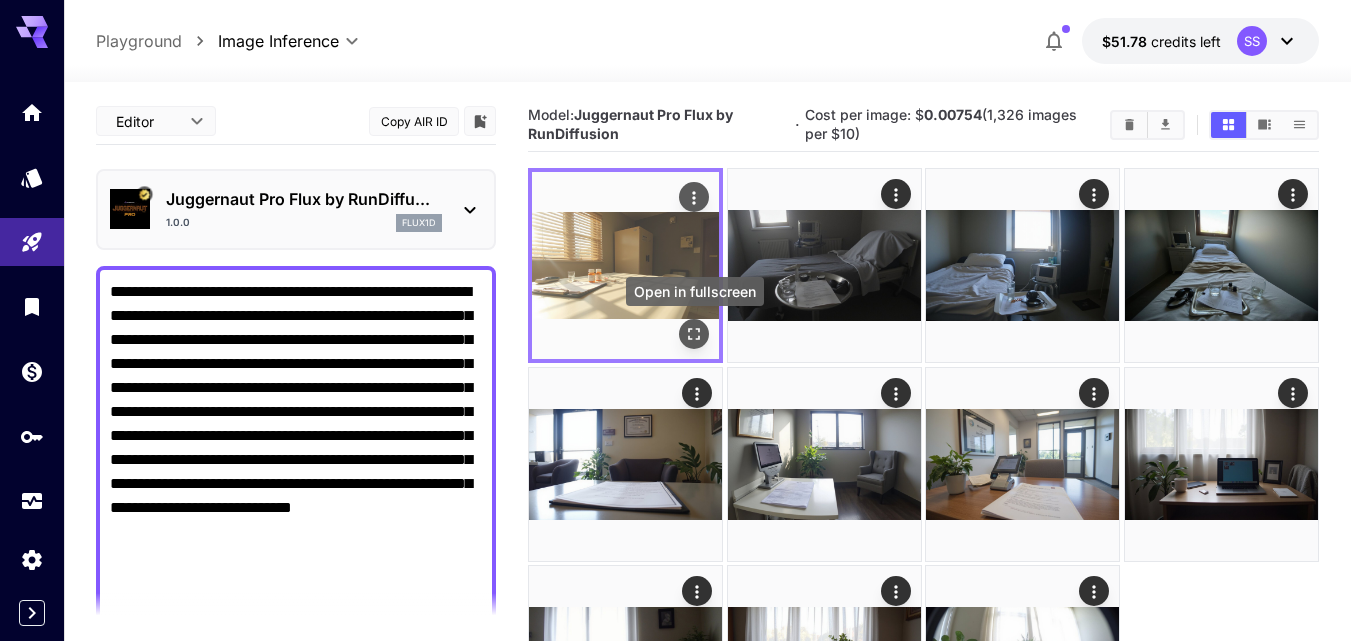 click 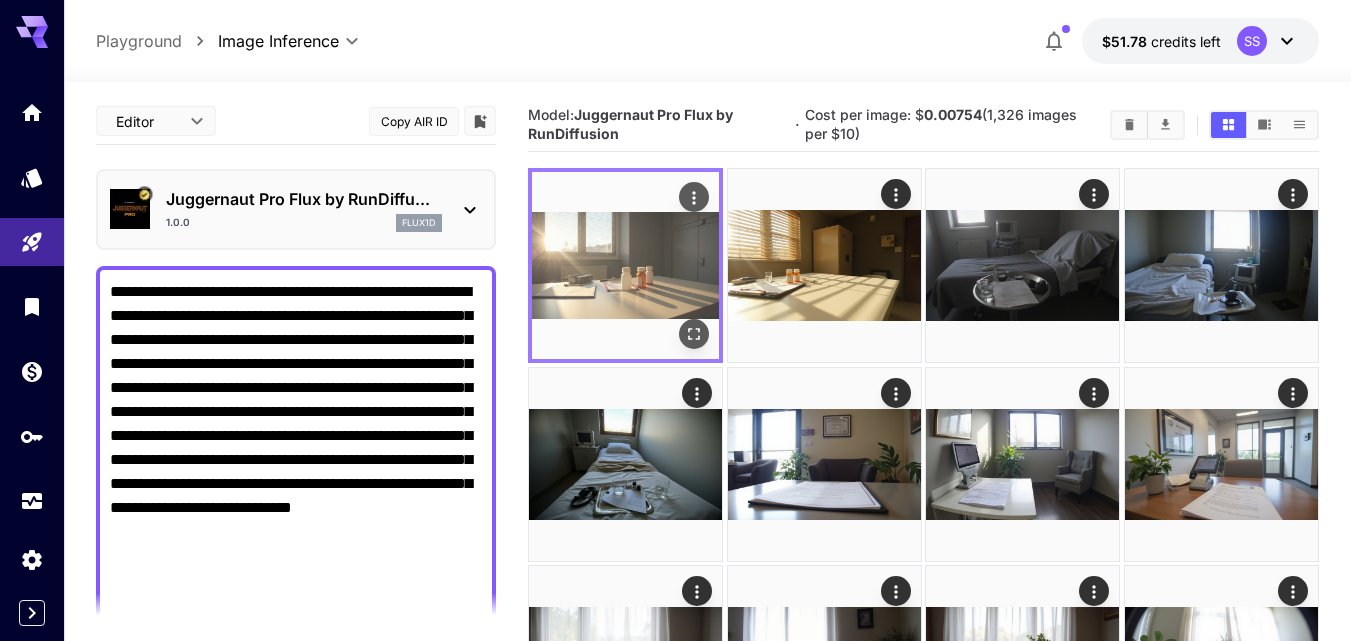 click 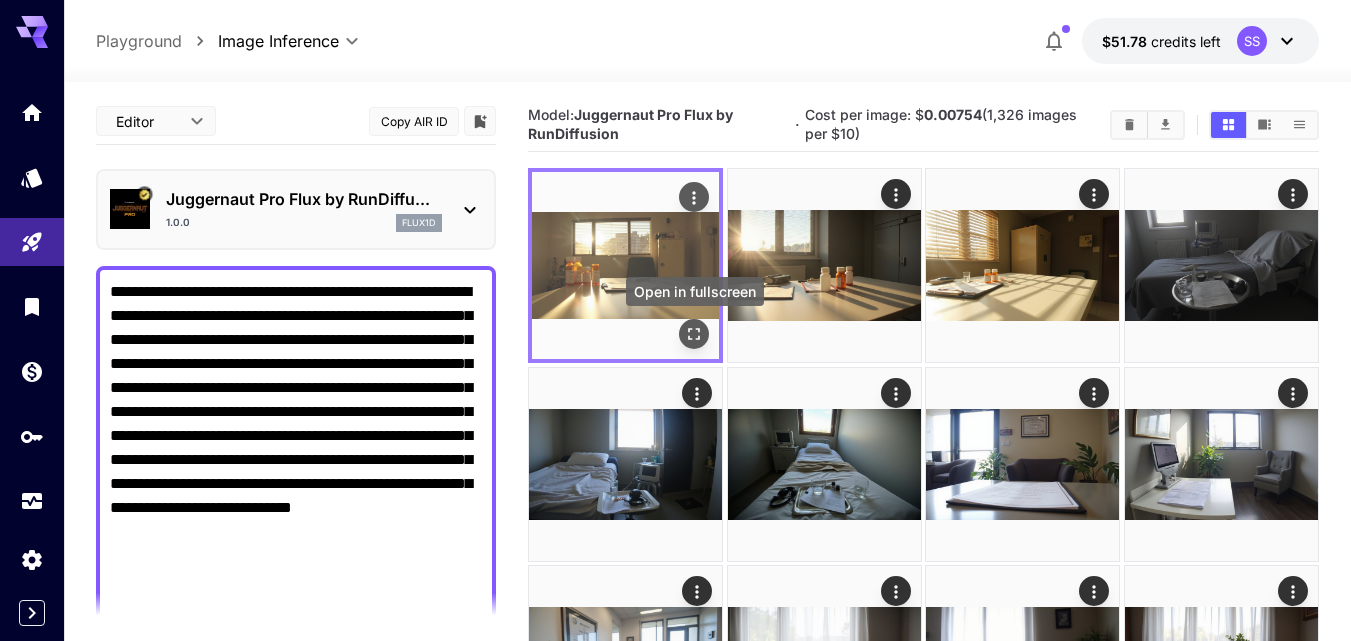 click 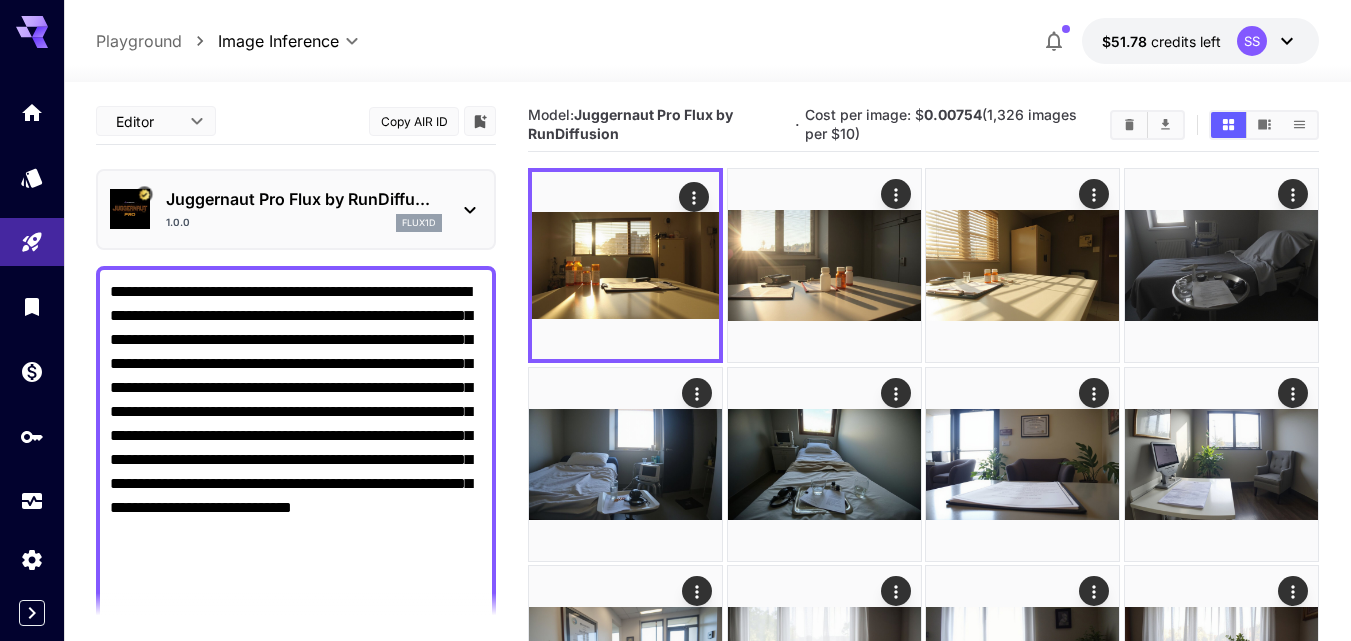 click on "**********" at bounding box center [296, 676] 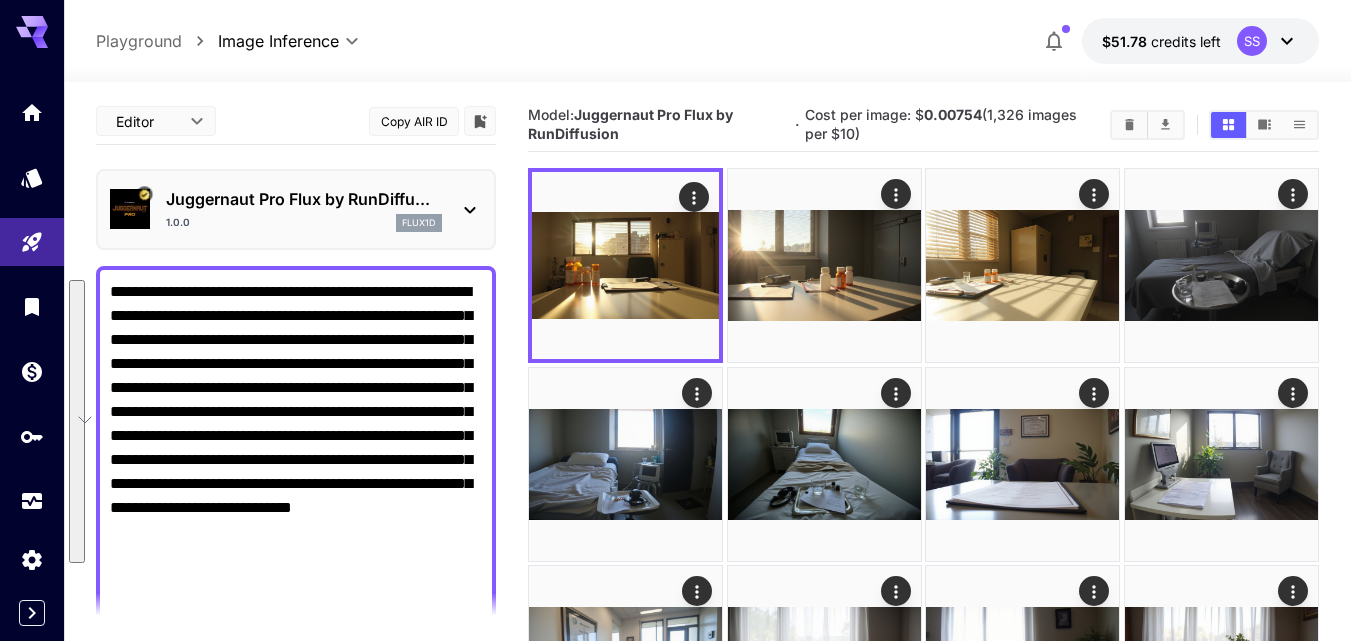 paste on "***" 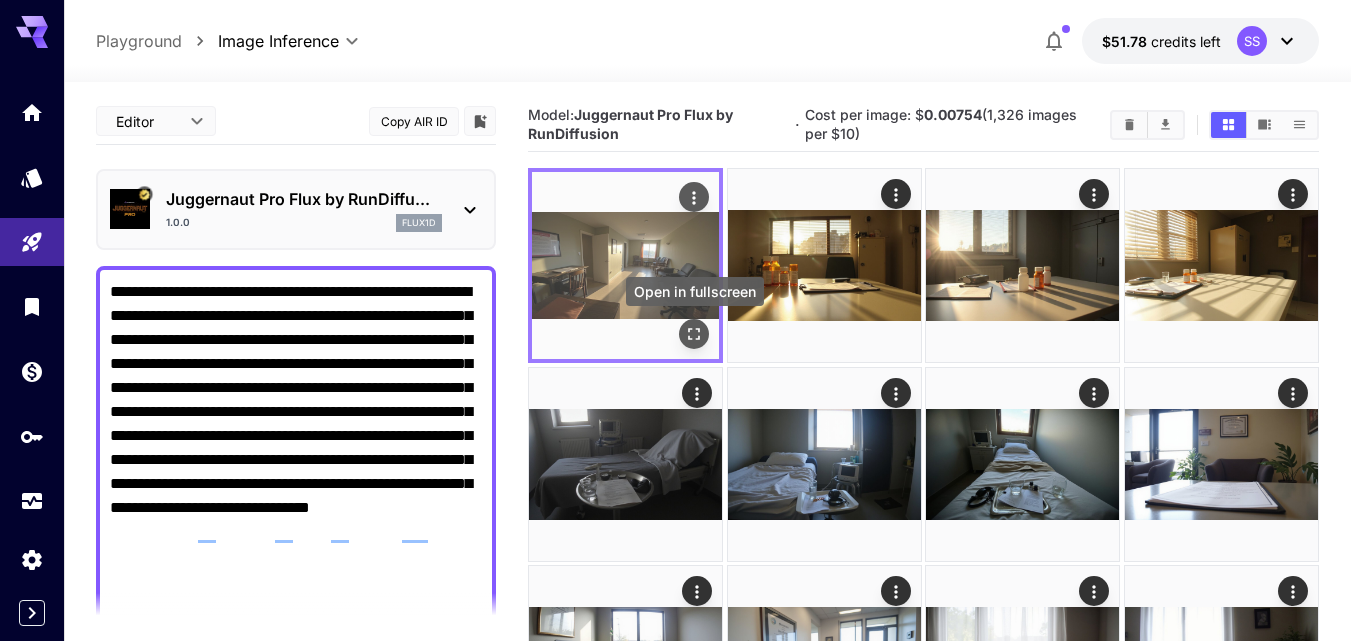 click 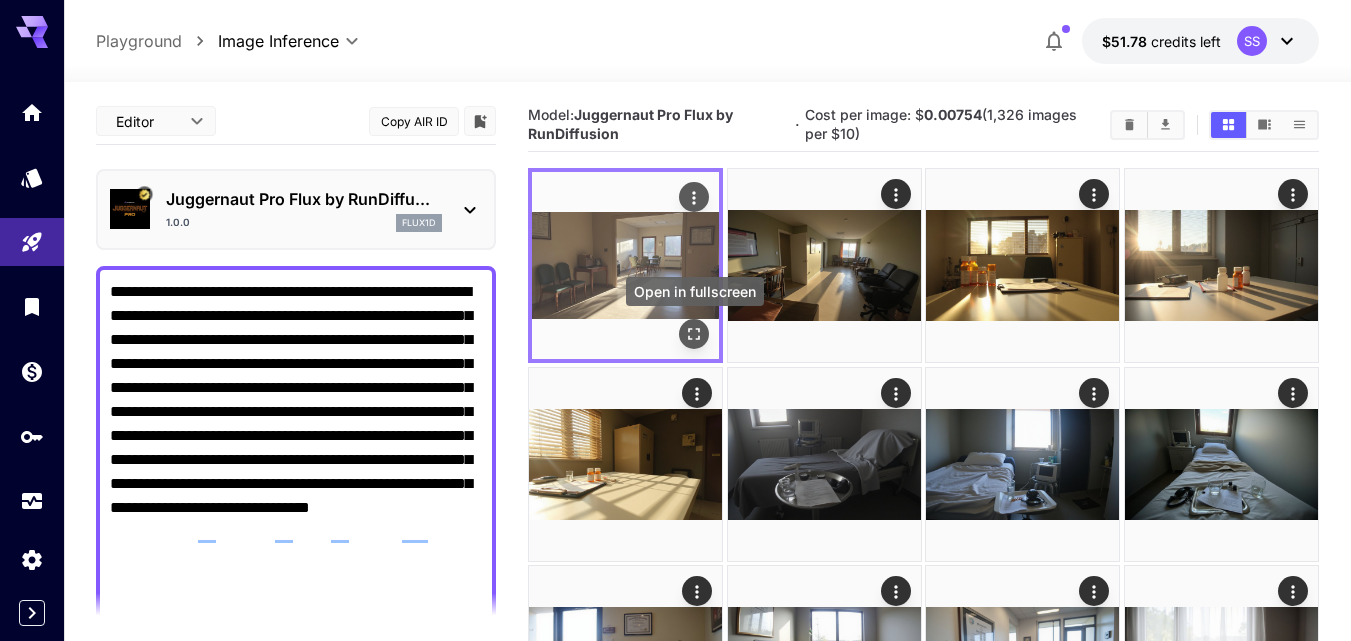 click 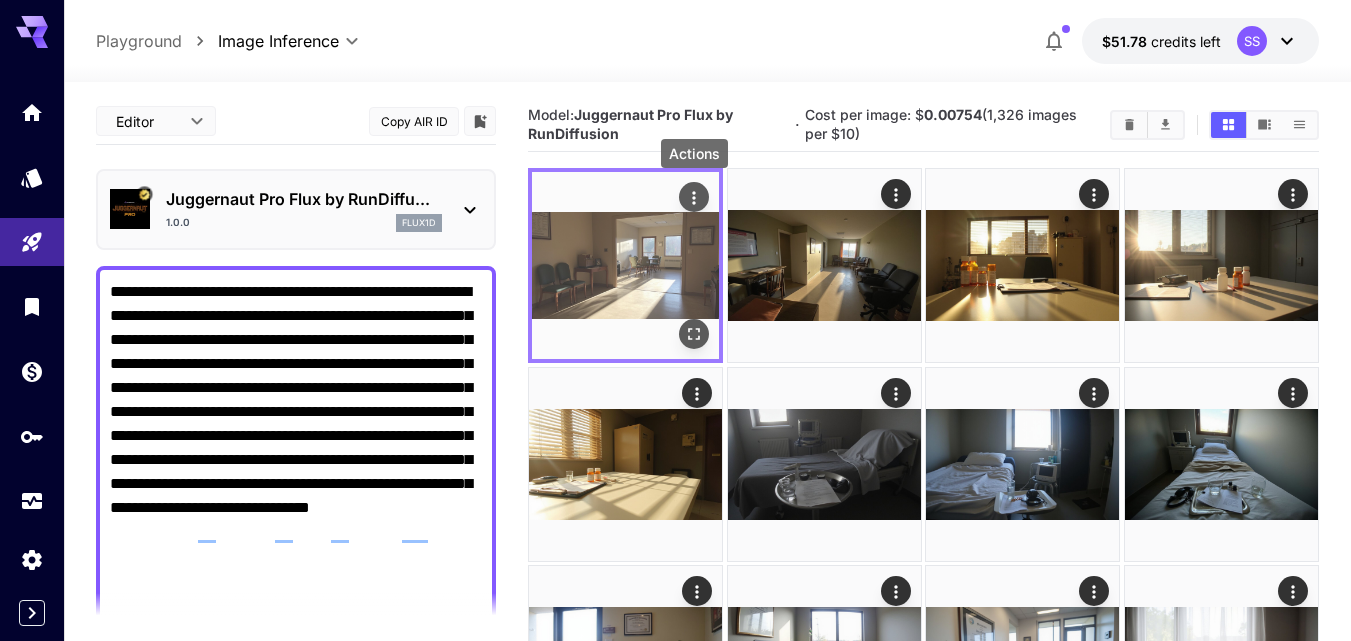 click 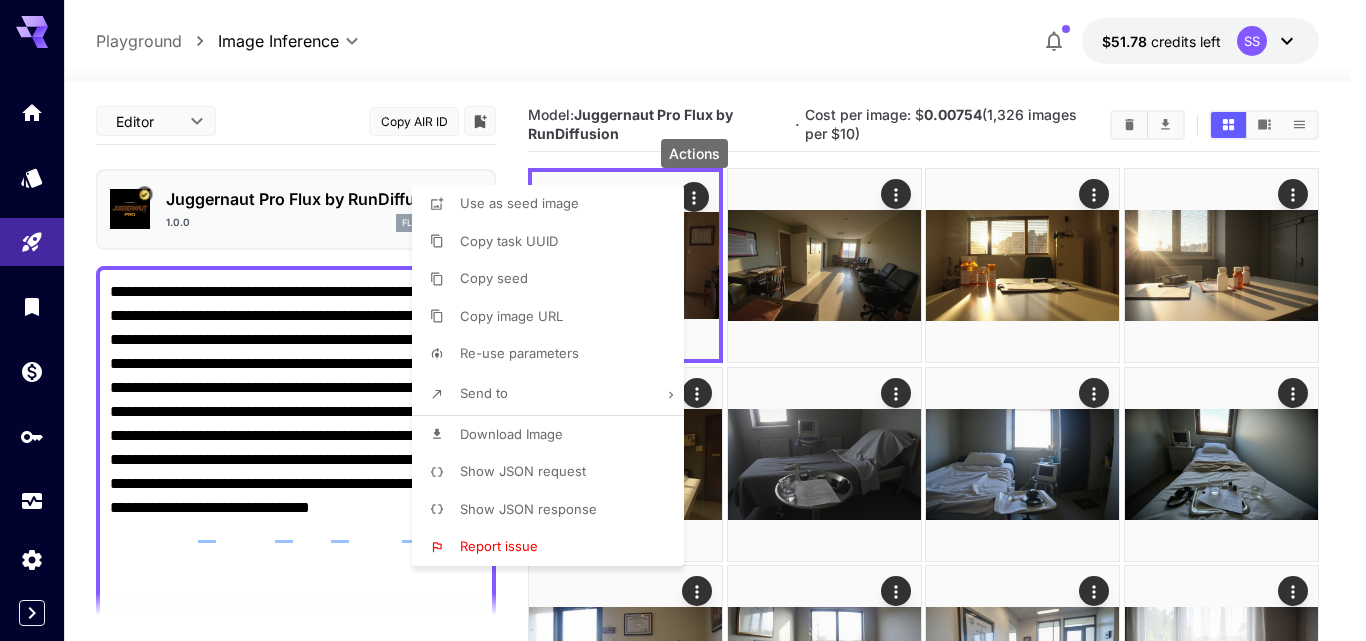click on "Download Image" at bounding box center (511, 434) 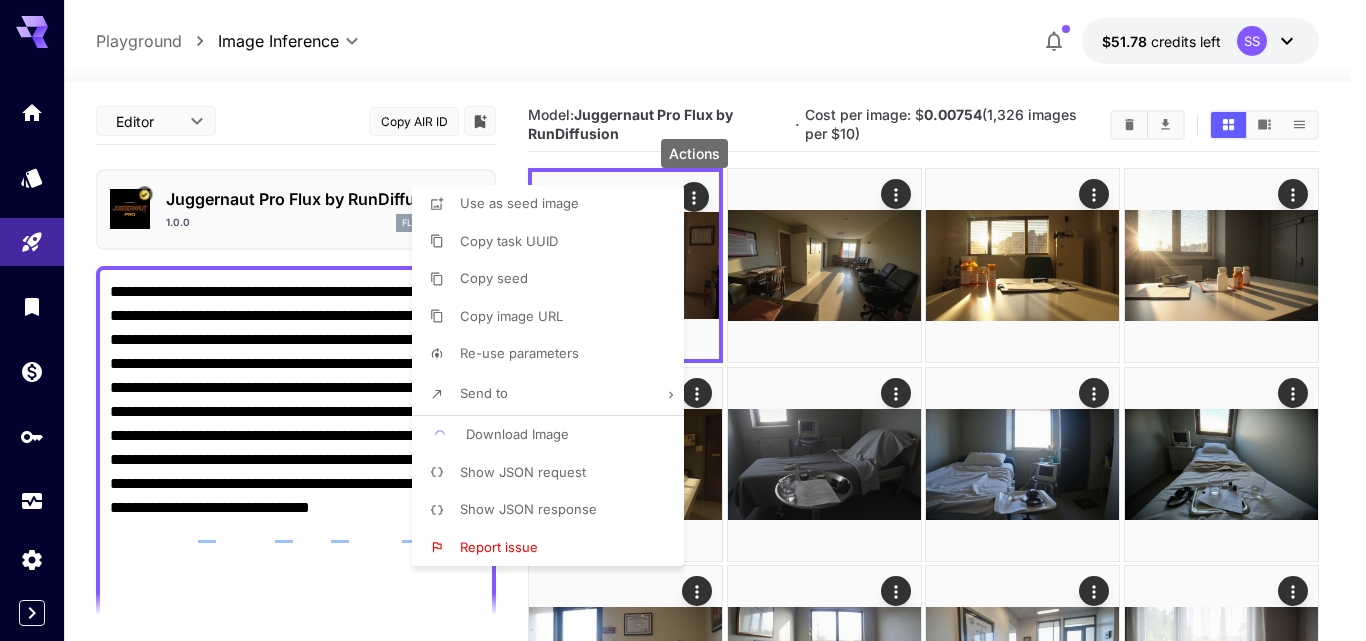 click at bounding box center (683, 320) 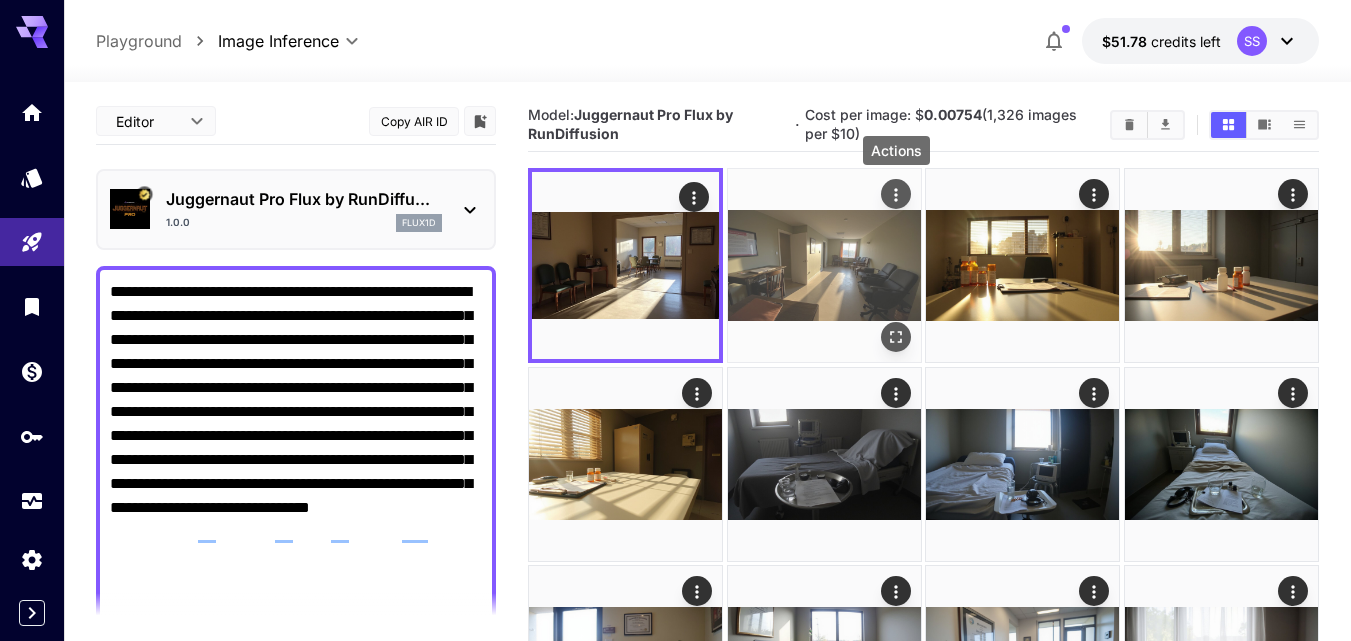 click 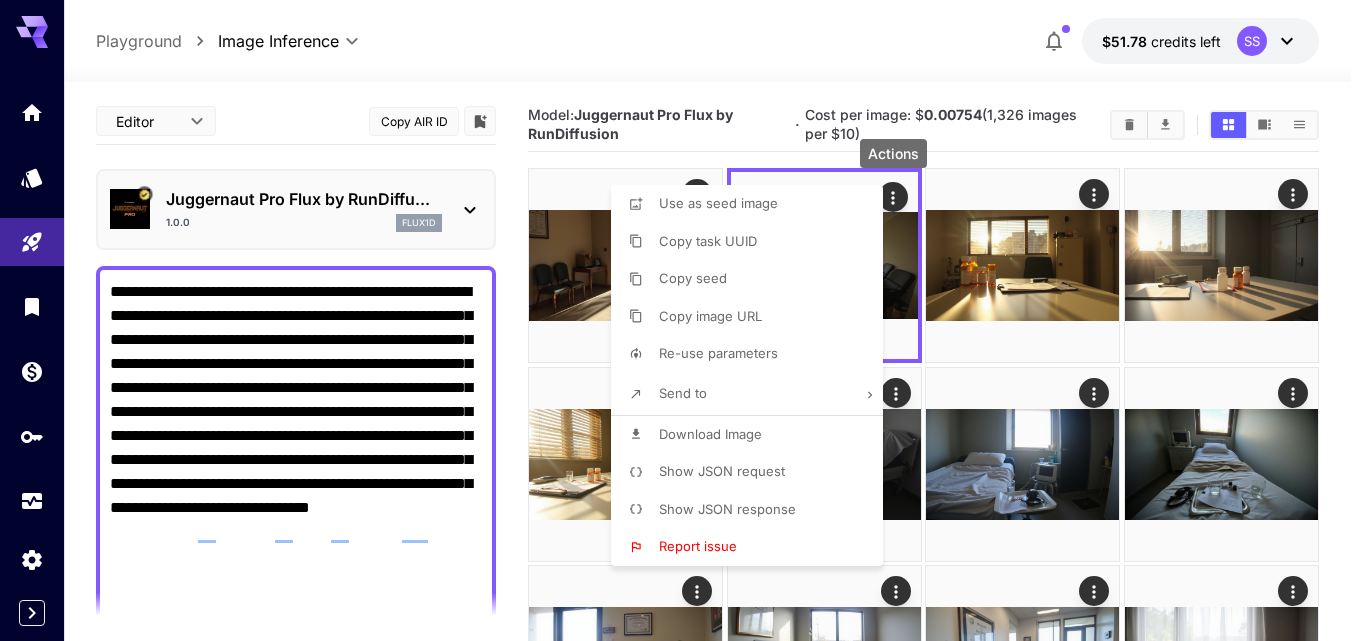 click on "Download Image" at bounding box center (710, 434) 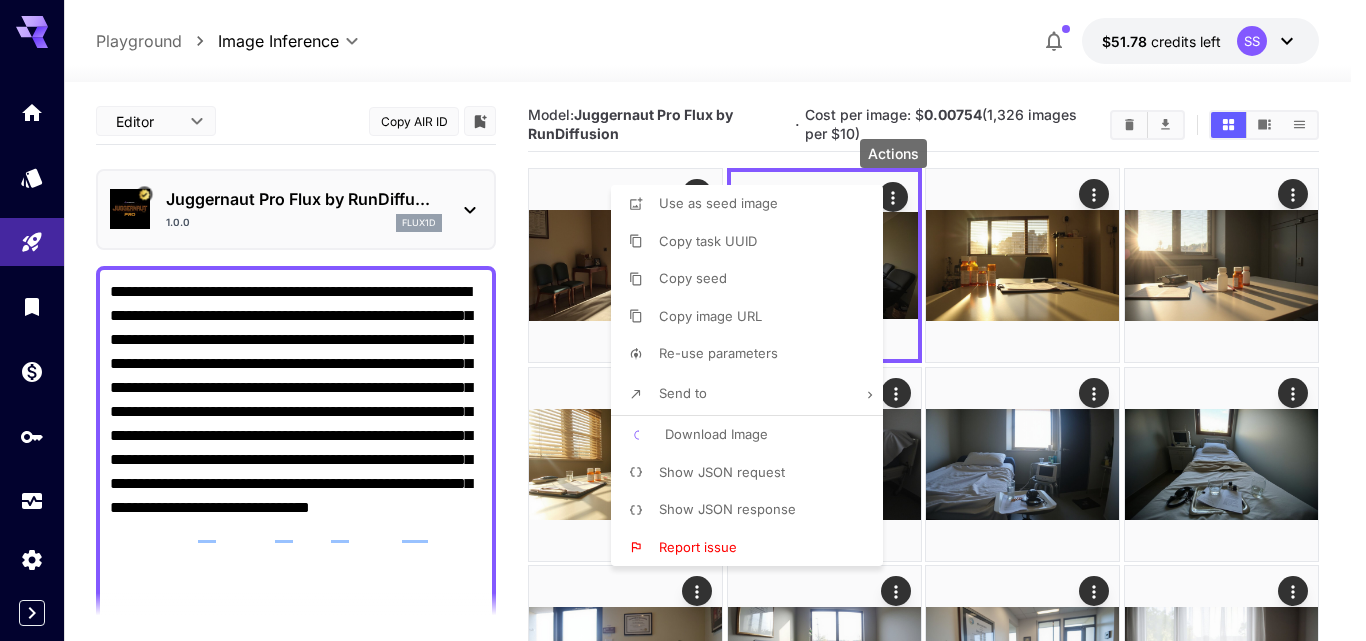click at bounding box center [683, 320] 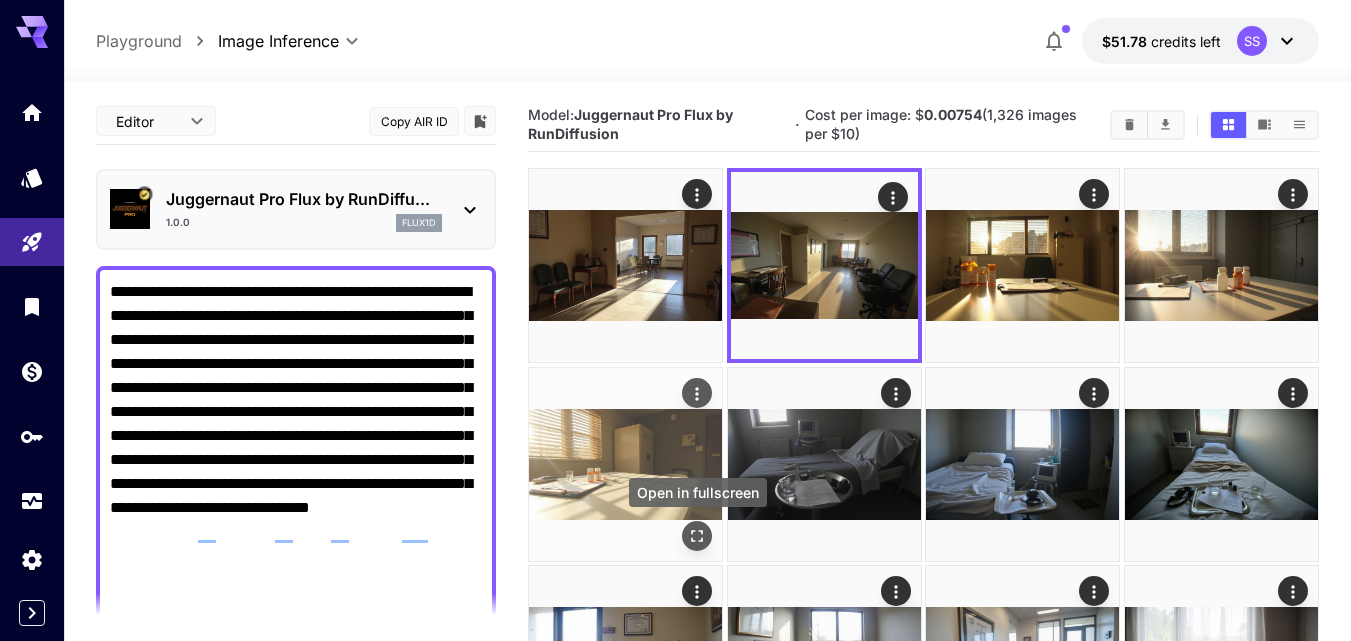click 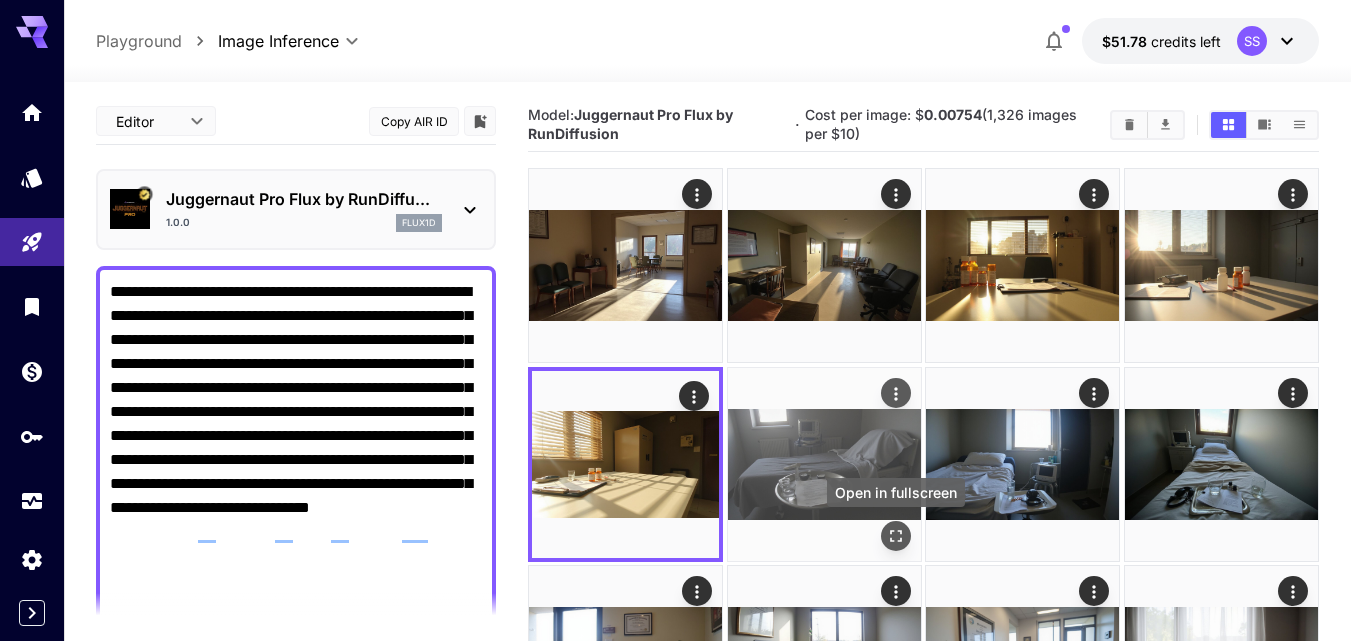 click 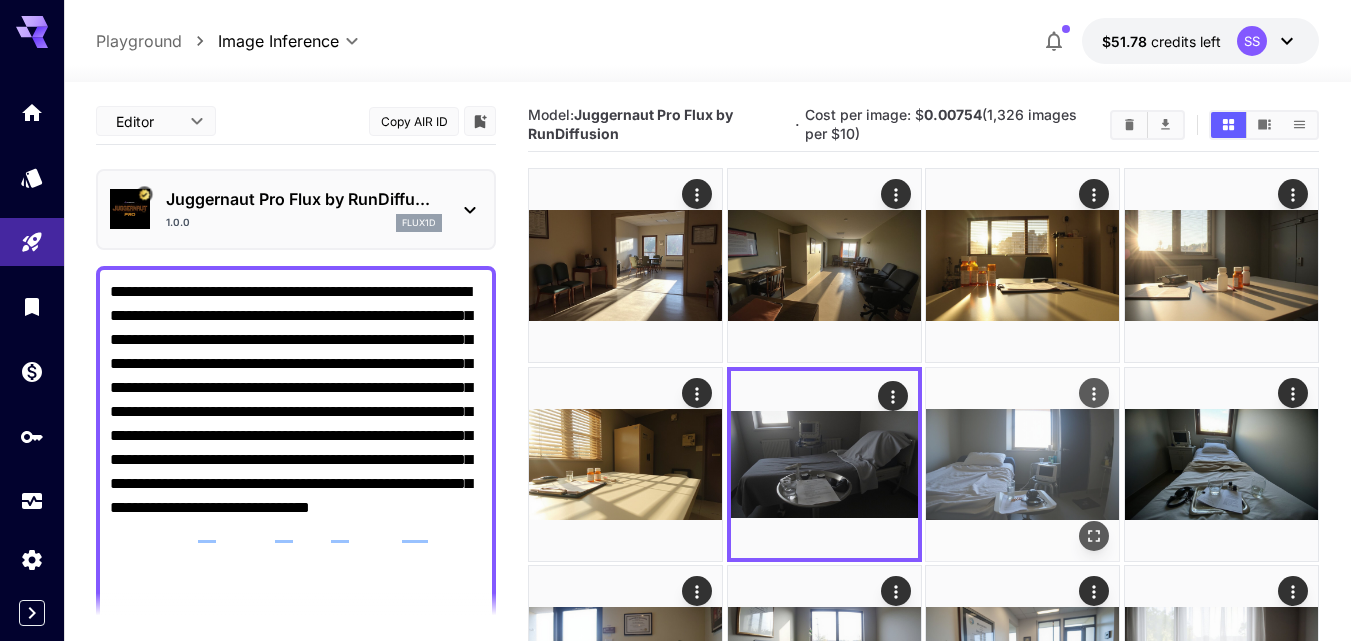 scroll, scrollTop: 100, scrollLeft: 0, axis: vertical 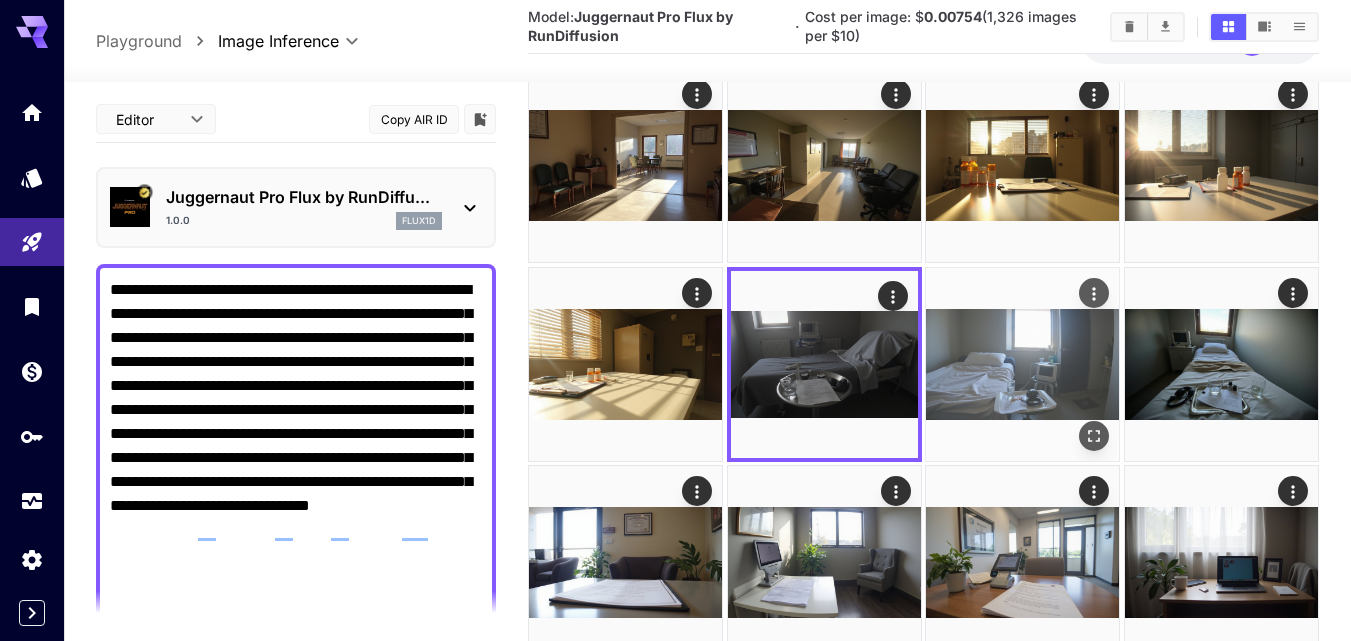 click 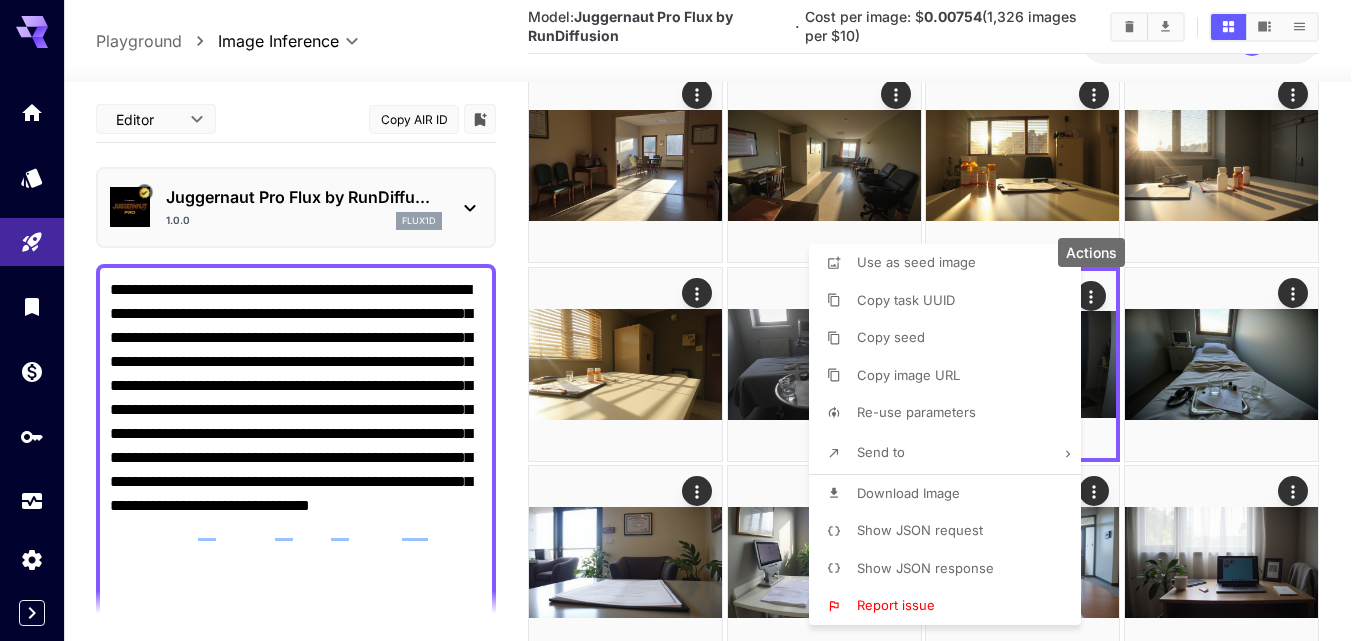 click on "Download Image" at bounding box center (908, 493) 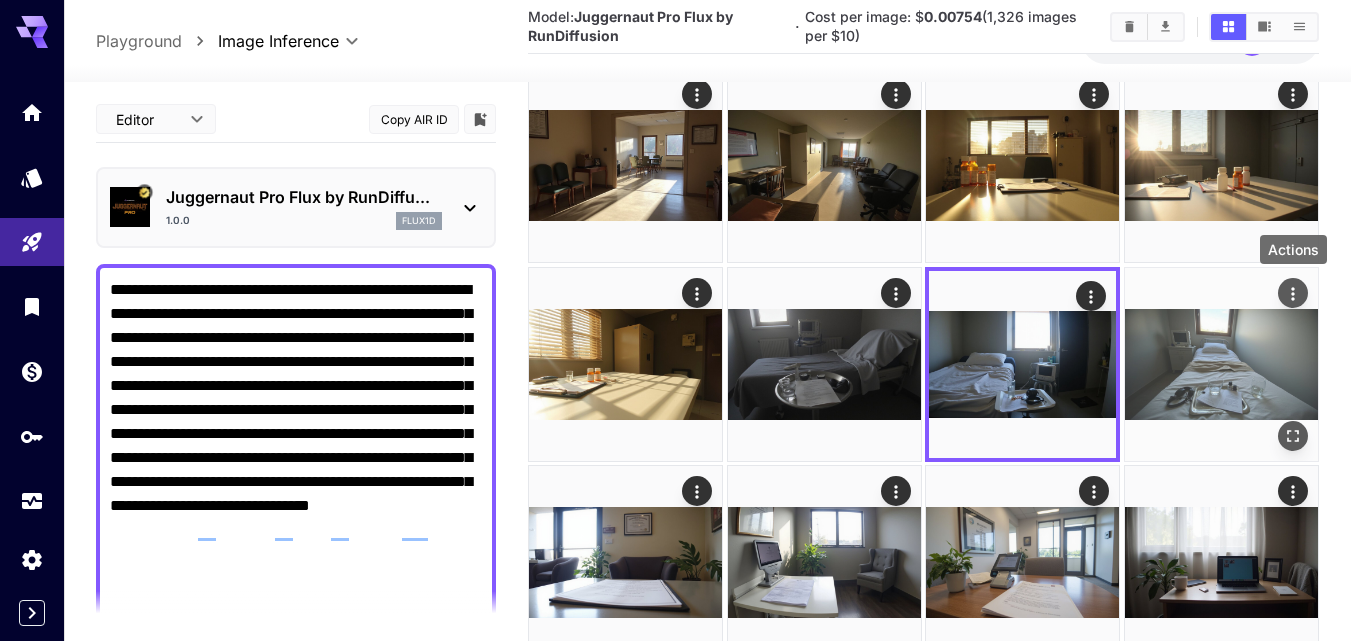 click 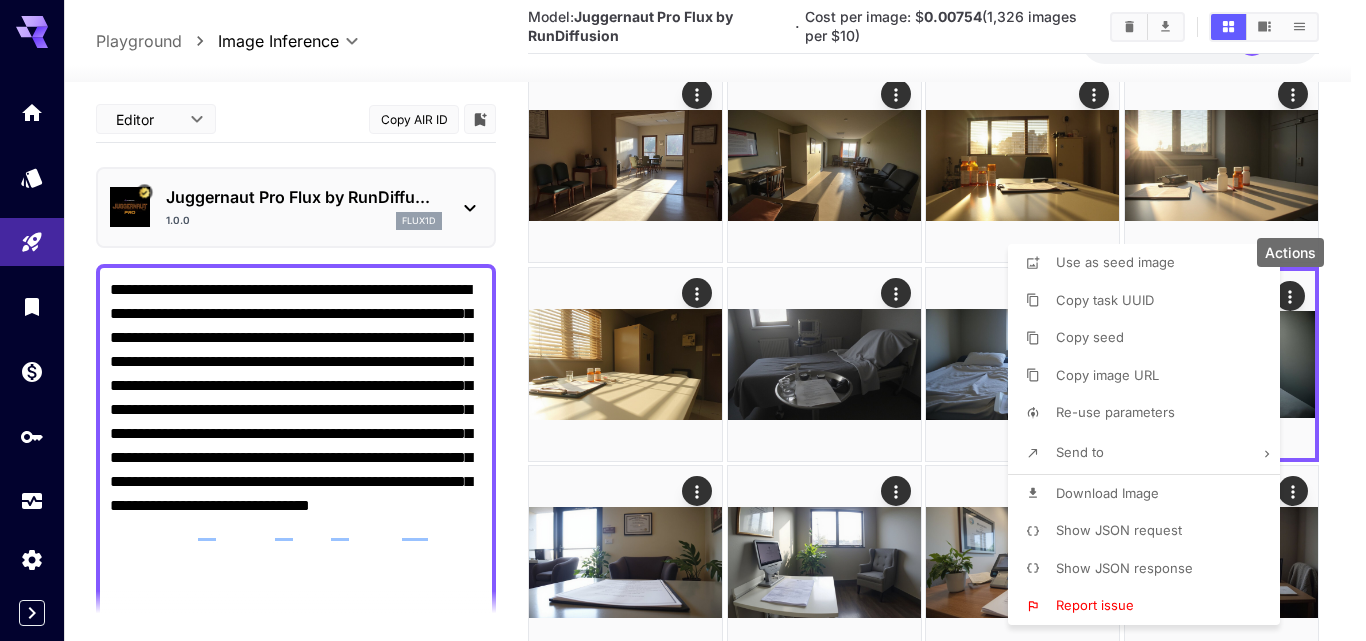 drag, startPoint x: 1149, startPoint y: 498, endPoint x: 1224, endPoint y: 457, distance: 85.47514 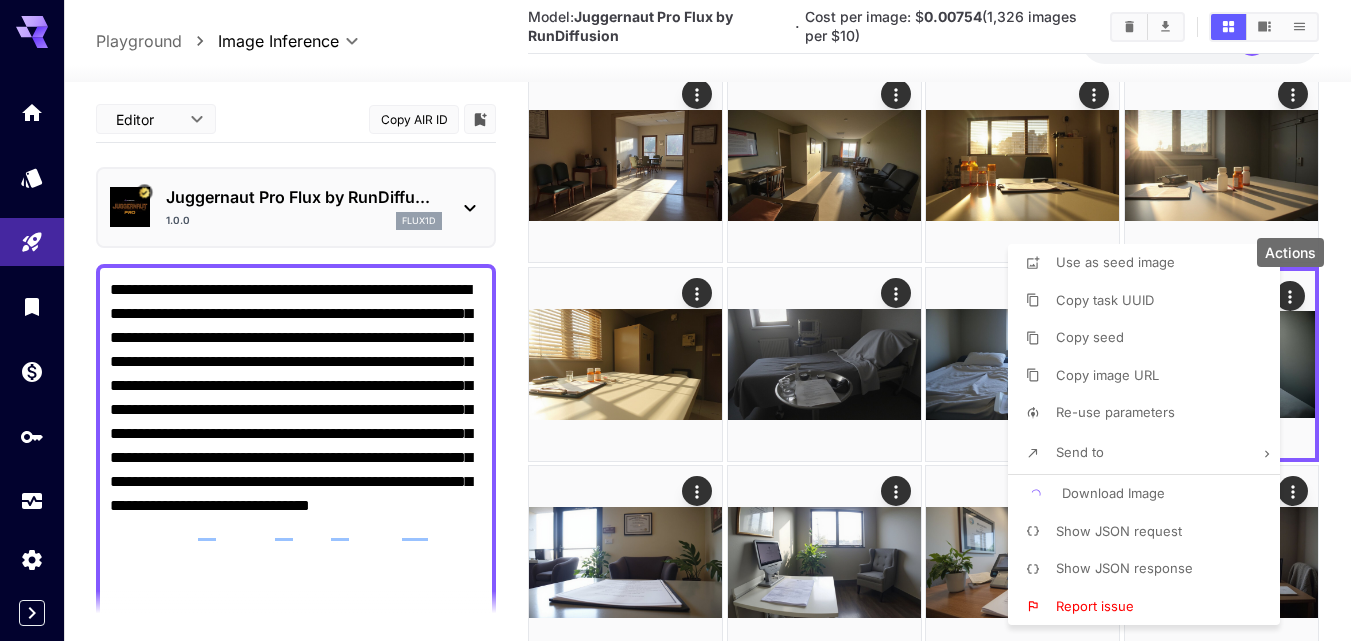 click at bounding box center [683, 320] 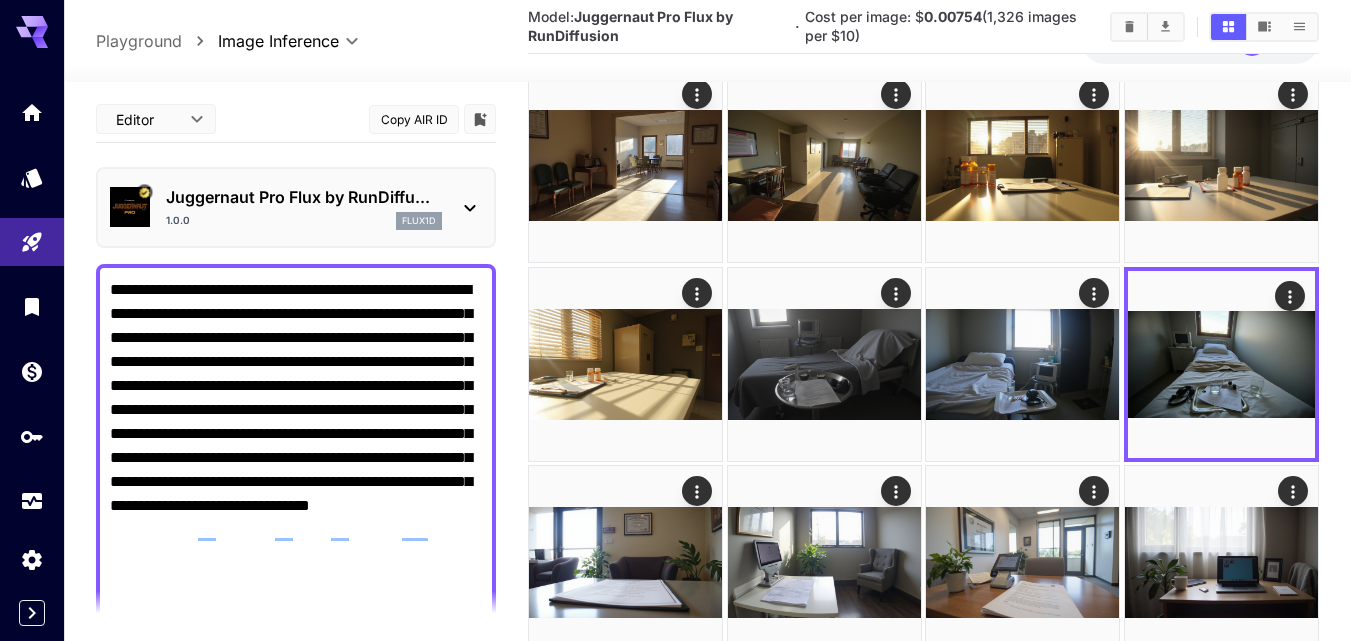 click on "**********" at bounding box center [296, 686] 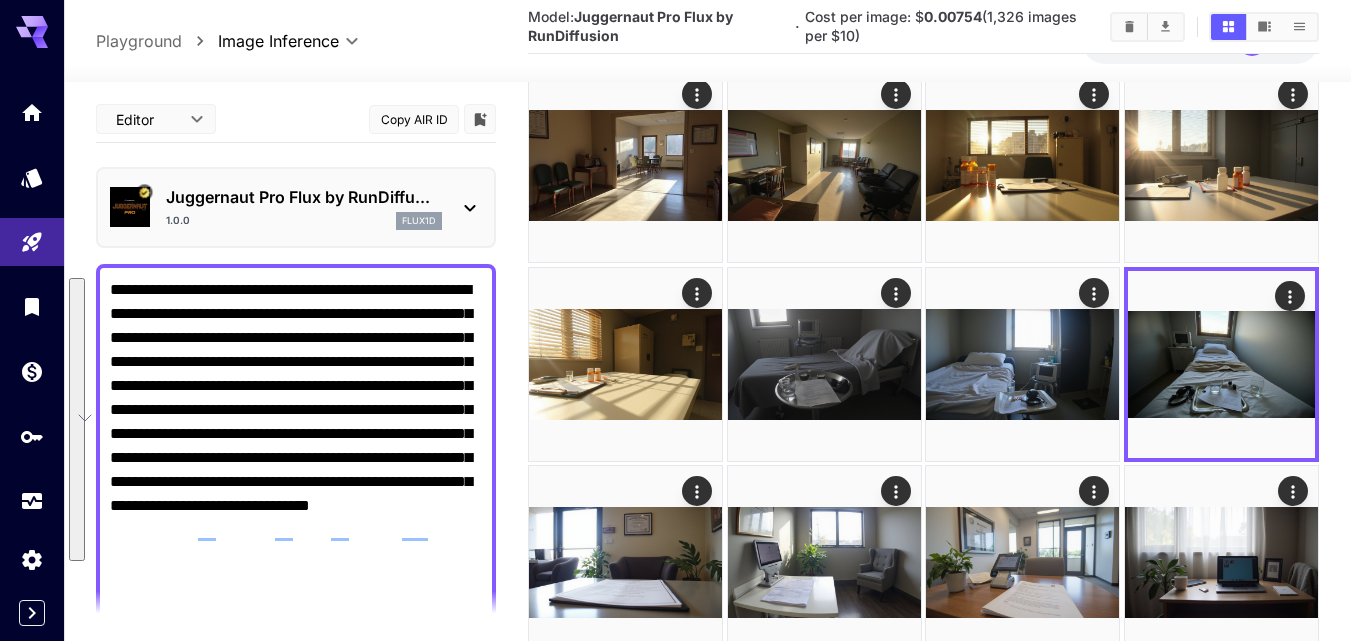 paste on "**********" 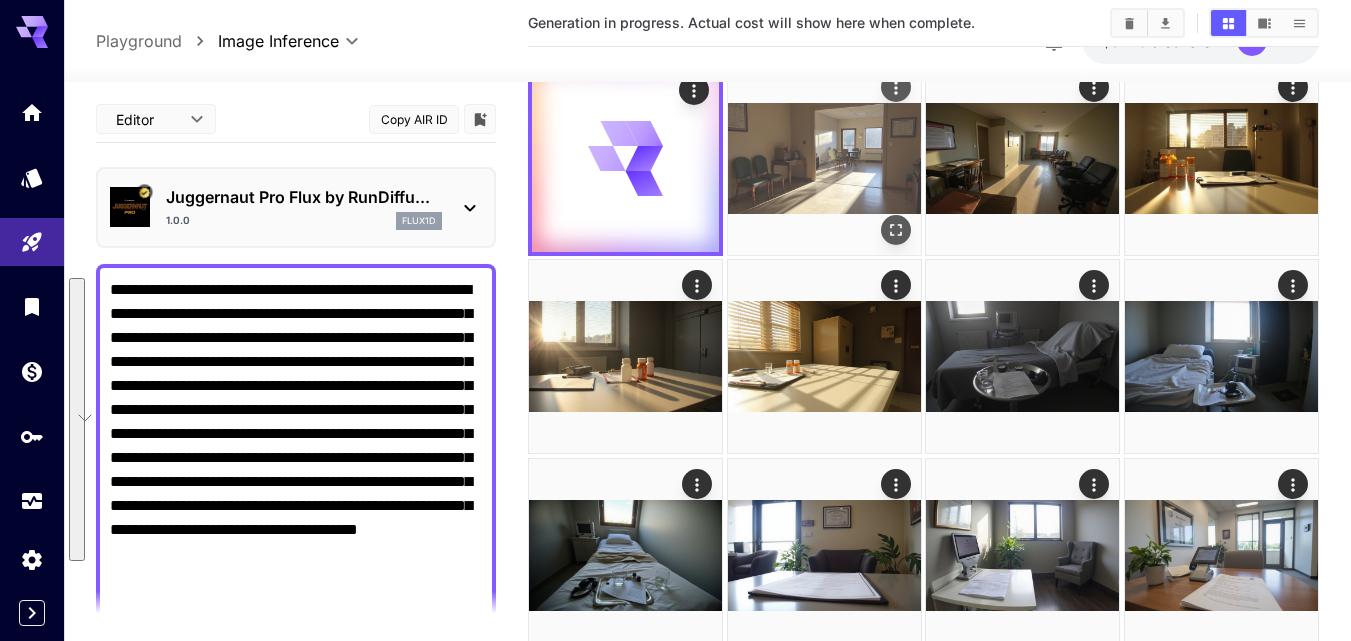scroll, scrollTop: 0, scrollLeft: 0, axis: both 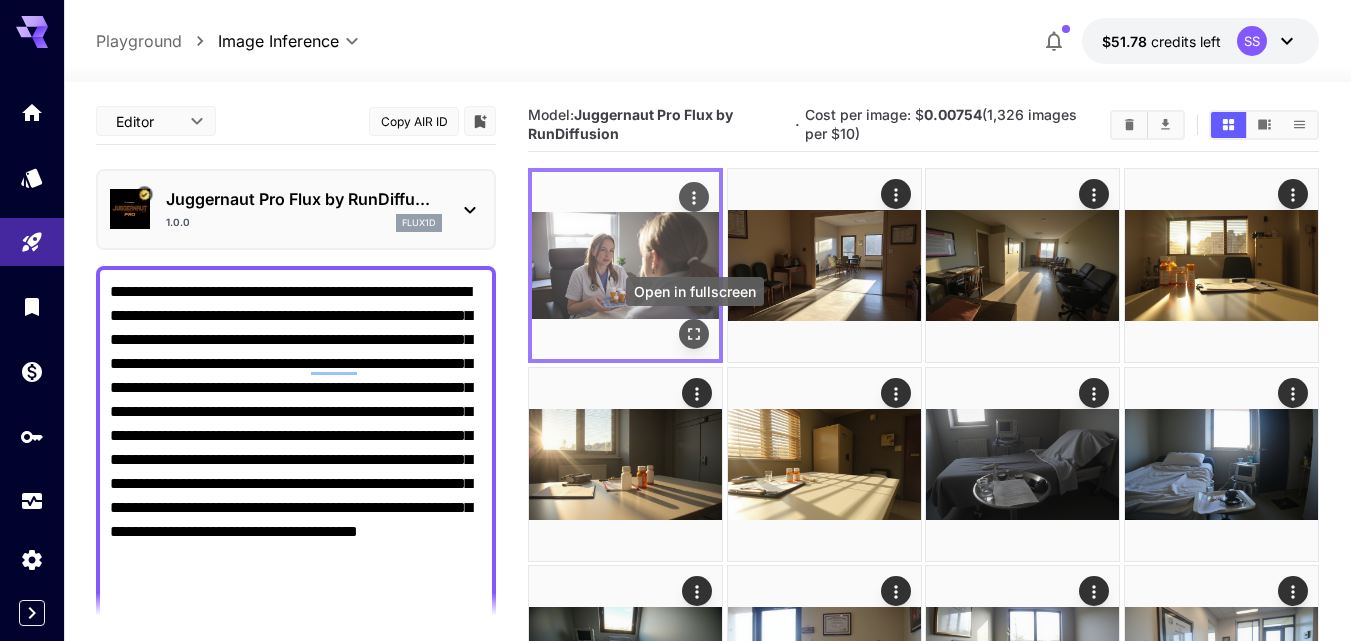 type on "**********" 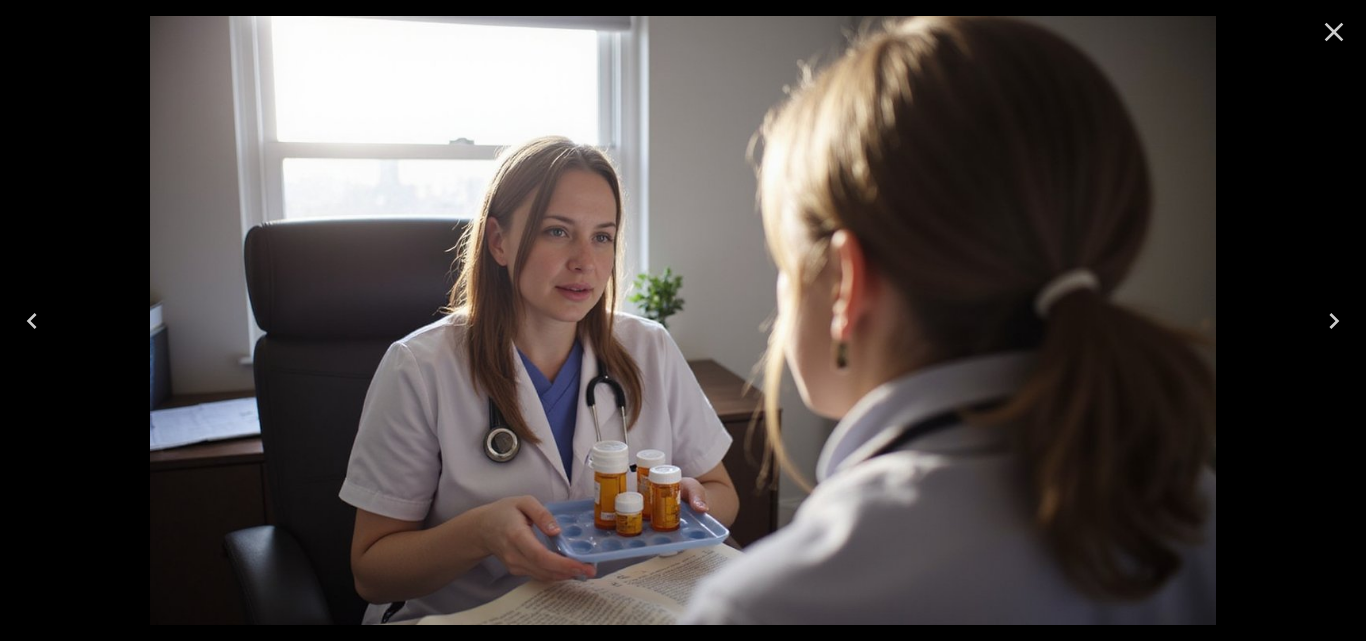 click 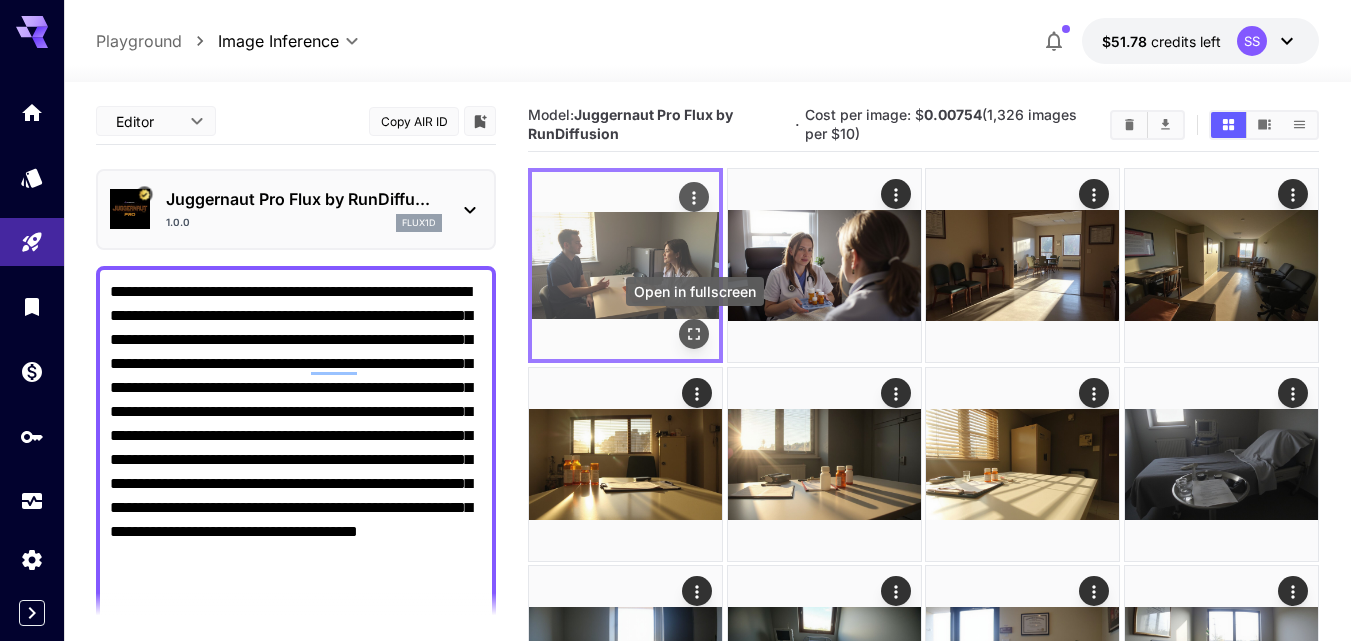click 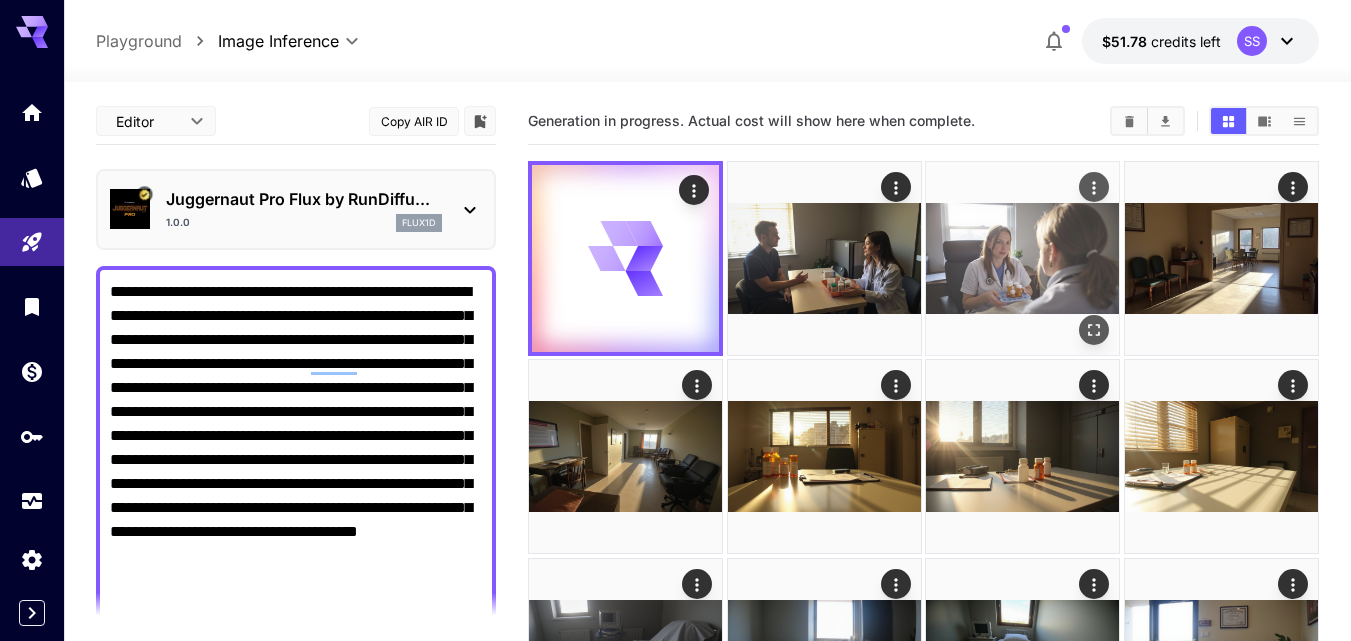 click 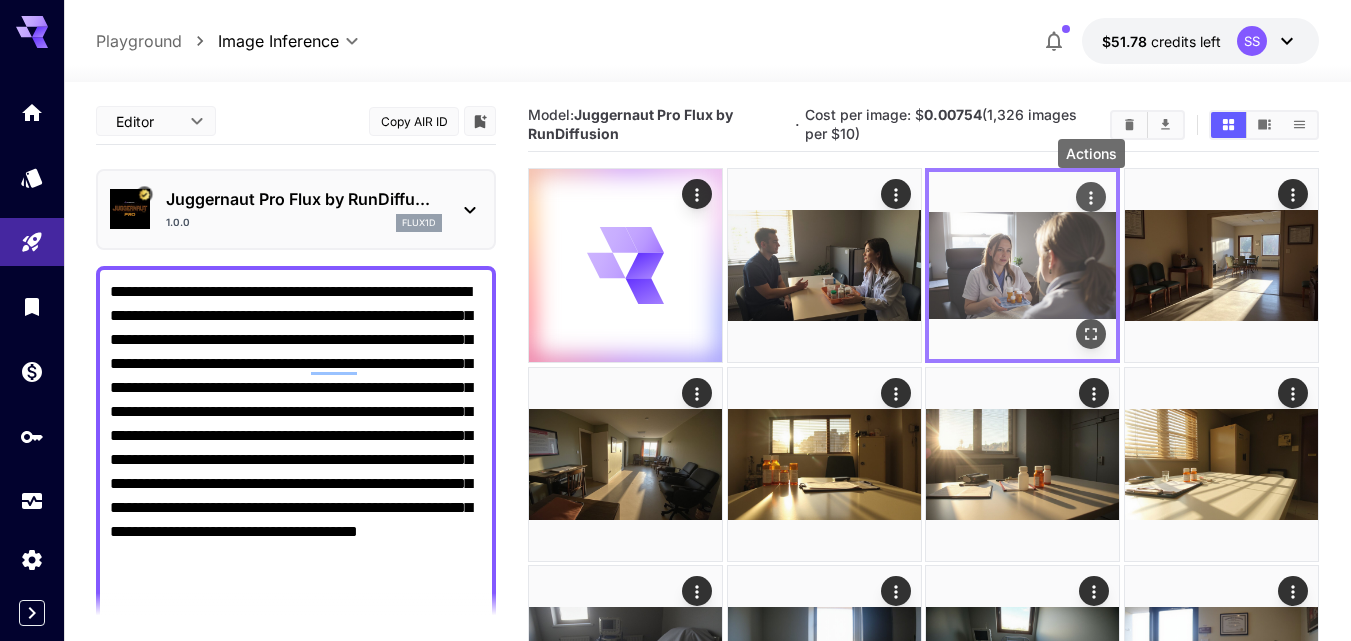 click 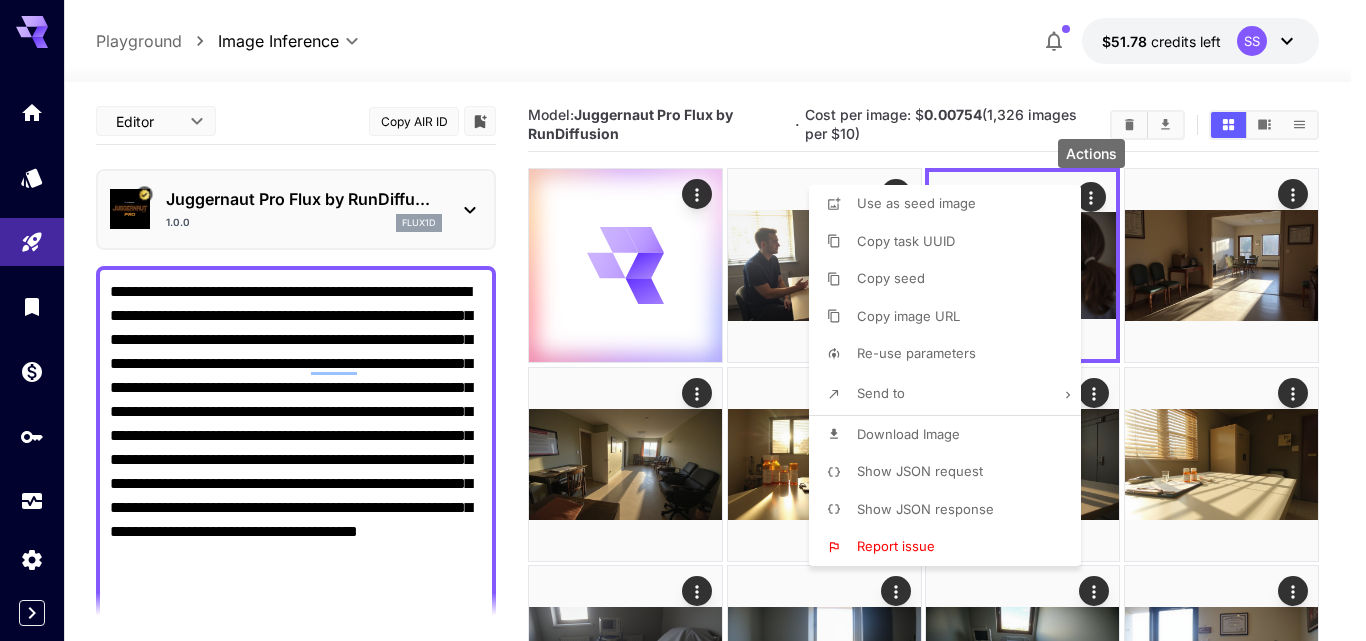 click on "Download Image" at bounding box center [951, 435] 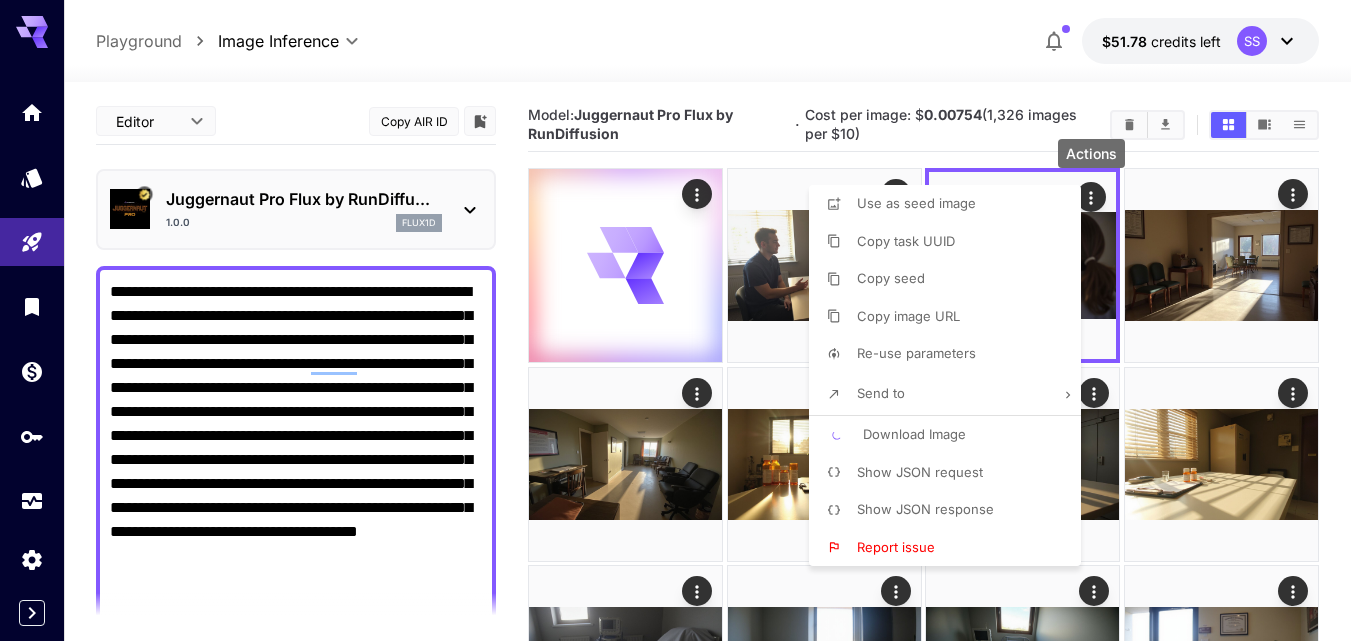 click at bounding box center [683, 320] 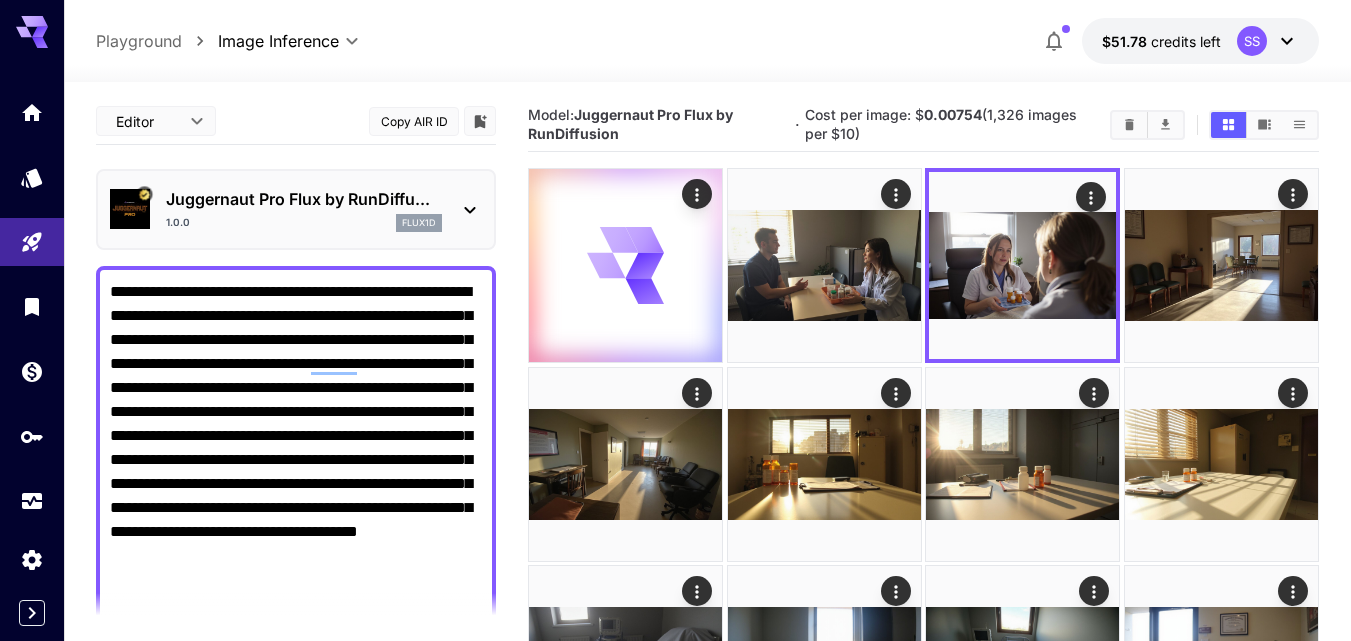 click on "**********" at bounding box center (707, 41) 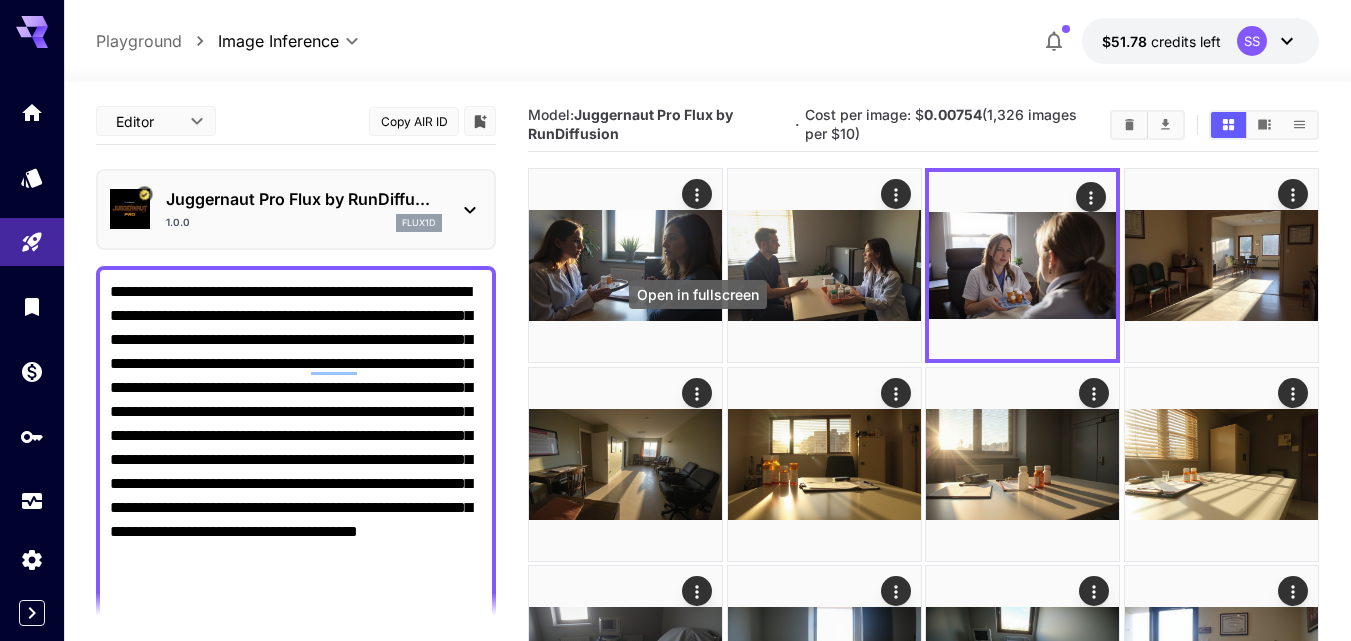 click 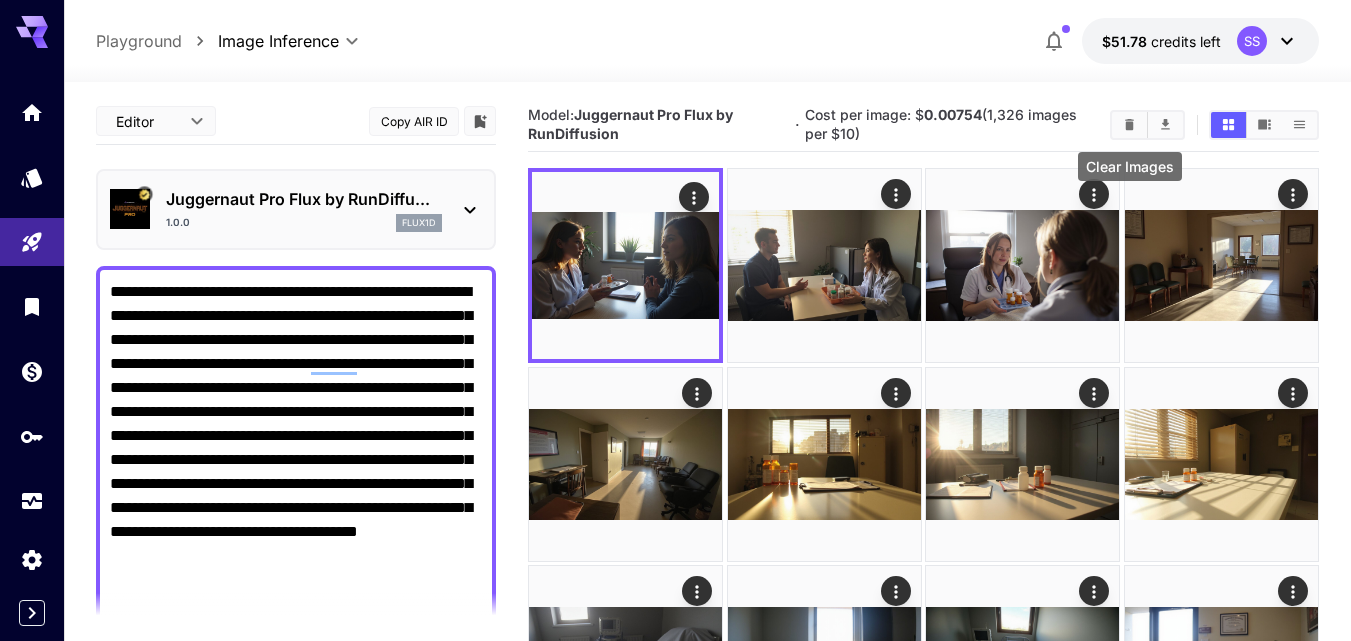 click 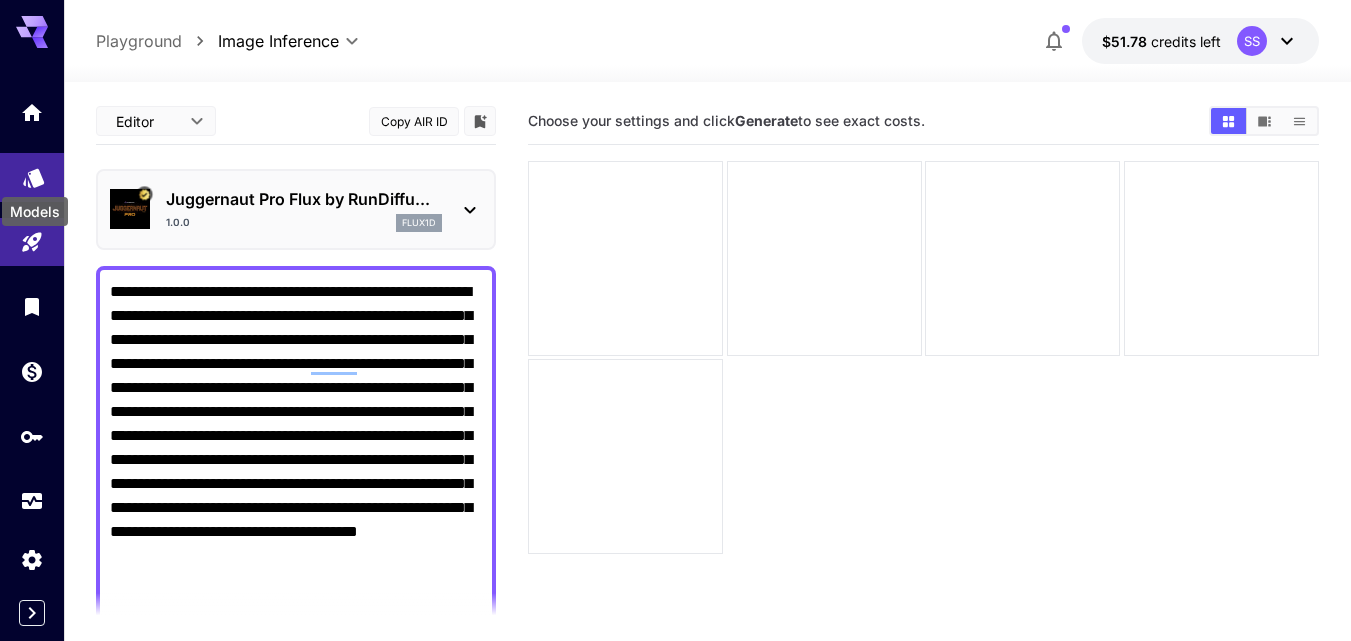 click 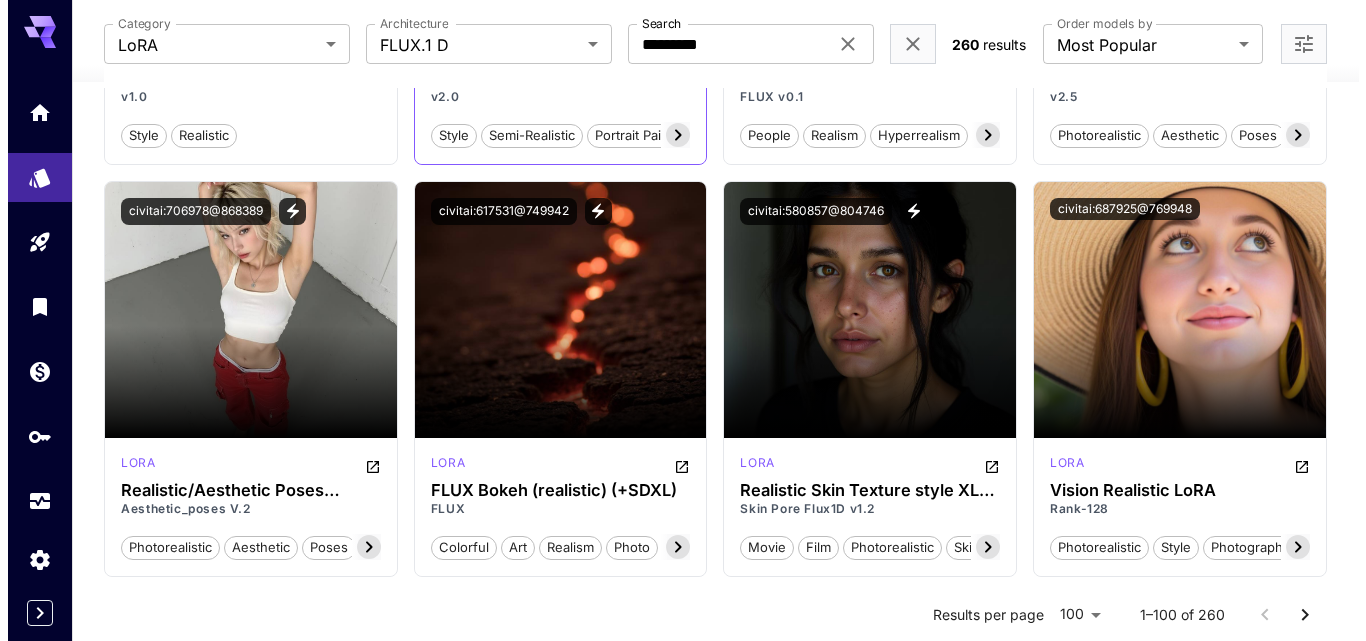 scroll, scrollTop: 1334, scrollLeft: 0, axis: vertical 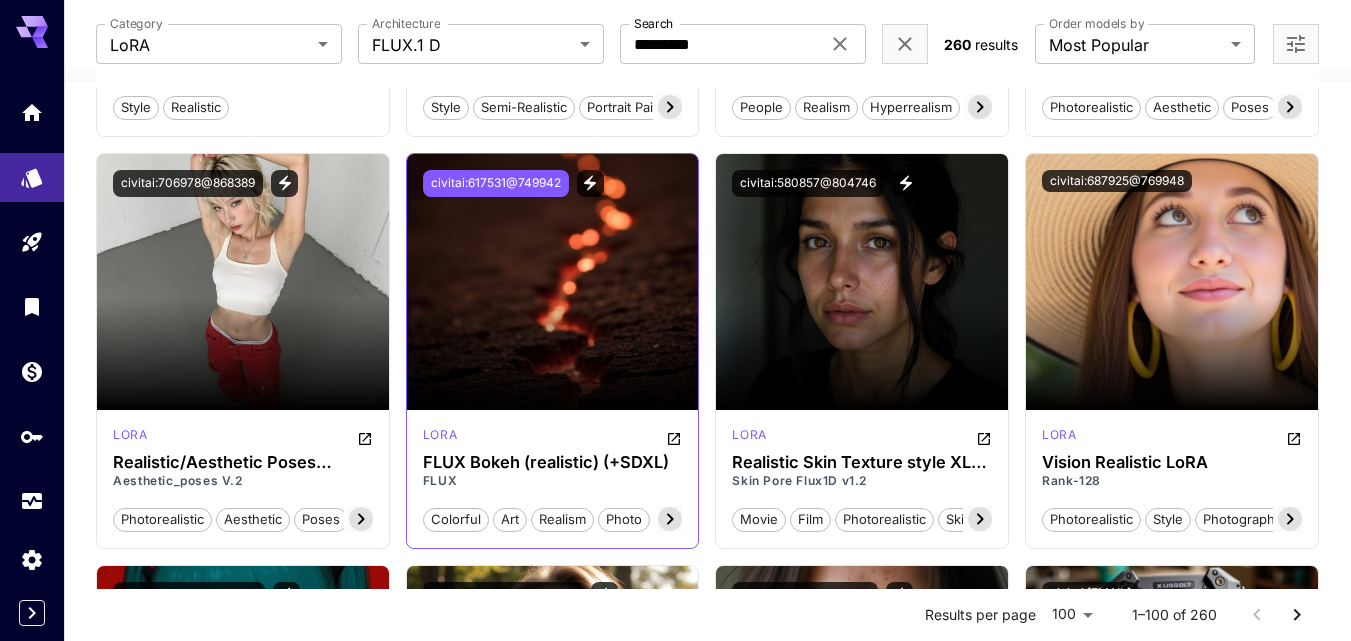 click on "civitai:617531@749942" at bounding box center [496, 183] 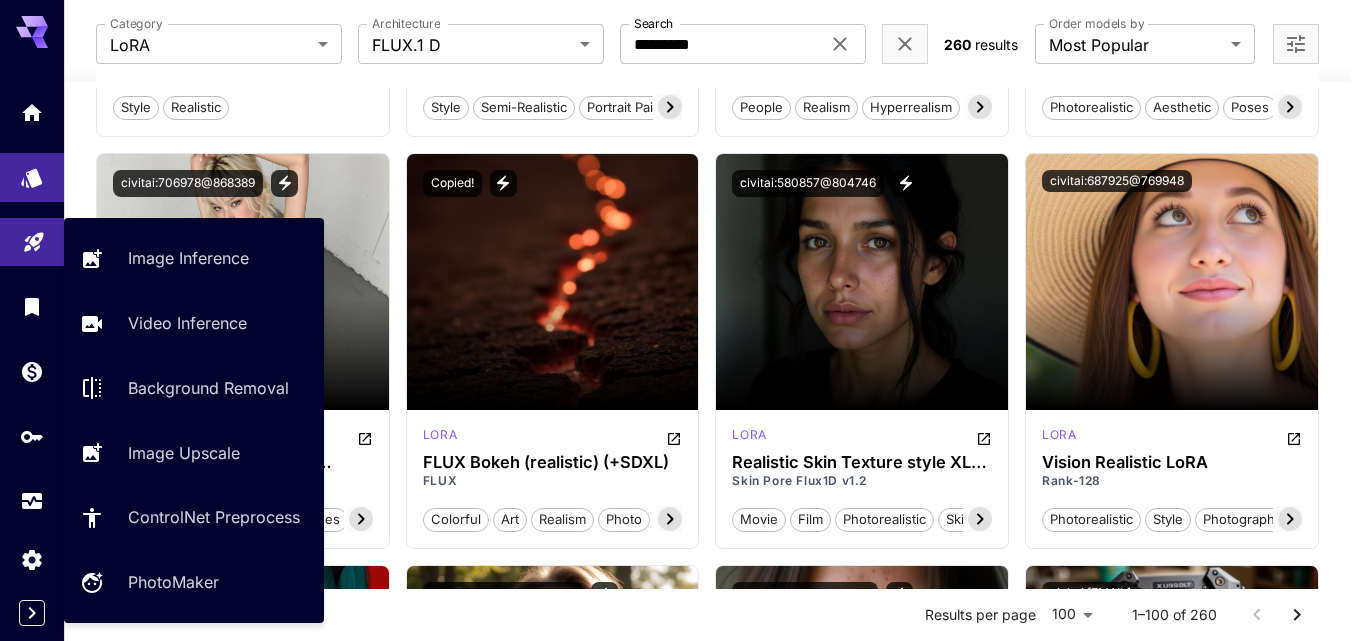 click on "**********" at bounding box center [683, 4064] 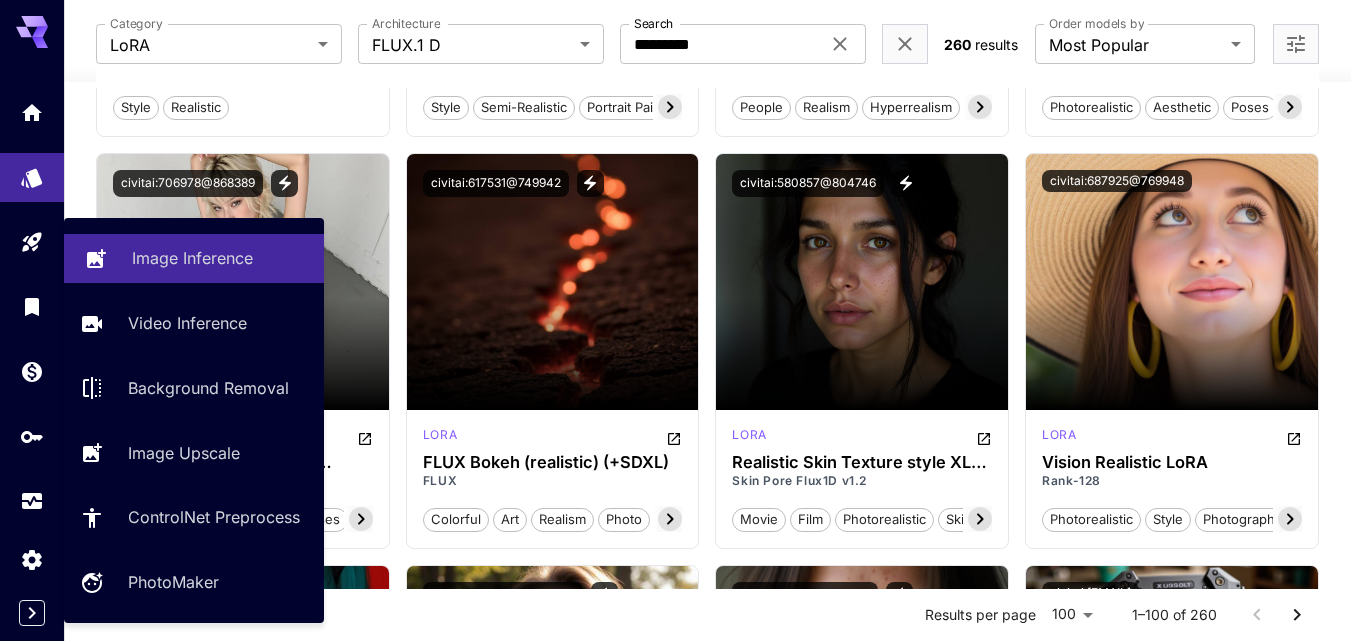 click on "Image Inference" at bounding box center [192, 258] 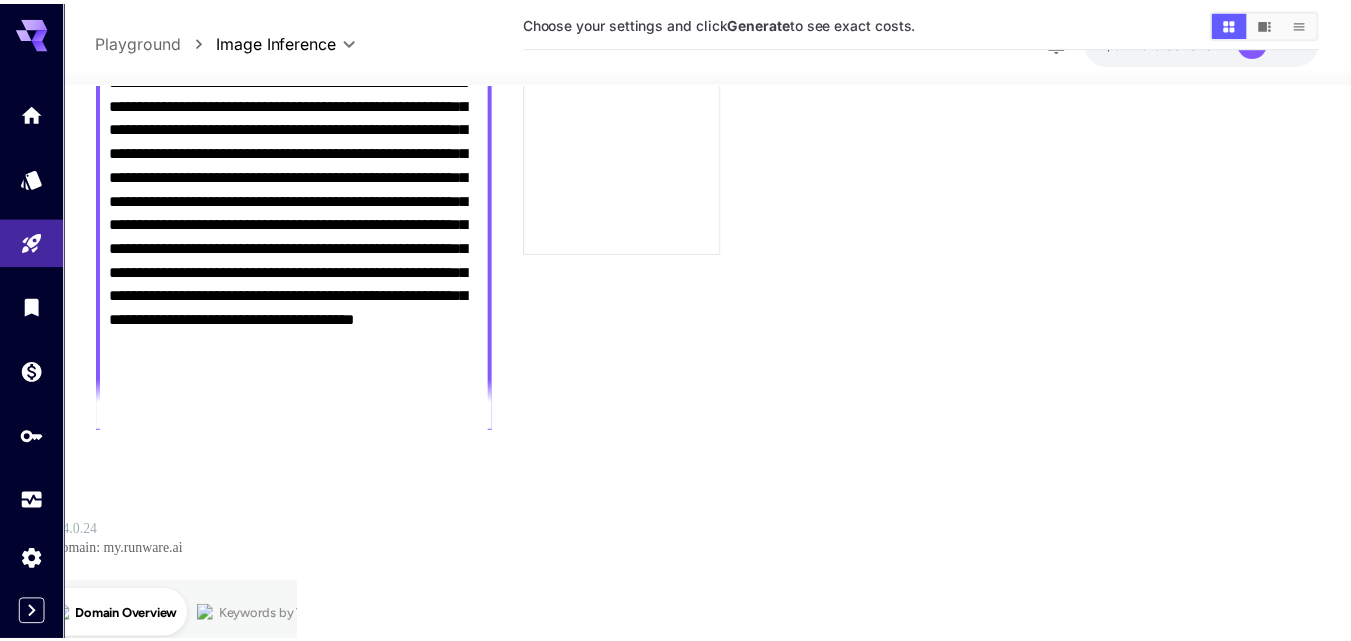 scroll, scrollTop: 158, scrollLeft: 0, axis: vertical 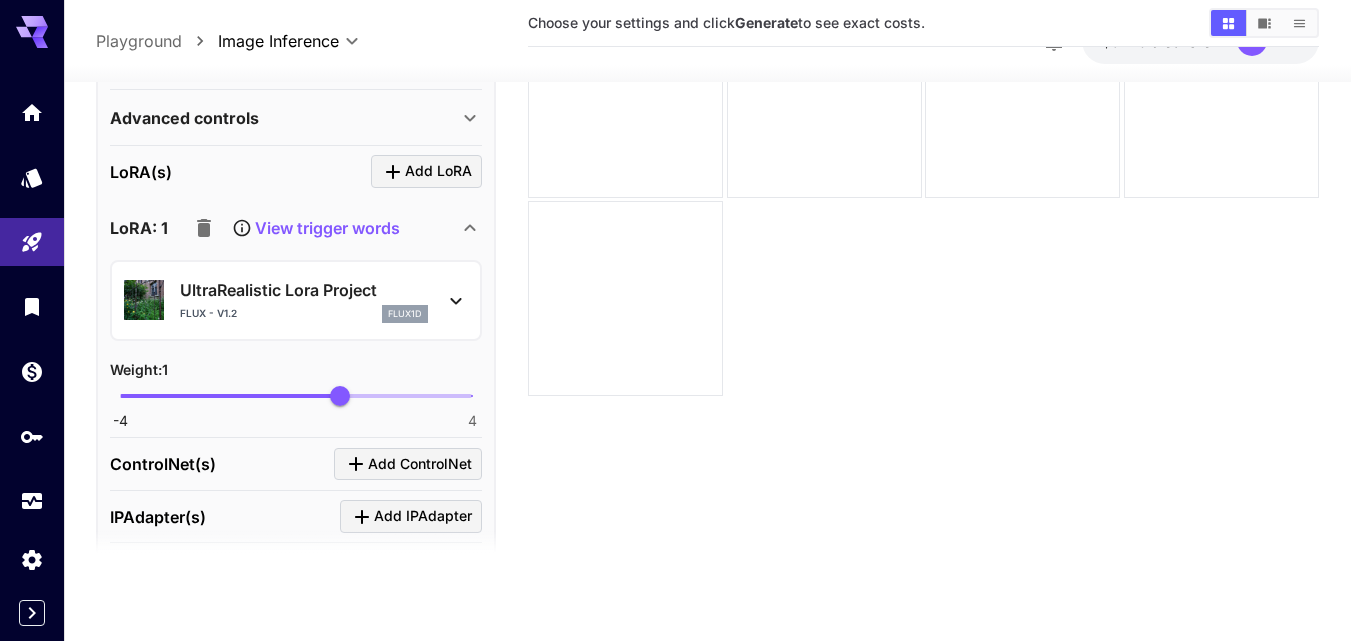 click at bounding box center (204, 228) 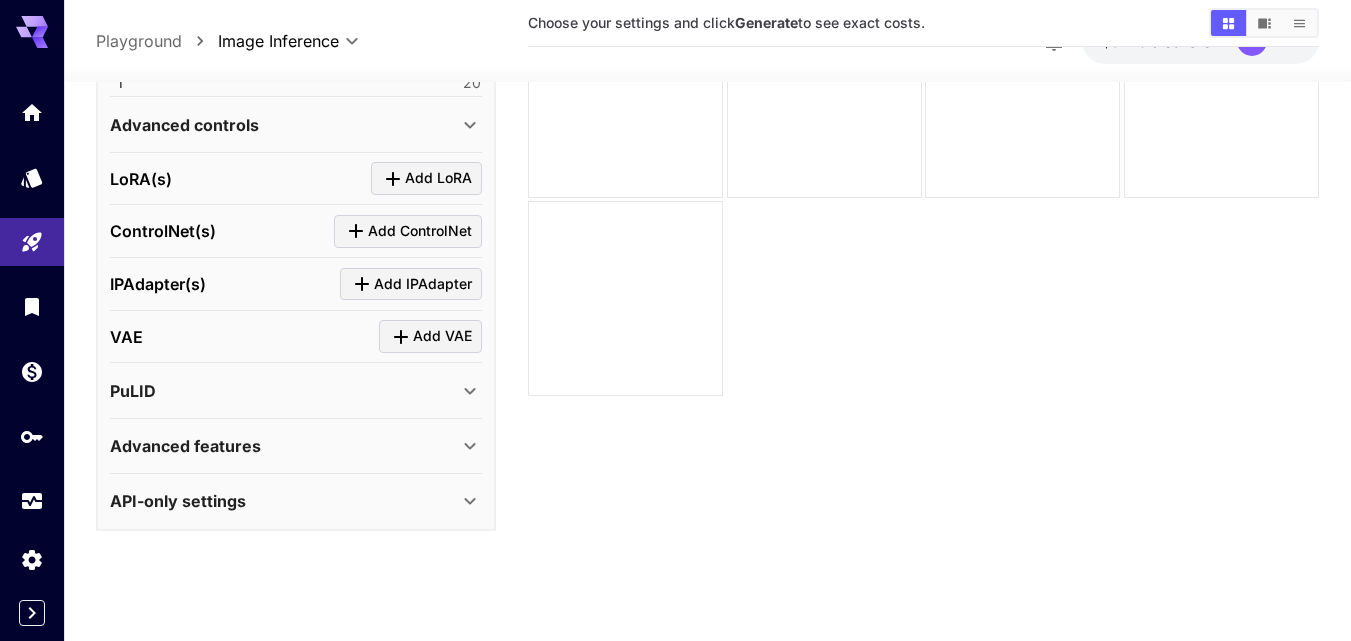 scroll, scrollTop: 1493, scrollLeft: 0, axis: vertical 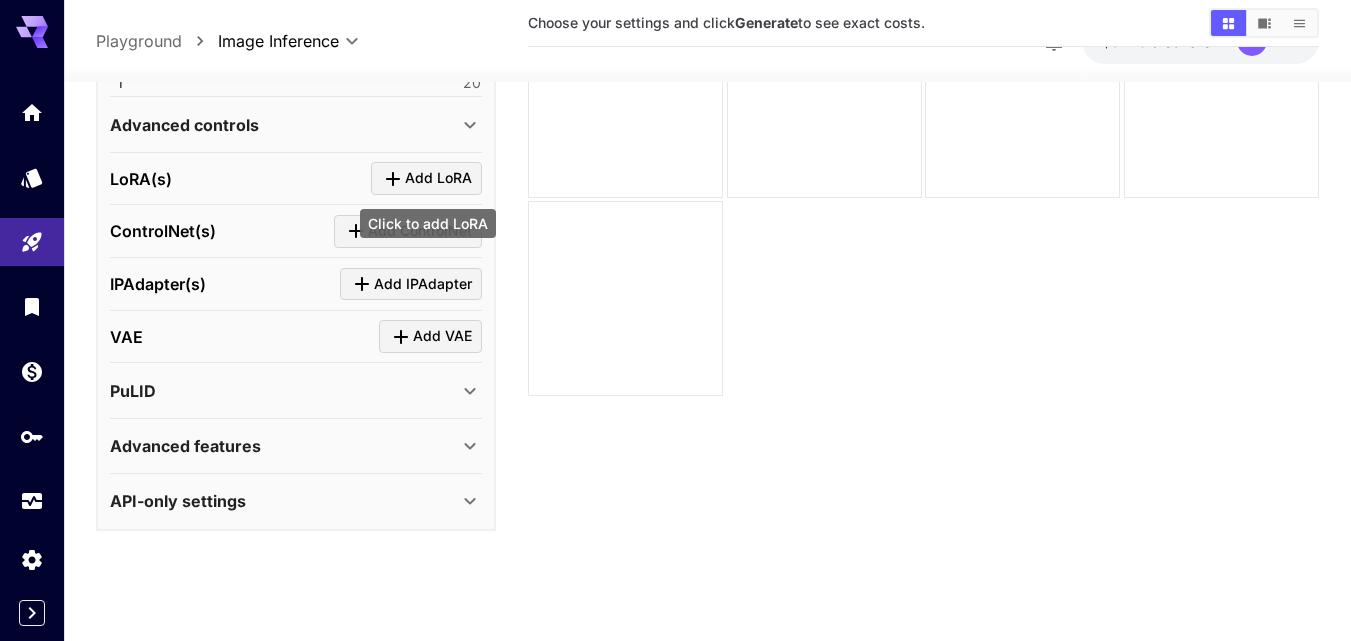 click on "Add LoRA" at bounding box center (438, 178) 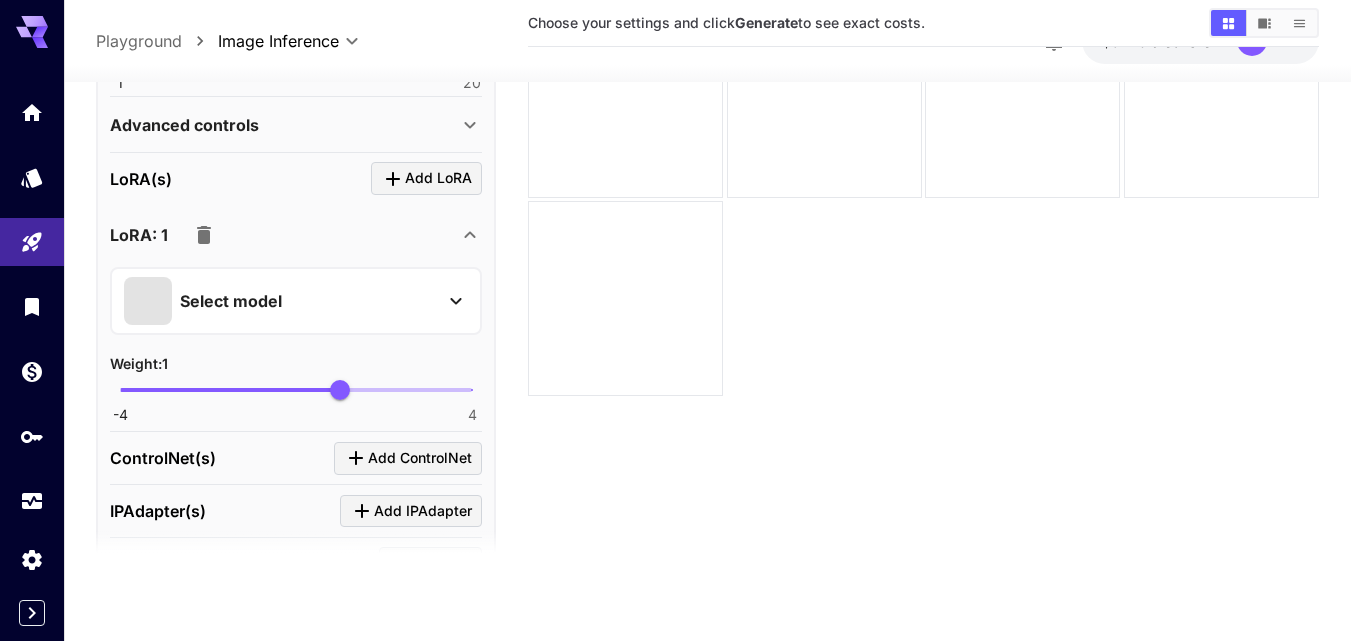 click on "Select model" at bounding box center [280, 301] 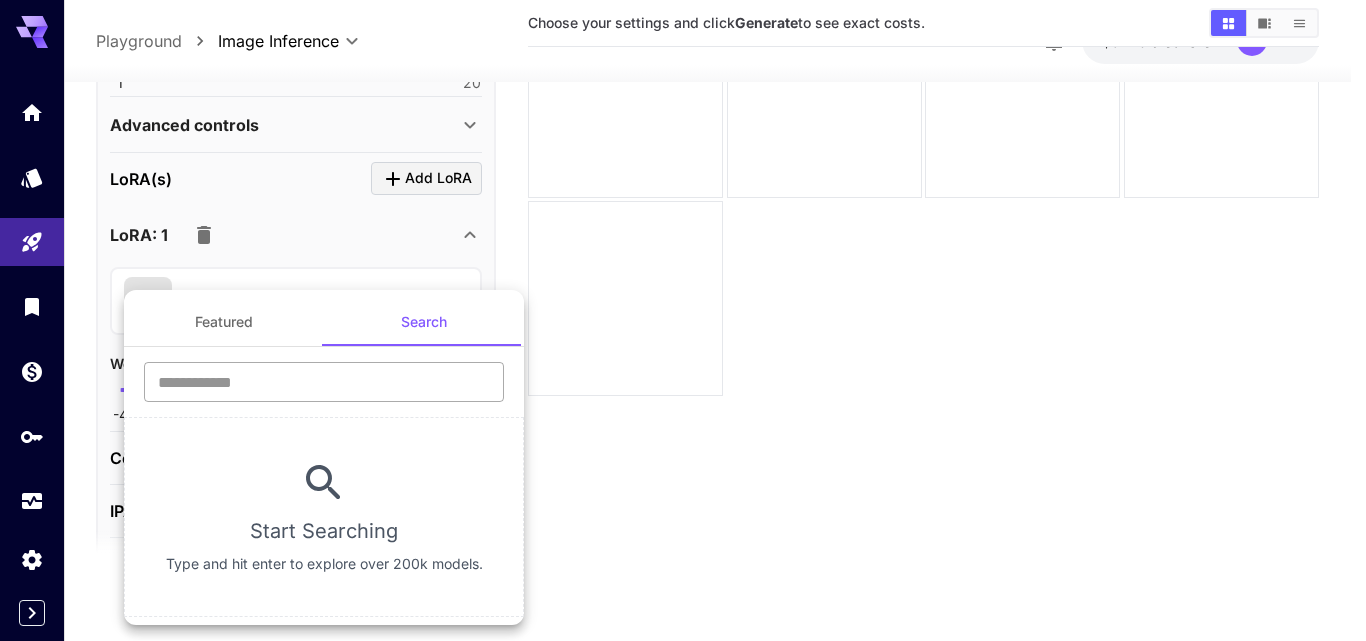 click at bounding box center (324, 382) 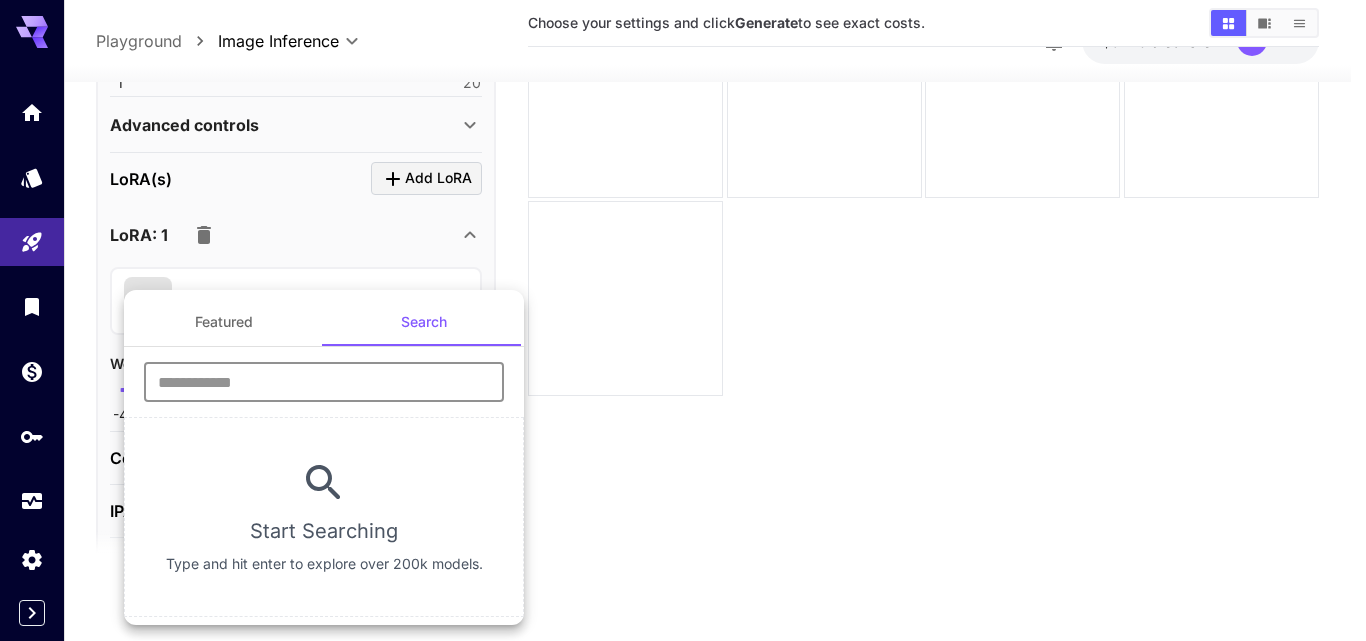 paste on "**********" 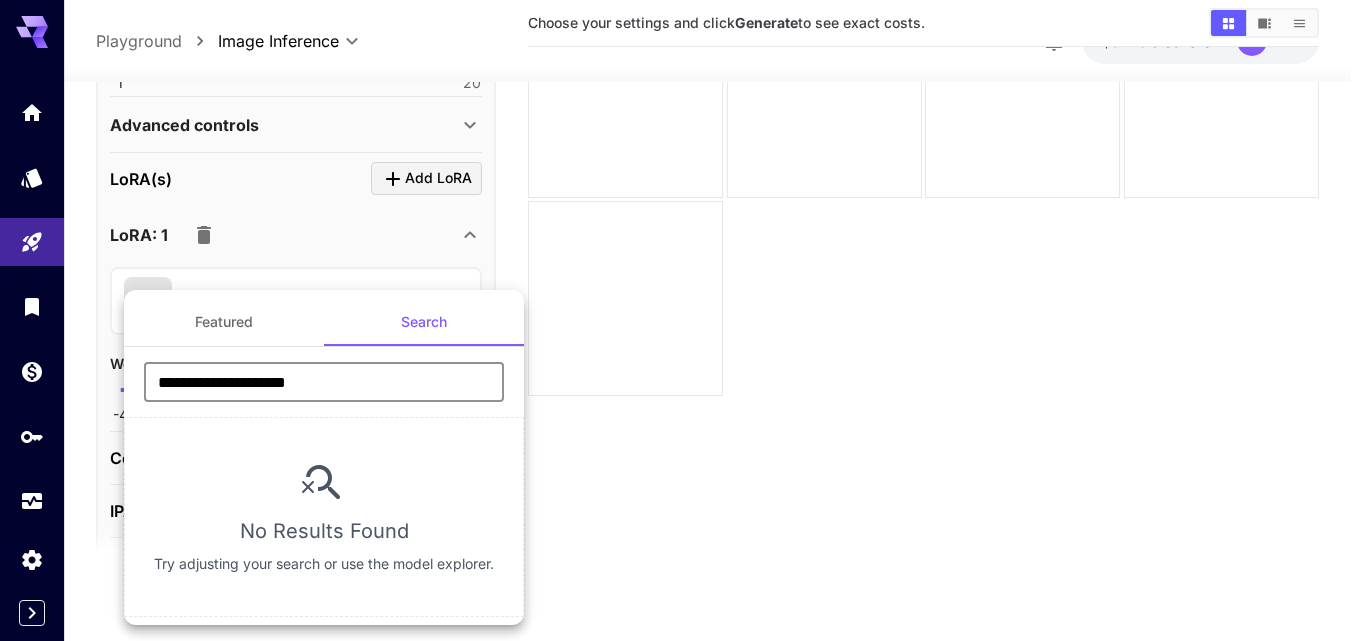 type on "**********" 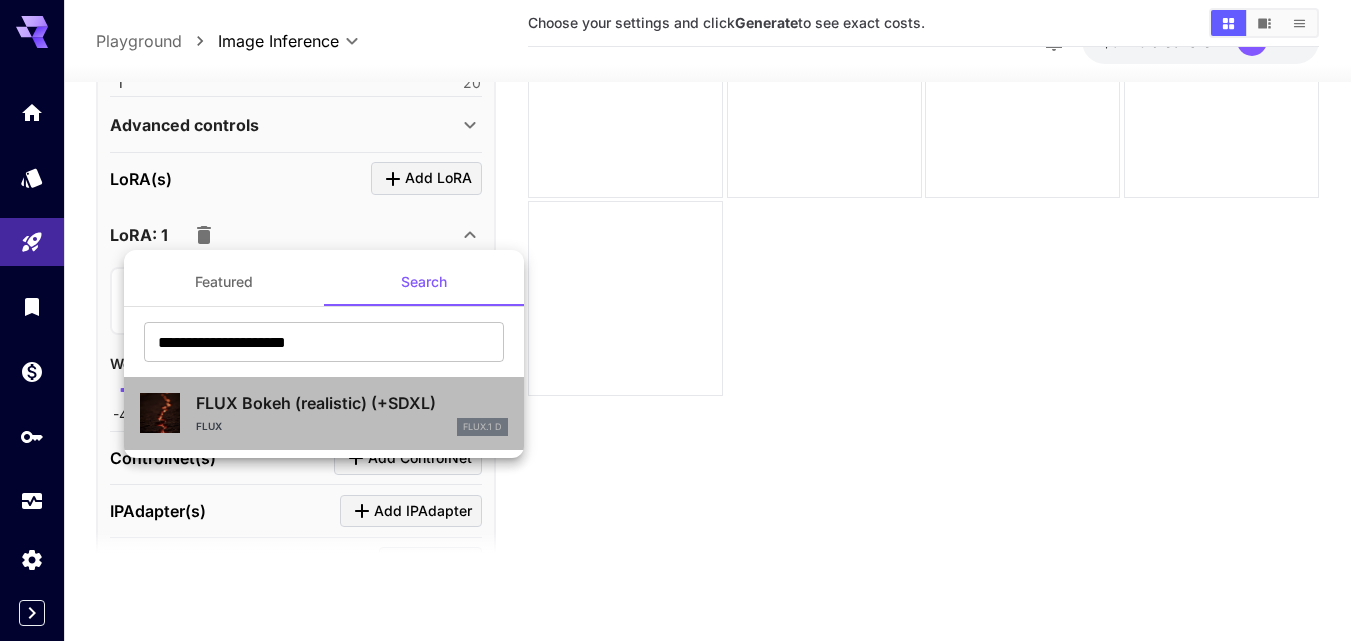 click on "FLUX Bokeh (realistic) (+SDXL)" at bounding box center [352, 403] 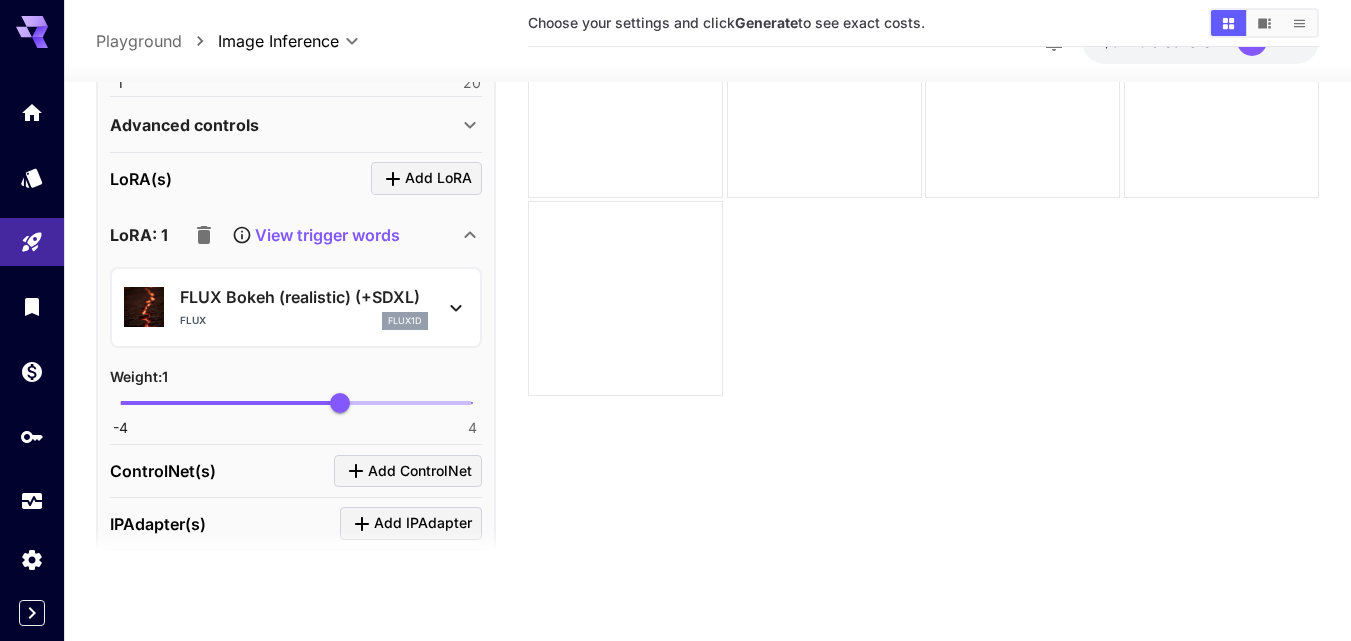 click on "View trigger words" at bounding box center [327, 235] 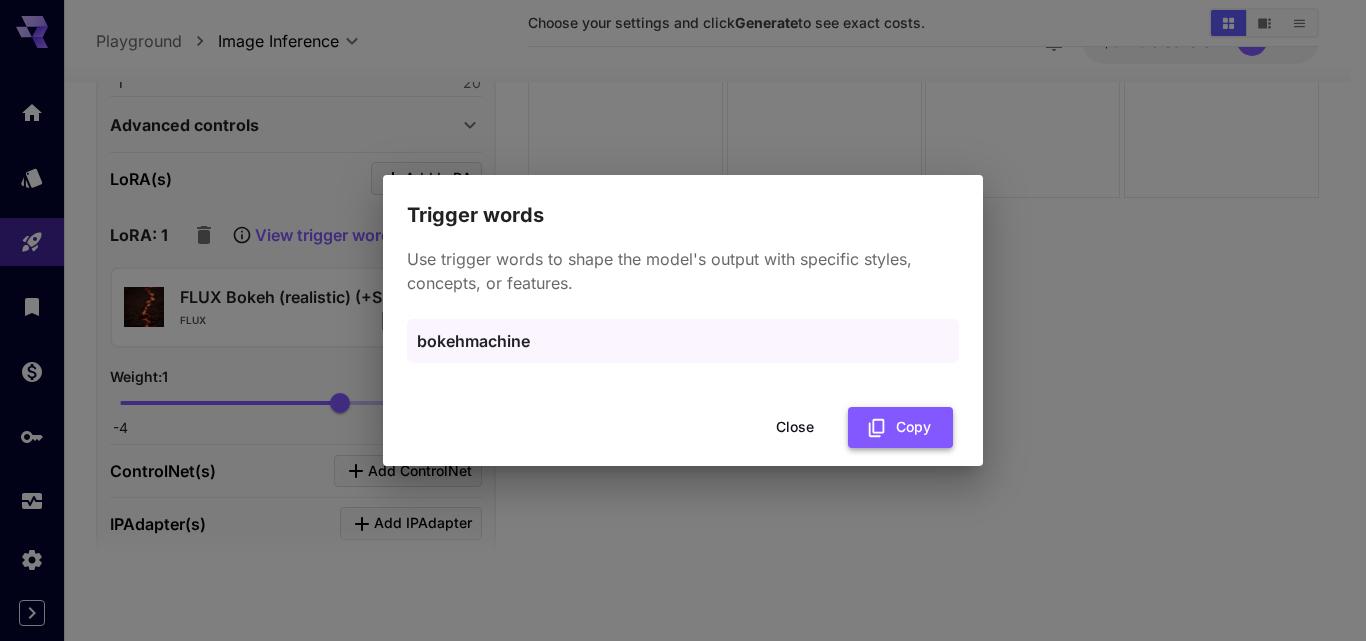 click 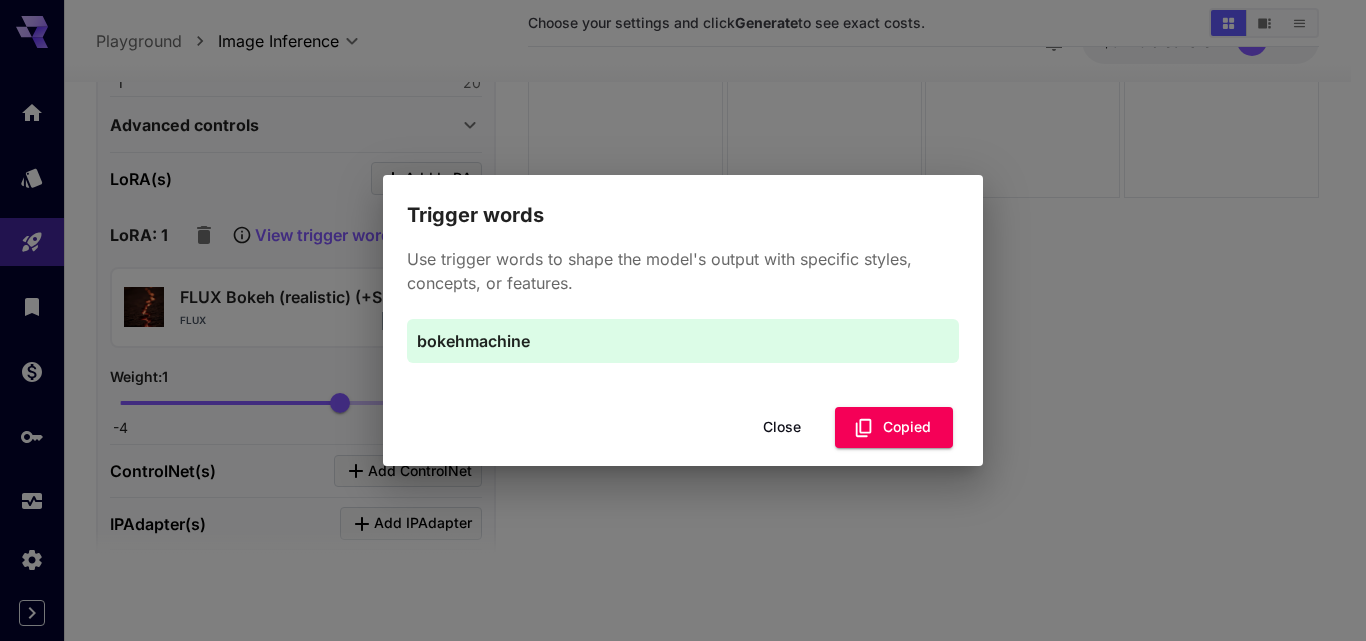 click on "Close" at bounding box center [782, 427] 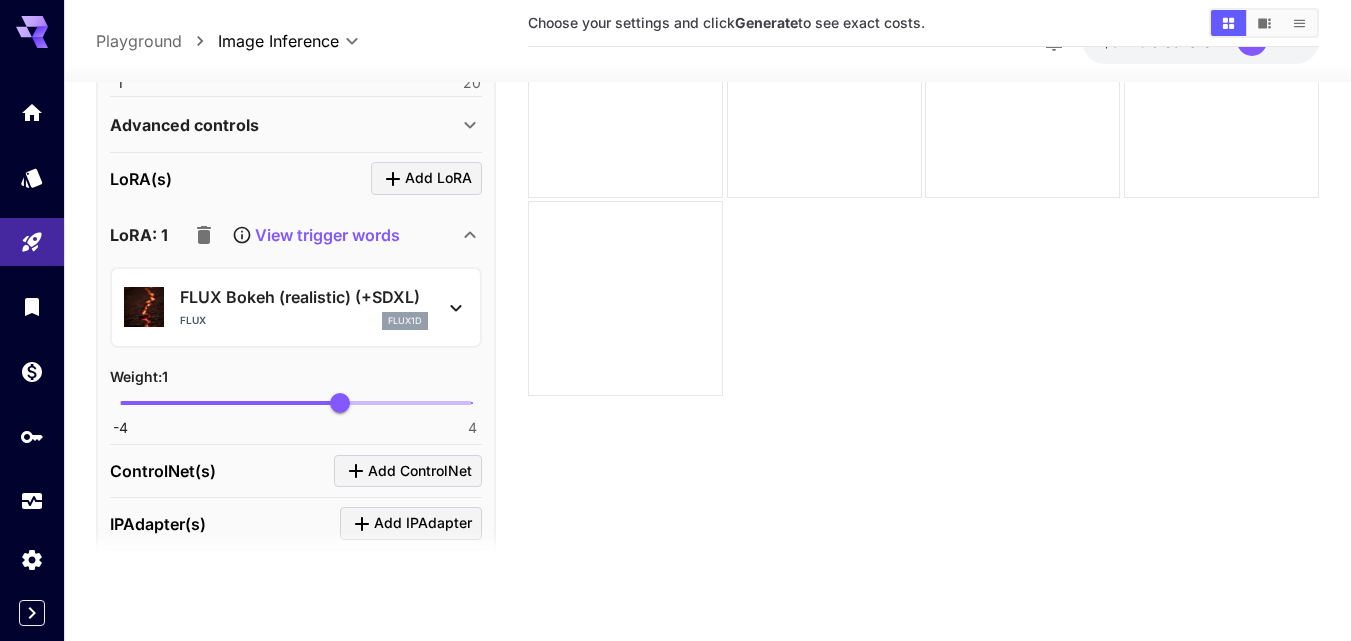 scroll, scrollTop: 1283, scrollLeft: 0, axis: vertical 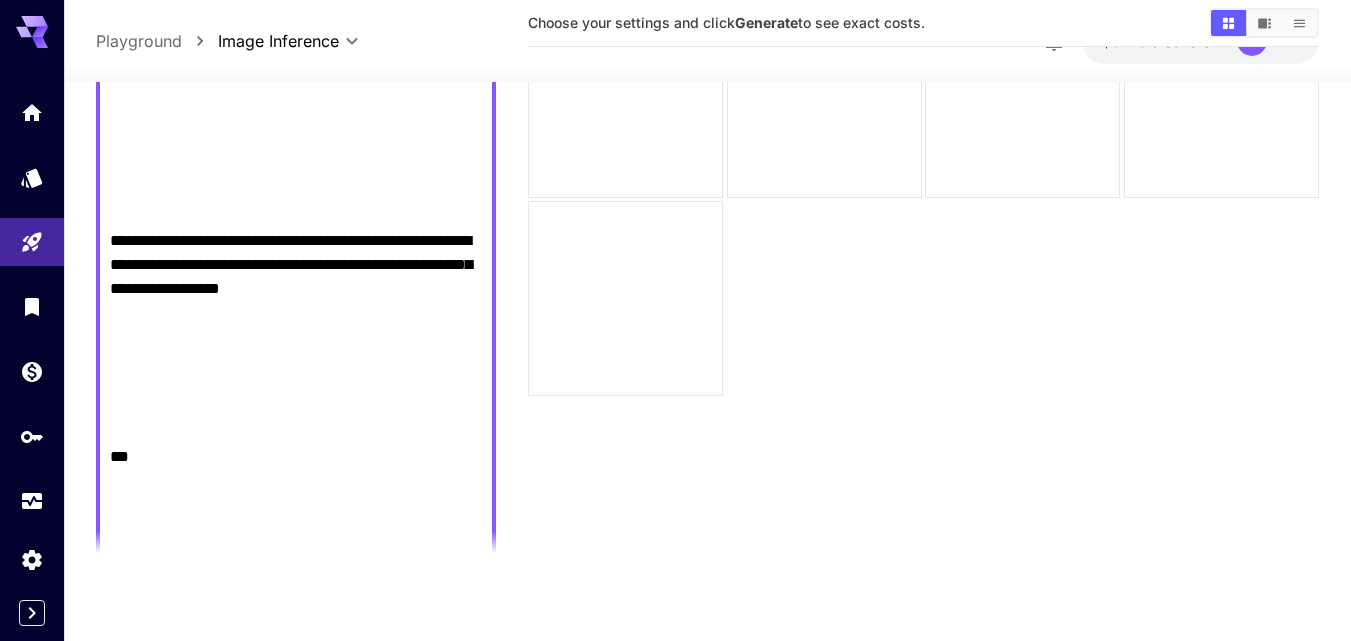 click on "**********" at bounding box center [296, 157] 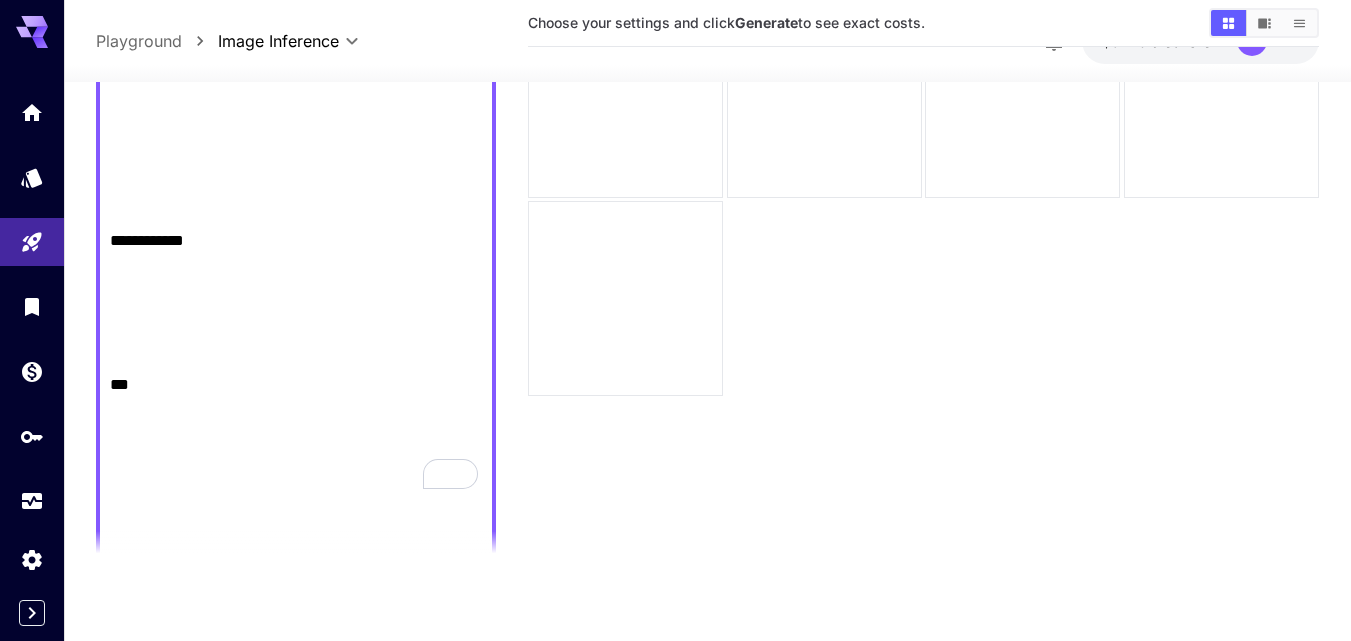 scroll, scrollTop: 397, scrollLeft: 0, axis: vertical 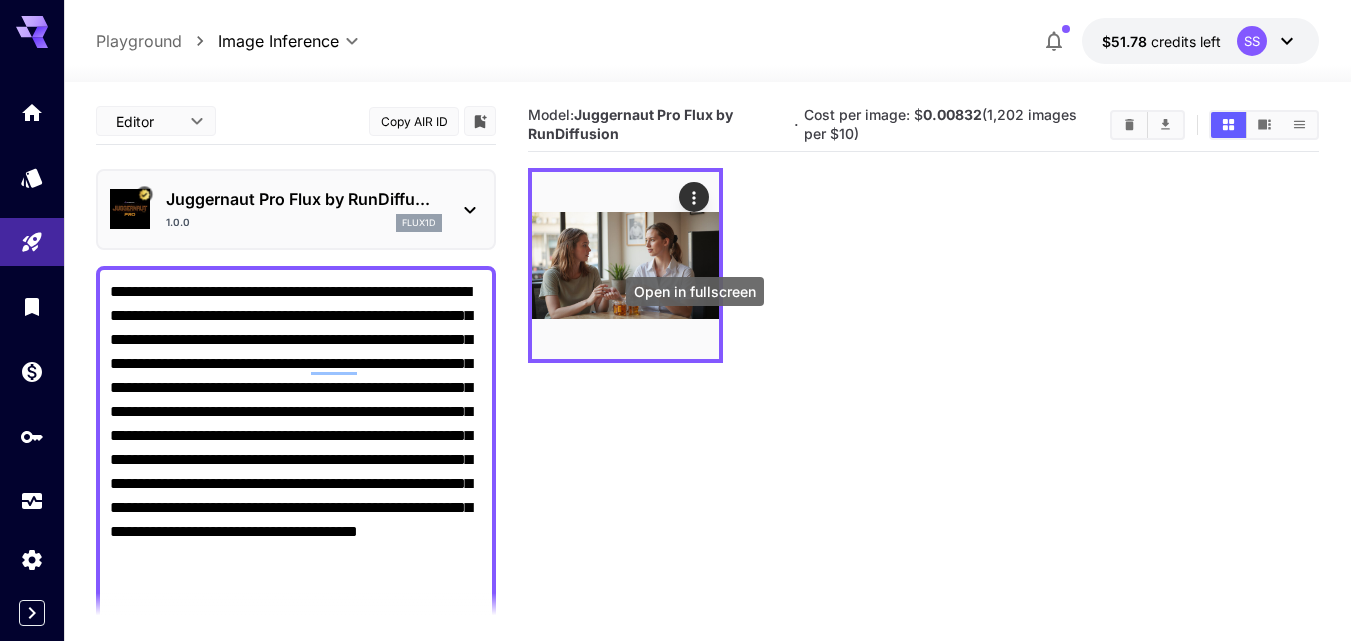 click 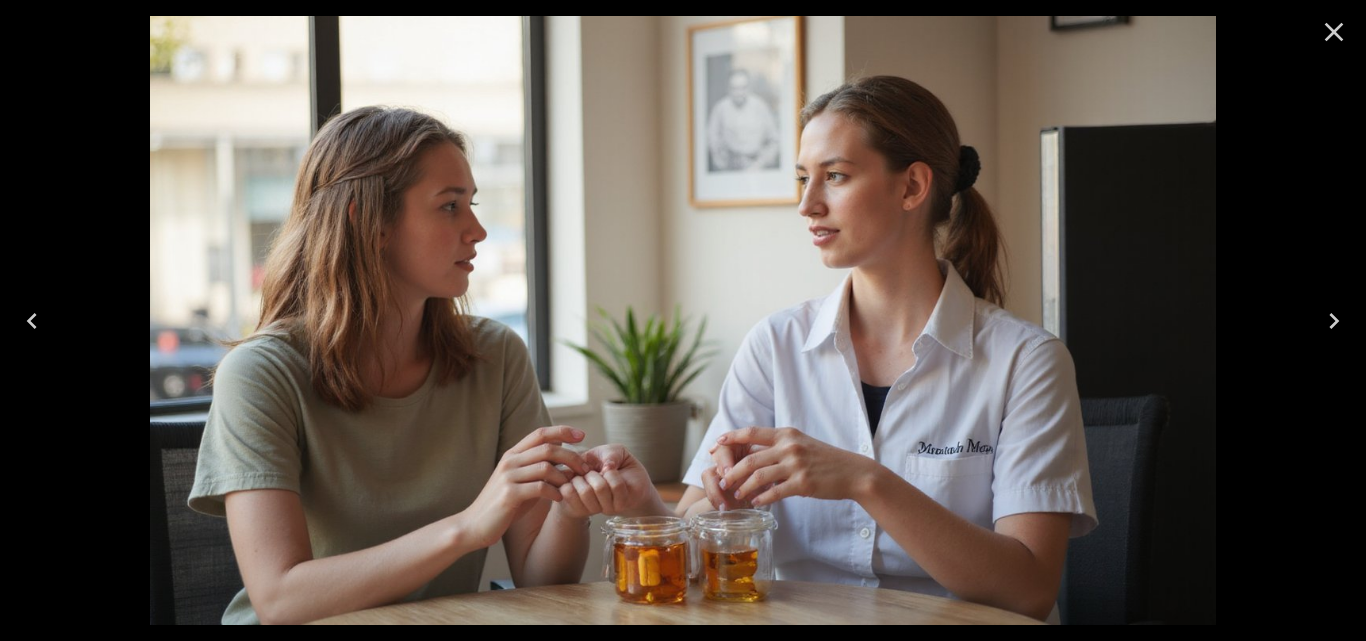 click 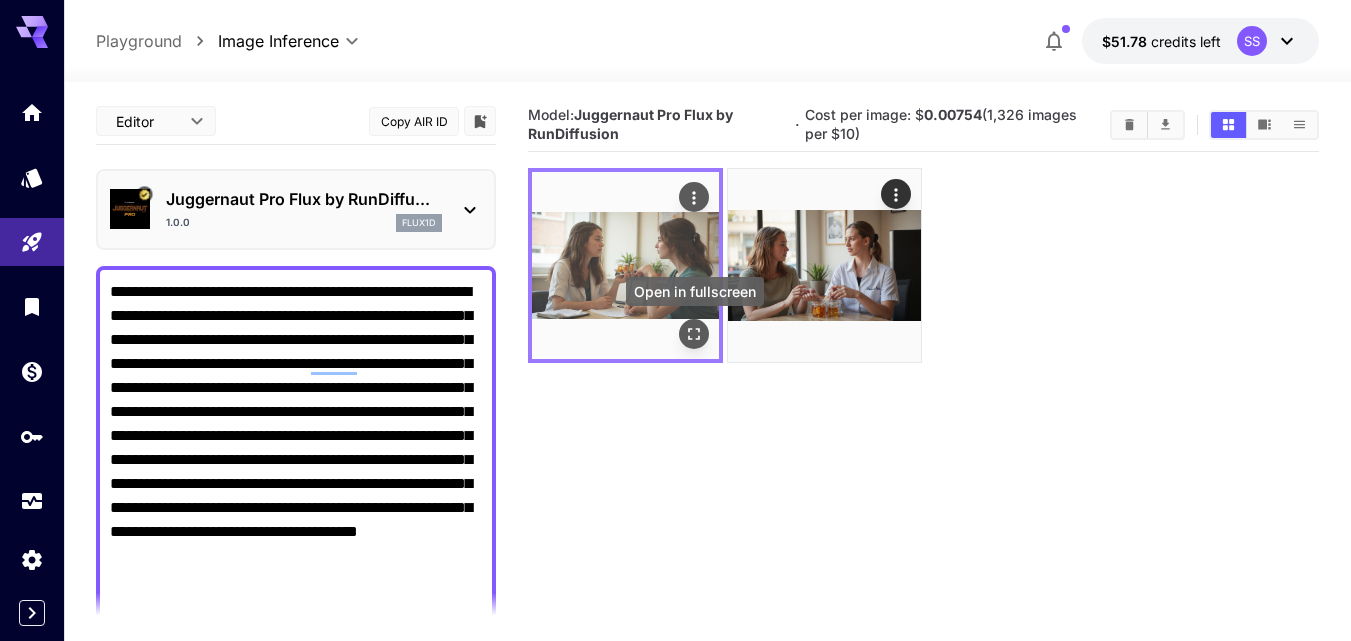 click at bounding box center (694, 335) 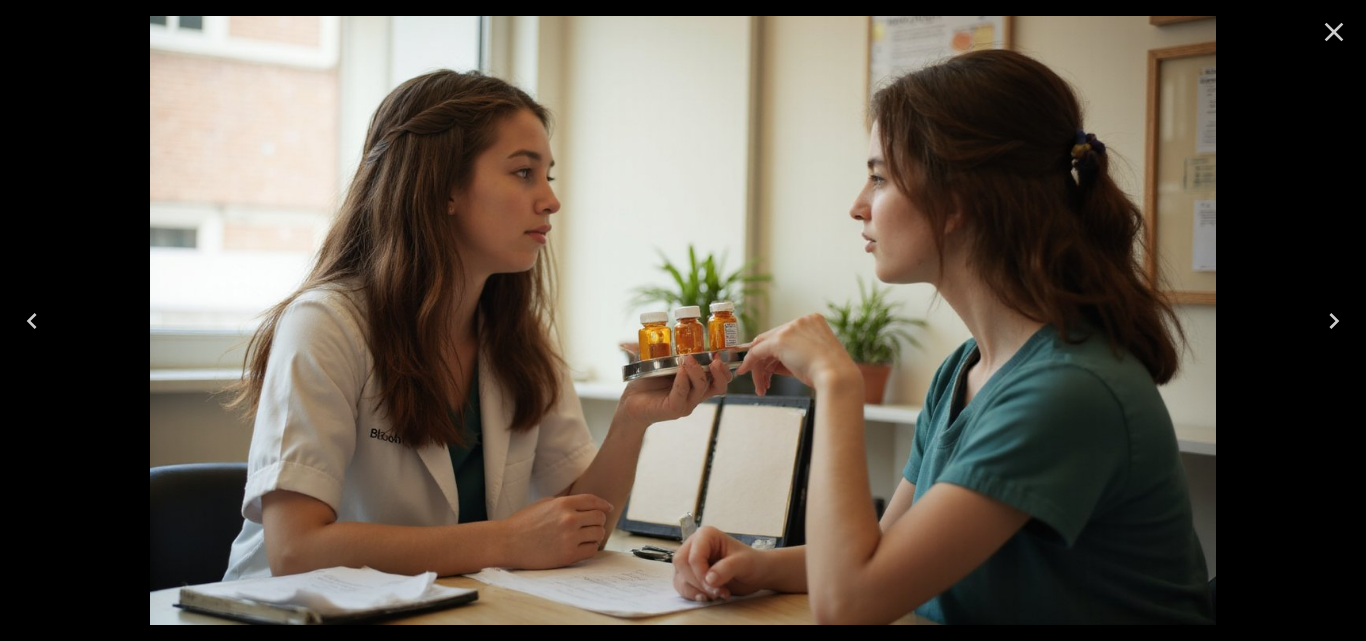 click 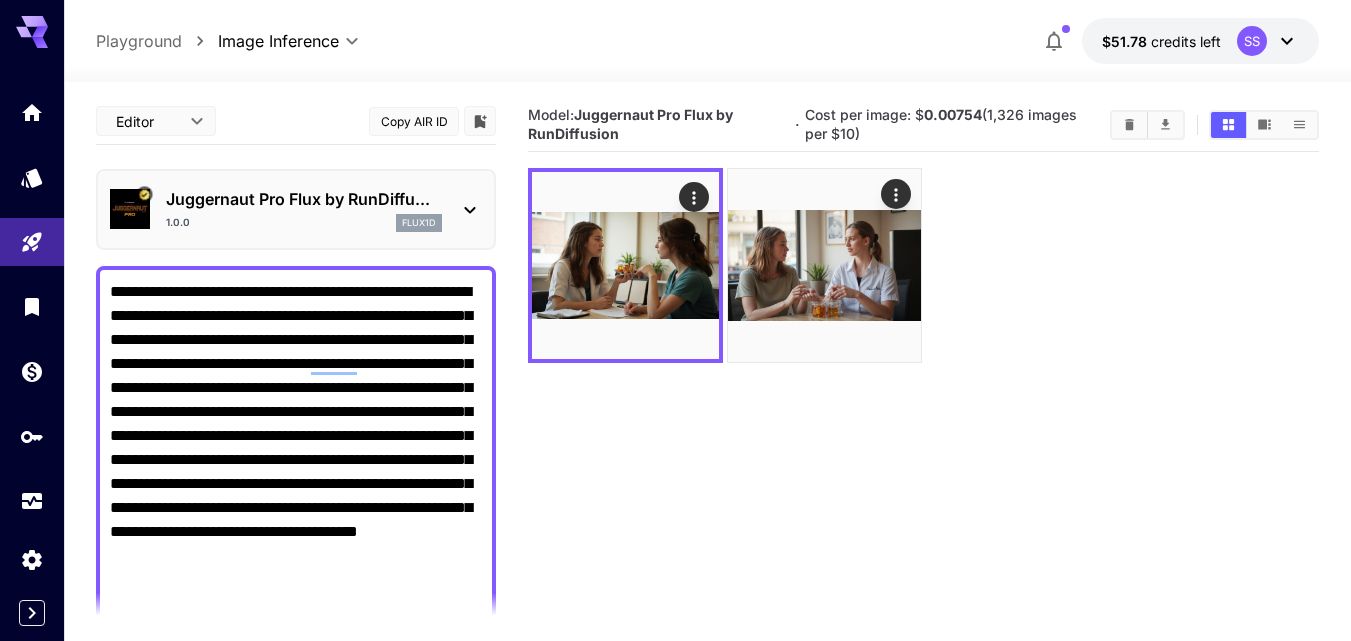 scroll, scrollTop: 260, scrollLeft: 0, axis: vertical 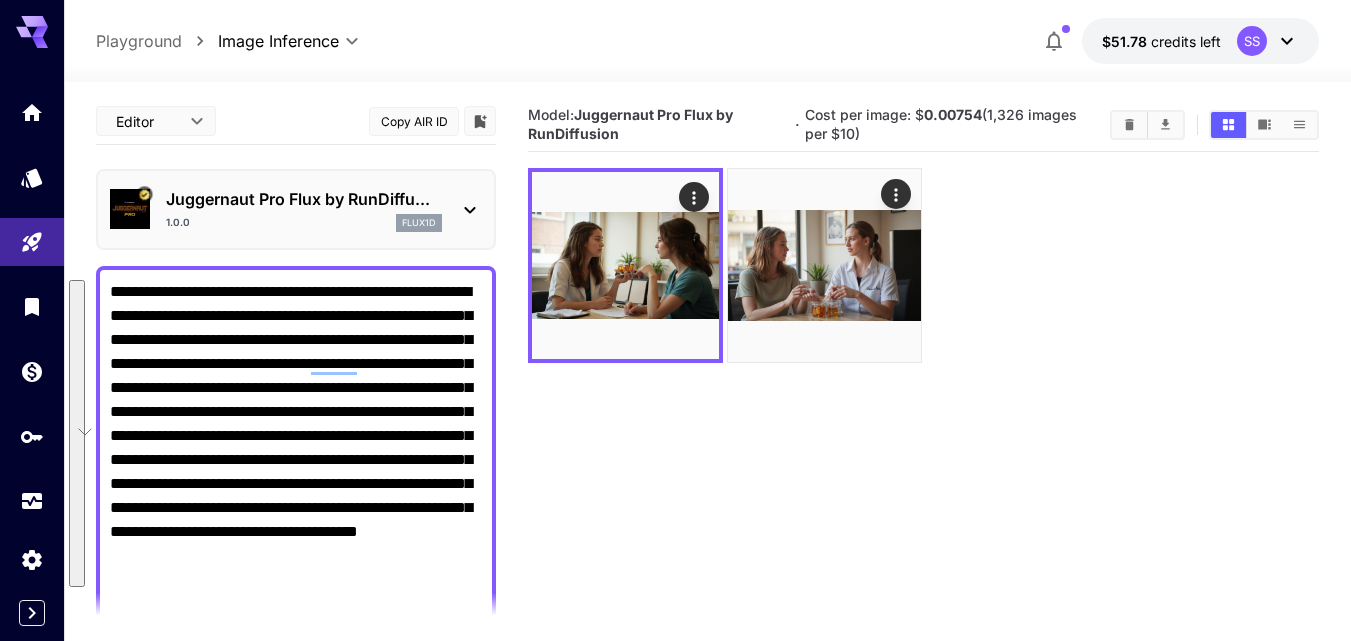 paste 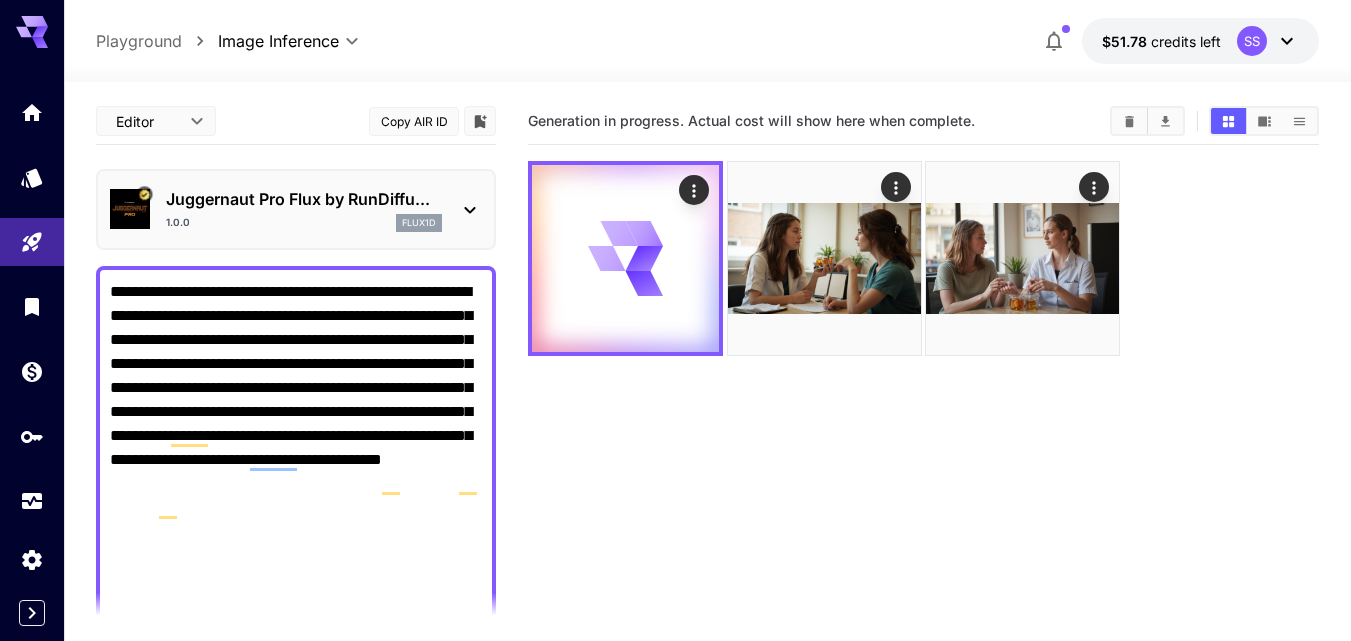 type on "**********" 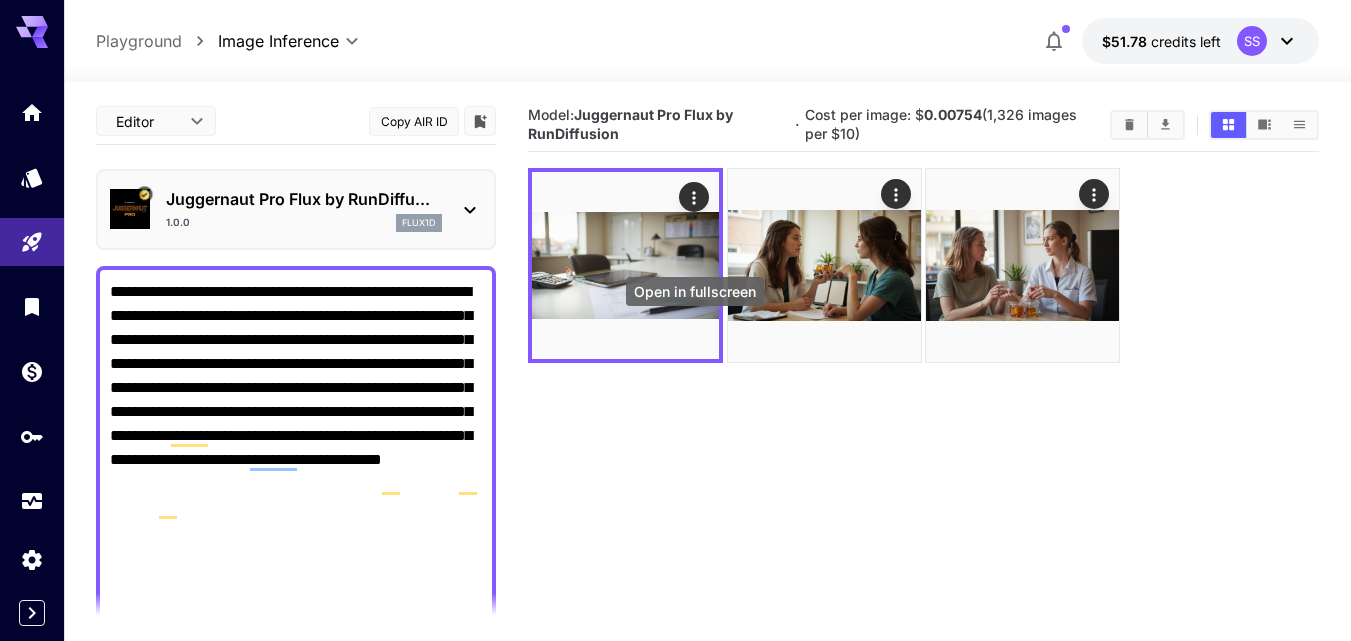 click 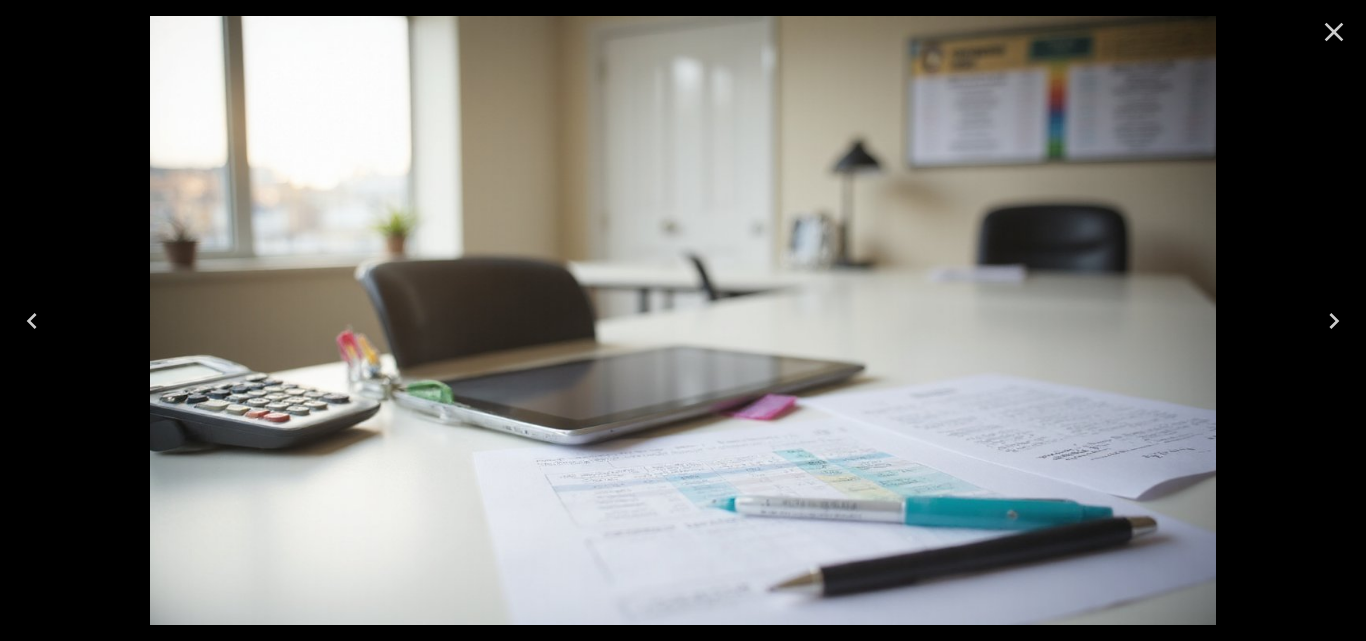 click at bounding box center [1334, 32] 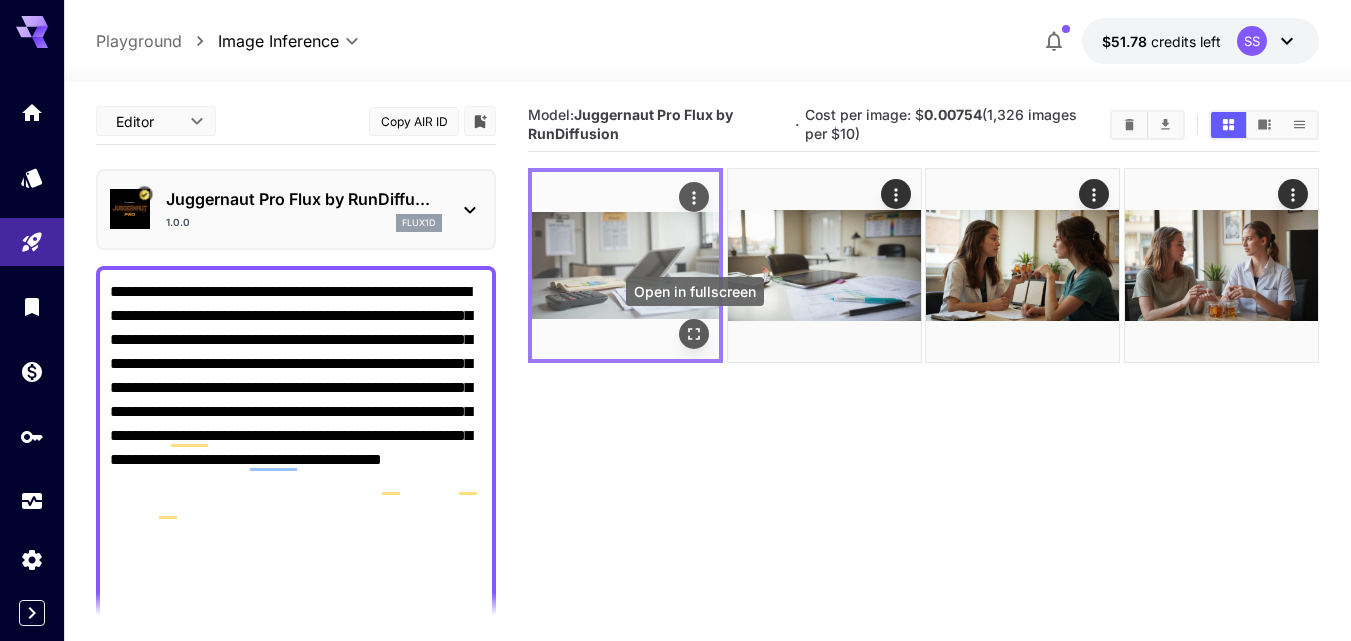 click 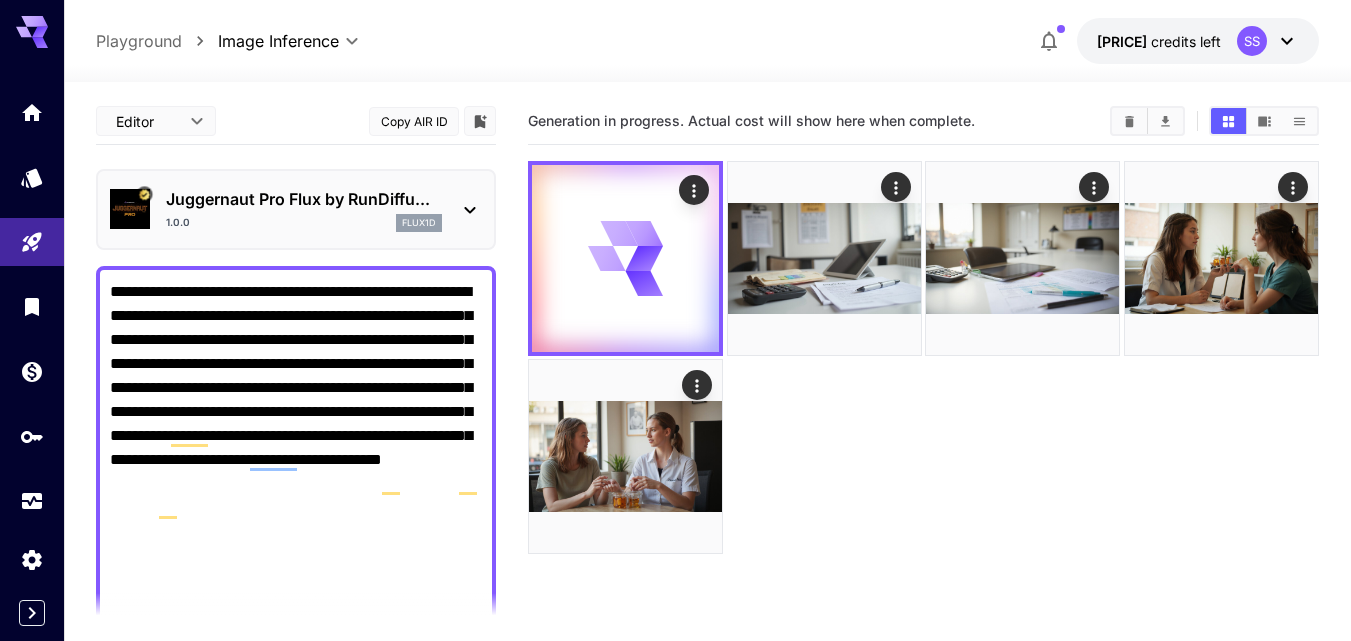 scroll, scrollTop: 0, scrollLeft: 0, axis: both 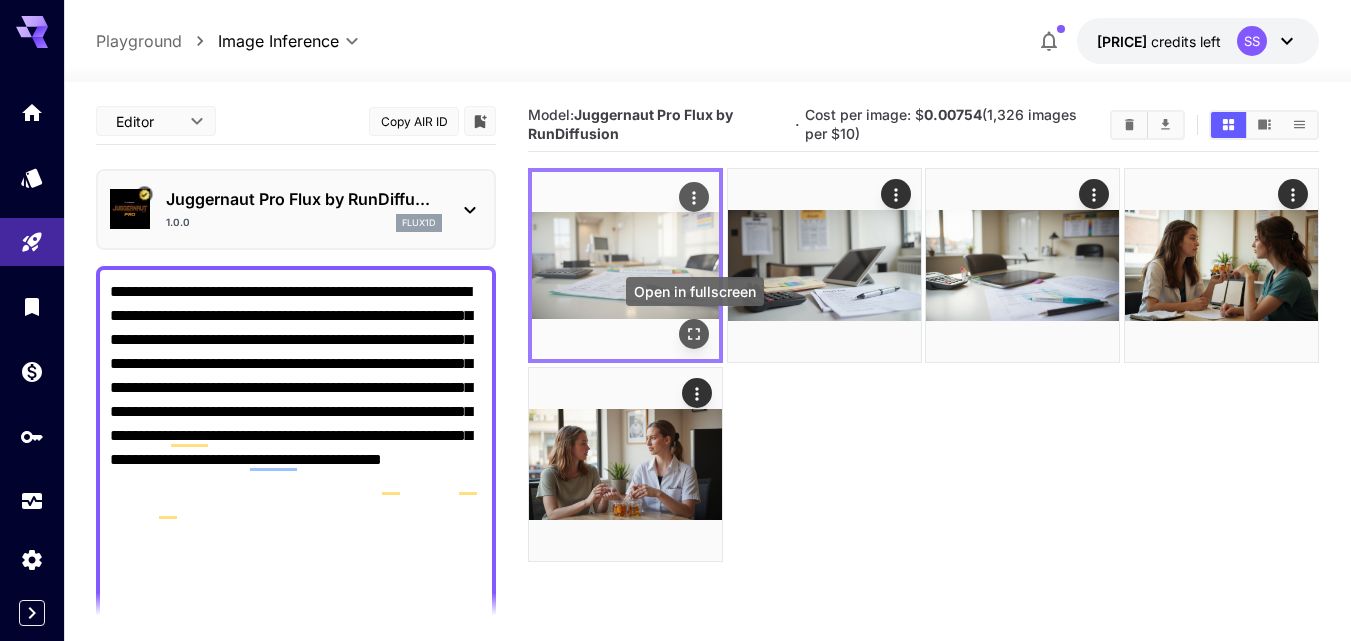 click 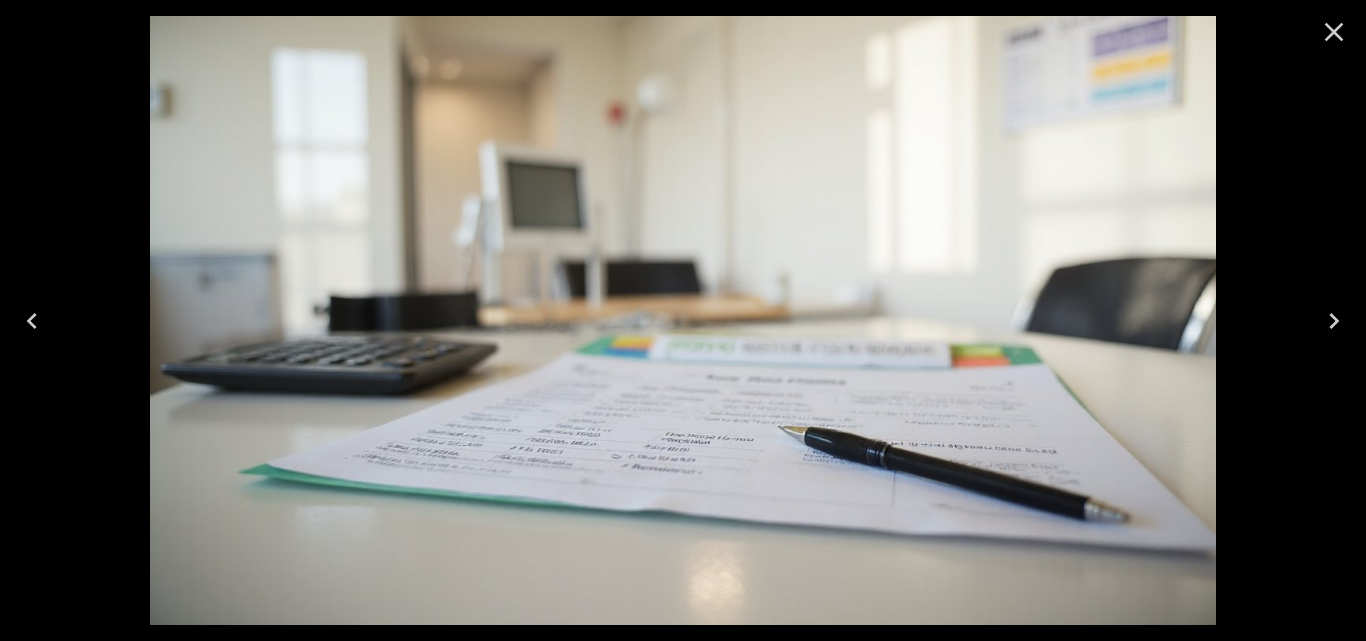 click 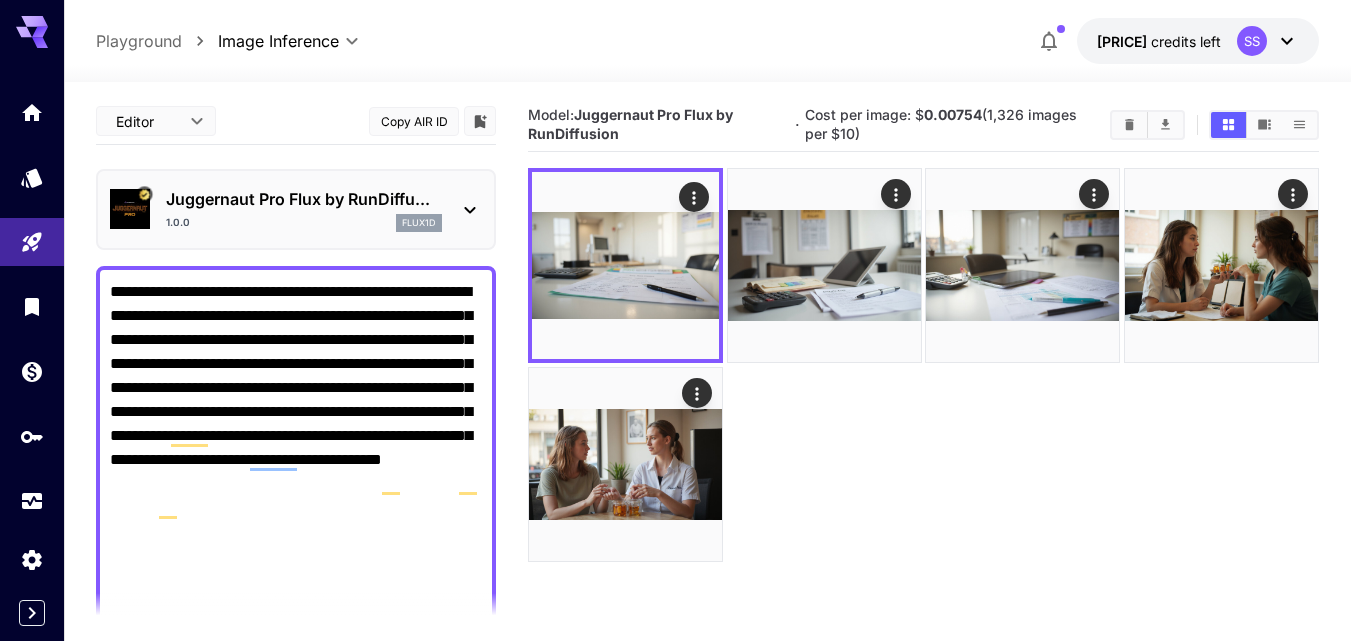 click on "**********" at bounding box center [296, 640] 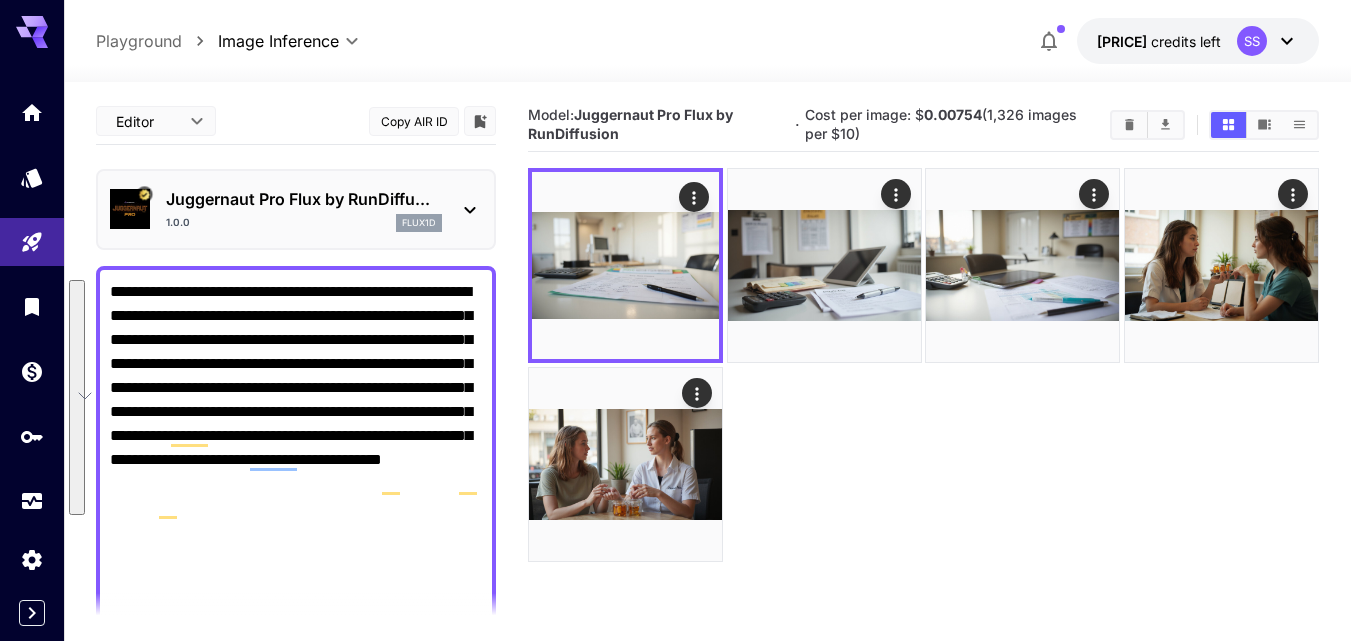 paste on "**********" 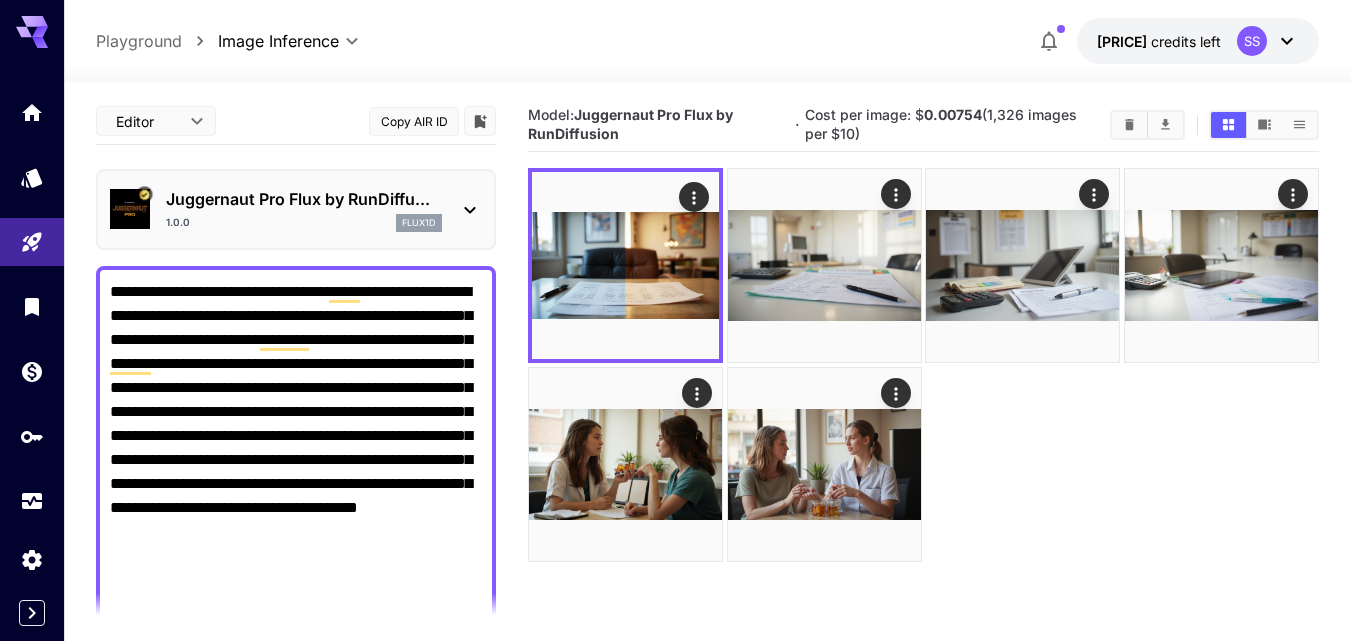 scroll, scrollTop: 300, scrollLeft: 0, axis: vertical 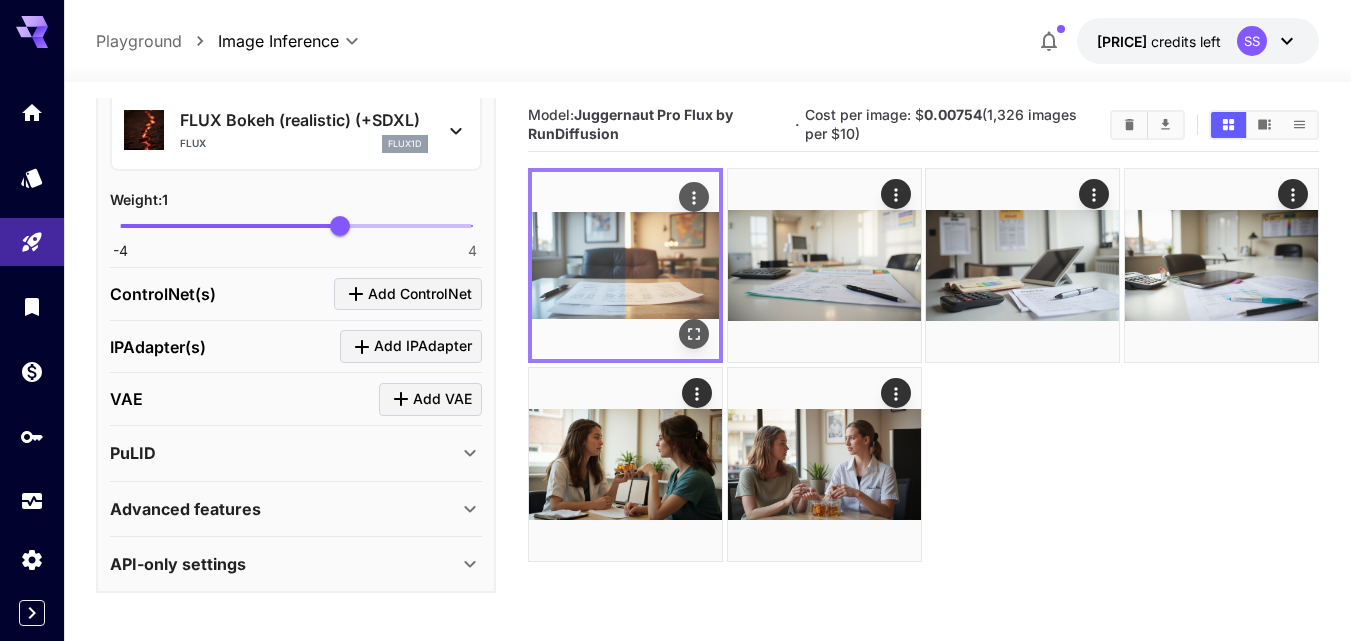 click 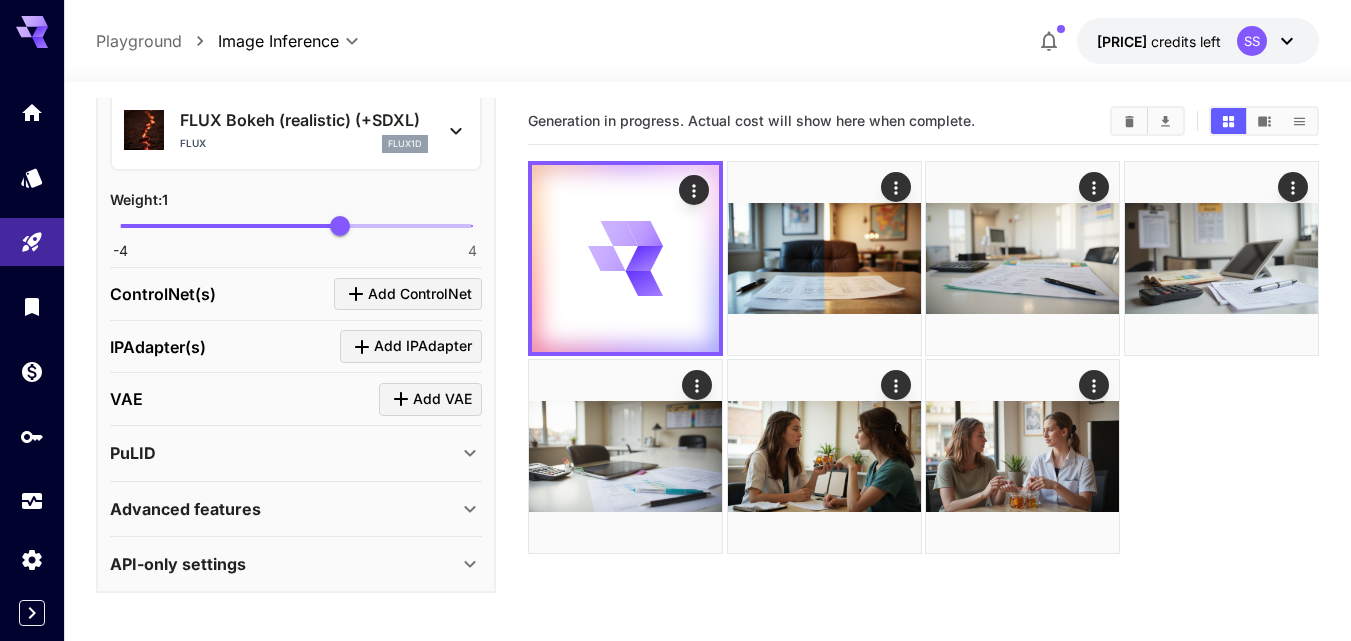 scroll, scrollTop: 960, scrollLeft: 0, axis: vertical 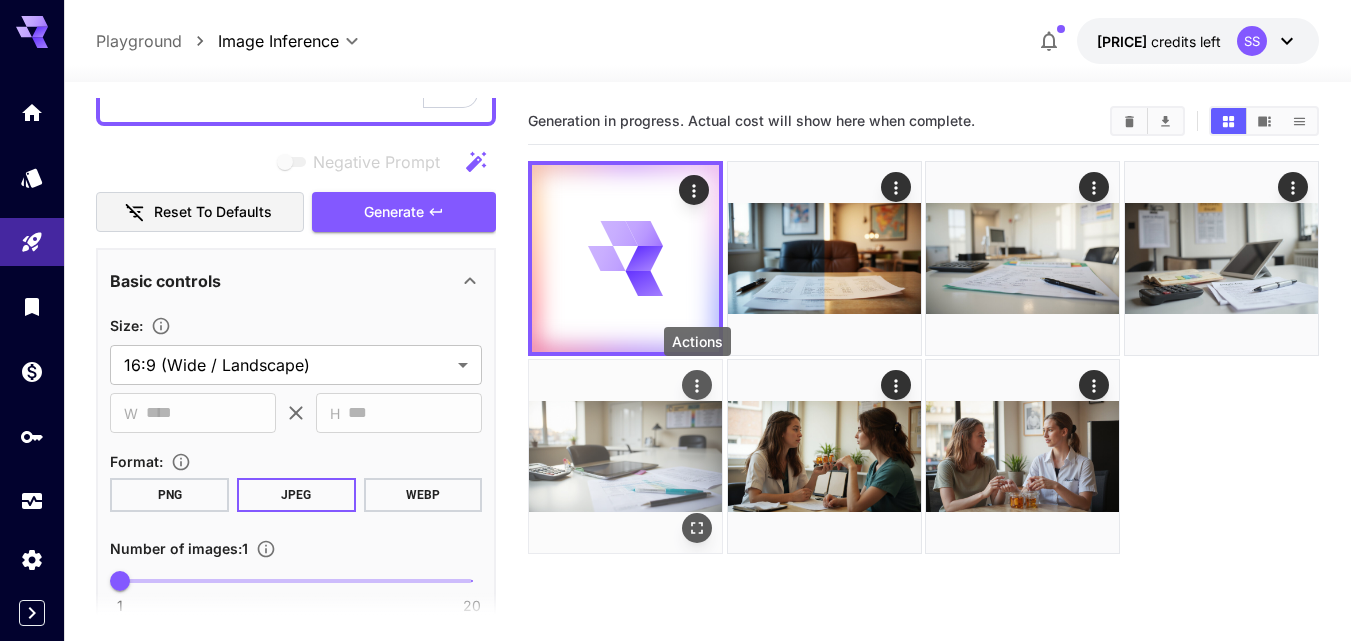 click 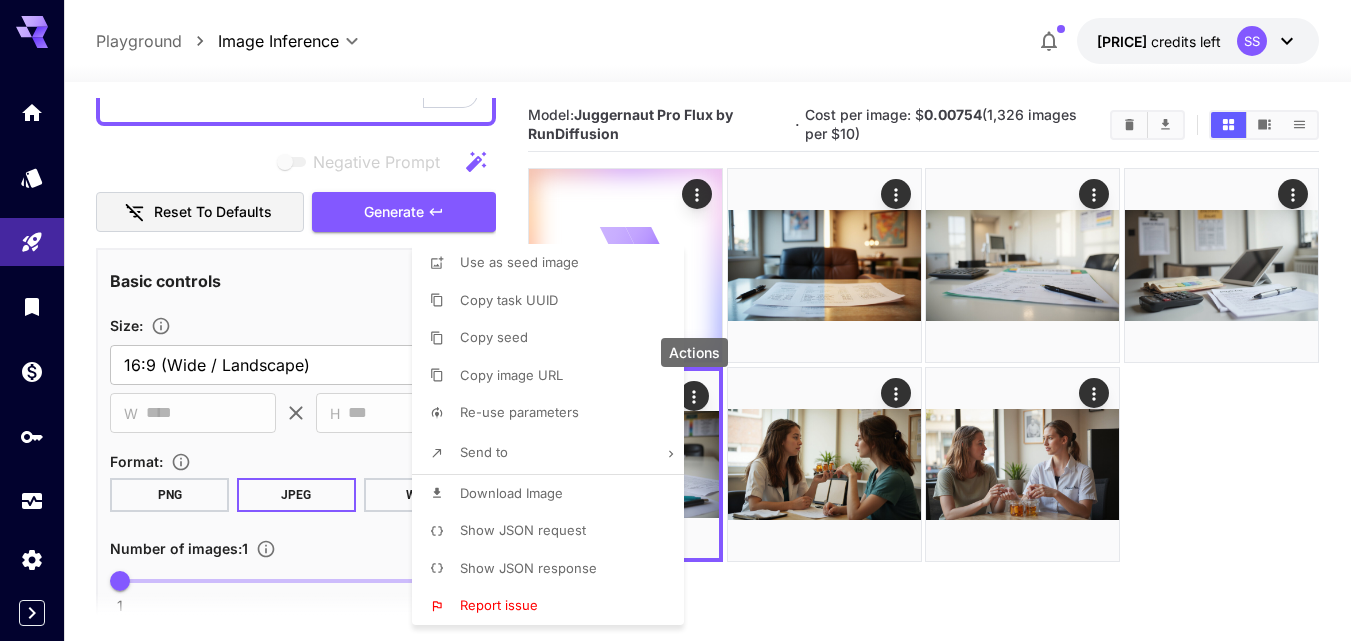 click on "Download Image" at bounding box center [554, 494] 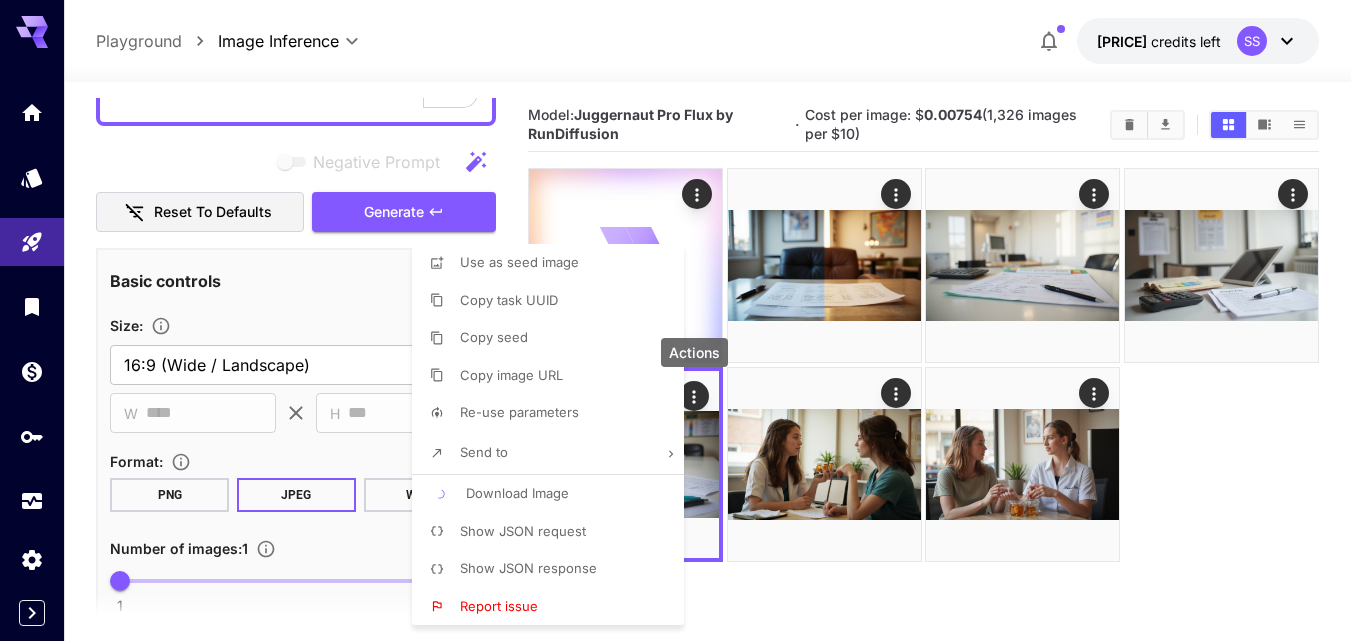 click at bounding box center (683, 320) 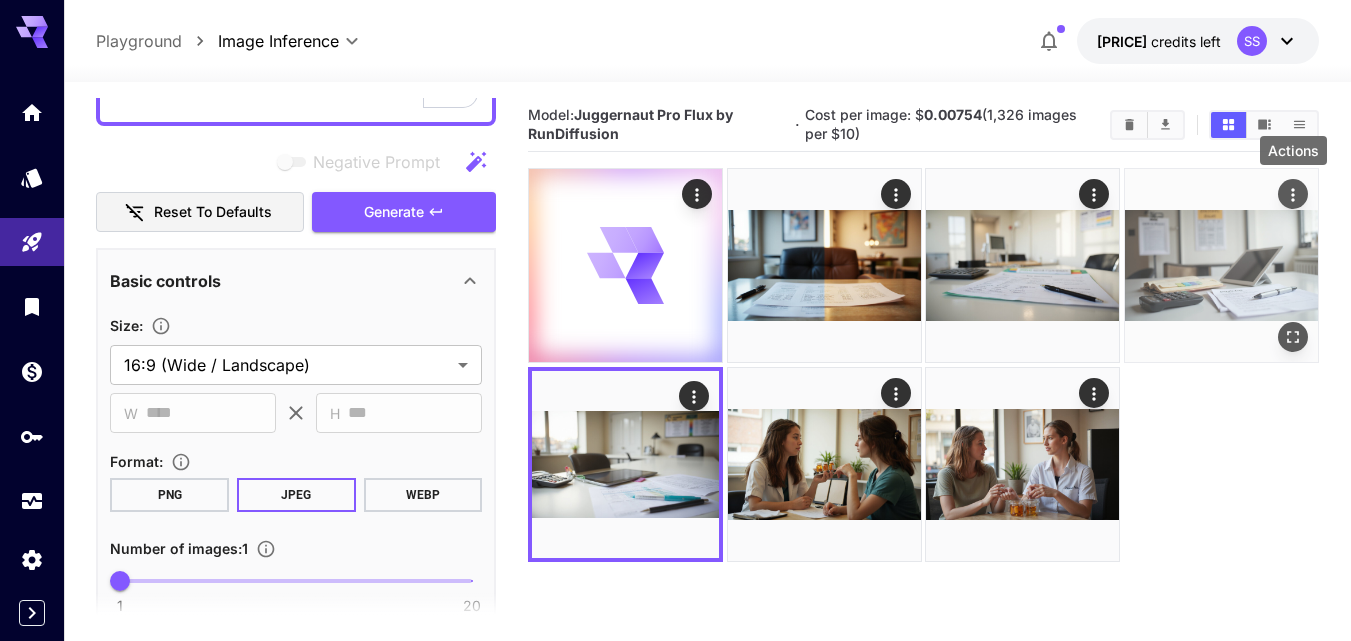 click 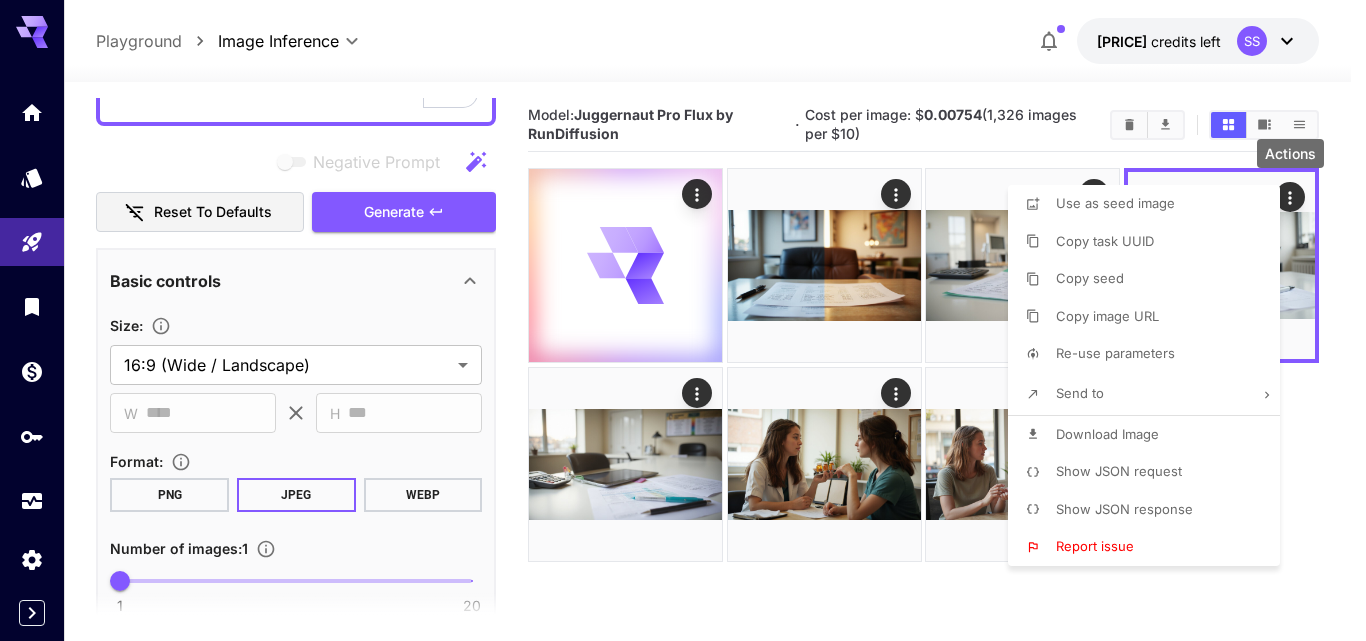 click at bounding box center (683, 320) 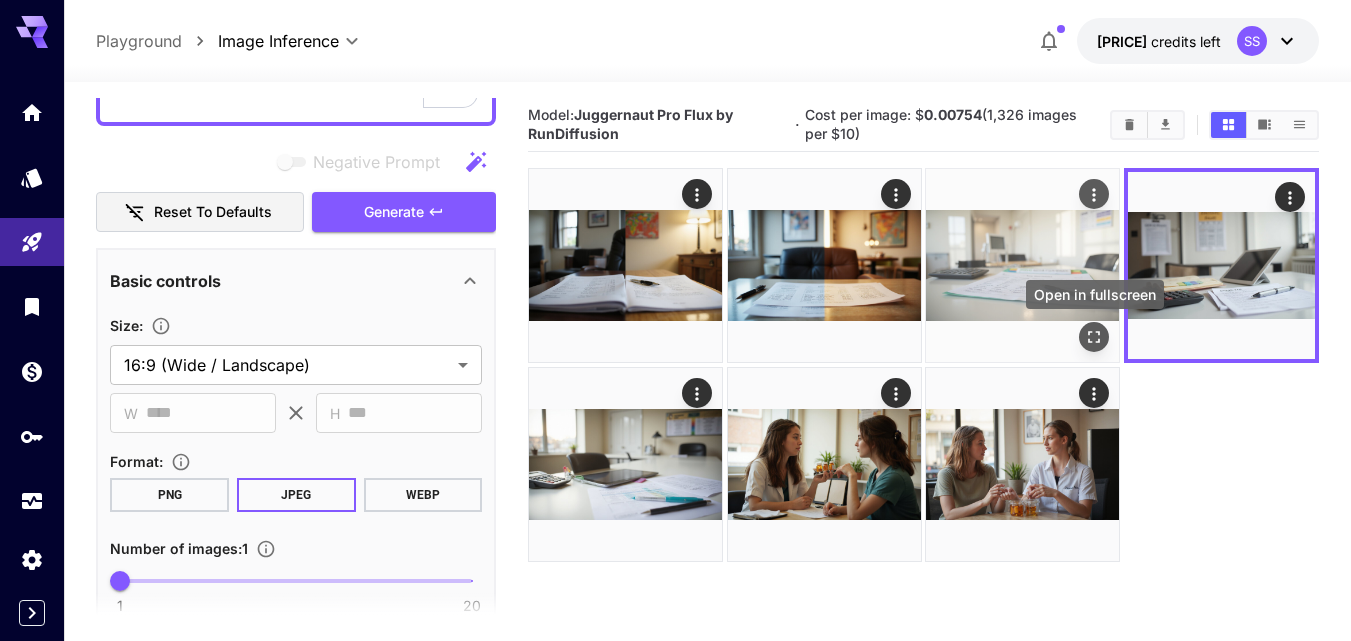 click at bounding box center [1094, 338] 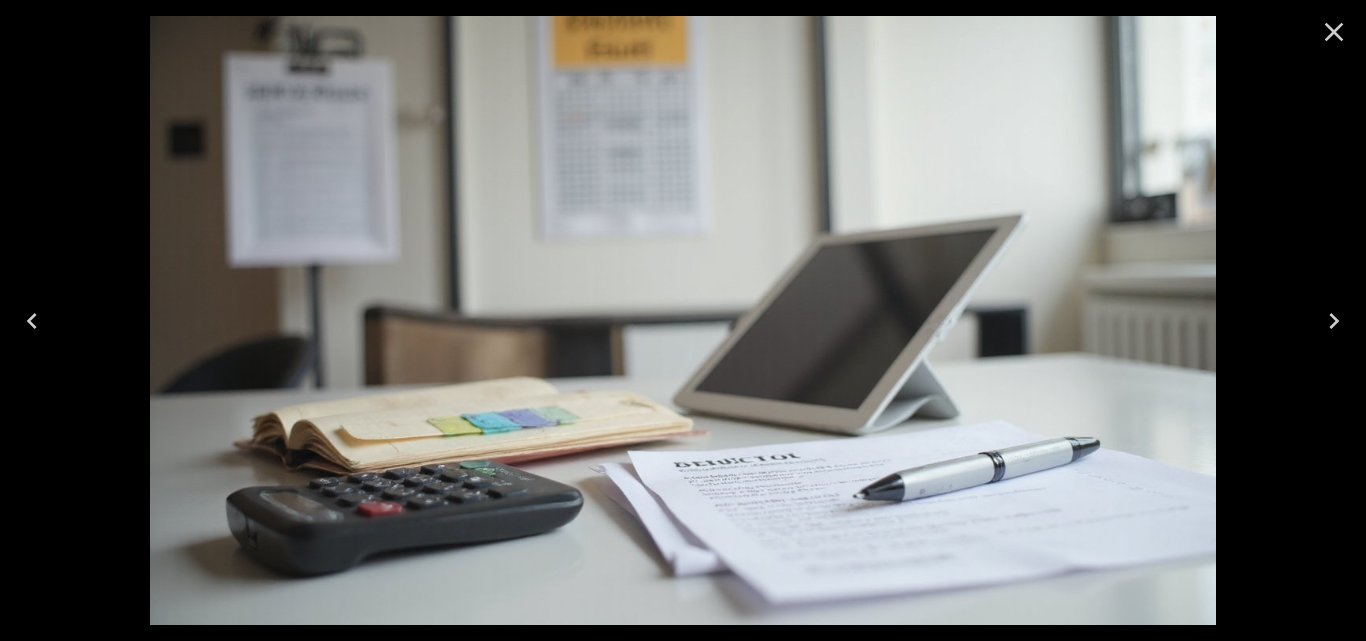 click 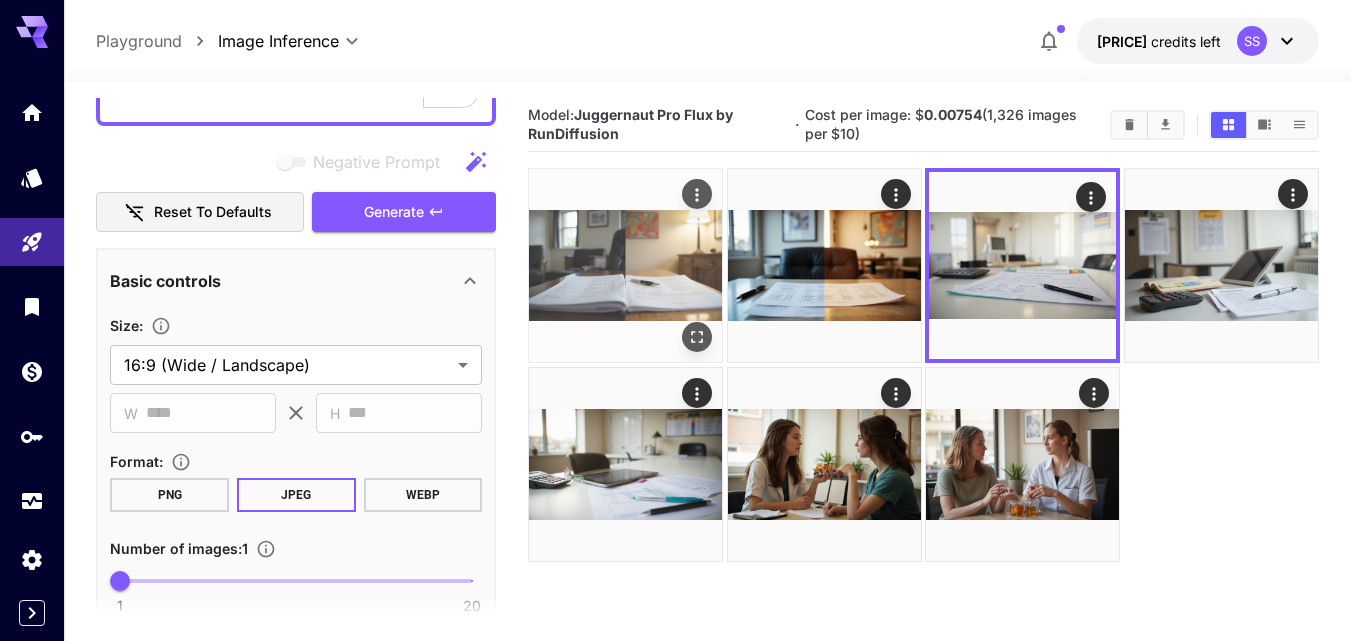 click at bounding box center (697, 338) 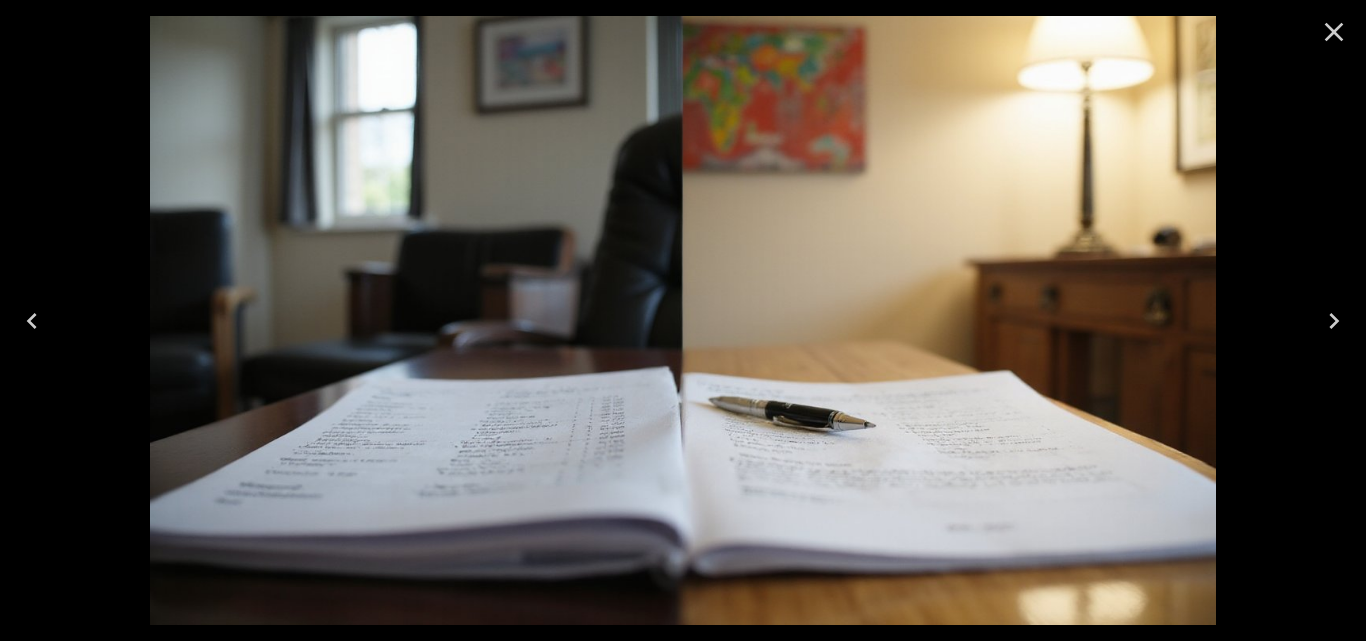 click 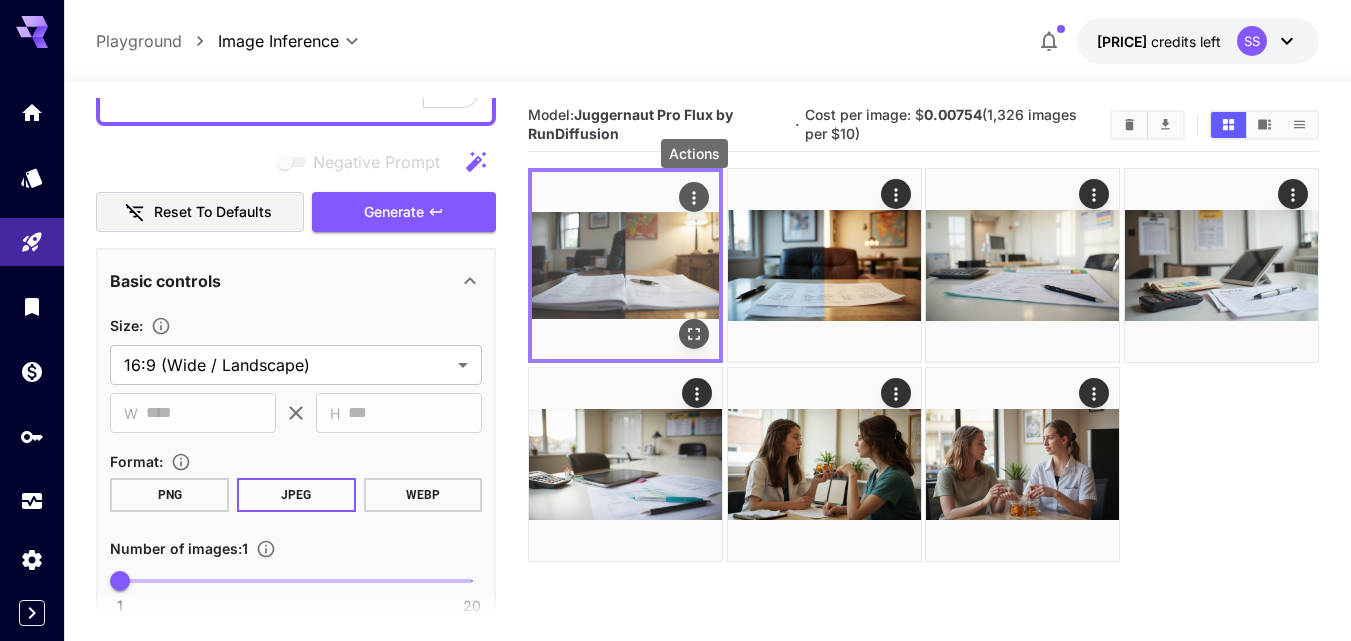 click 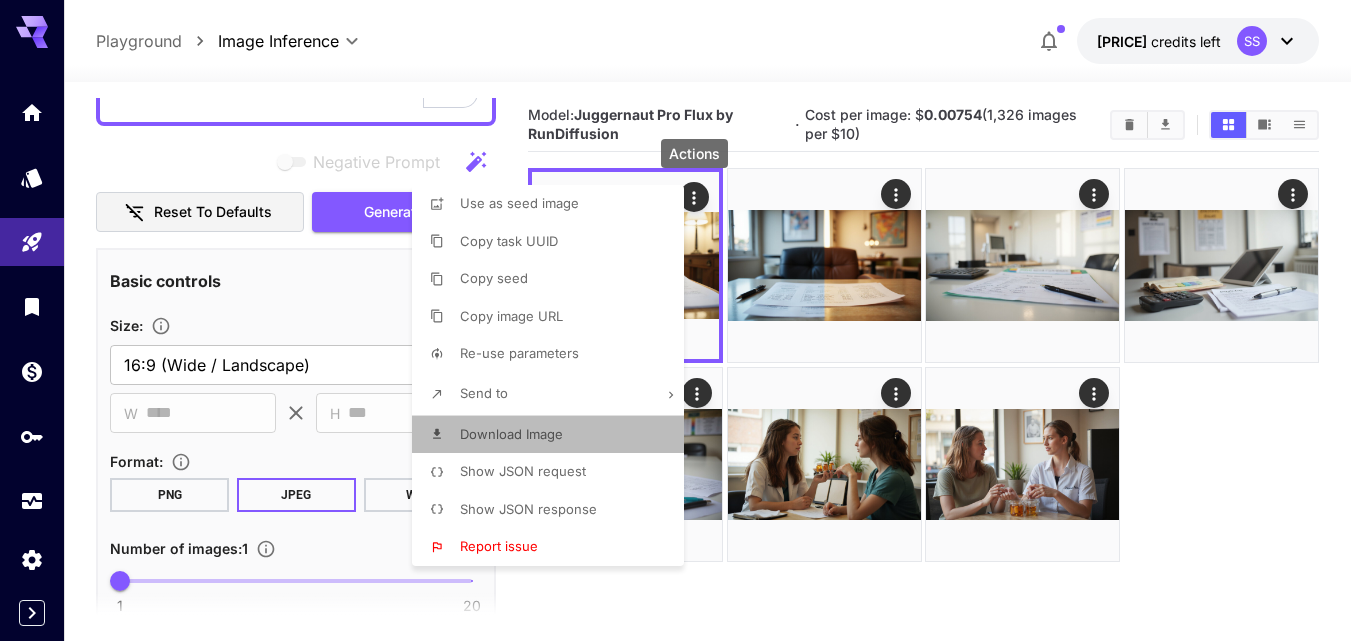 click on "Download Image" at bounding box center (511, 435) 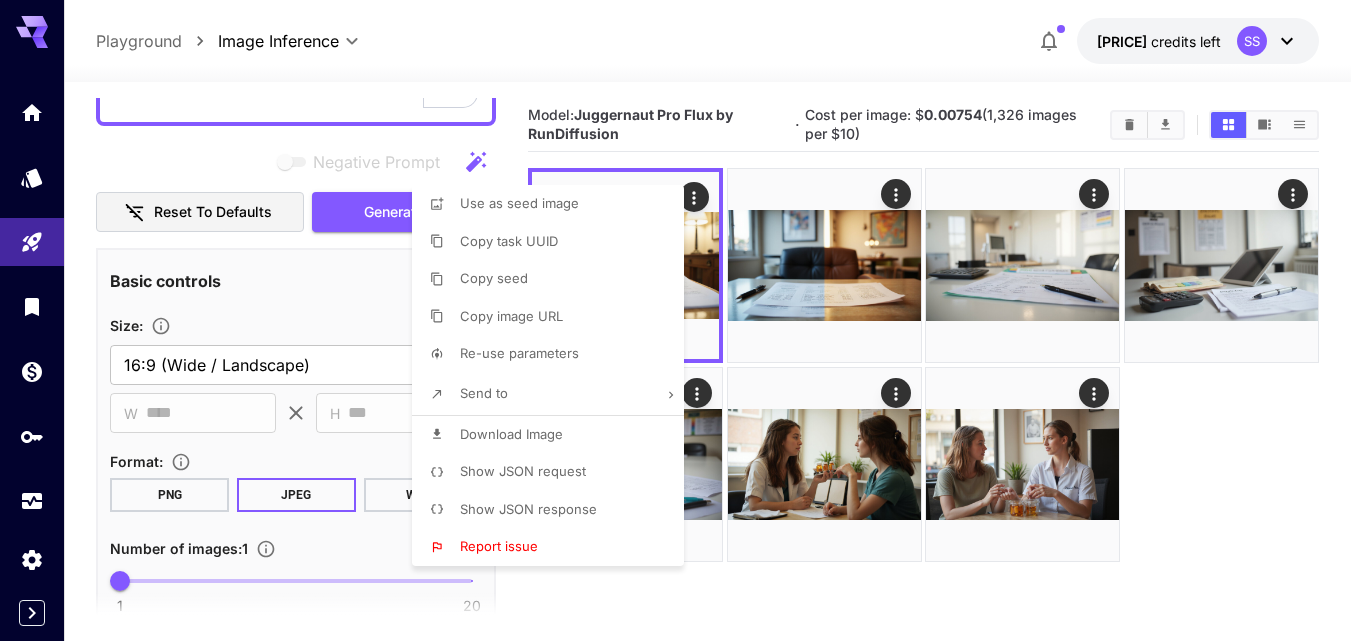 click at bounding box center (683, 320) 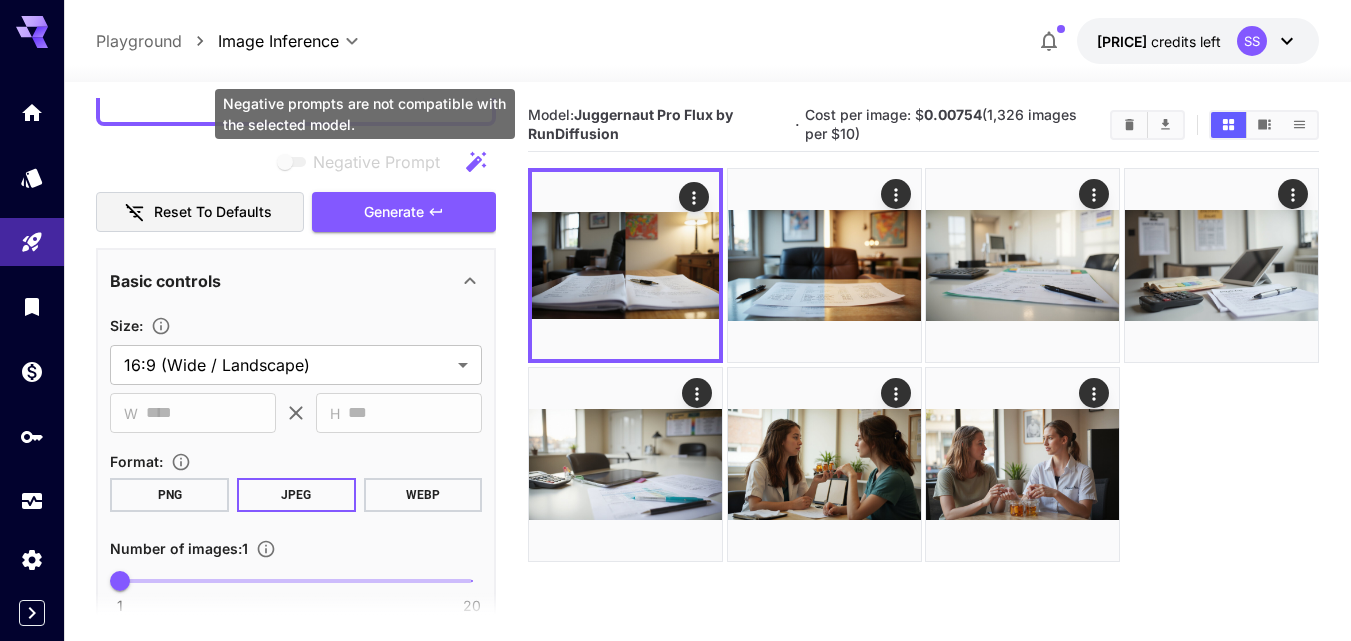 scroll, scrollTop: 460, scrollLeft: 0, axis: vertical 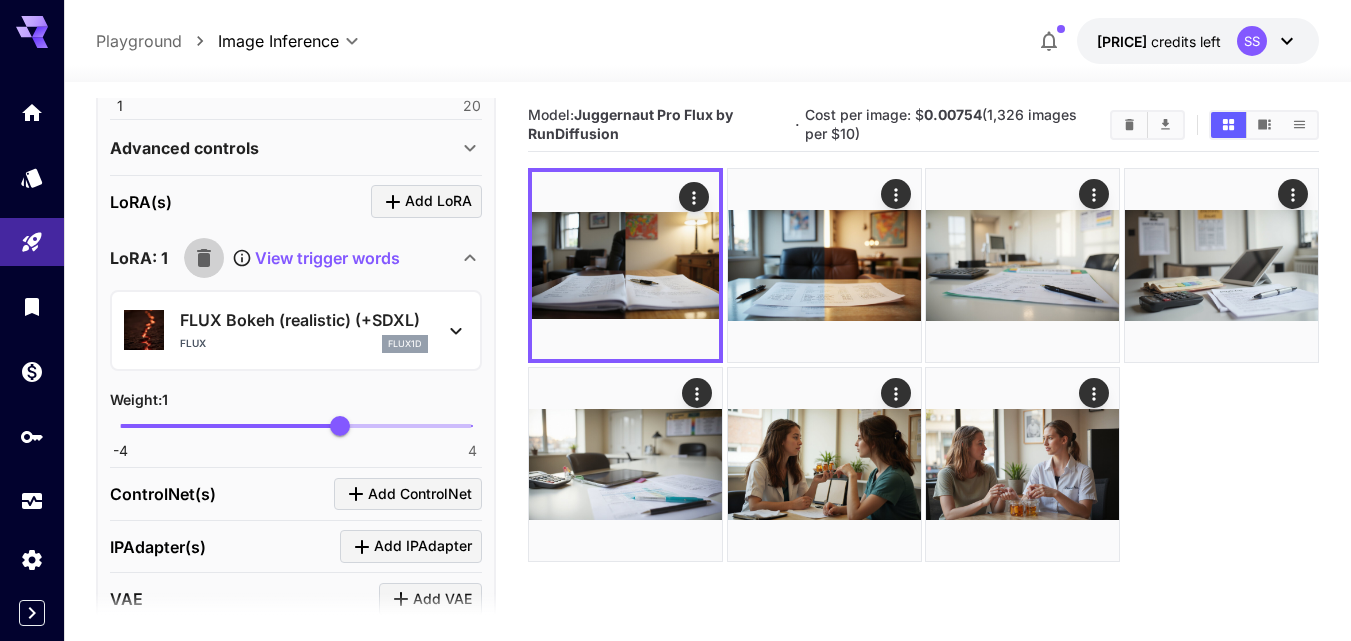click 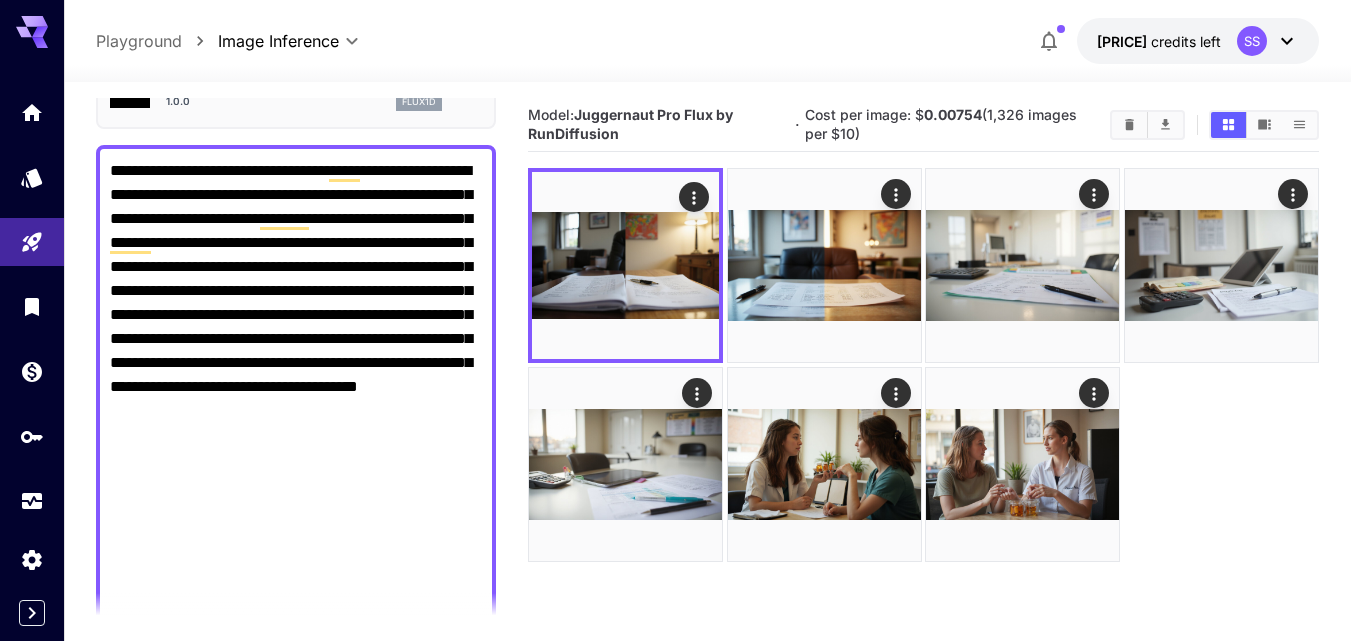 click on "**********" at bounding box center [296, 555] 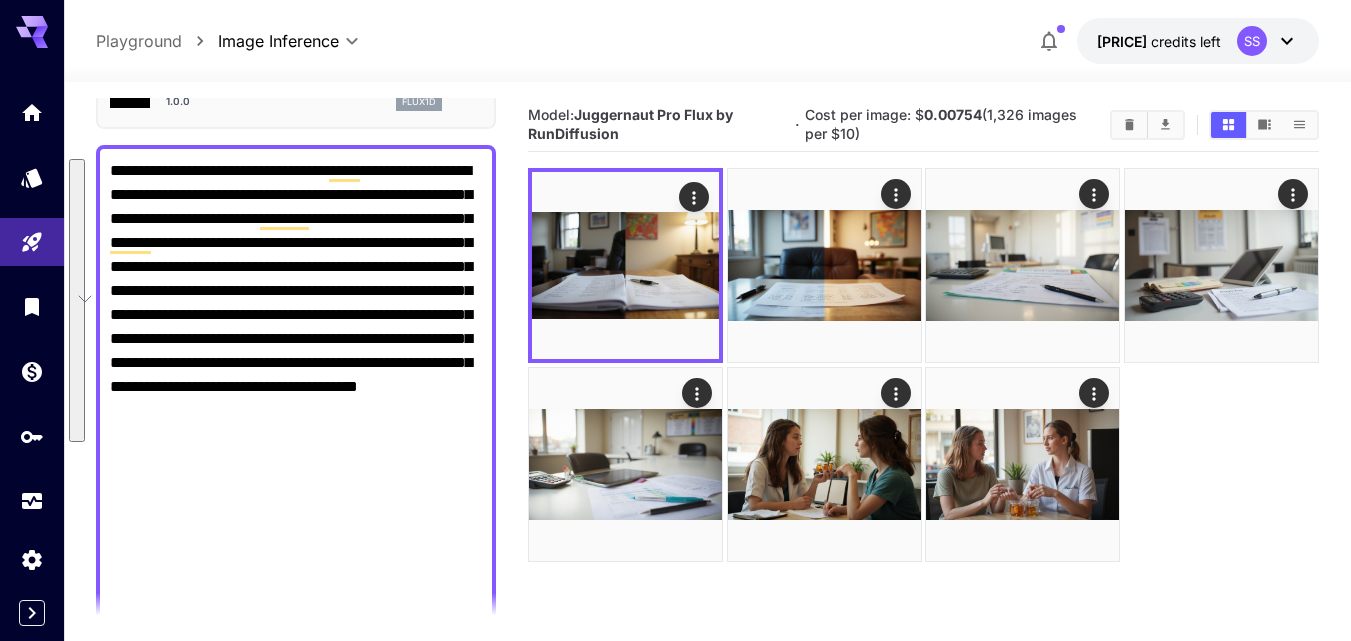 paste 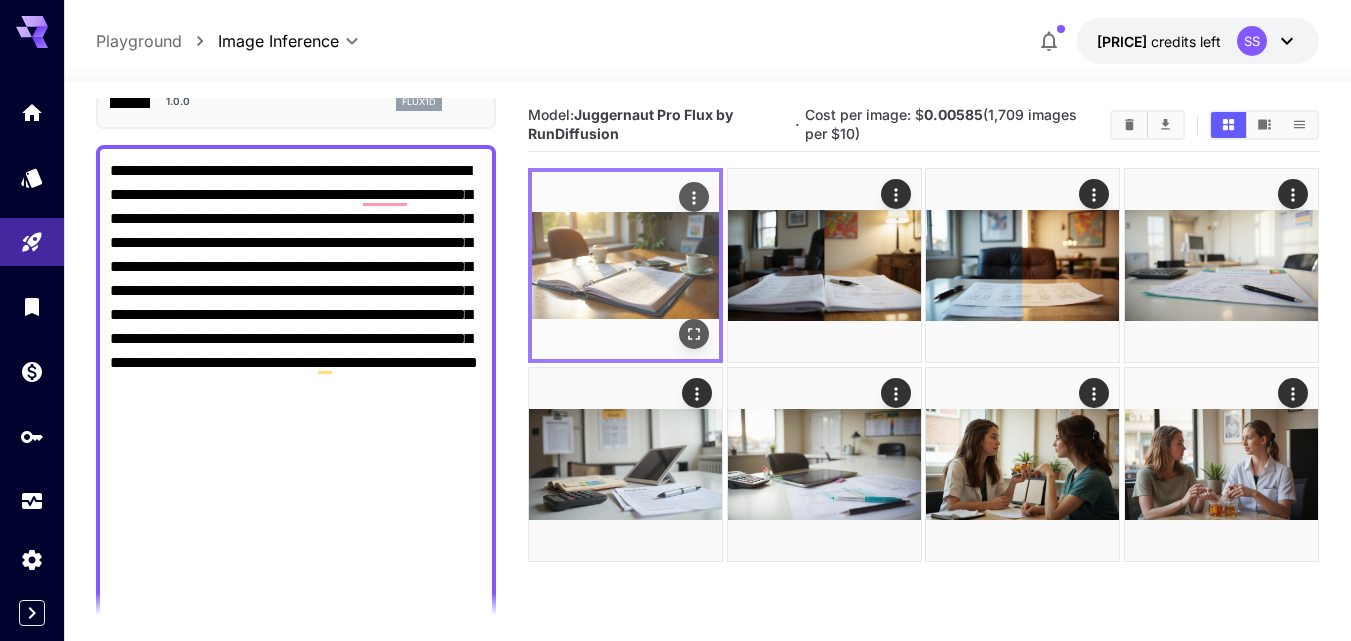 click 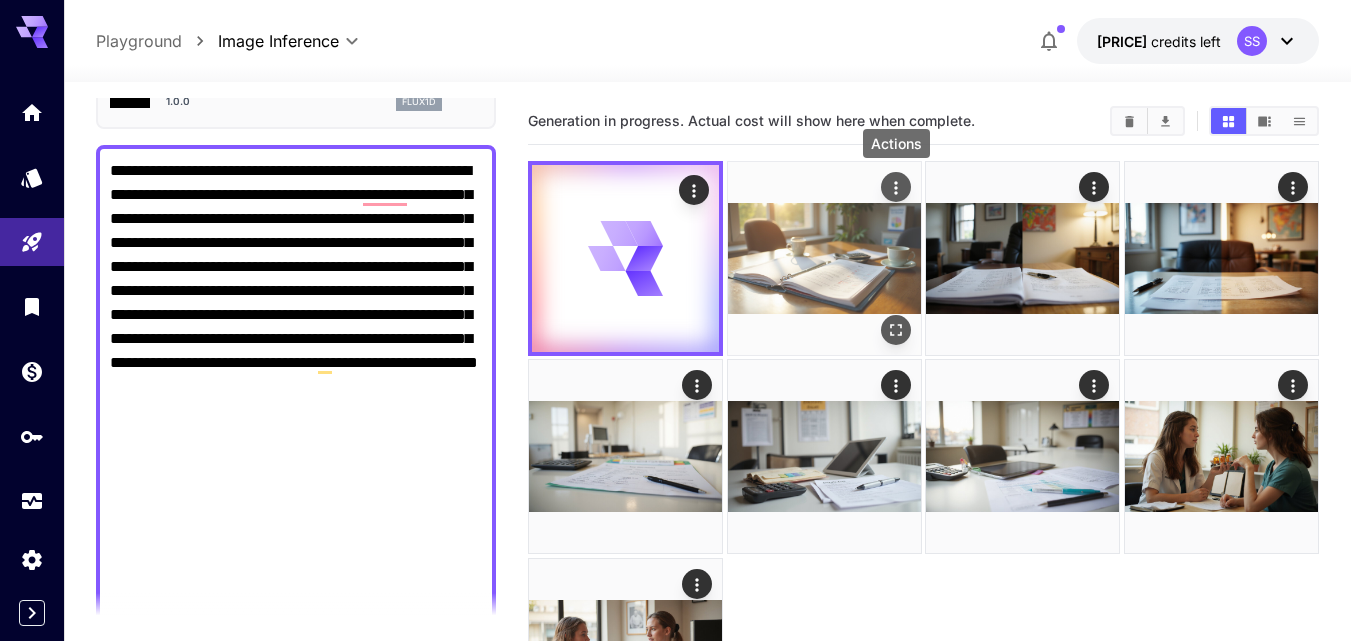 click 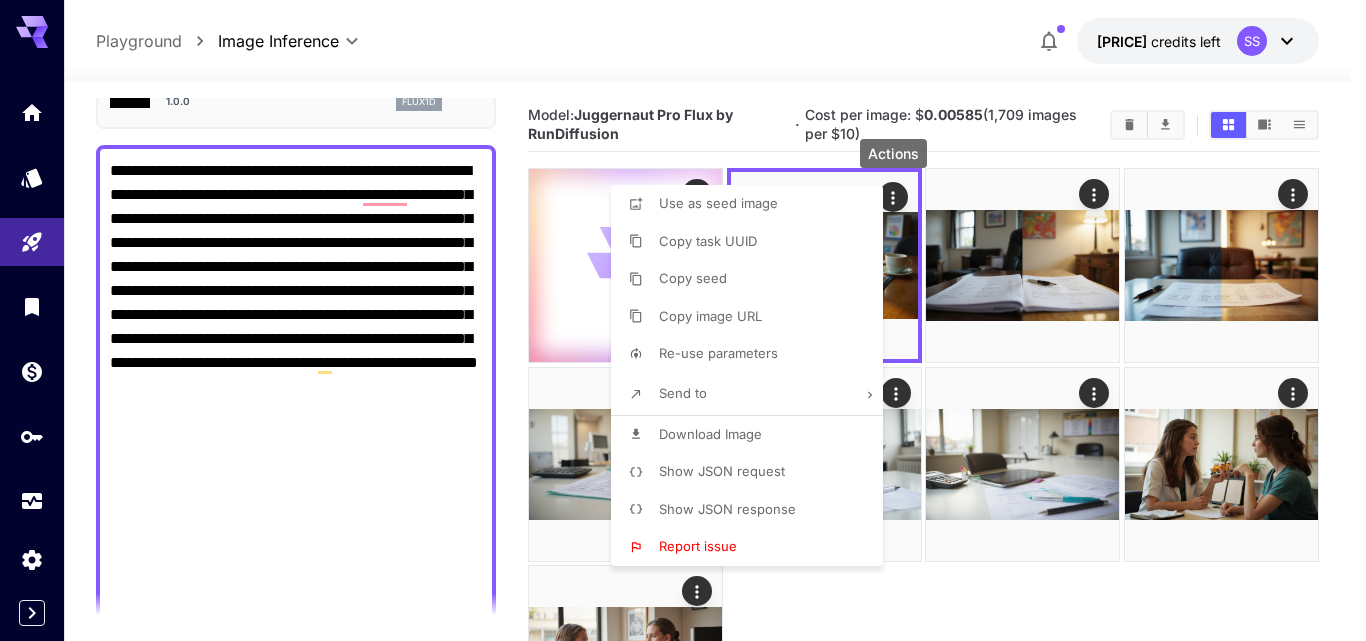 click on "Download Image" at bounding box center [710, 434] 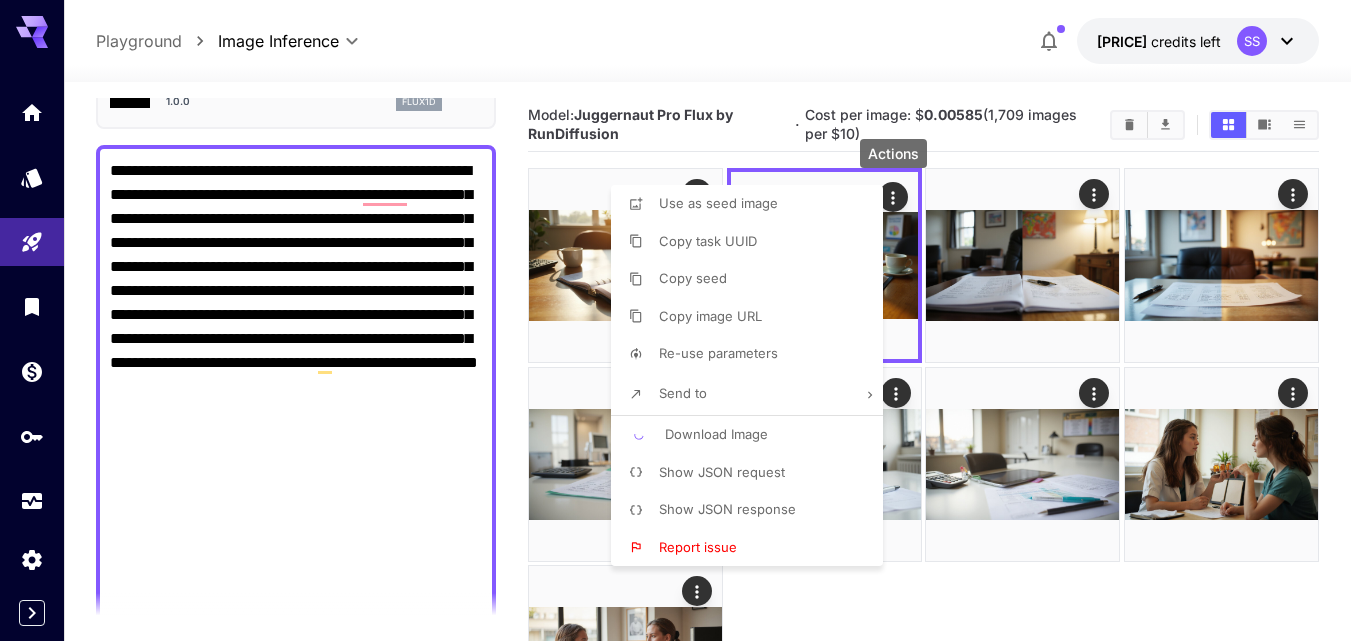 click at bounding box center (683, 320) 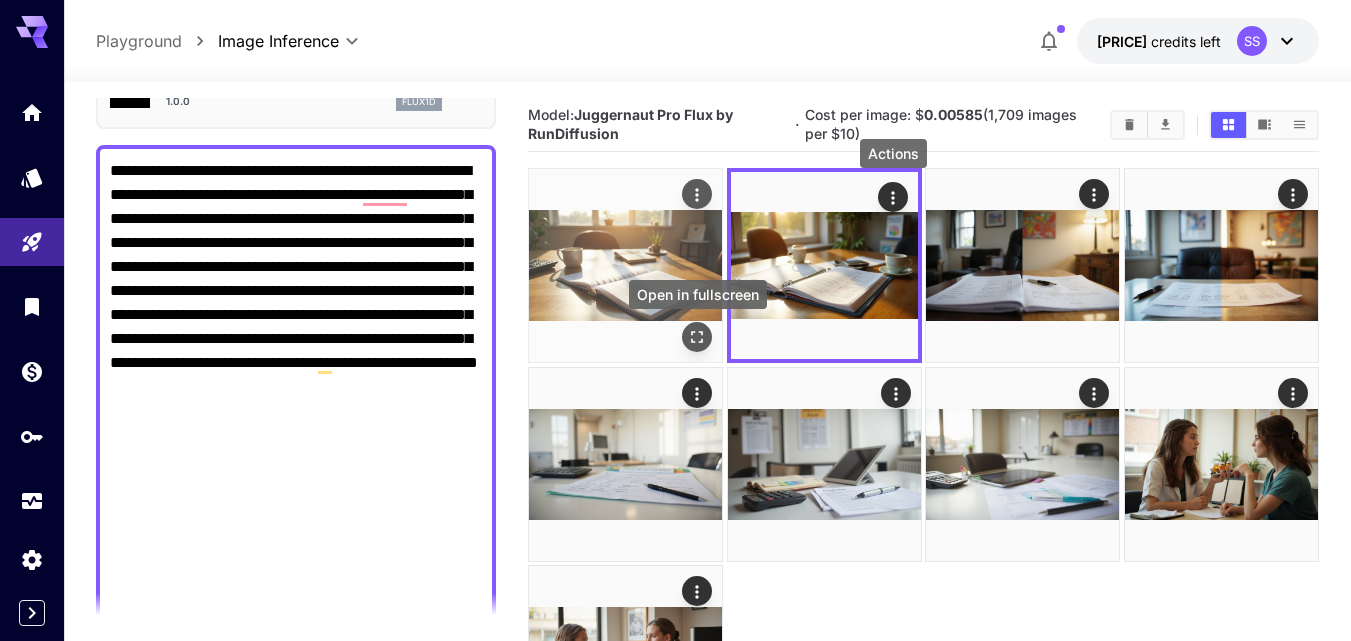 click 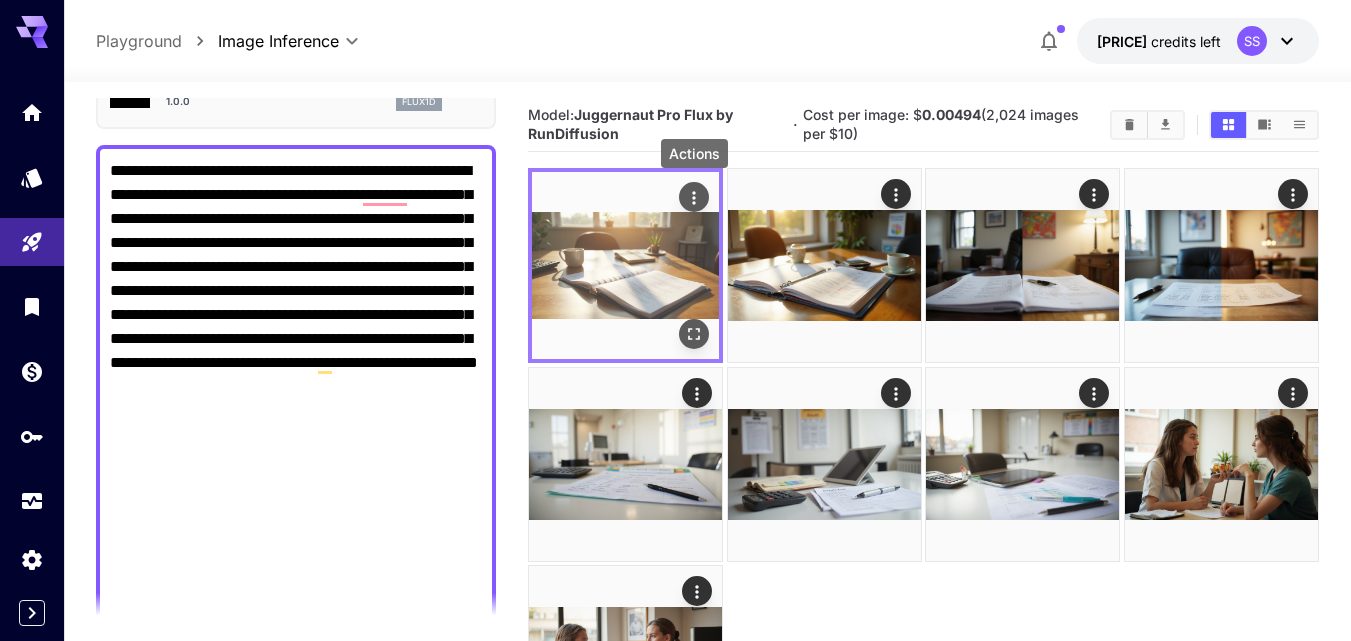 click 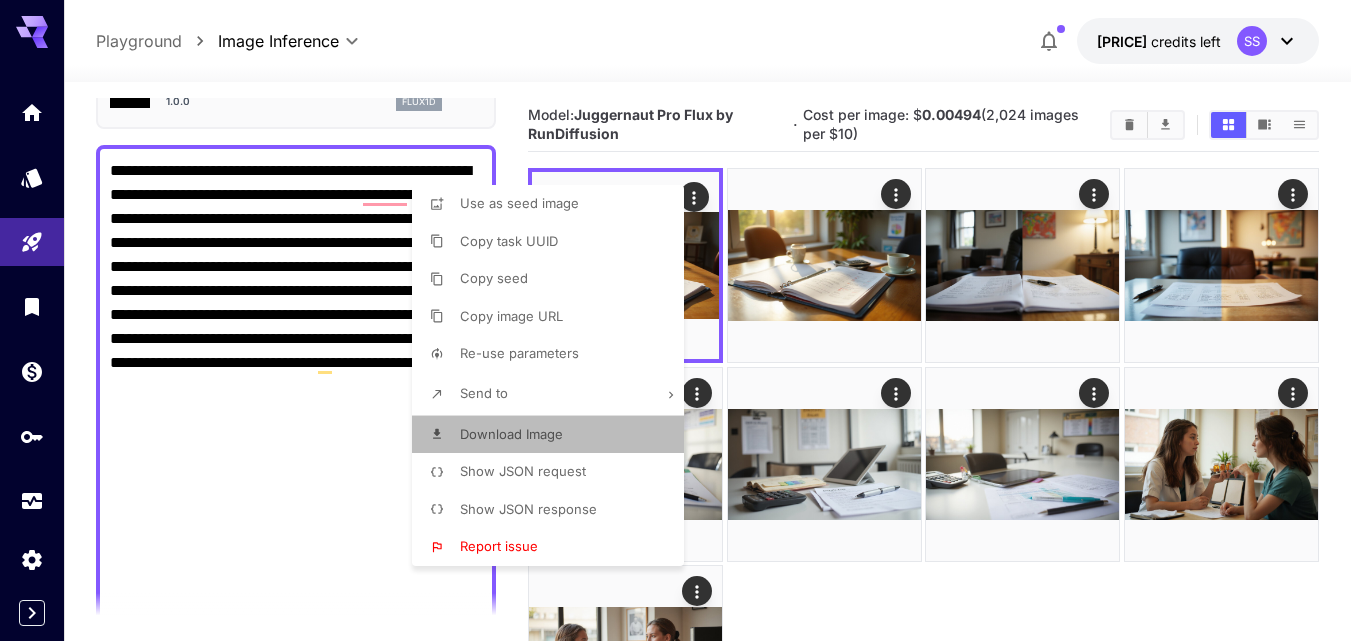 click on "Download Image" at bounding box center (554, 435) 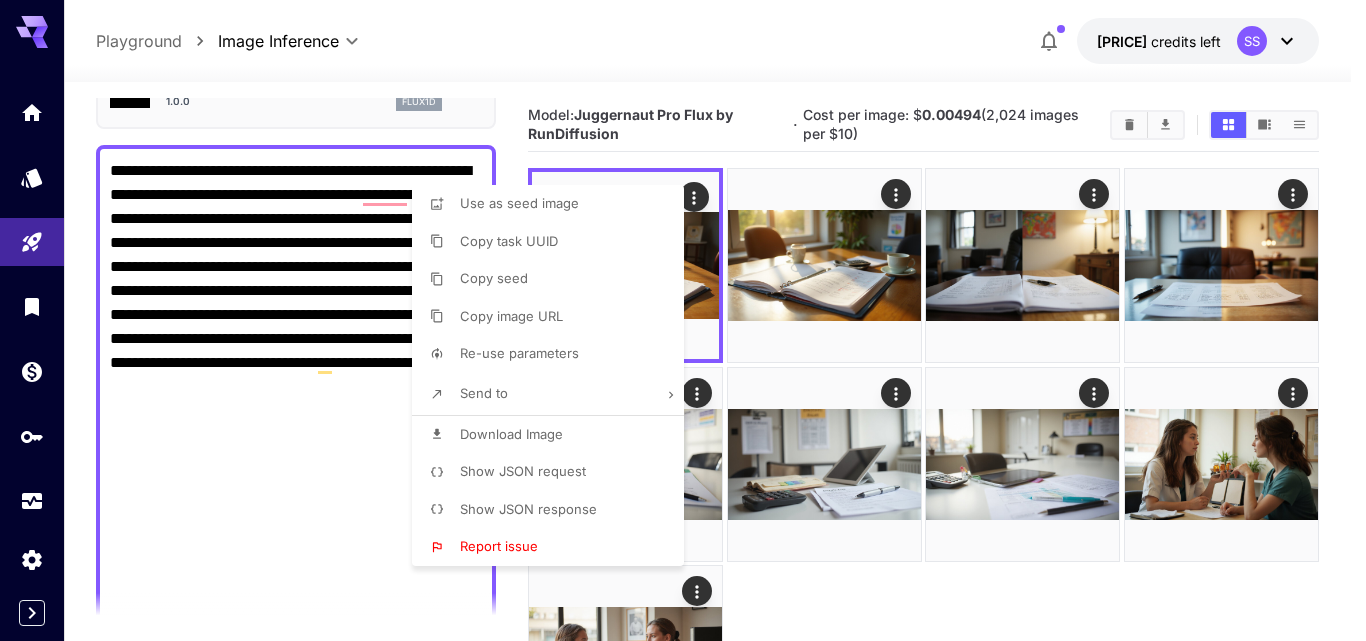 scroll, scrollTop: 121, scrollLeft: 0, axis: vertical 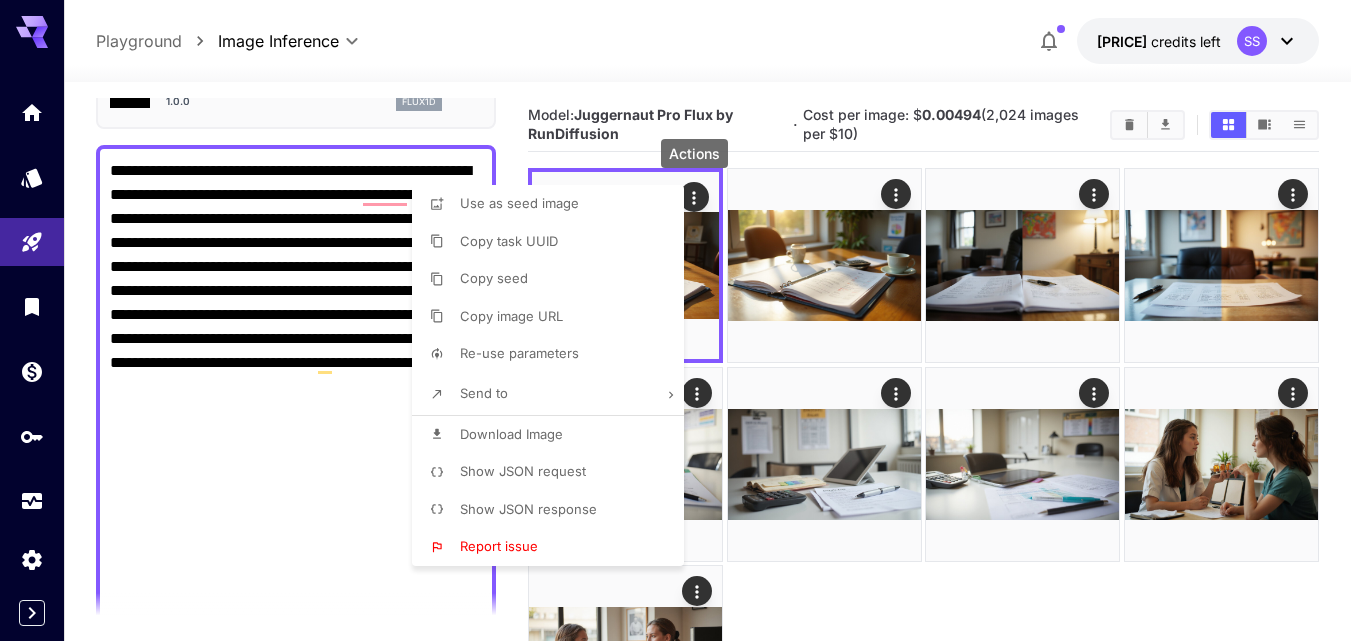 click at bounding box center [683, 320] 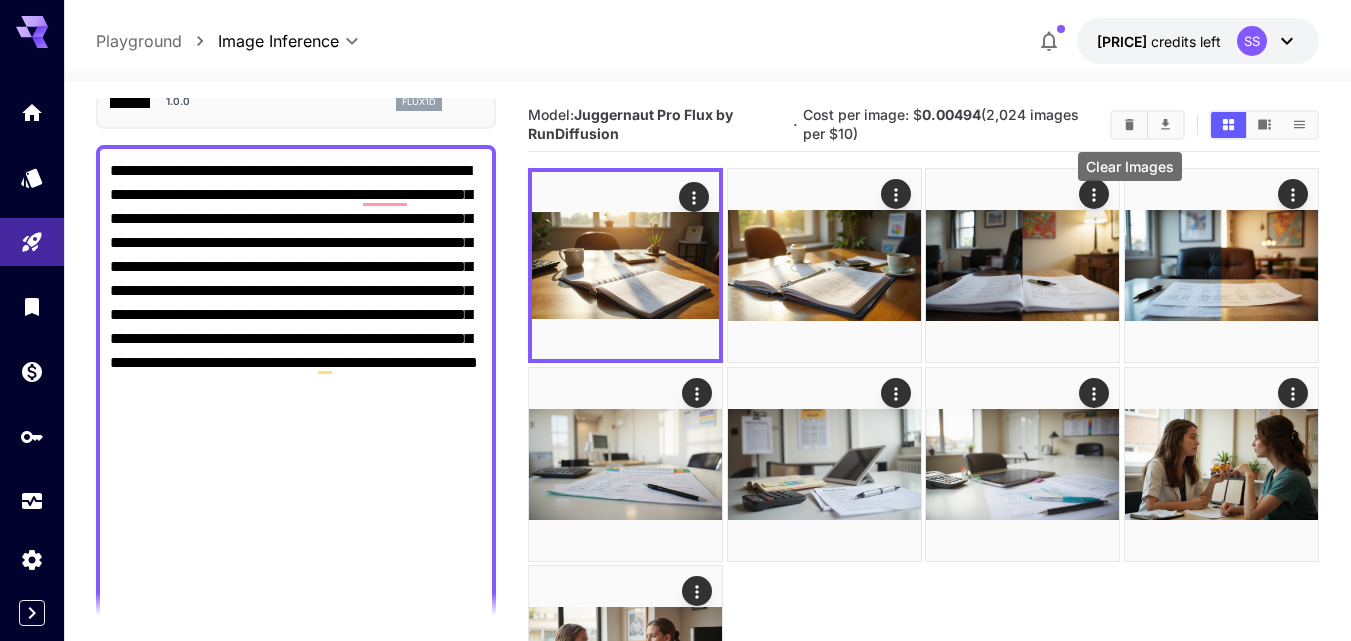 click 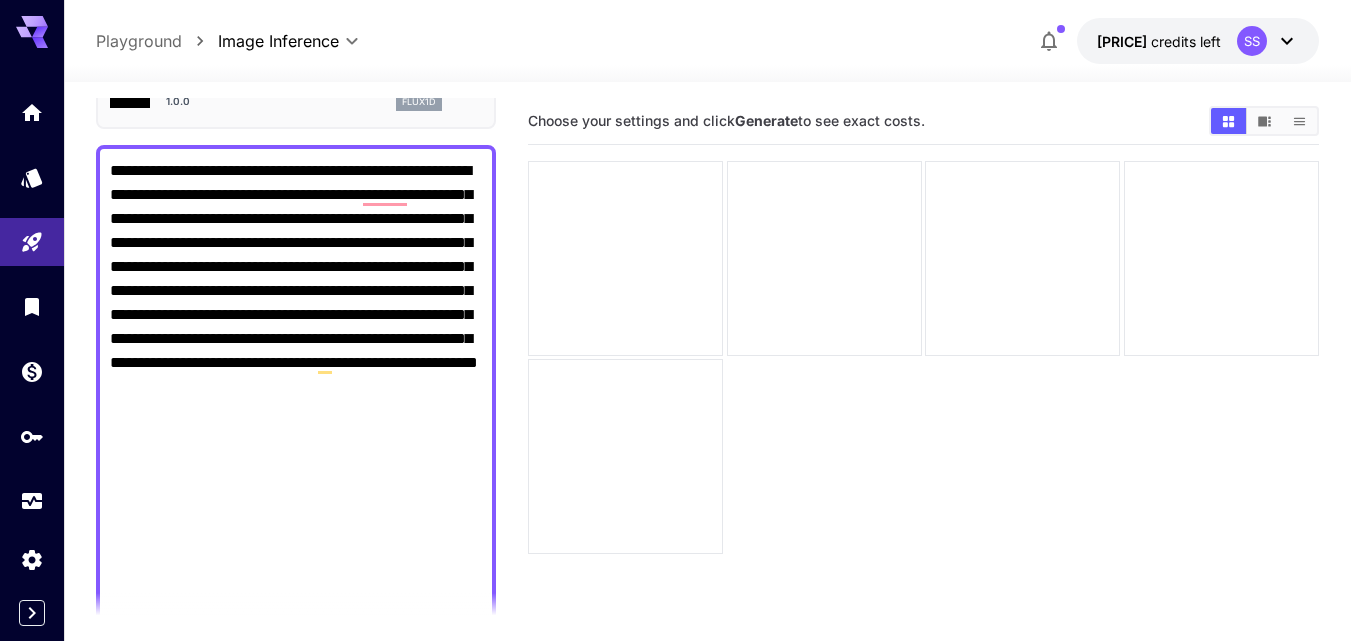 click on "**********" at bounding box center [296, 555] 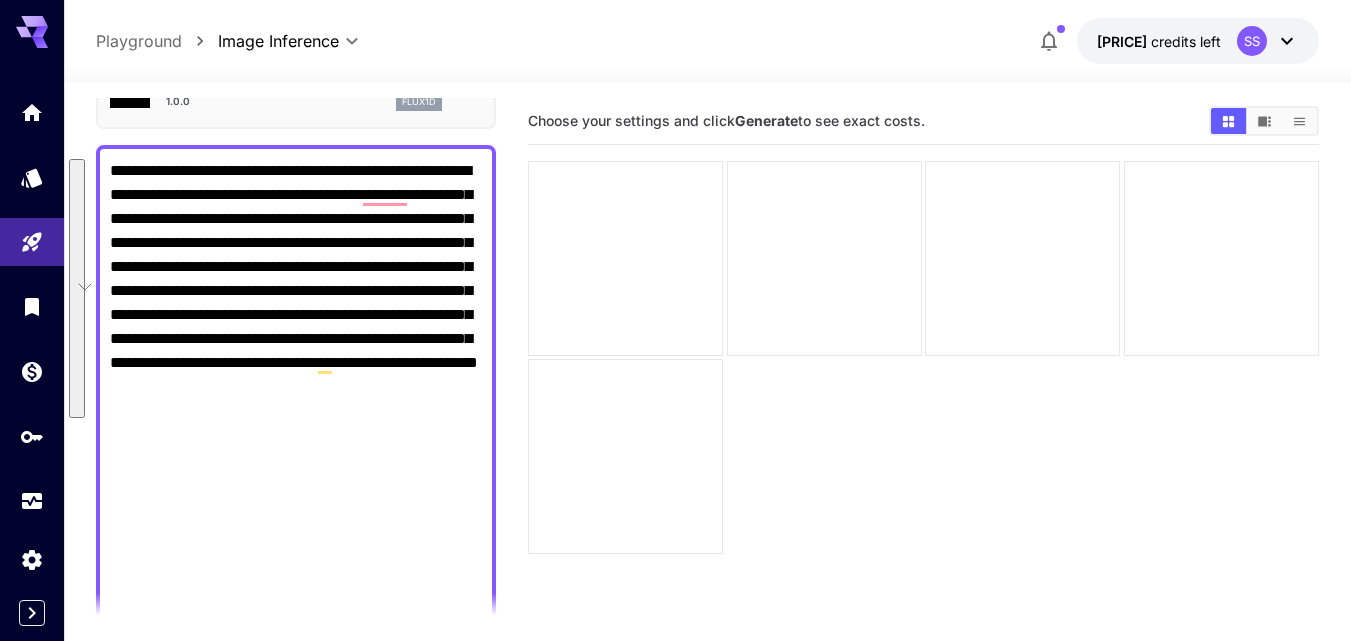 paste 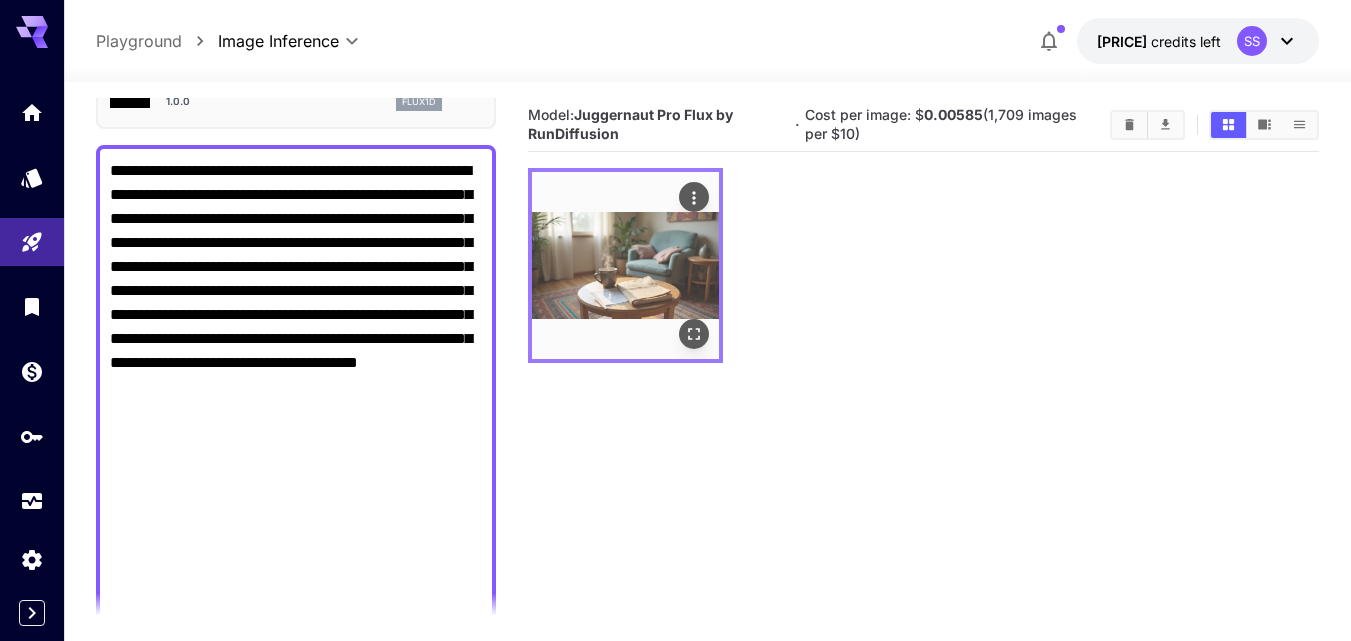 click 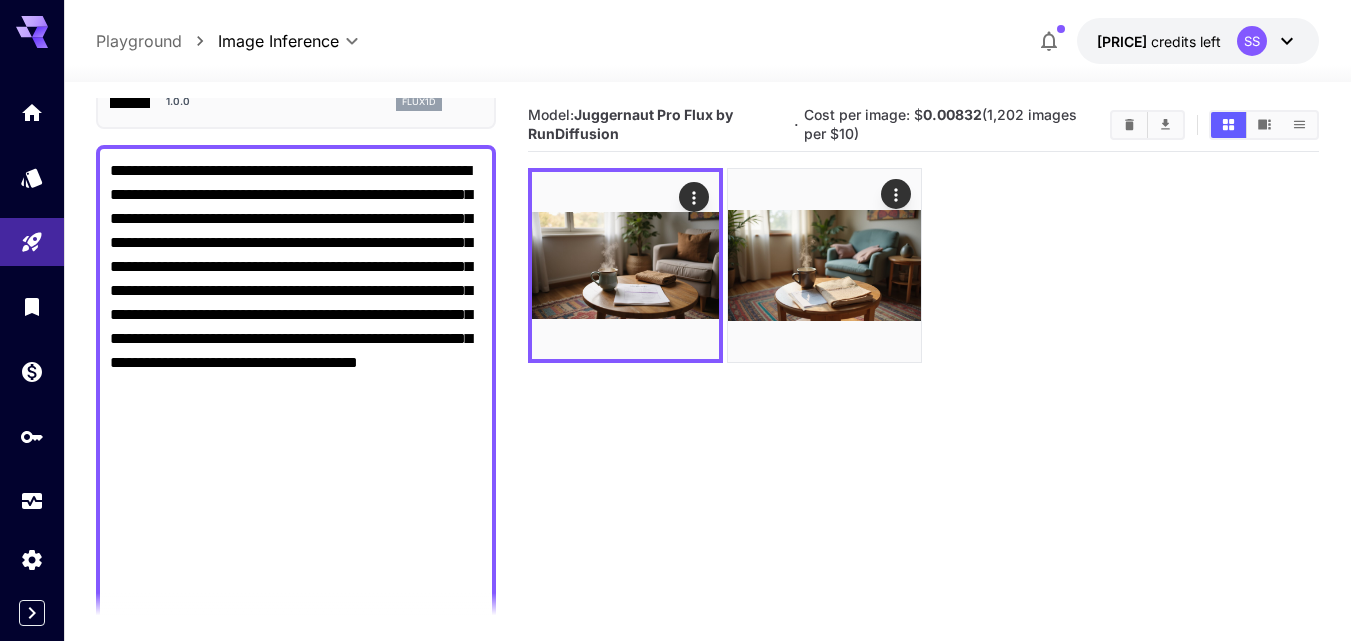 click on "**********" at bounding box center (296, 567) 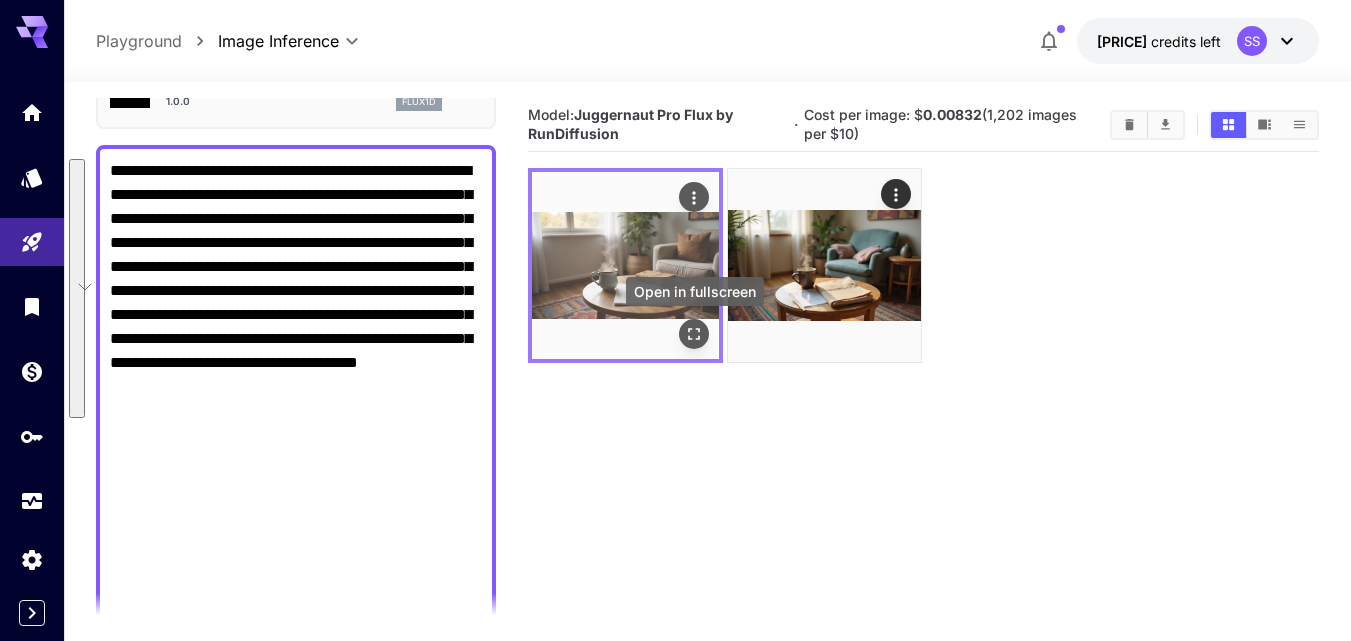click 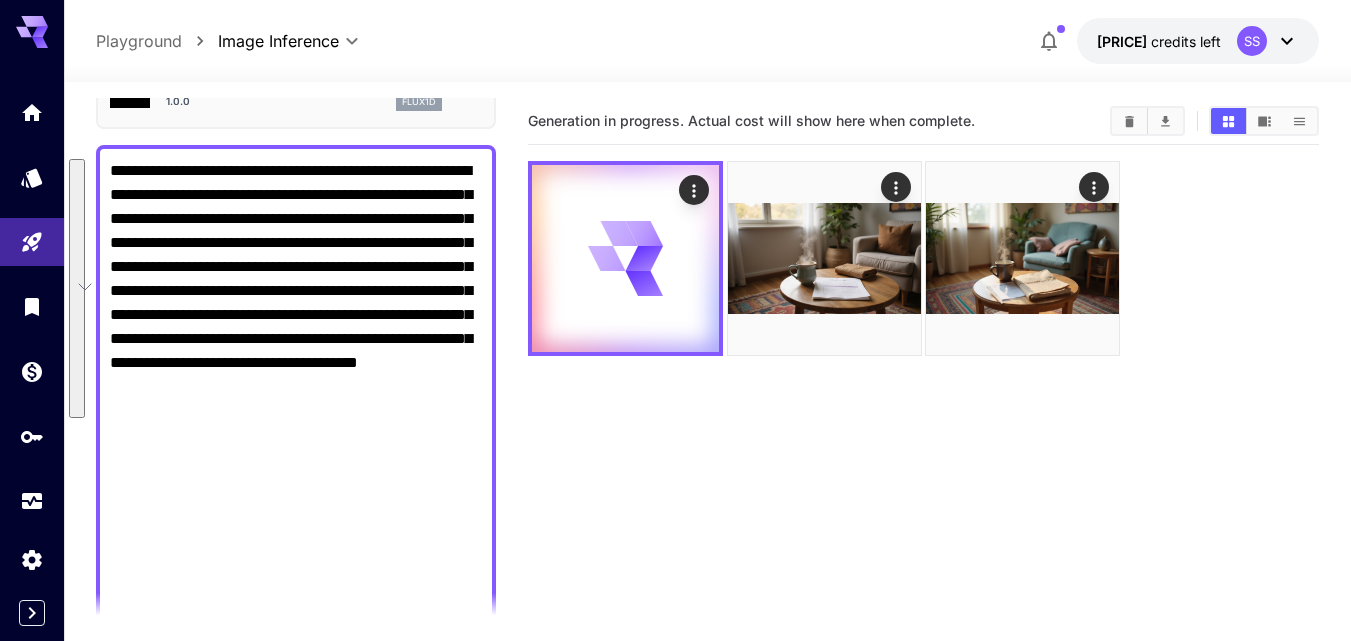 click on "**********" at bounding box center (296, 567) 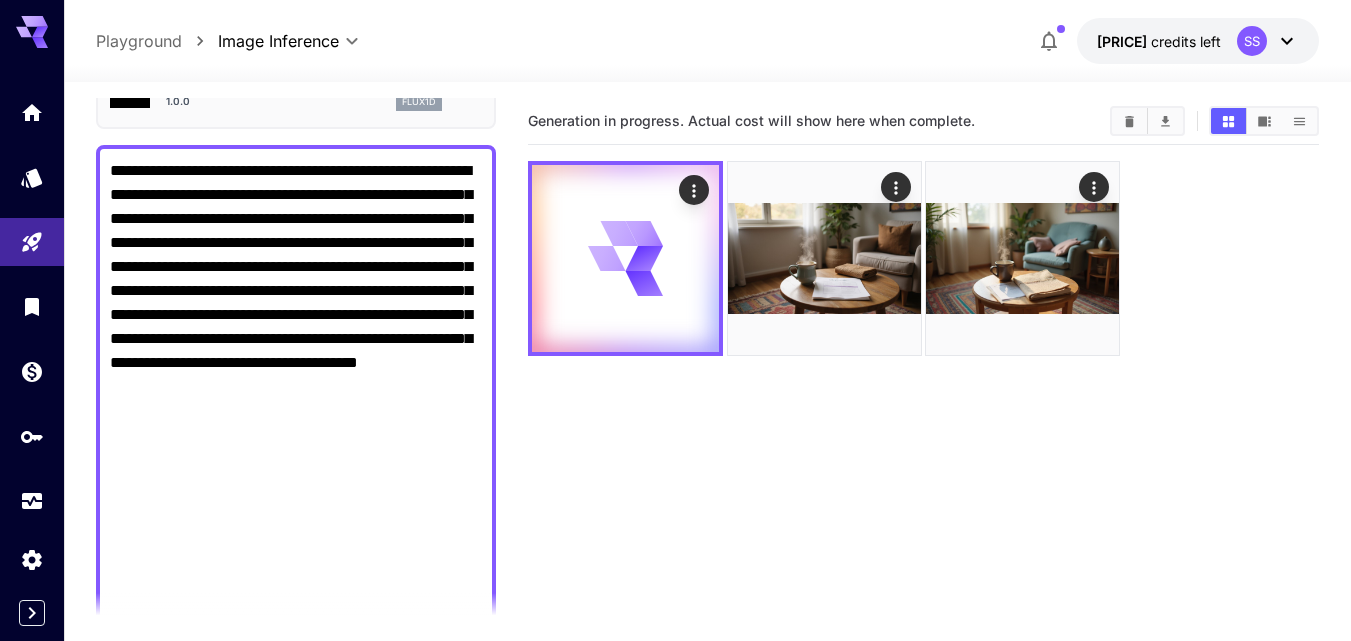 click on "**********" at bounding box center (296, 567) 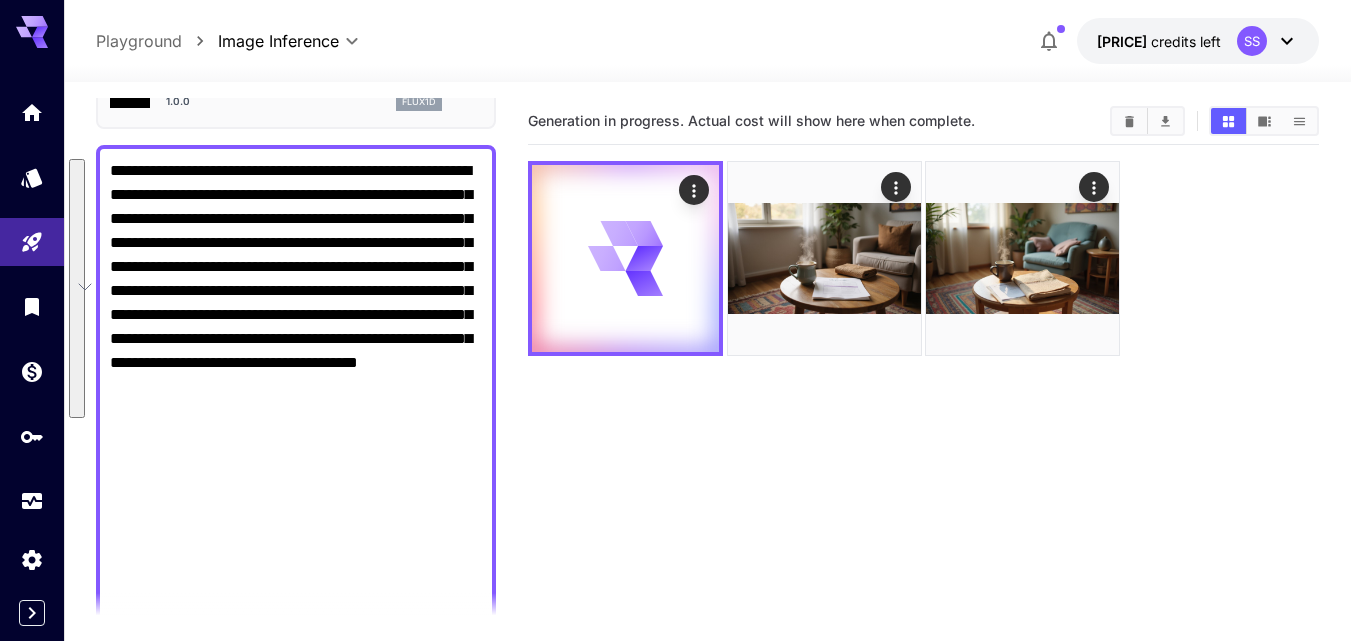 paste on "**********" 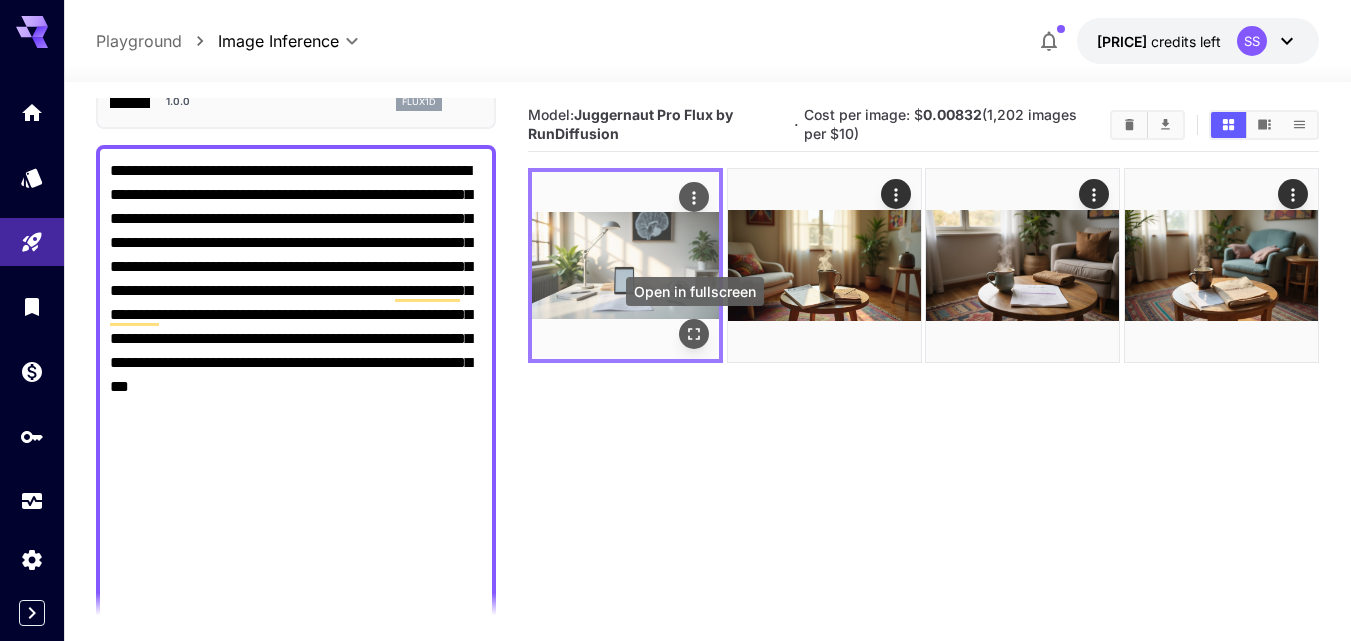 click 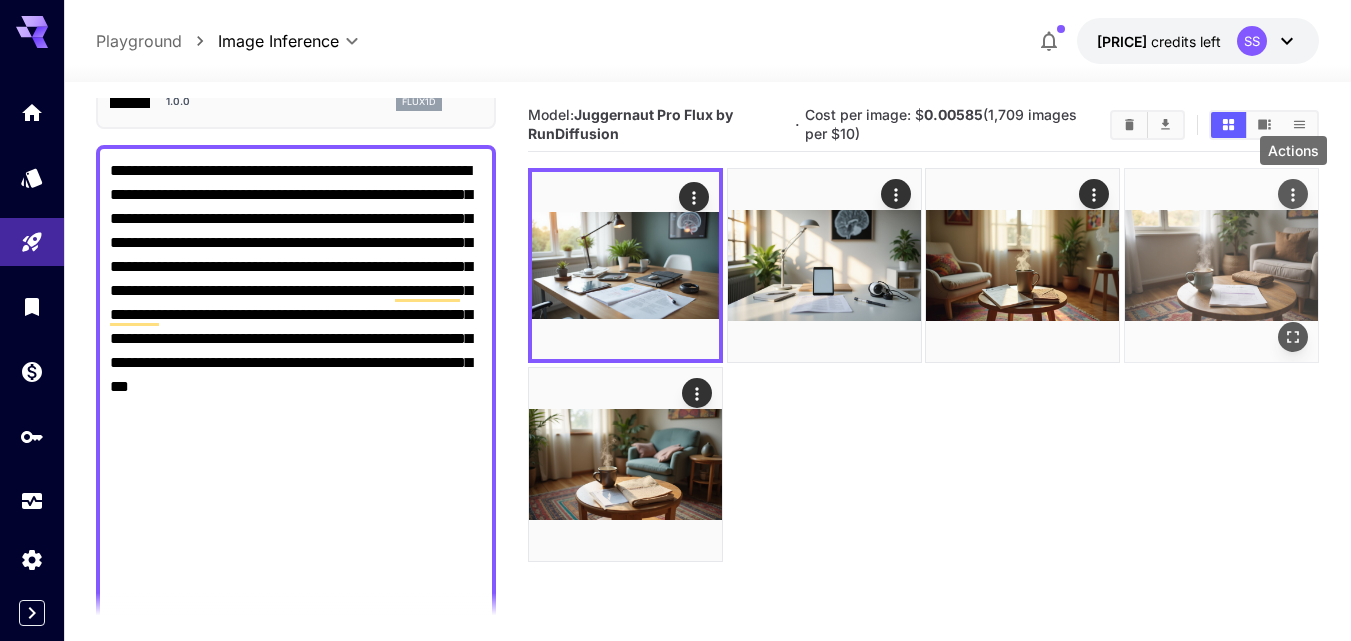 click 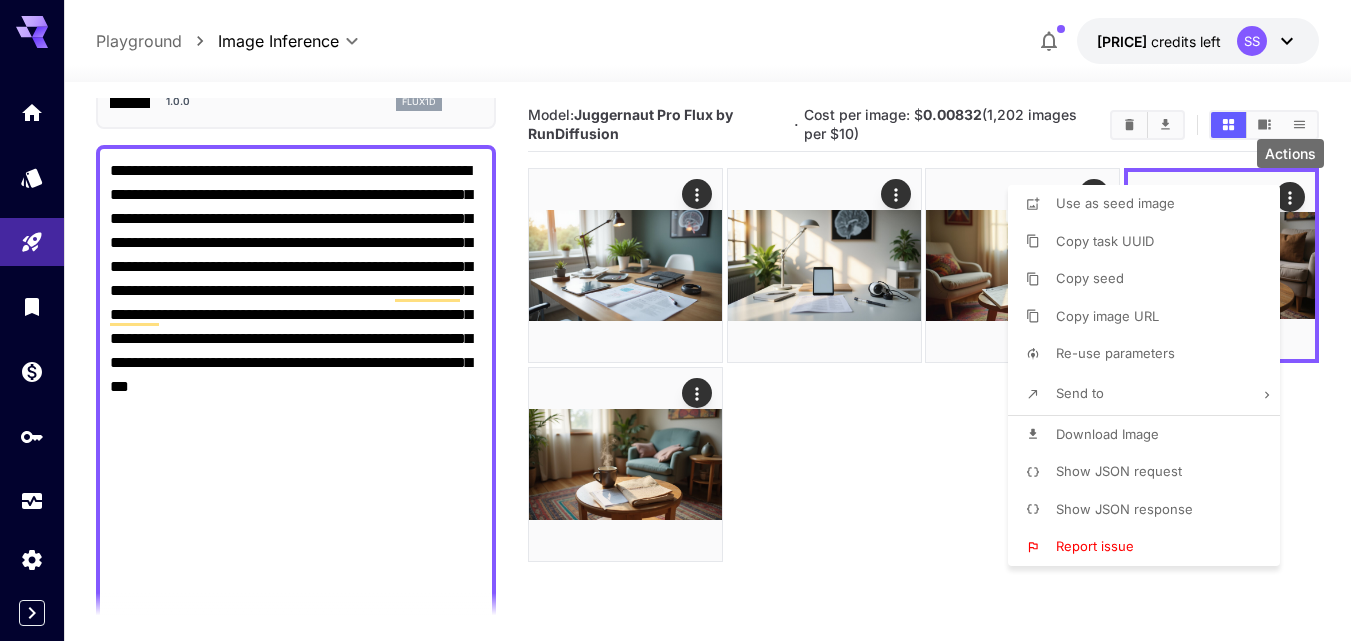 click on "Download Image" at bounding box center (1107, 434) 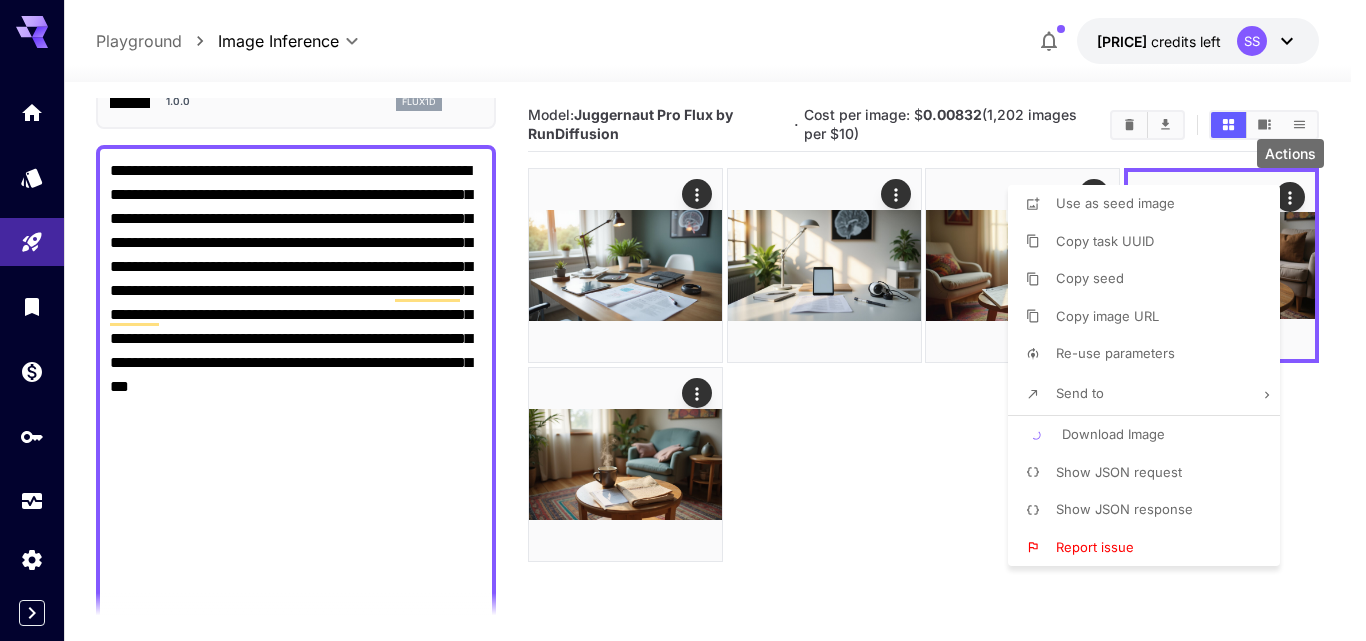 drag, startPoint x: 890, startPoint y: 435, endPoint x: 907, endPoint y: 428, distance: 18.384777 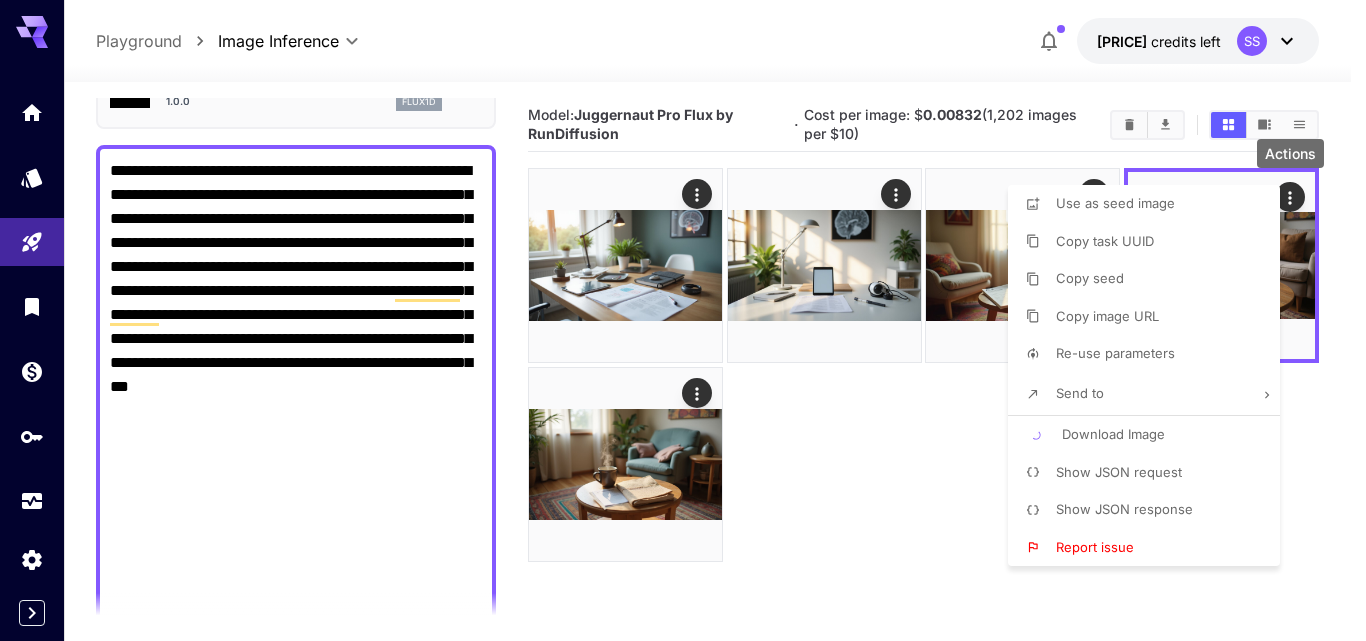 click at bounding box center (683, 320) 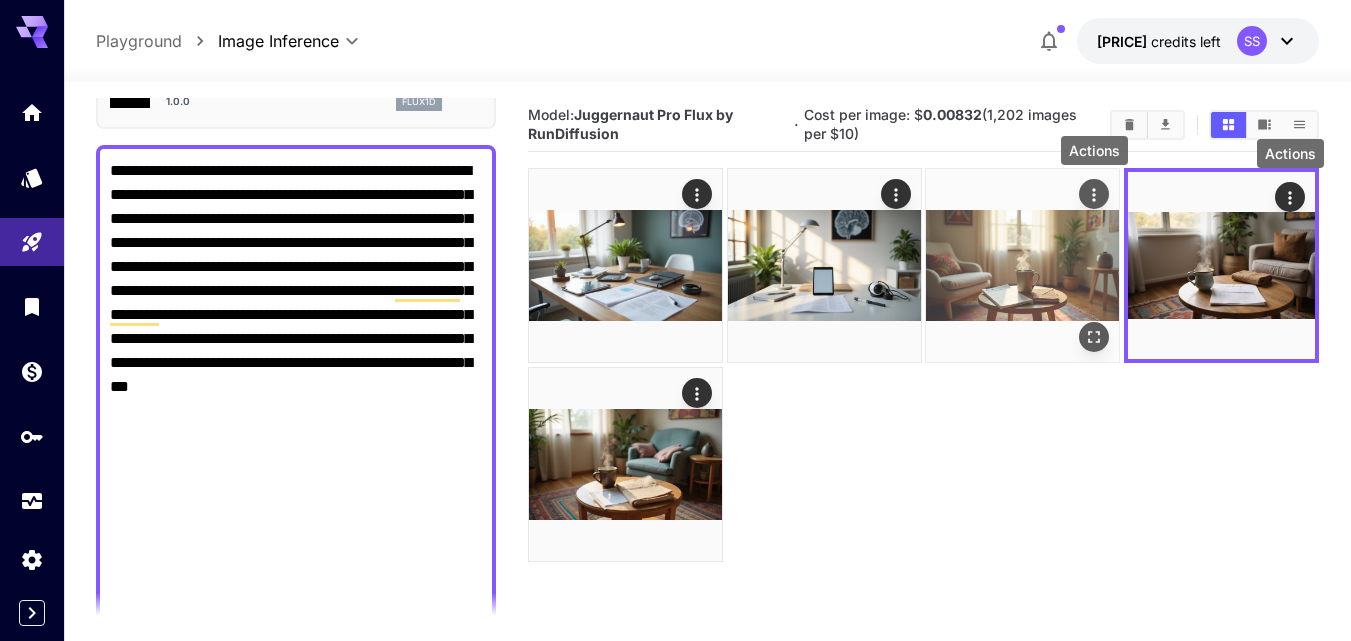 click 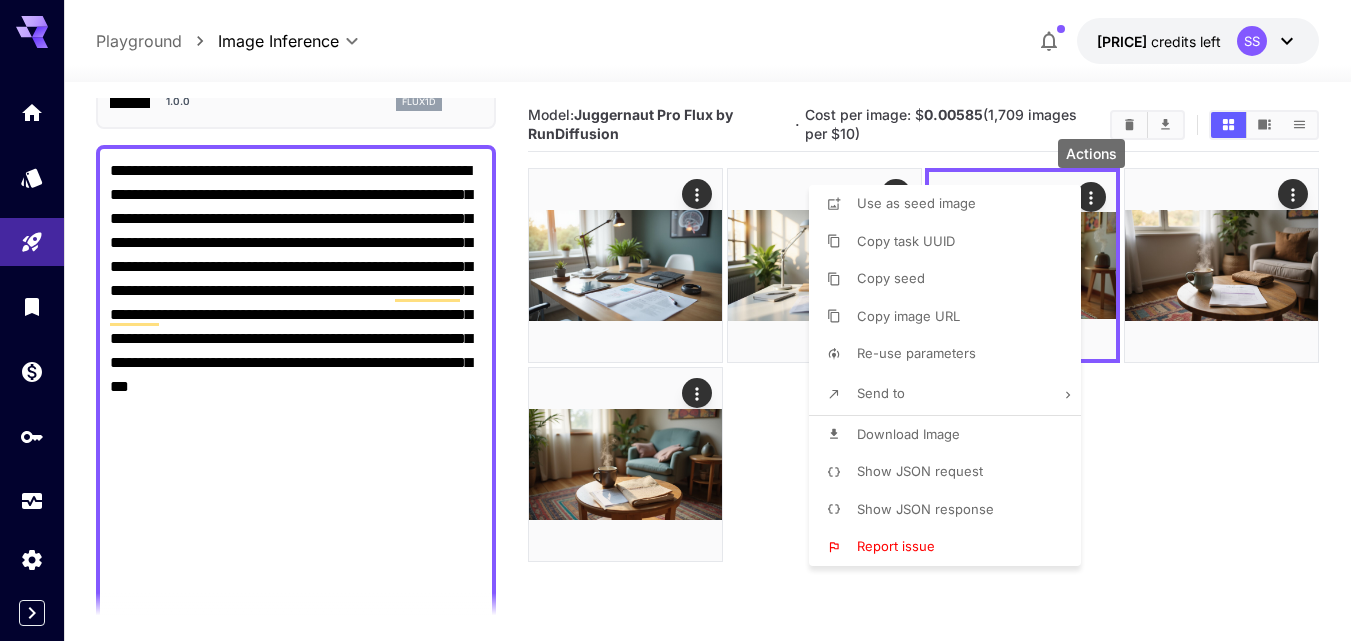 click on "Download Image" at bounding box center [908, 434] 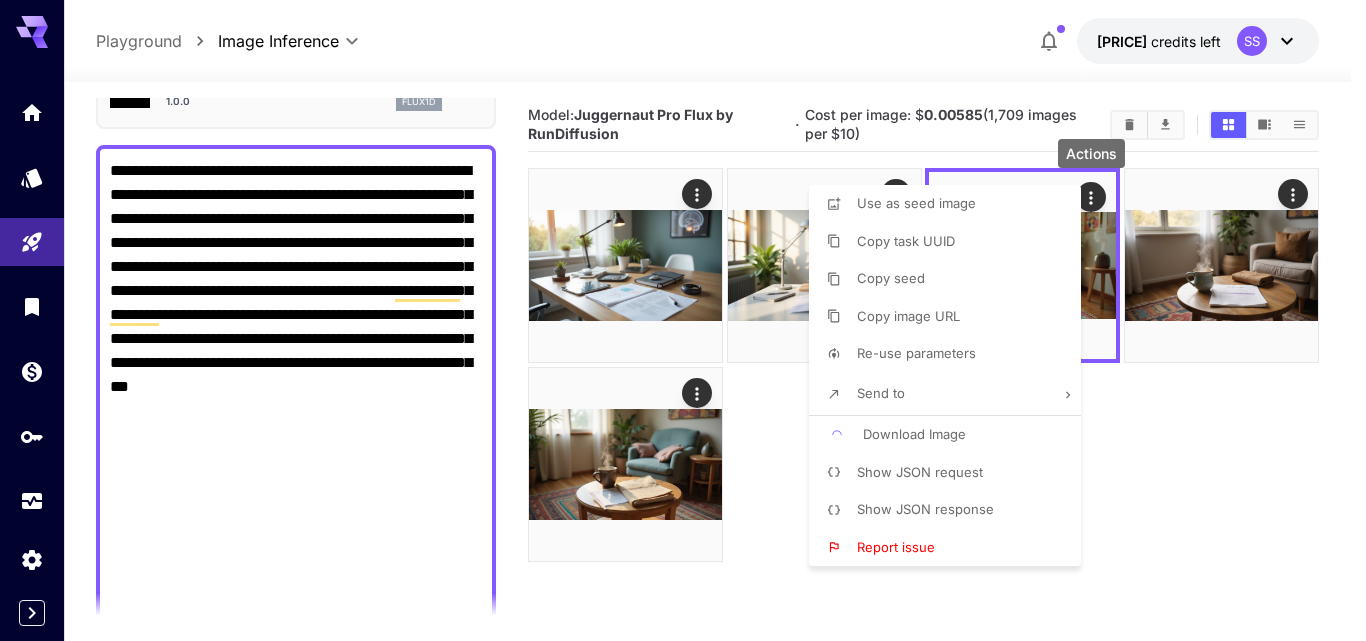 click at bounding box center (683, 320) 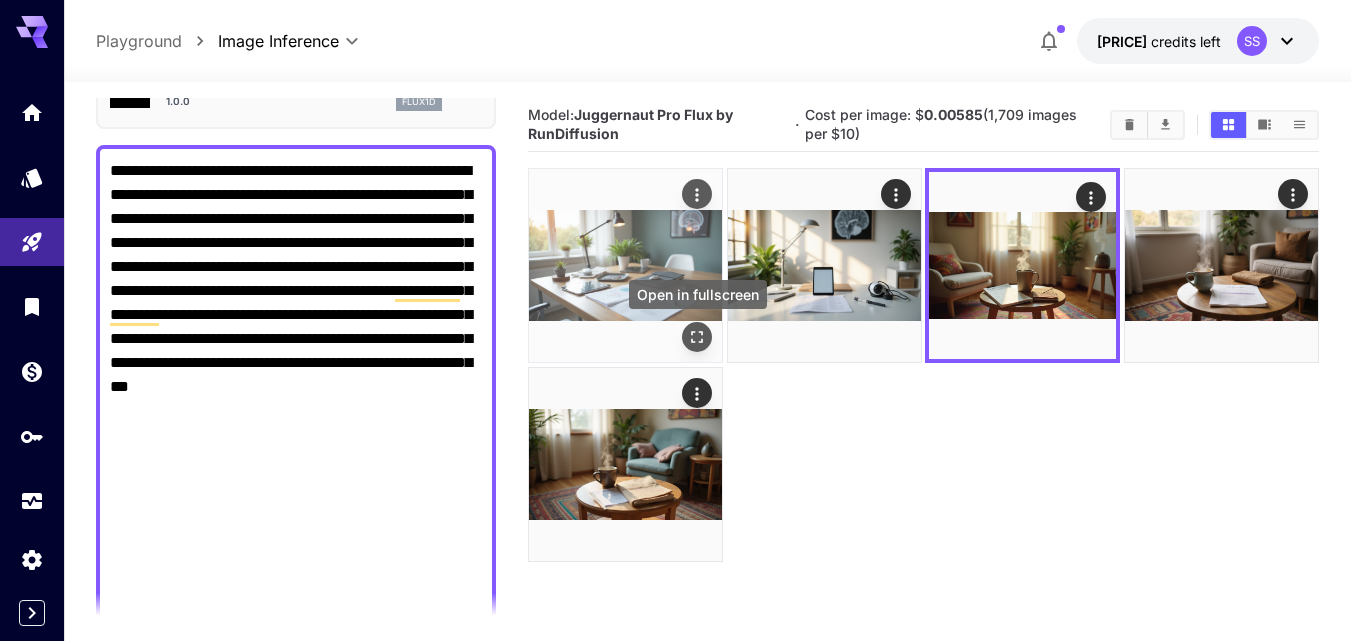 click 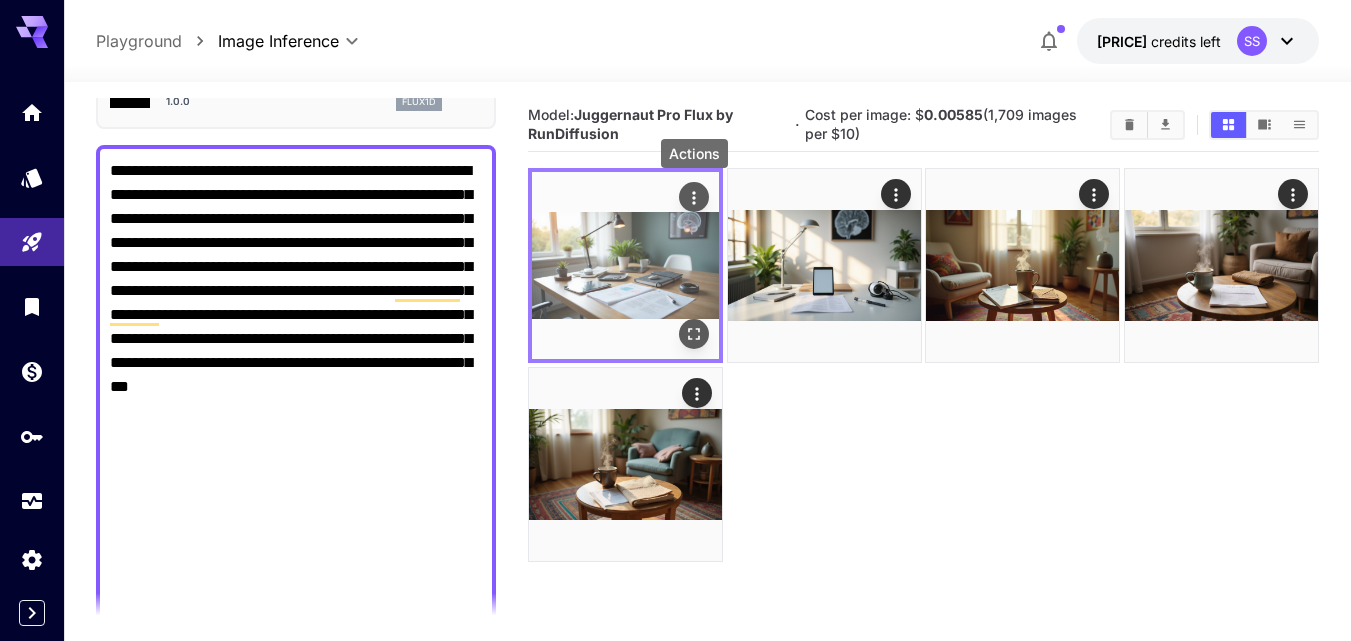 click 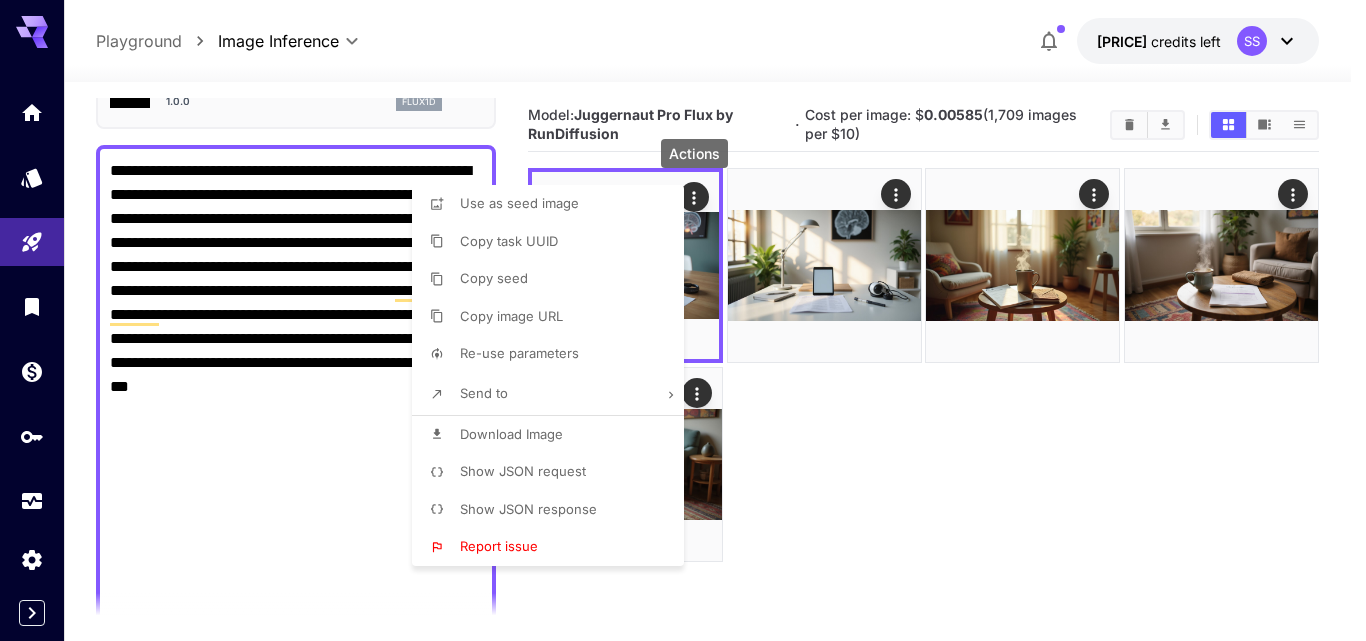 click on "Download Image" at bounding box center [554, 435] 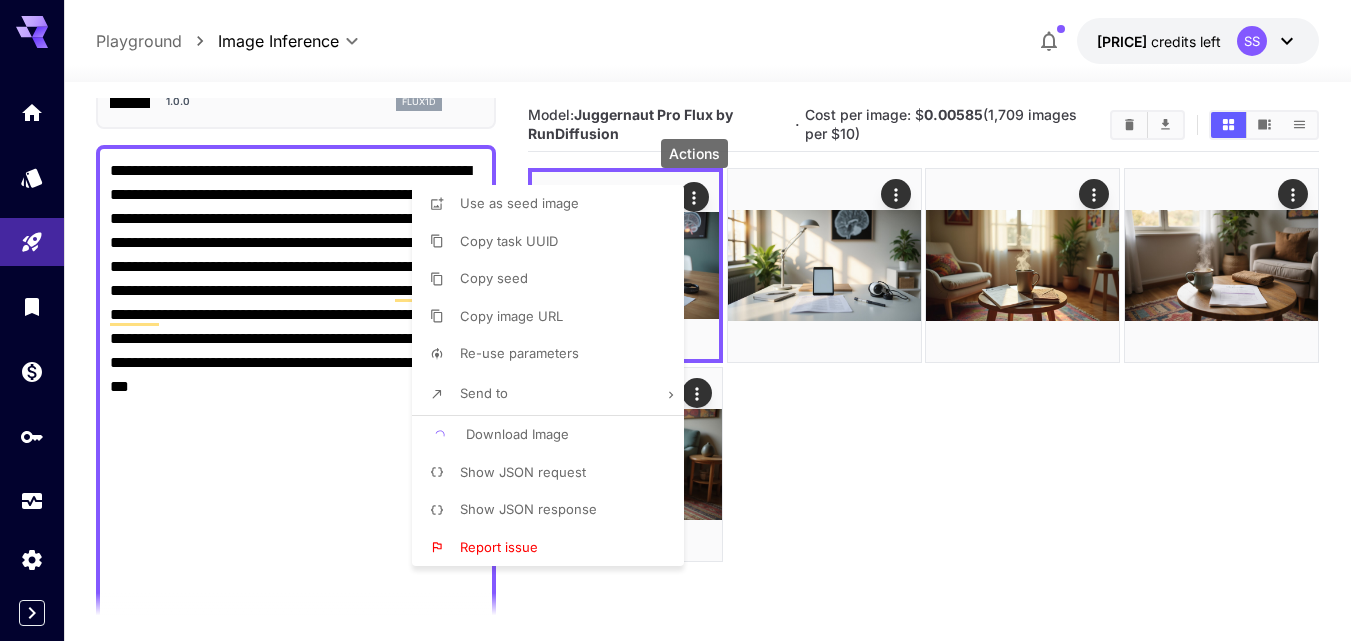 click at bounding box center [683, 320] 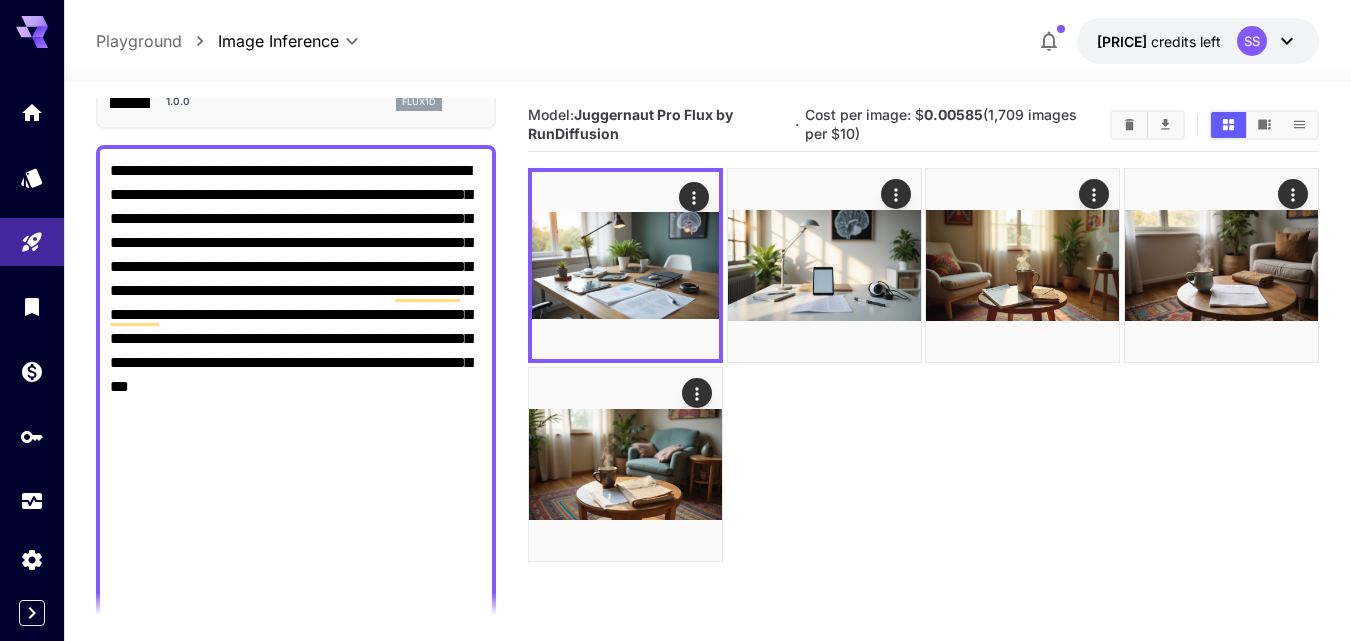 click at bounding box center (675, 320) 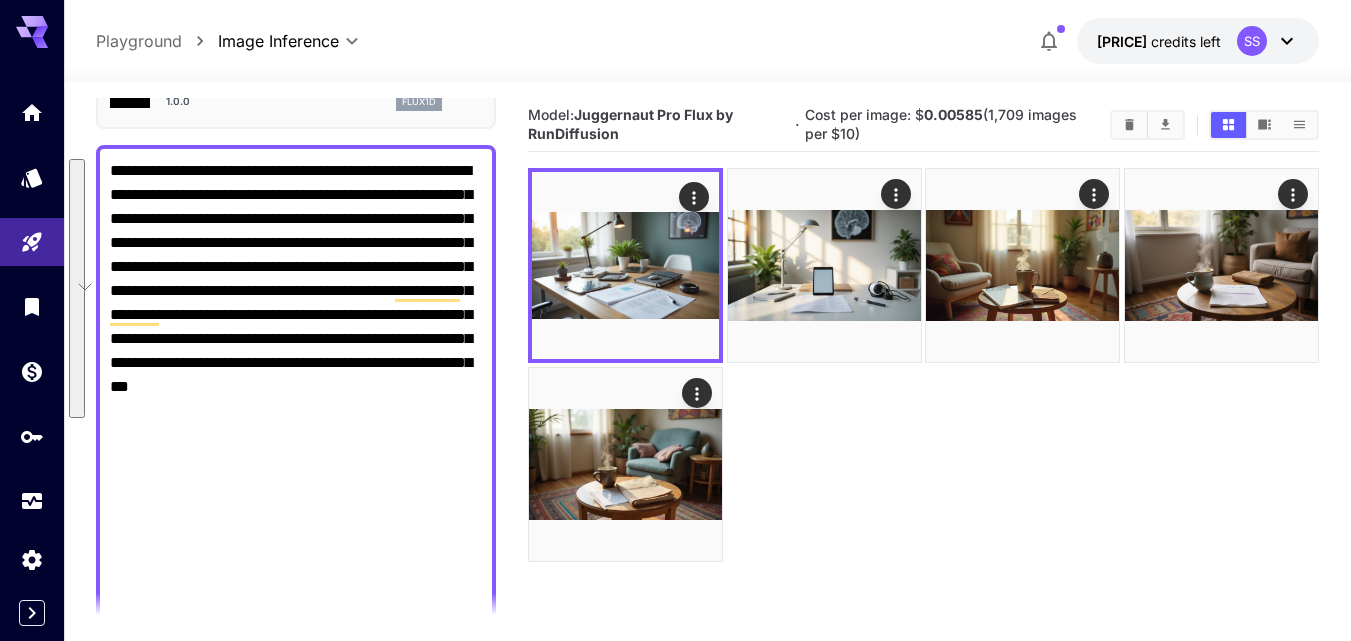 paste 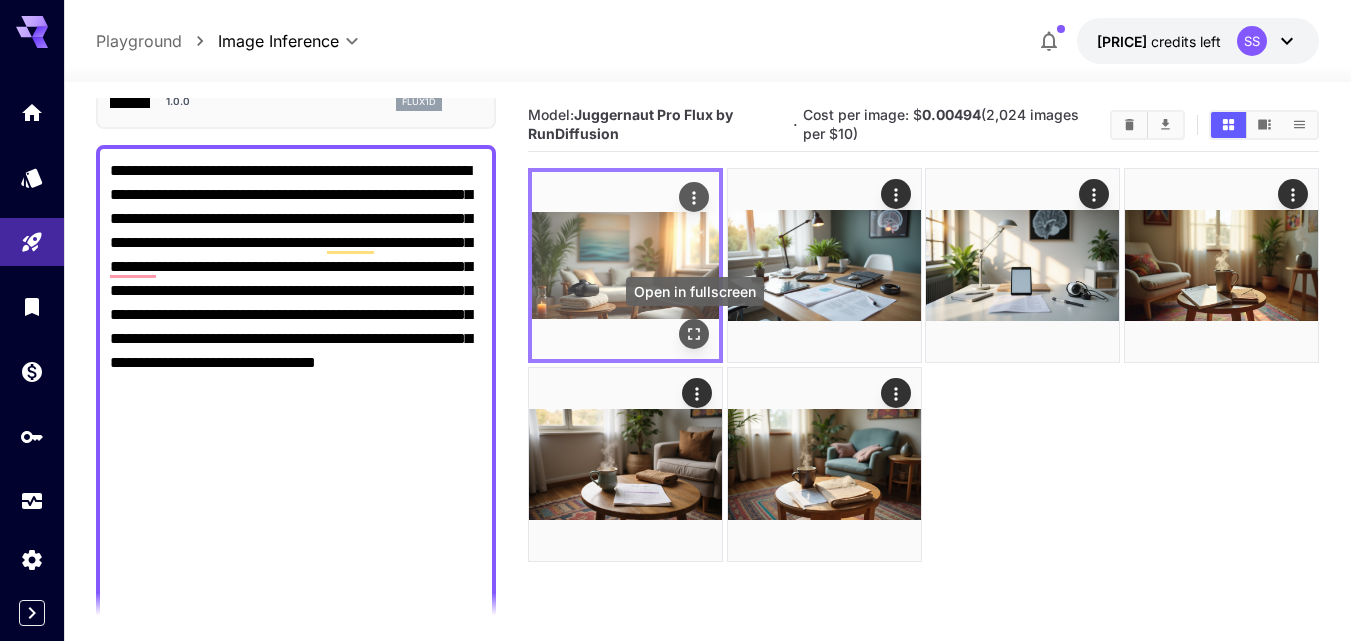 click 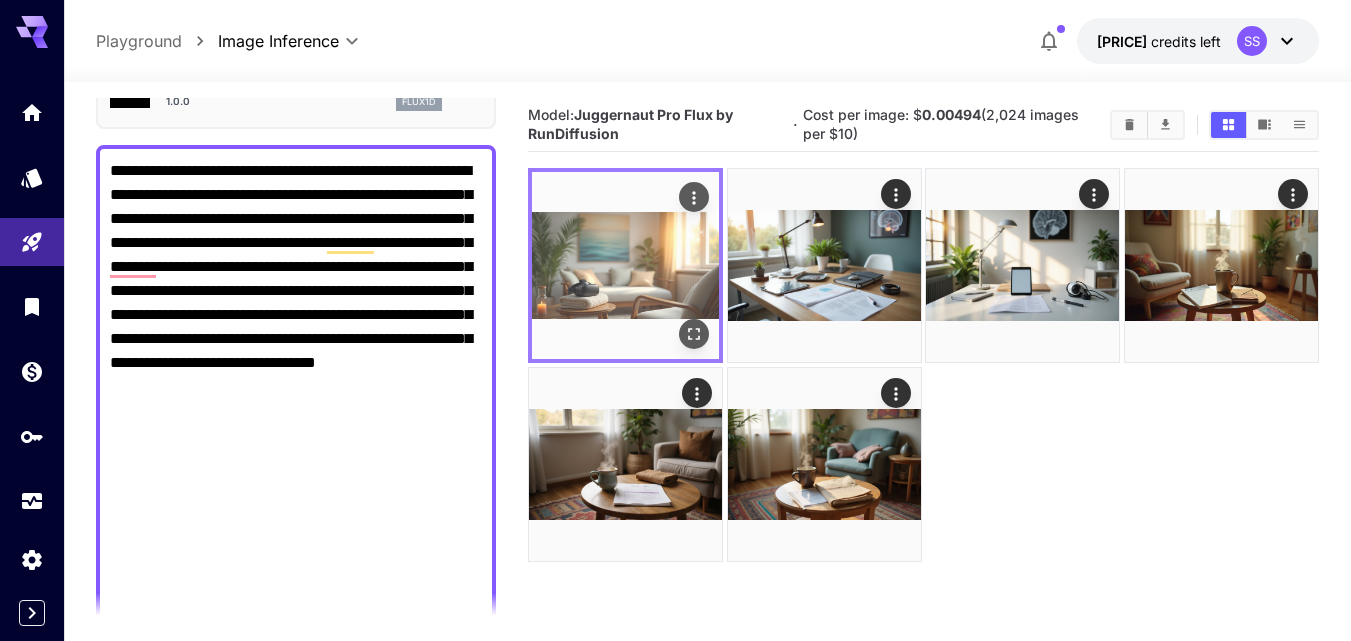 click 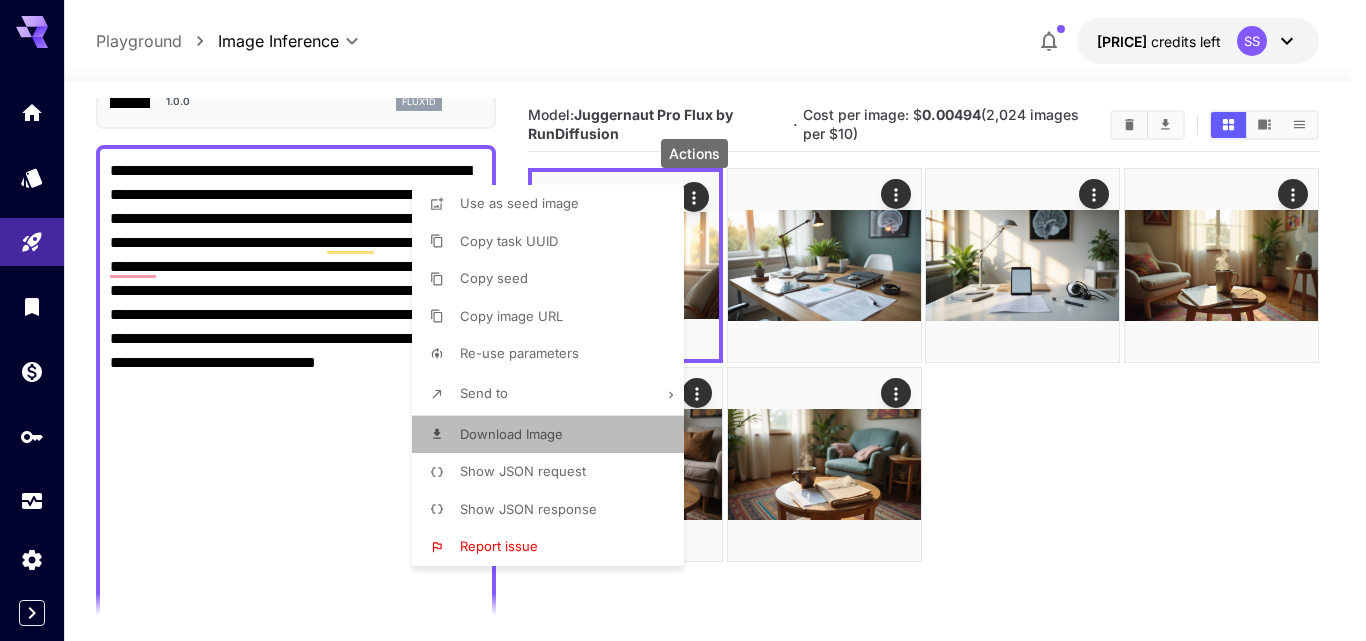 drag, startPoint x: 533, startPoint y: 428, endPoint x: 577, endPoint y: 136, distance: 295.29645 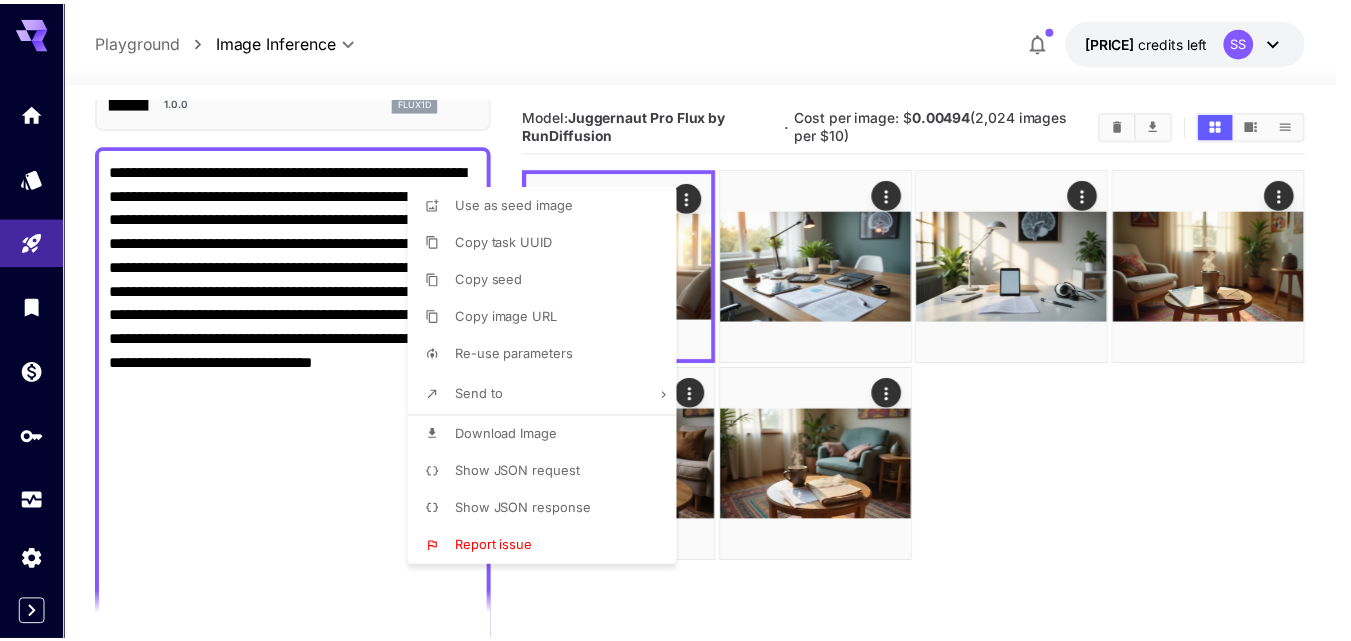 scroll, scrollTop: 121, scrollLeft: 0, axis: vertical 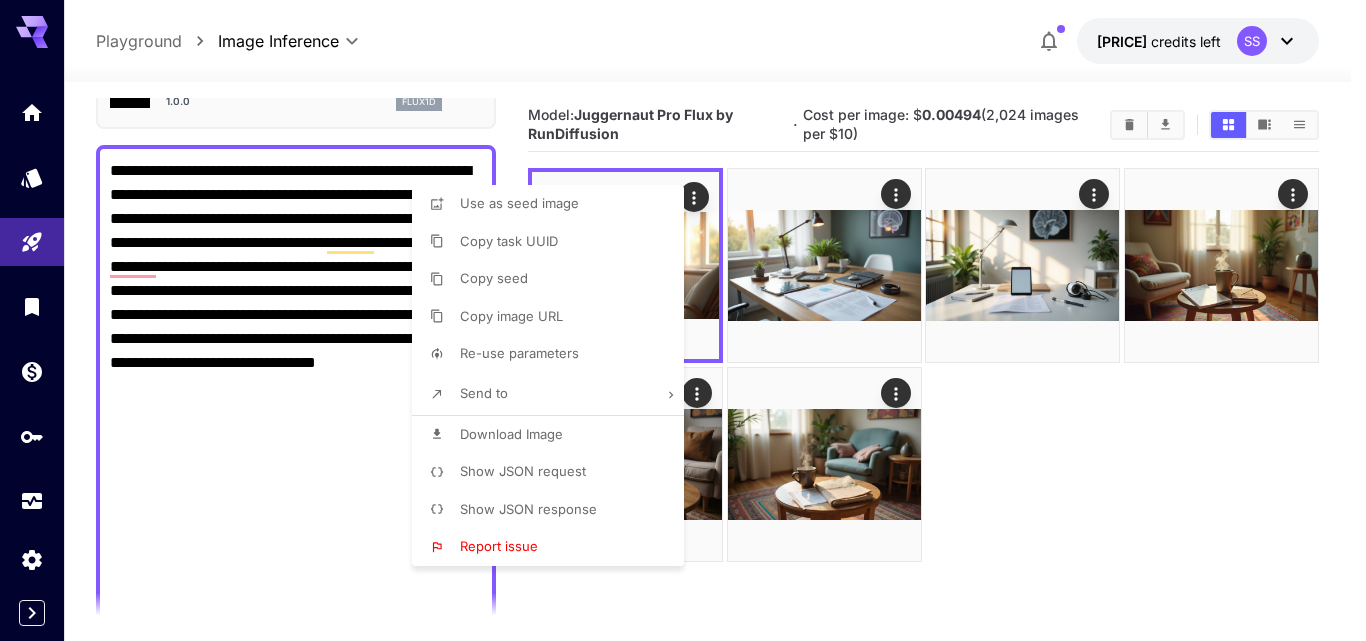 click at bounding box center (683, 320) 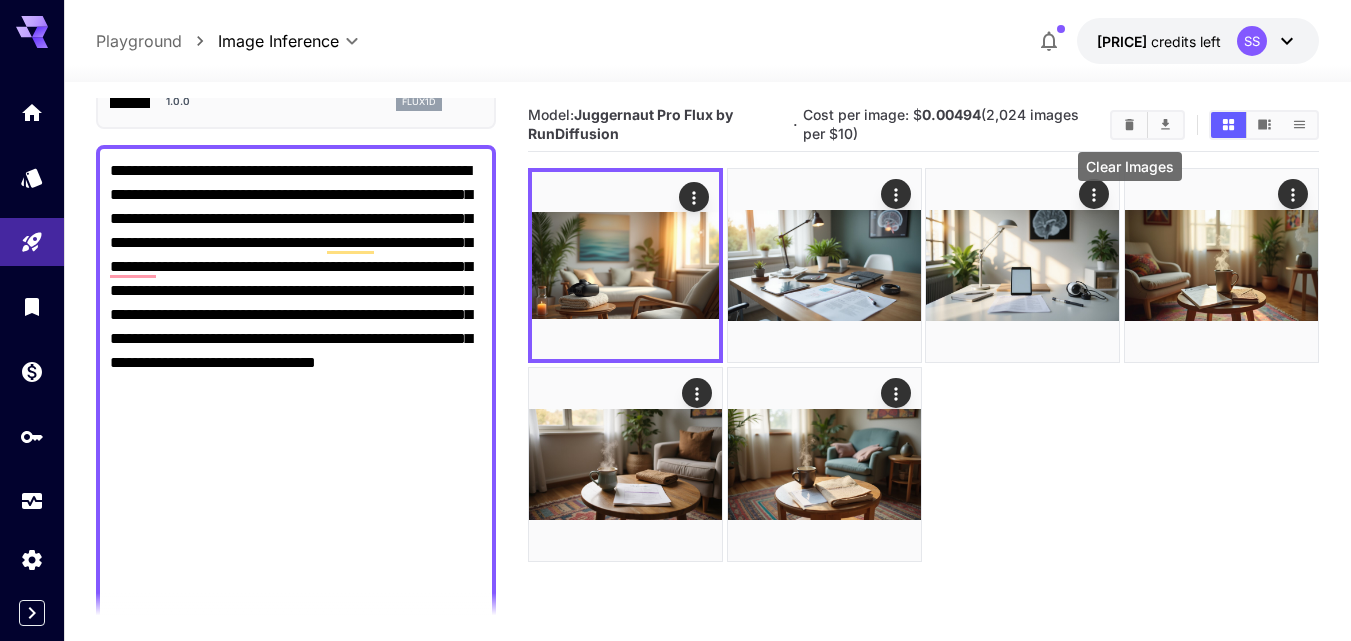 click 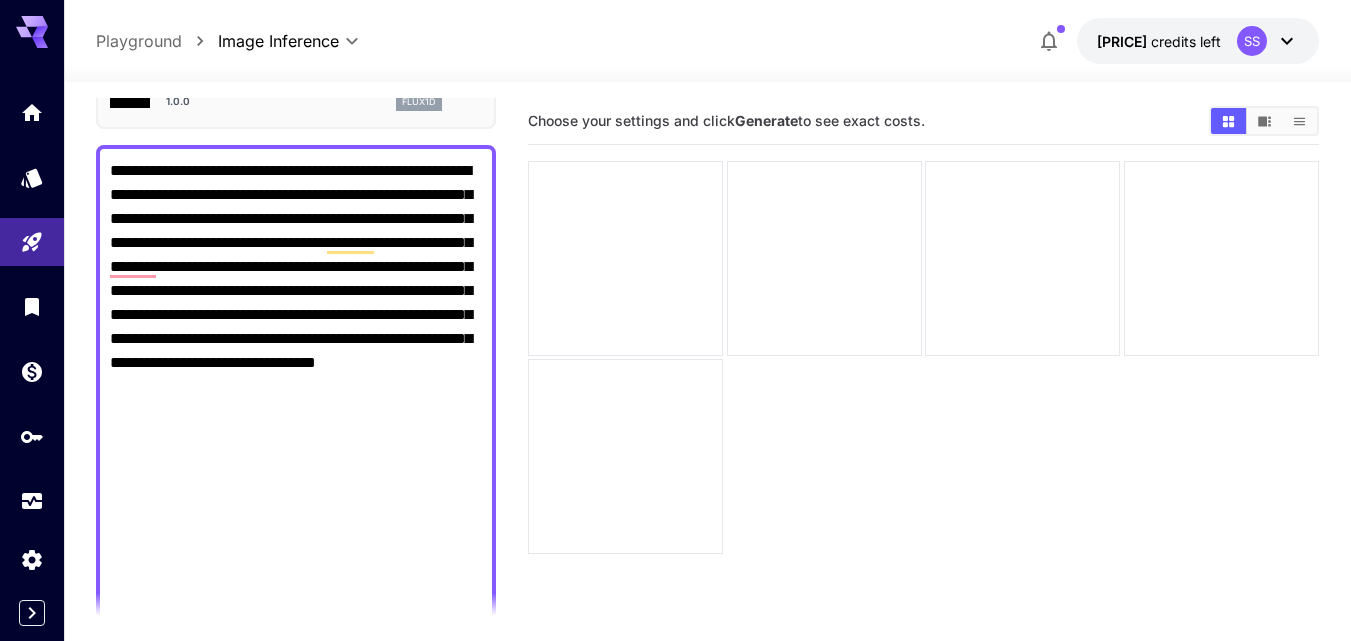click on "**********" at bounding box center (296, 579) 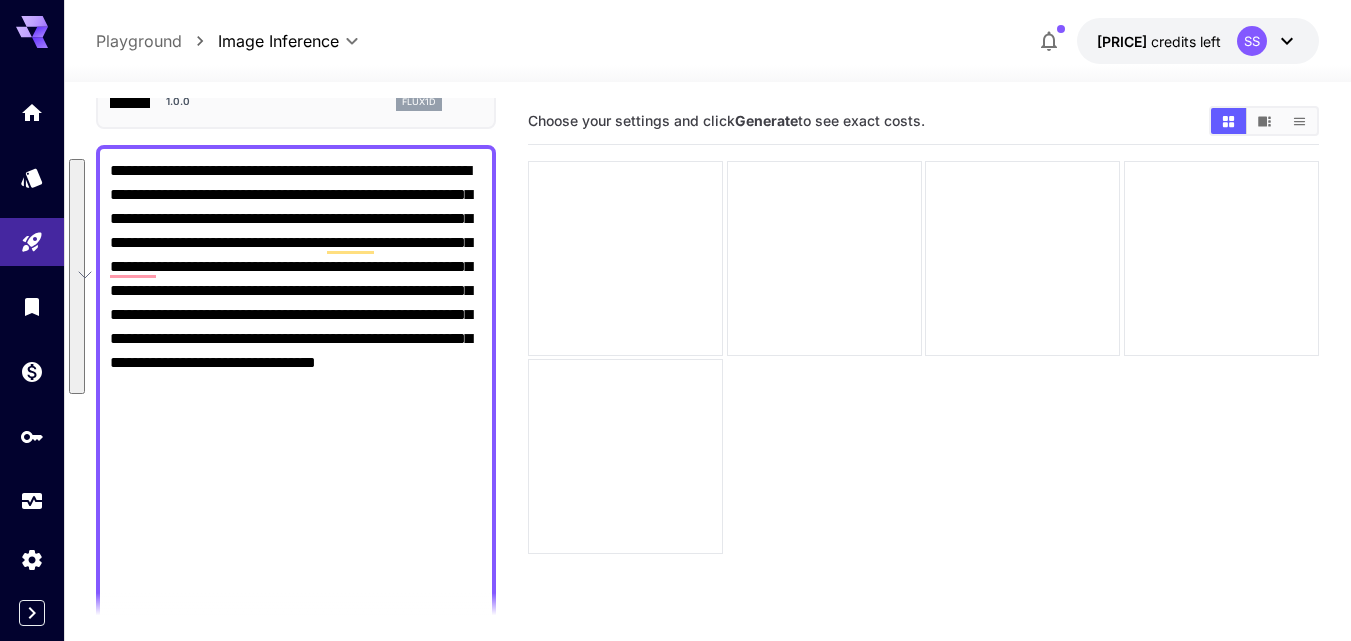 paste on "**********" 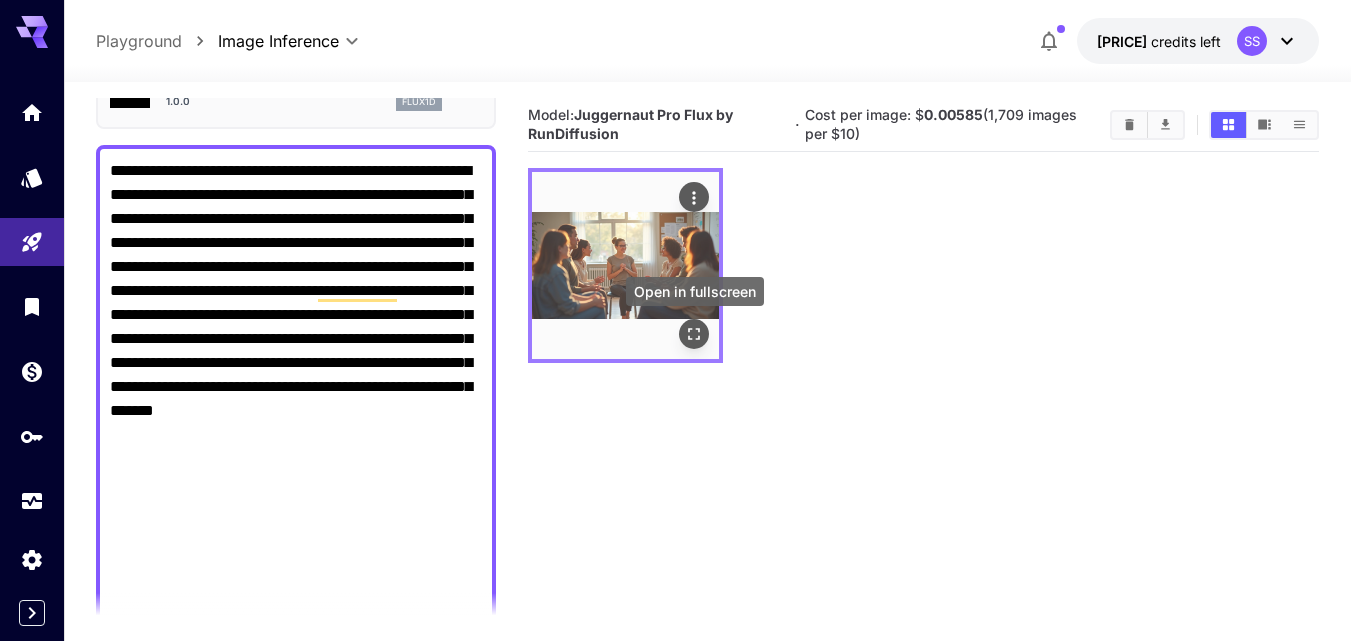 click 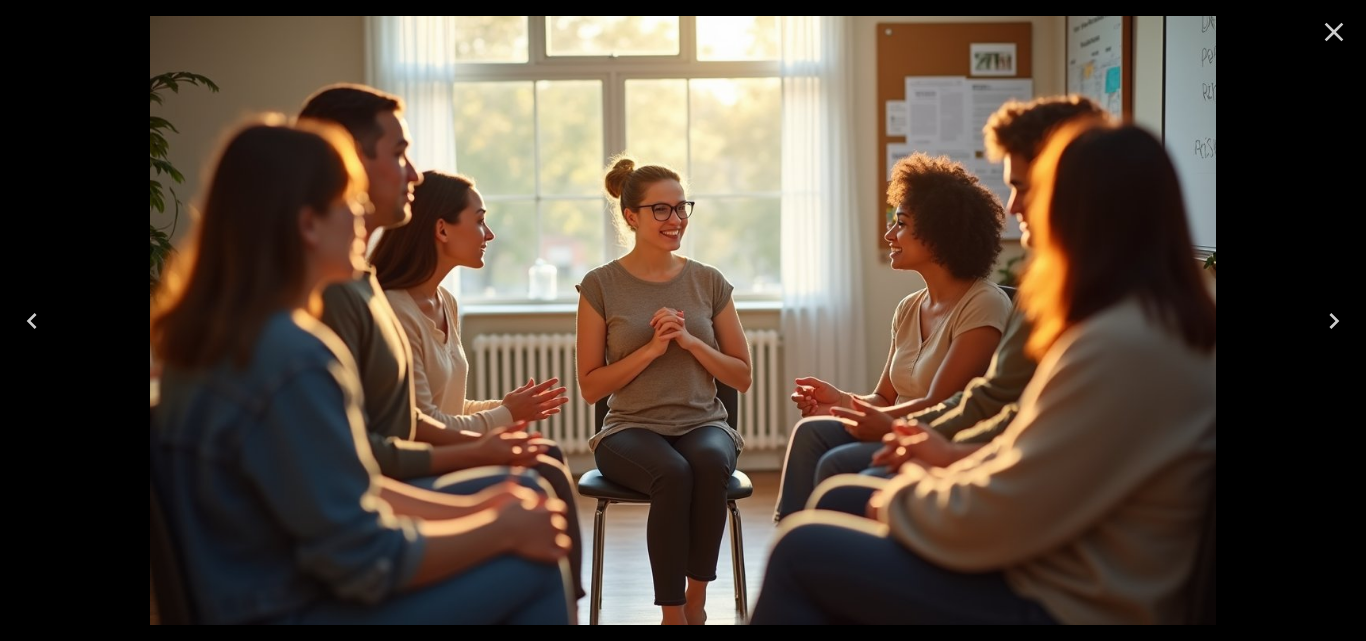 click 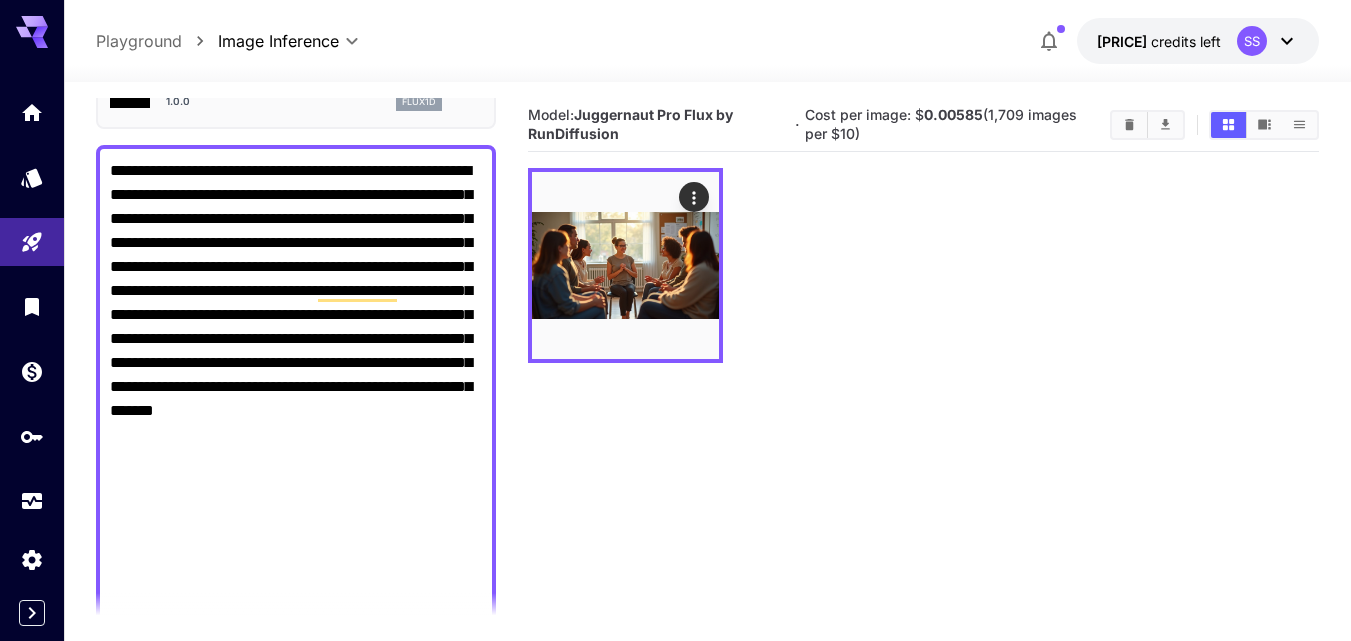 click on "**********" at bounding box center [296, 627] 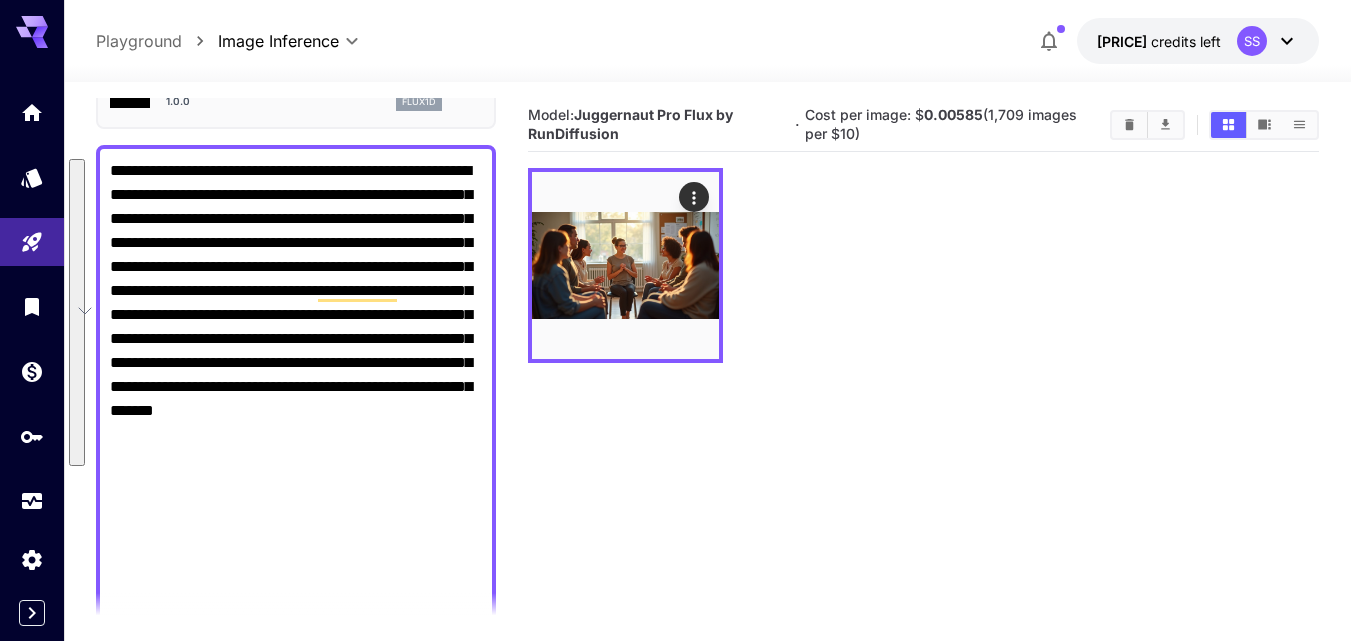 paste 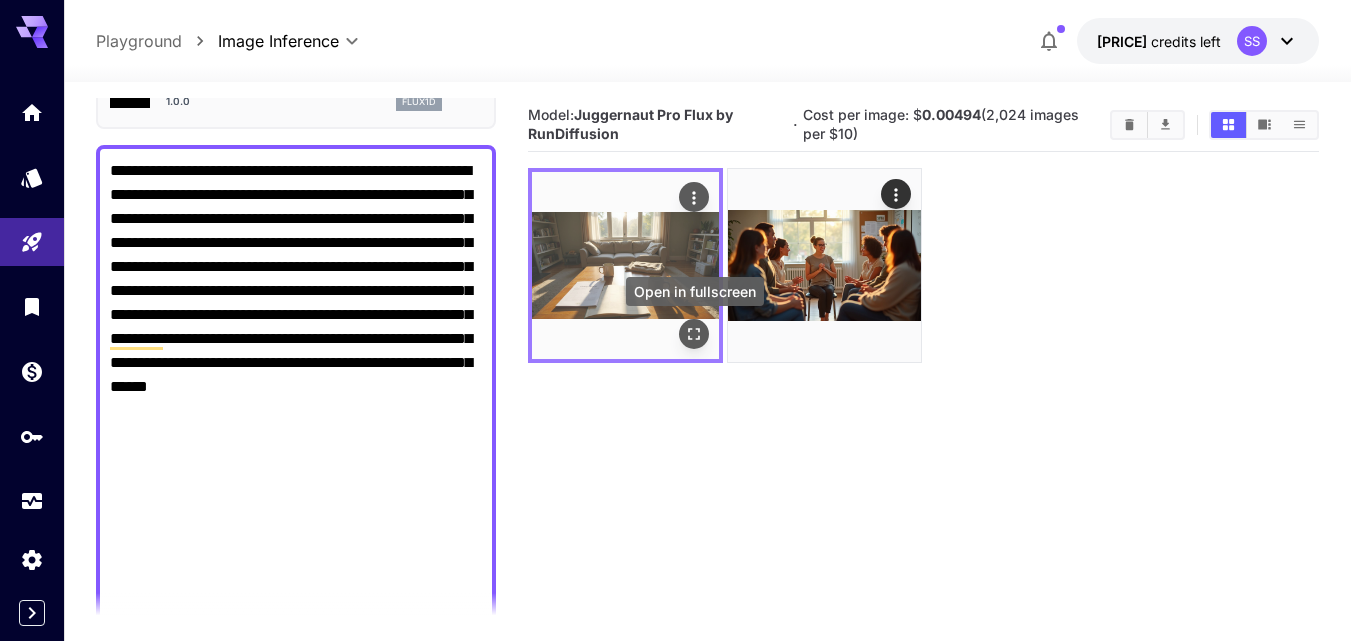 click 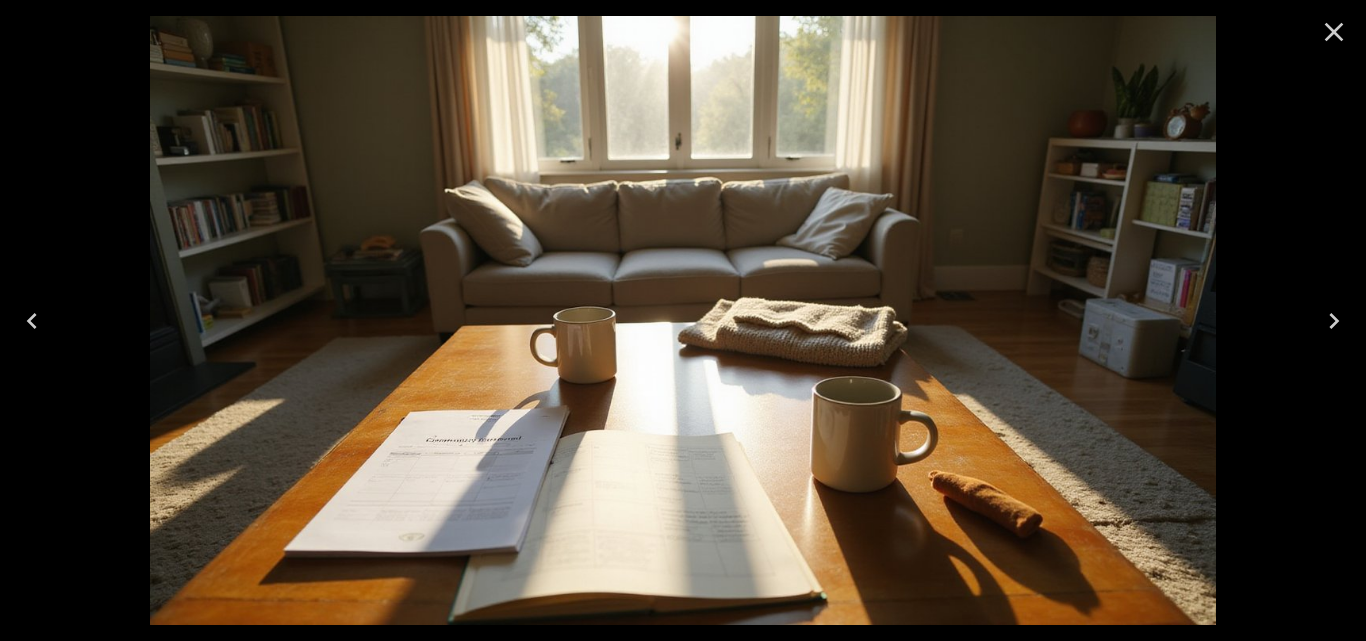 click 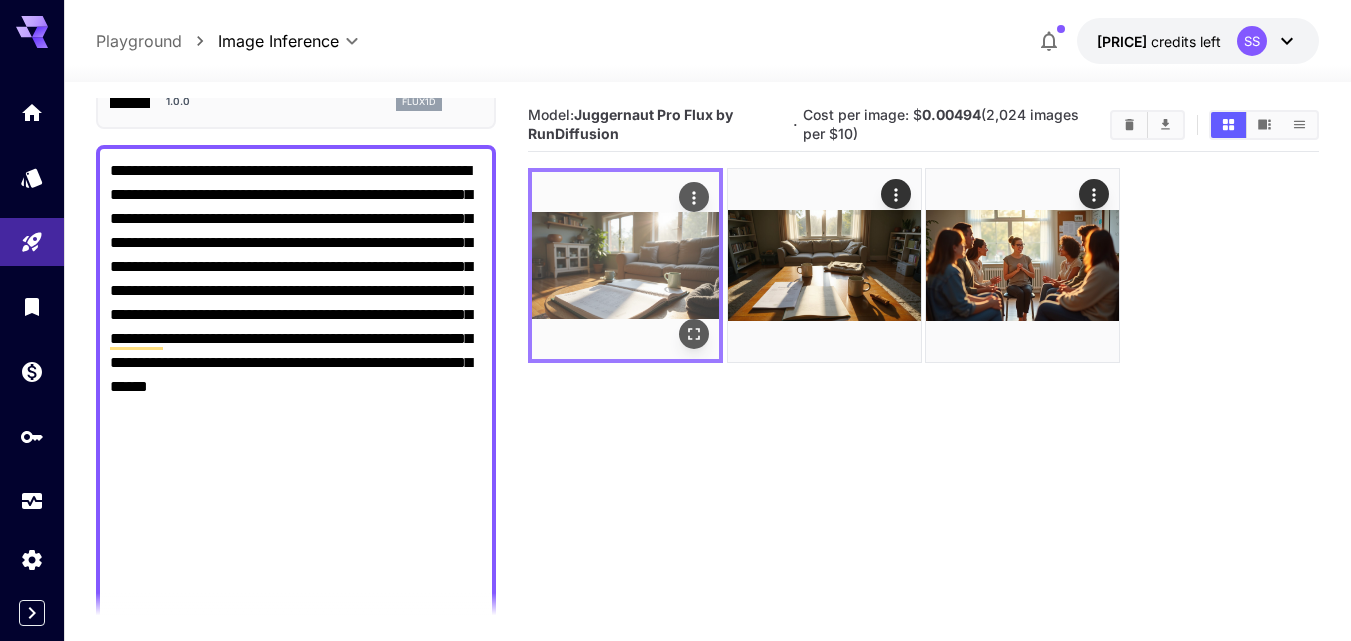 click 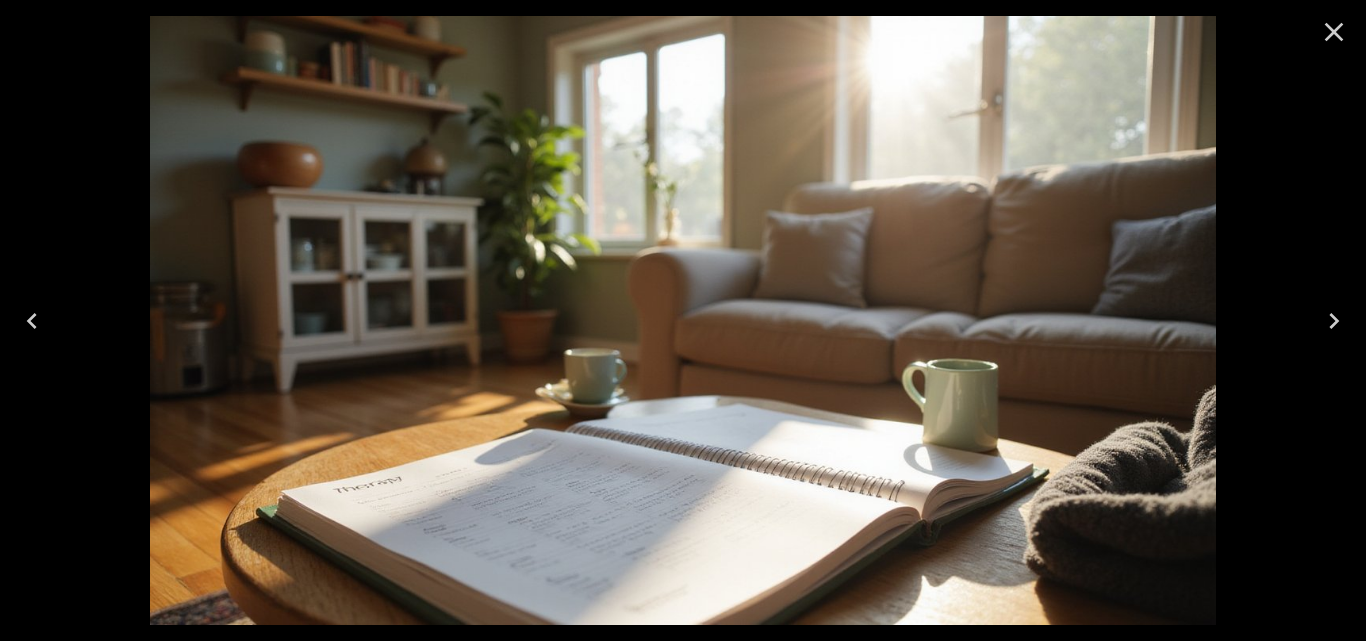 click 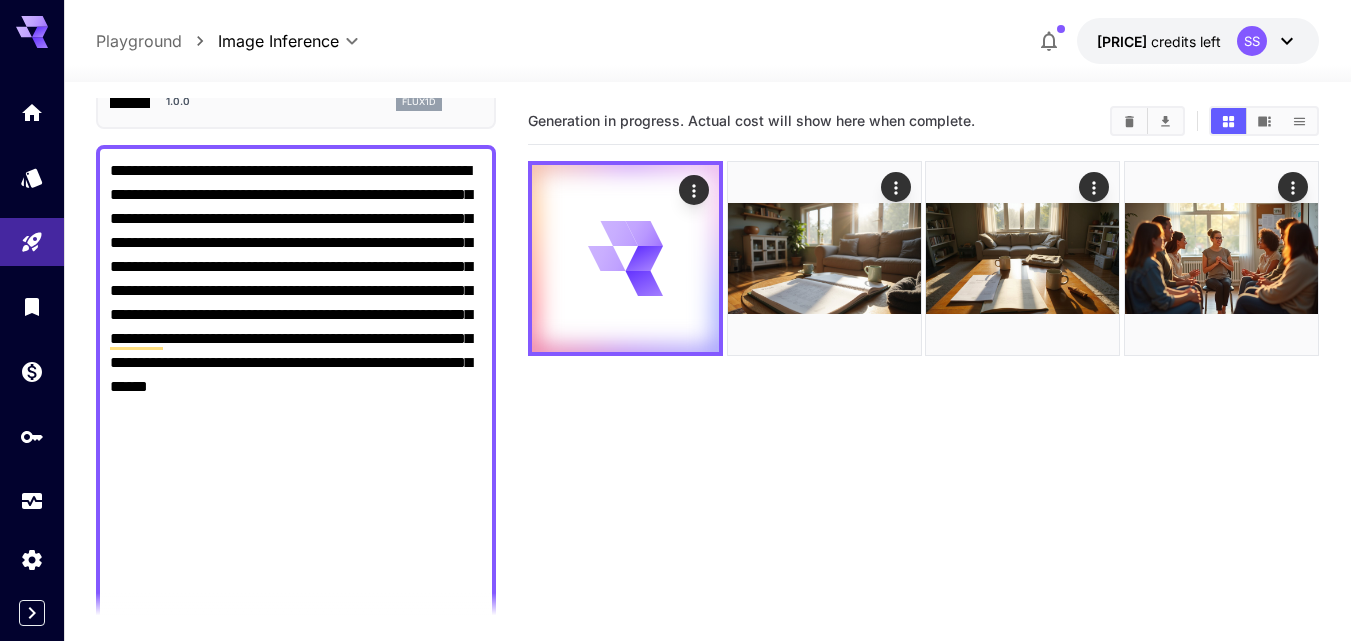 click on "**********" at bounding box center [296, 627] 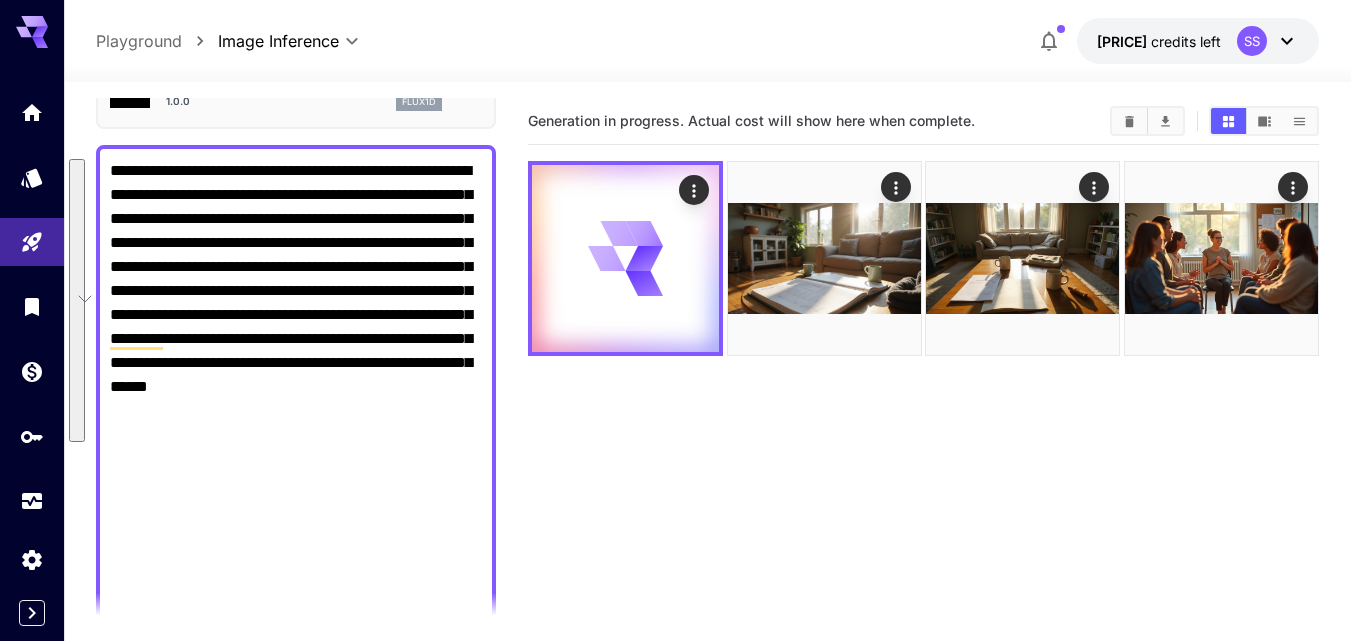 paste 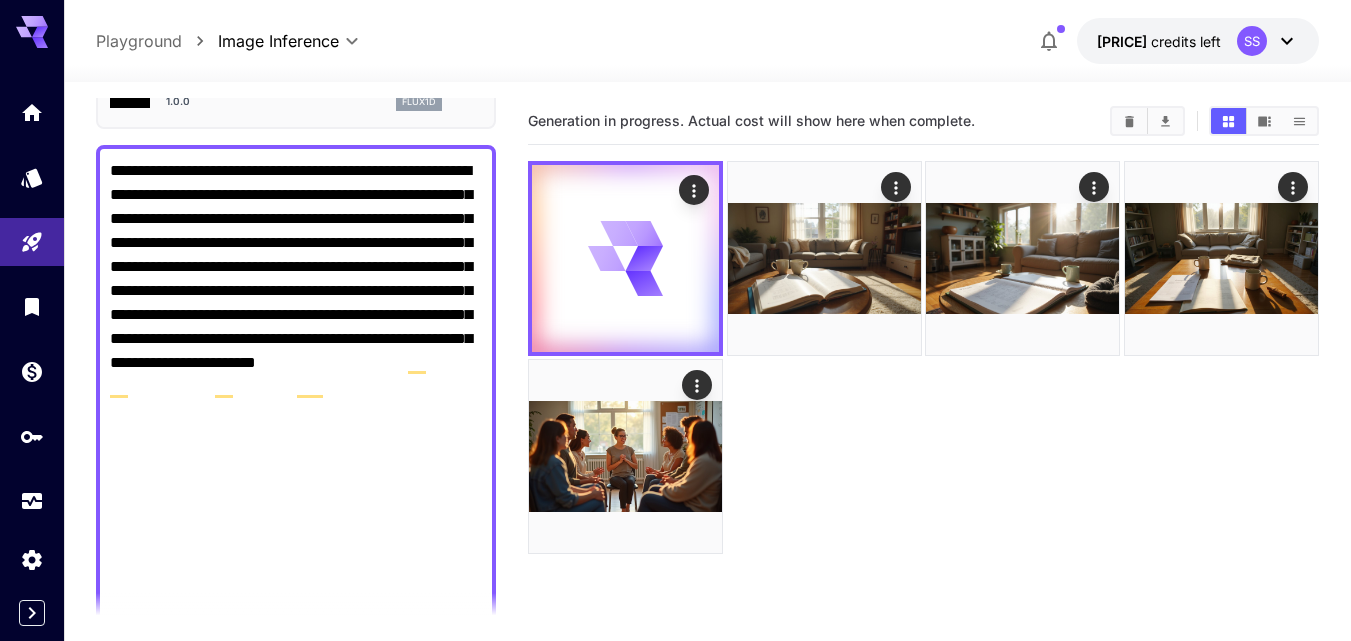 type on "**********" 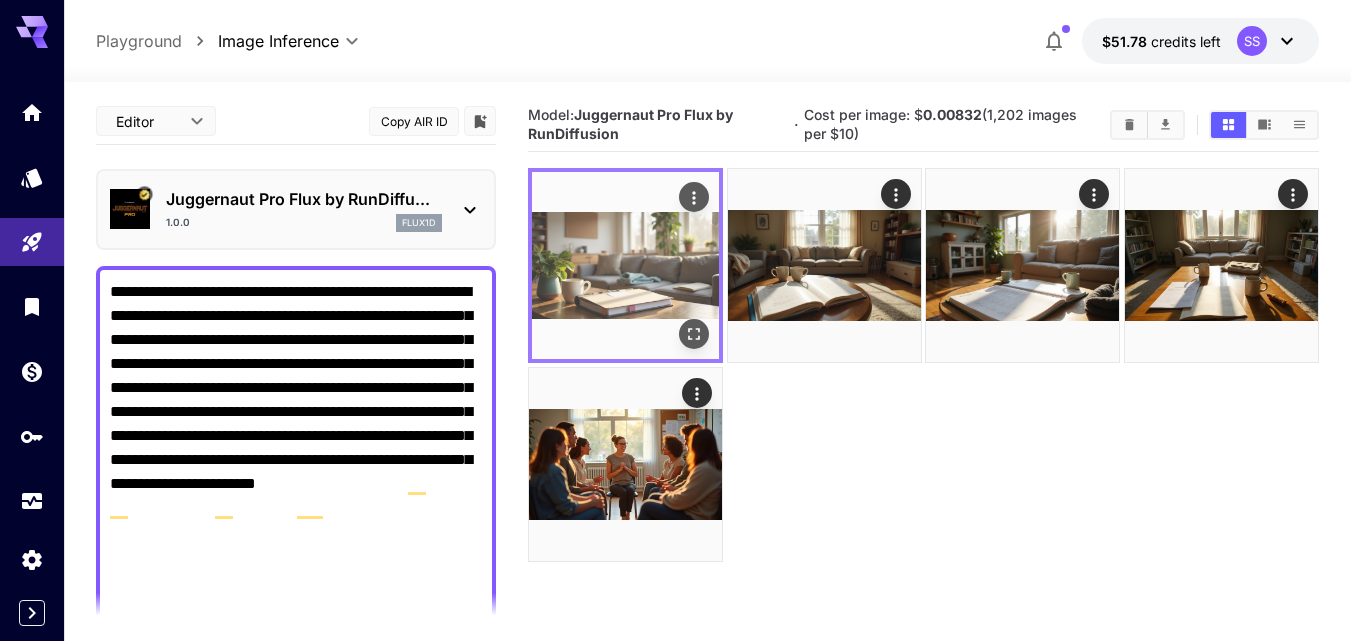 scroll, scrollTop: 0, scrollLeft: 0, axis: both 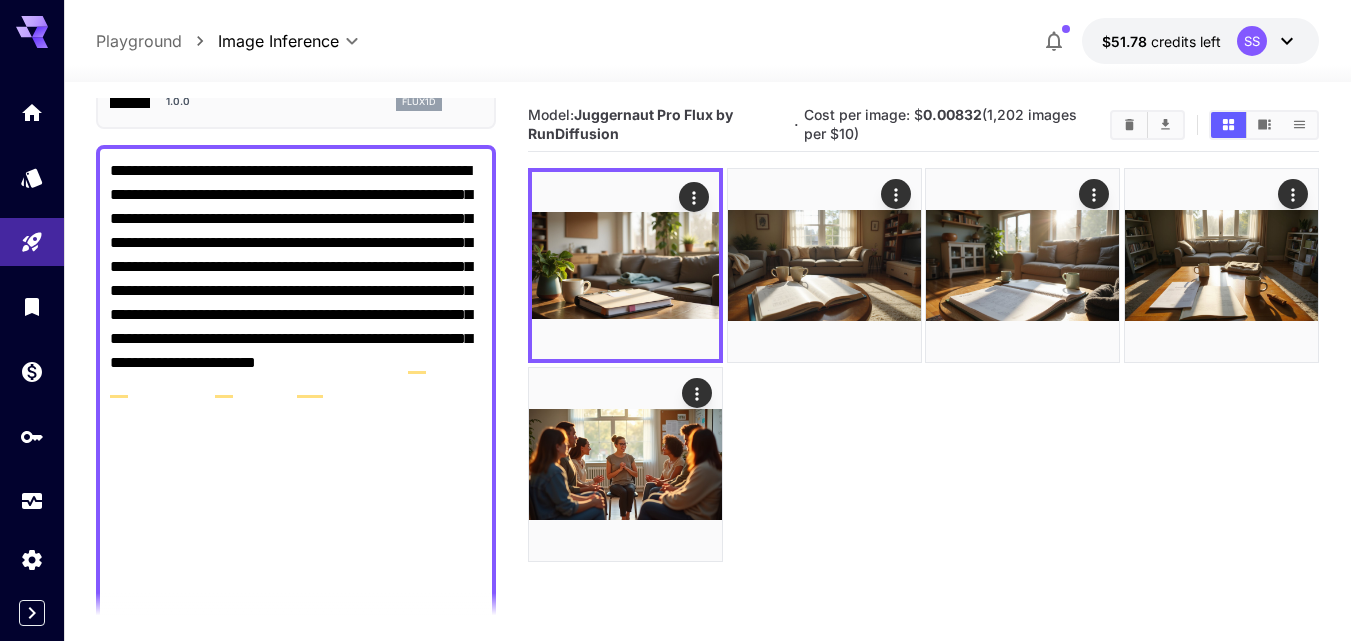click on "**********" at bounding box center (296, 627) 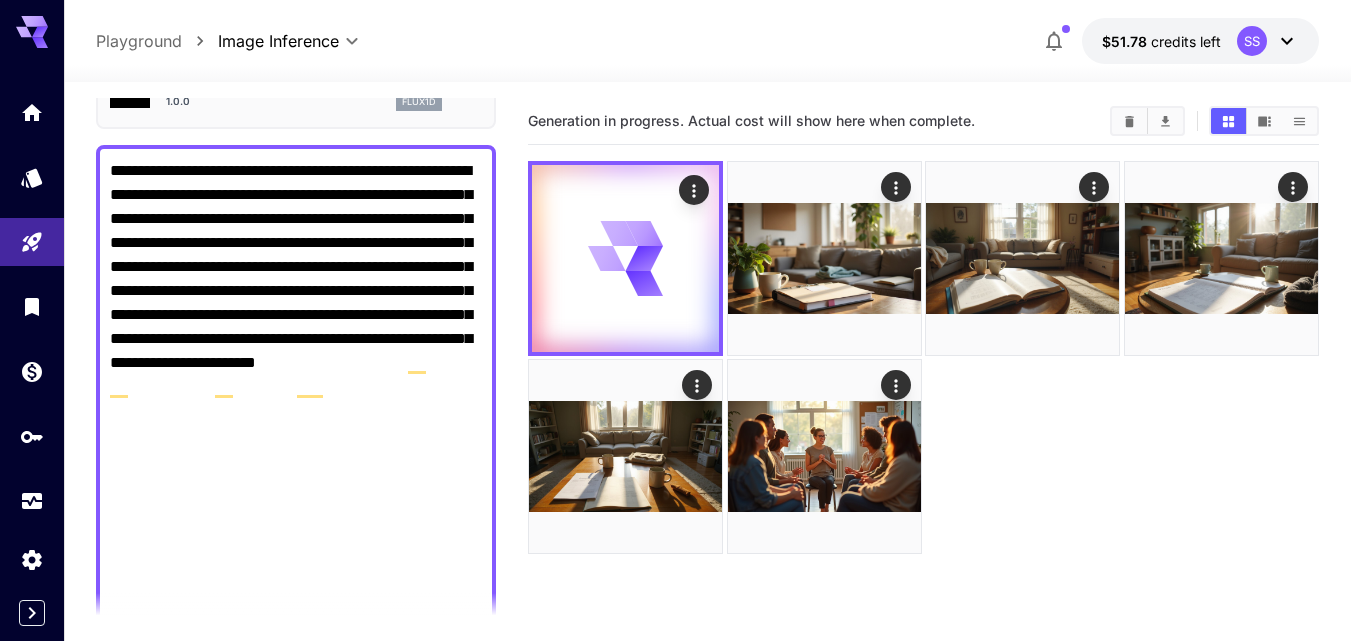 click on "**********" at bounding box center [296, 627] 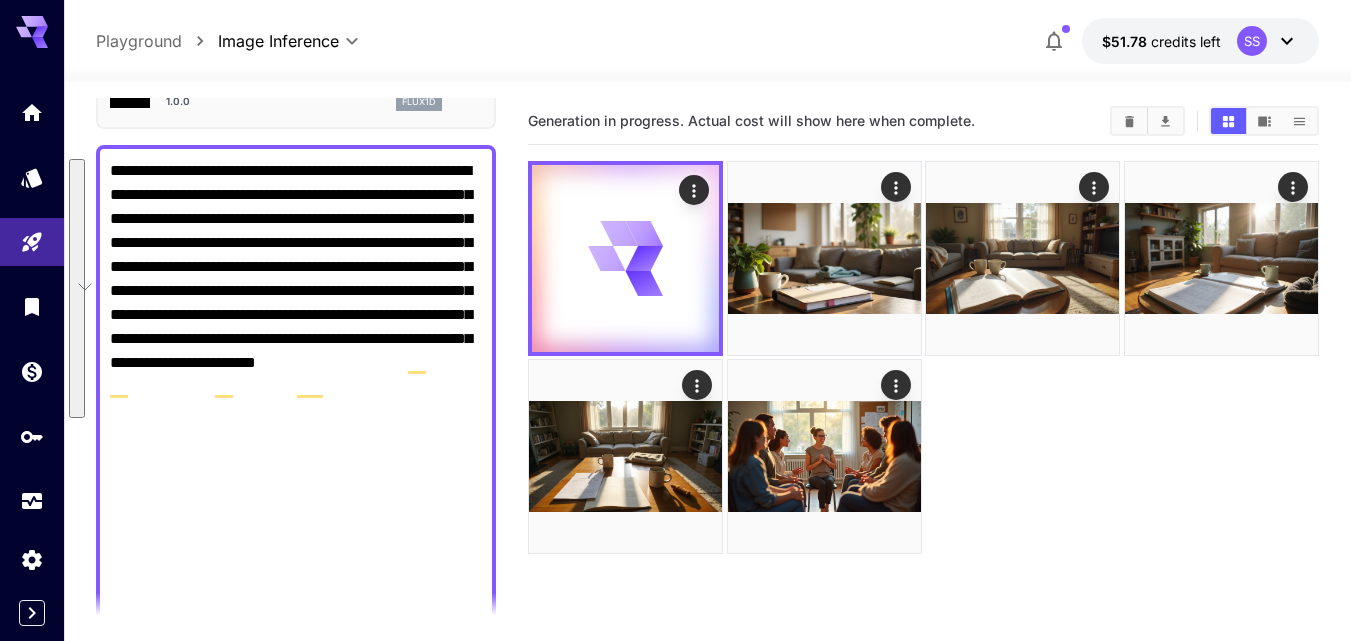click on "**********" at bounding box center [296, 627] 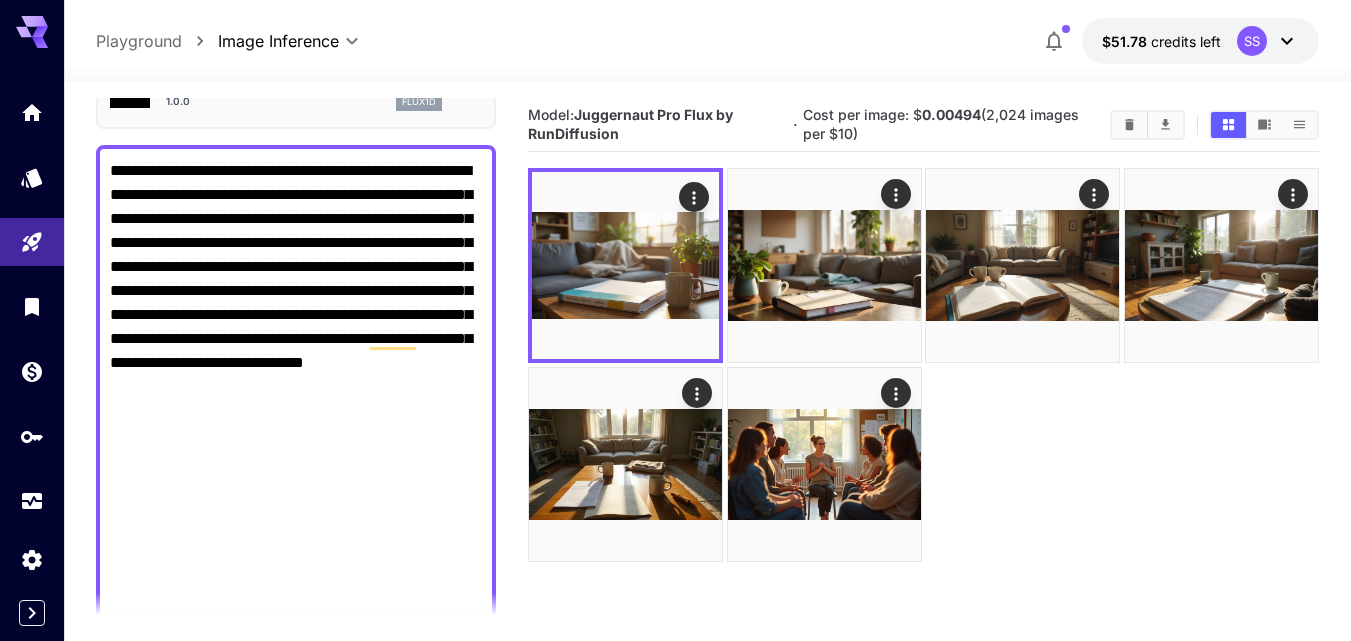 click on "**********" at bounding box center [296, 639] 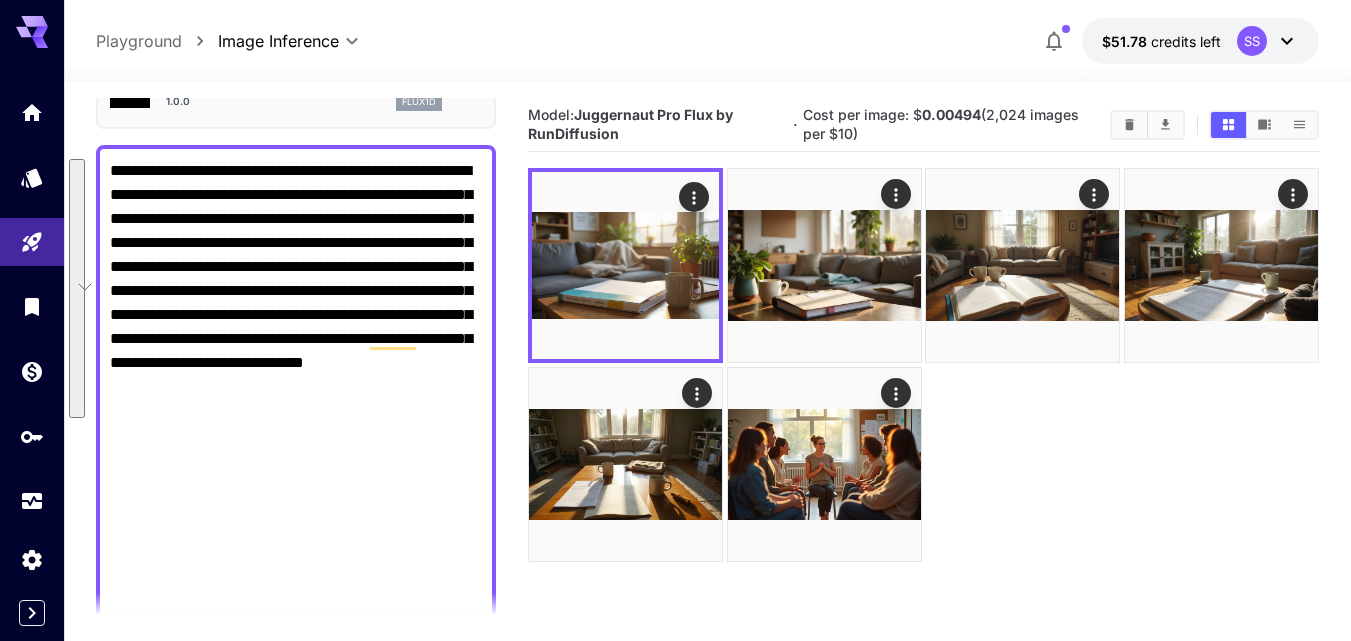 paste 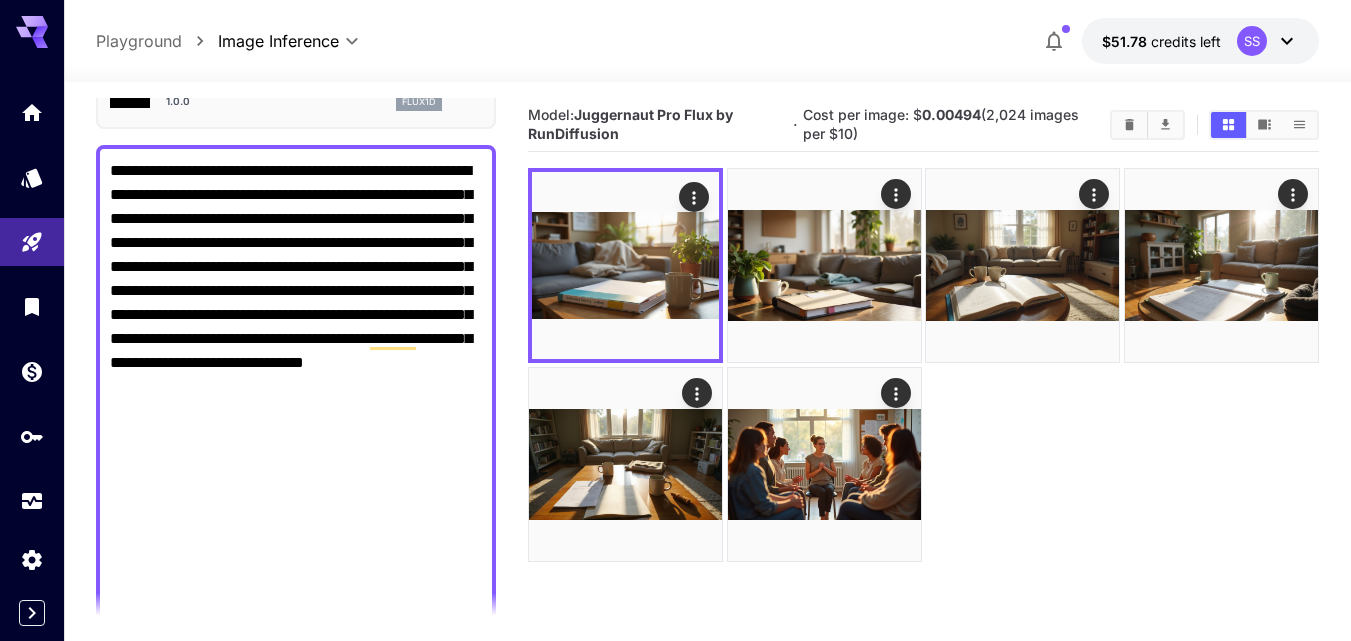 drag, startPoint x: 223, startPoint y: 201, endPoint x: 197, endPoint y: 204, distance: 26.172504 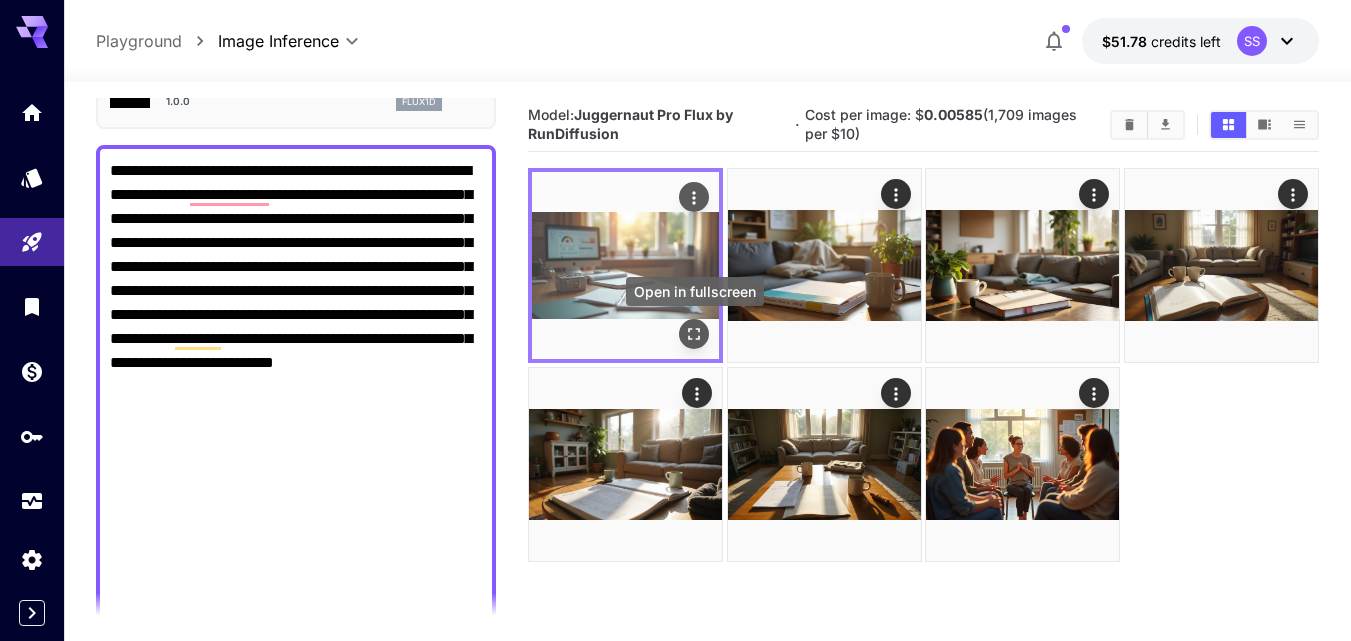 click 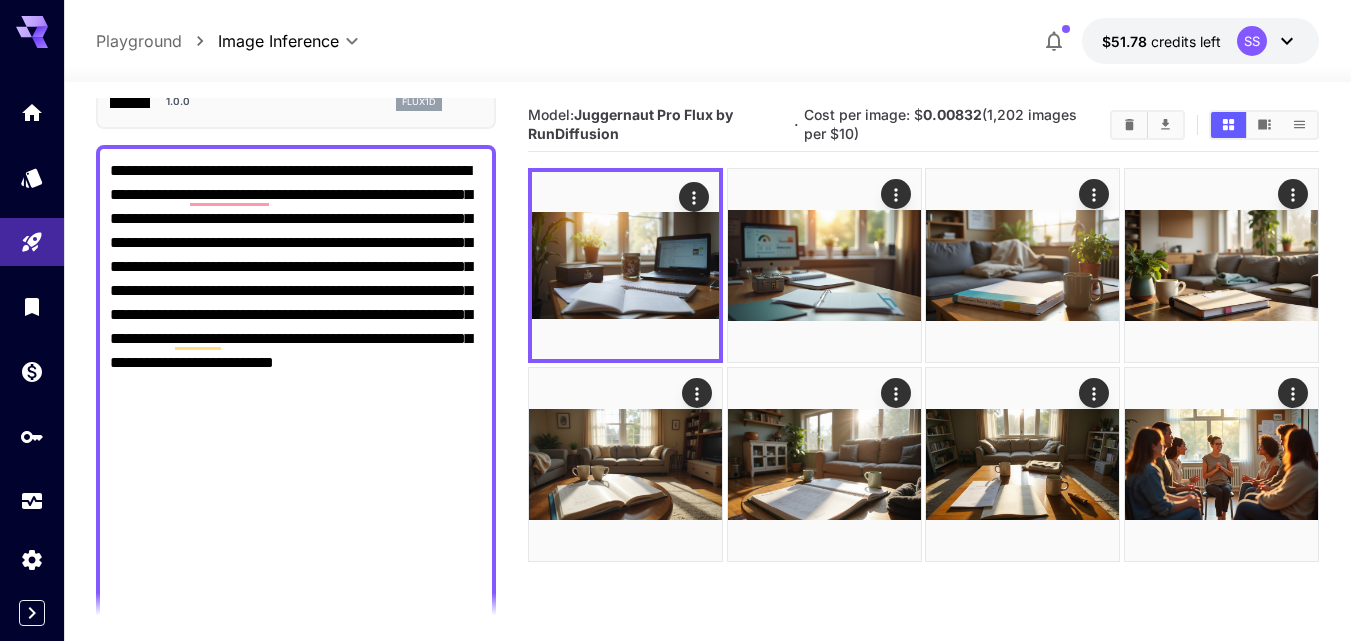 click on "**********" at bounding box center [296, 651] 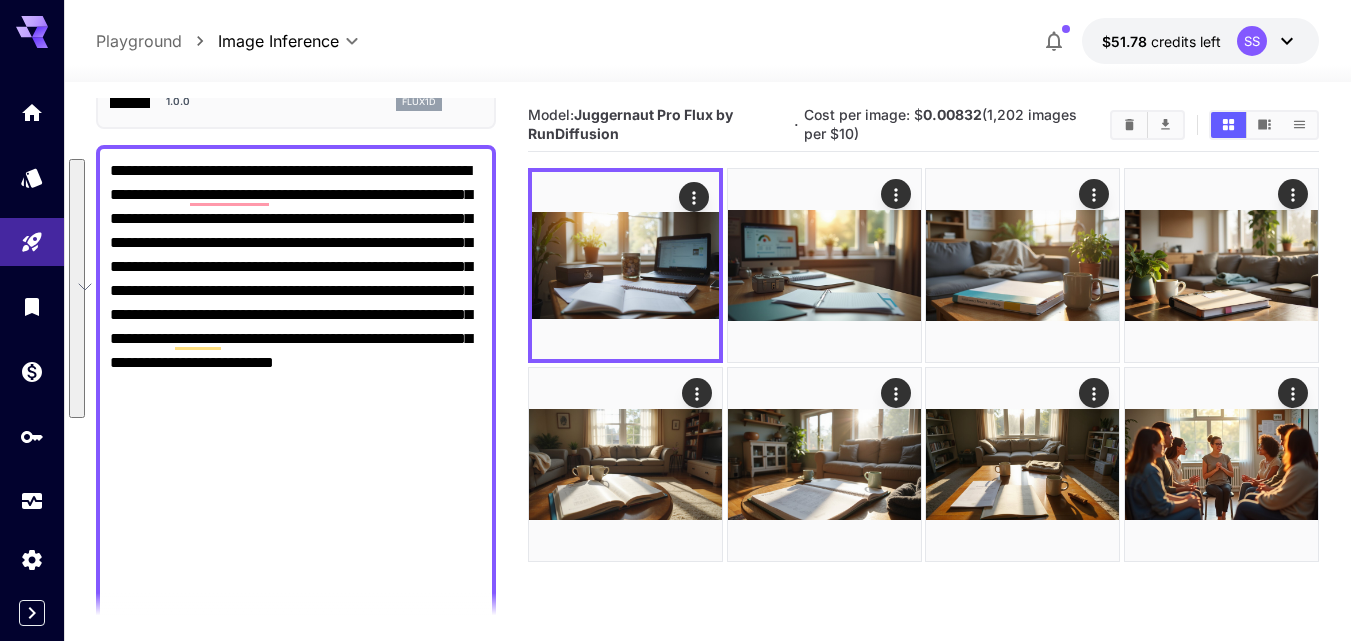 paste on "**********" 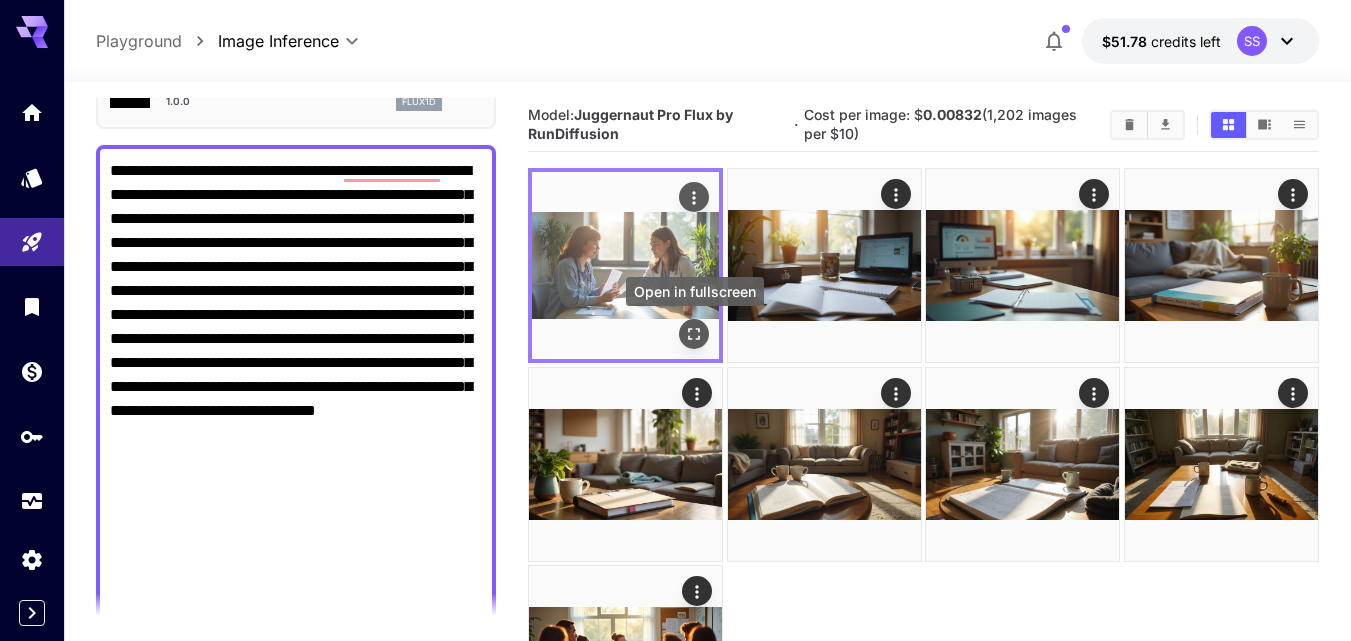 click 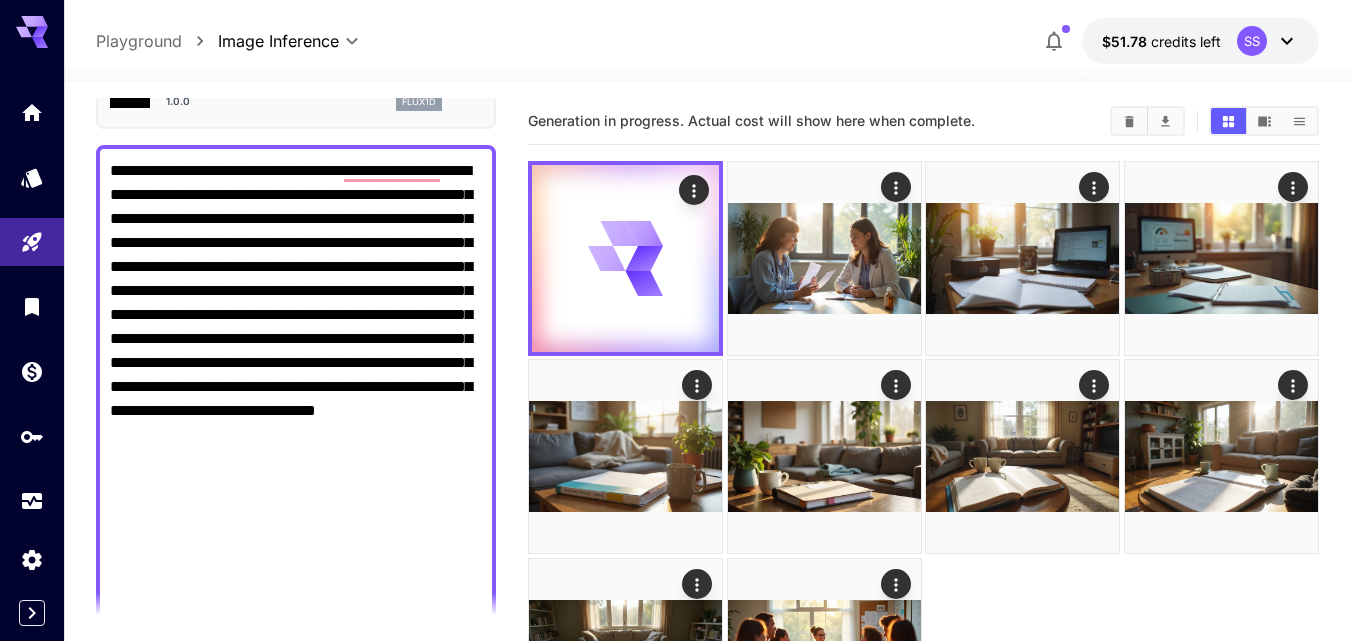 click on "**********" at bounding box center (296, 687) 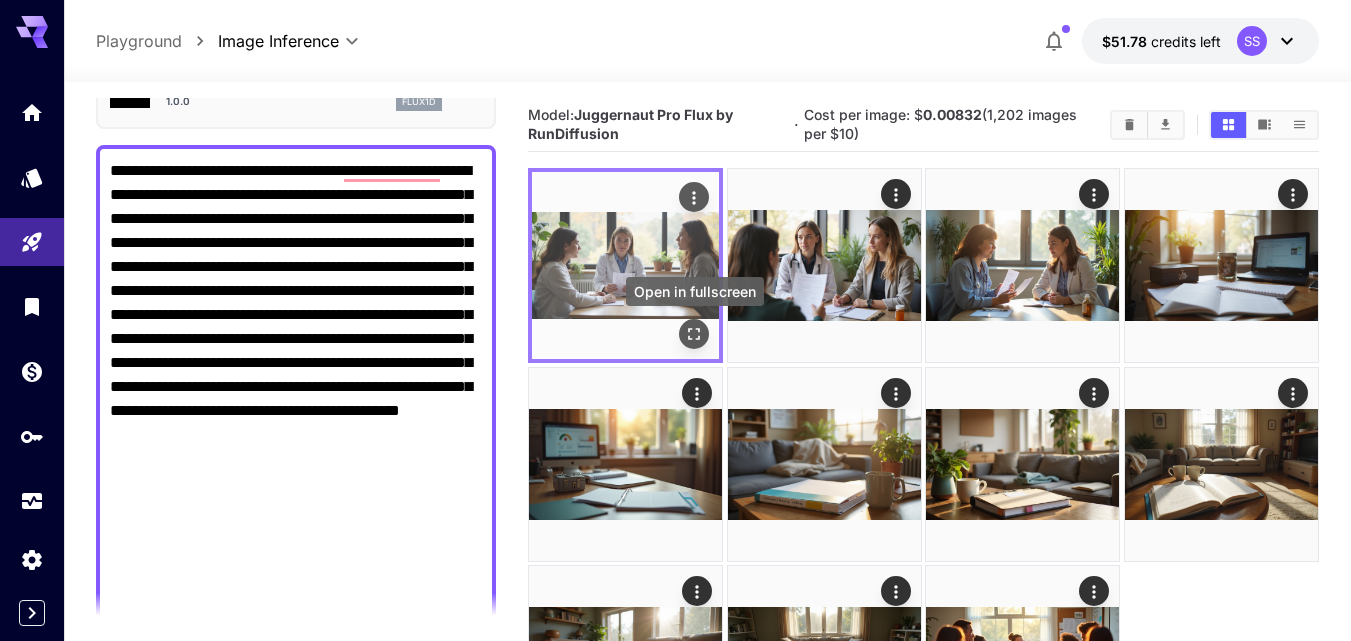 click 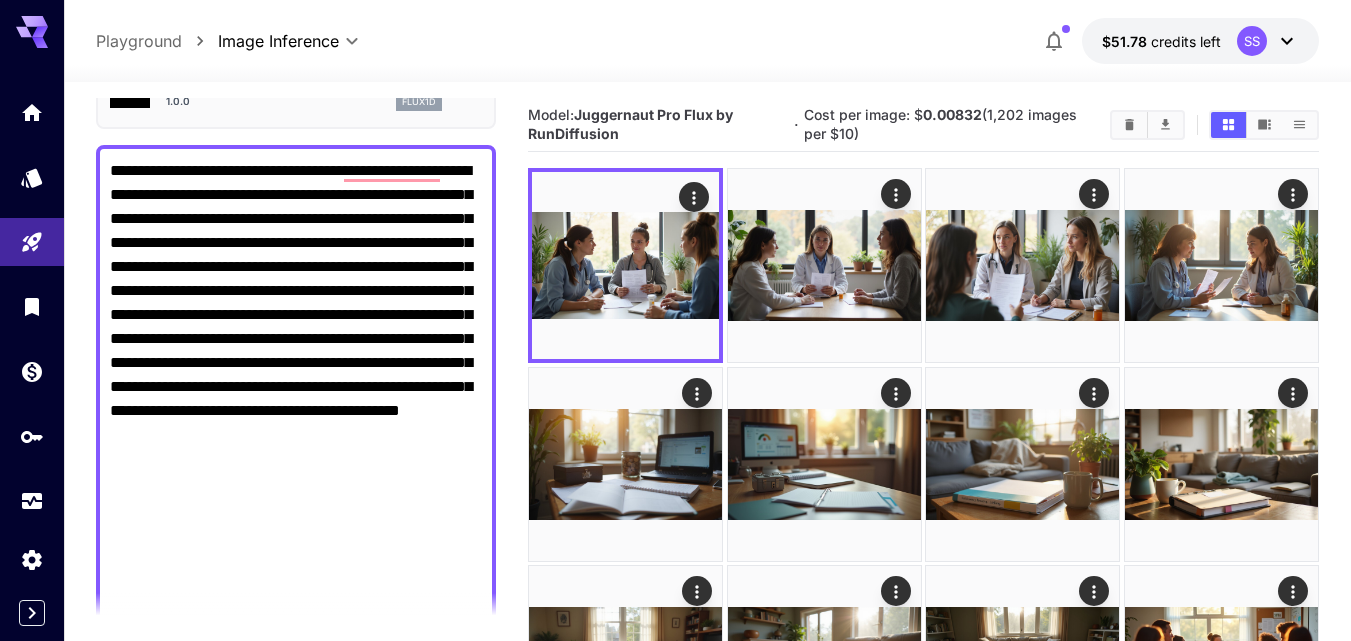click on "**********" at bounding box center (296, 687) 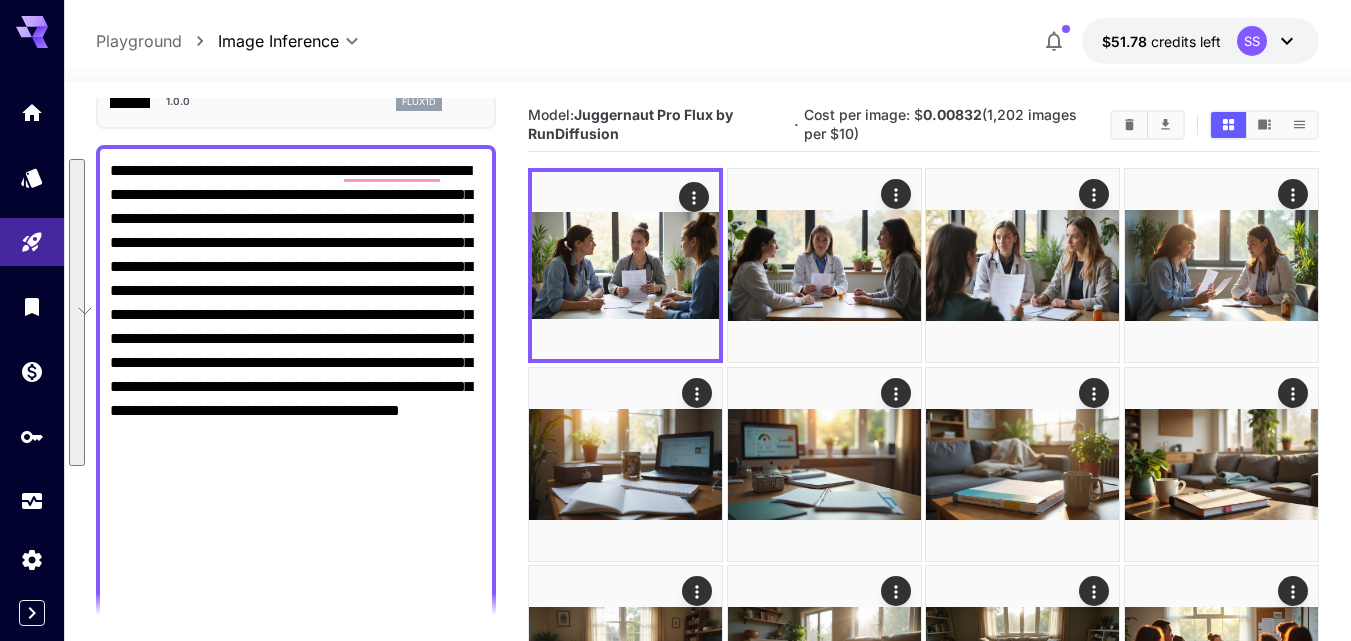 paste 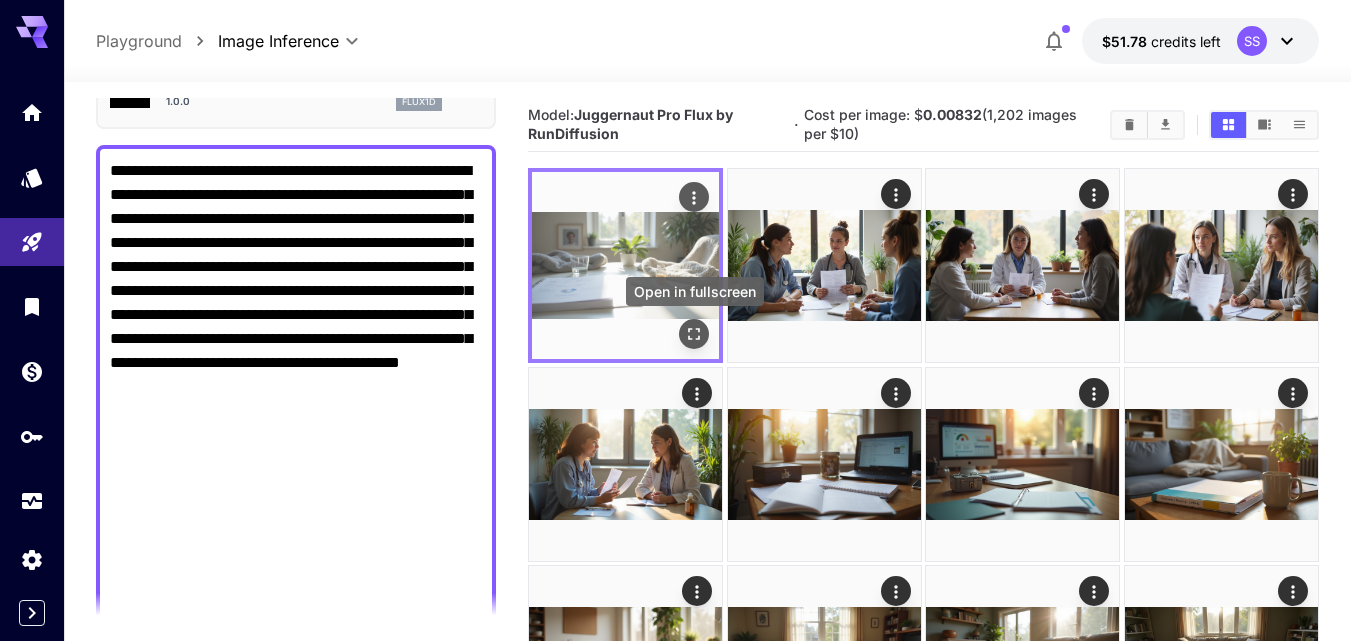 click 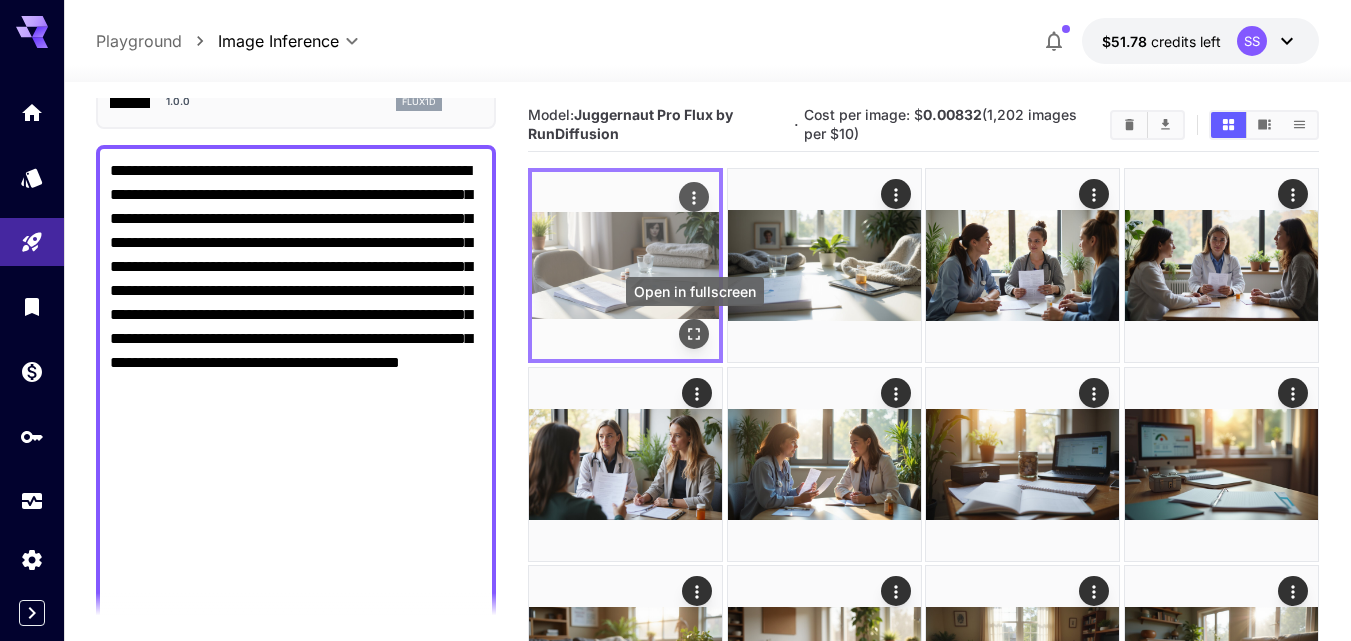 click 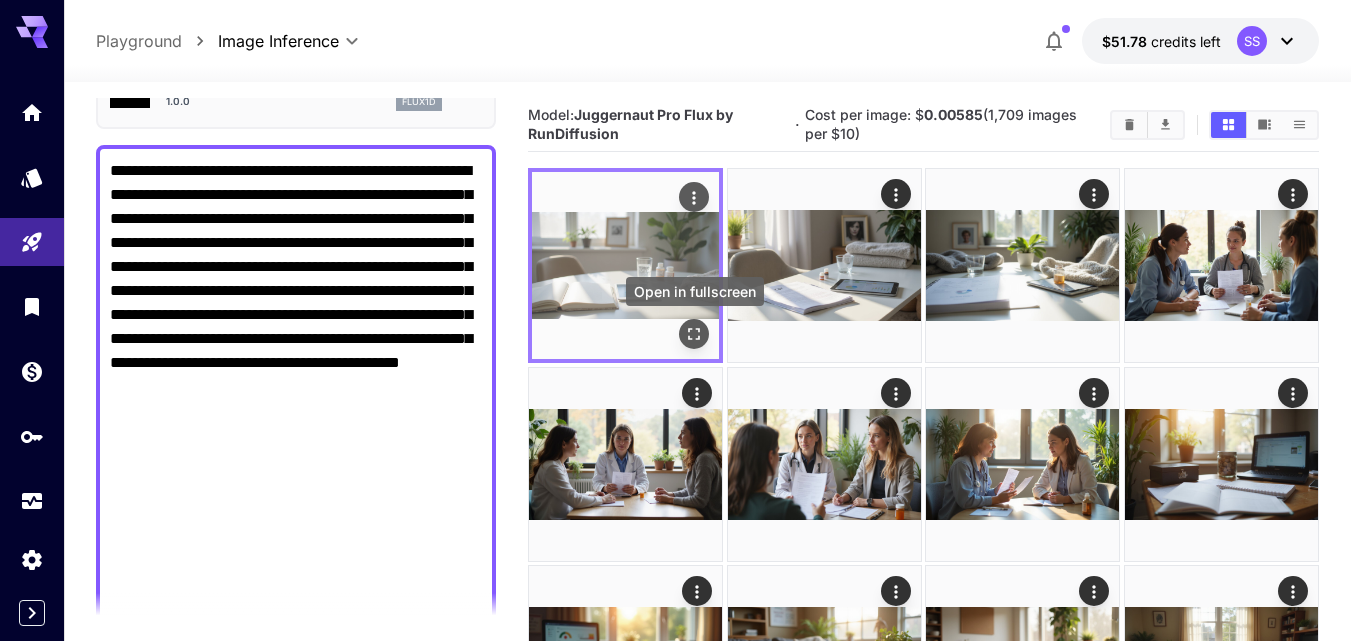 click 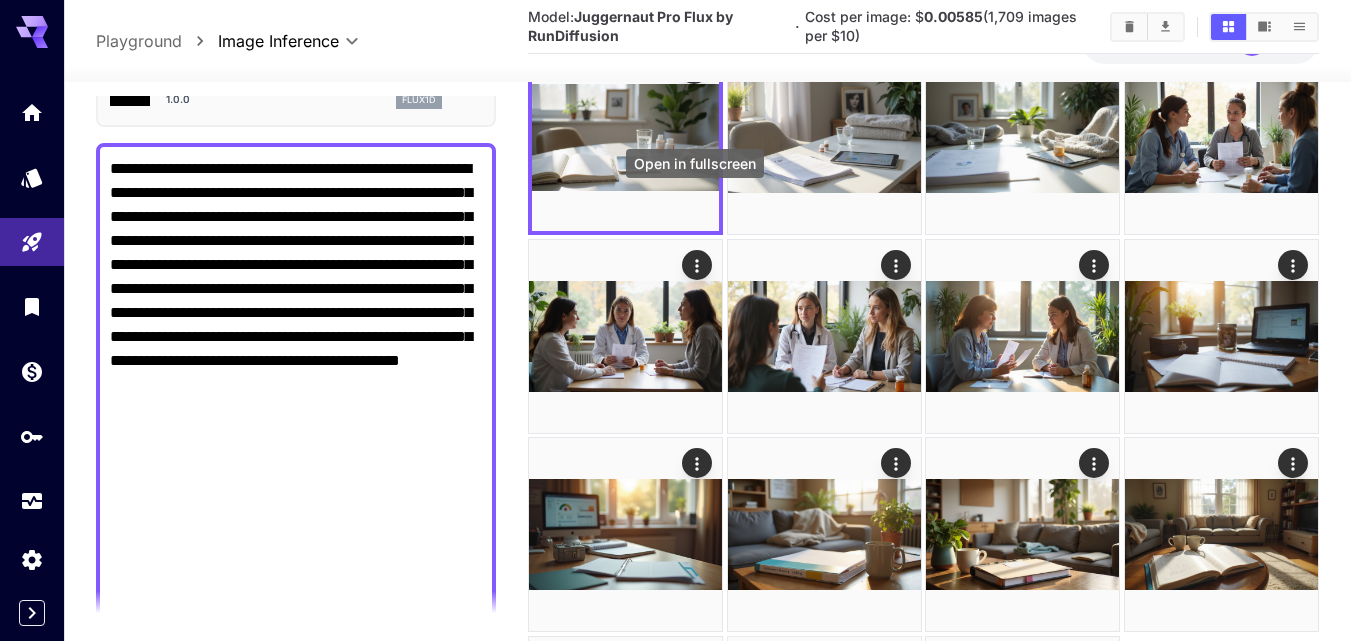 scroll, scrollTop: 378, scrollLeft: 0, axis: vertical 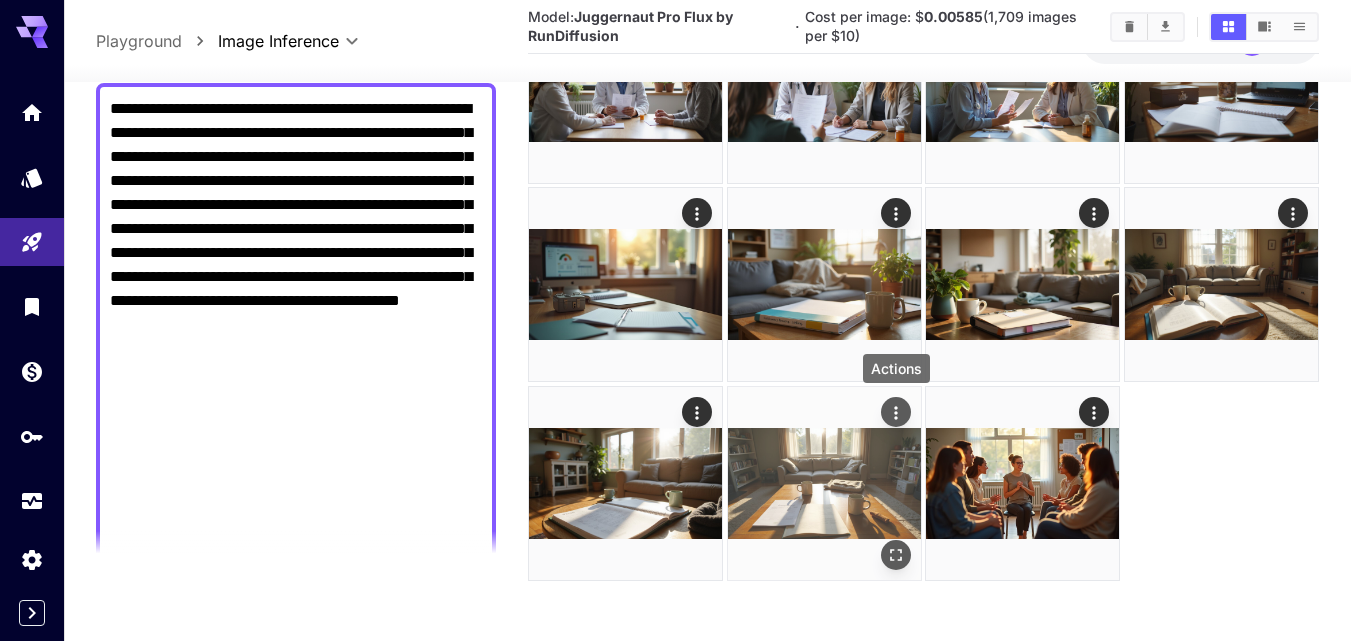 click 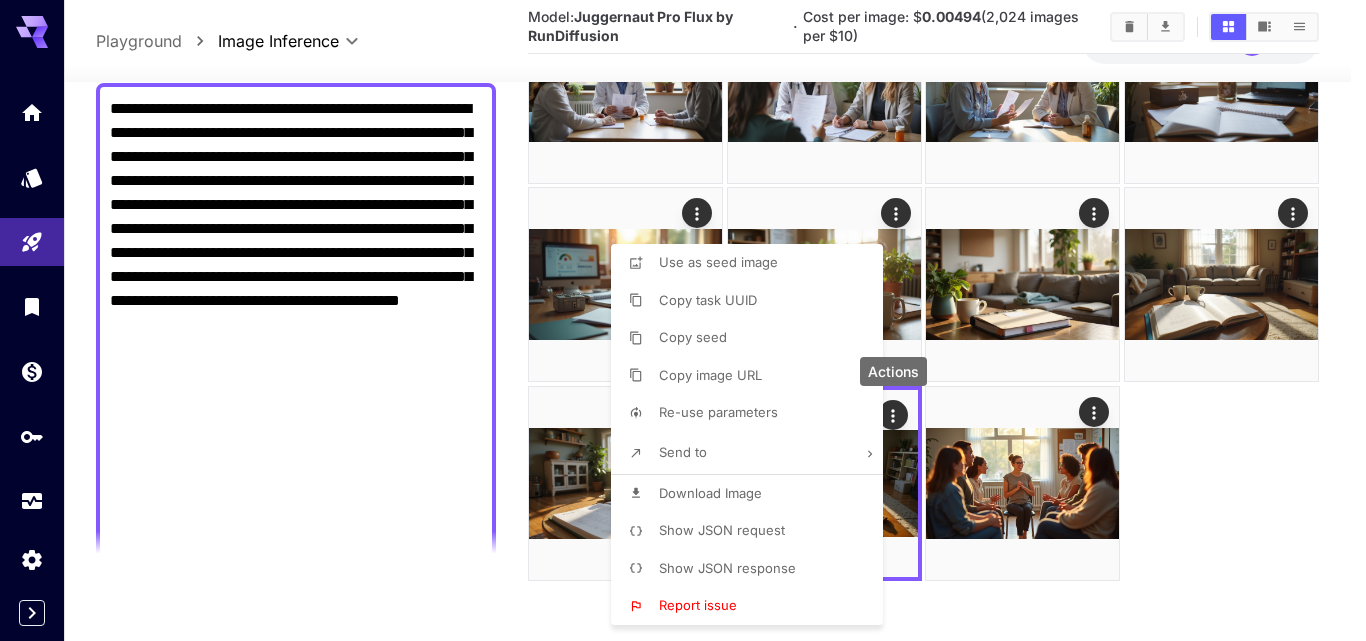 click on "Download Image" at bounding box center (710, 493) 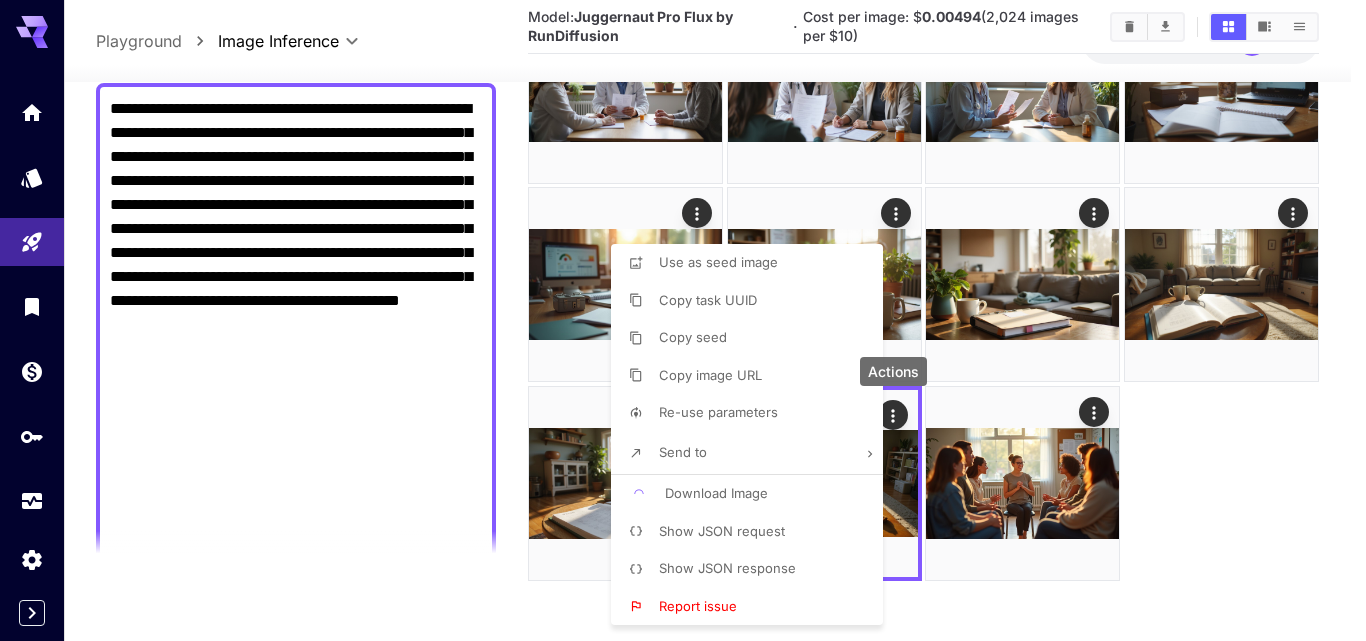 click at bounding box center [683, 320] 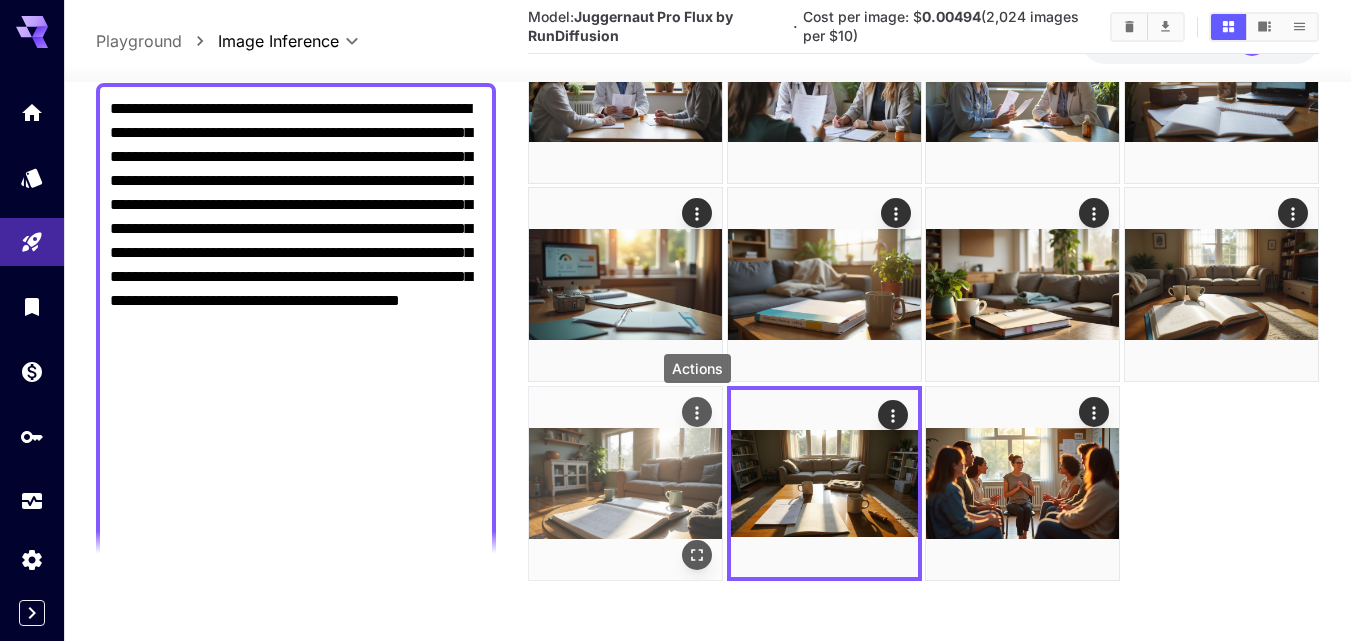 click 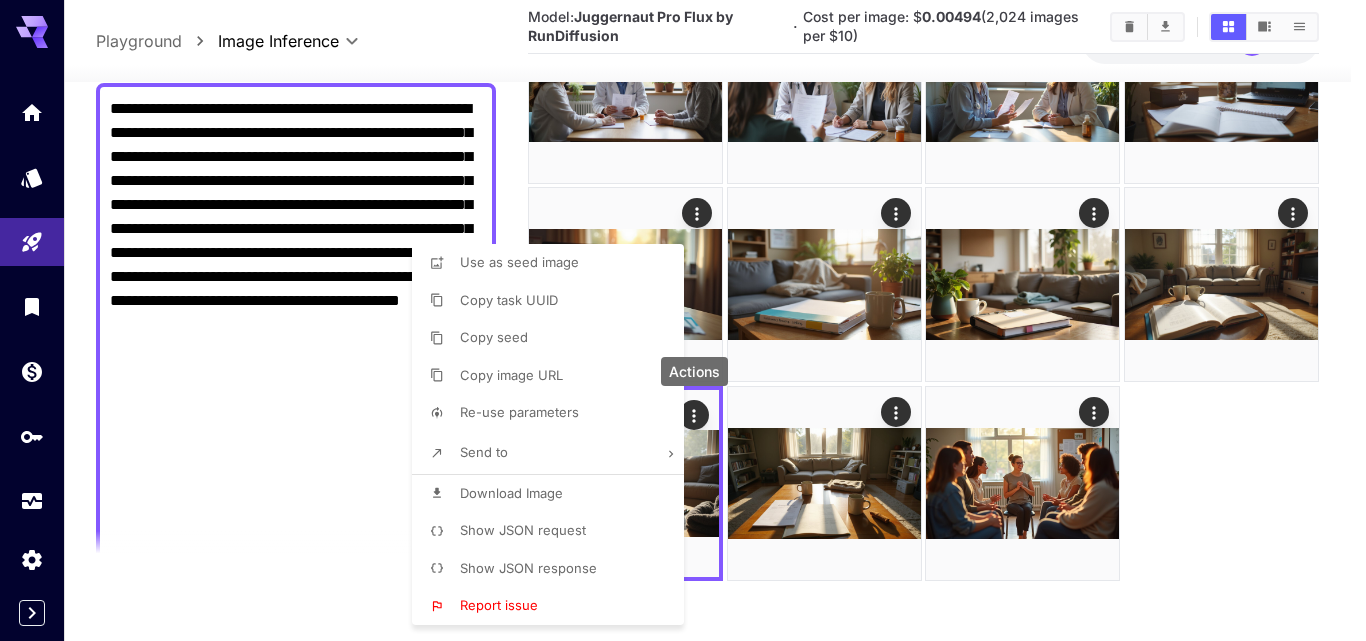 click on "Download Image" at bounding box center (554, 494) 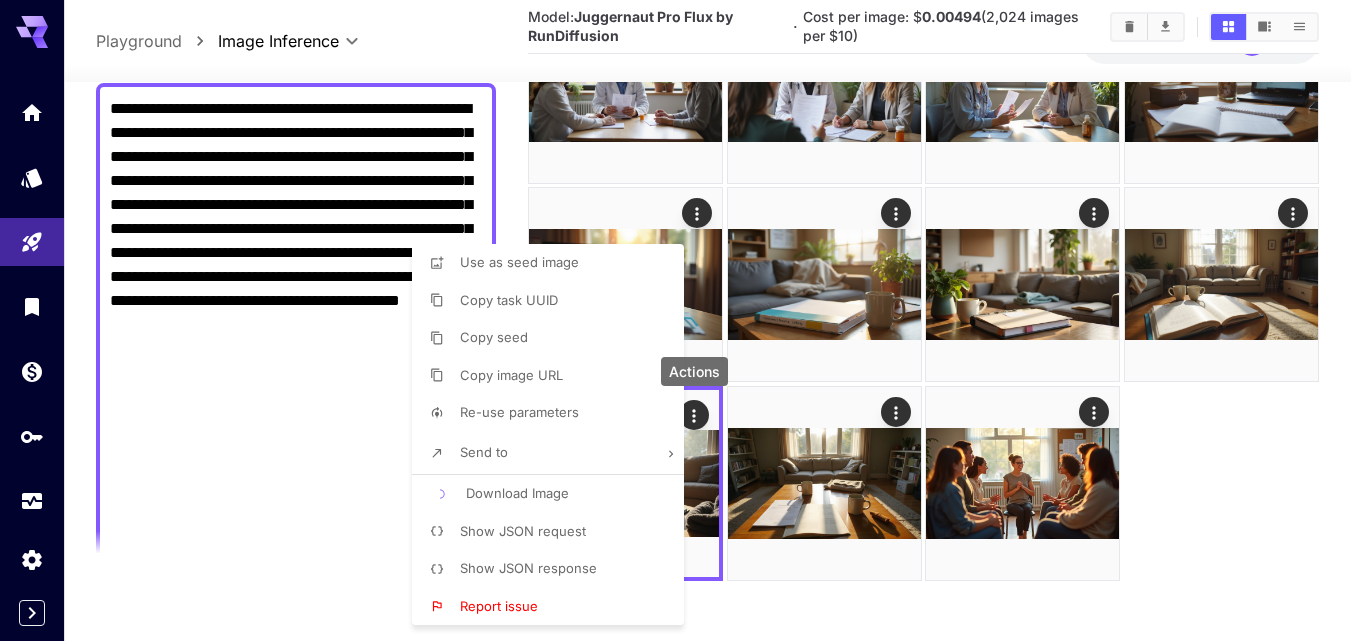 click at bounding box center [683, 320] 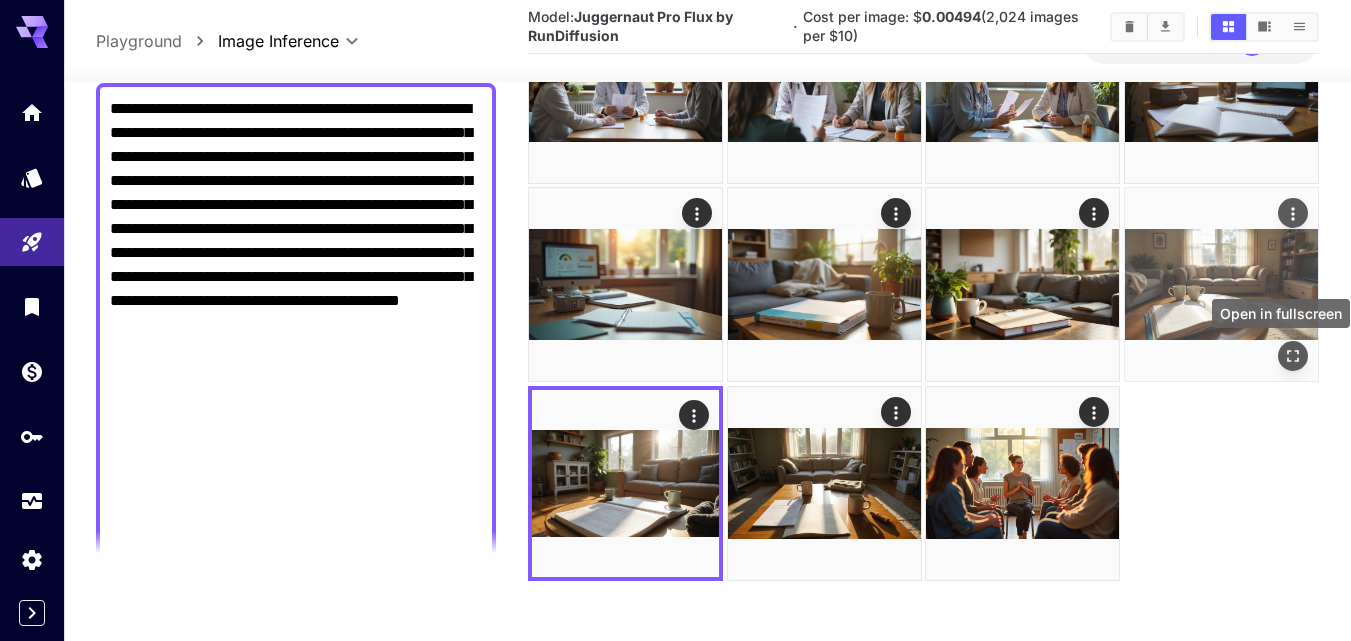 click 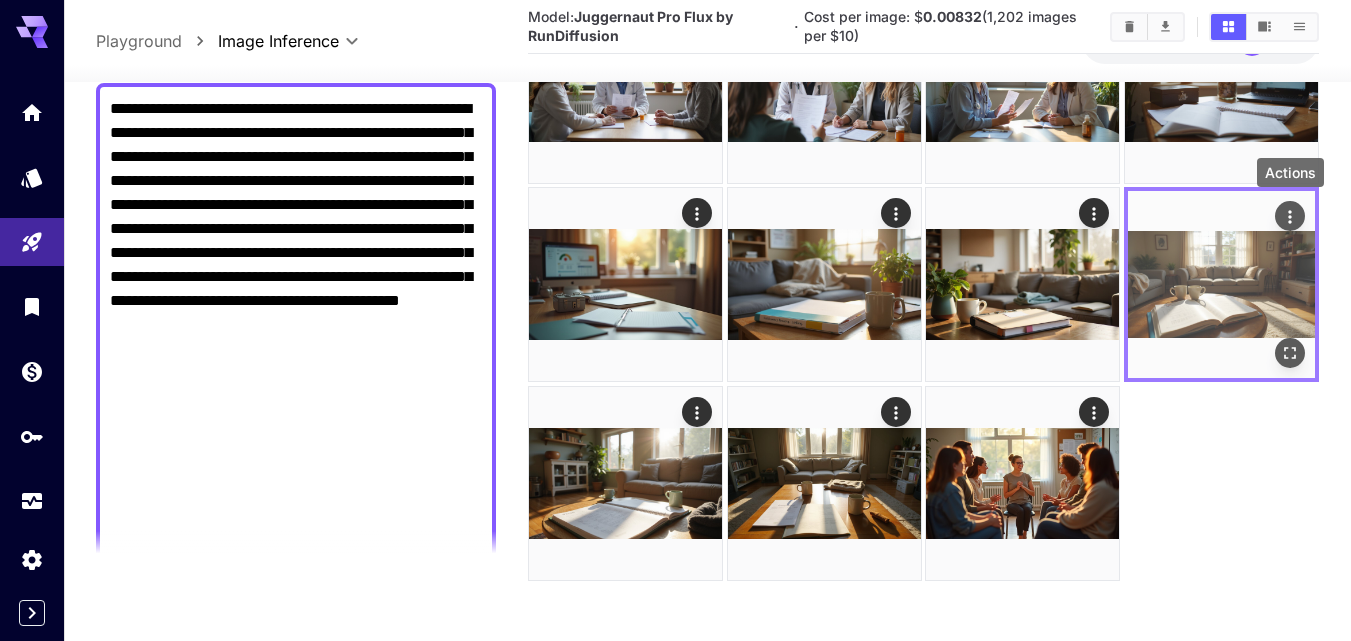 click 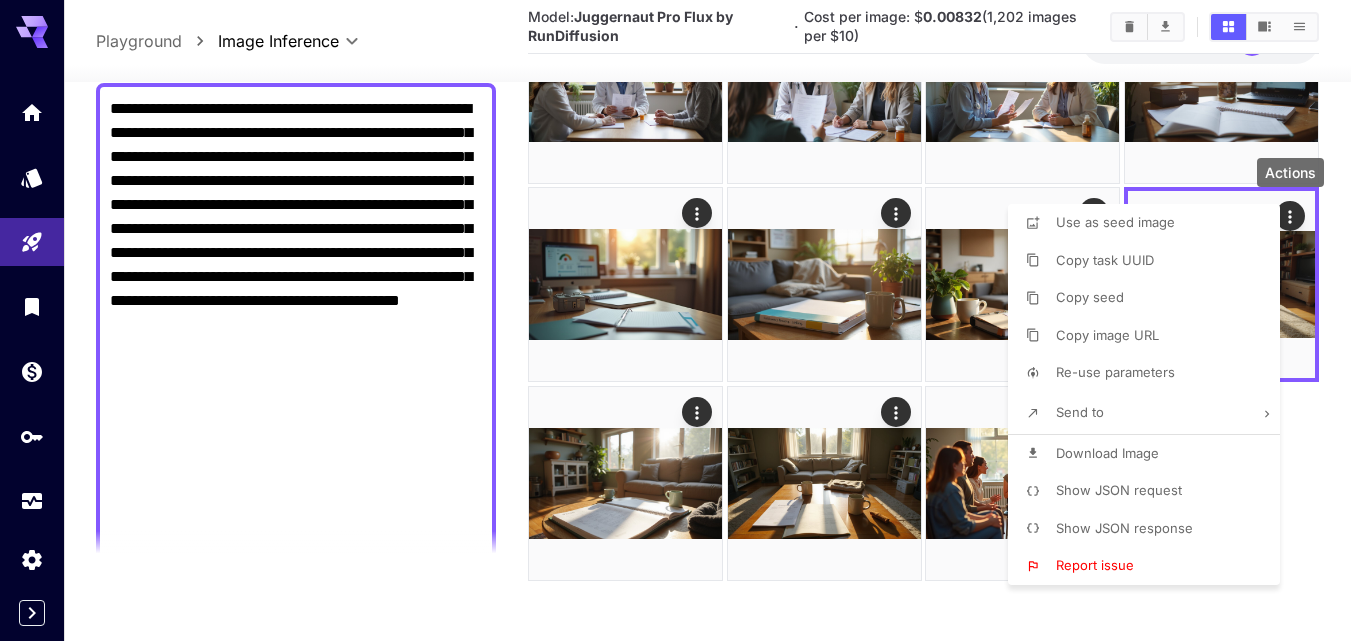 click on "Download Image" at bounding box center [1107, 453] 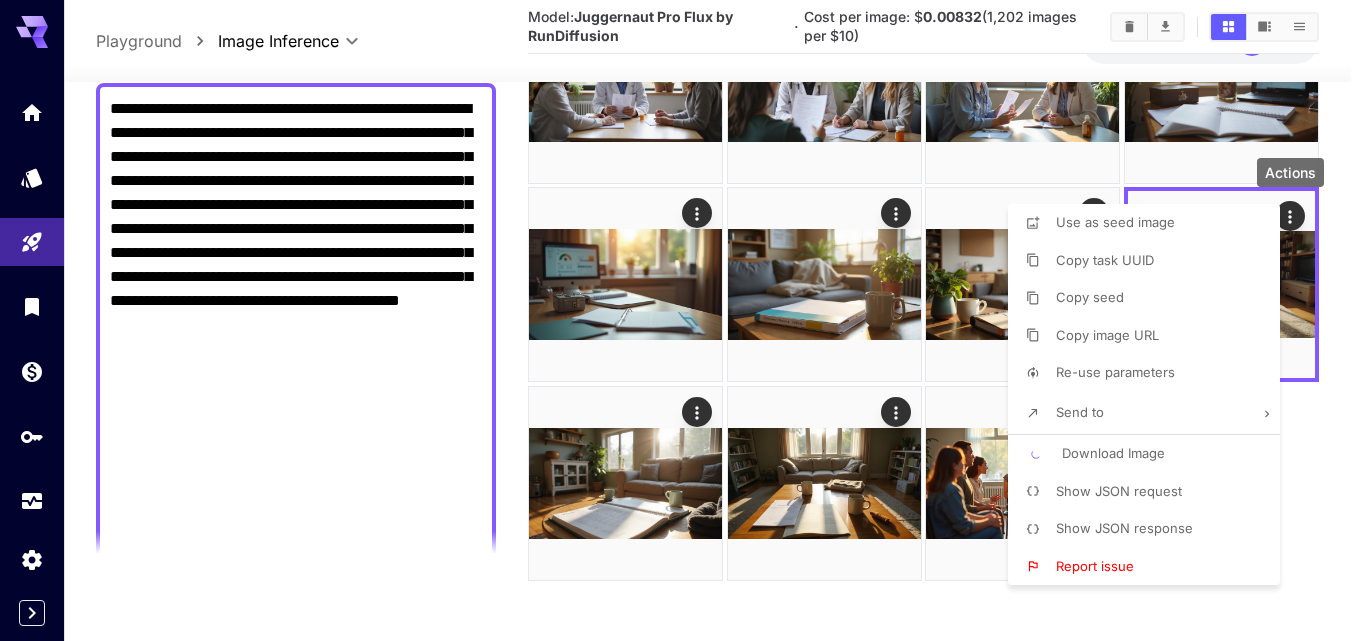 click at bounding box center [683, 320] 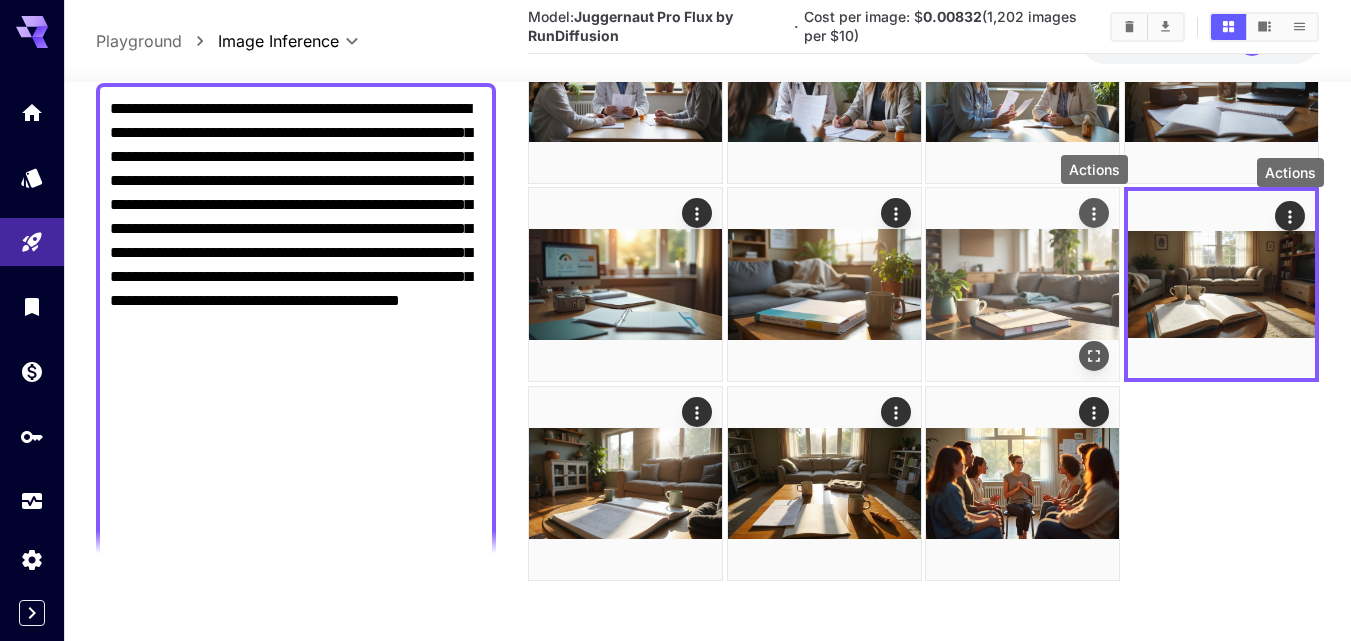 click 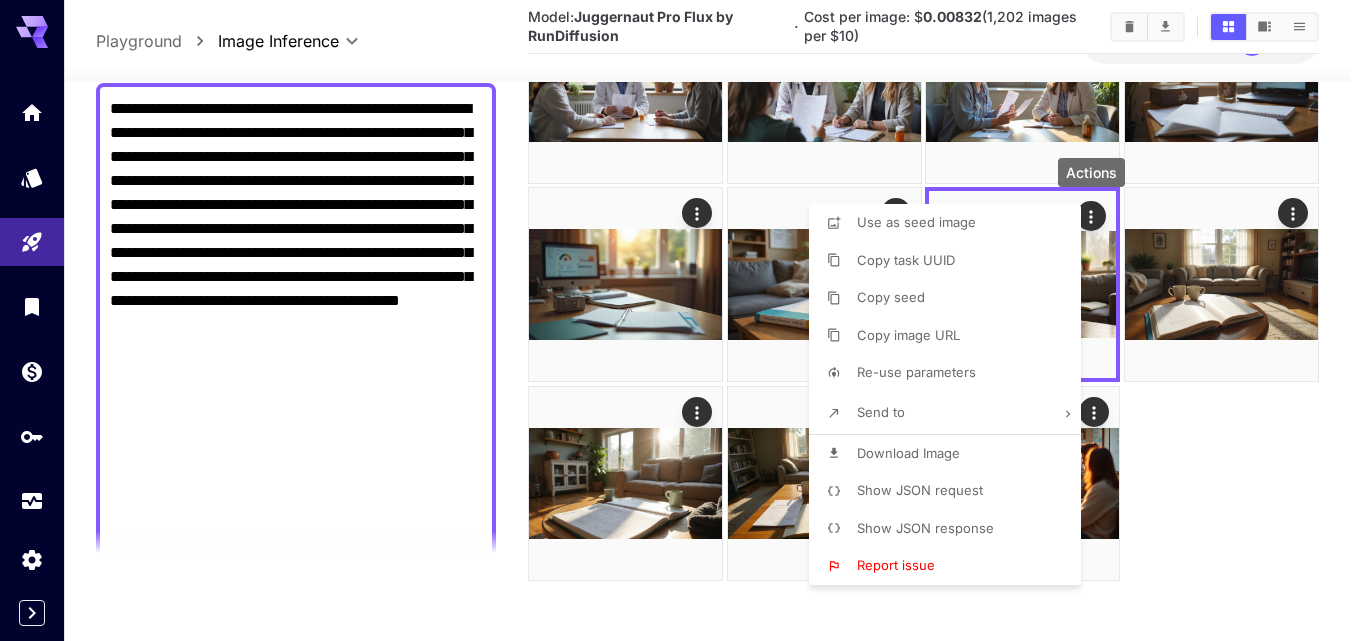 click on "Download Image" at bounding box center [908, 453] 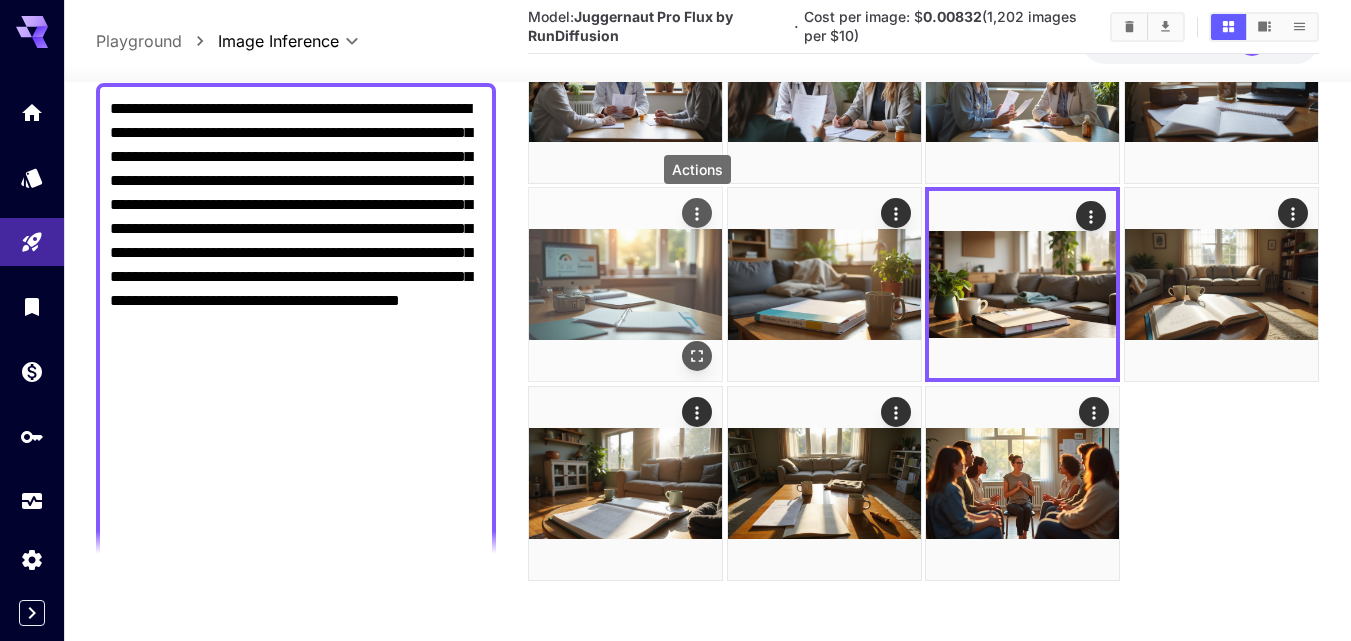 click at bounding box center [697, 213] 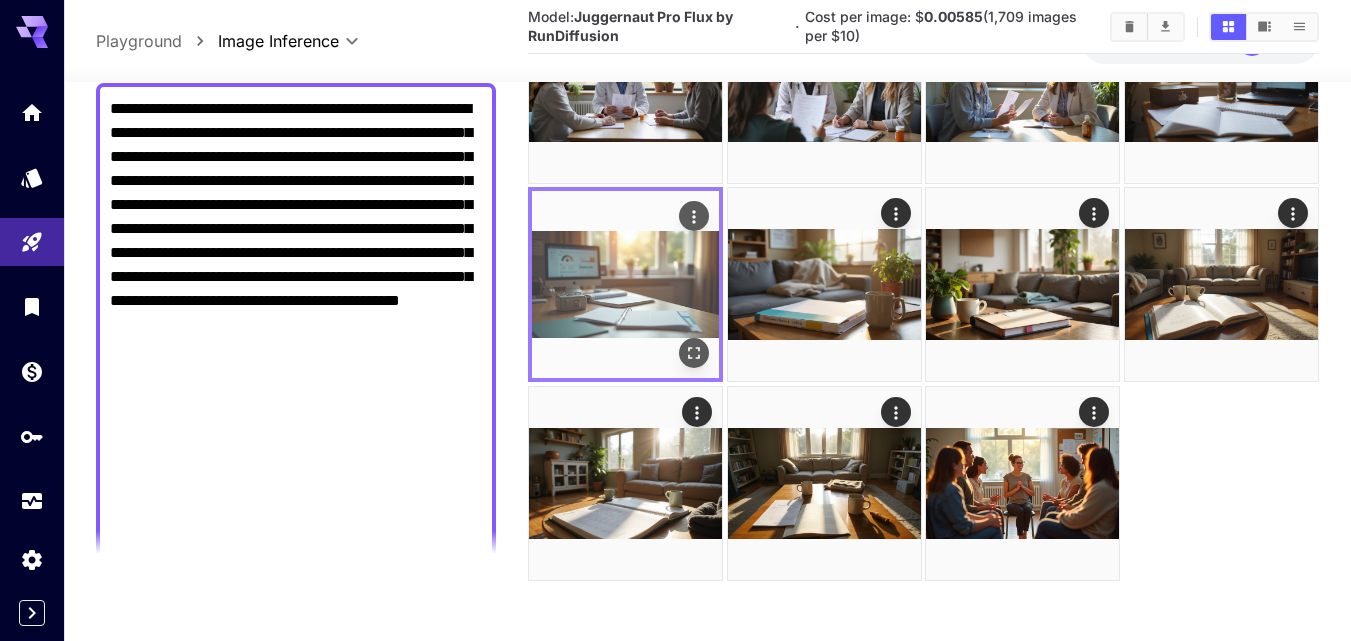 click 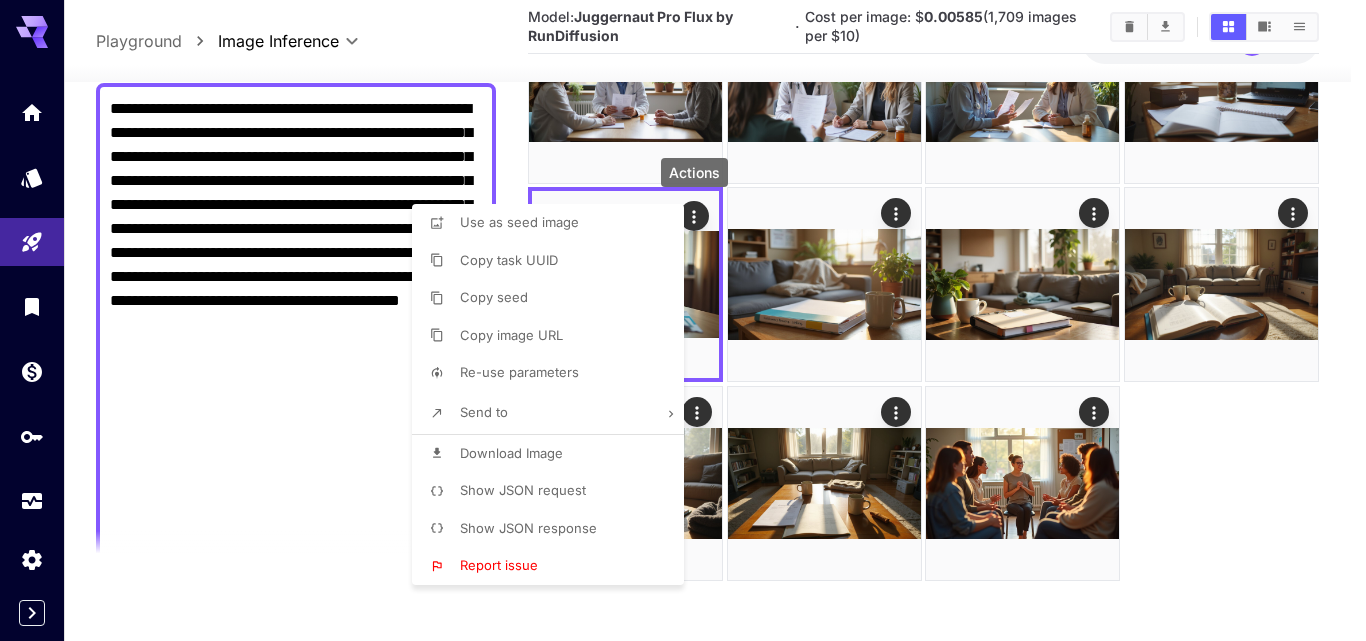click on "Download Image" at bounding box center (511, 453) 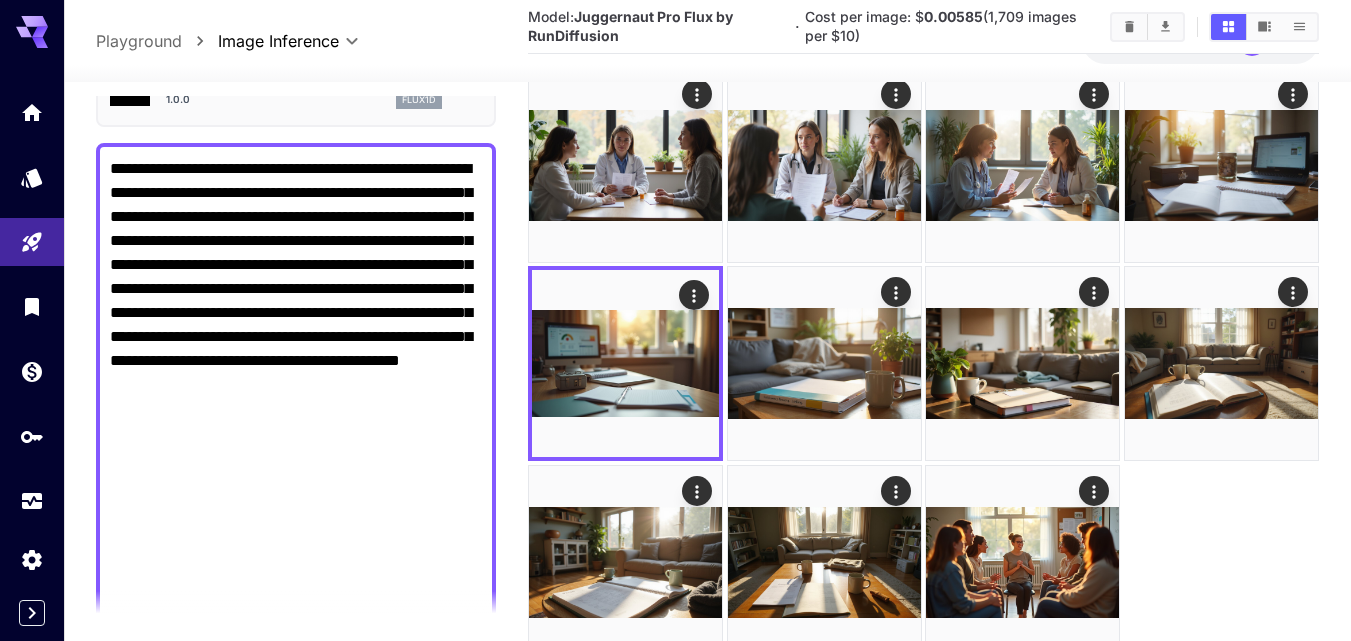 scroll, scrollTop: 178, scrollLeft: 0, axis: vertical 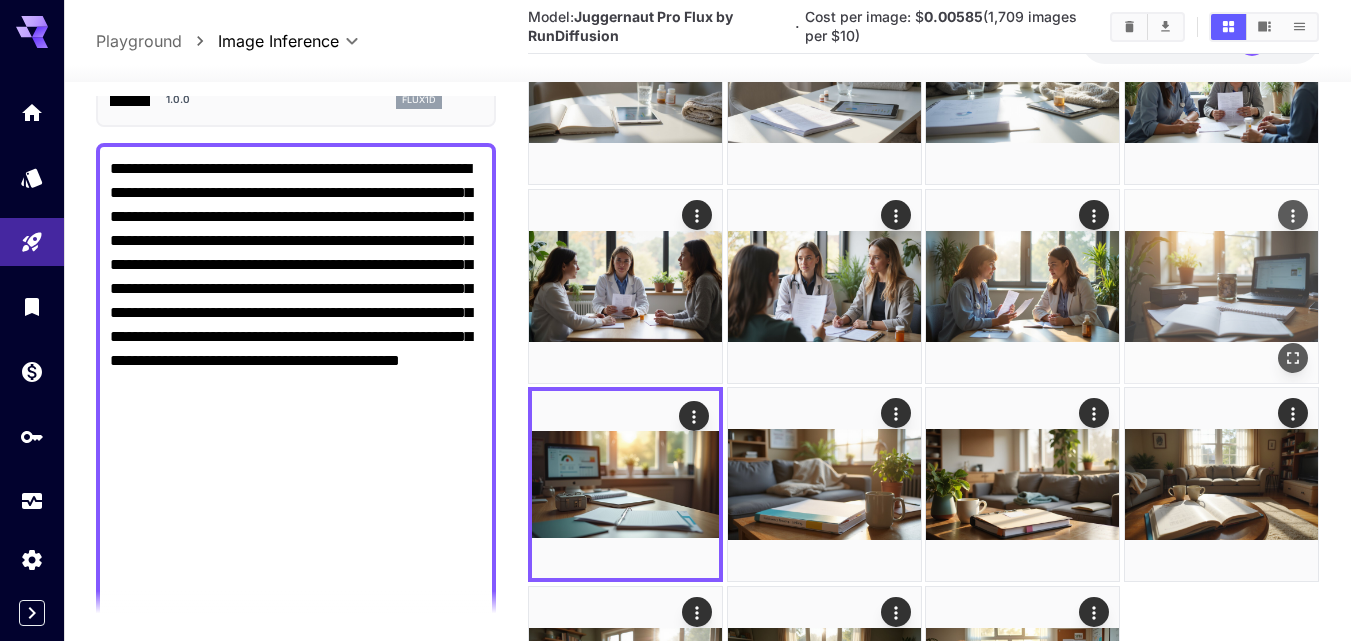 click 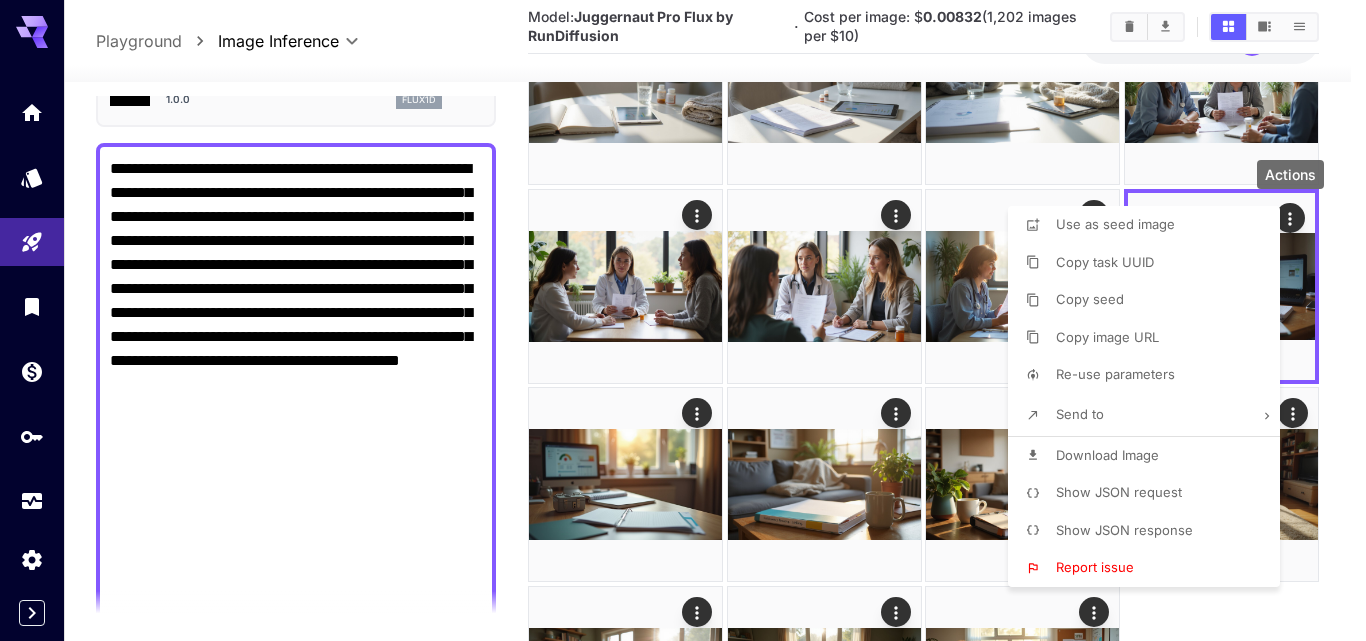 click on "Download Image" at bounding box center (1107, 455) 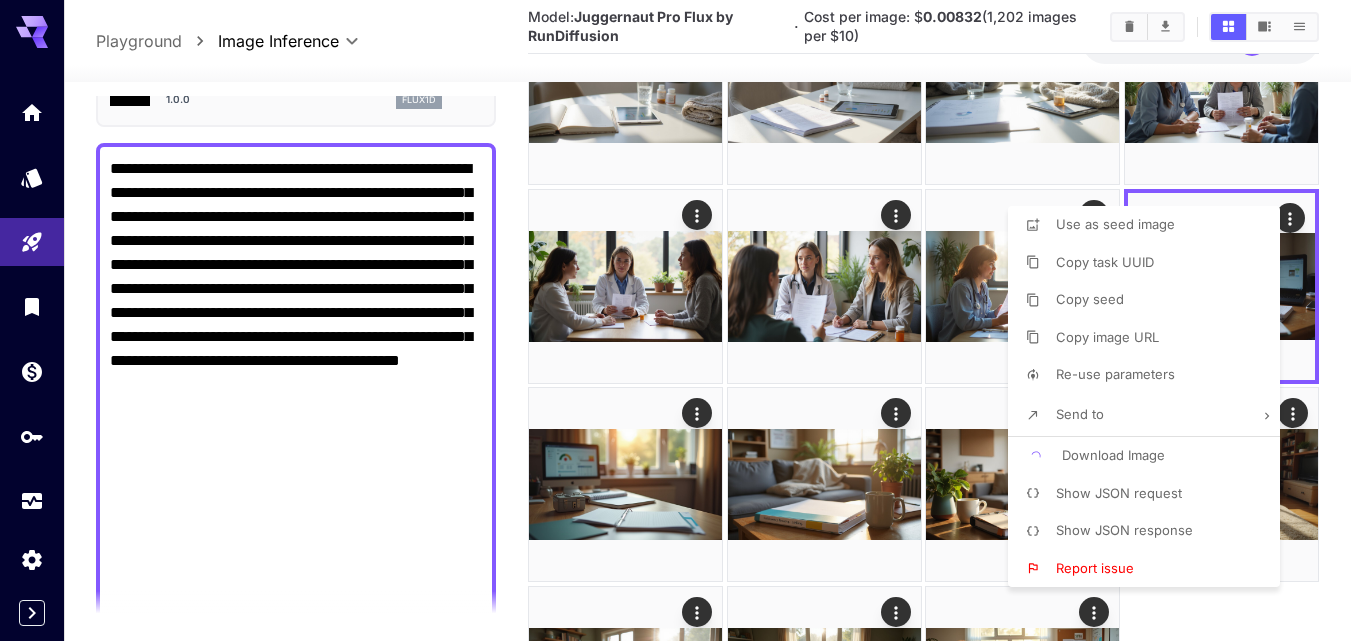 click at bounding box center [683, 320] 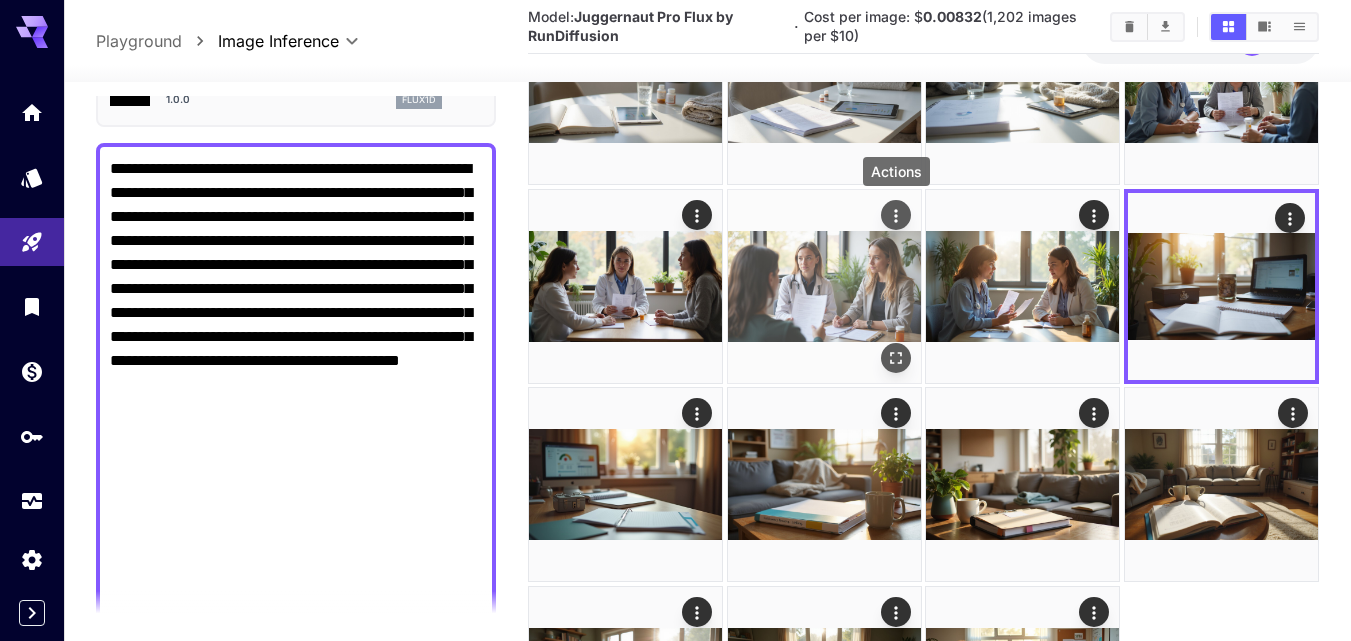 click 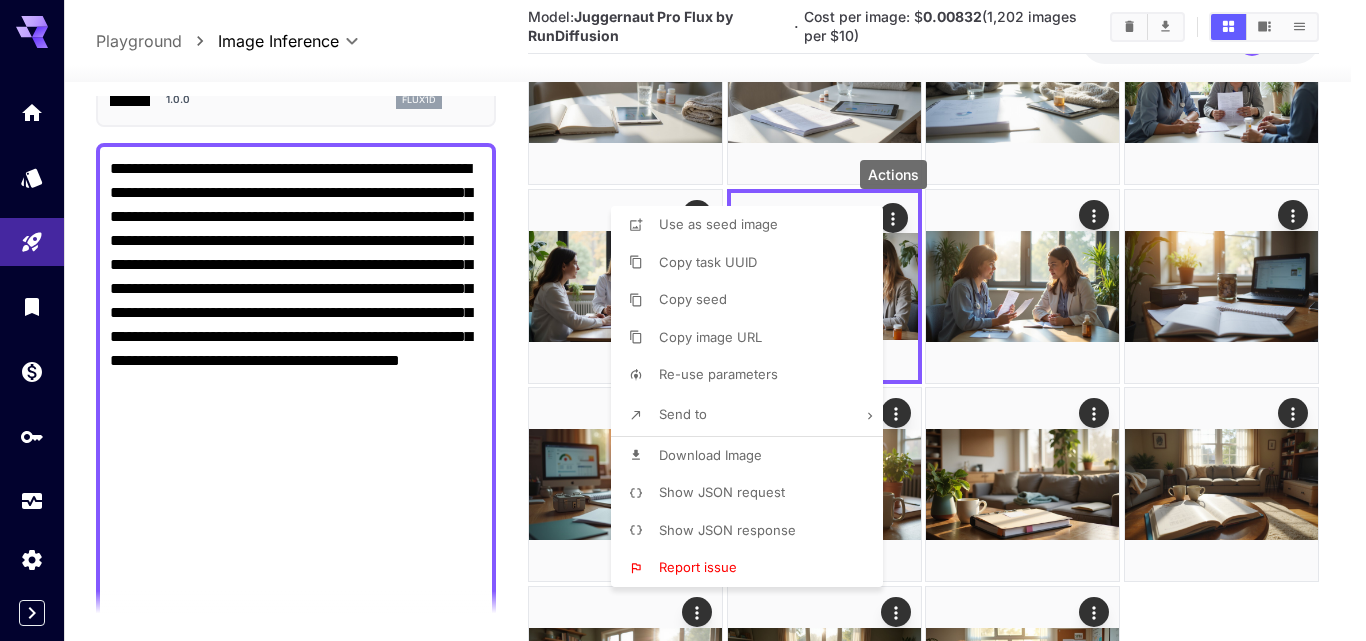 click on "Download Image" at bounding box center (710, 455) 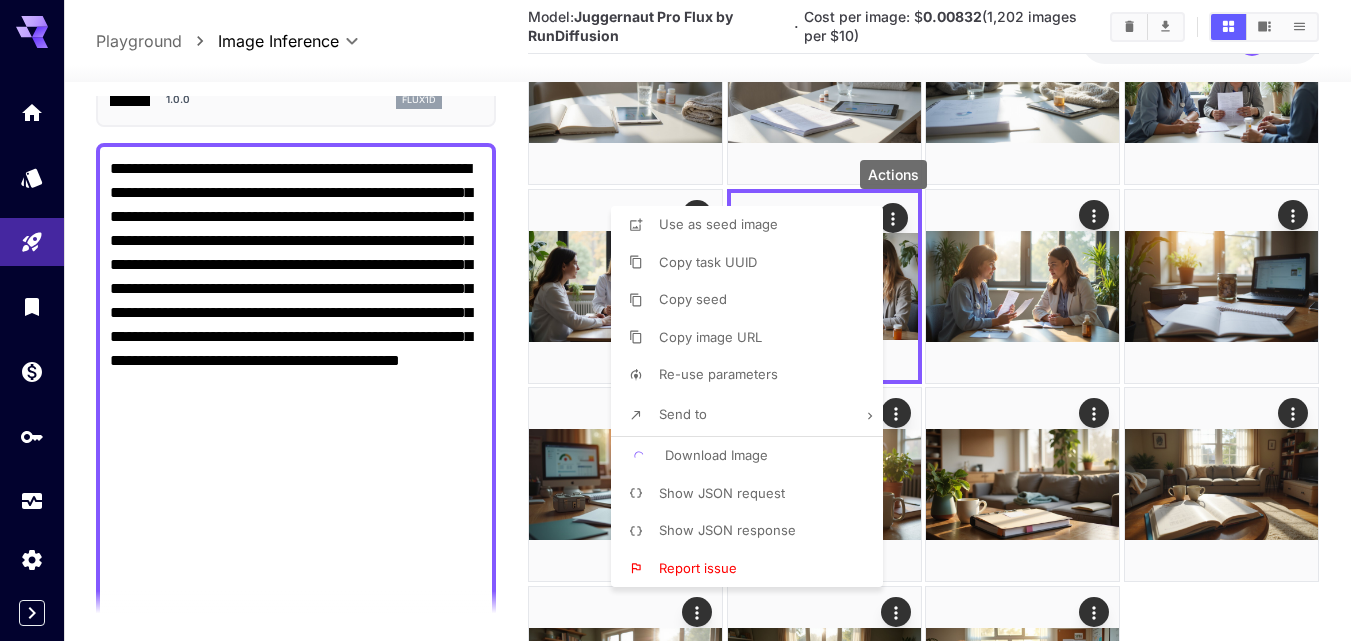 click at bounding box center (683, 320) 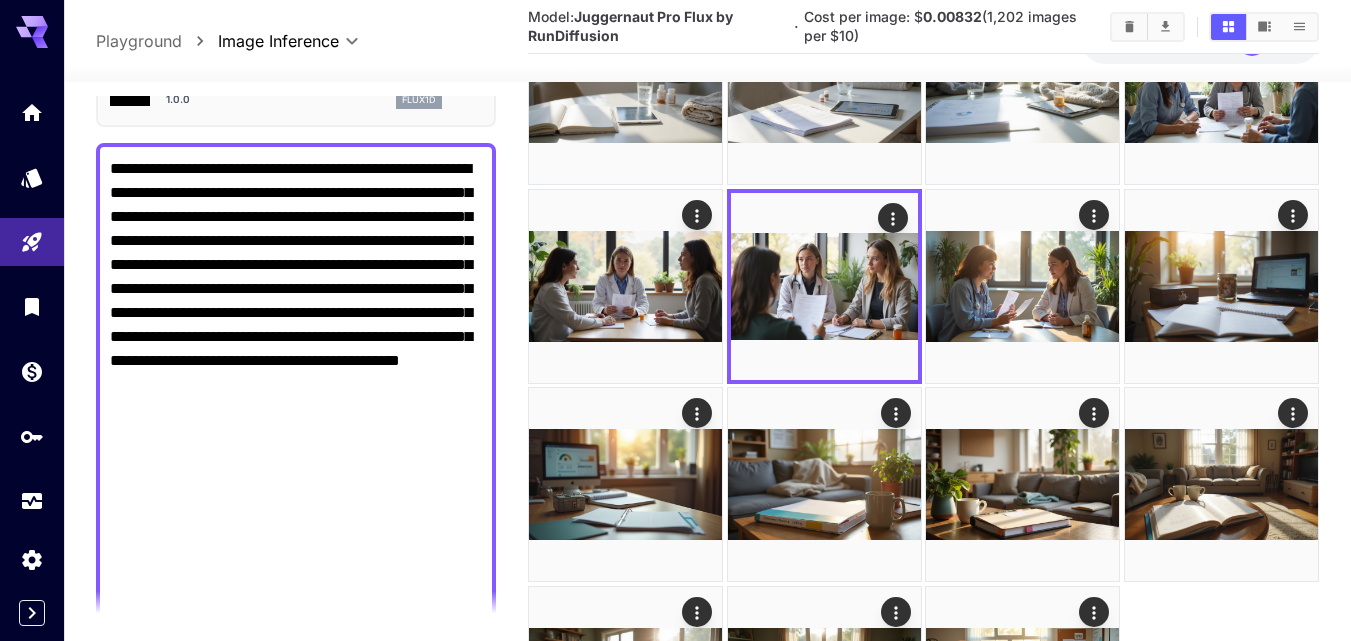 scroll, scrollTop: 0, scrollLeft: 0, axis: both 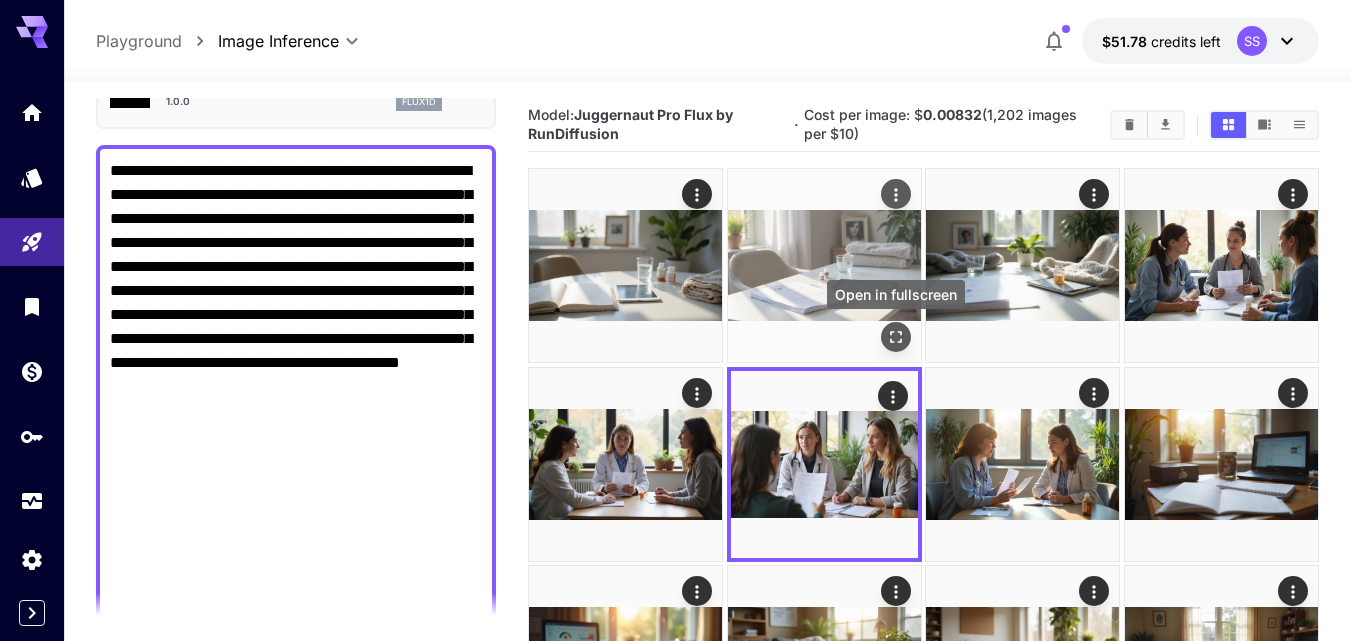 click 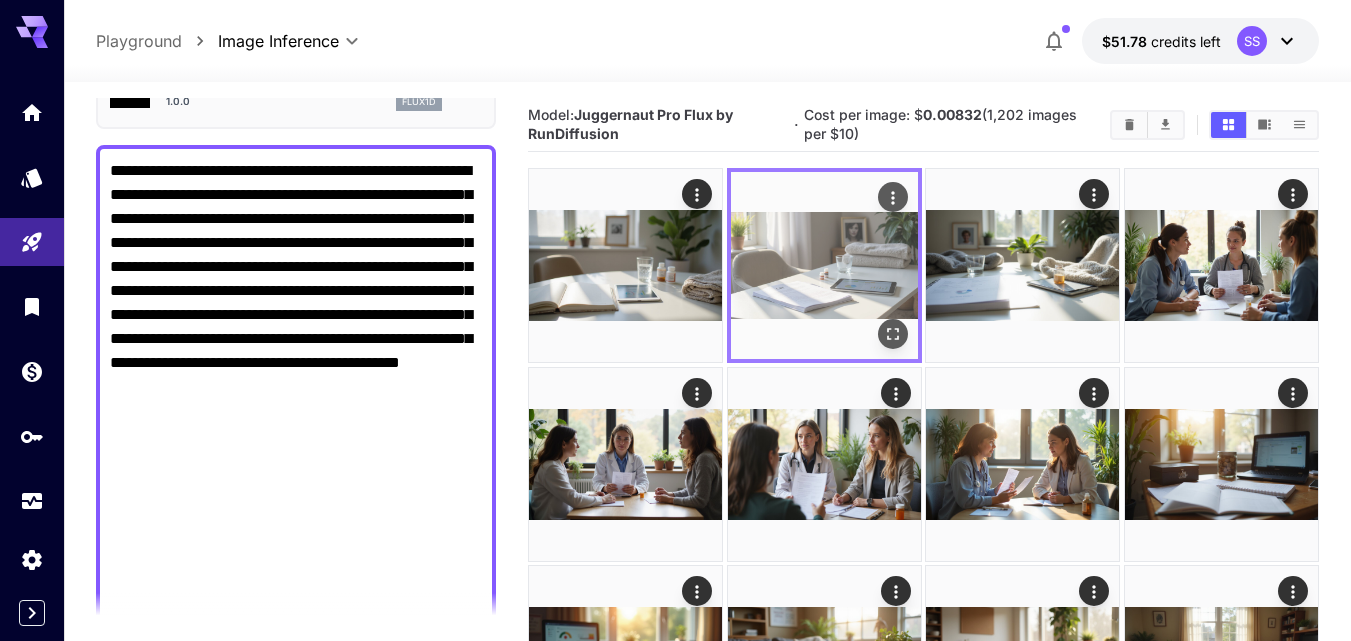 click 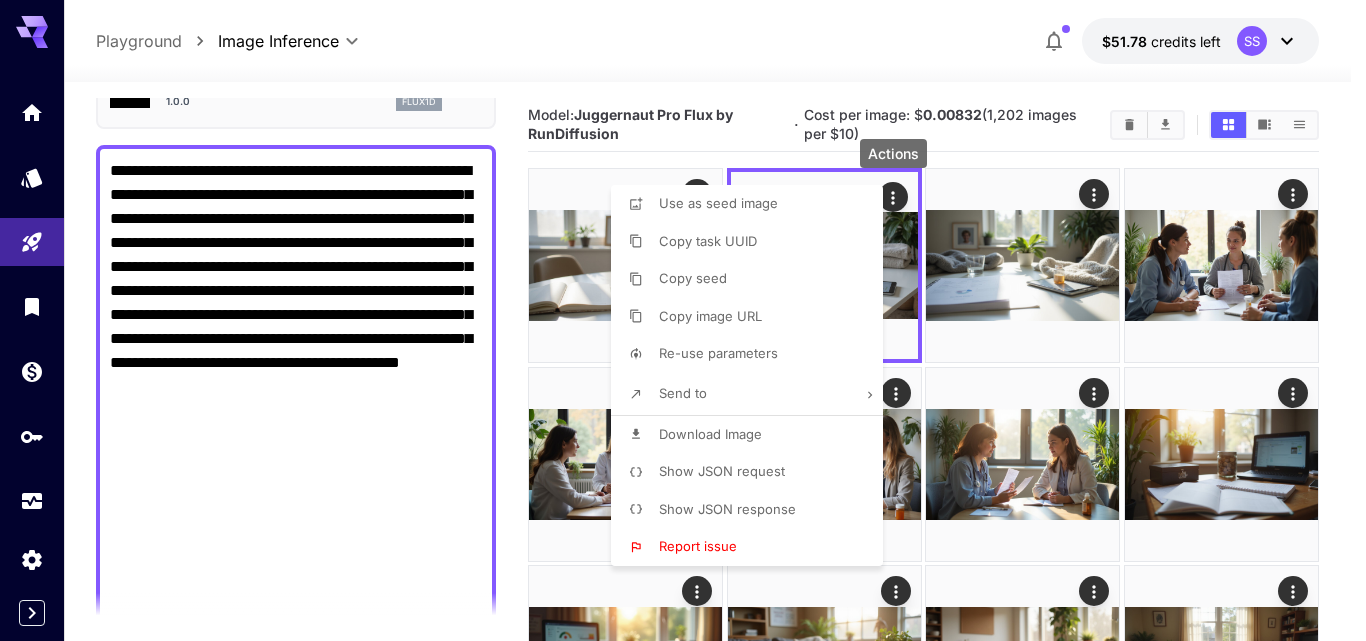 click on "Download Image" at bounding box center [710, 434] 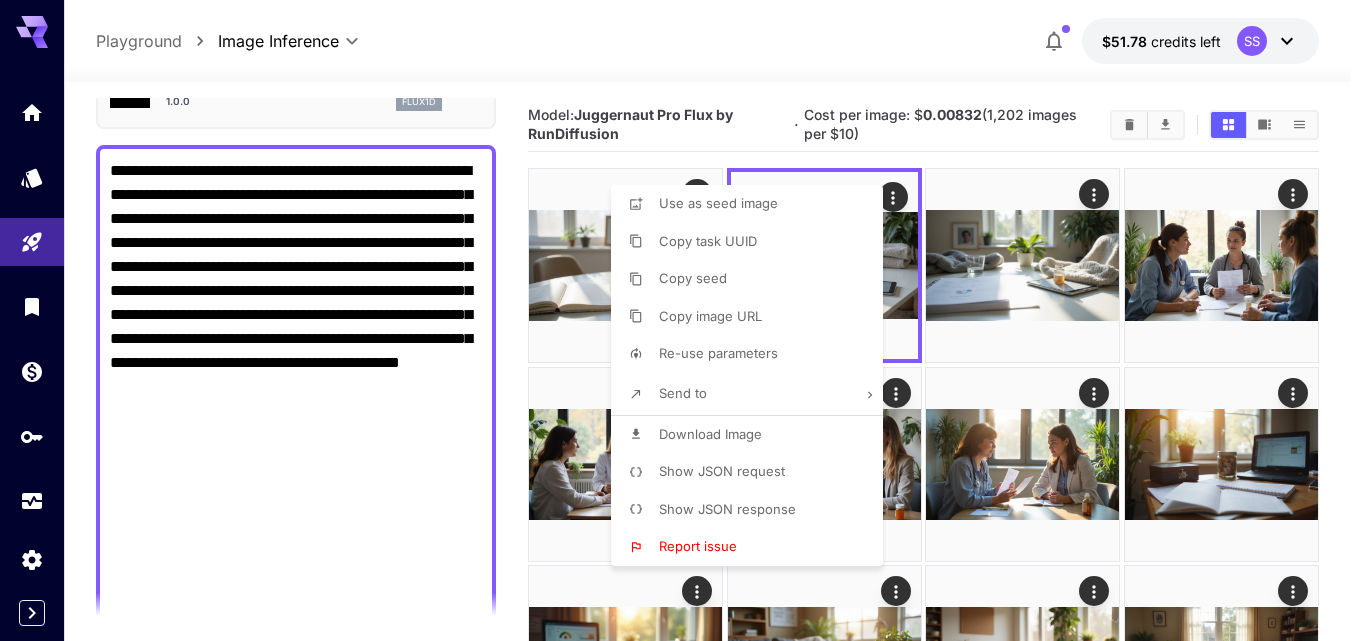 drag, startPoint x: 790, startPoint y: 82, endPoint x: 759, endPoint y: 169, distance: 92.358 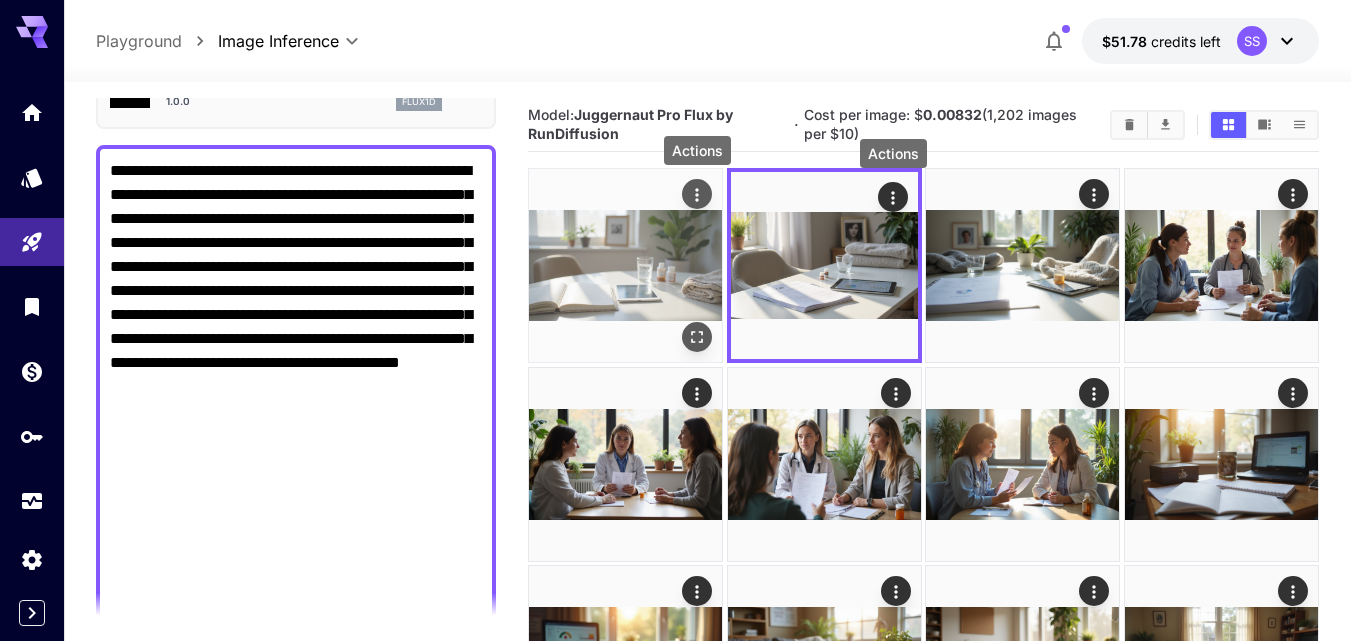 click 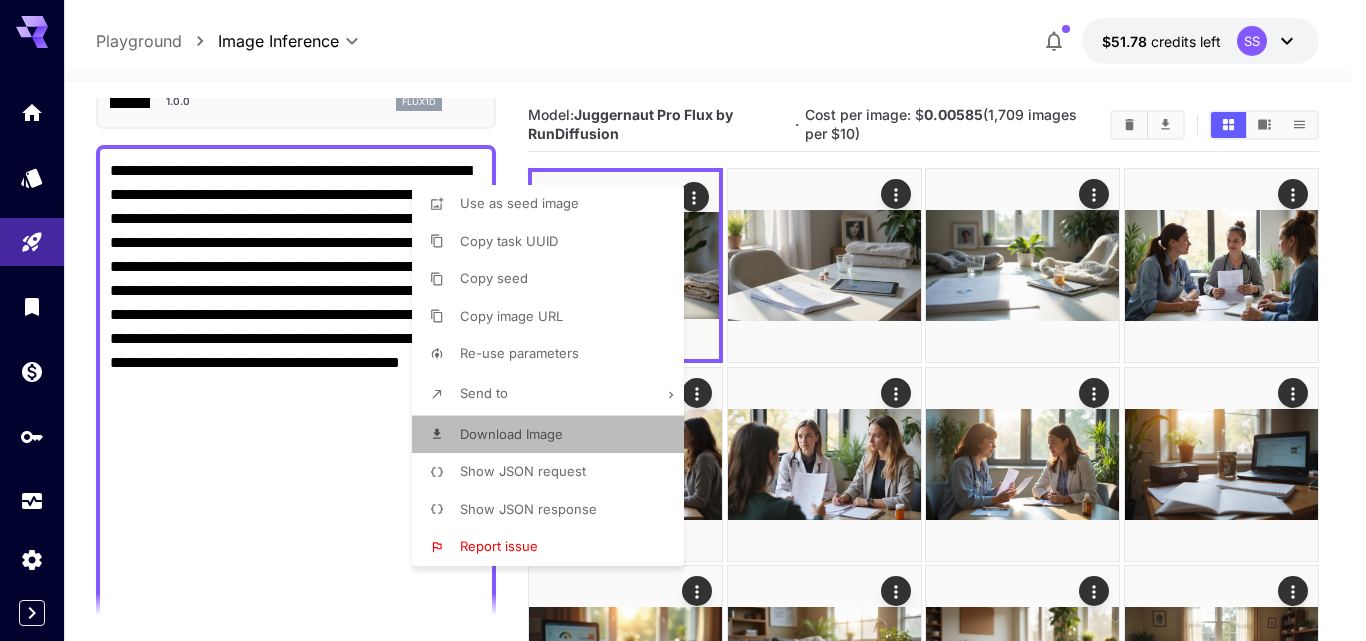 click on "Download Image" at bounding box center [554, 435] 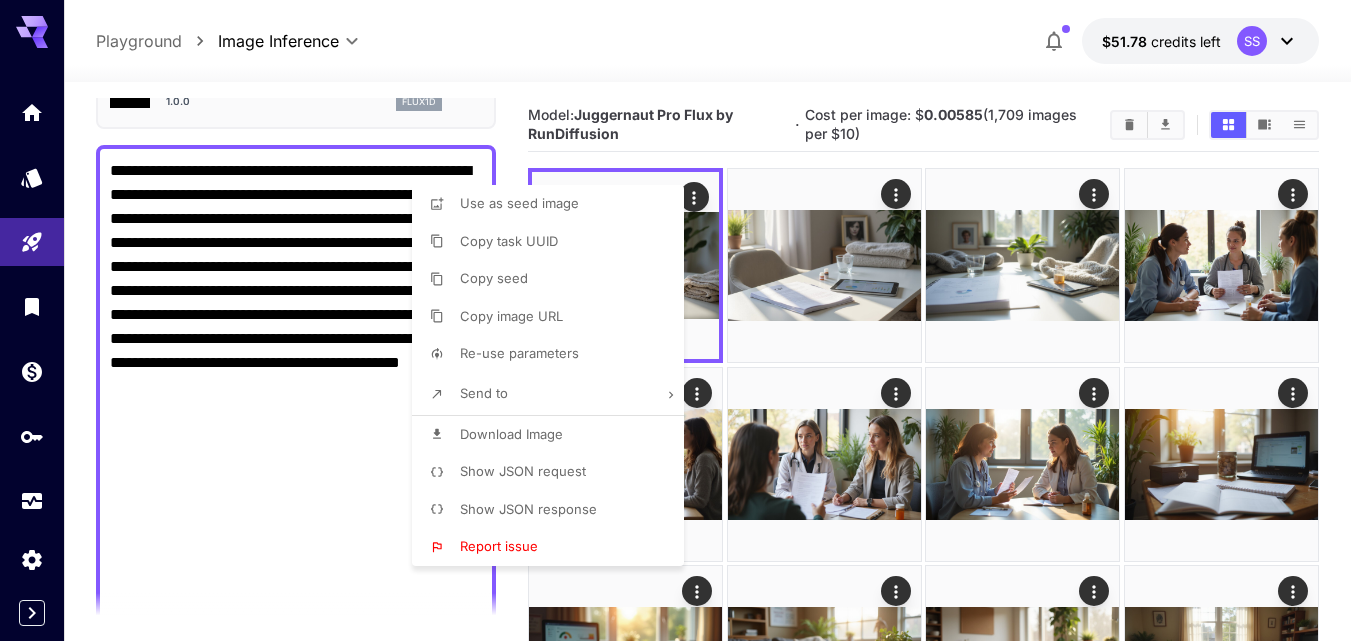 click at bounding box center (683, 320) 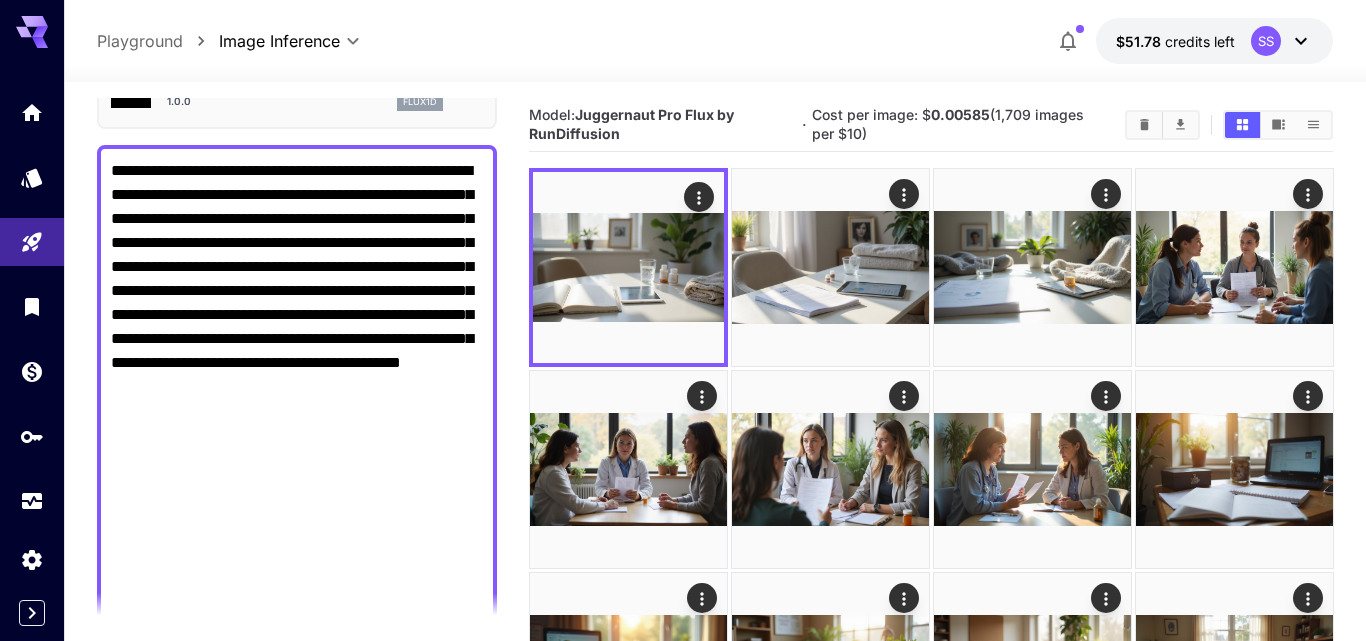 click at bounding box center (683, 320) 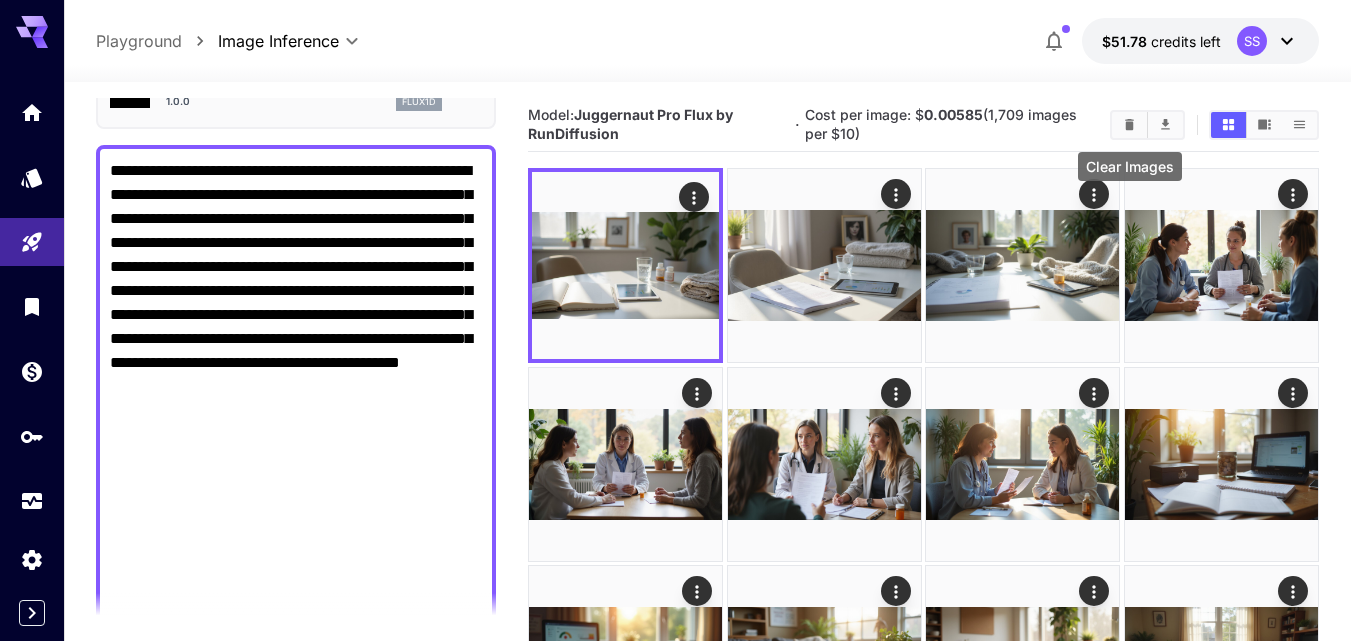 click at bounding box center [1129, 125] 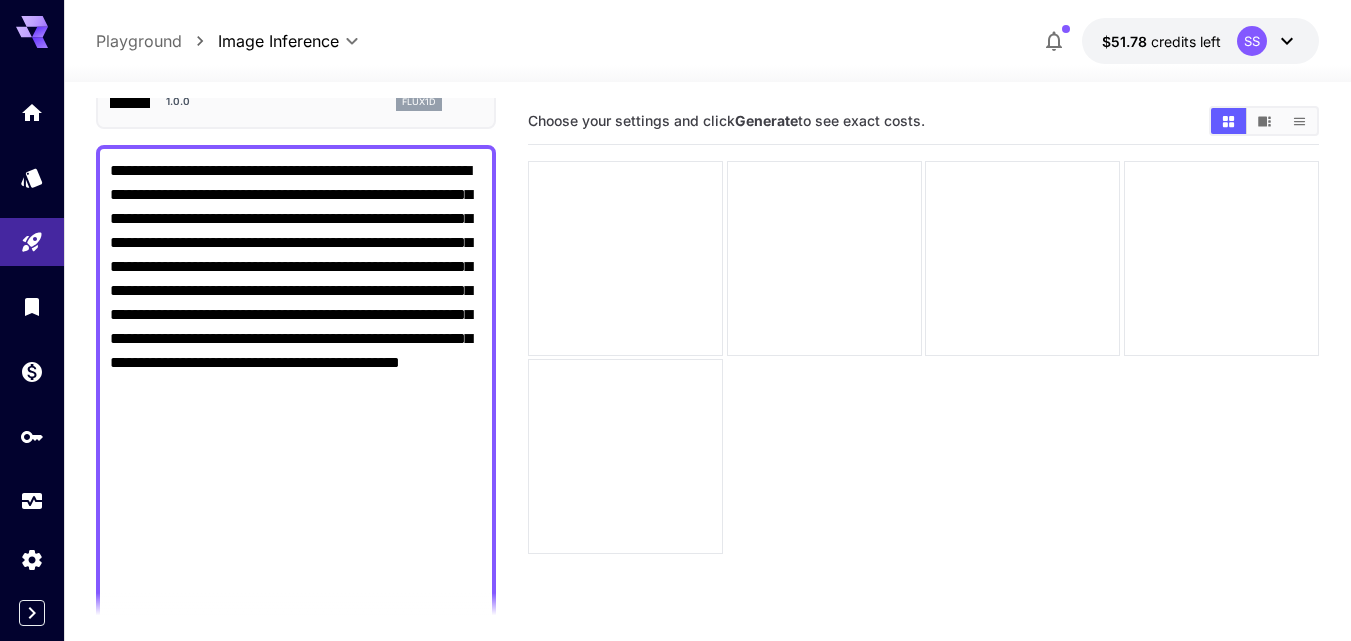 click on "**********" at bounding box center [296, 675] 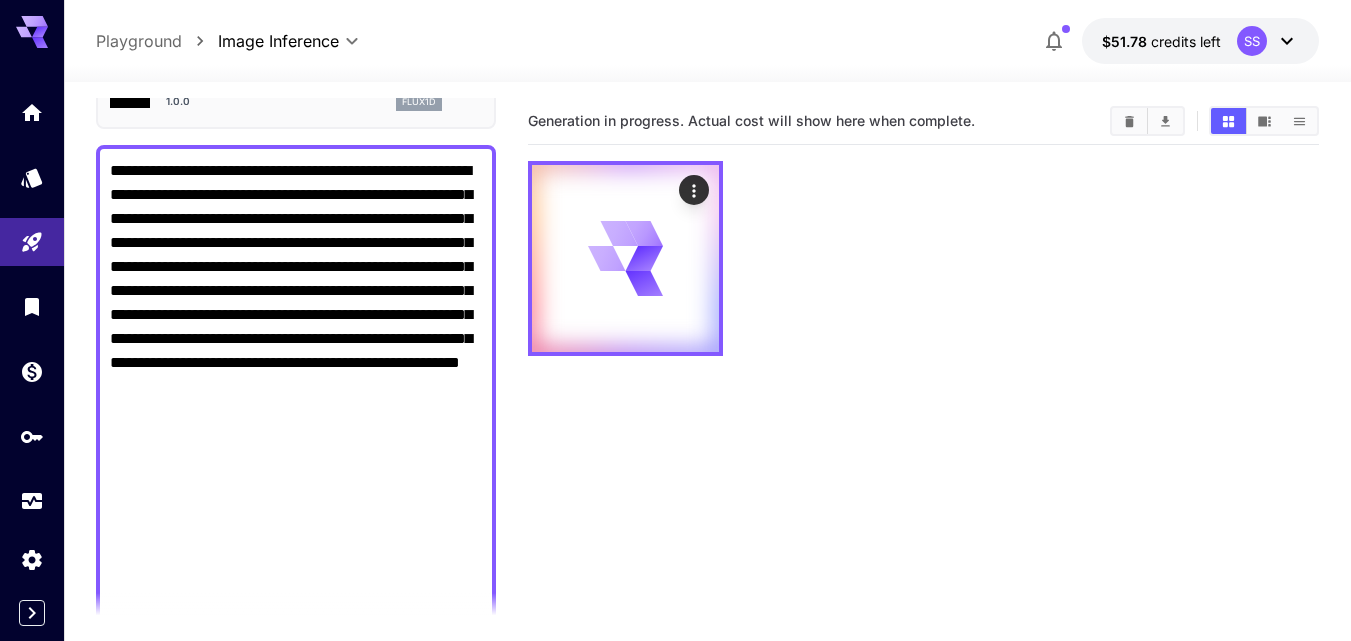scroll, scrollTop: 121, scrollLeft: 0, axis: vertical 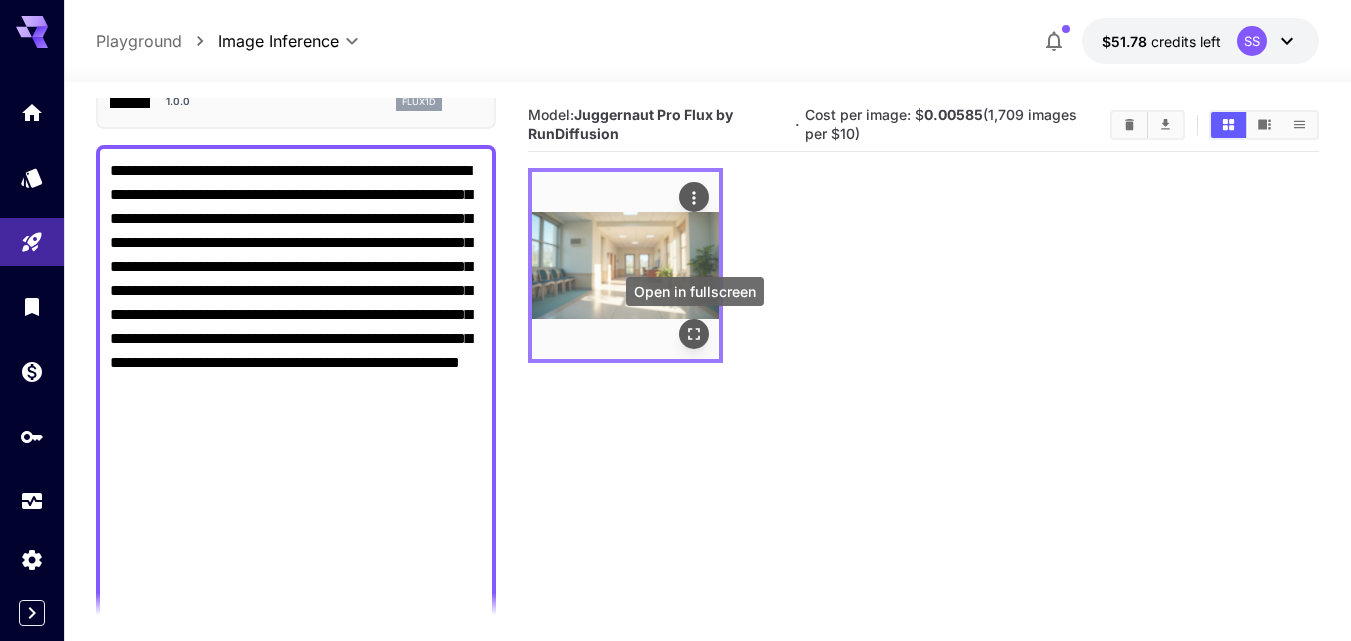 click 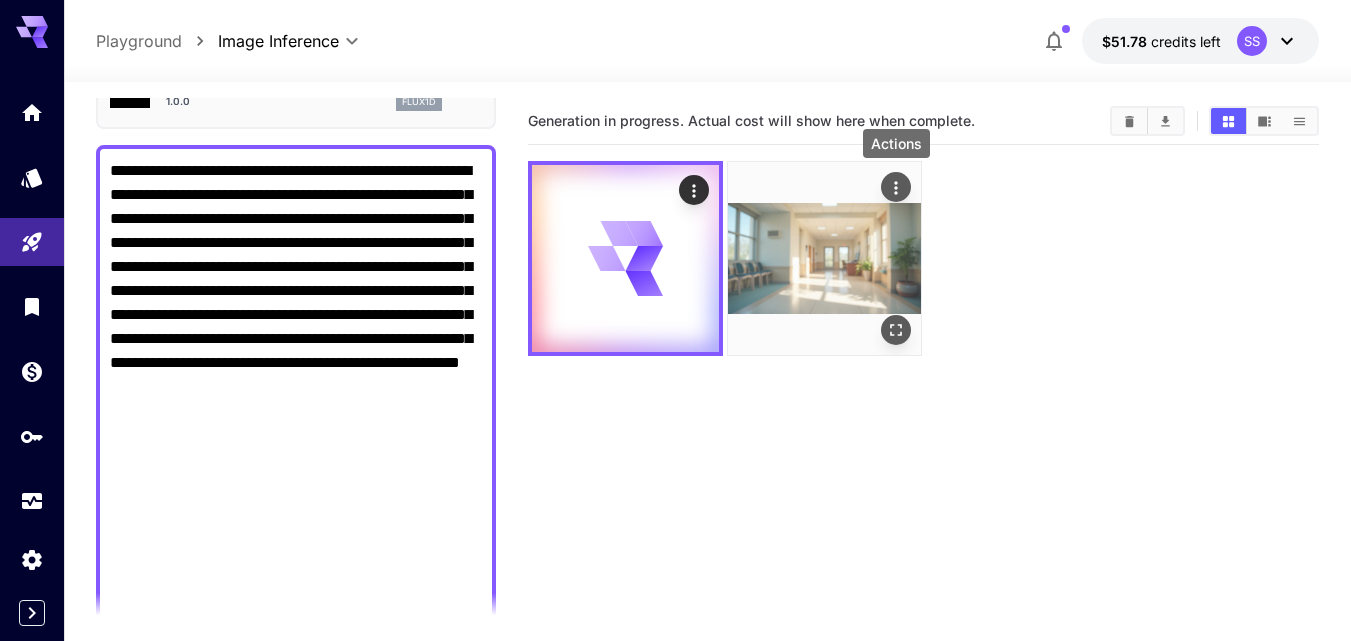 click 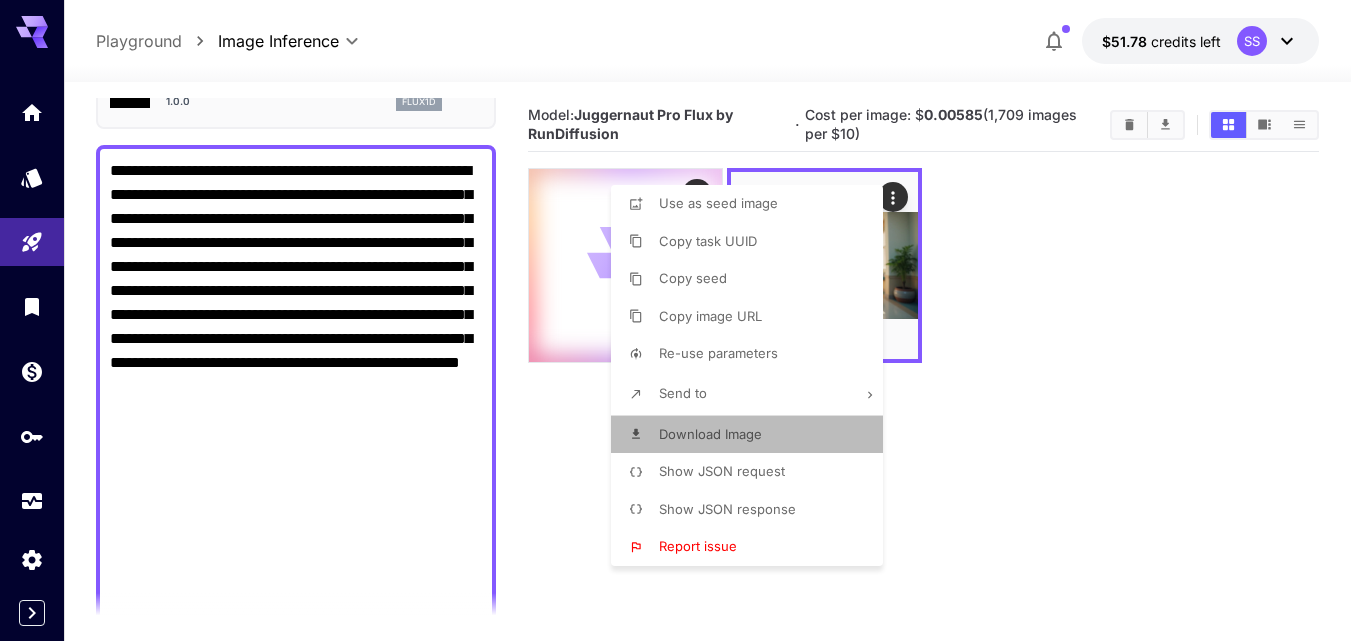 click on "Download Image" at bounding box center (710, 434) 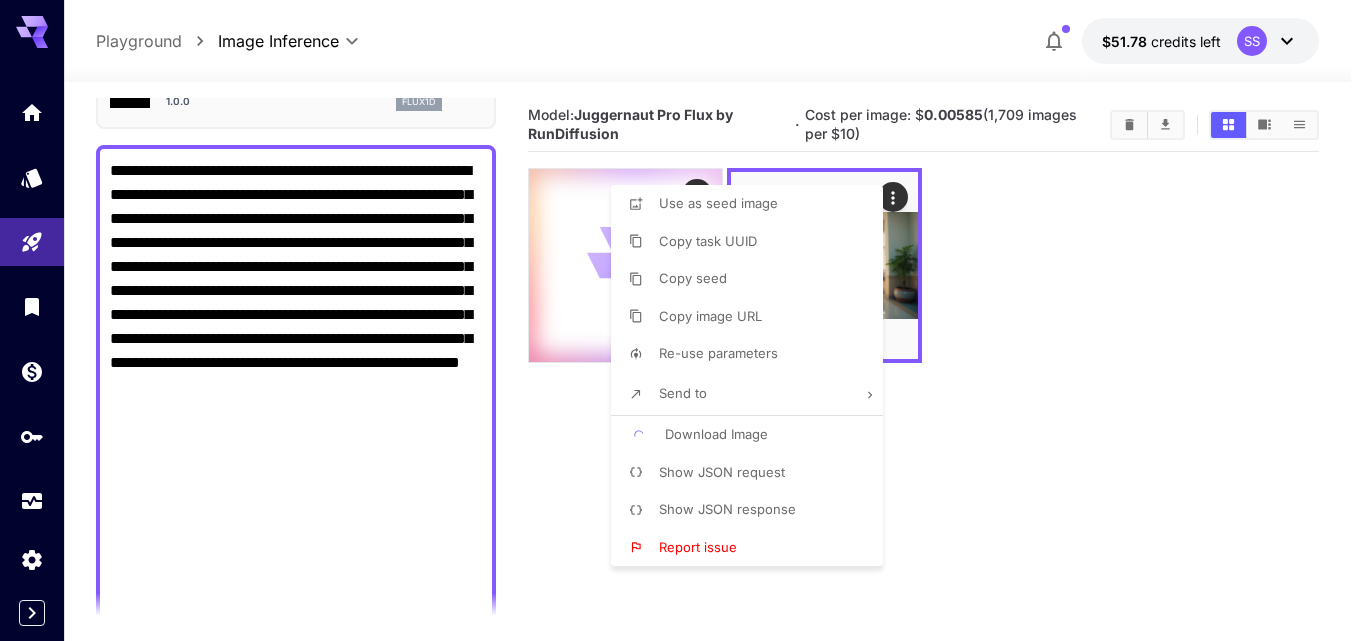 click at bounding box center (683, 320) 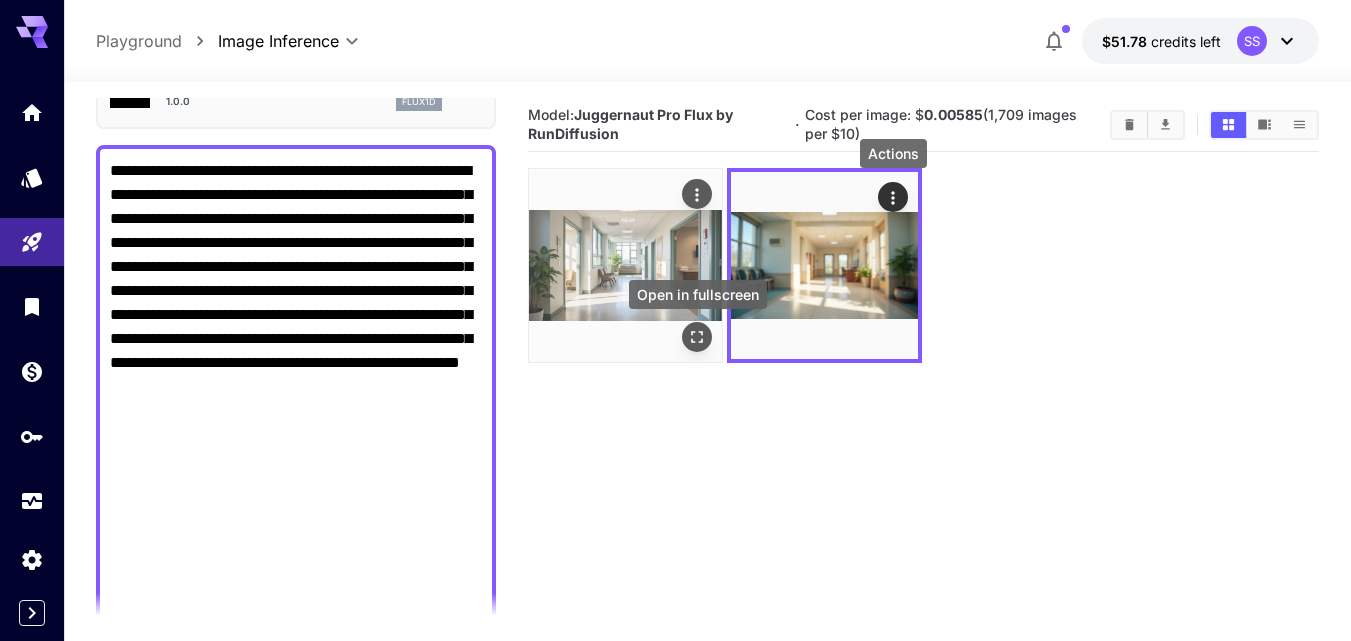 click 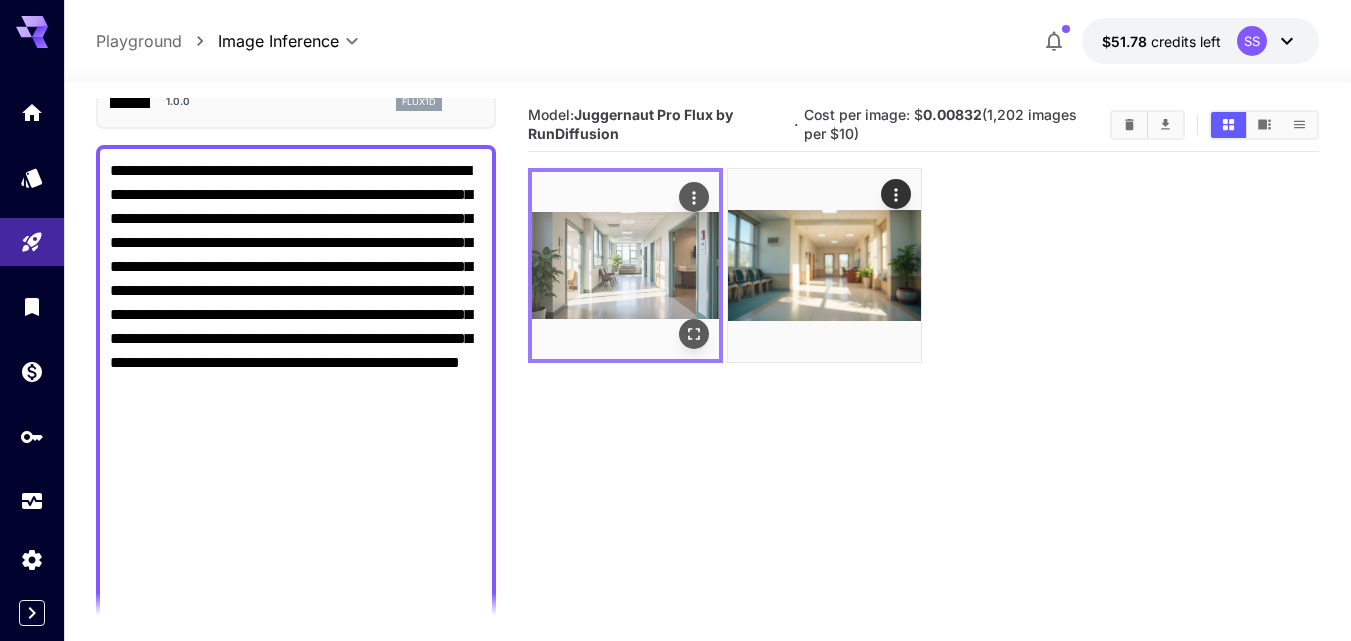 click 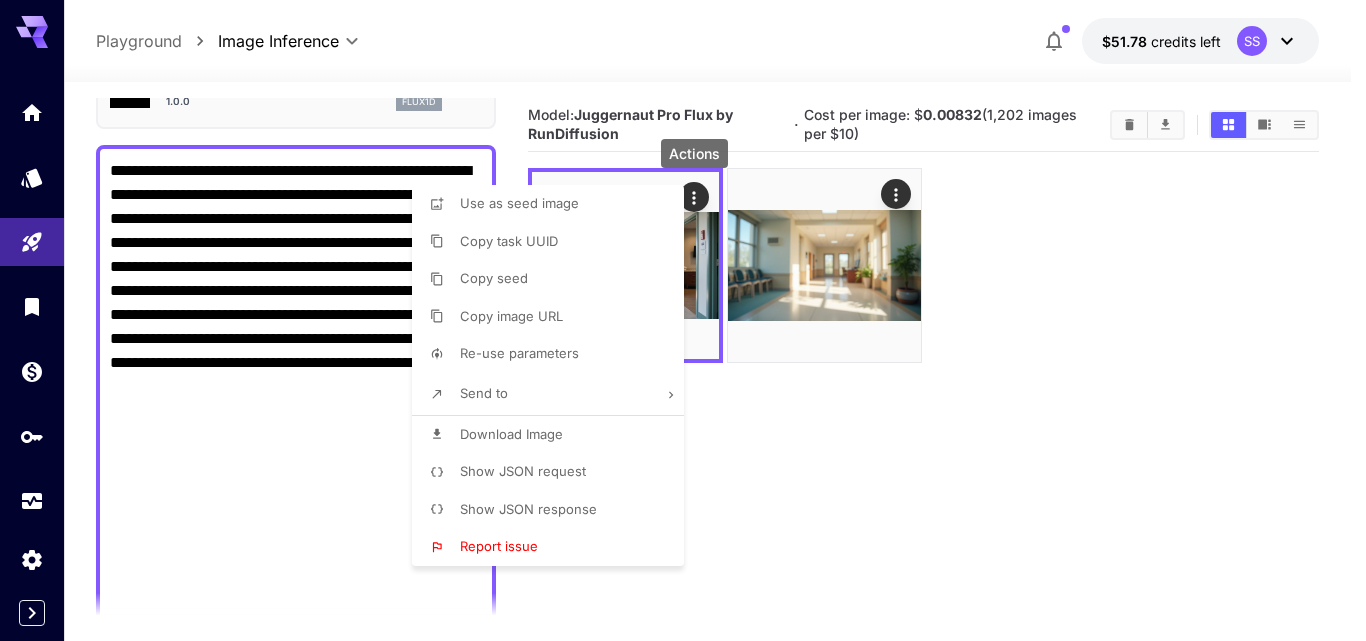 click on "Download Image" at bounding box center (511, 434) 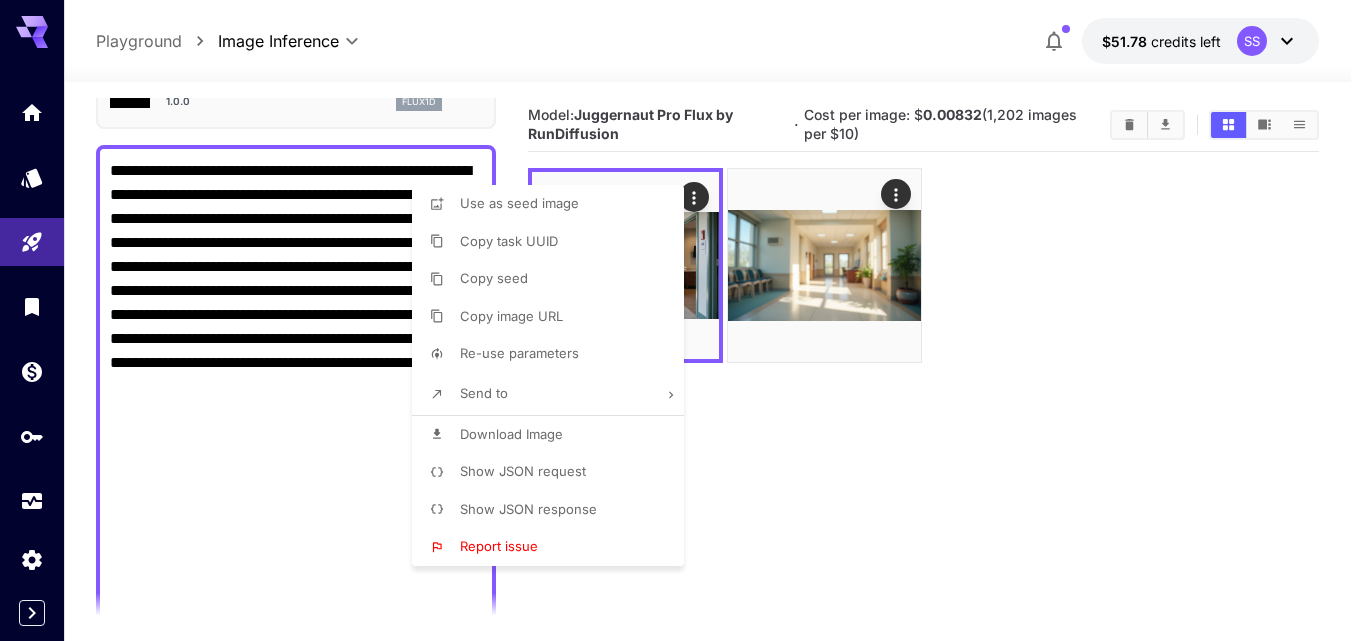 click at bounding box center [683, 320] 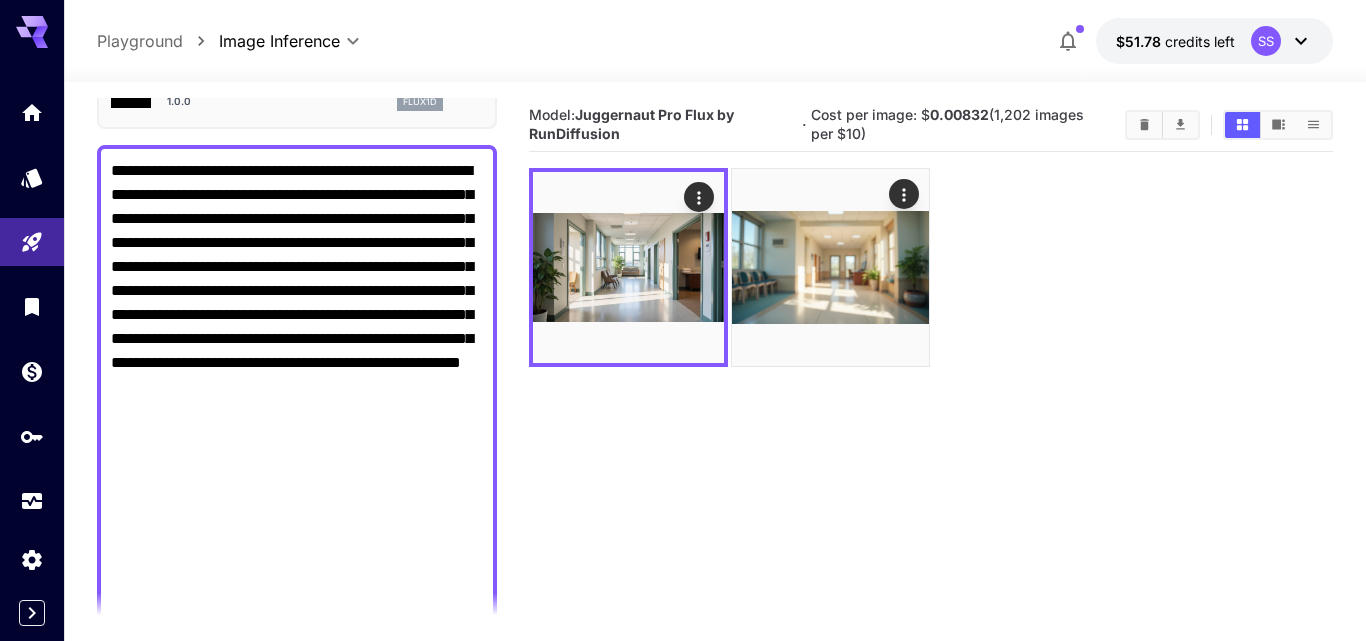 click at bounding box center [683, 320] 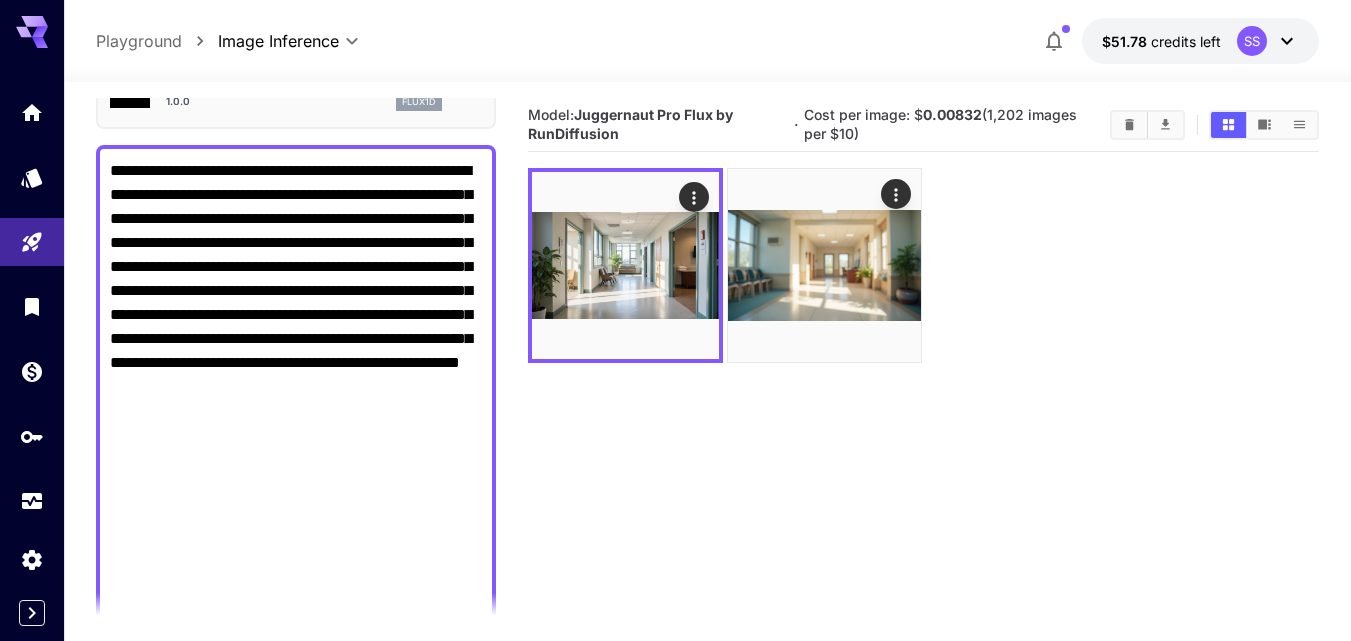 scroll, scrollTop: 121, scrollLeft: 0, axis: vertical 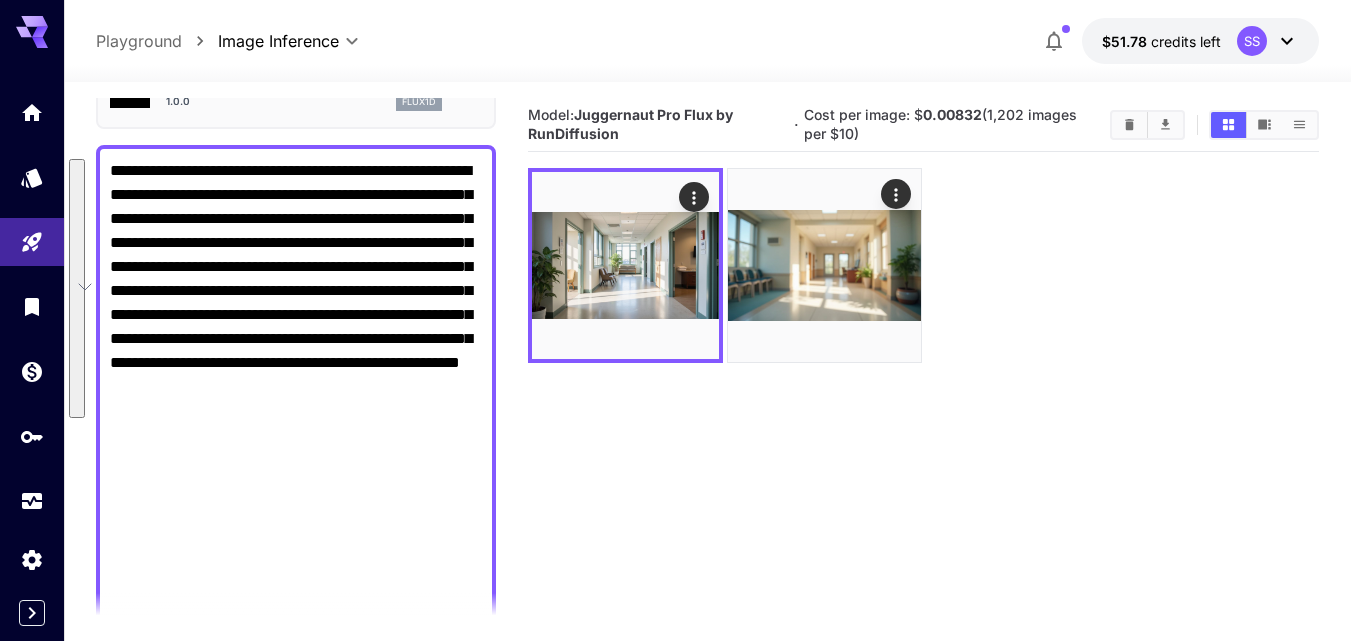 click on "**********" at bounding box center [296, 687] 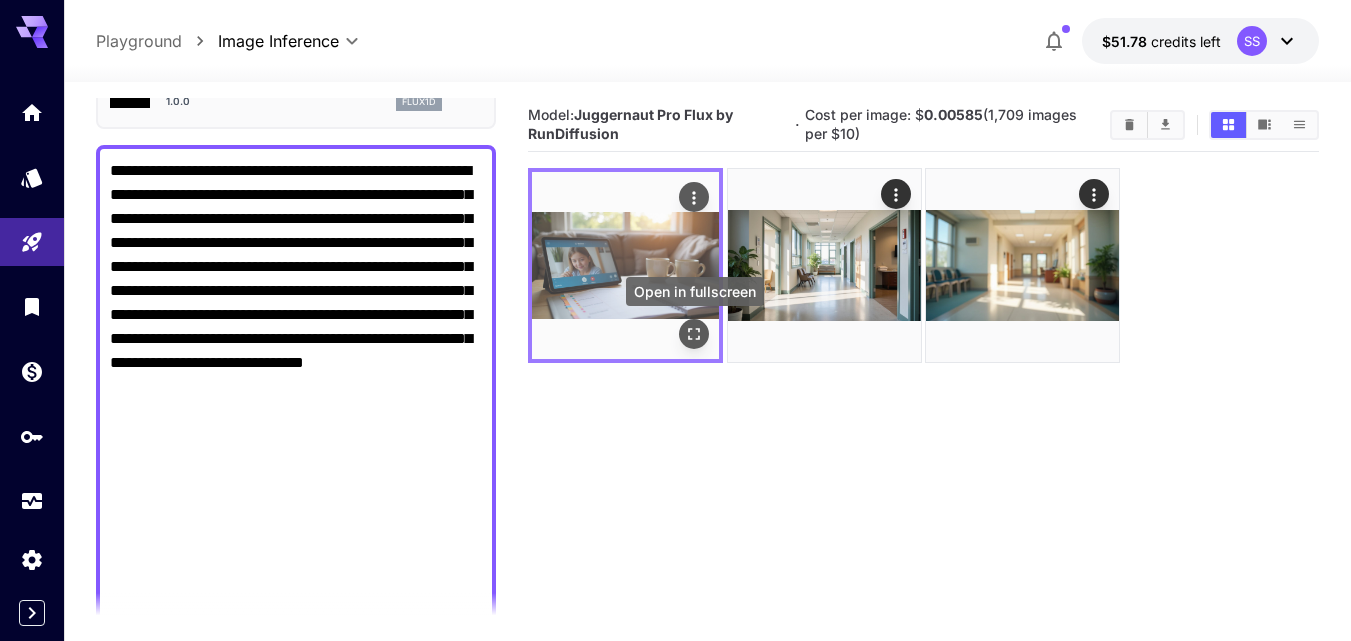click 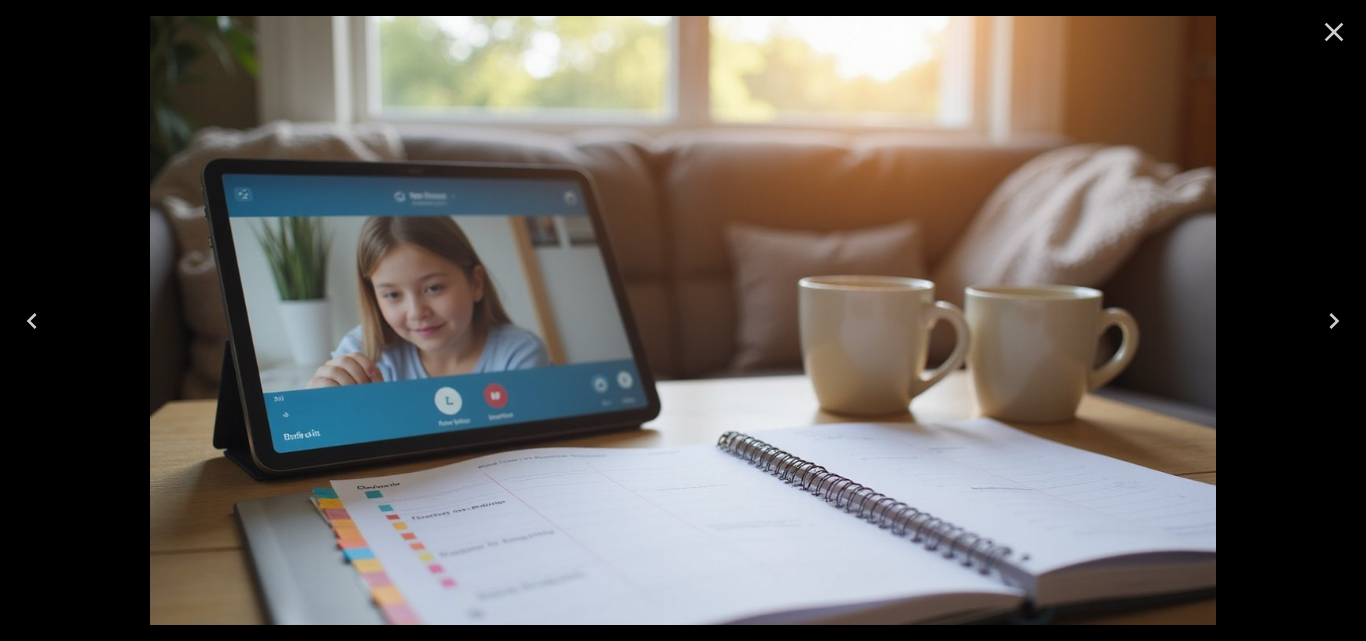 click 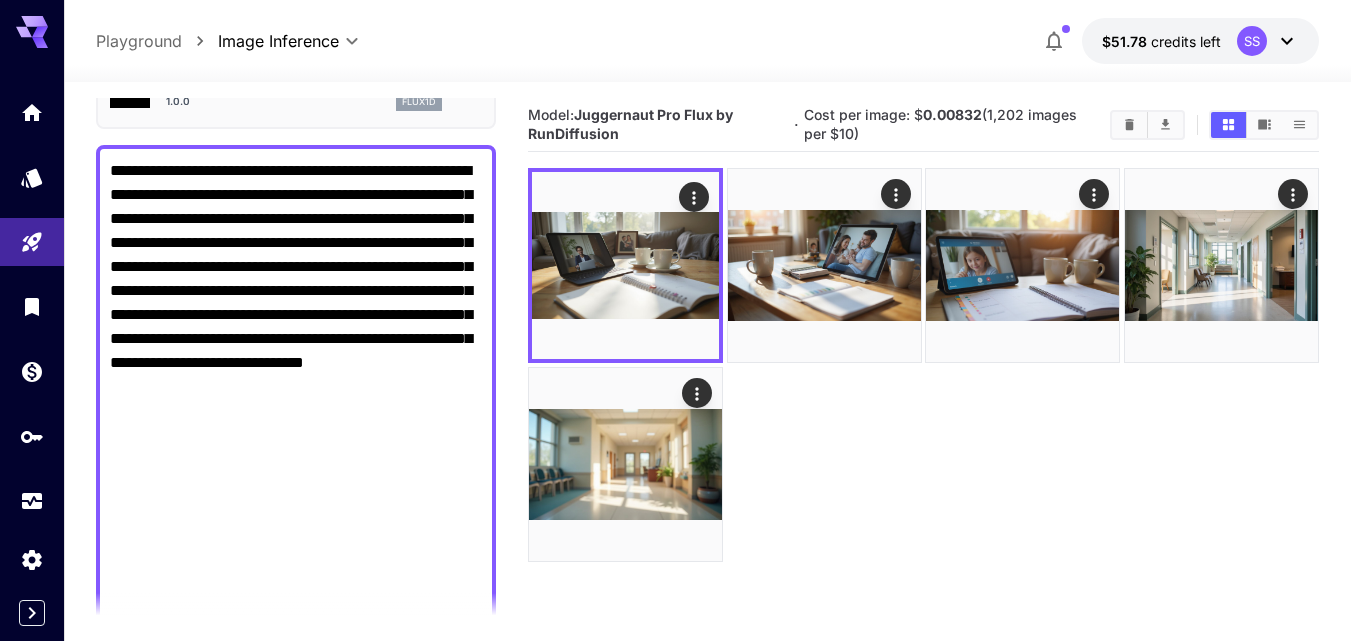 click on "**********" at bounding box center (296, 699) 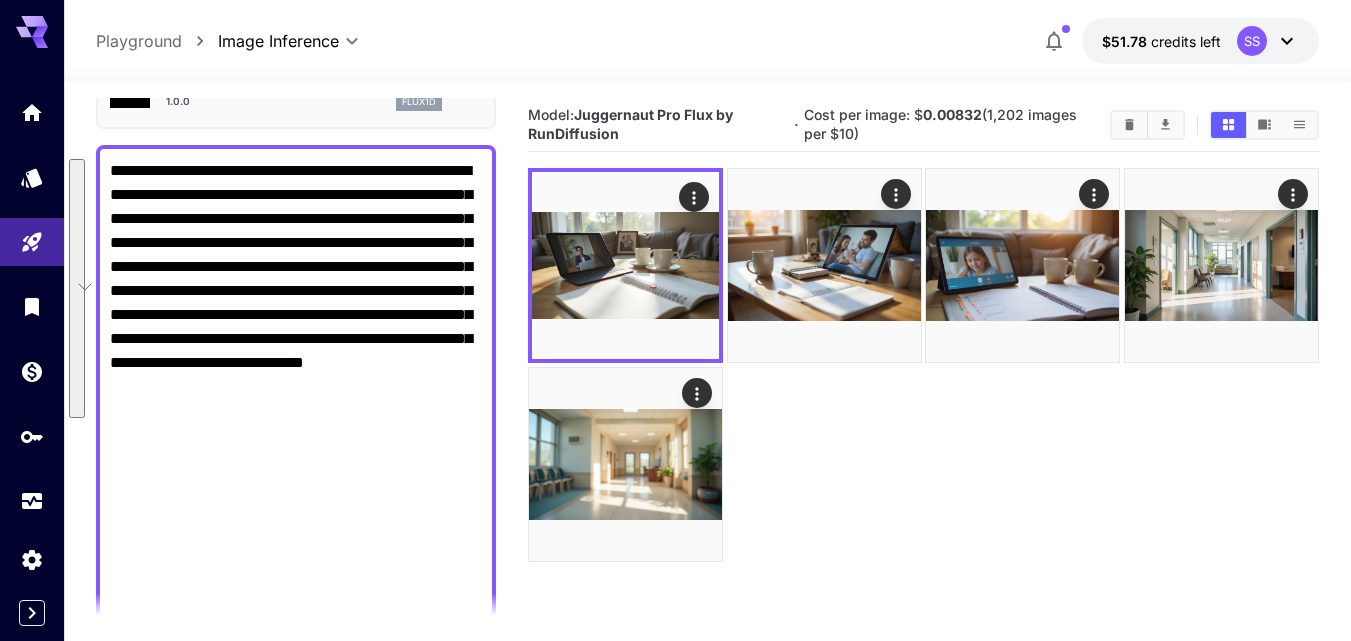 paste on "**********" 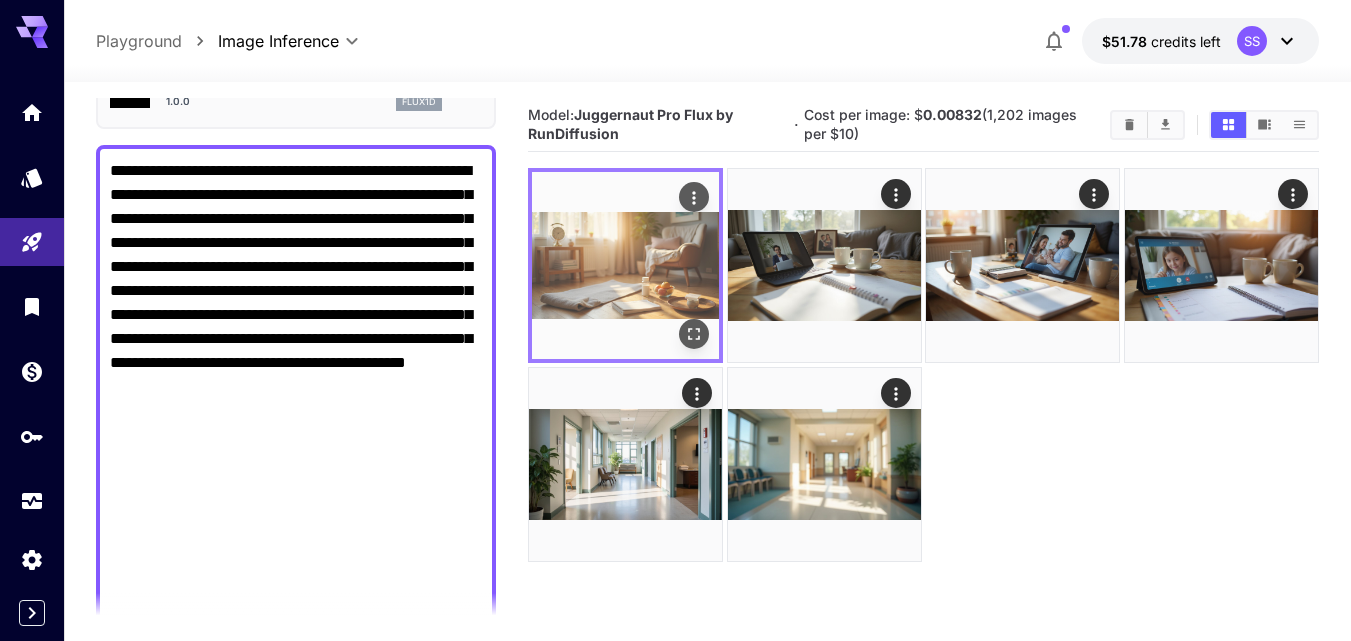 click 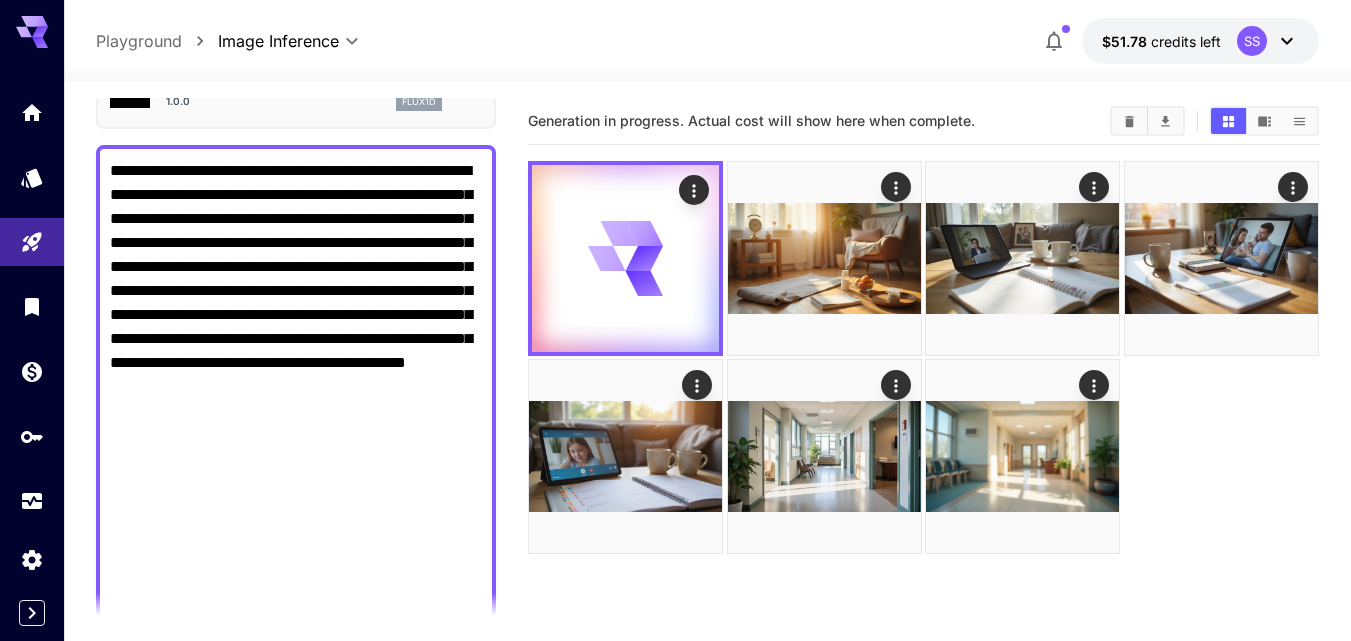 click on "**********" at bounding box center [296, 711] 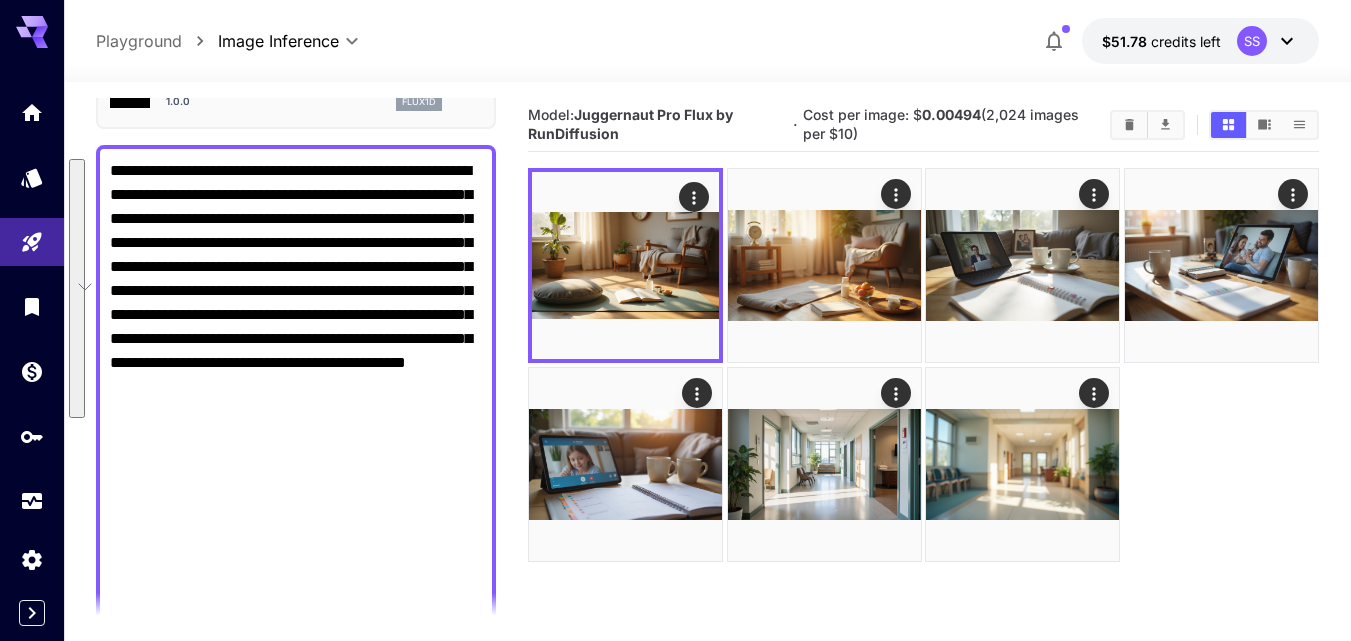 paste on "********" 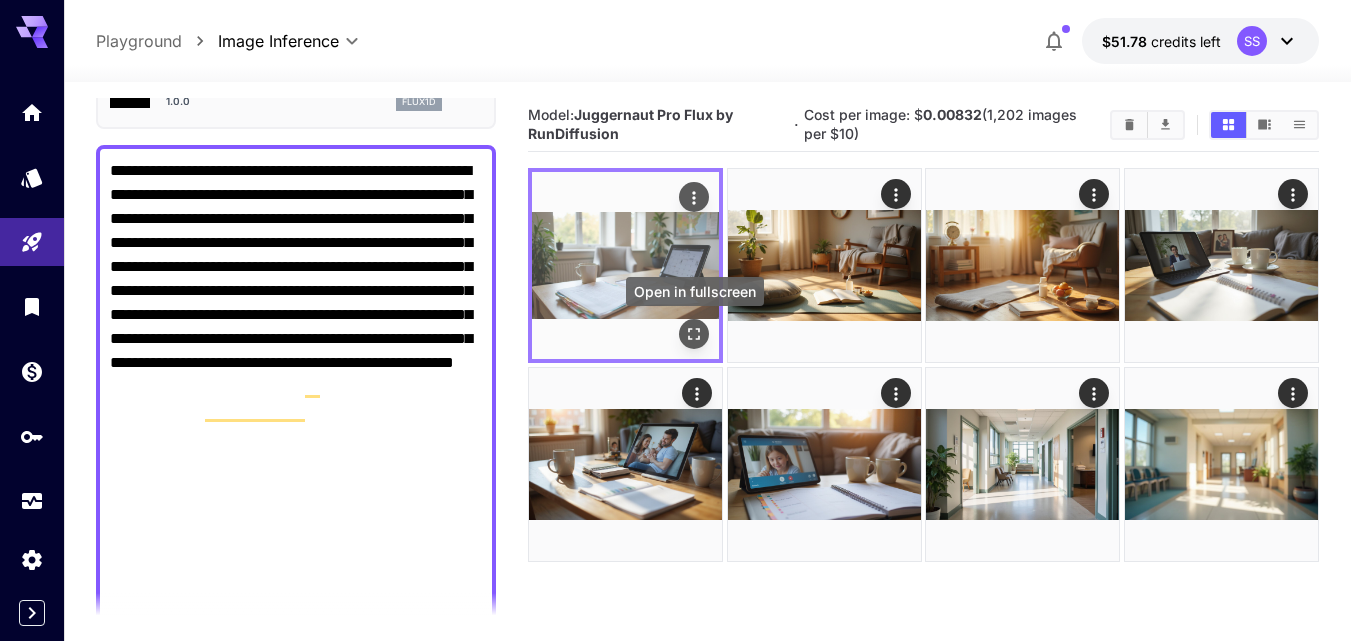 click 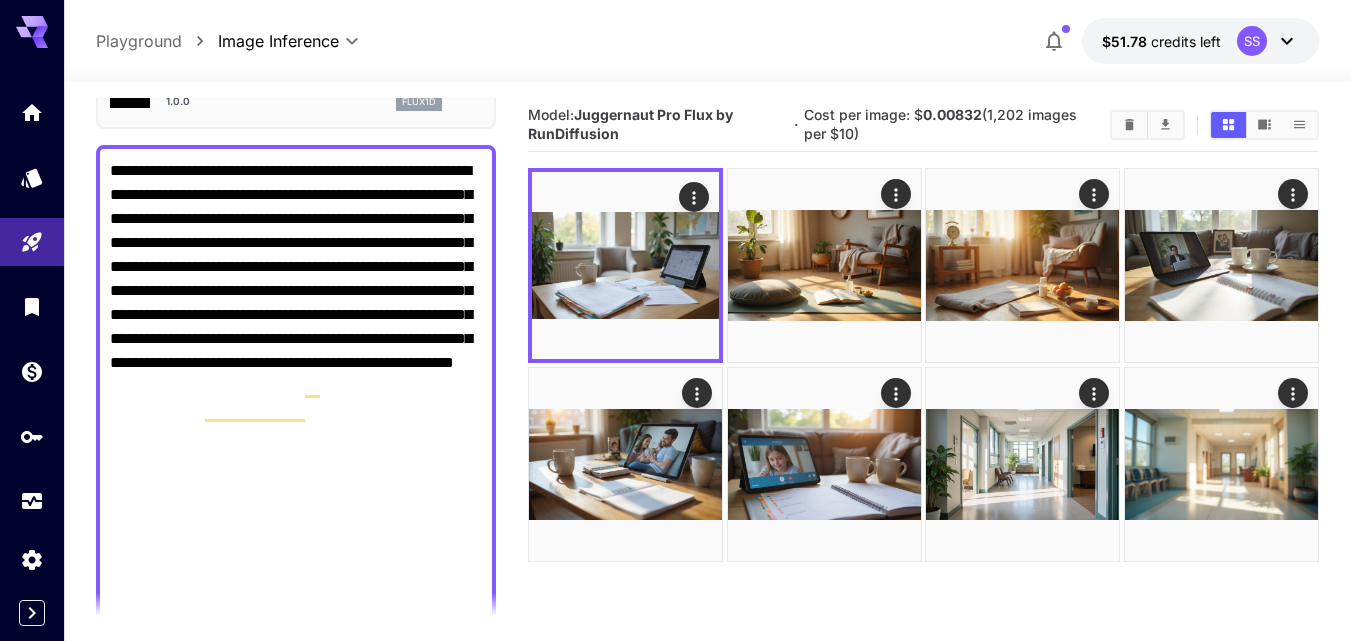 click on "**********" at bounding box center (296, 723) 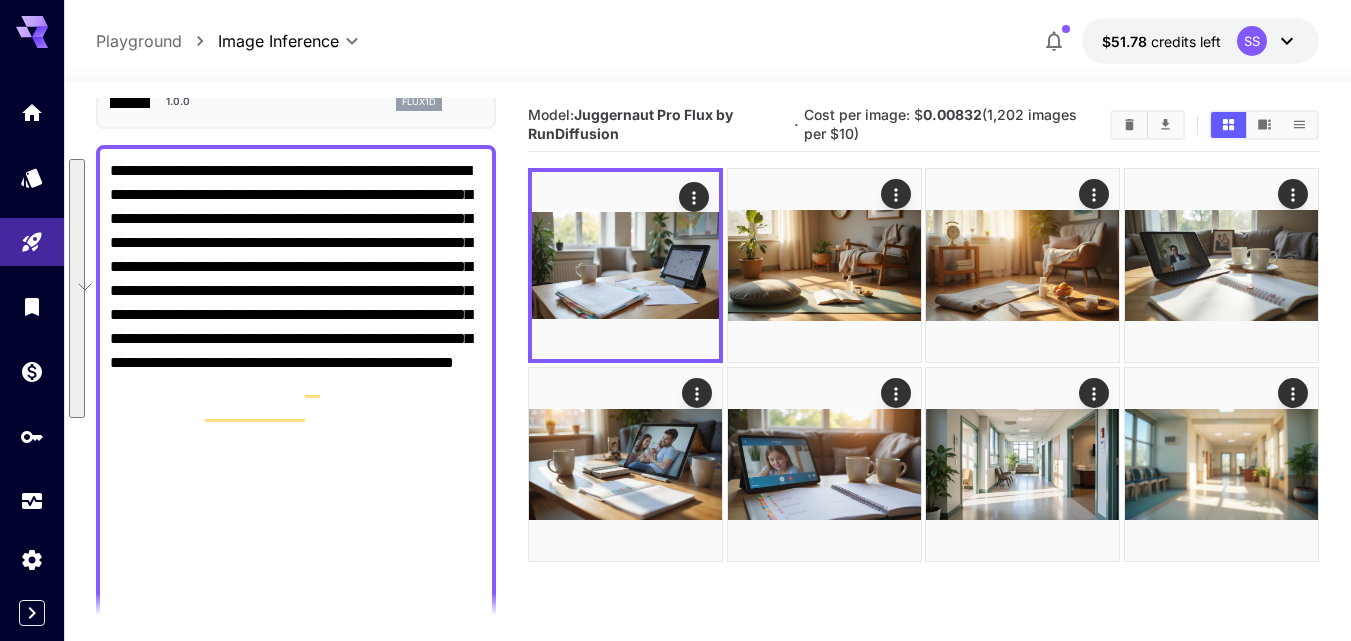 paste 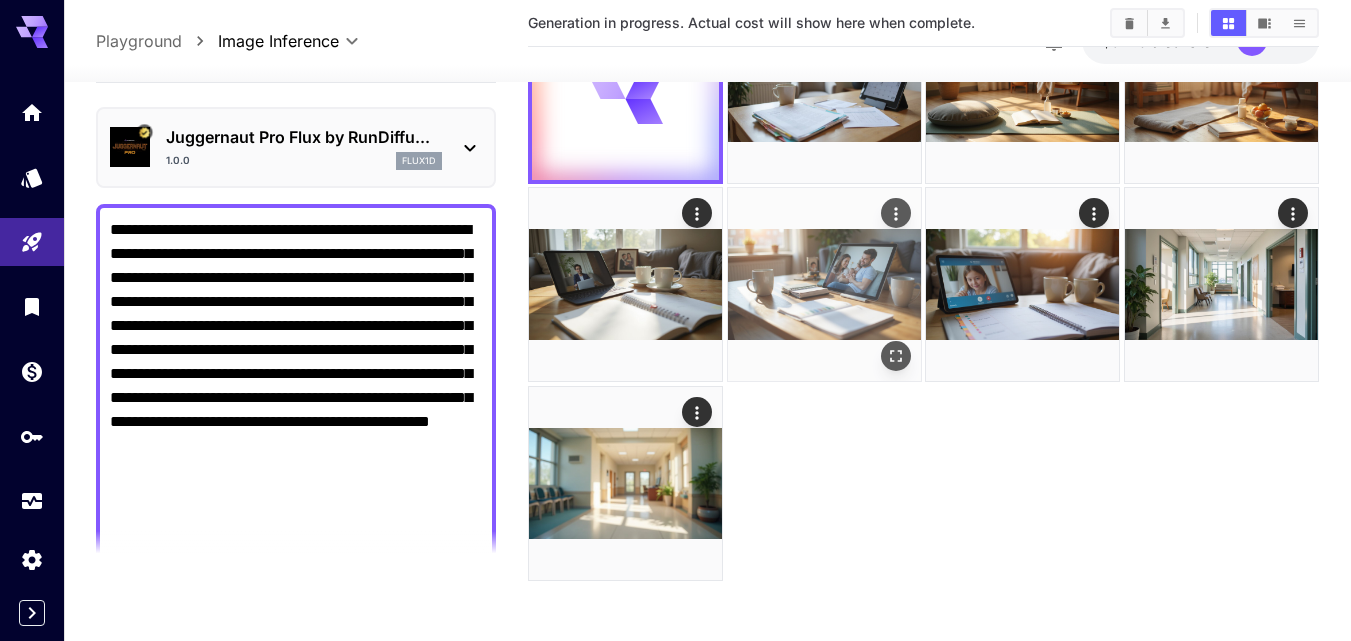 scroll, scrollTop: 0, scrollLeft: 0, axis: both 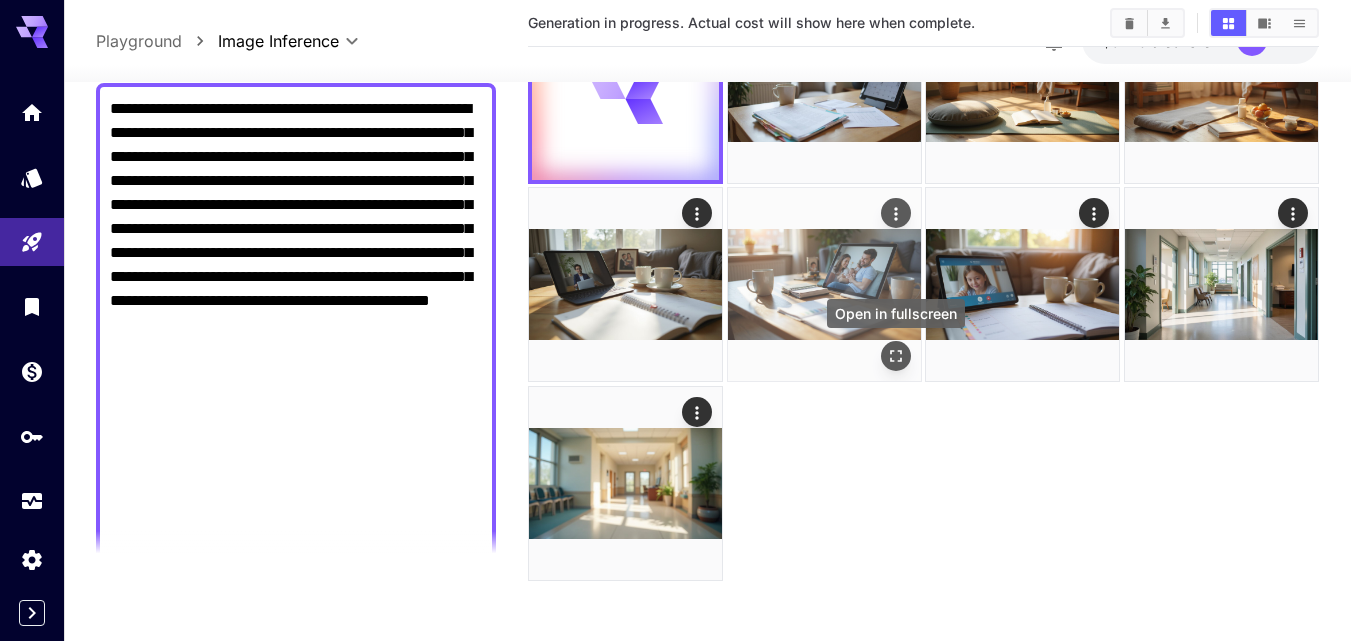 click 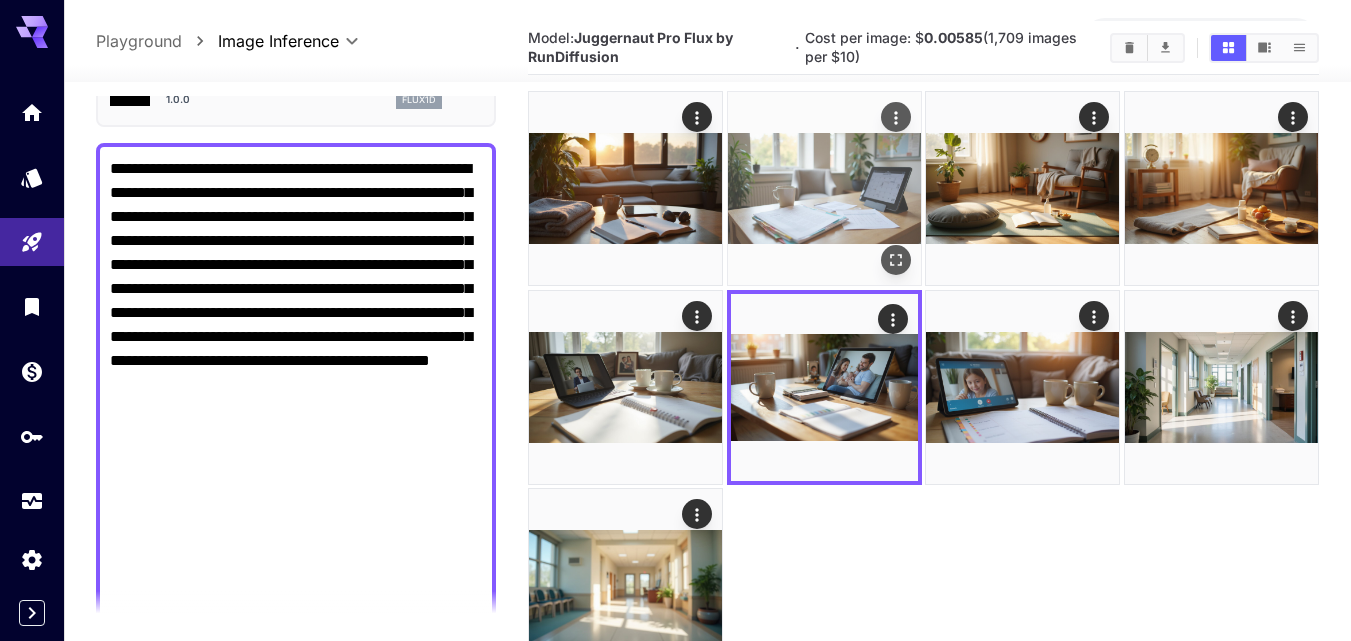 scroll, scrollTop: 180, scrollLeft: 0, axis: vertical 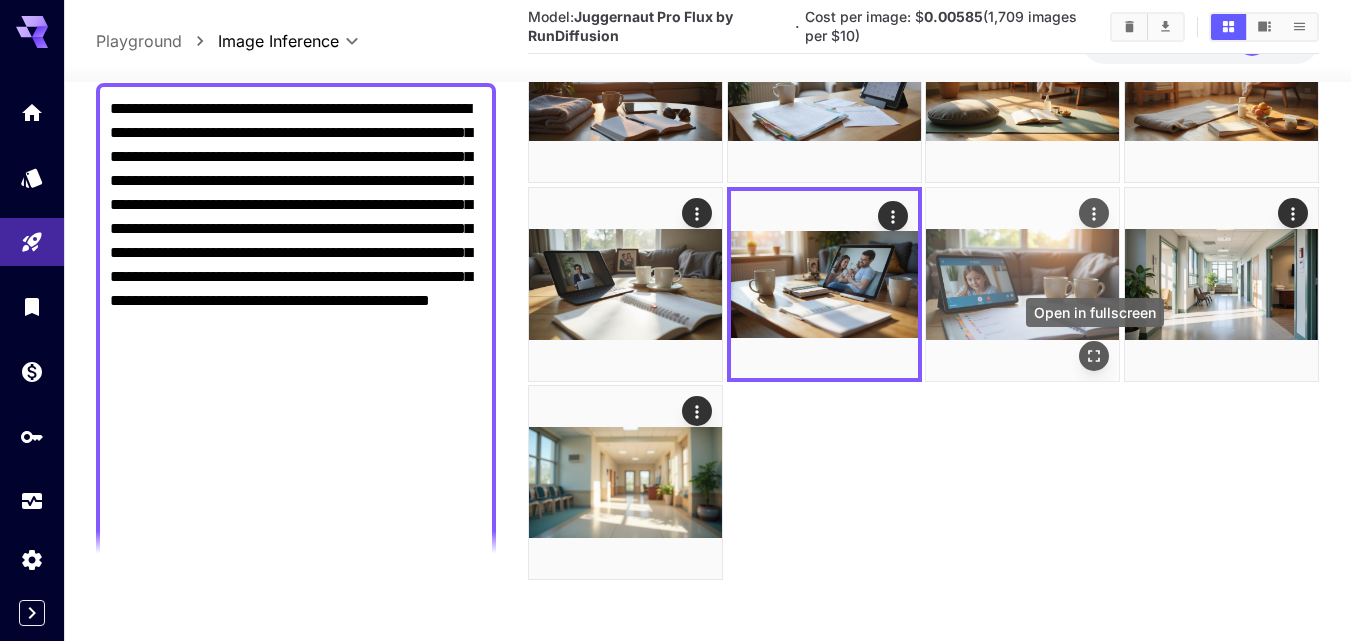 click 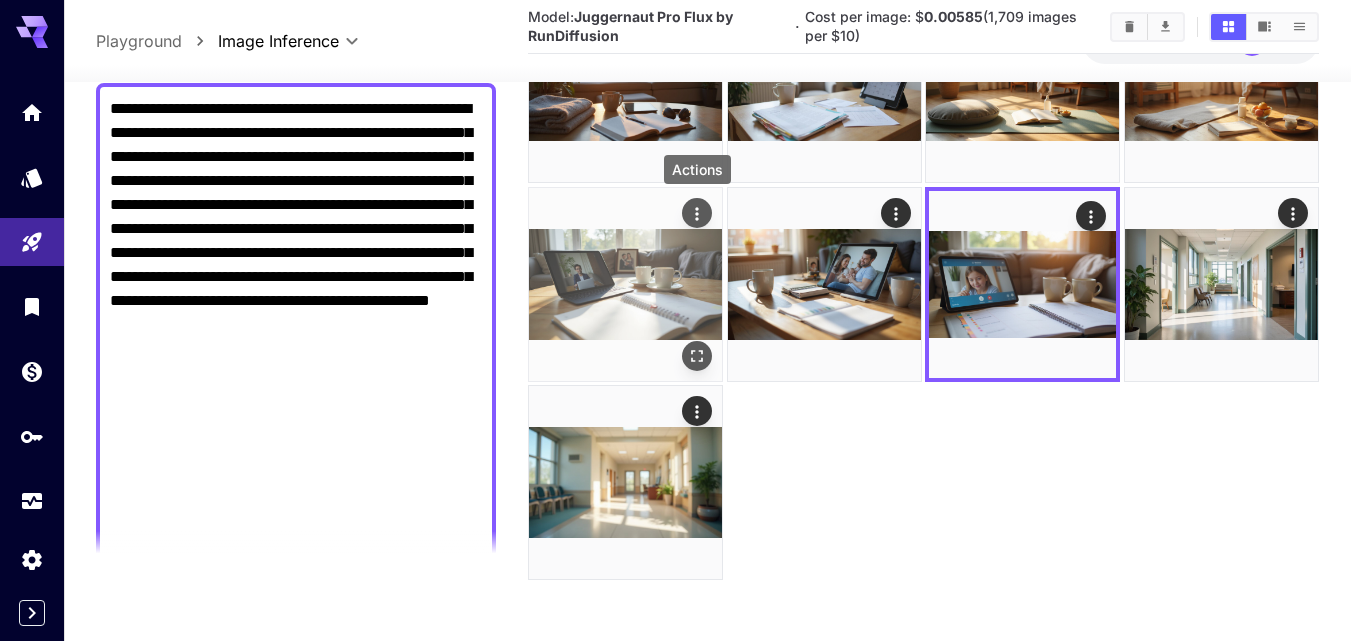 click 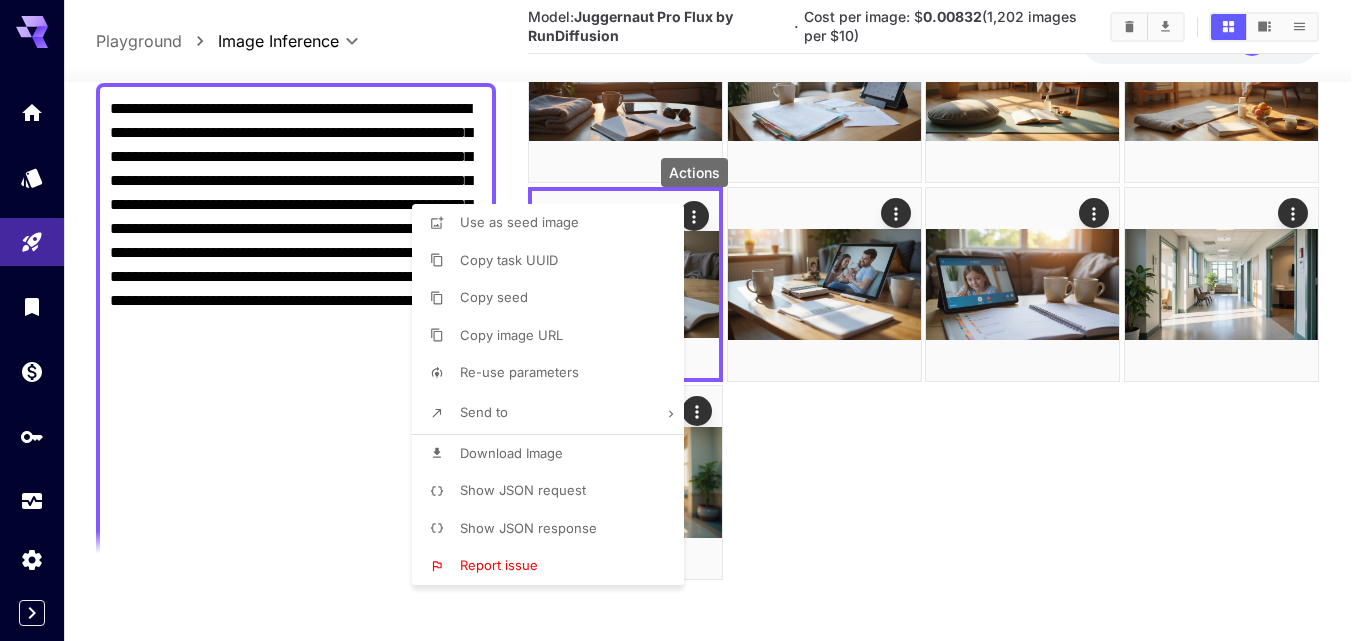 click on "Download Image" at bounding box center [554, 454] 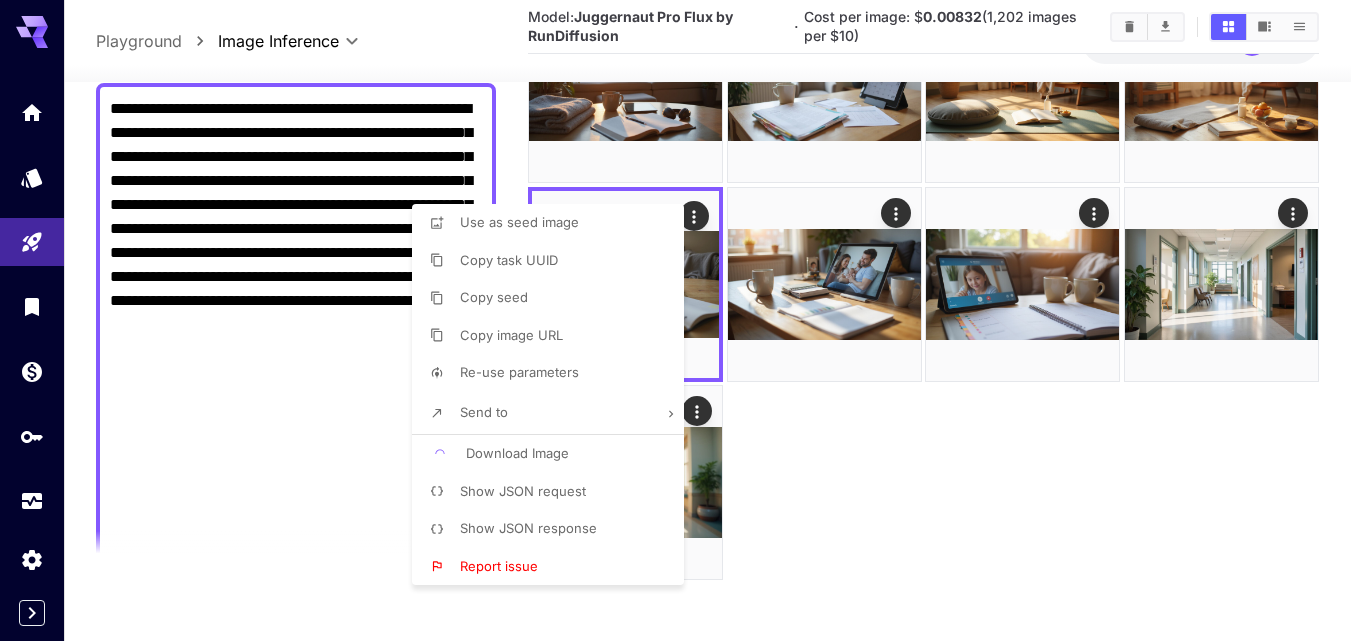 click at bounding box center (683, 320) 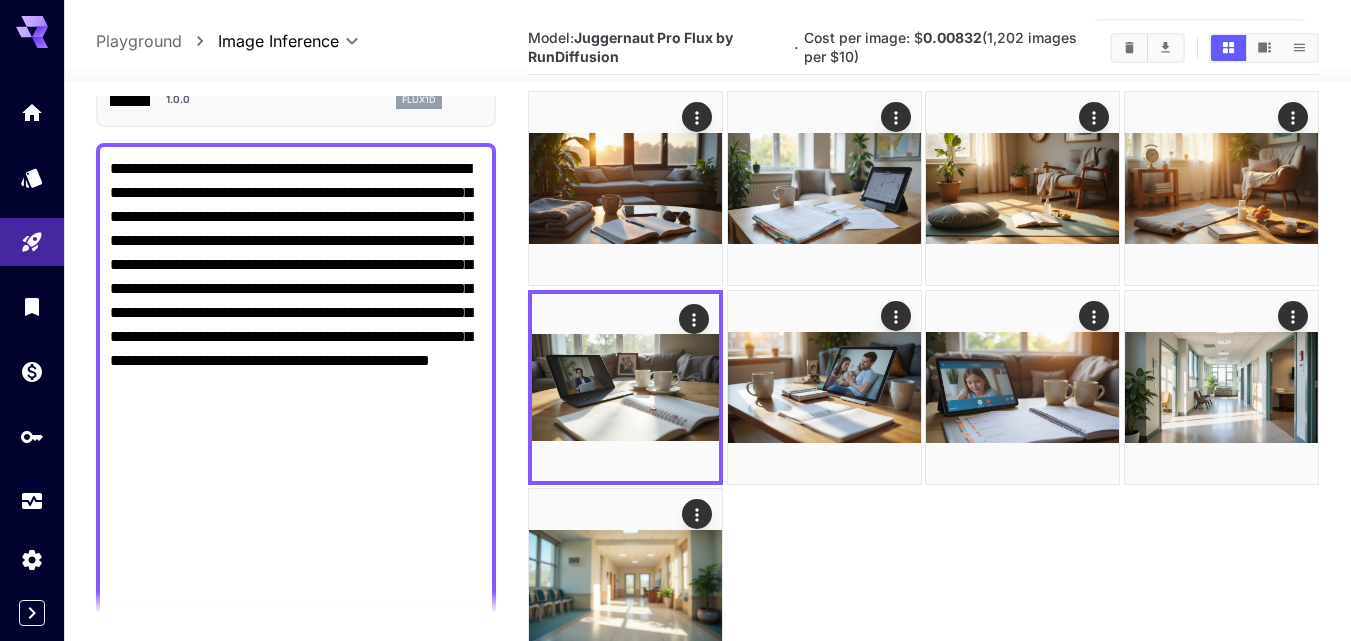 scroll, scrollTop: 0, scrollLeft: 0, axis: both 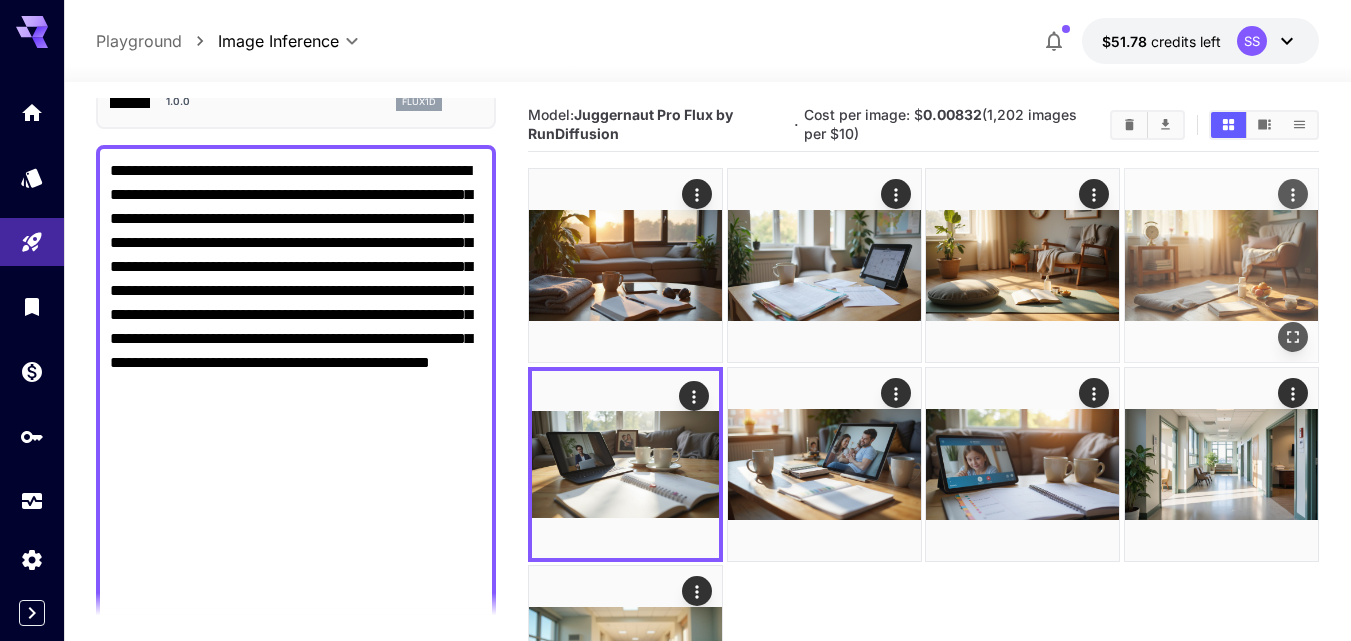 click 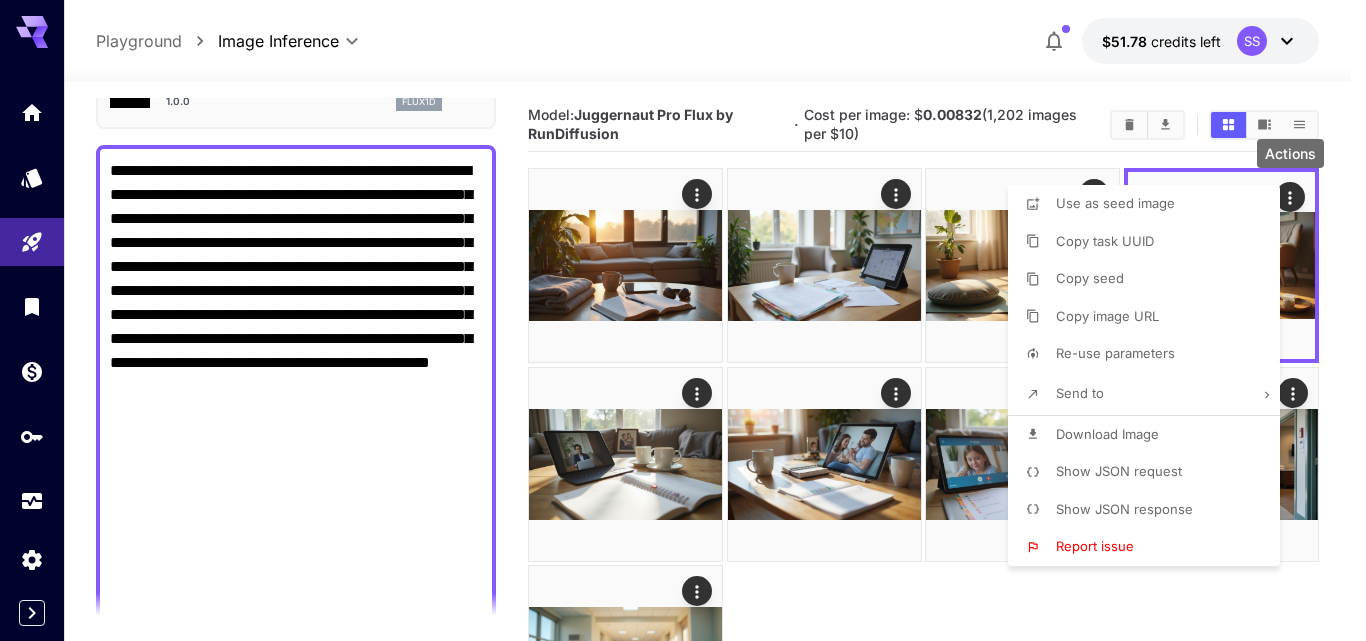 click on "Download Image" at bounding box center (1107, 434) 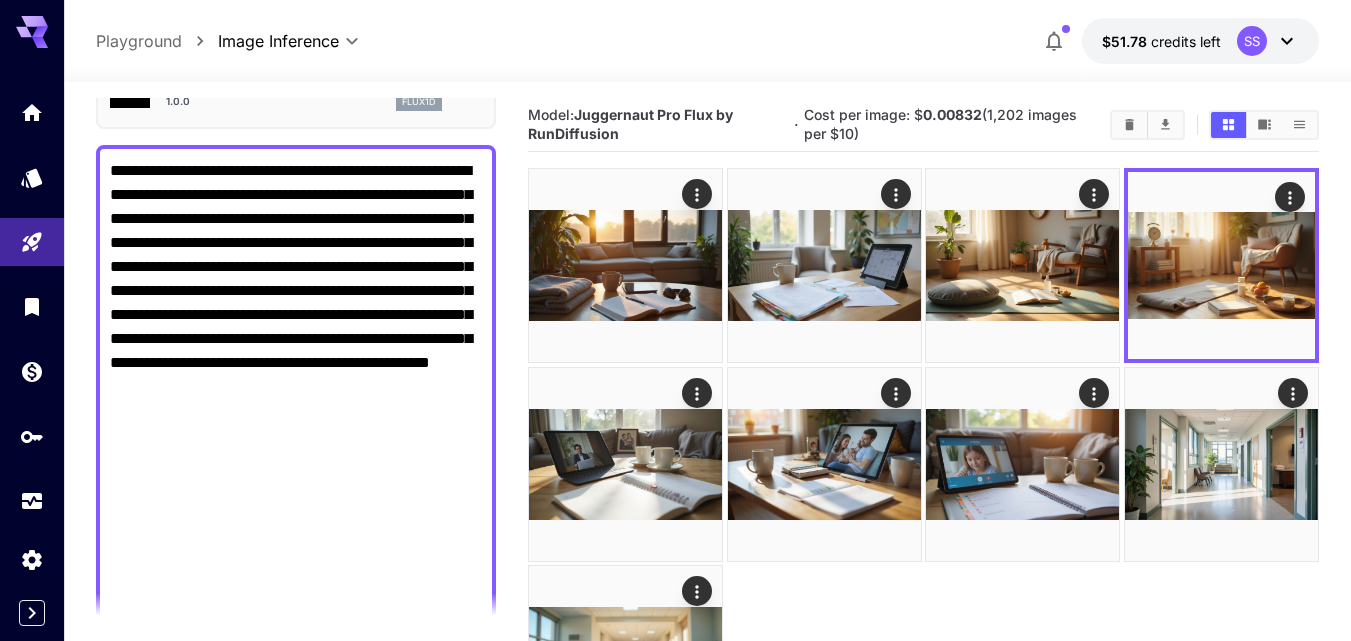 click on "**********" at bounding box center [707, 451] 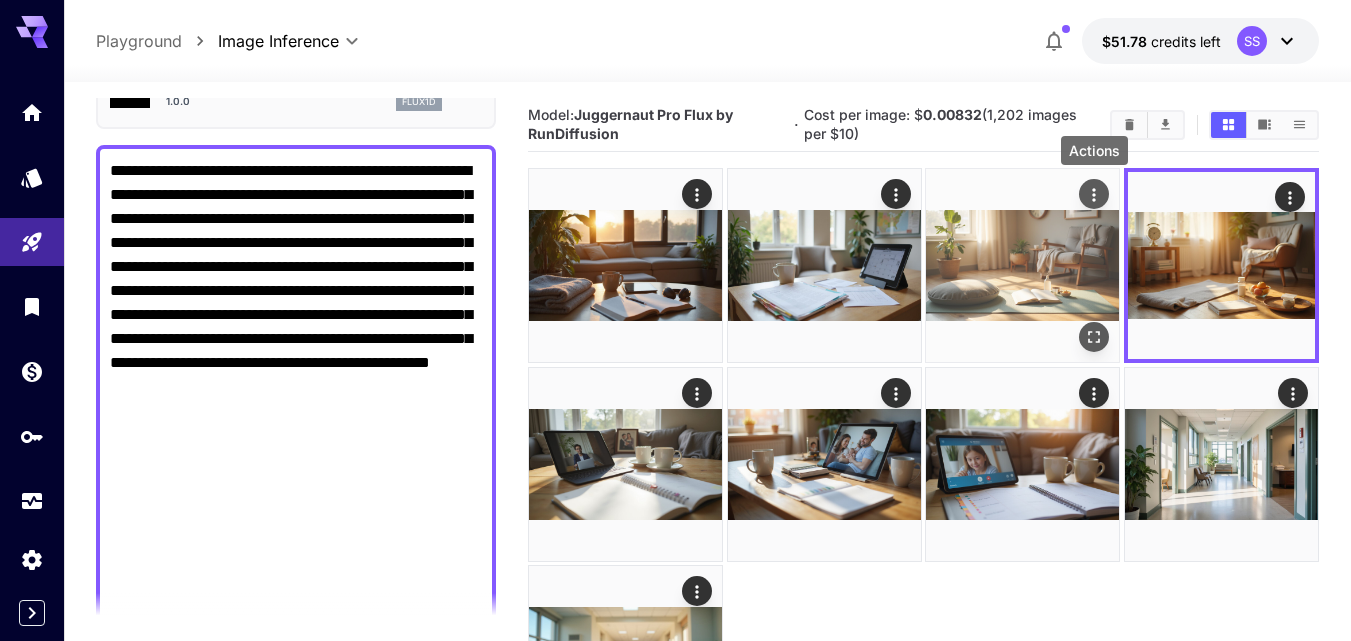 click 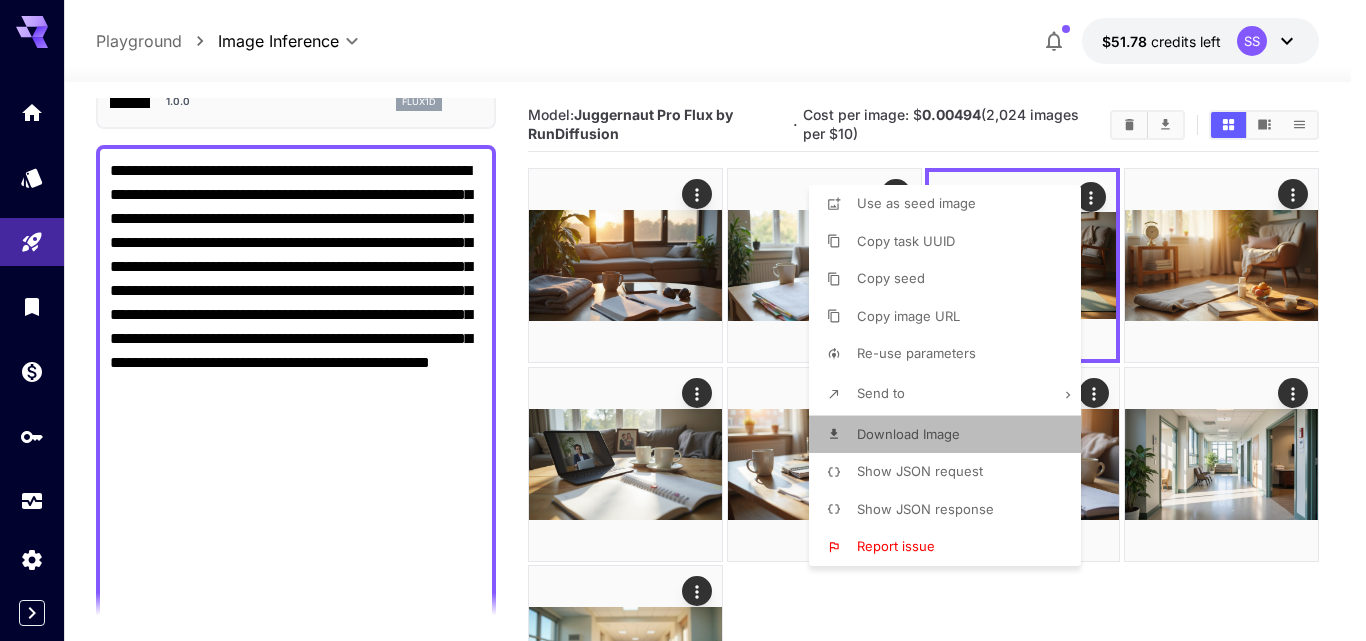 click on "Download Image" at bounding box center (908, 434) 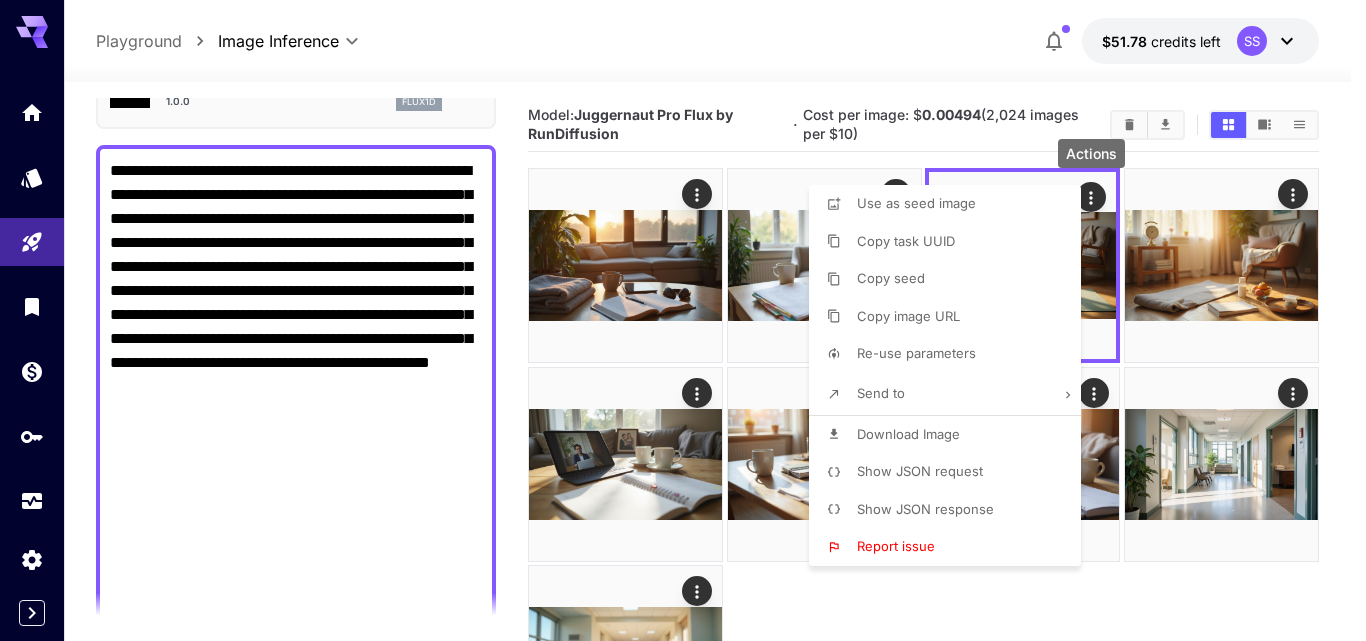 drag, startPoint x: 778, startPoint y: 25, endPoint x: 711, endPoint y: 238, distance: 223.28905 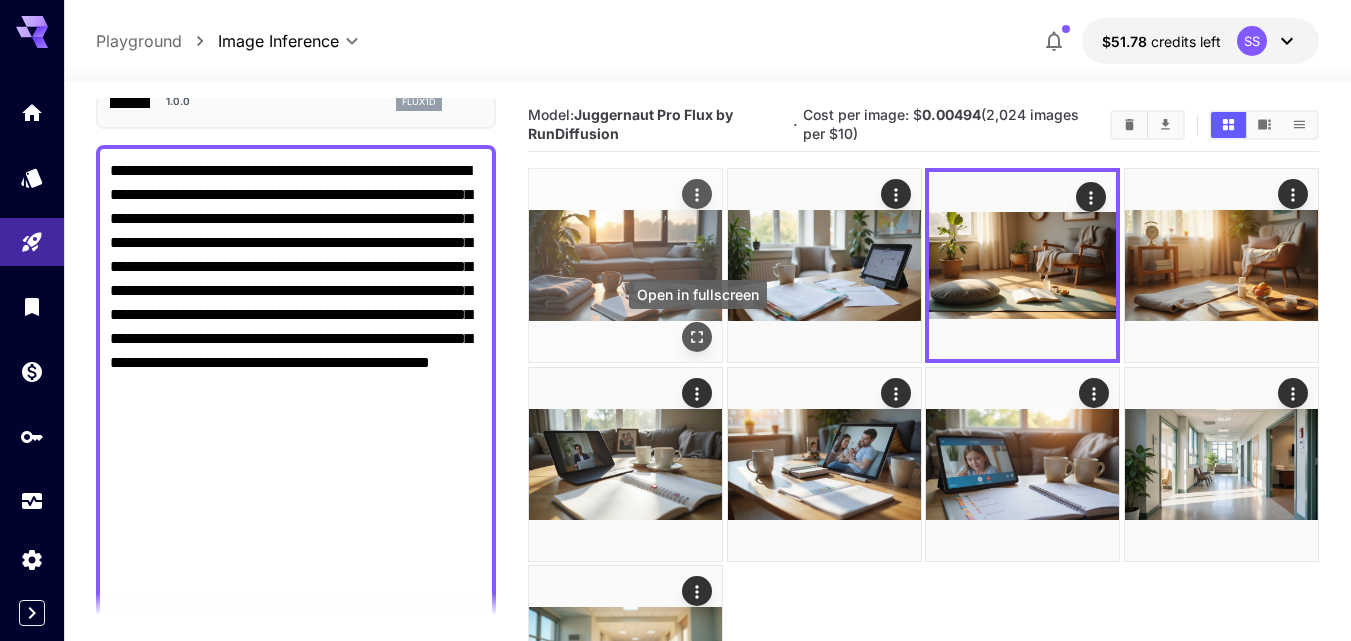 click 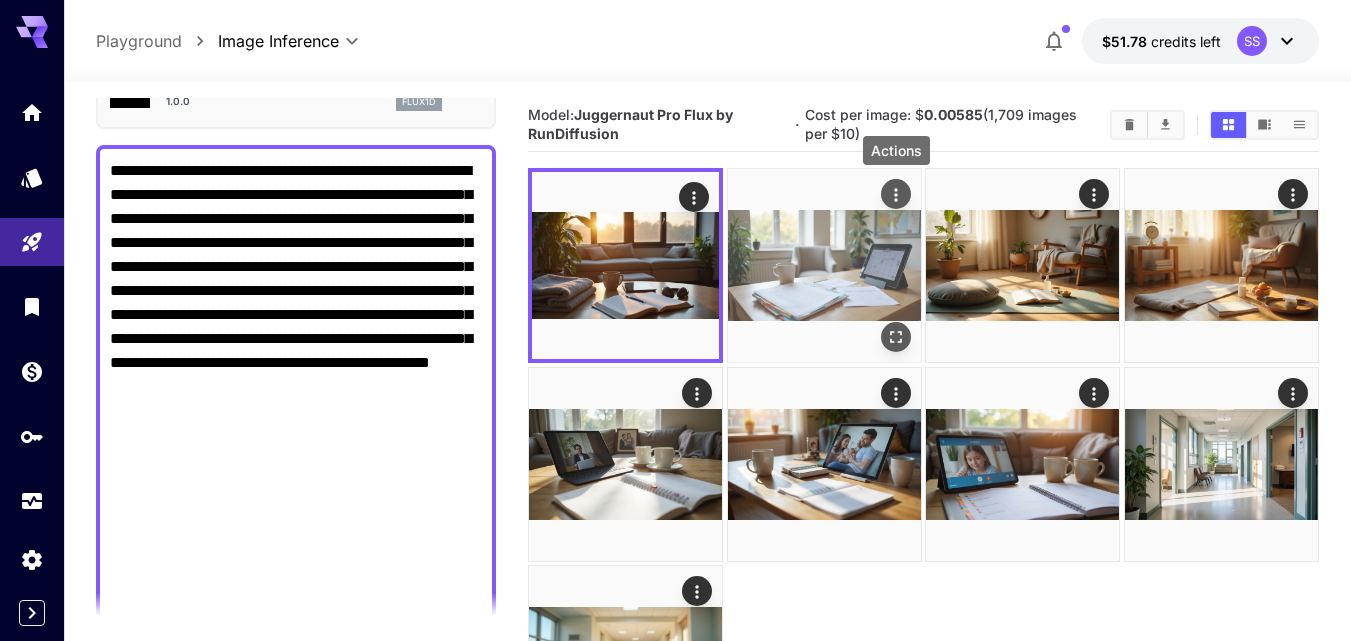 click at bounding box center [896, 194] 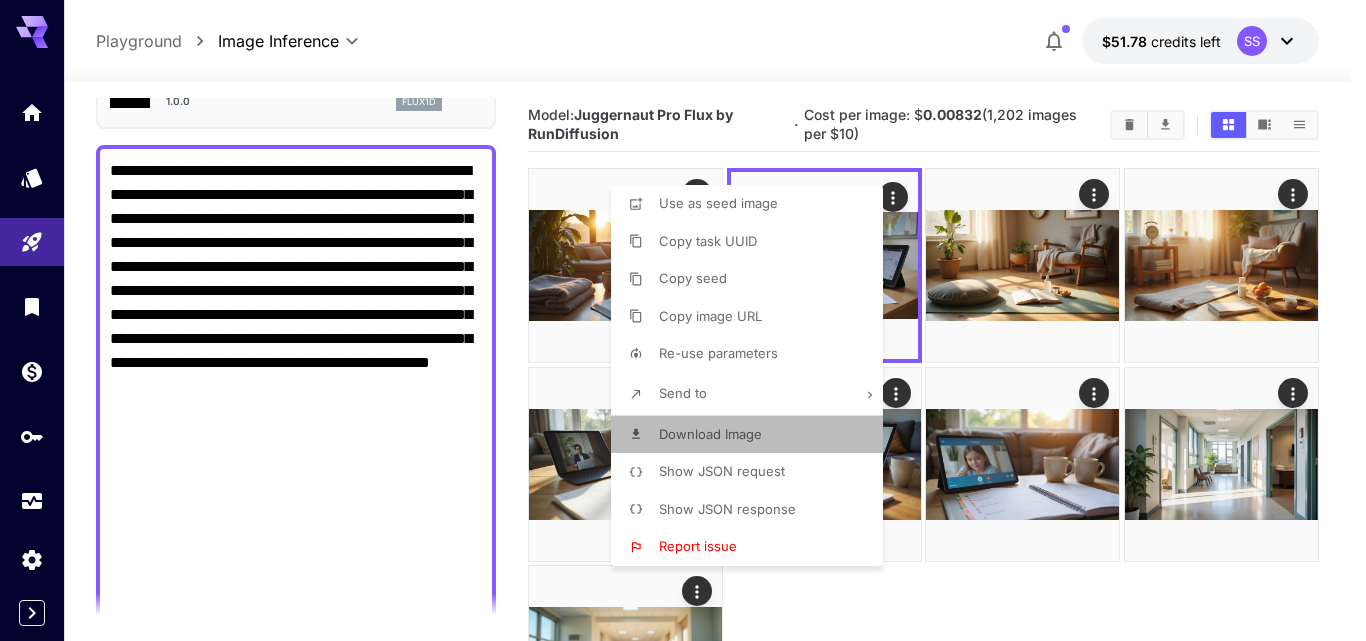 click on "Download Image" at bounding box center (710, 434) 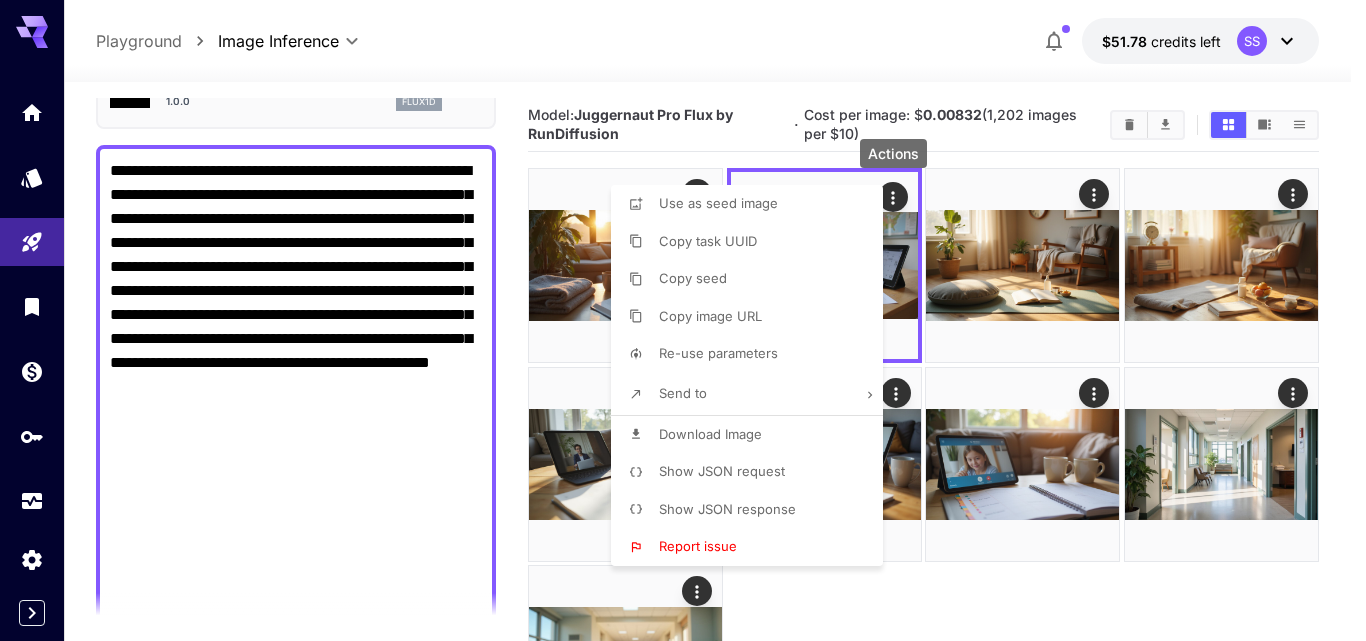 drag, startPoint x: 814, startPoint y: 16, endPoint x: 790, endPoint y: 106, distance: 93.14505 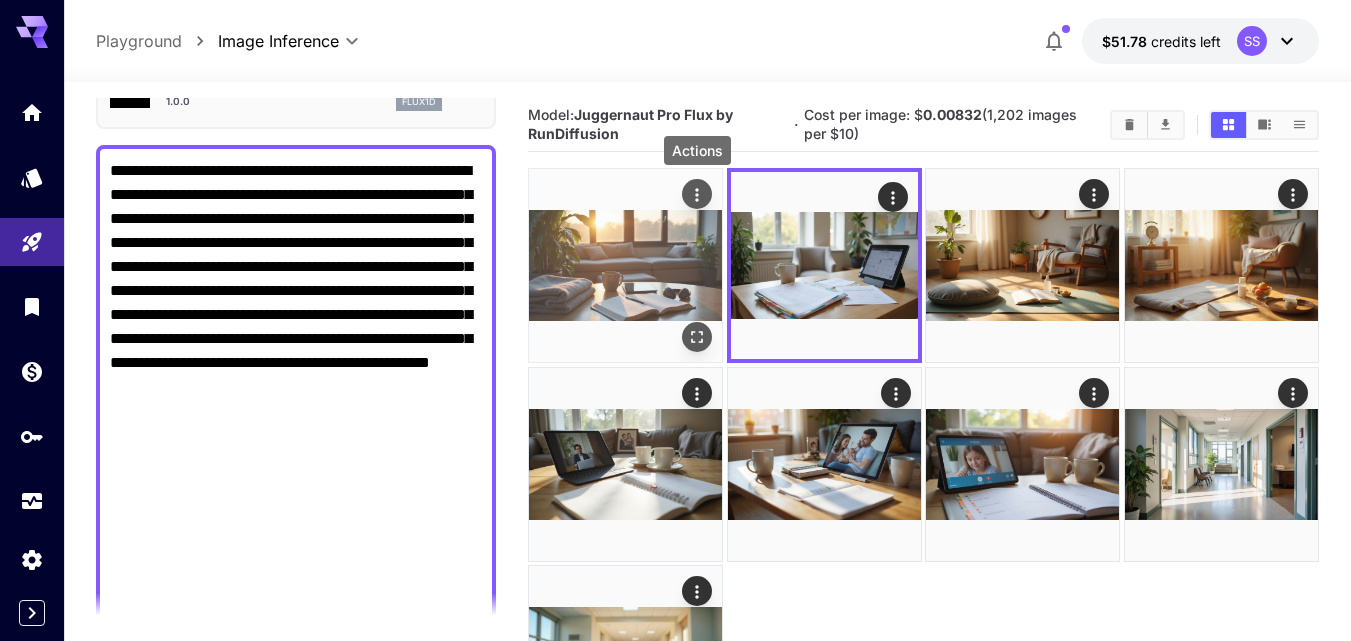 click 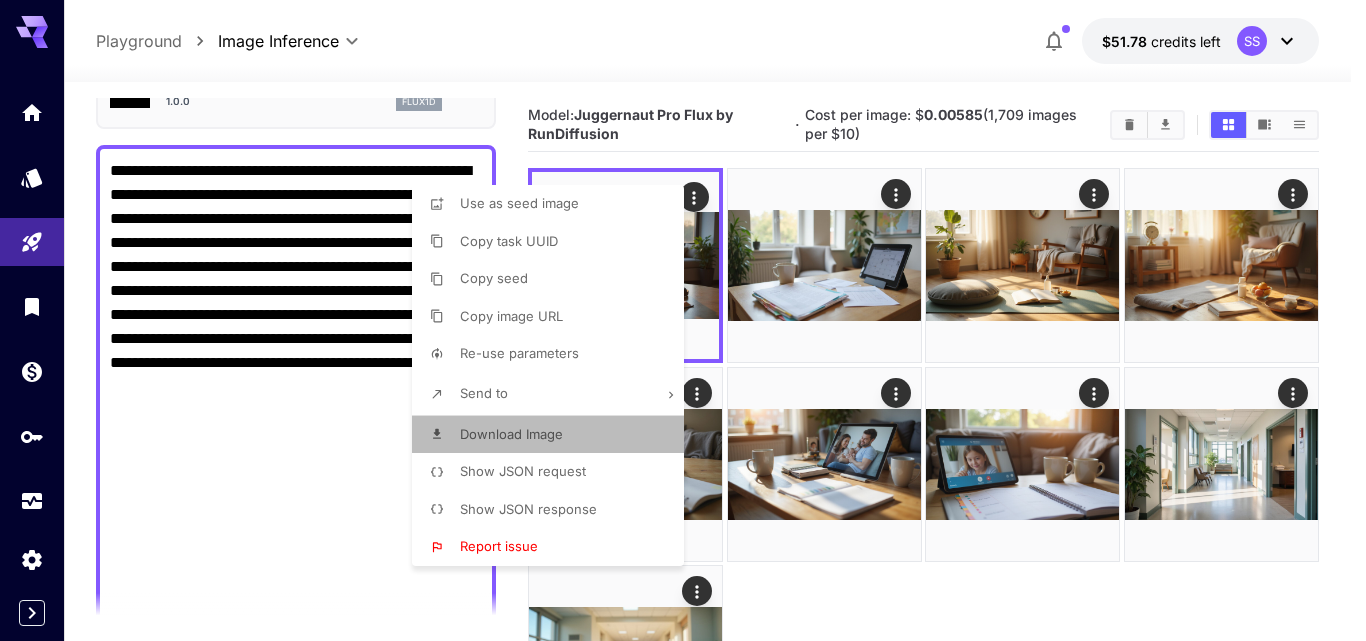 click on "Download Image" at bounding box center (554, 435) 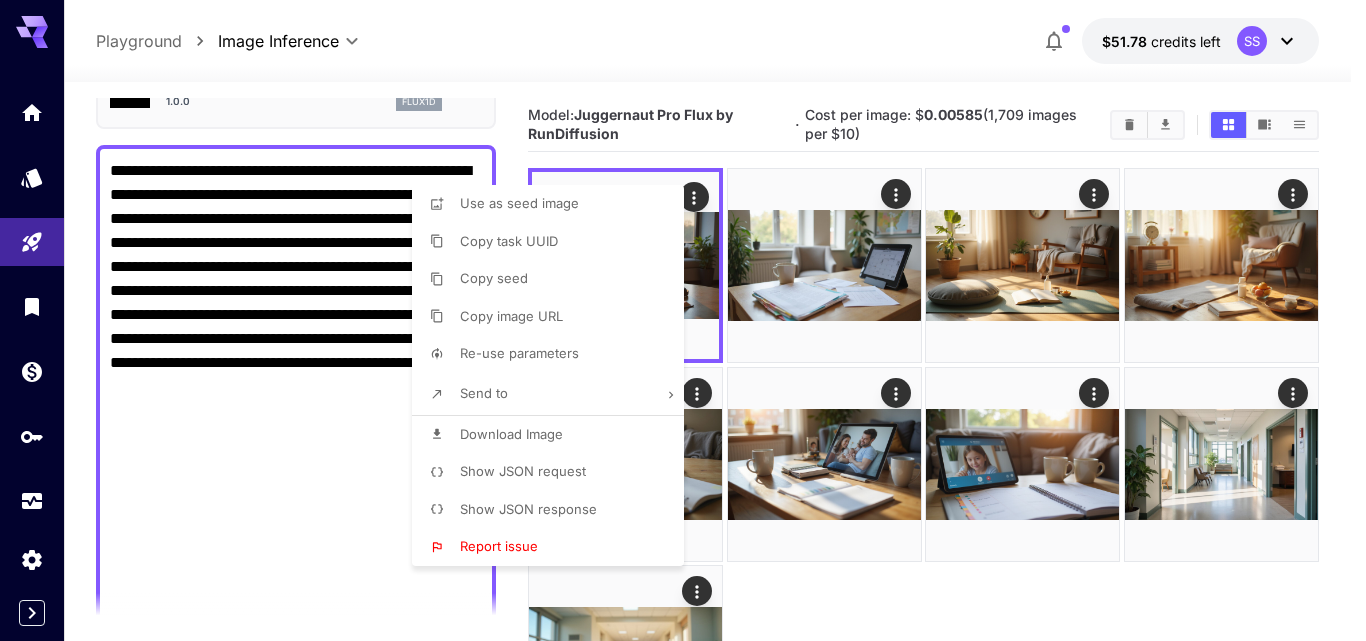 click at bounding box center [683, 320] 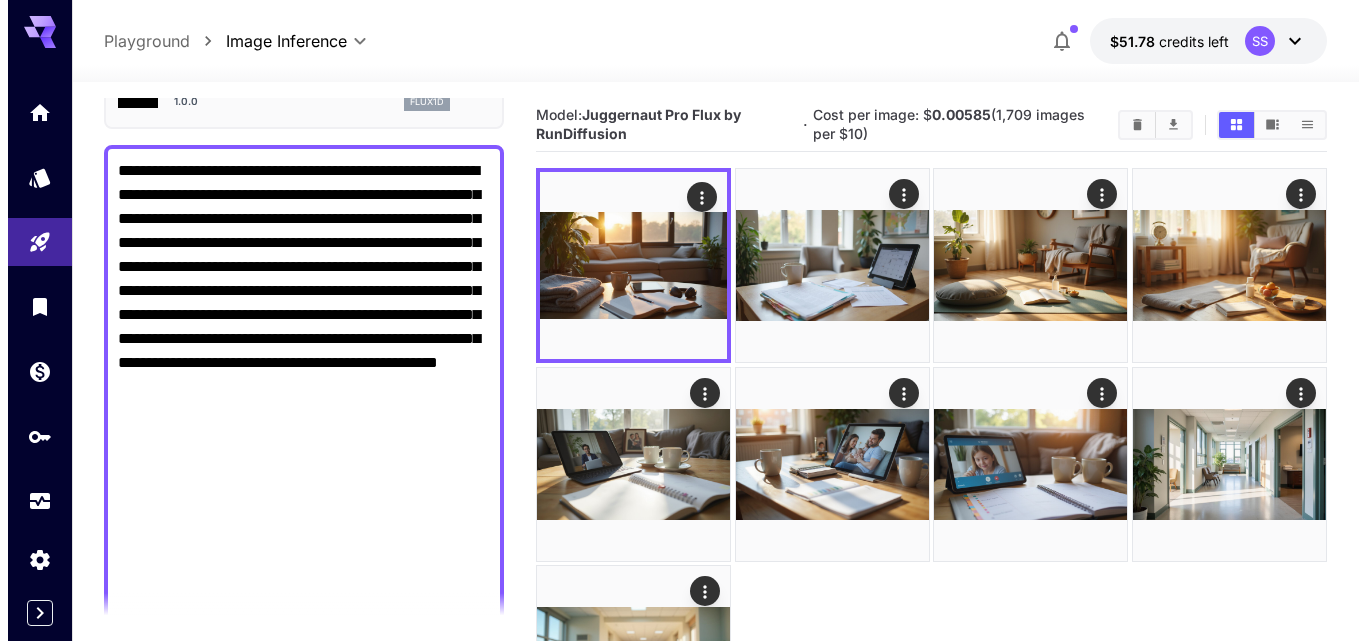 scroll, scrollTop: 121, scrollLeft: 0, axis: vertical 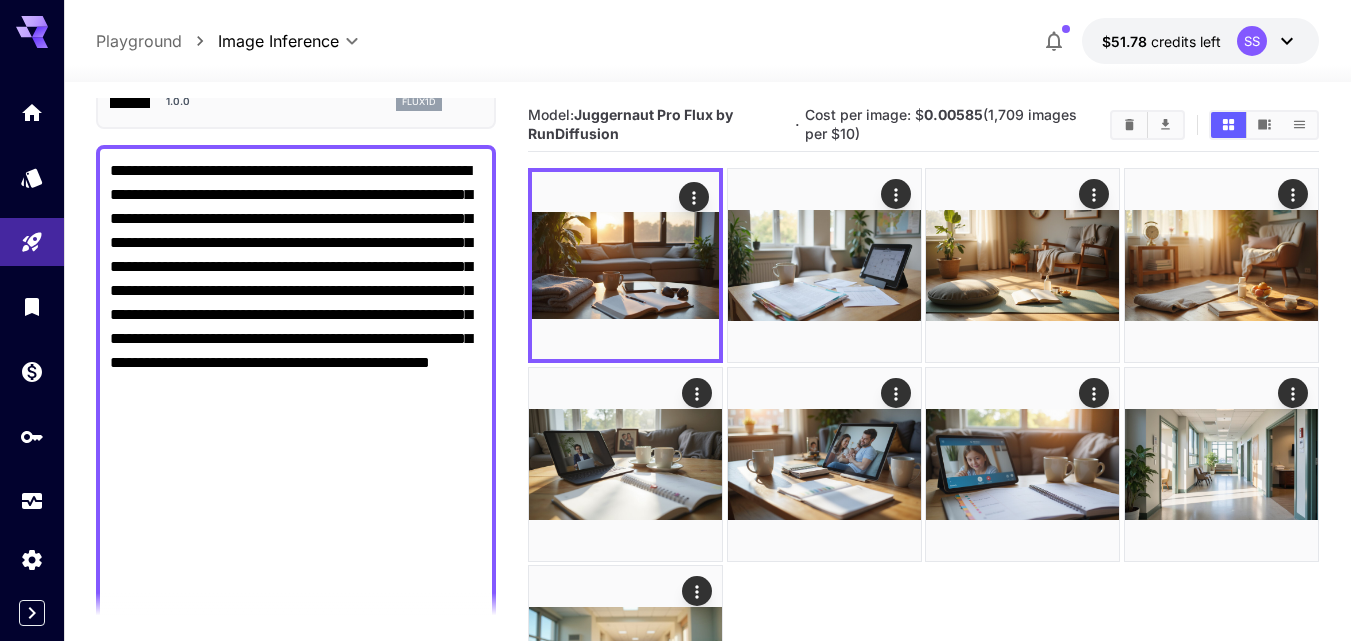 click on "**********" at bounding box center [296, 735] 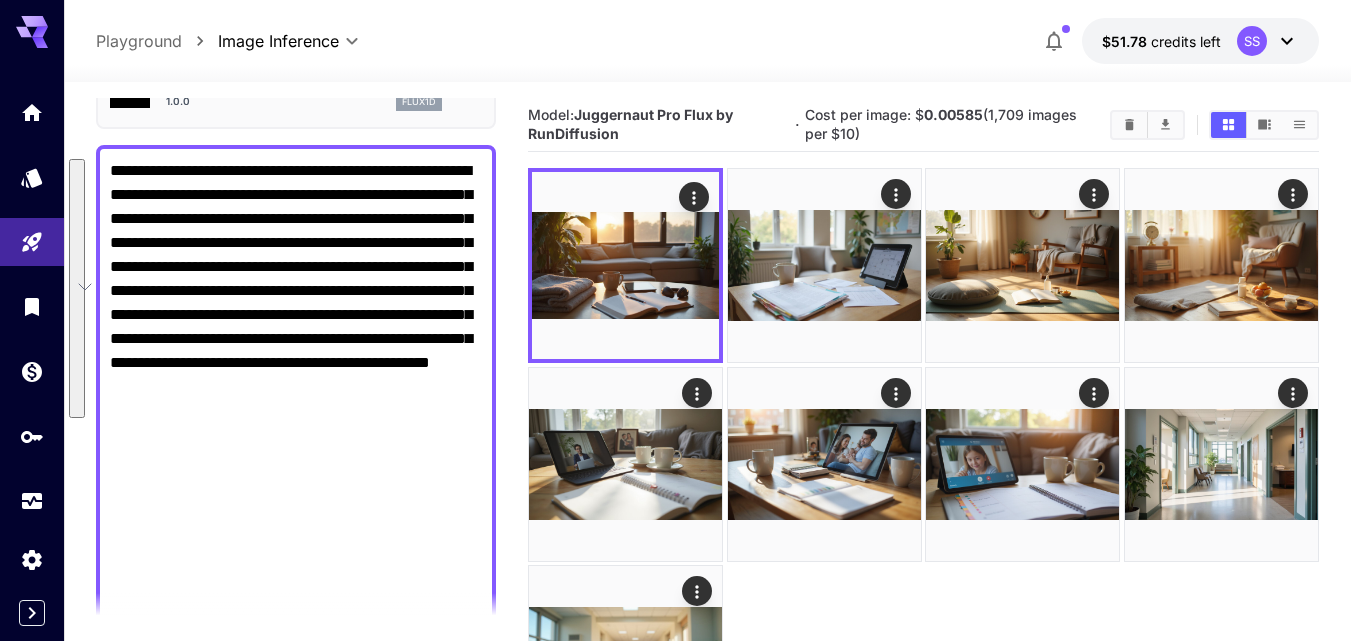 paste 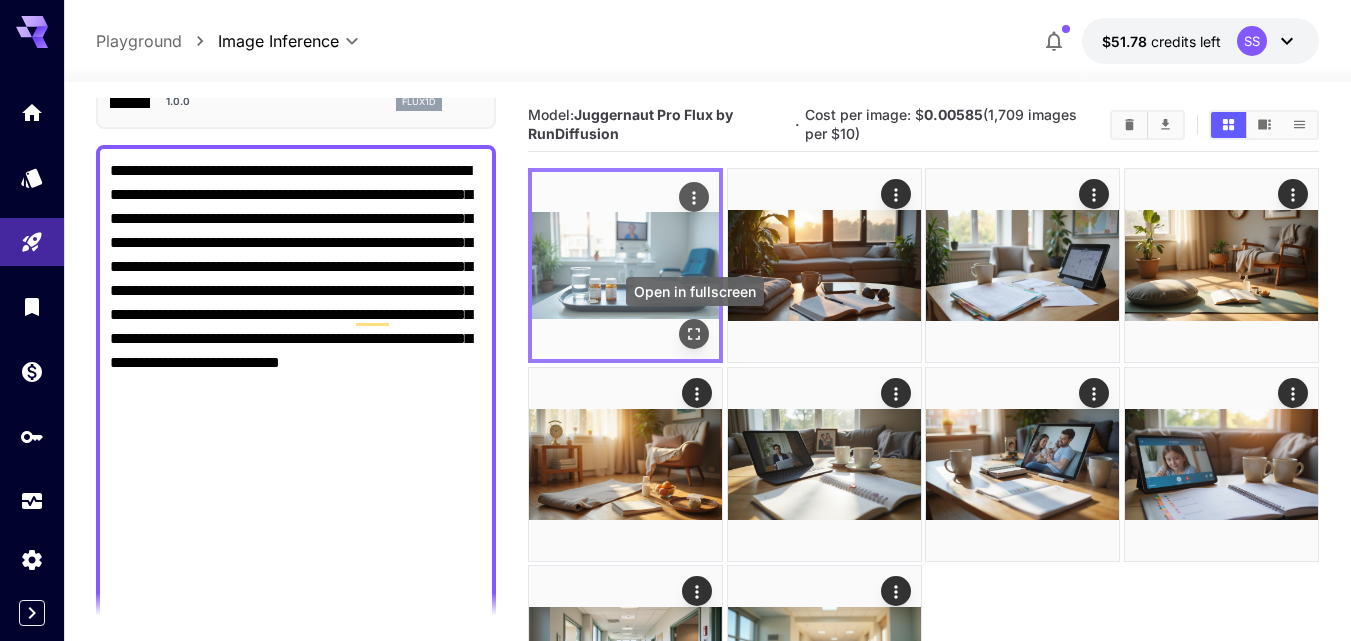 click 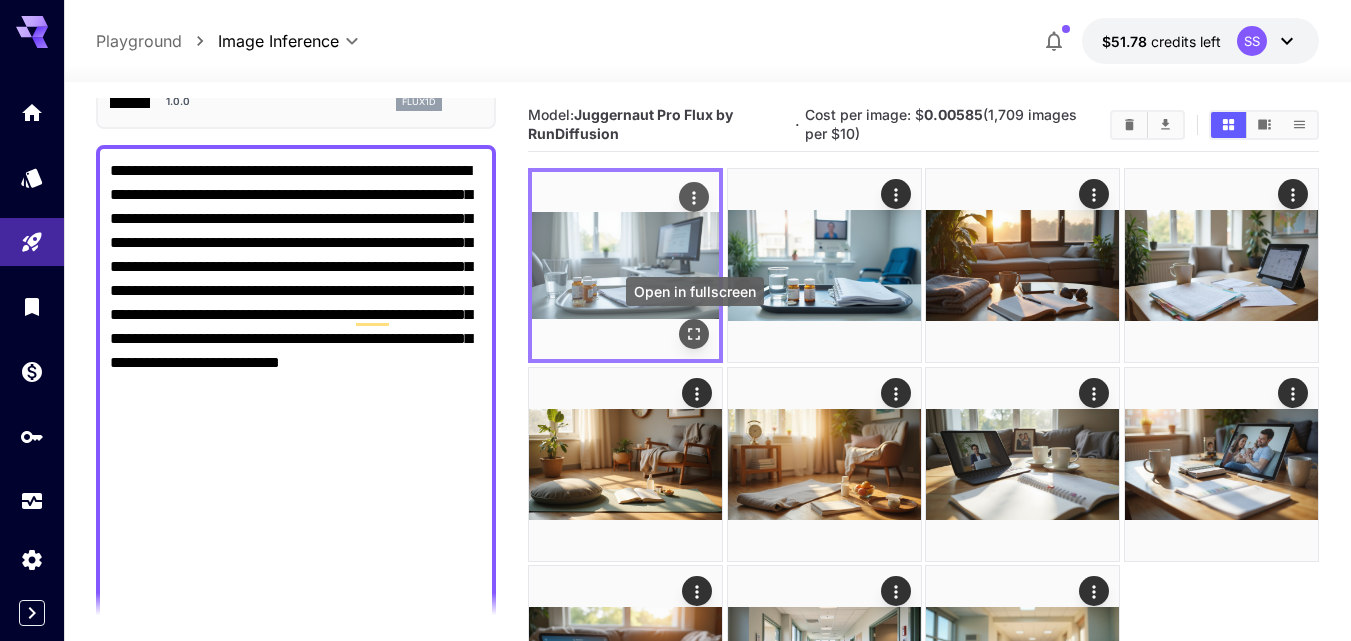 click 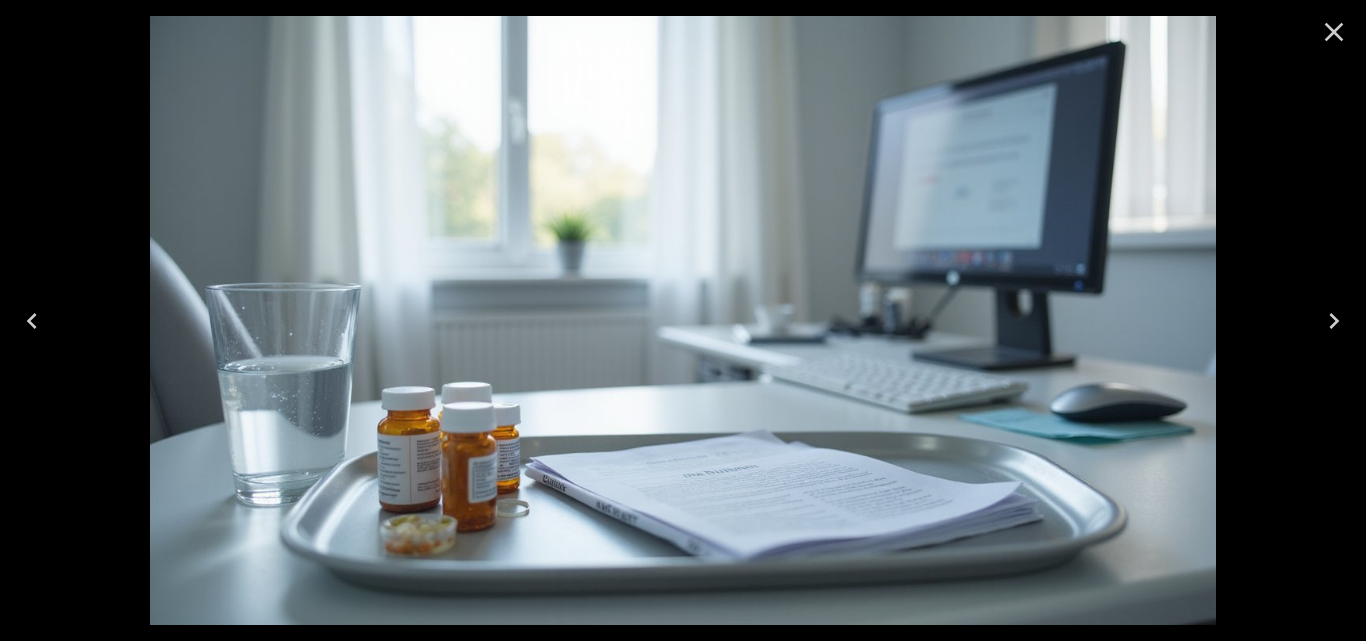 click 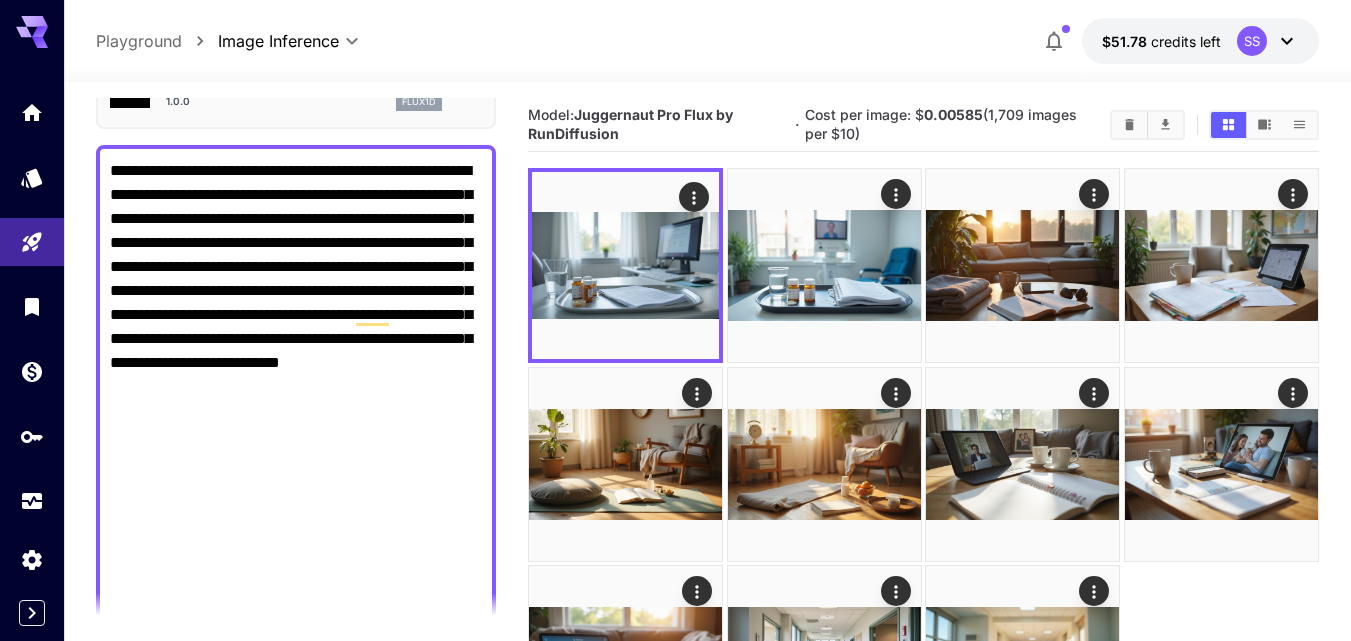 click on "**********" at bounding box center (296, 747) 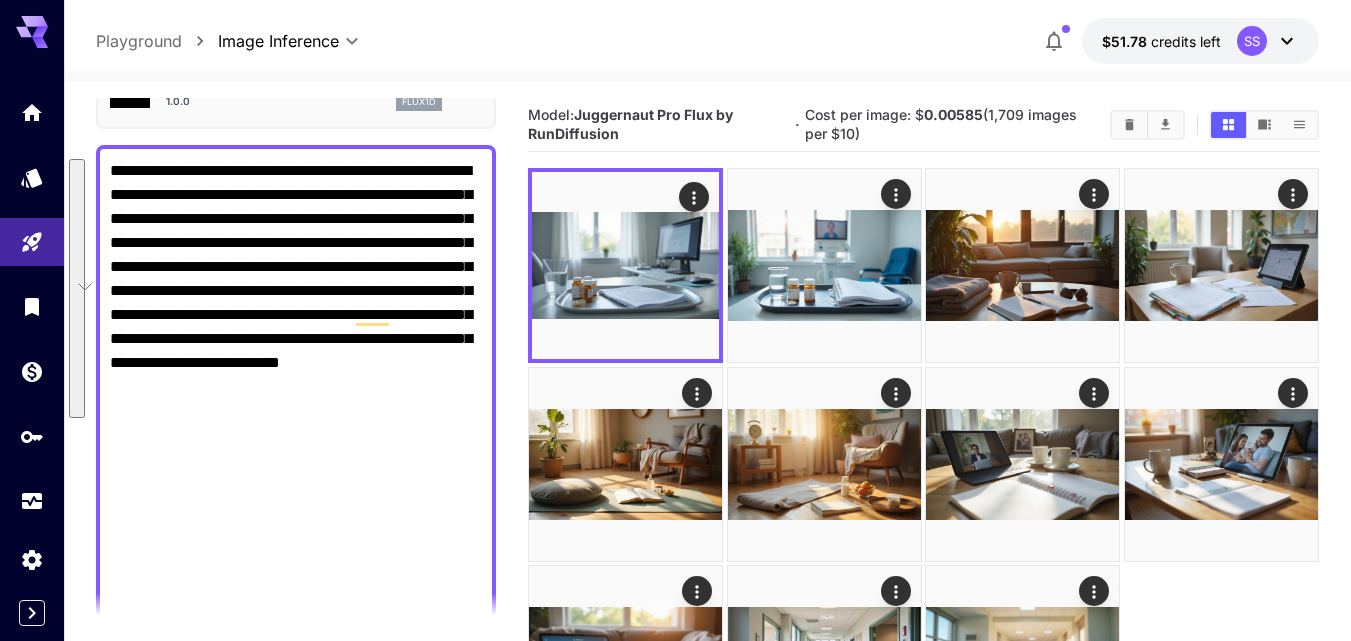 paste 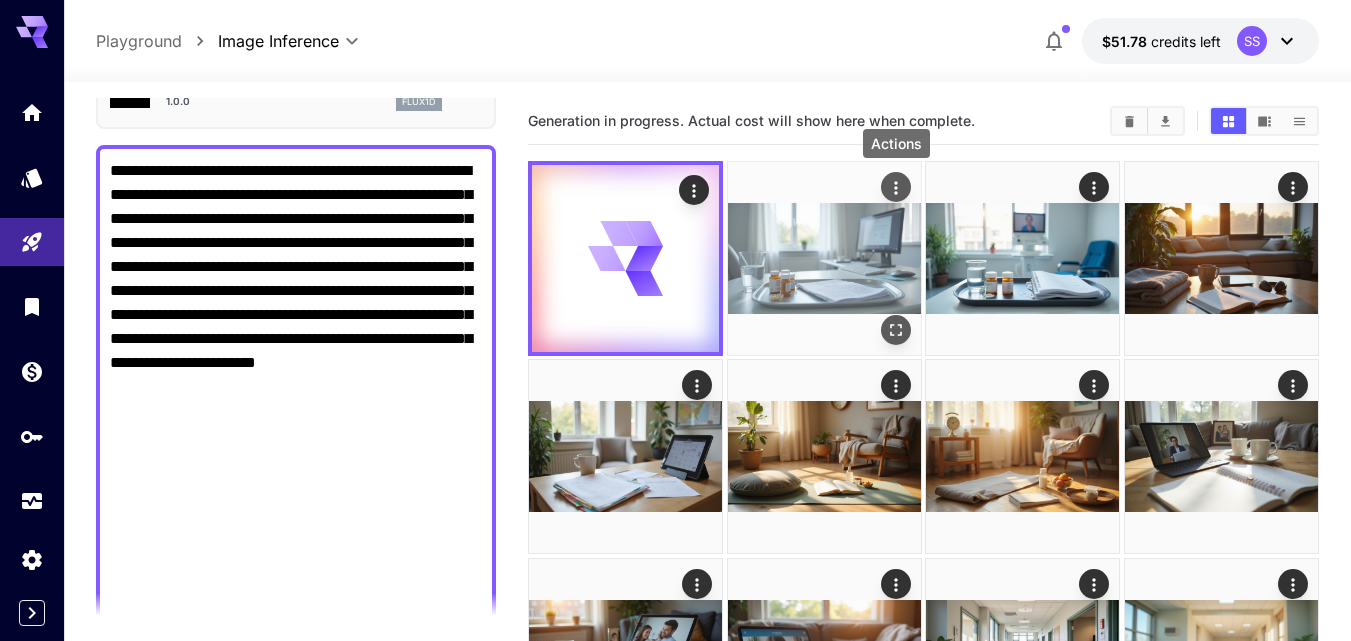 click 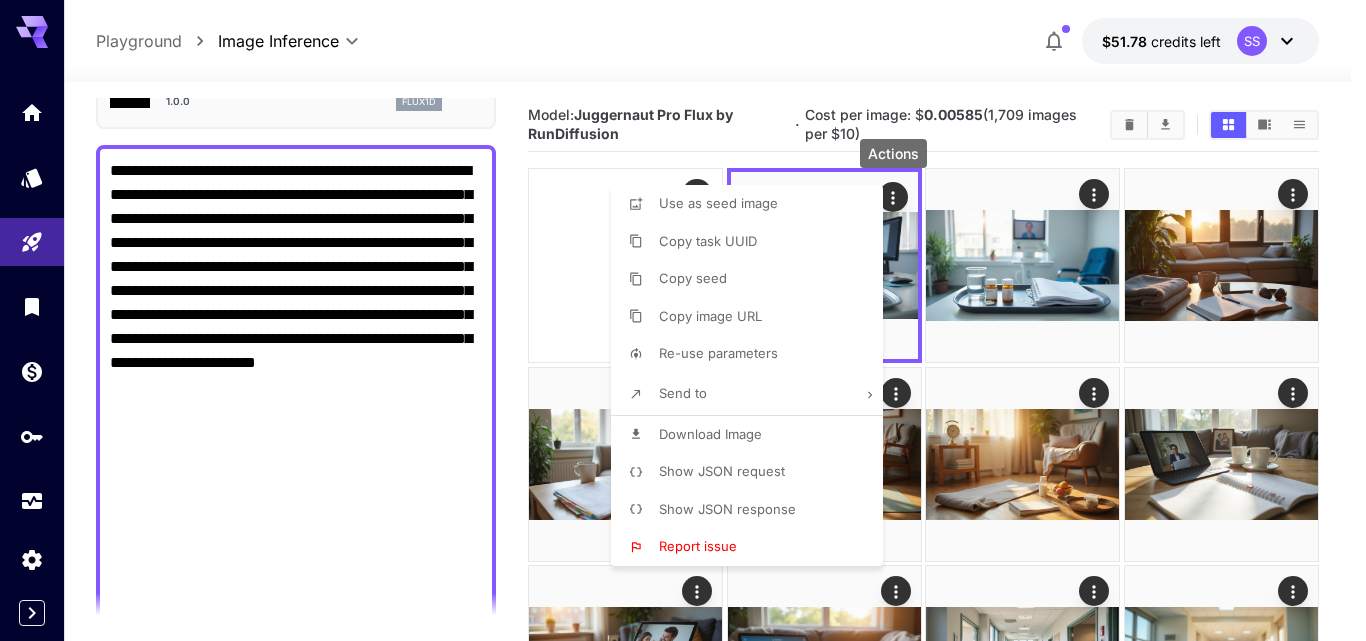 click on "Download Image" at bounding box center (710, 434) 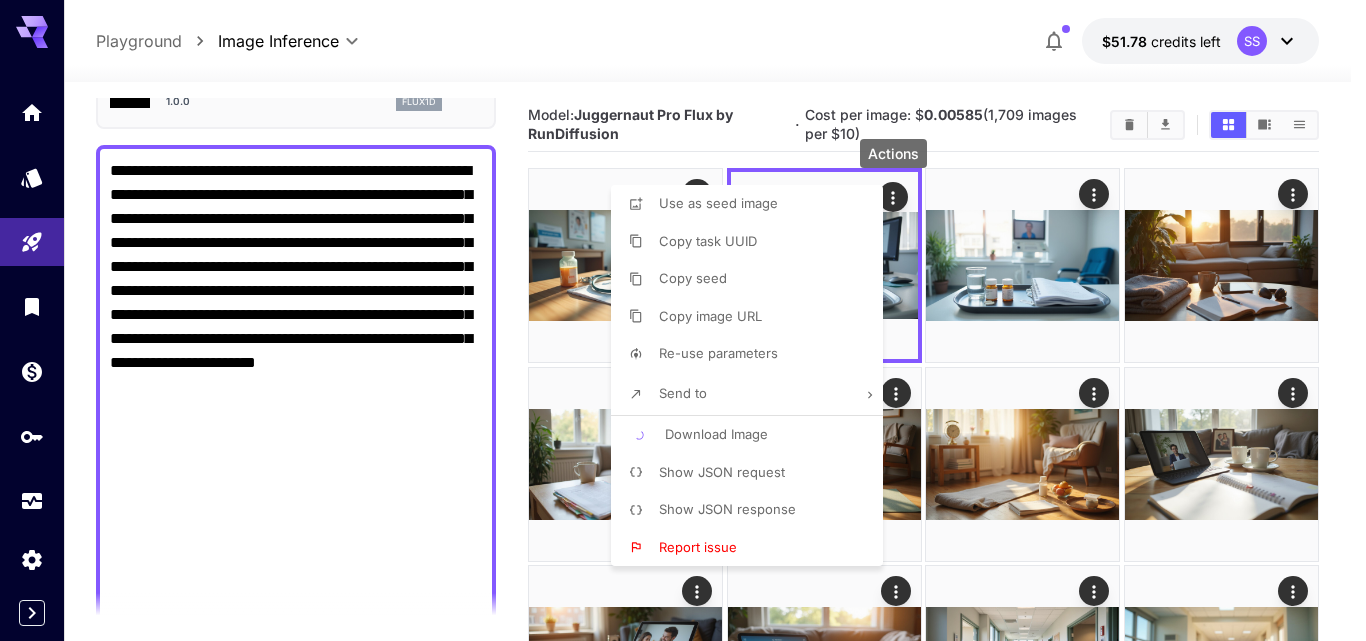 click at bounding box center [683, 320] 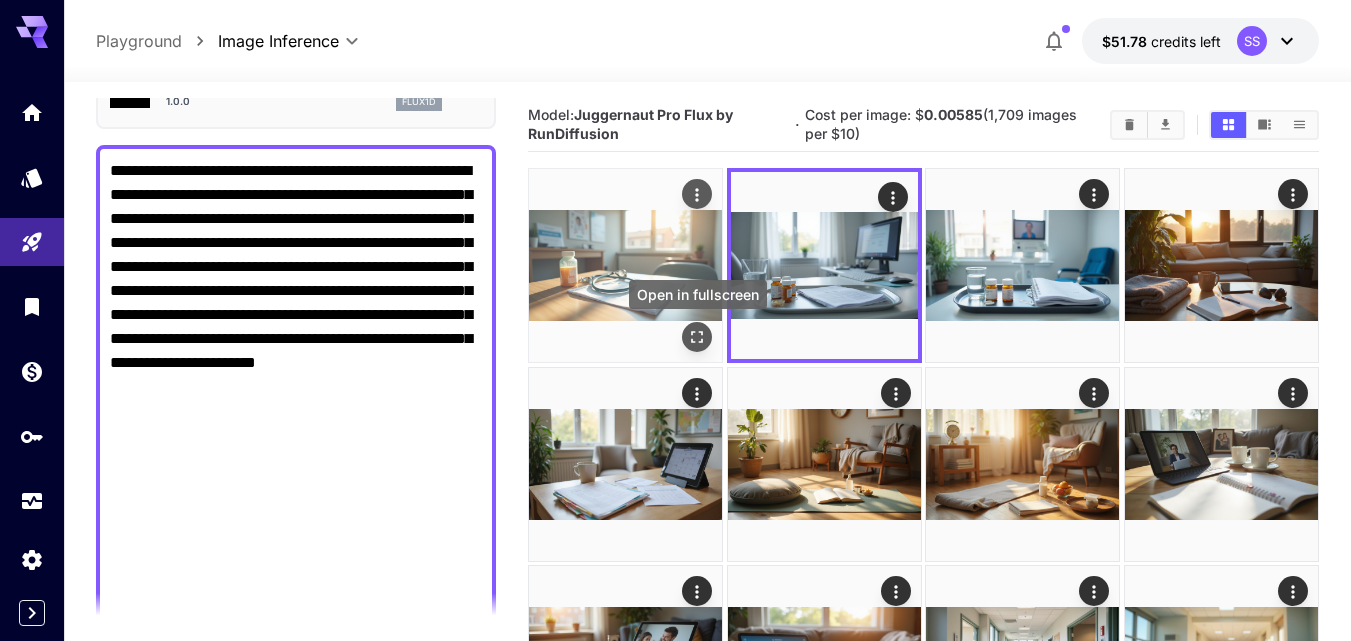 click 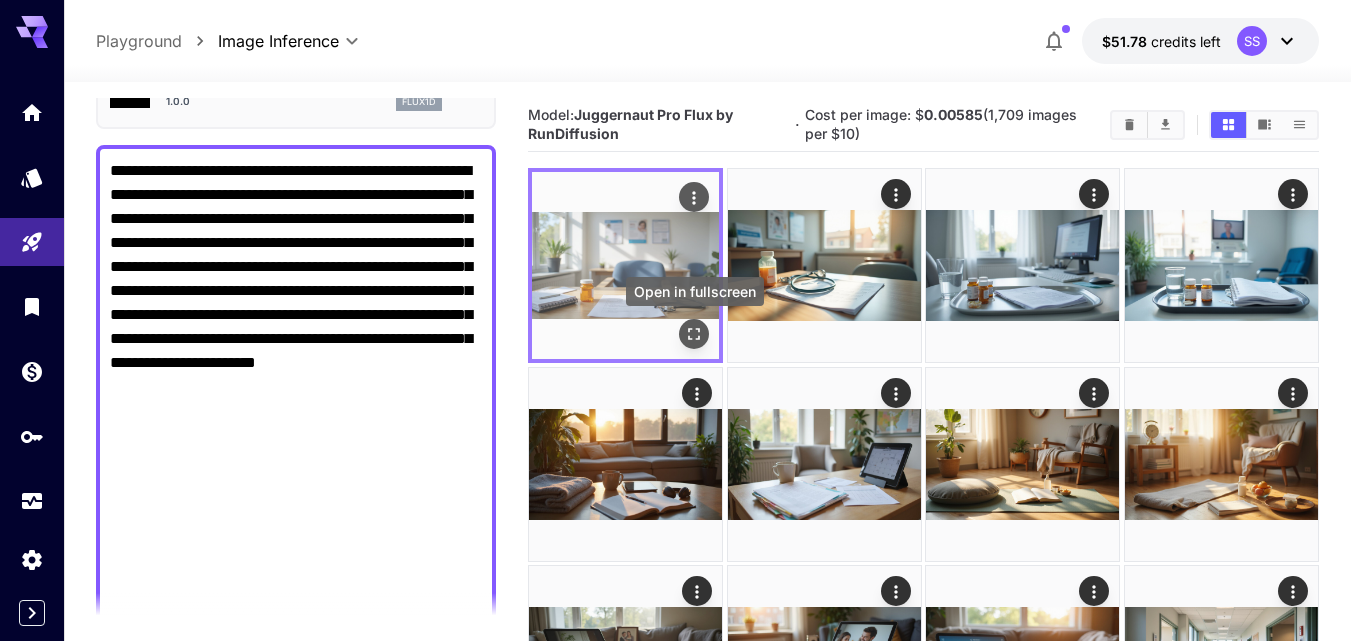 click 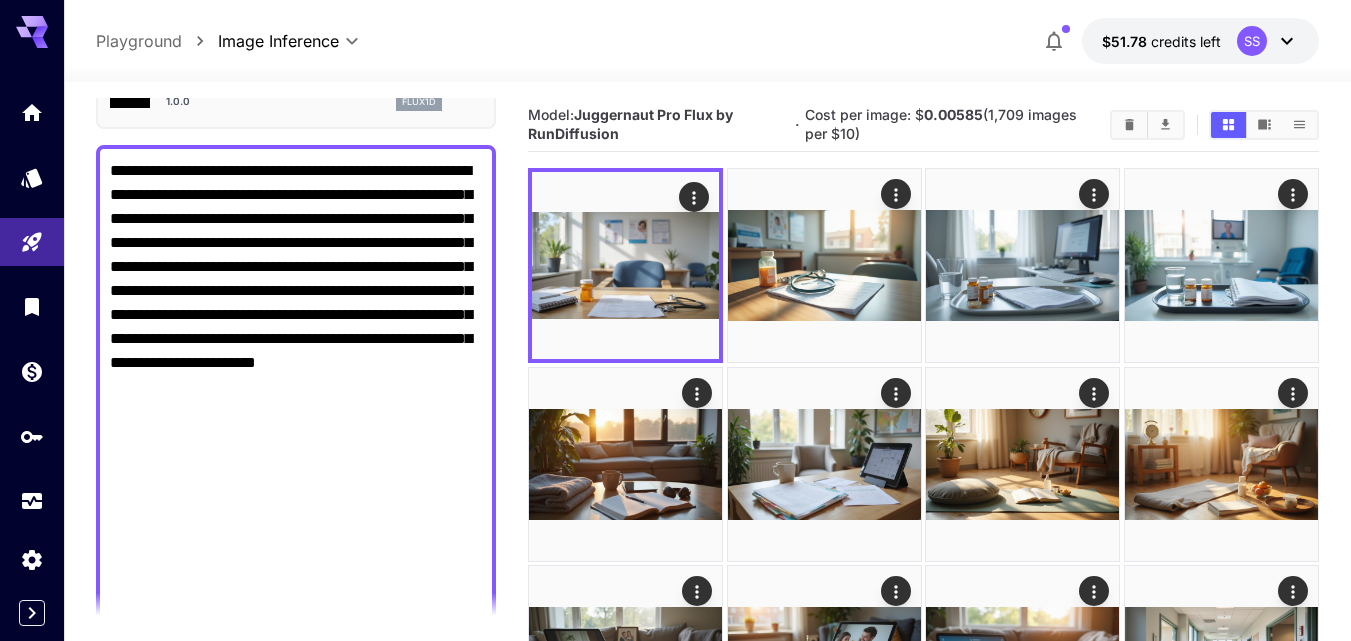 click on "**********" at bounding box center (296, 747) 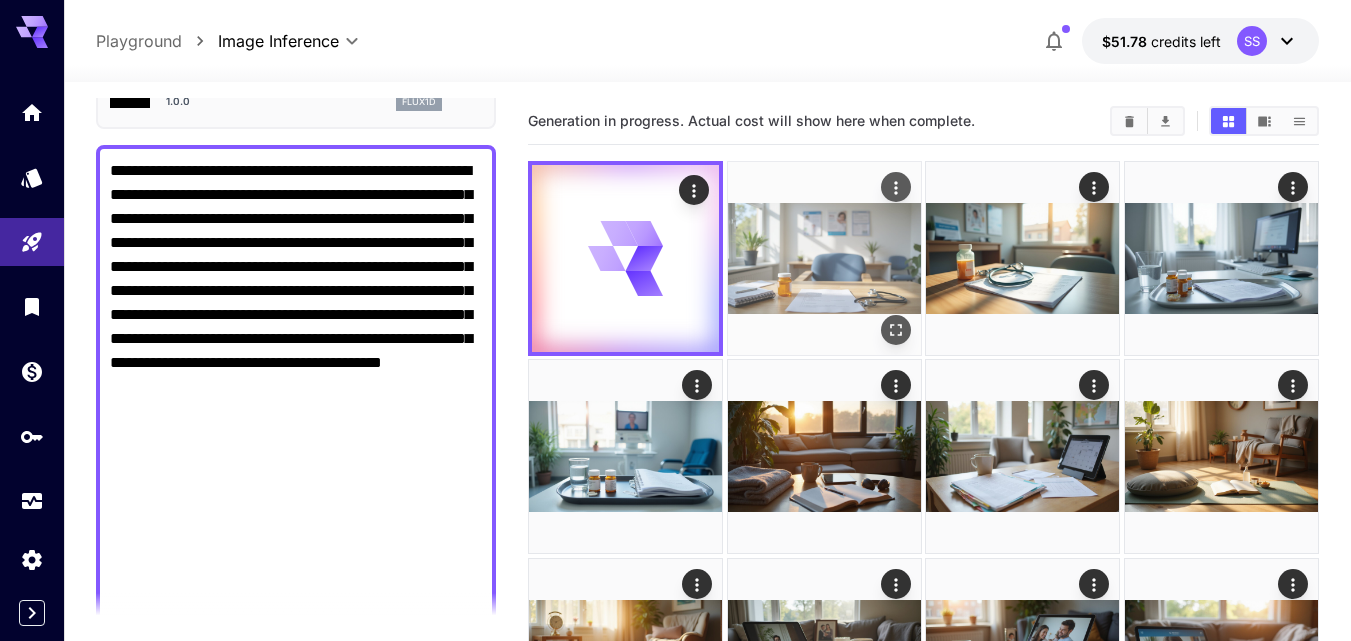 type on "**********" 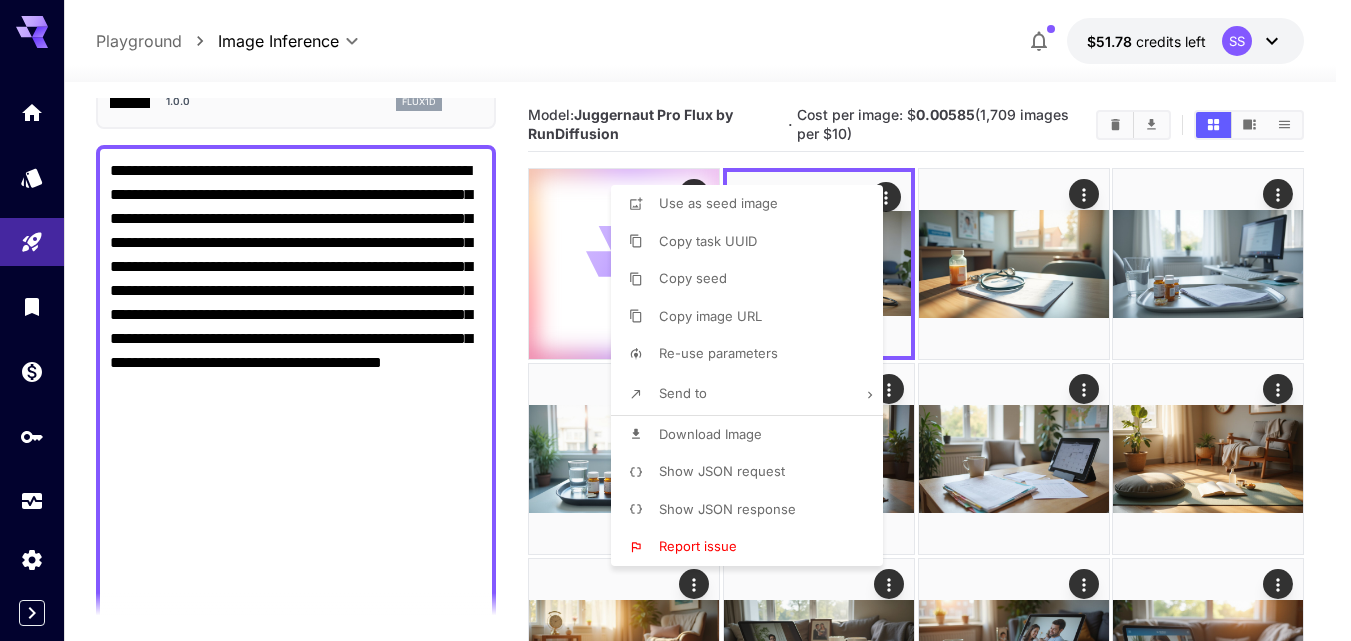 click on "Download Image" at bounding box center (710, 434) 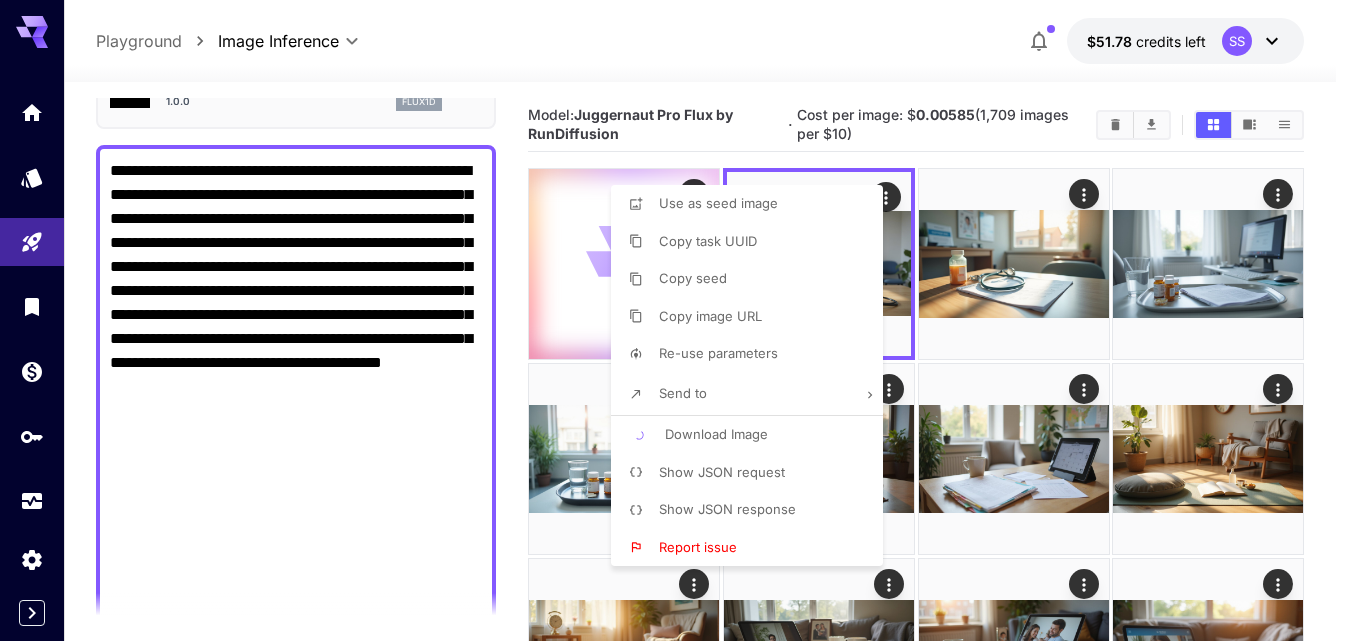 click at bounding box center (675, 320) 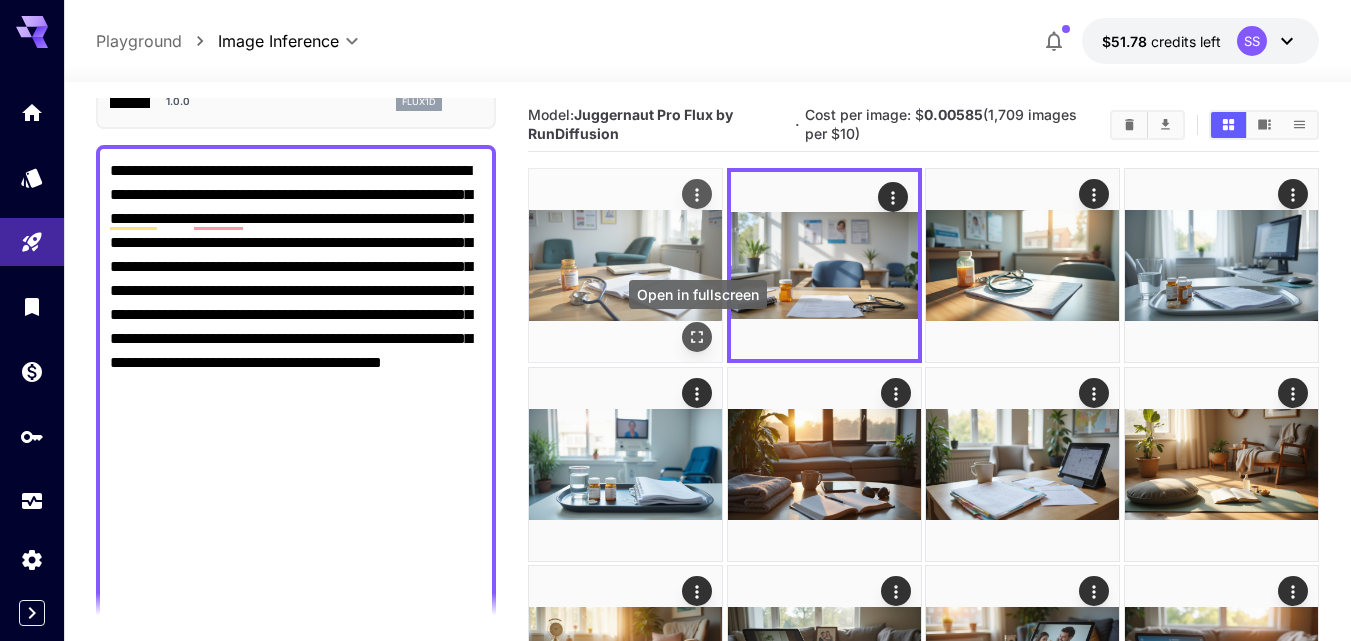 click 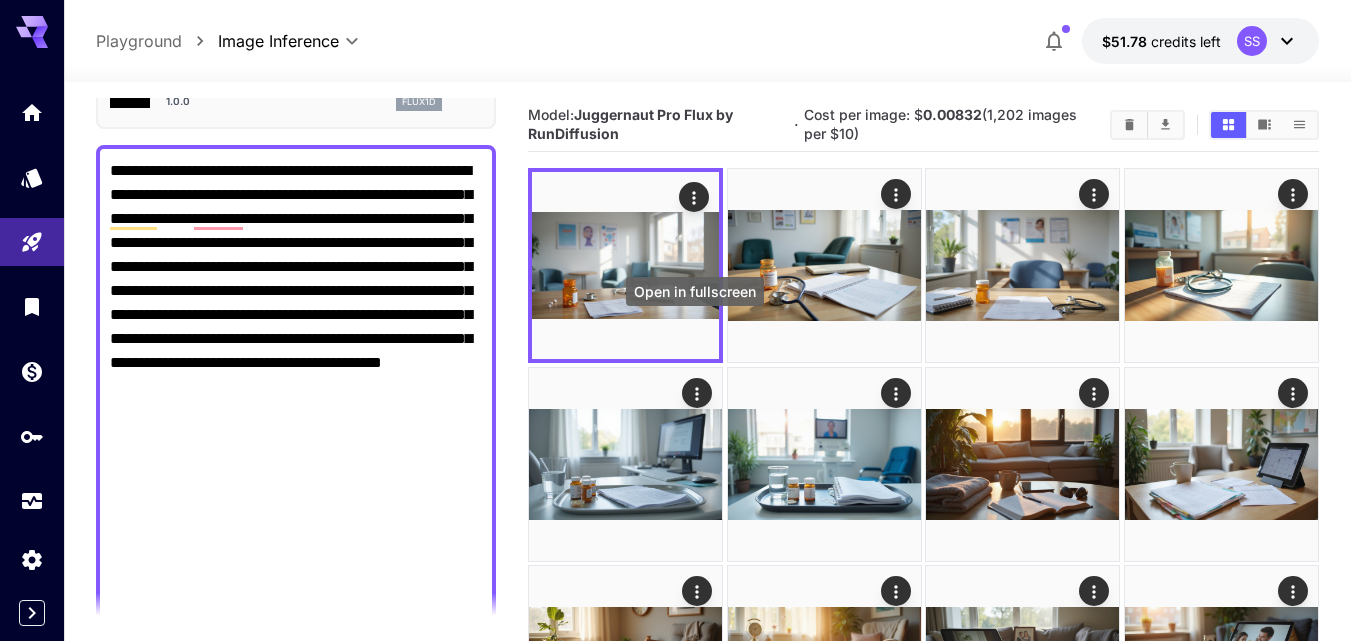 click 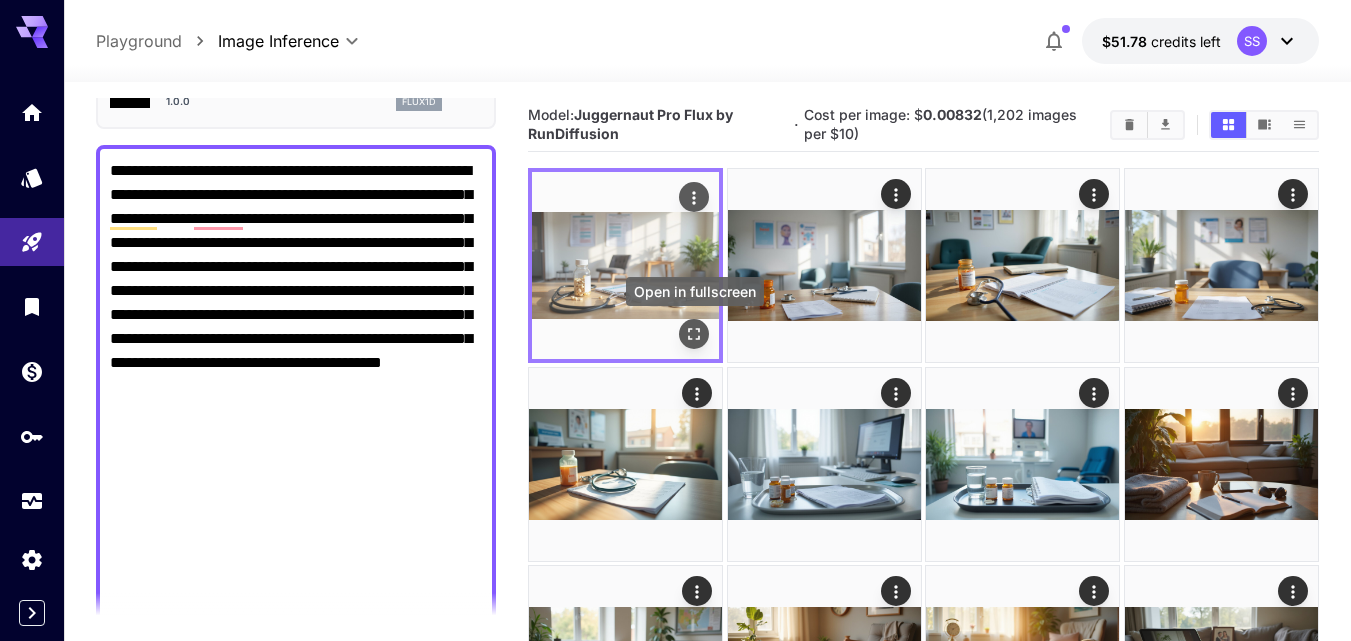 click 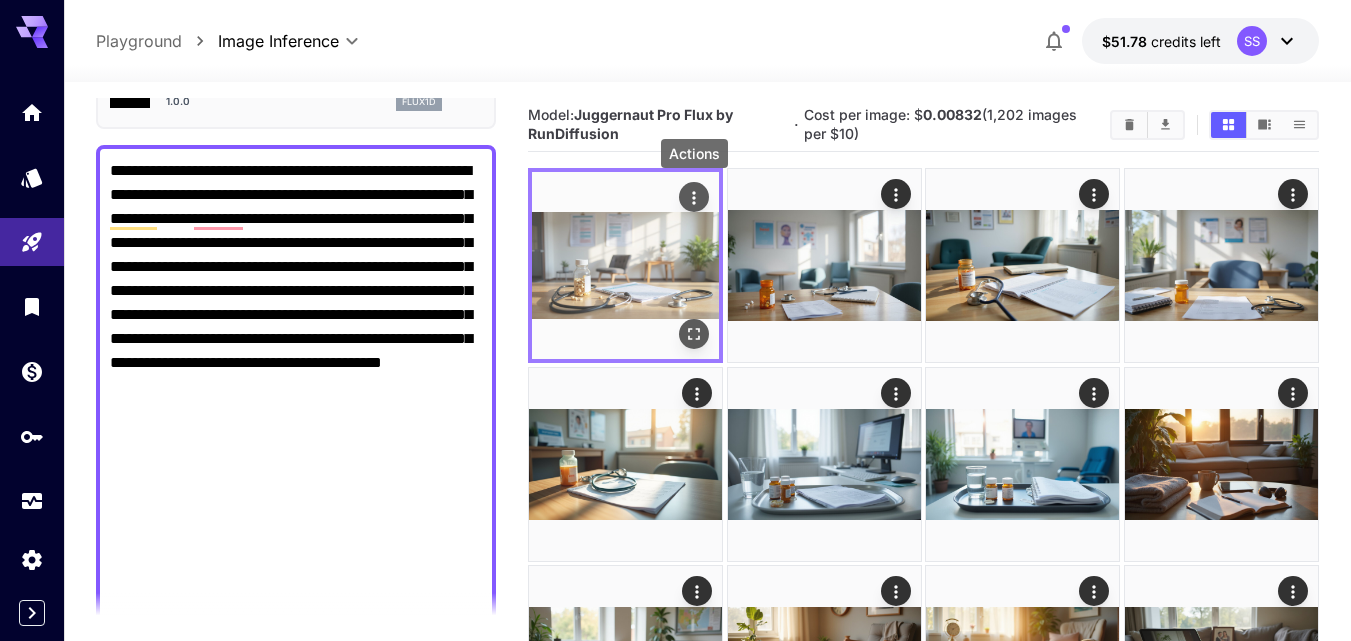 click 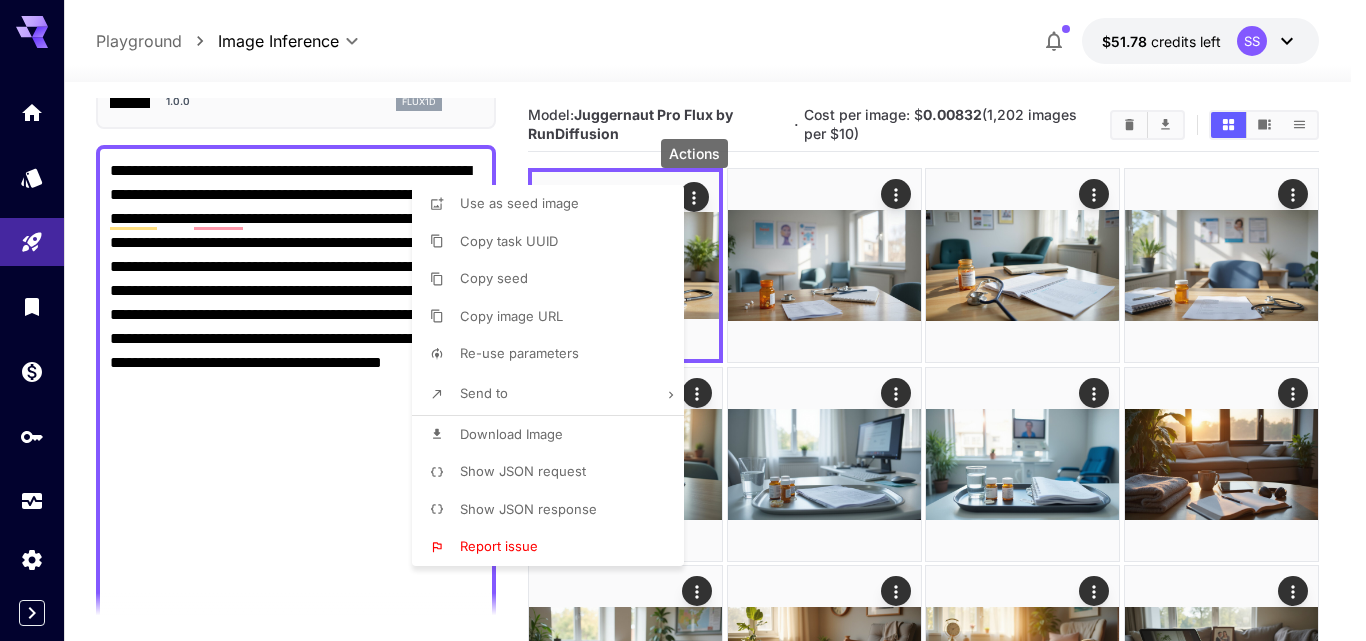 click on "Download Image" at bounding box center (511, 434) 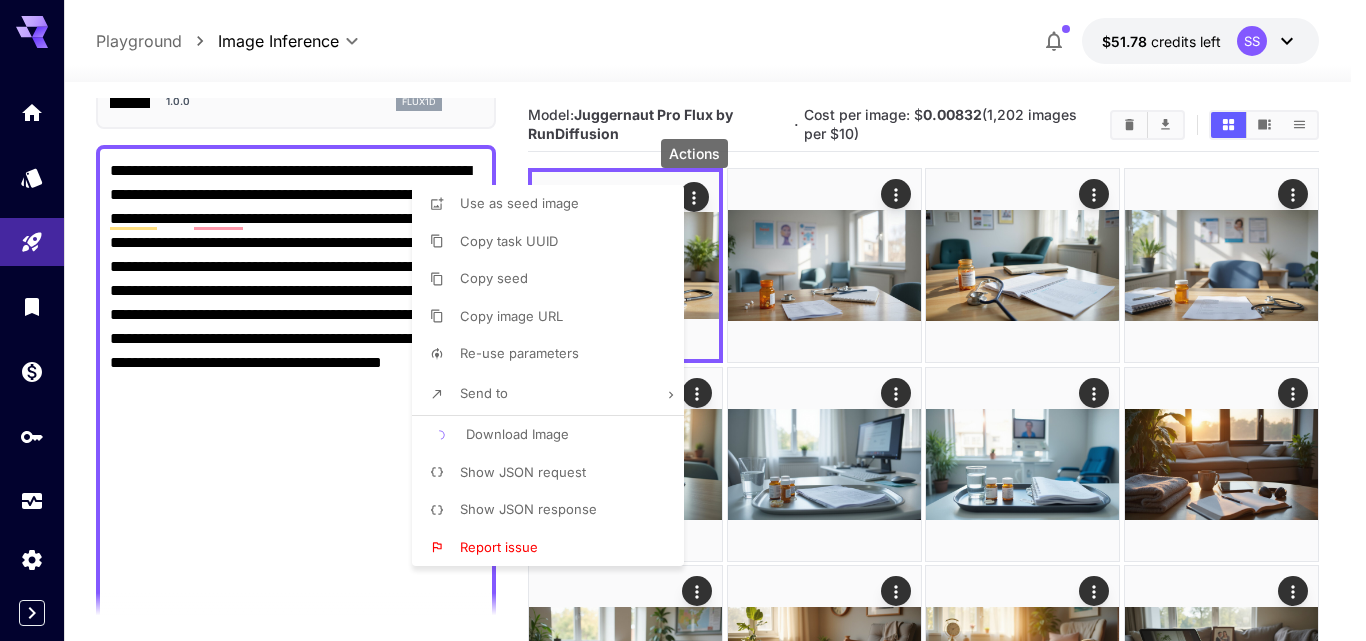 click at bounding box center (683, 320) 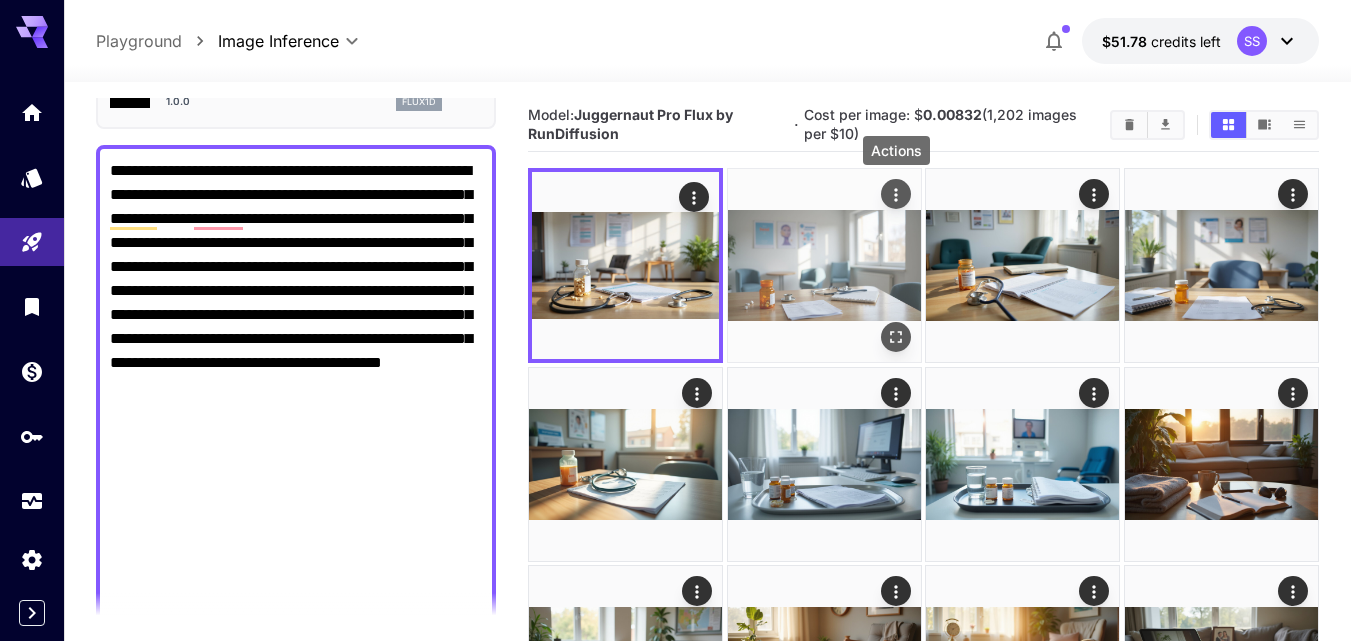 click 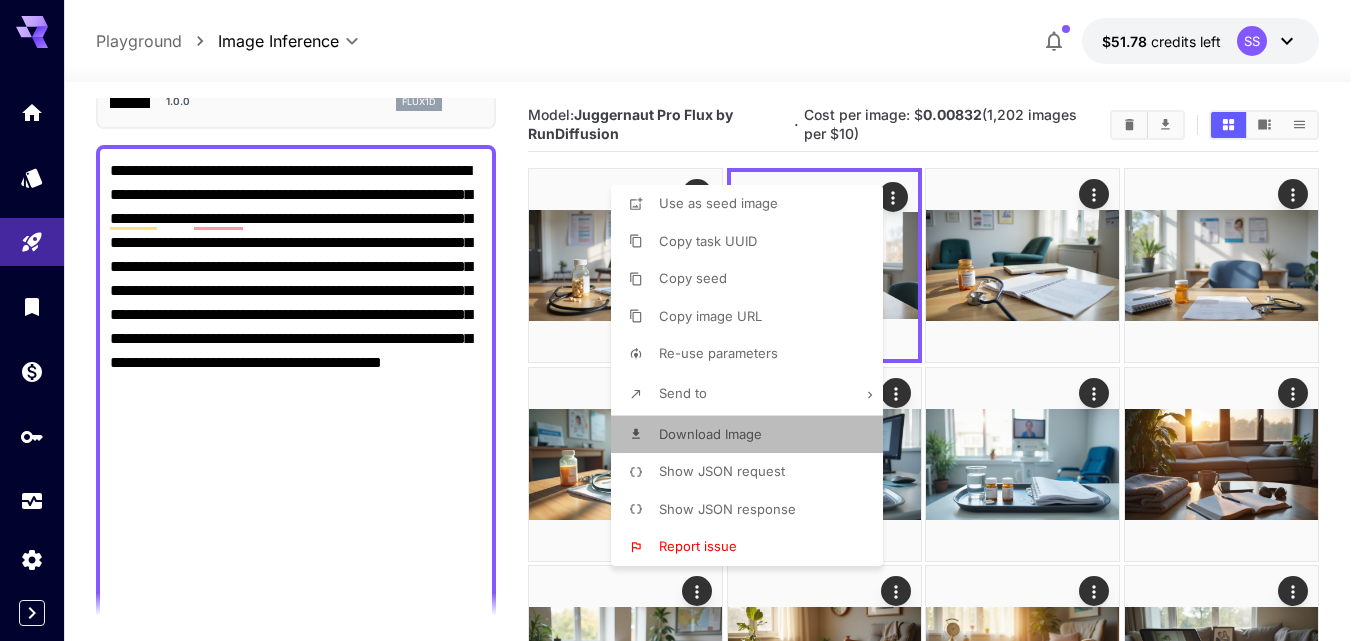 click on "Download Image" at bounding box center (710, 434) 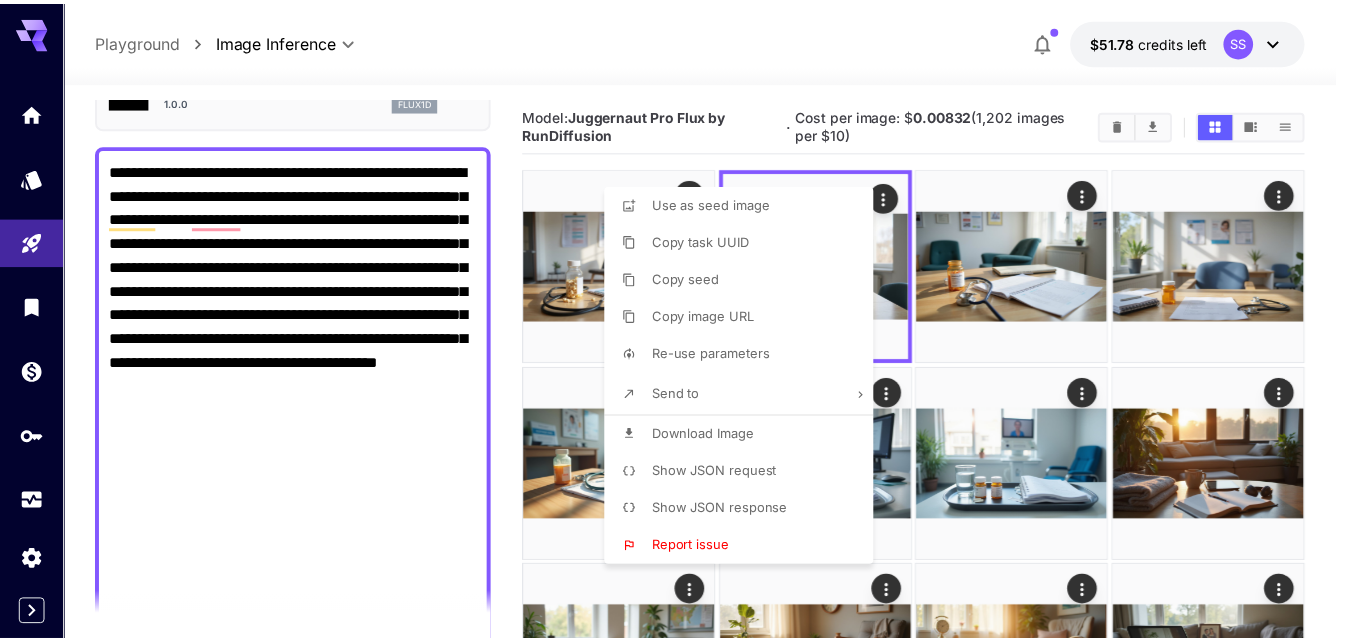 scroll, scrollTop: 121, scrollLeft: 0, axis: vertical 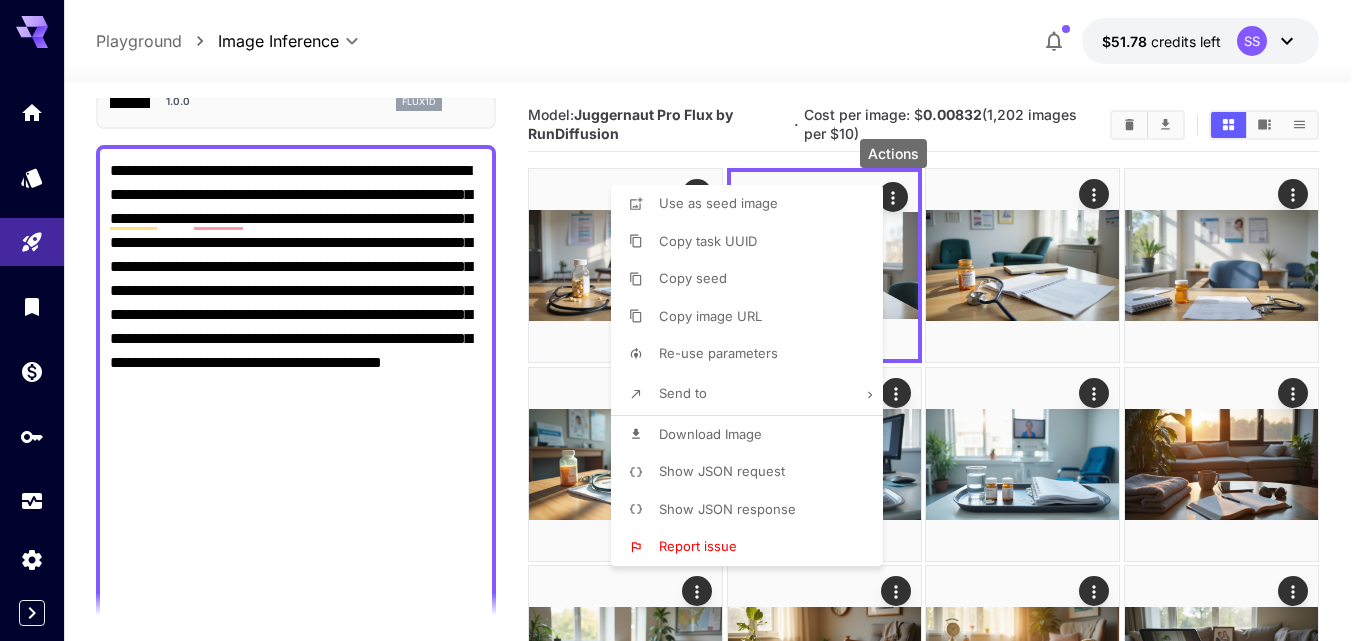 click at bounding box center [683, 320] 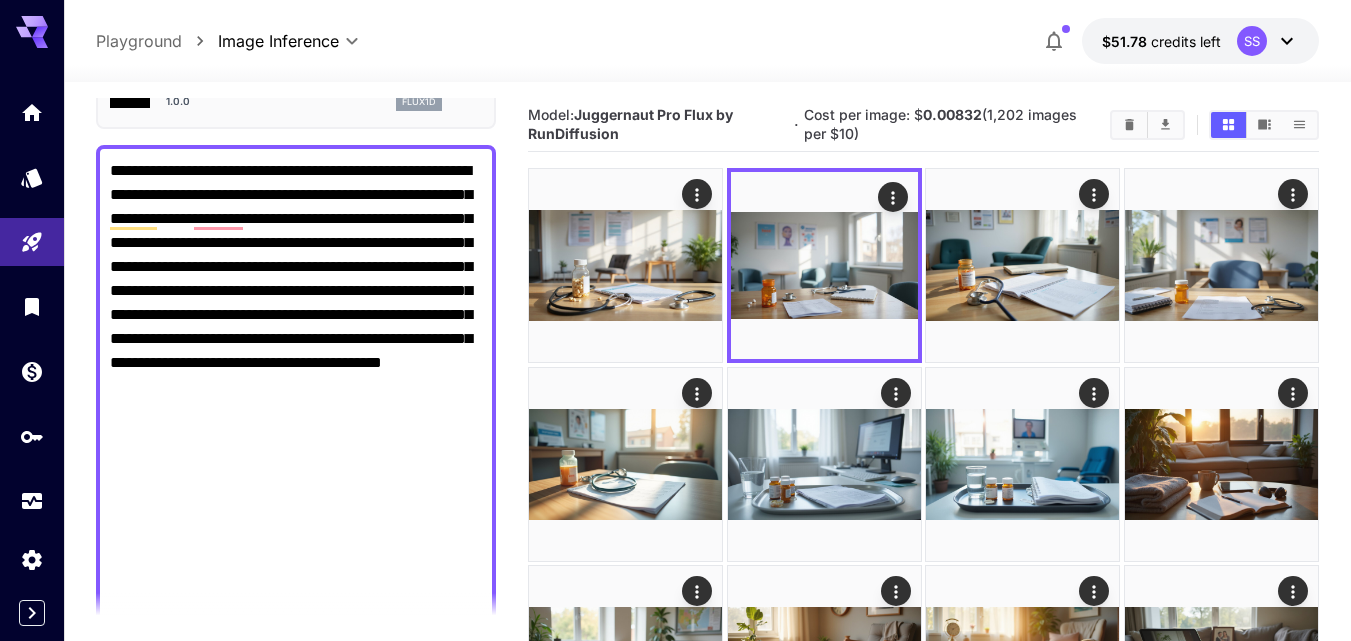scroll, scrollTop: 432, scrollLeft: 0, axis: vertical 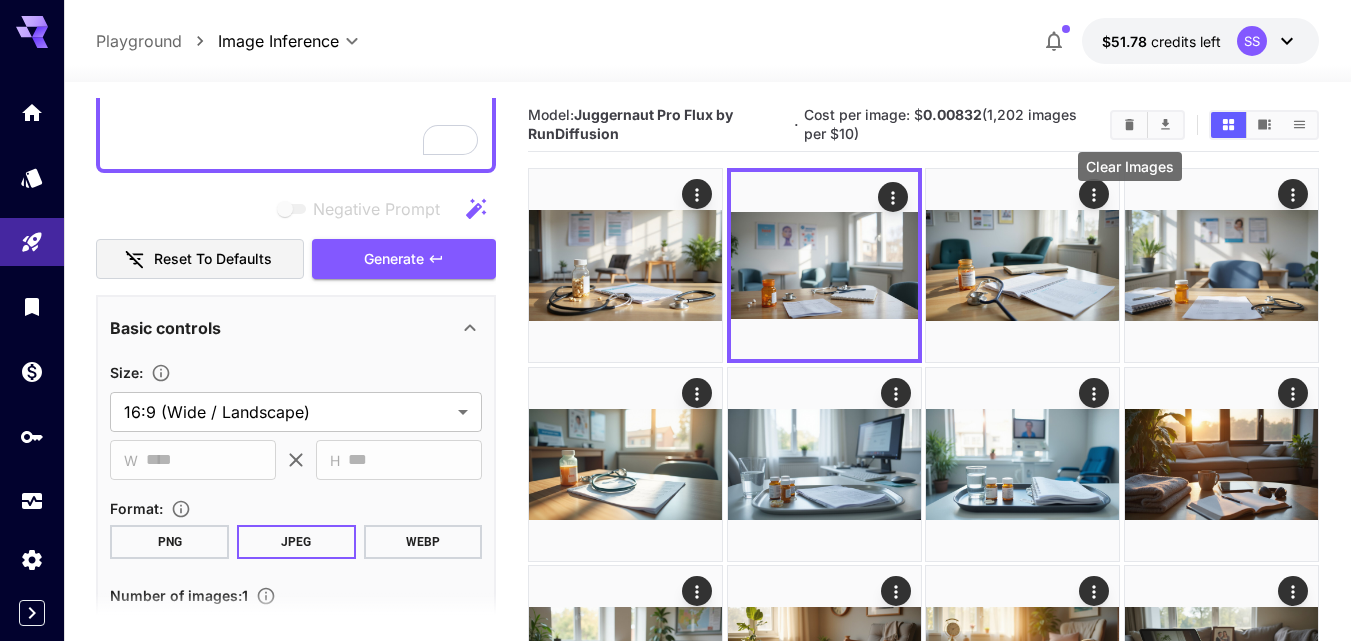 click at bounding box center [1129, 125] 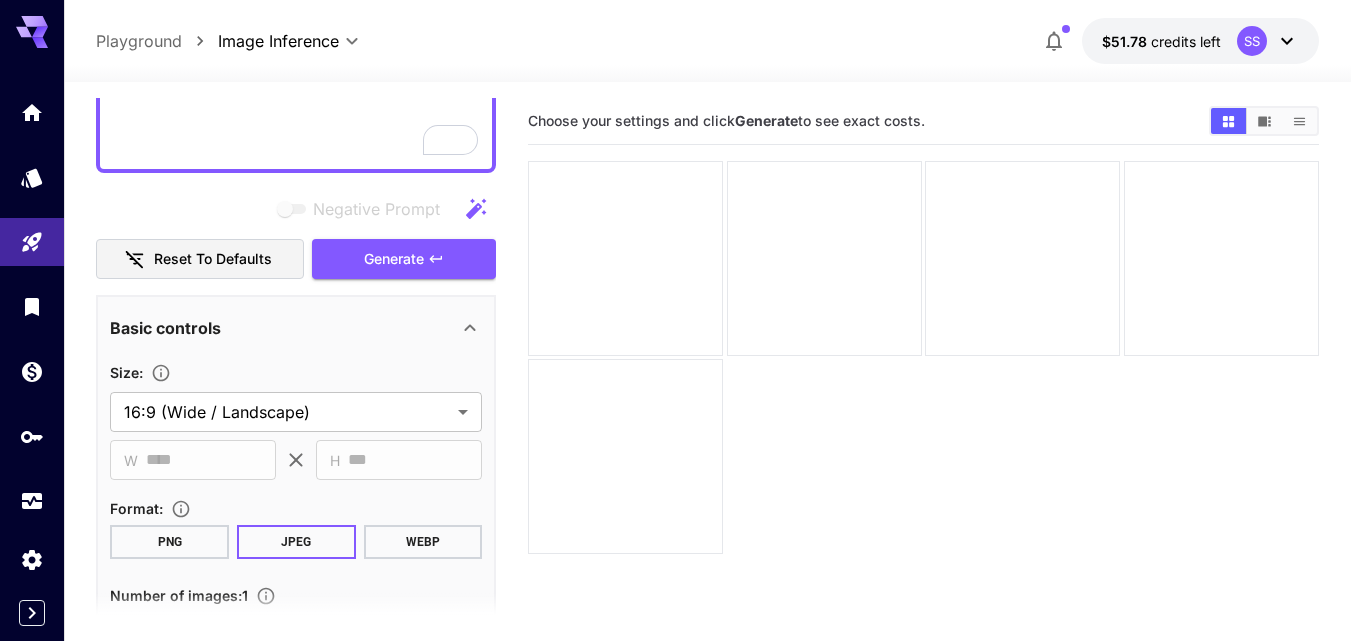 scroll, scrollTop: 1611, scrollLeft: 0, axis: vertical 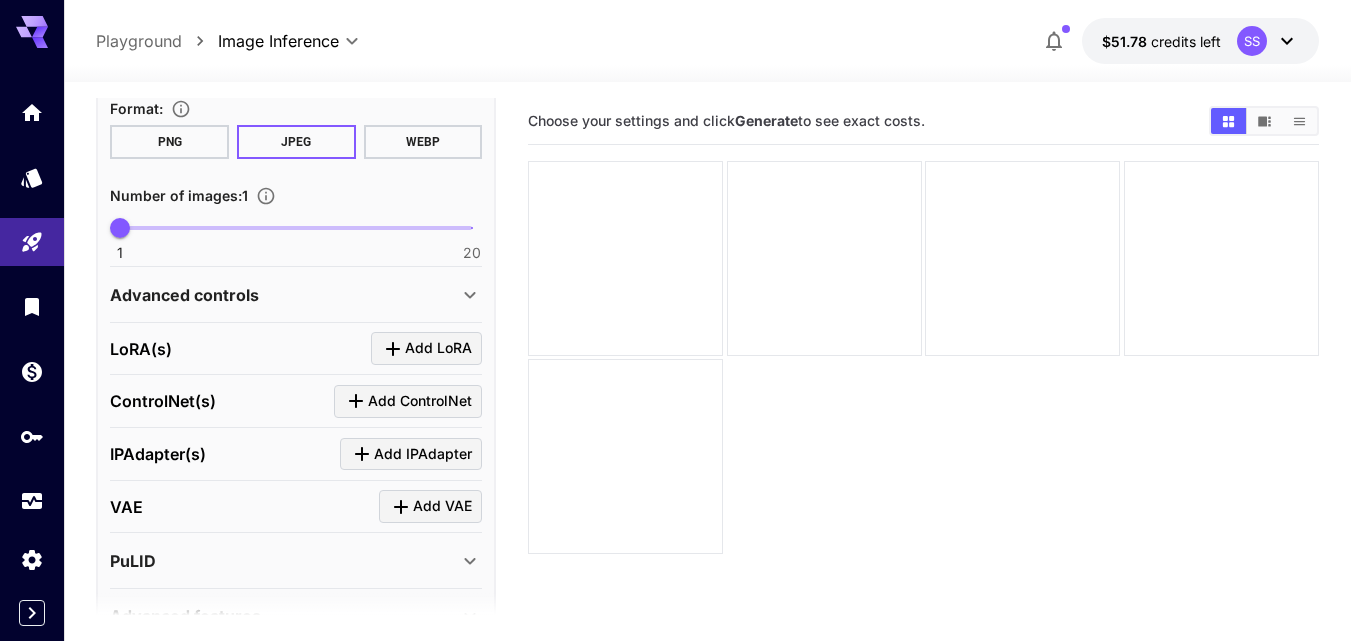 click on "Add LoRA" at bounding box center [438, 348] 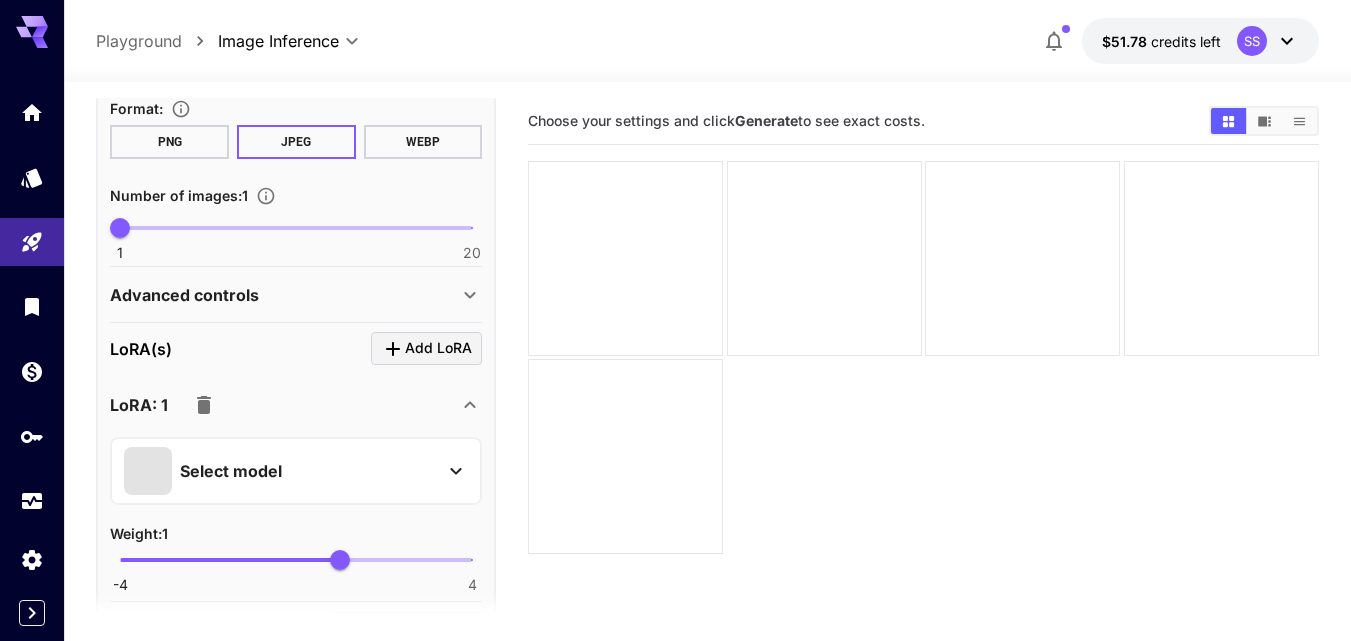 click on "Select model" at bounding box center [280, 471] 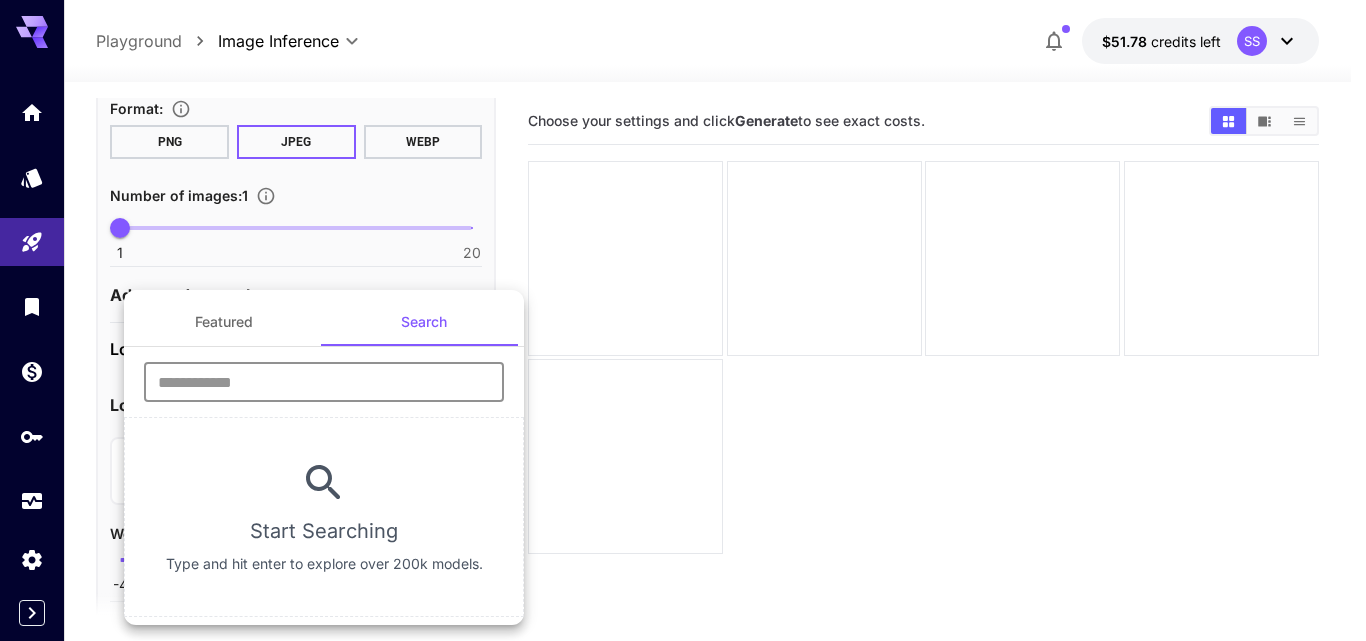 click at bounding box center (324, 382) 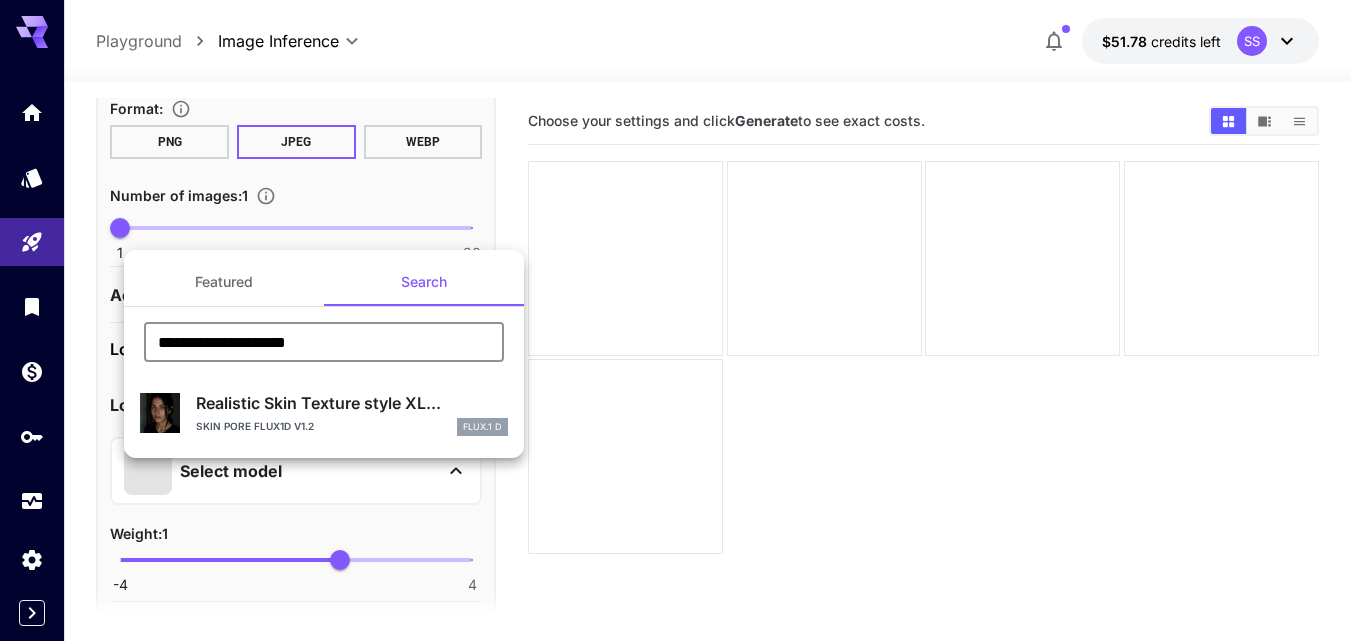 click on "Skin Pore Flux1D v1.2 FLUX.1 D" at bounding box center (352, 427) 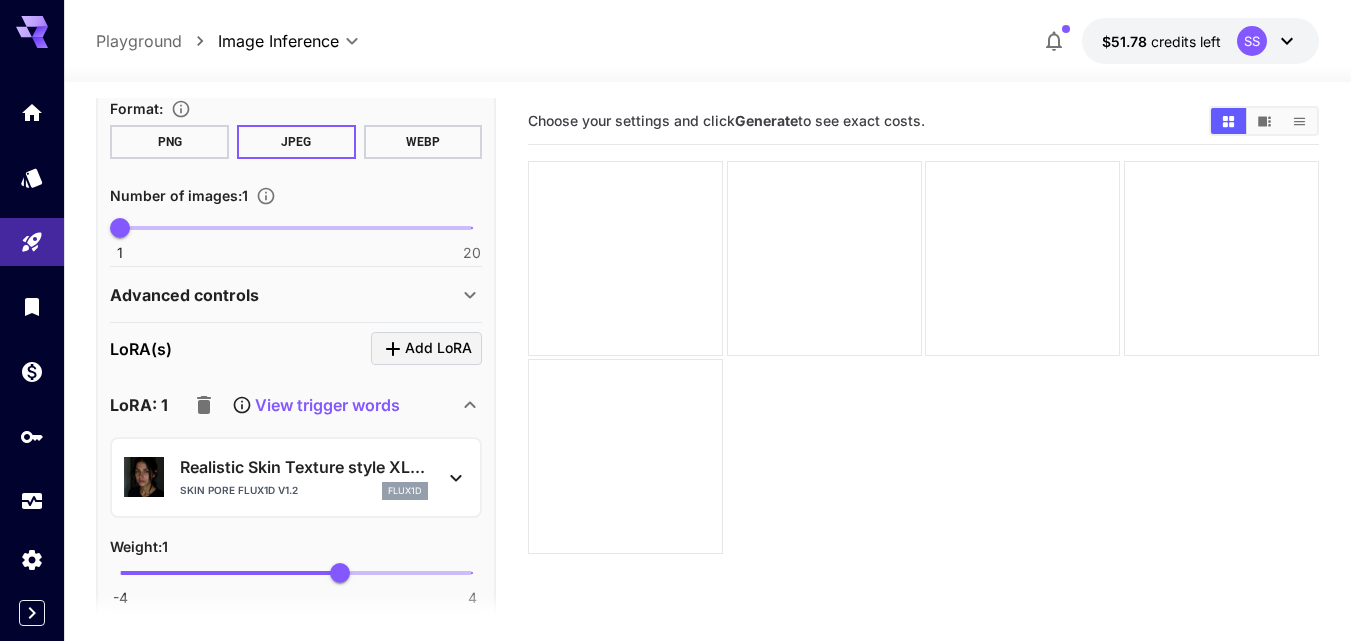 scroll, scrollTop: 1520, scrollLeft: 0, axis: vertical 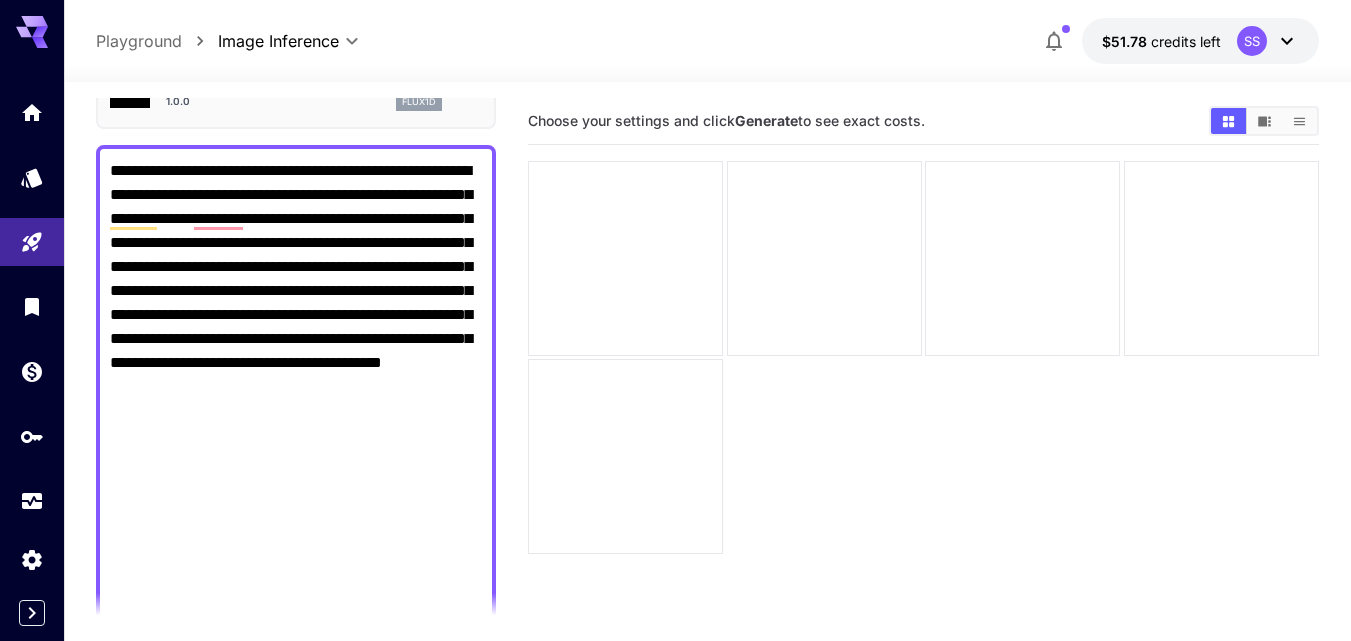 click on "**********" at bounding box center (296, 759) 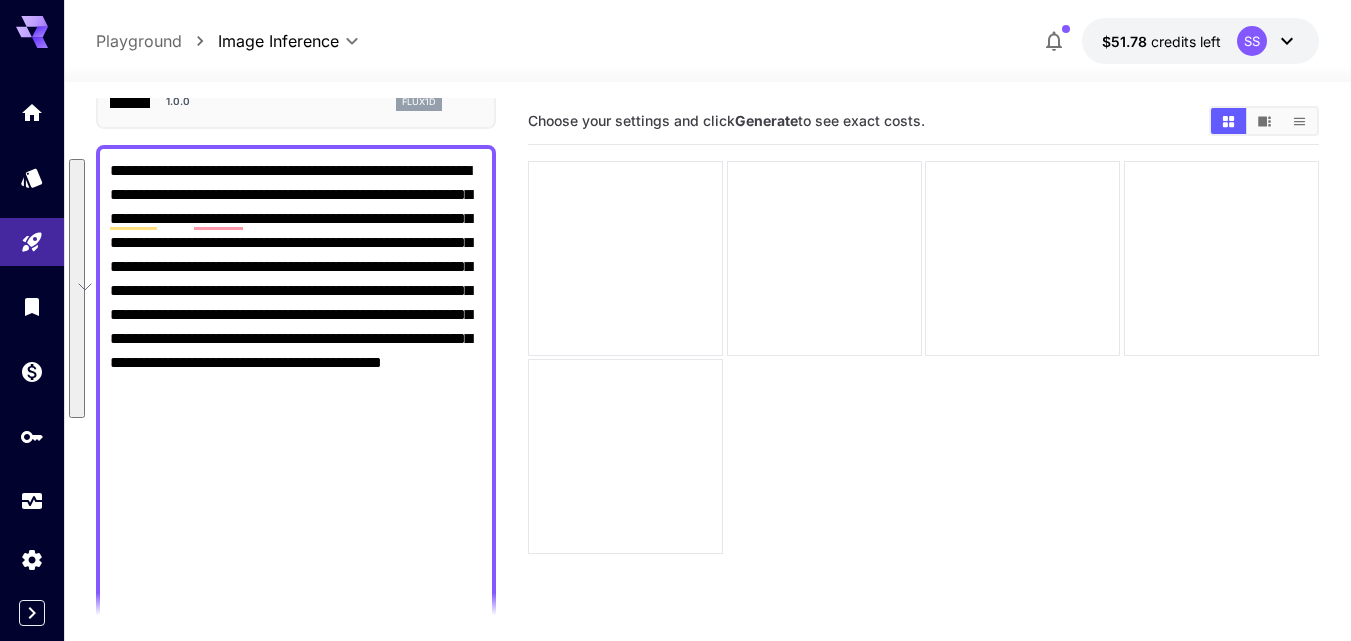 paste on "**********" 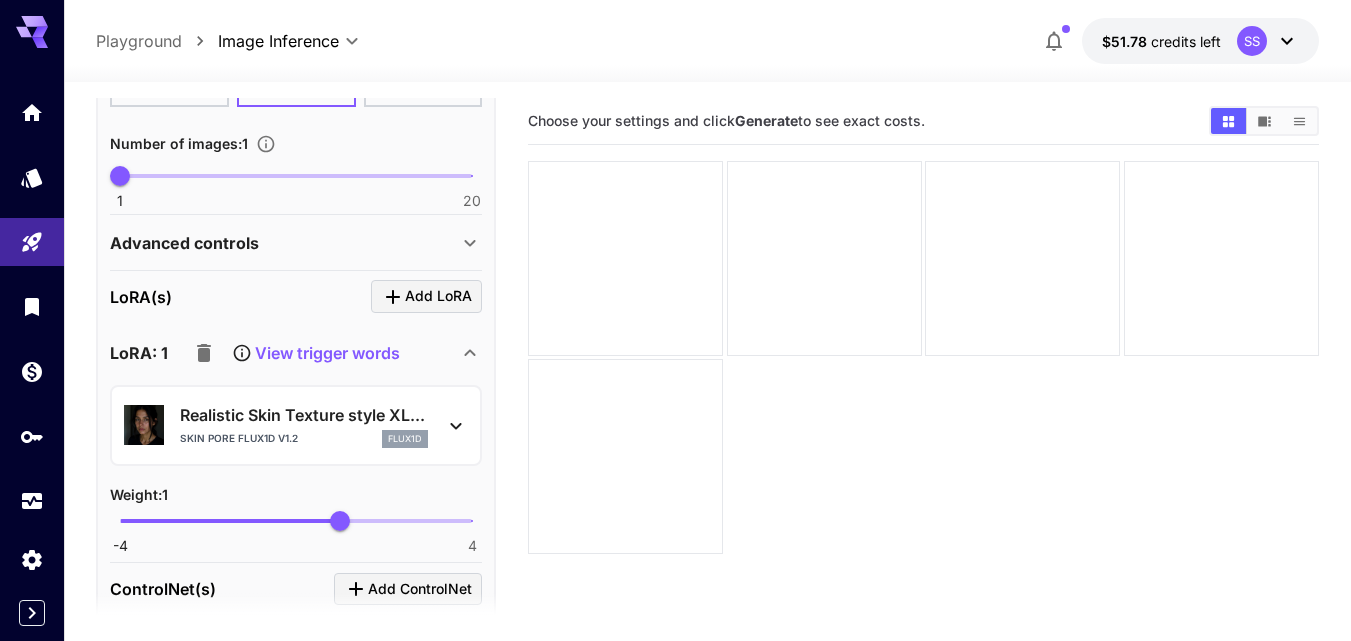 click on "View trigger words" at bounding box center (327, 353) 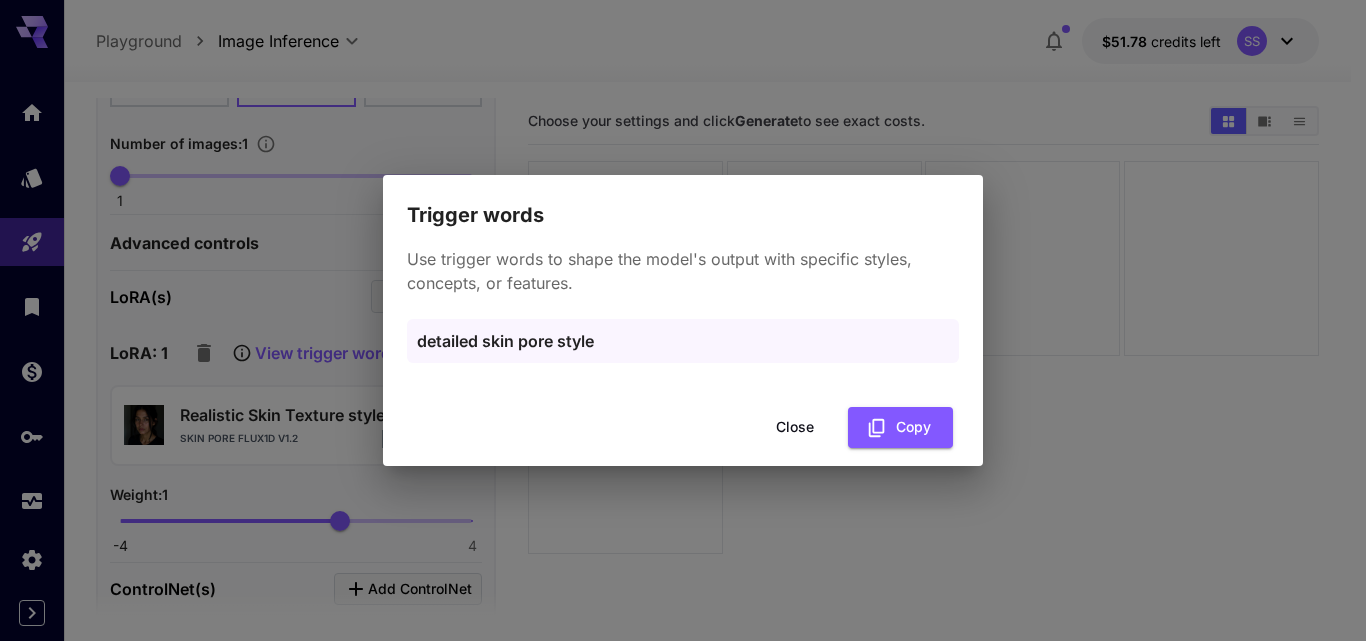 click on "detailed skin pore style" at bounding box center (683, 341) 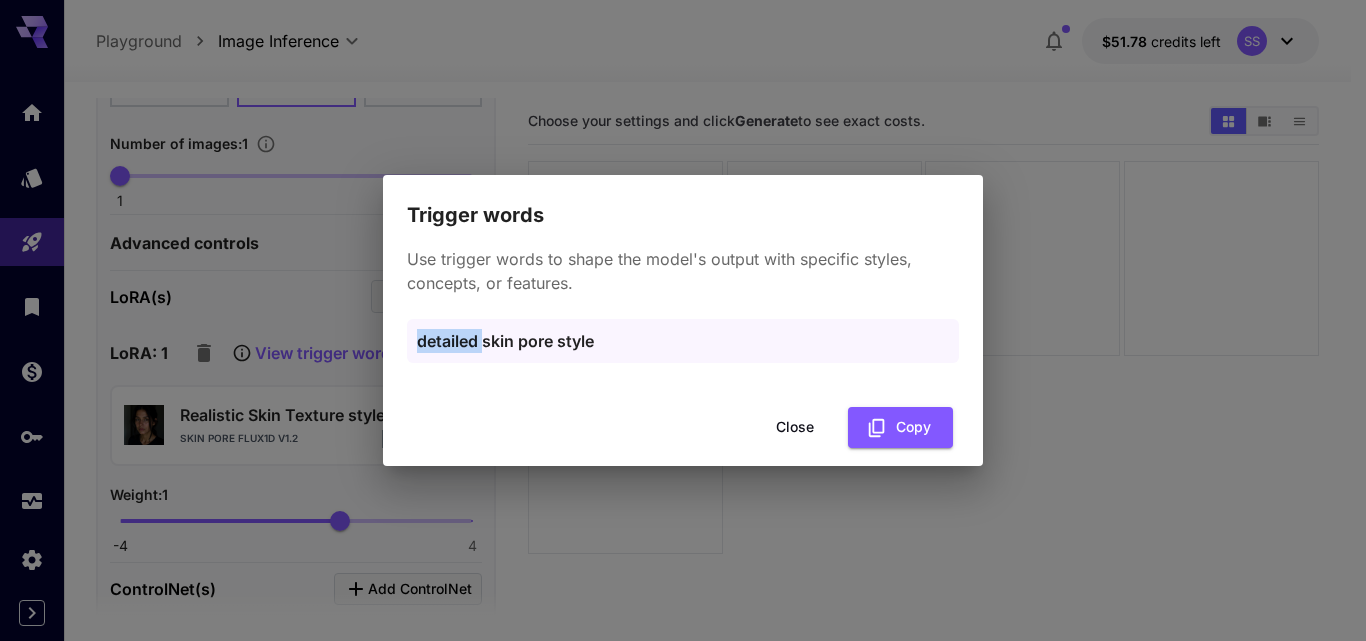 click on "detailed skin pore style" at bounding box center [683, 341] 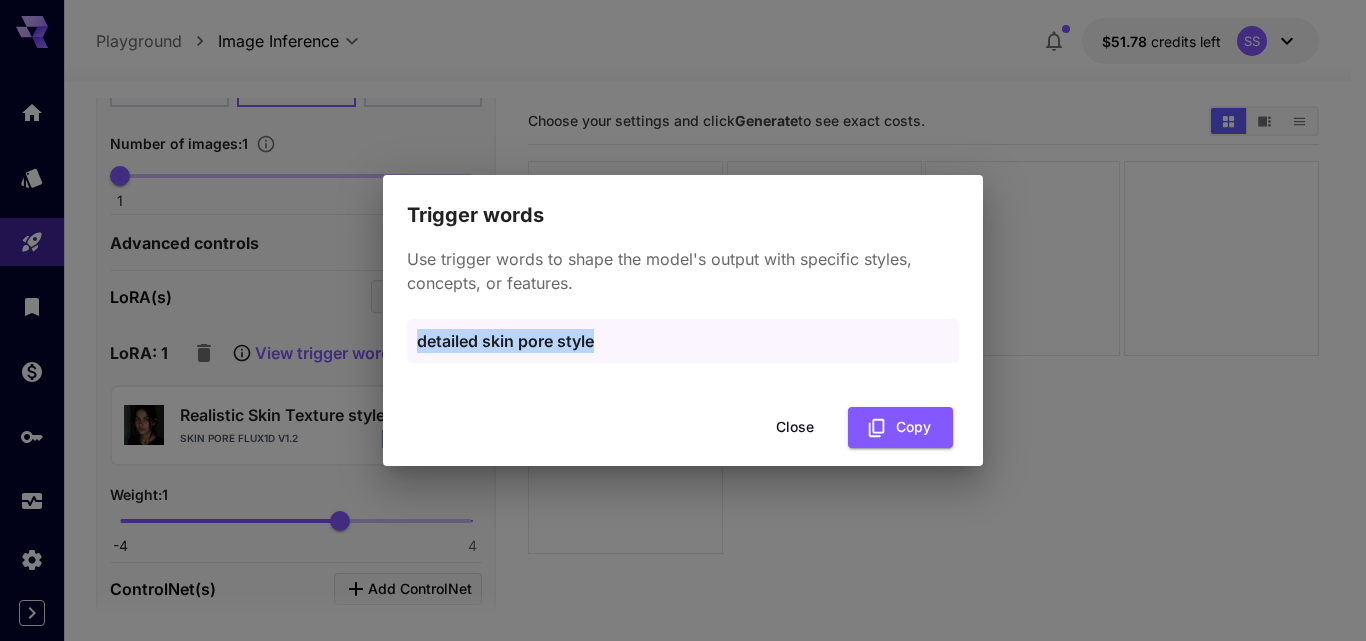click on "detailed skin pore style" at bounding box center [683, 341] 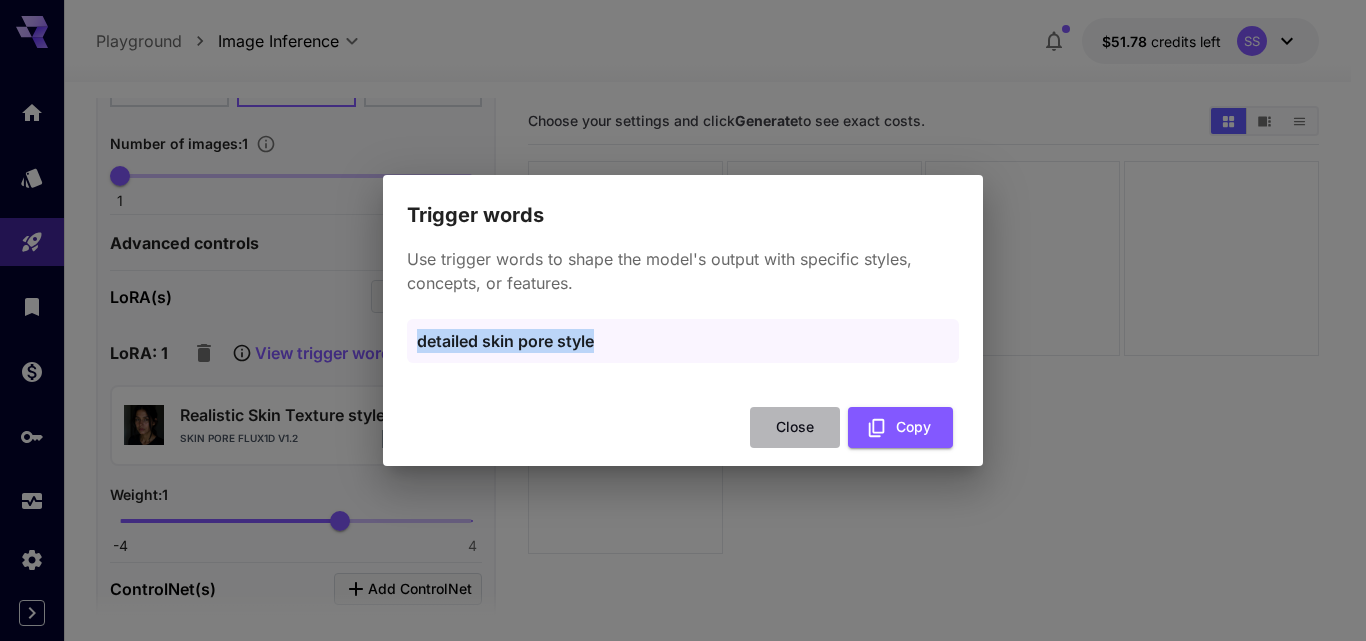 click on "Close" at bounding box center (795, 427) 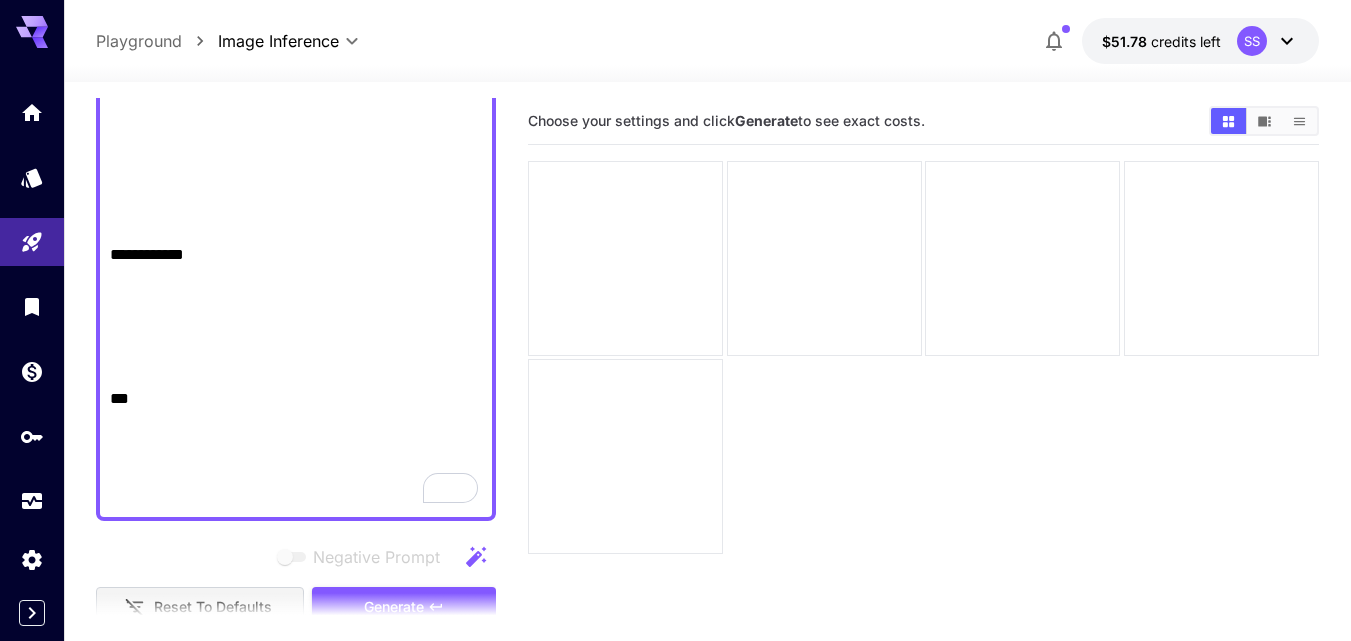 click on "**********" at bounding box center [296, -117] 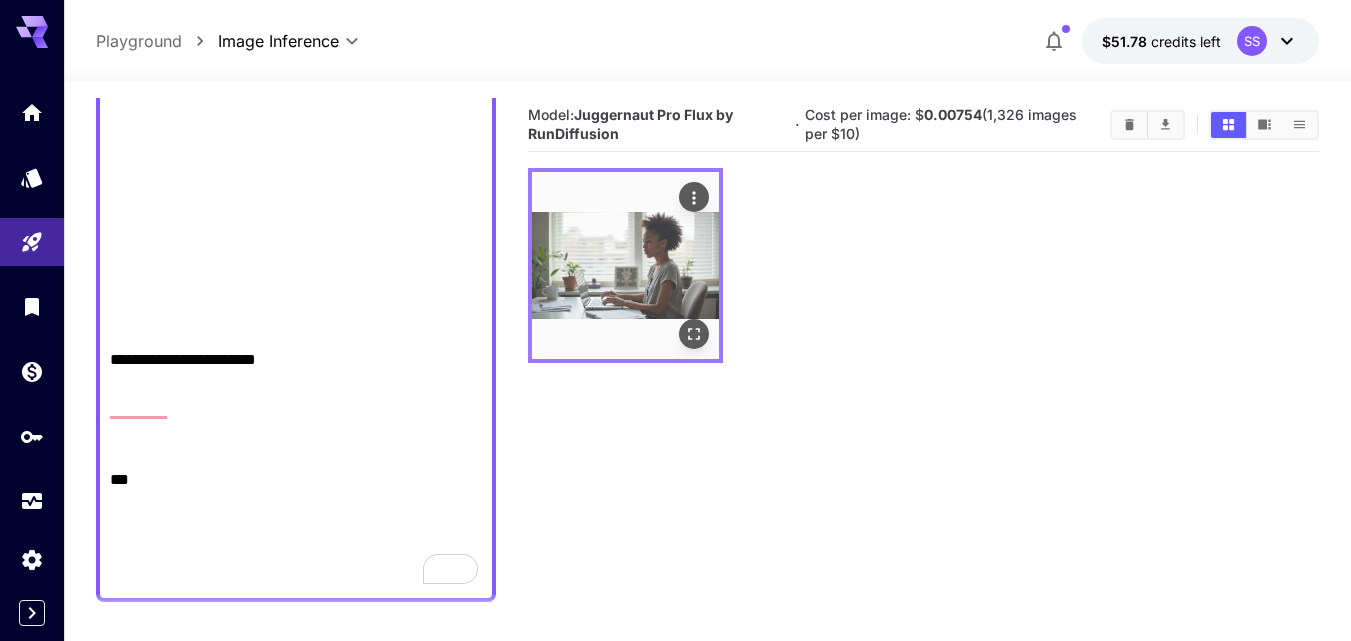 type on "**********" 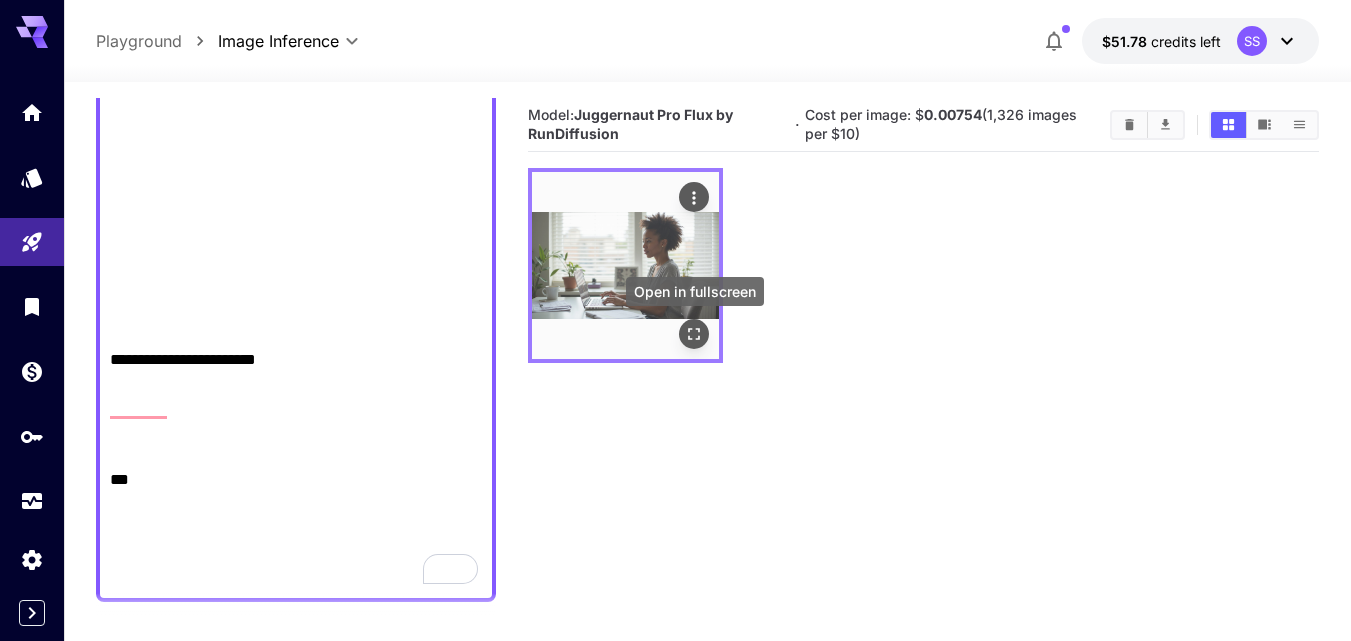 click 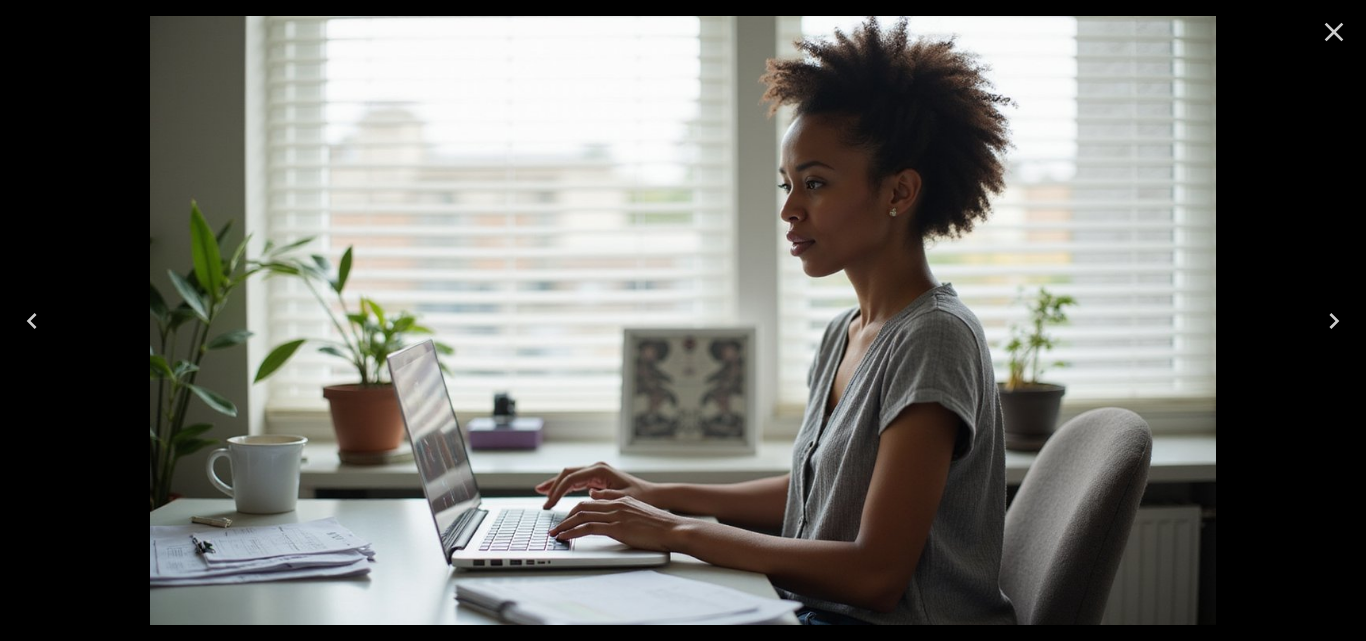 click 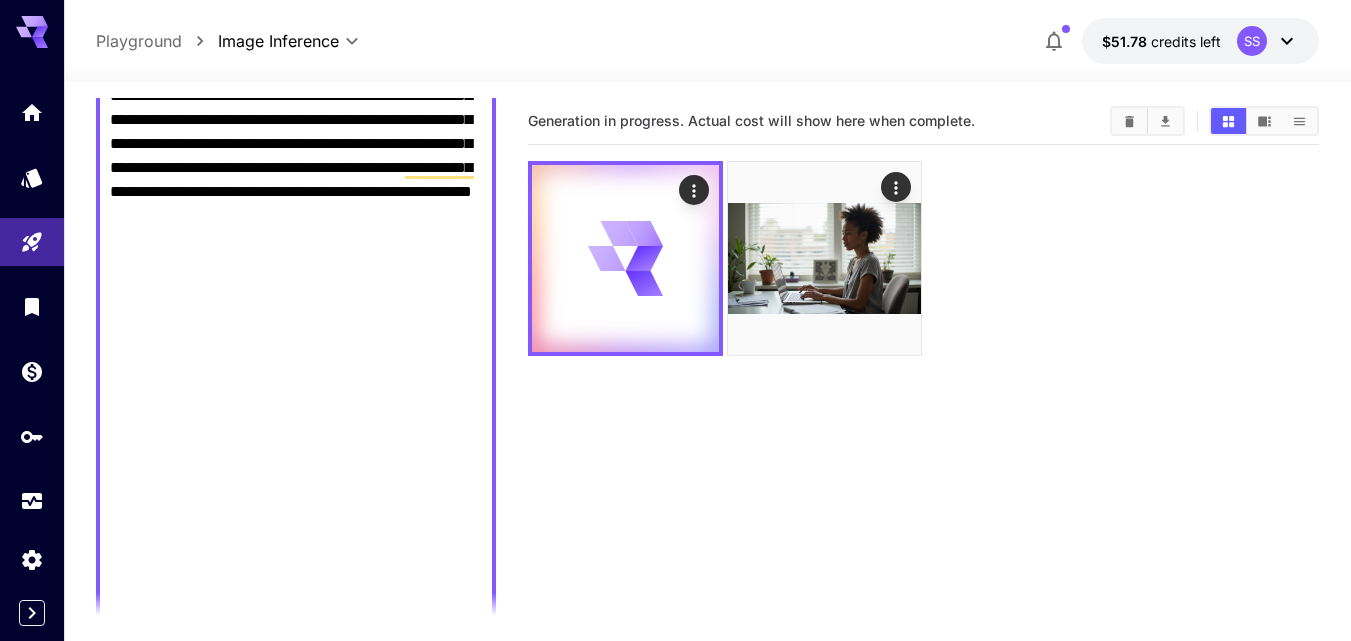 click on "**********" at bounding box center (296, 576) 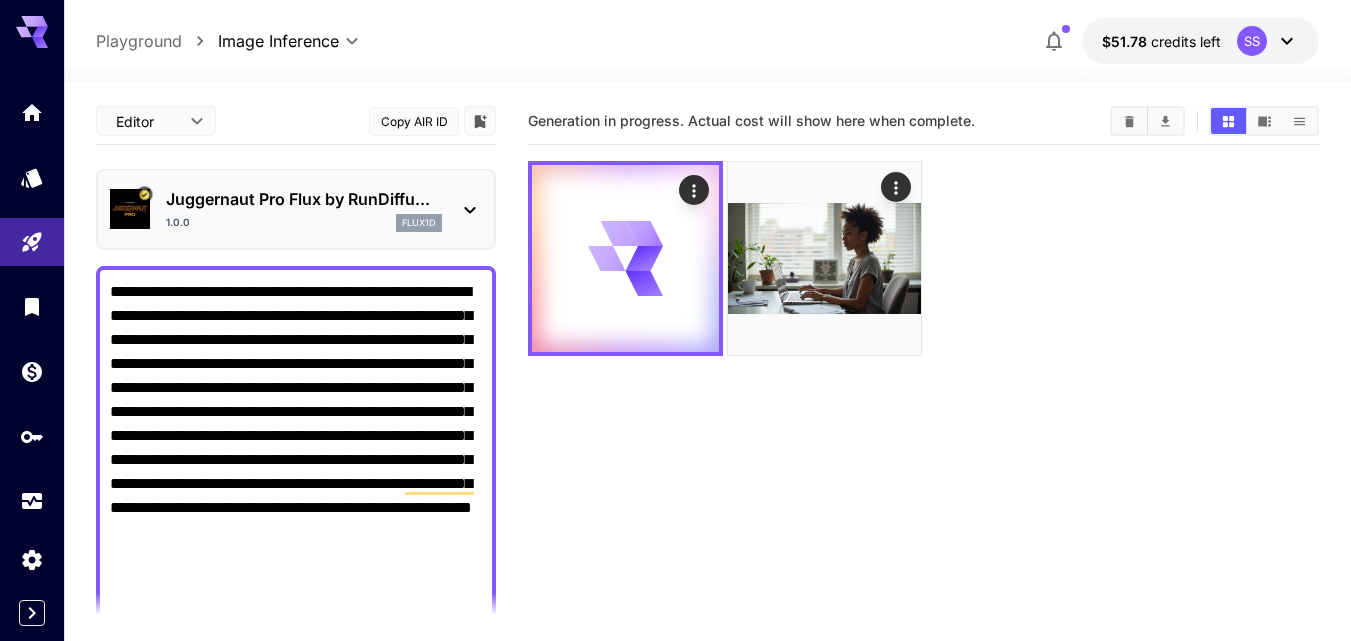 scroll, scrollTop: 0, scrollLeft: 0, axis: both 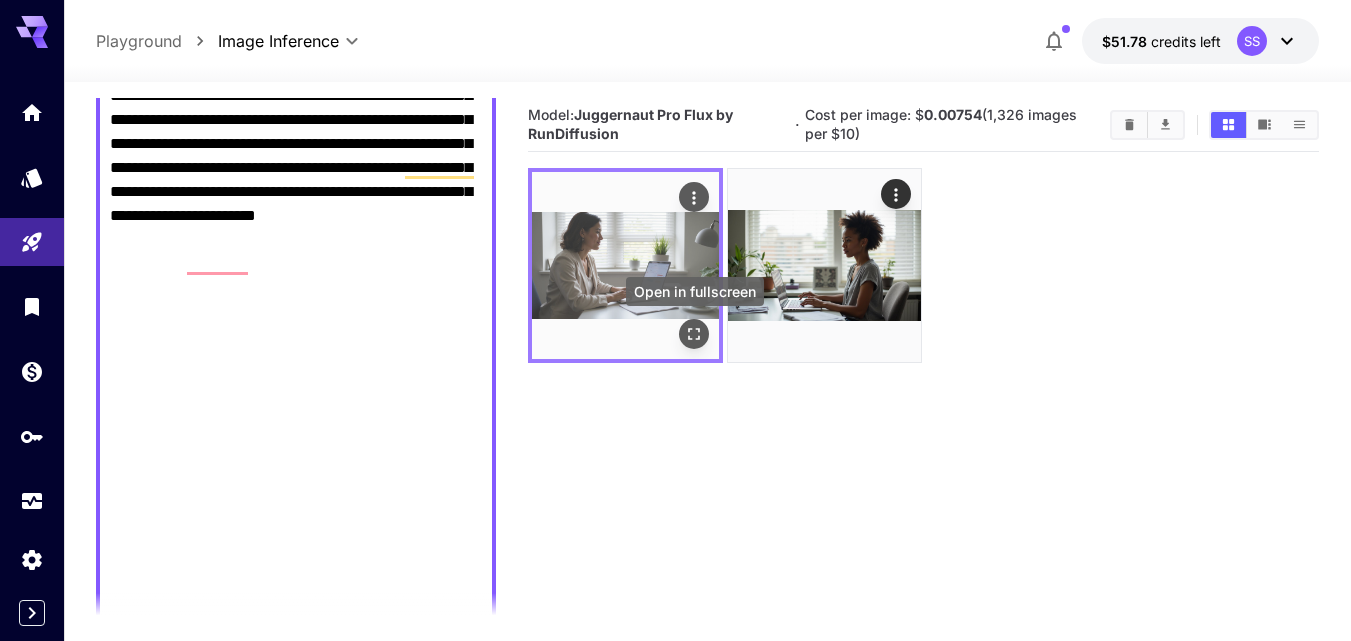 click 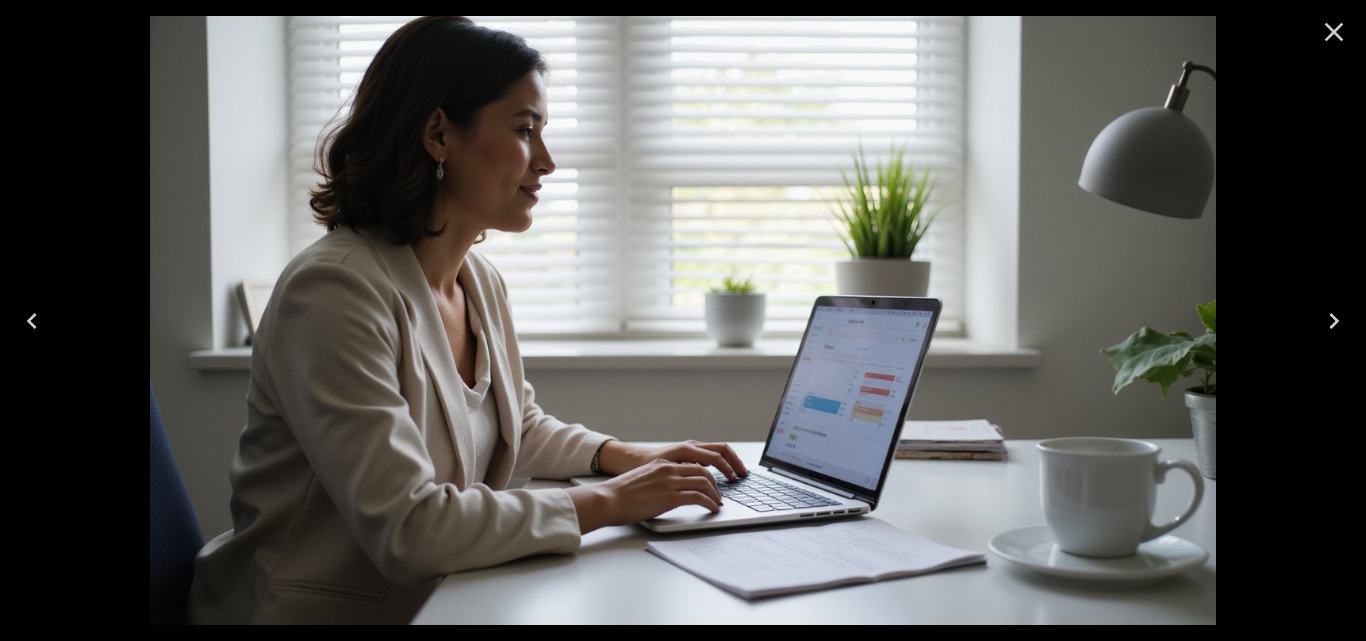 click 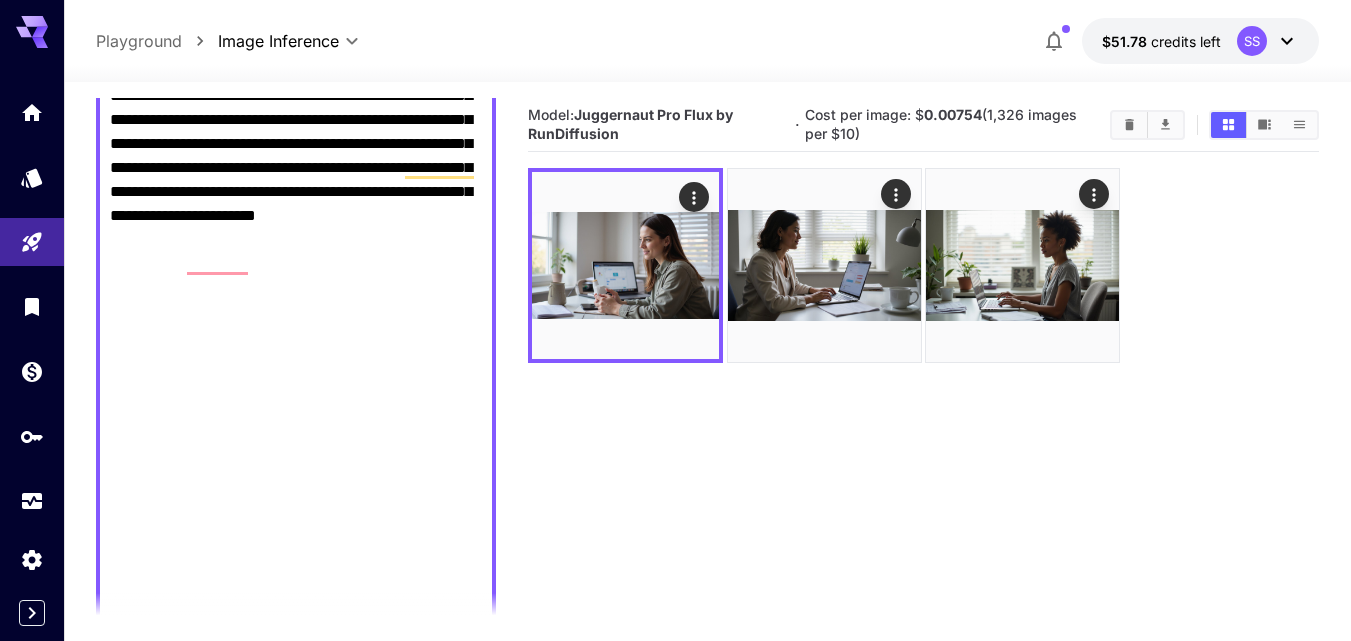 click on "**********" at bounding box center [296, 588] 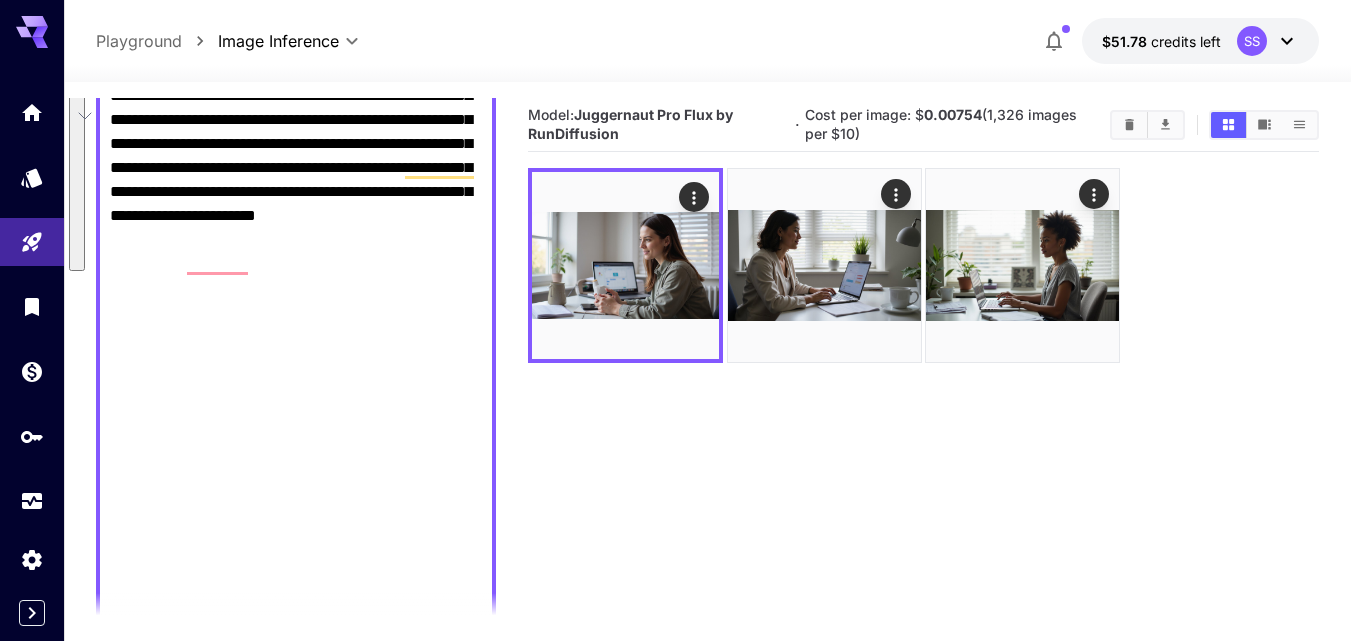 paste on "**********" 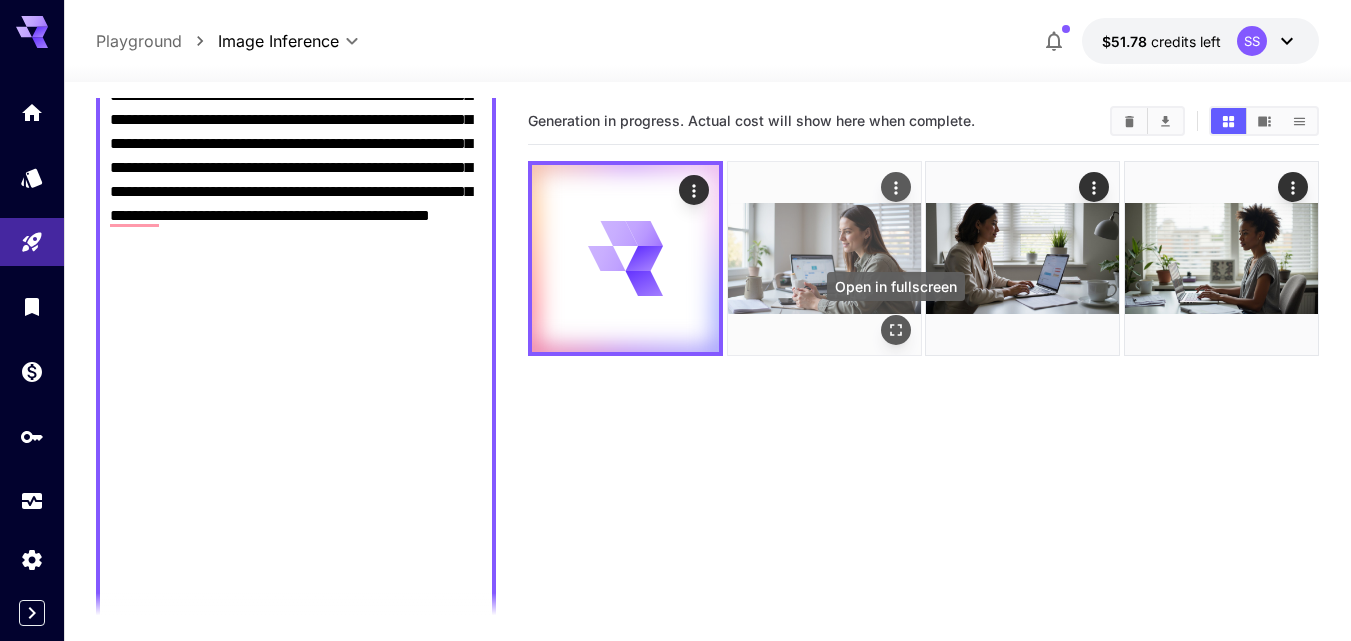 click at bounding box center (896, 330) 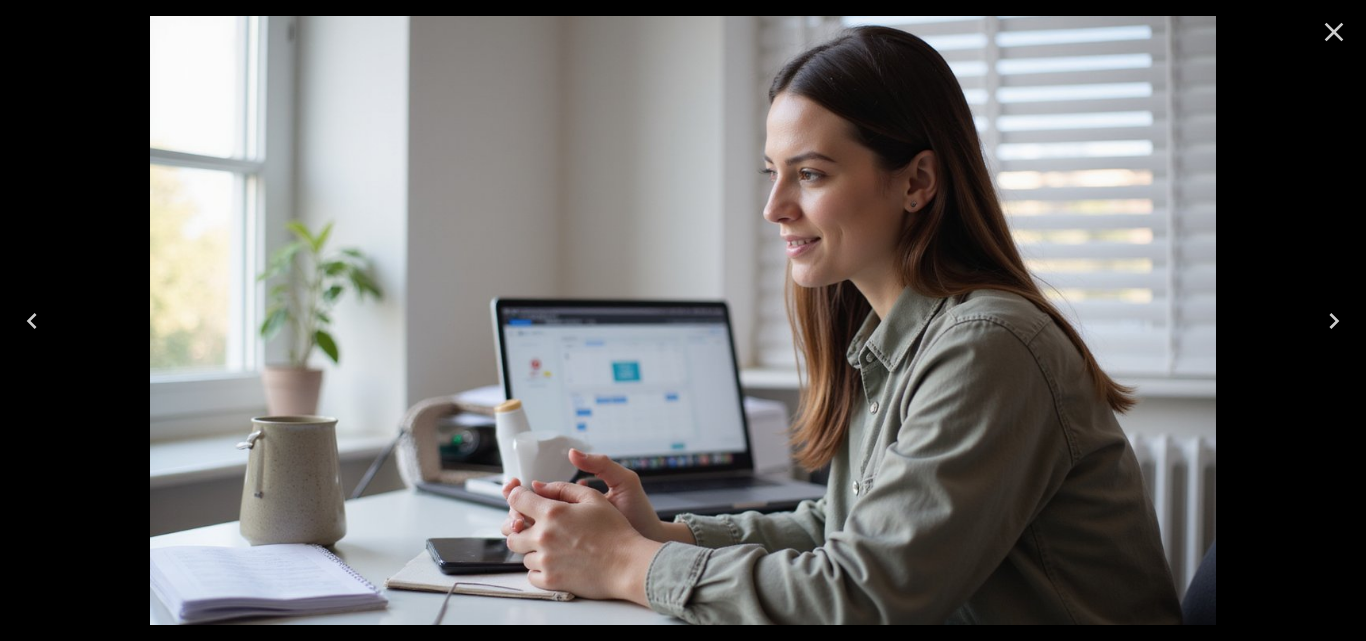 click 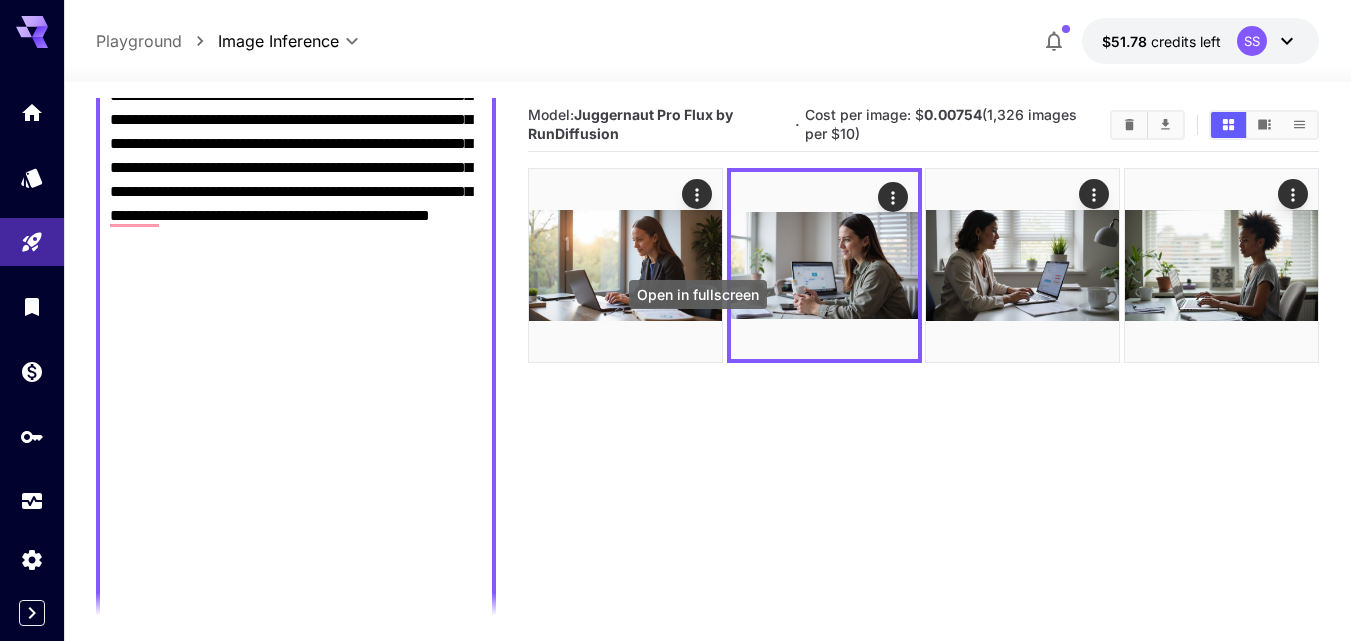 click at bounding box center [0, 0] 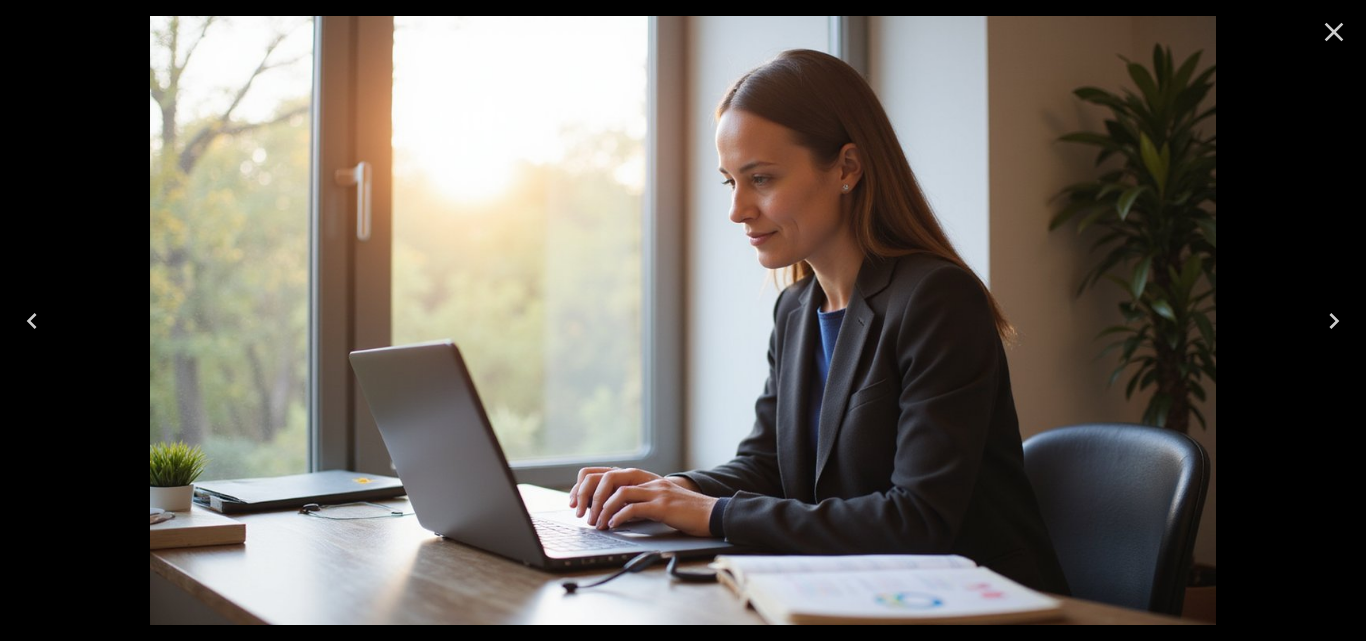 click 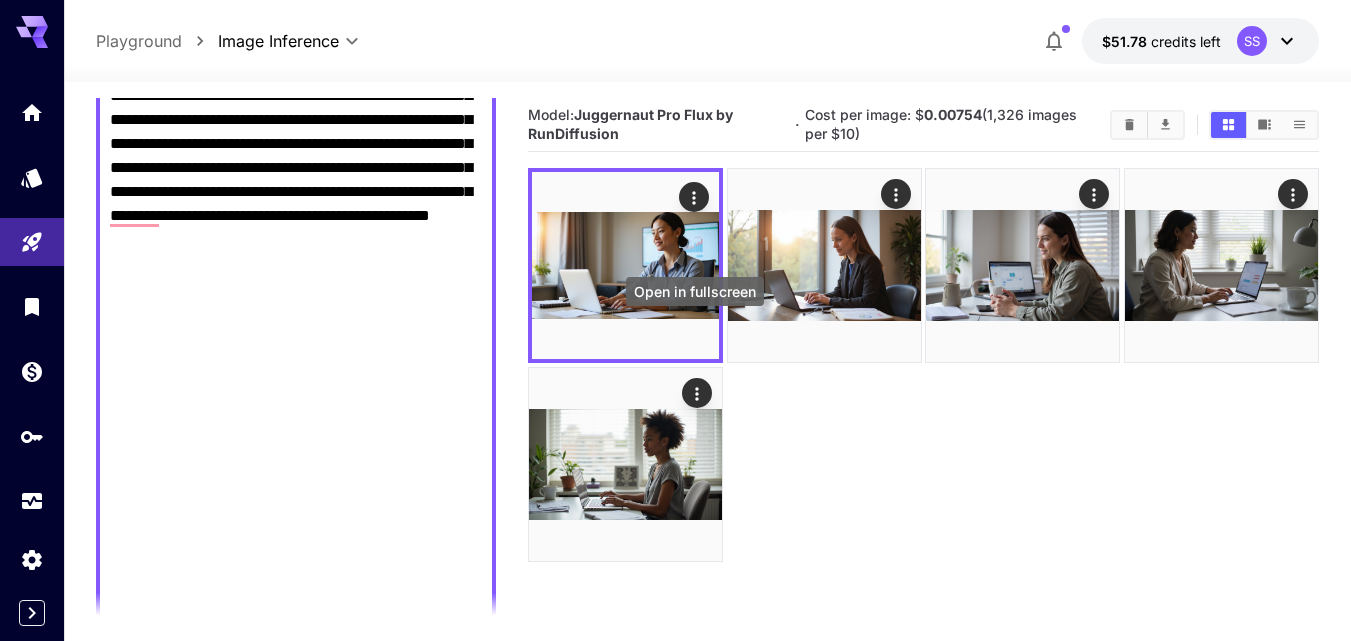 click 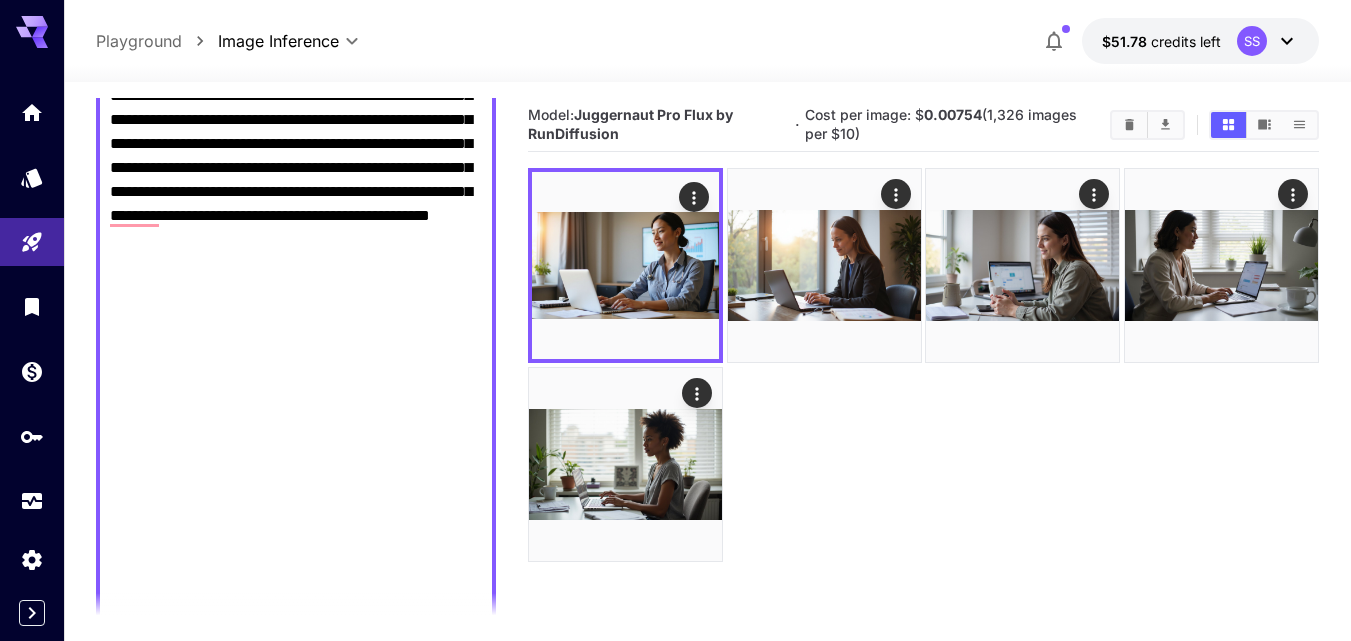 click on "**********" at bounding box center (296, 612) 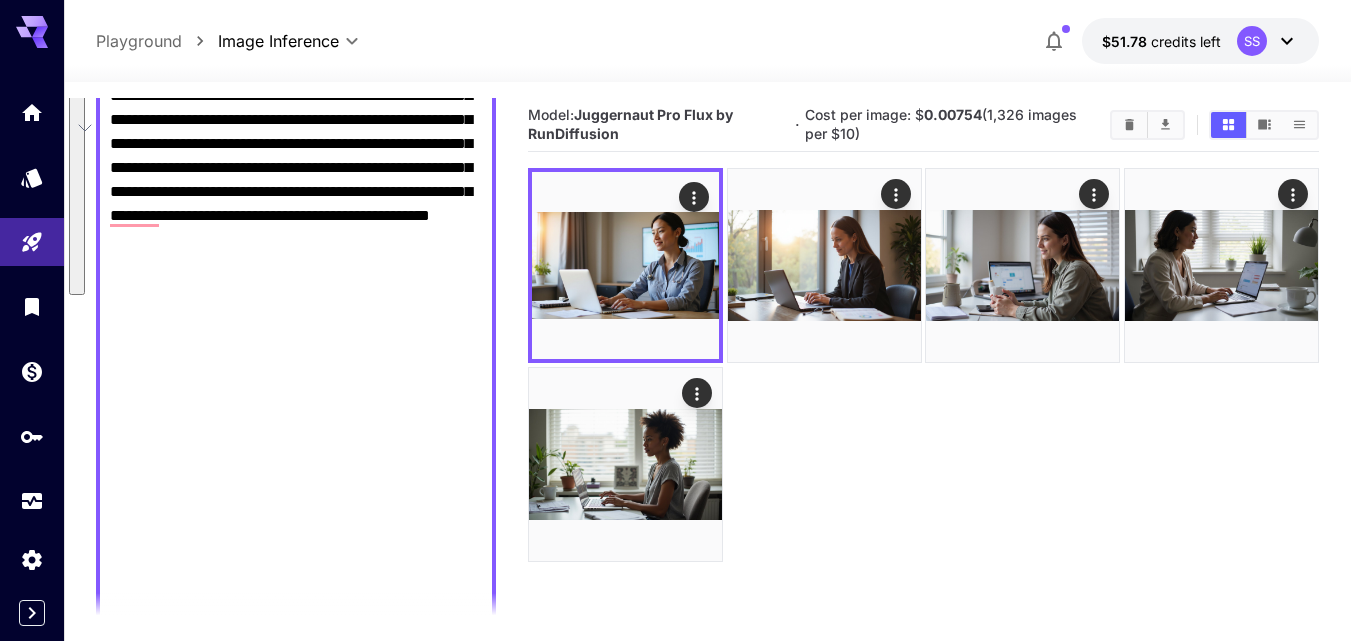 paste 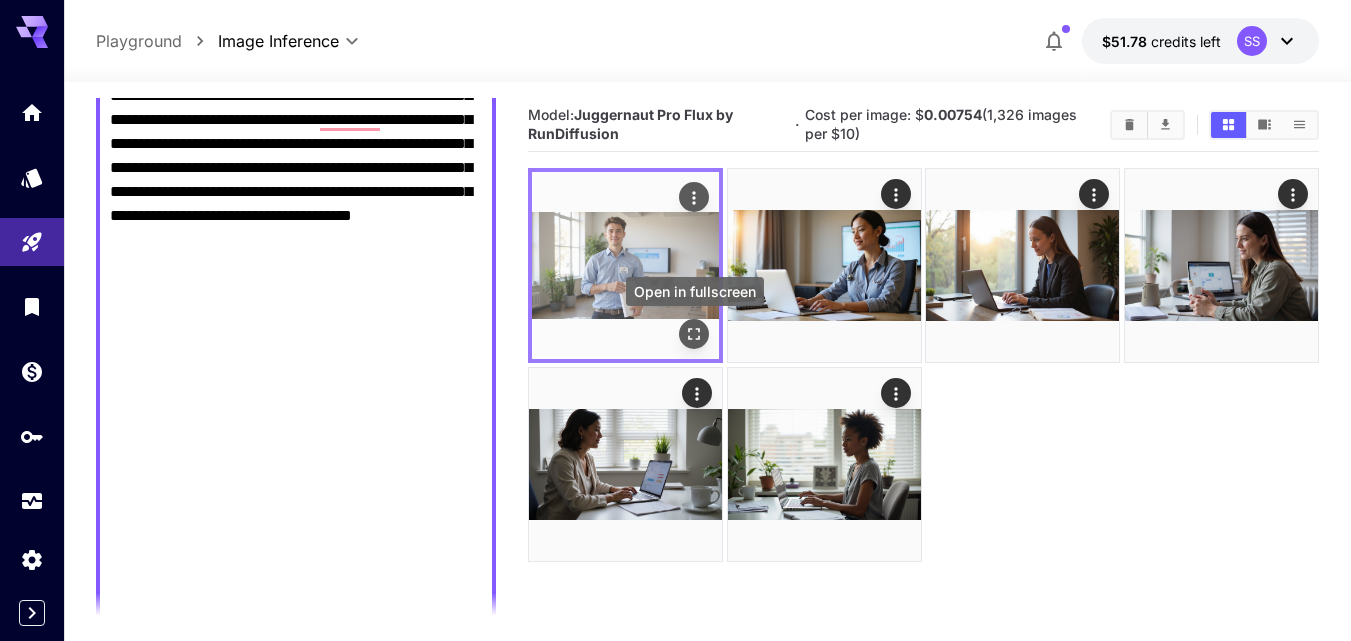 click at bounding box center (694, 335) 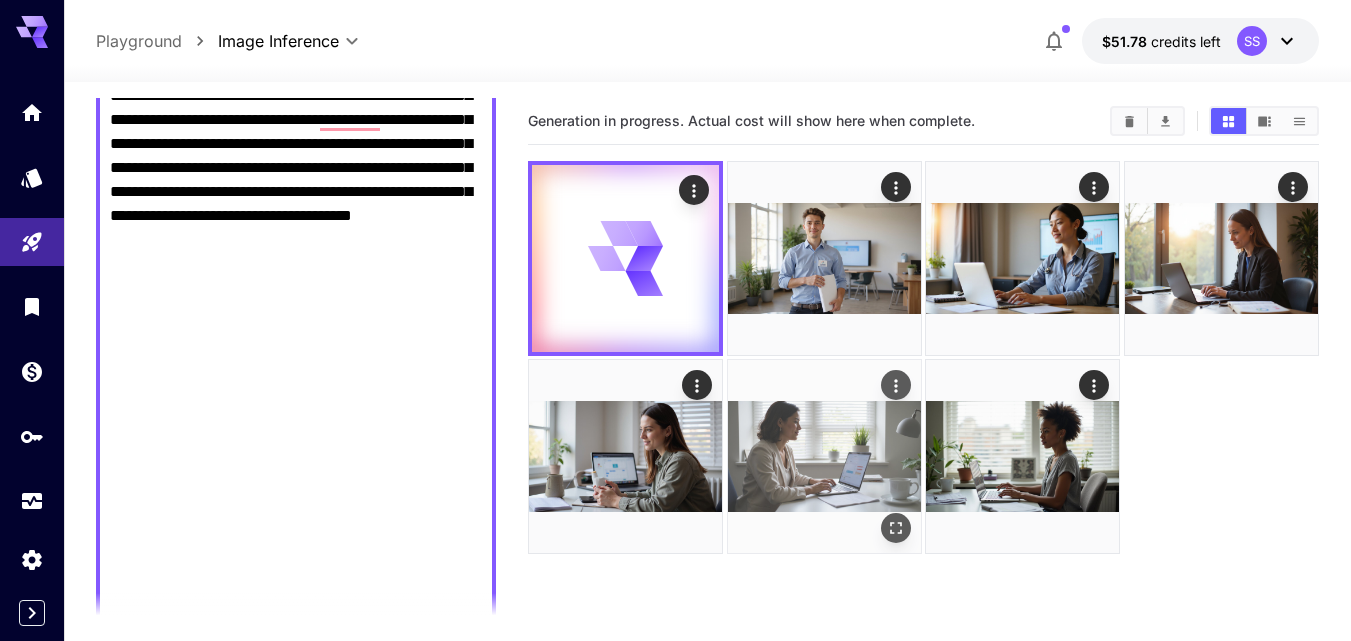 click 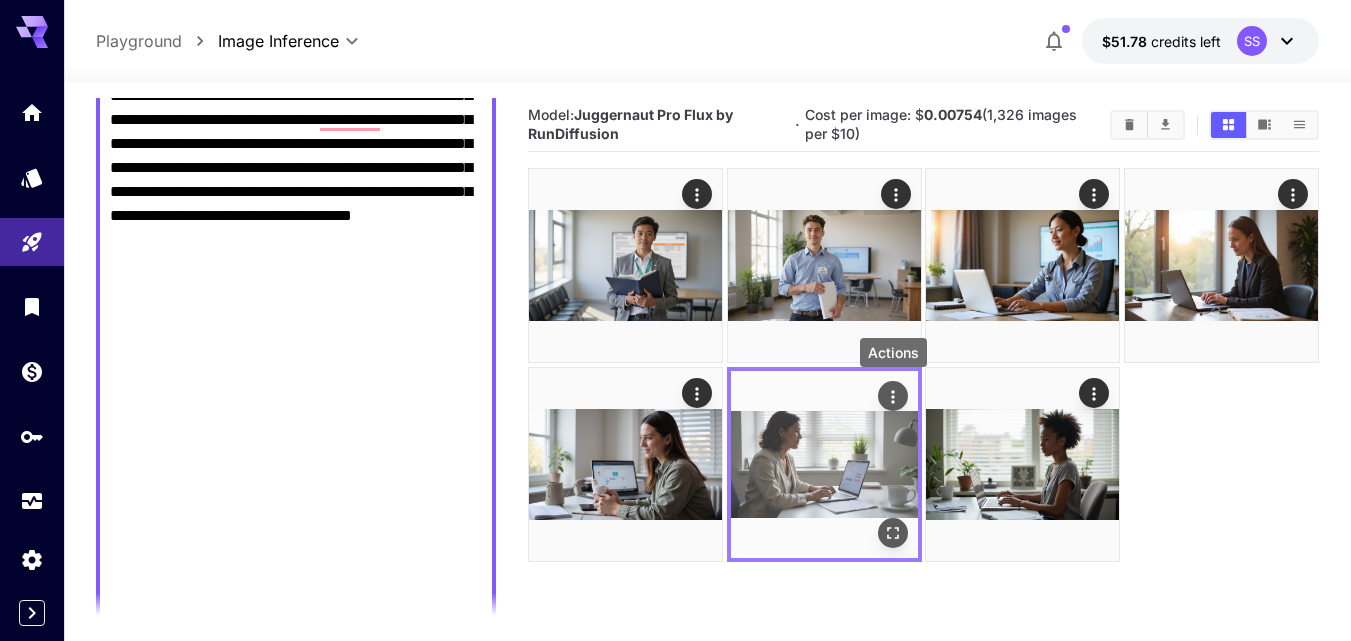 click 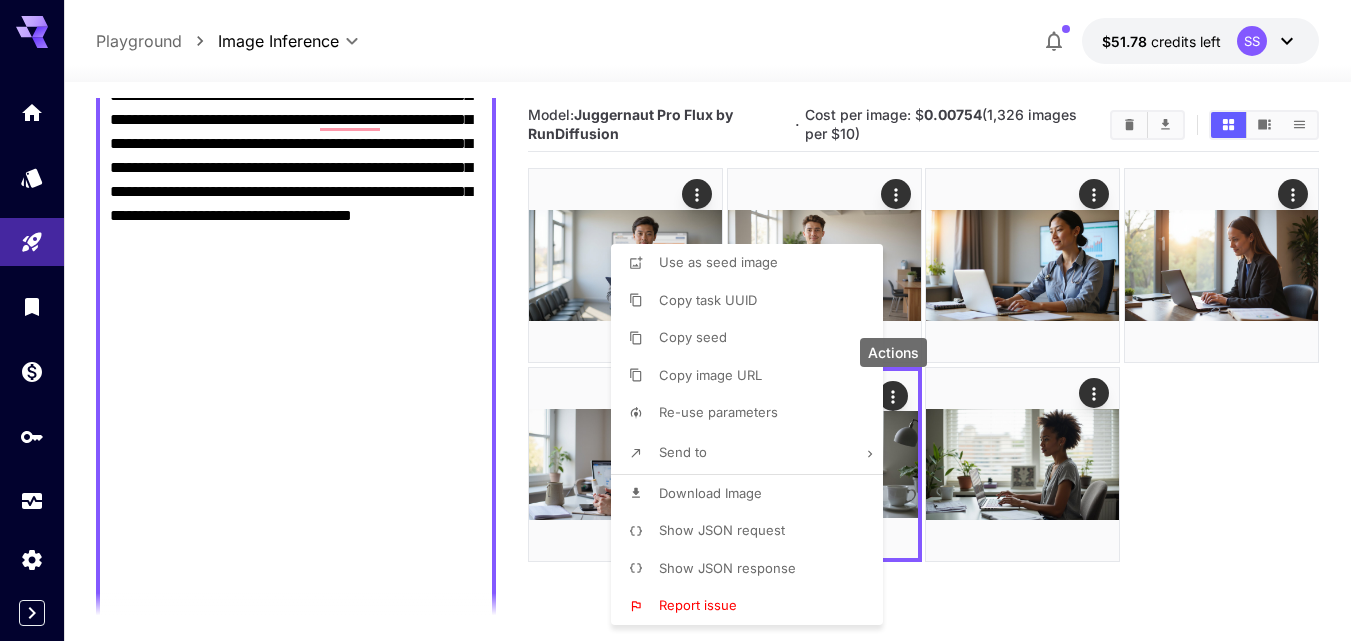 click on "Download Image" at bounding box center (710, 493) 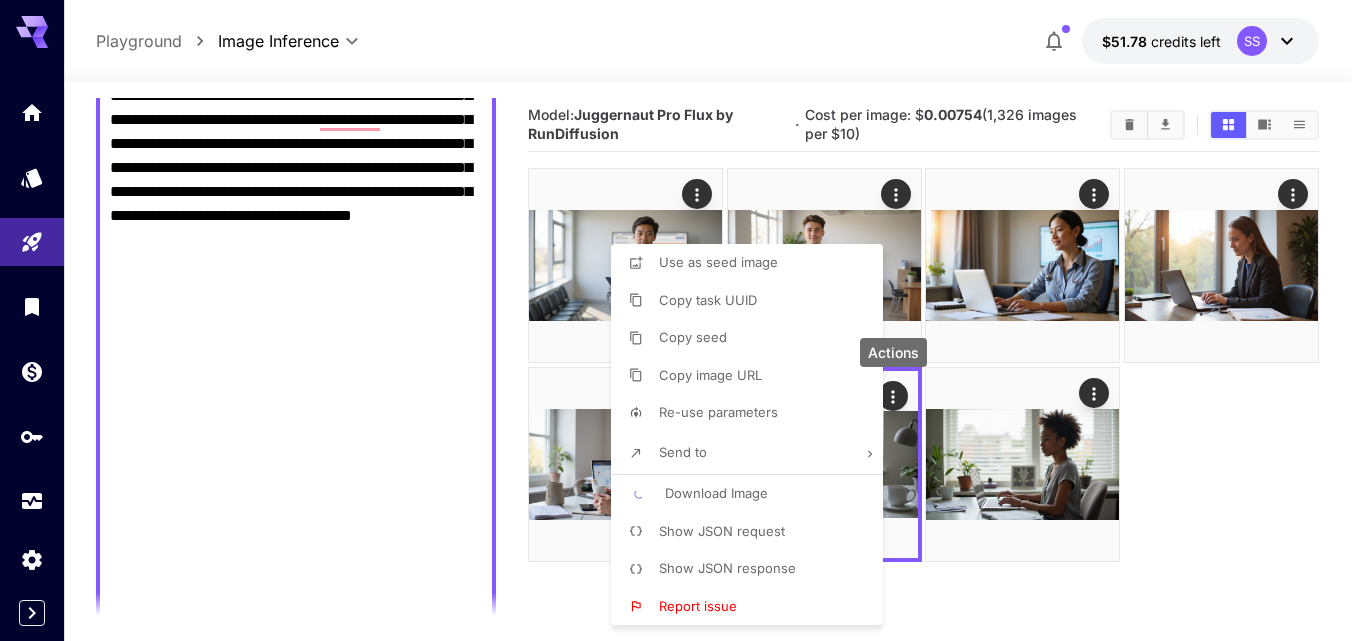 click at bounding box center [683, 320] 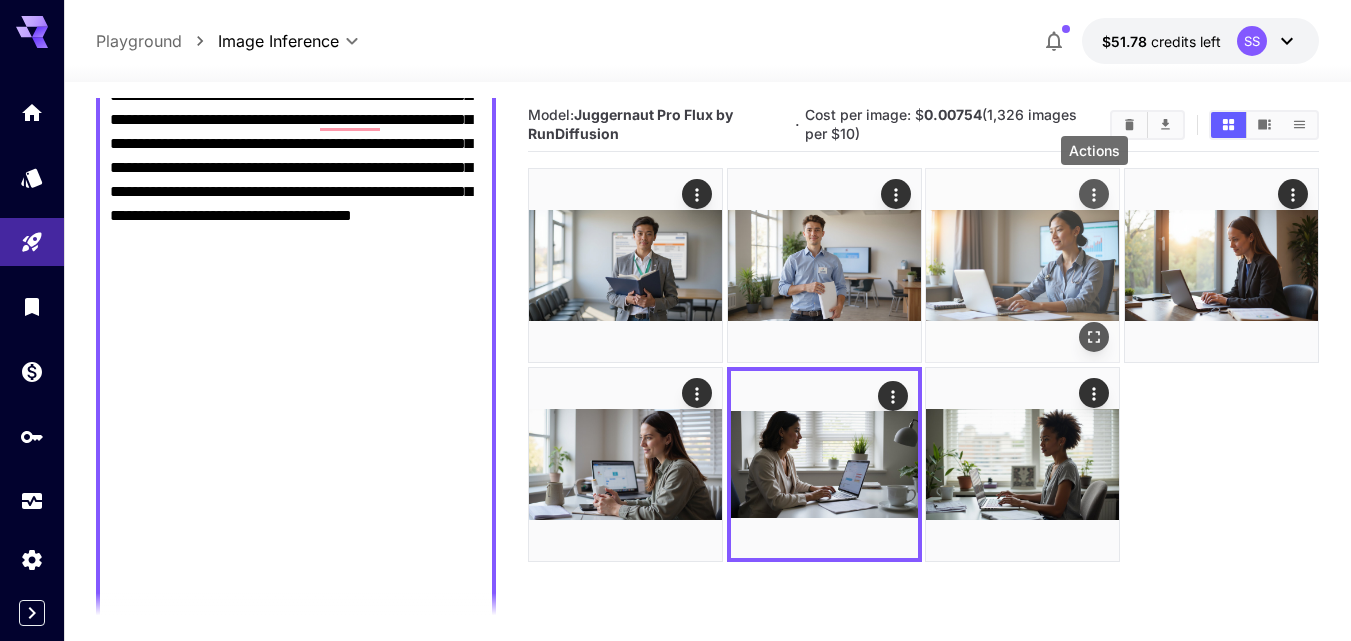 click 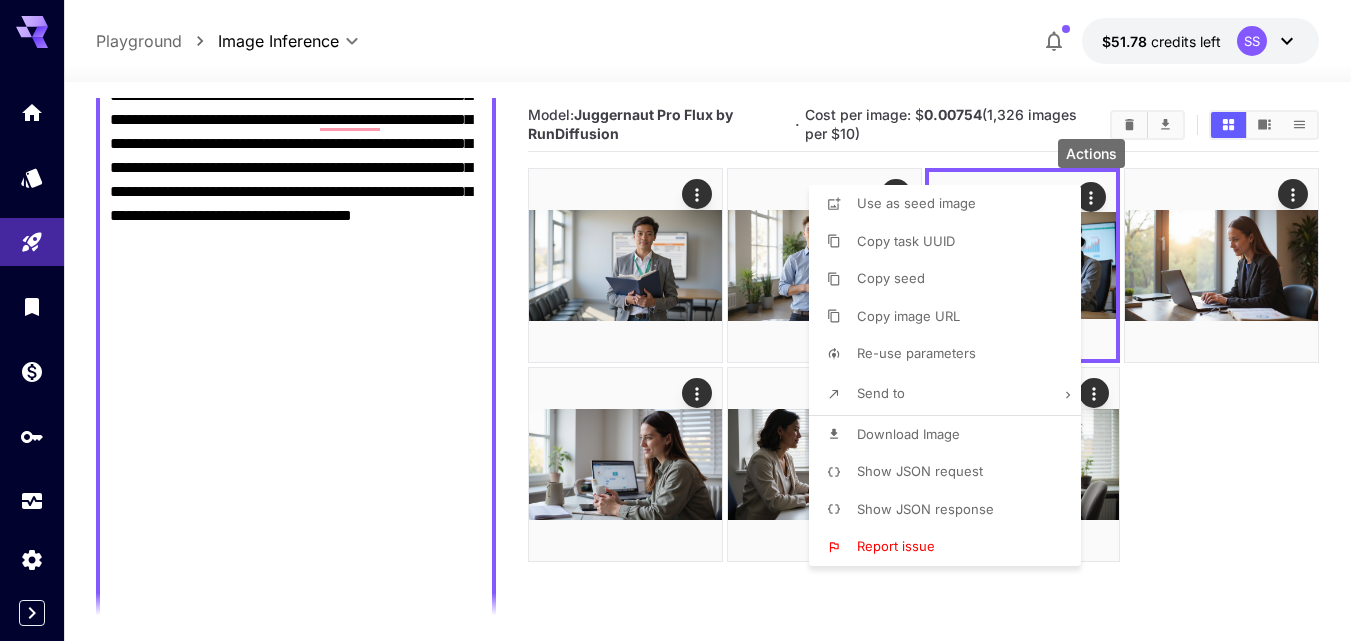 click on "Download Image" at bounding box center (908, 434) 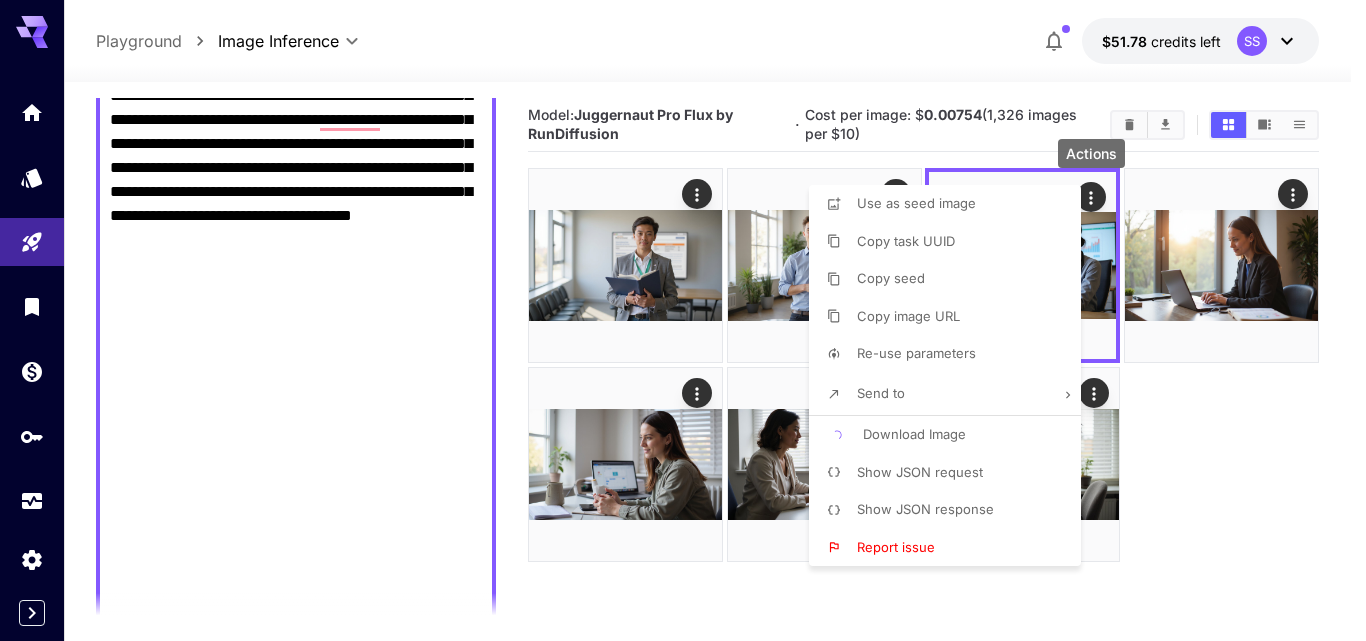 click at bounding box center [683, 320] 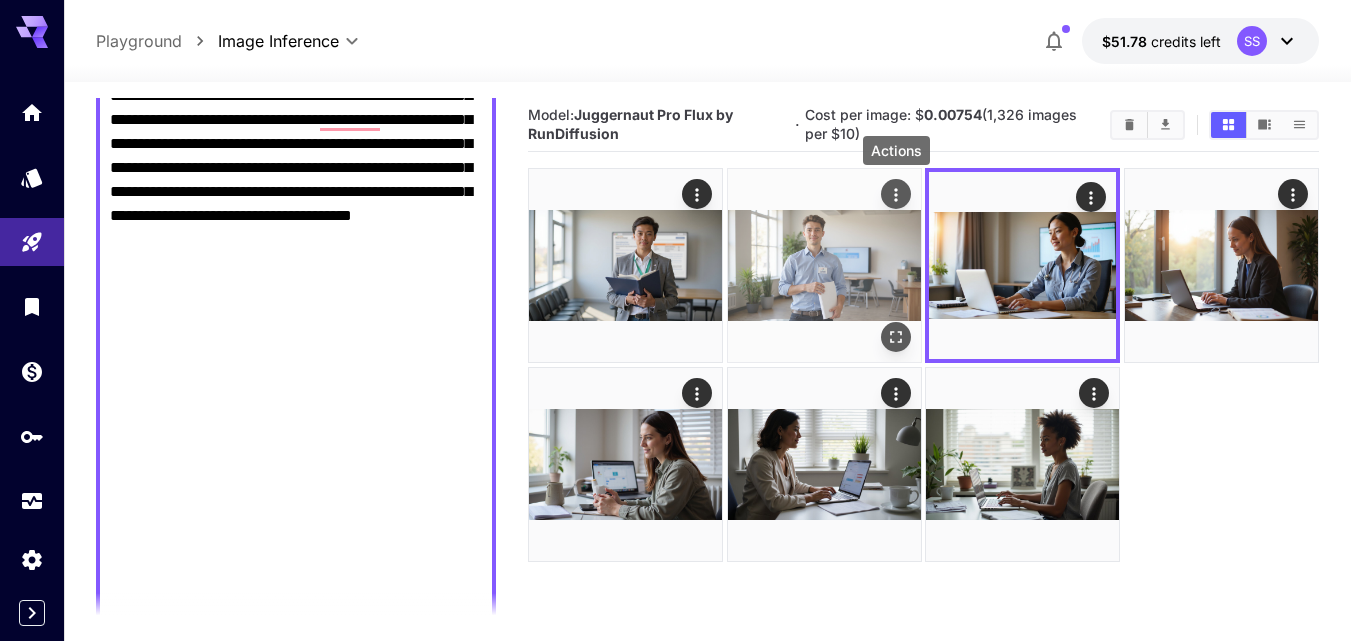 click 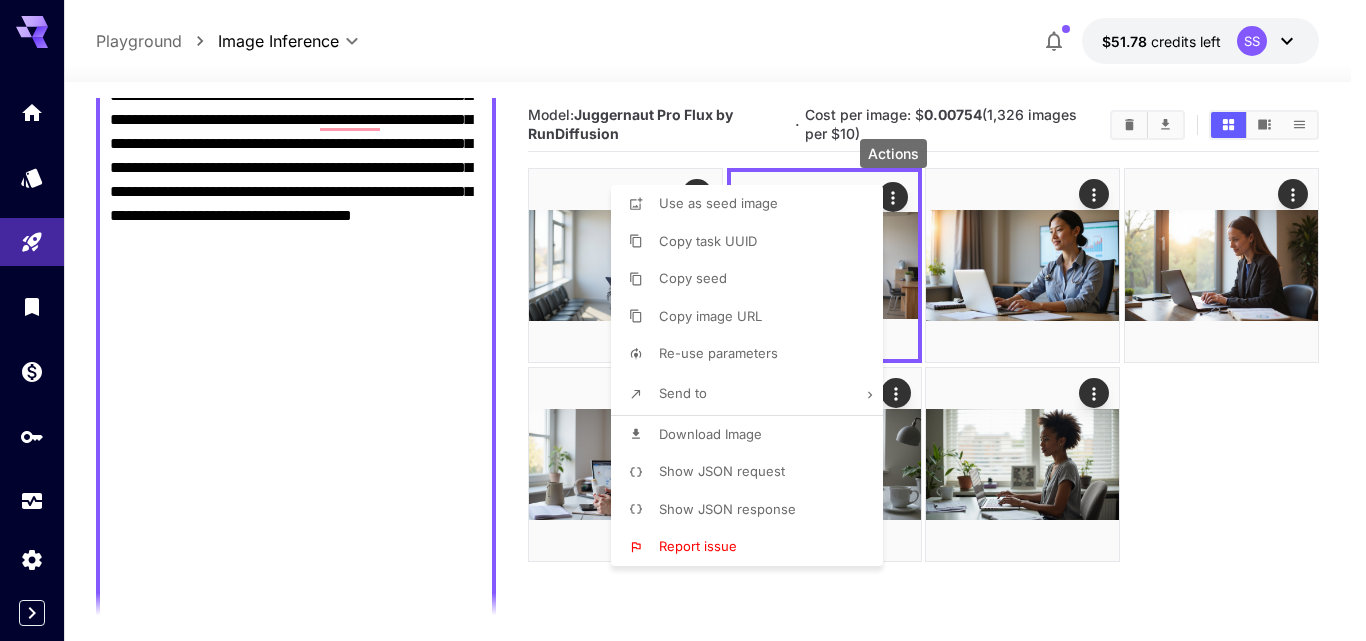click on "Download Image" at bounding box center [710, 434] 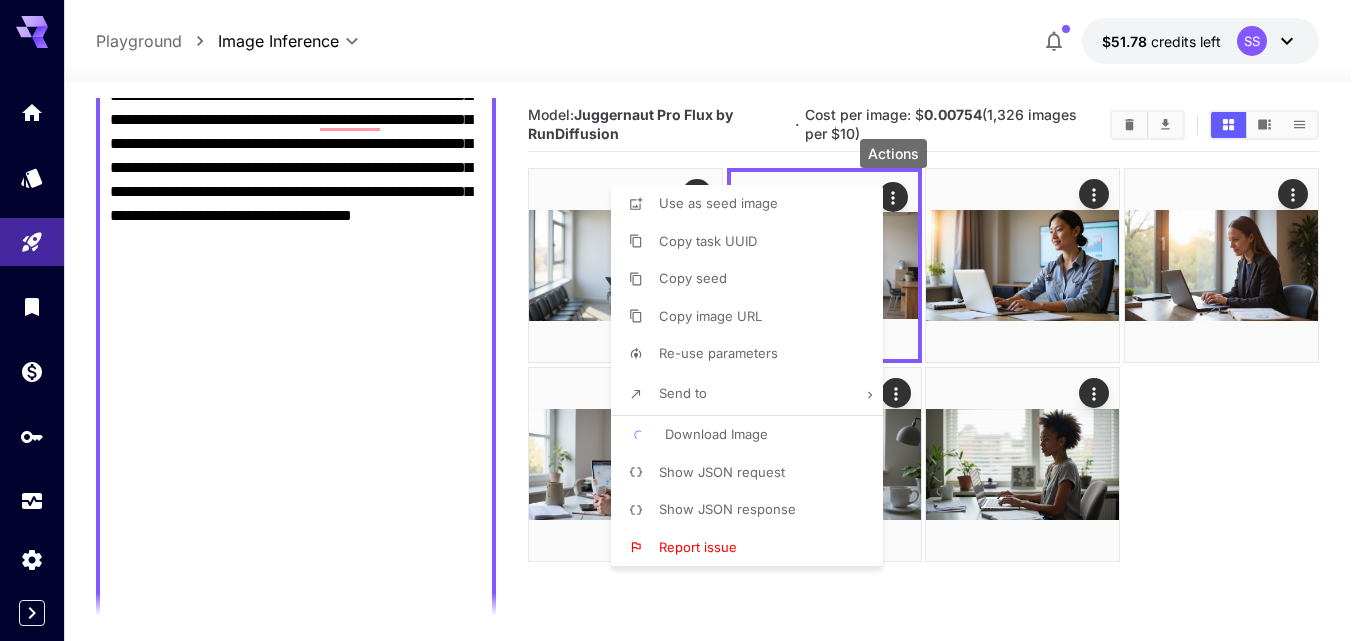 click at bounding box center [683, 320] 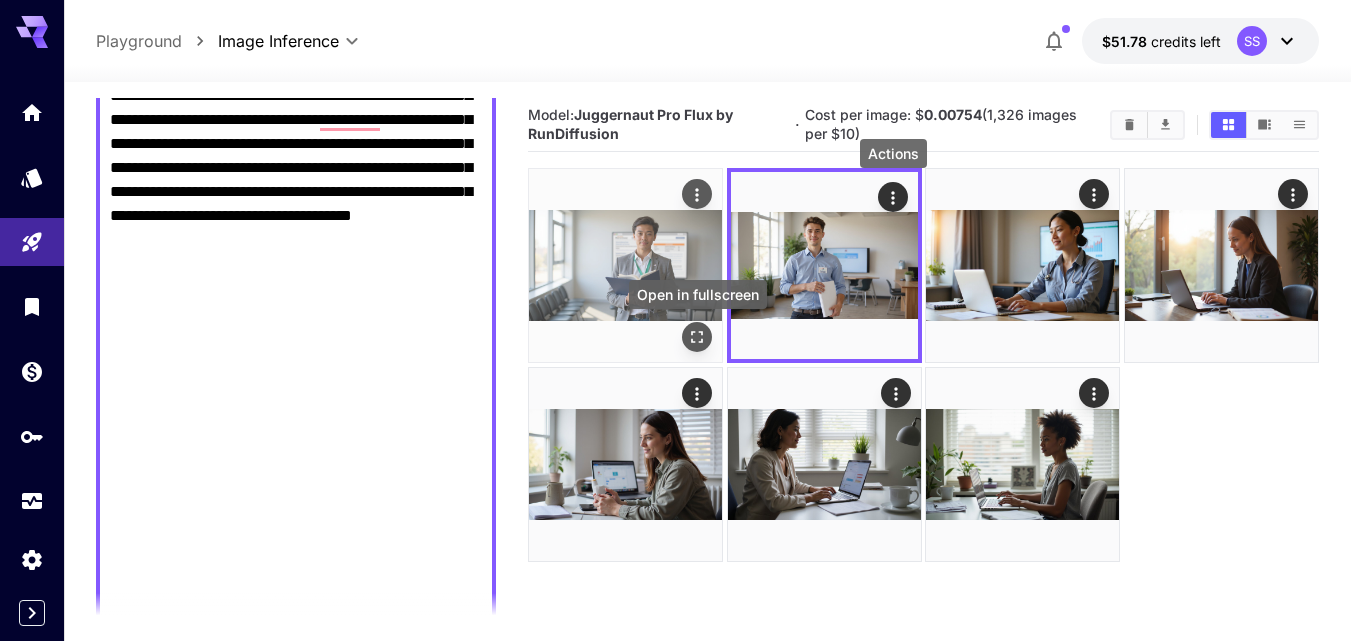 click 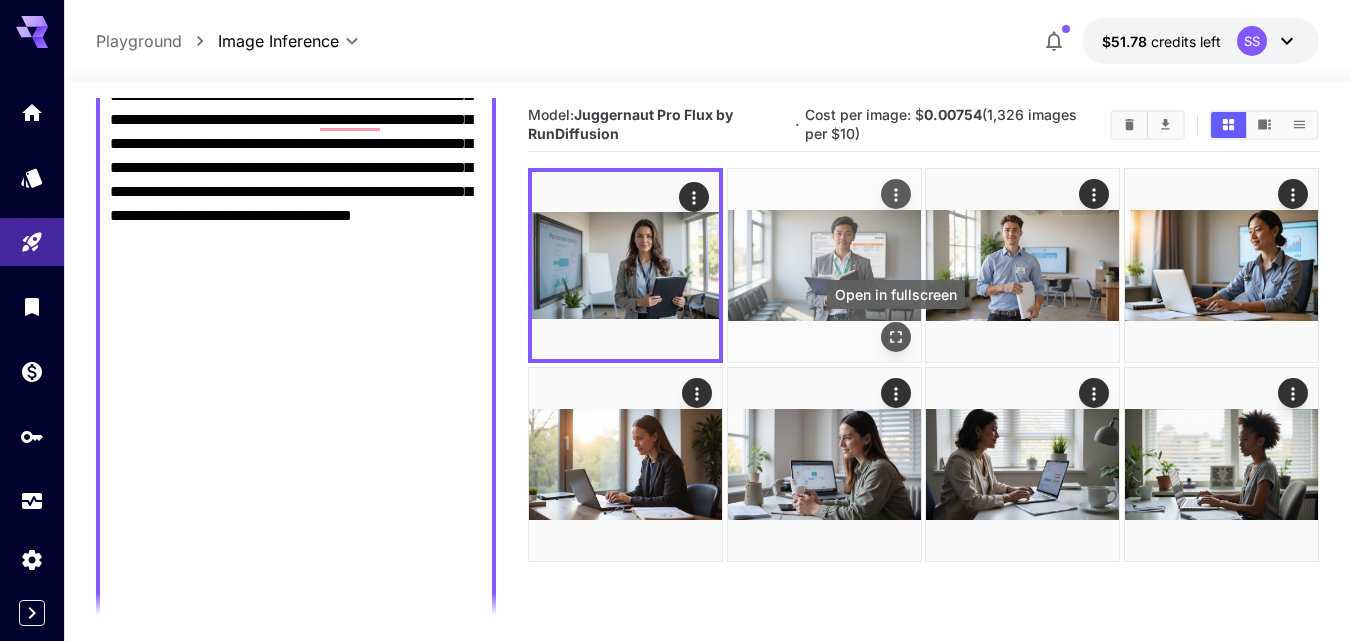 click 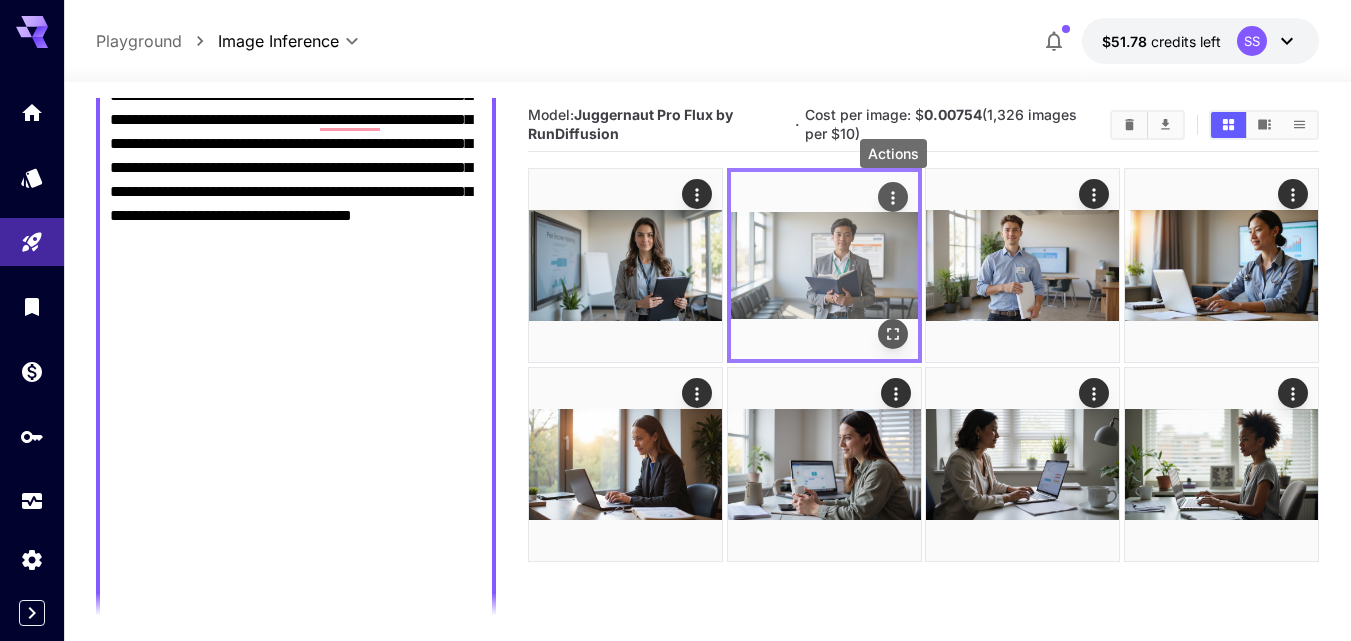 click 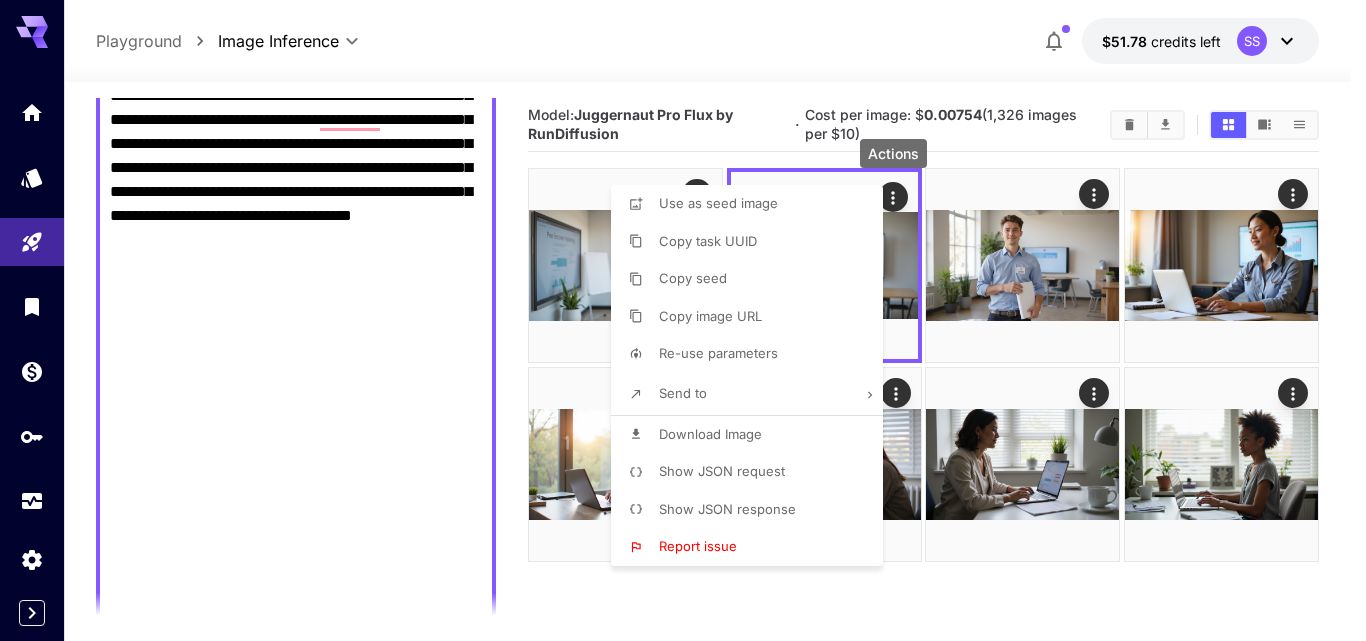 click on "Download Image" at bounding box center [710, 434] 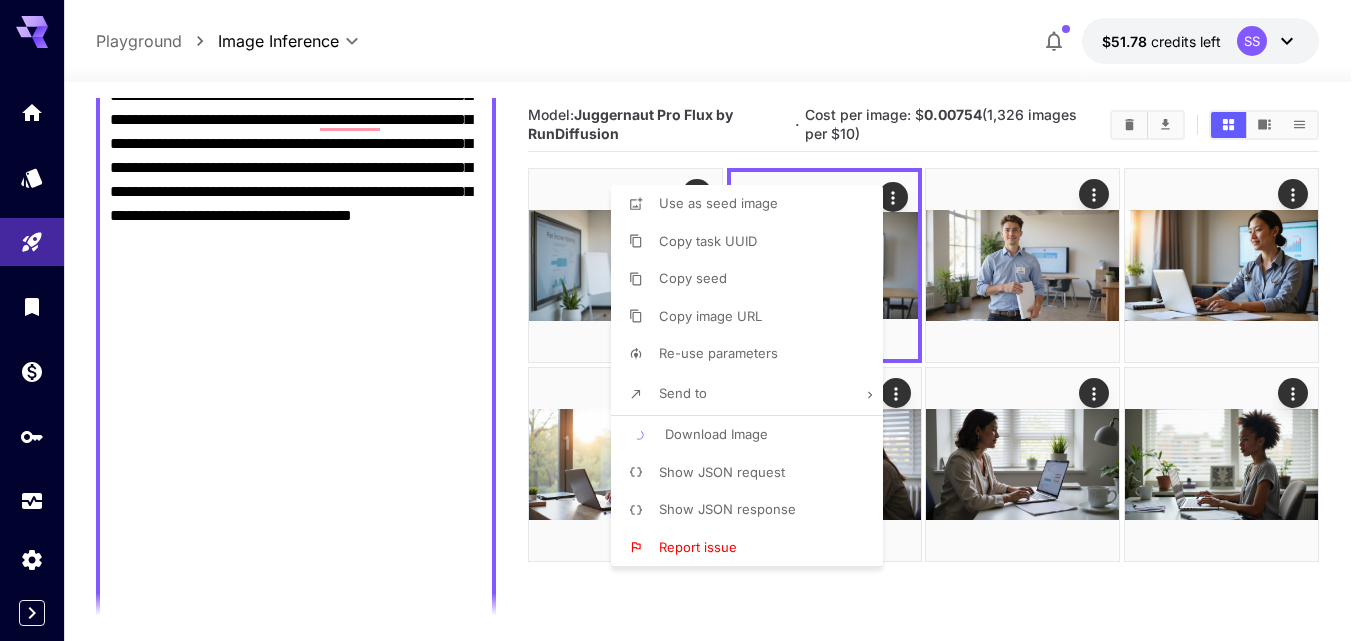 click at bounding box center (683, 320) 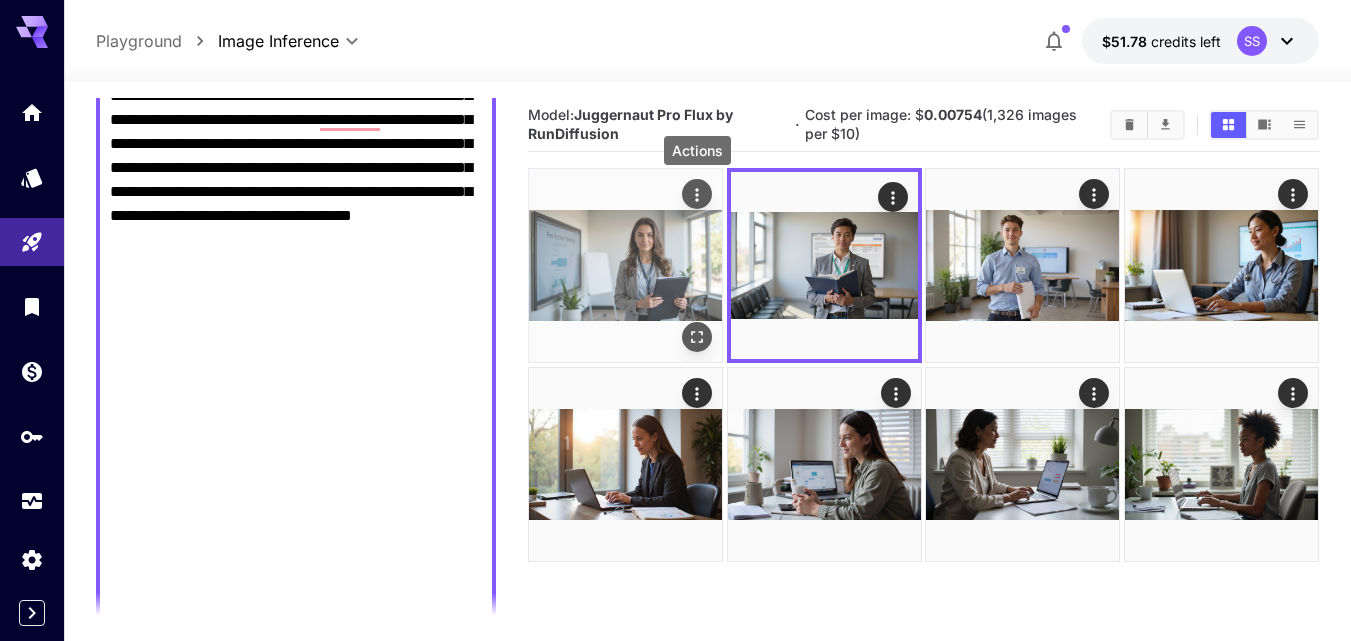 click at bounding box center (697, 194) 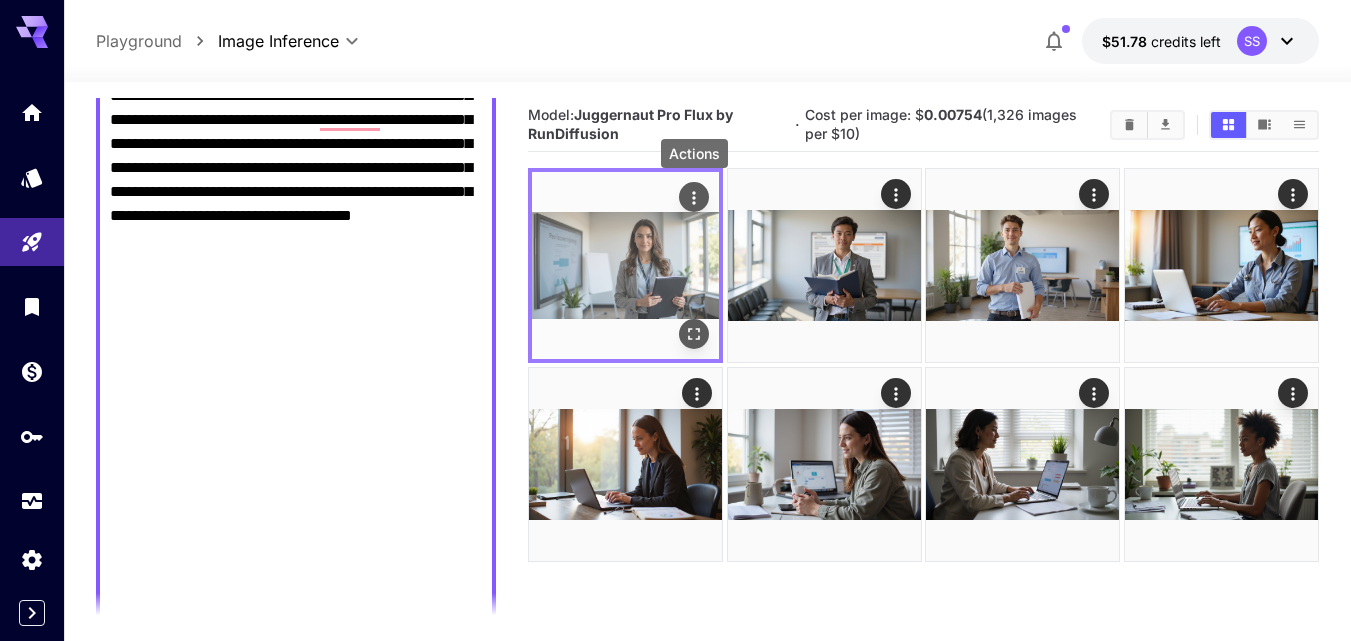 click 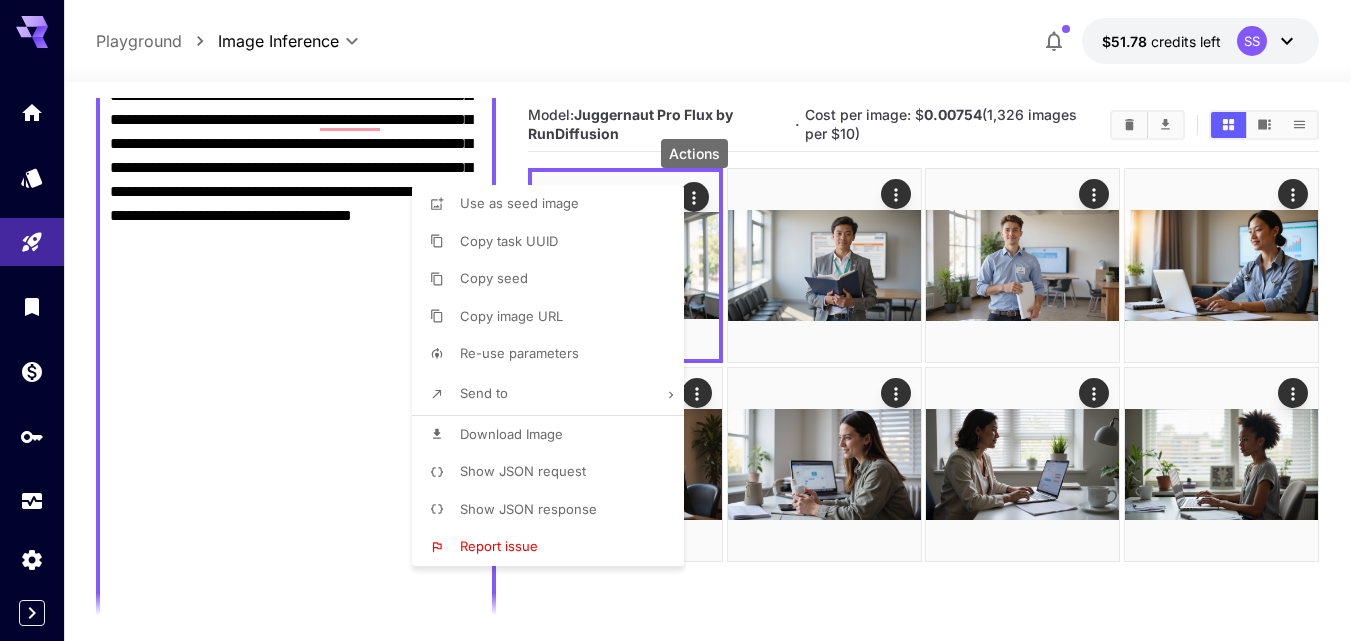 click on "Download Image" at bounding box center [554, 435] 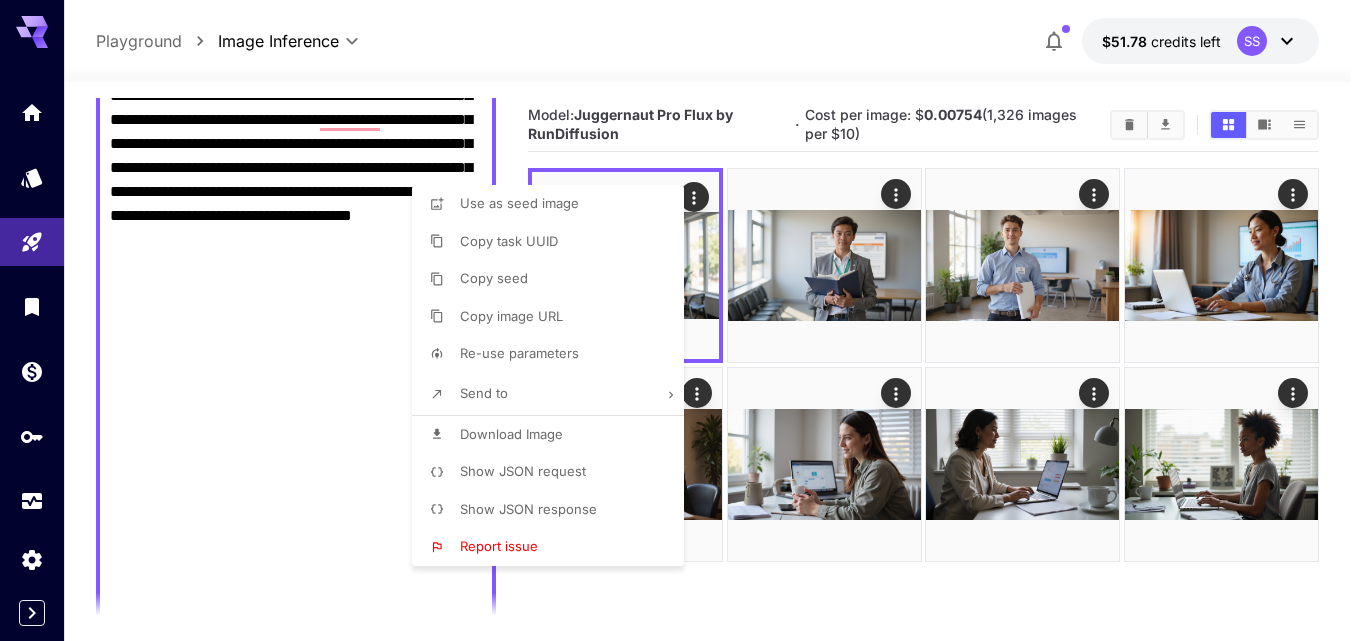 click at bounding box center [683, 320] 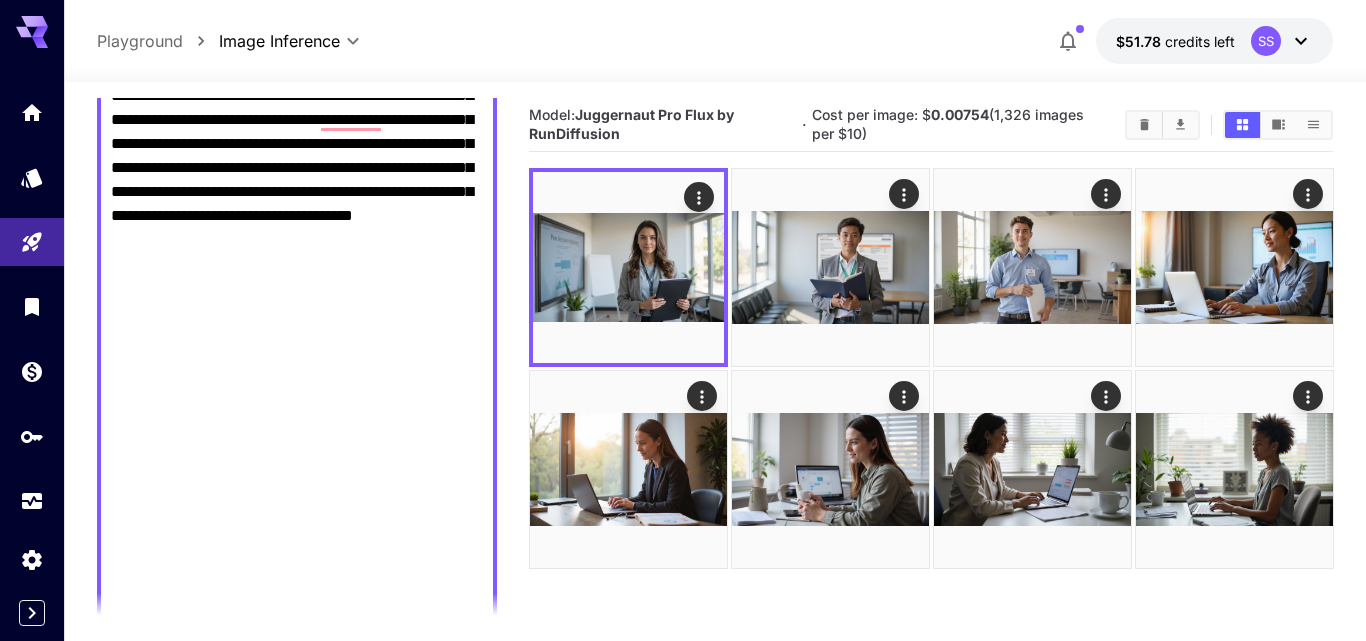 click at bounding box center (683, 320) 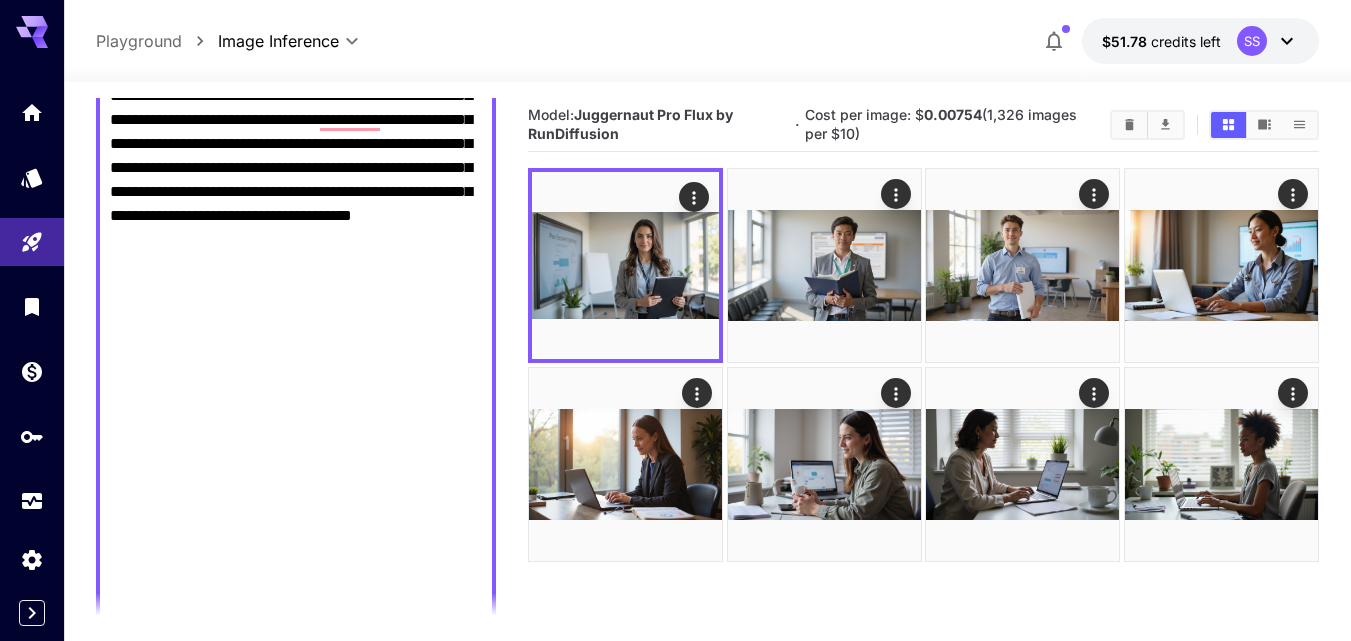 scroll, scrollTop: 316, scrollLeft: 0, axis: vertical 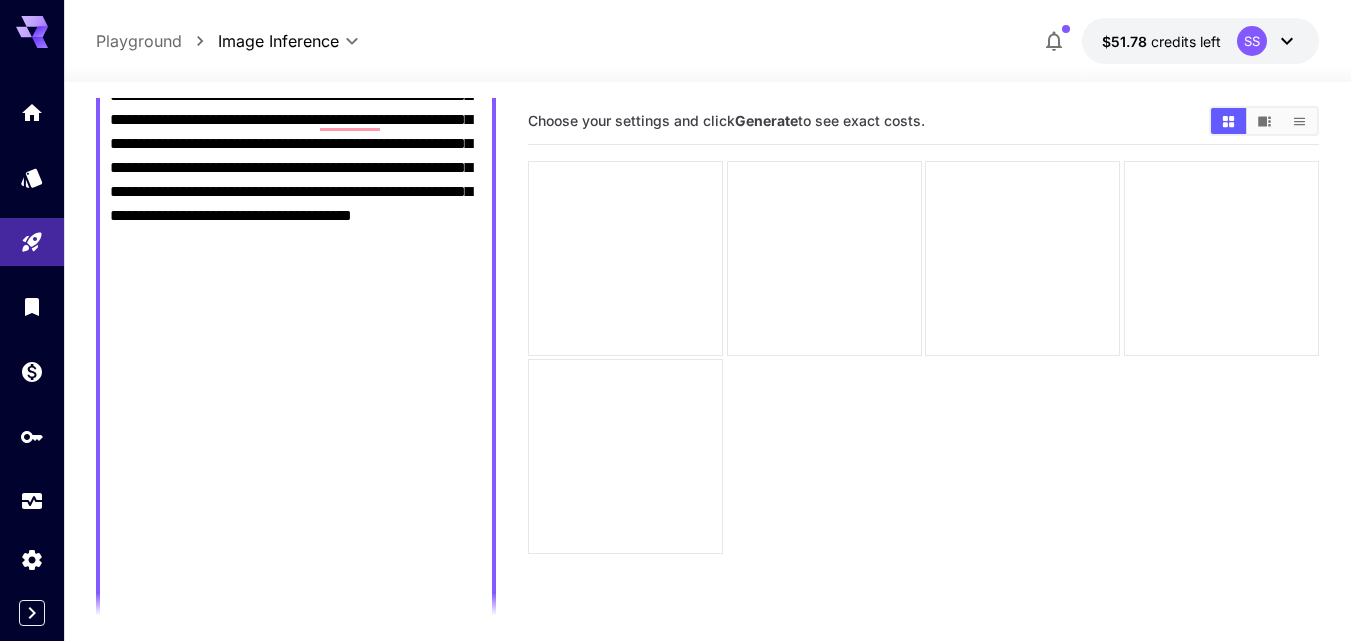 click on "**********" at bounding box center (296, 612) 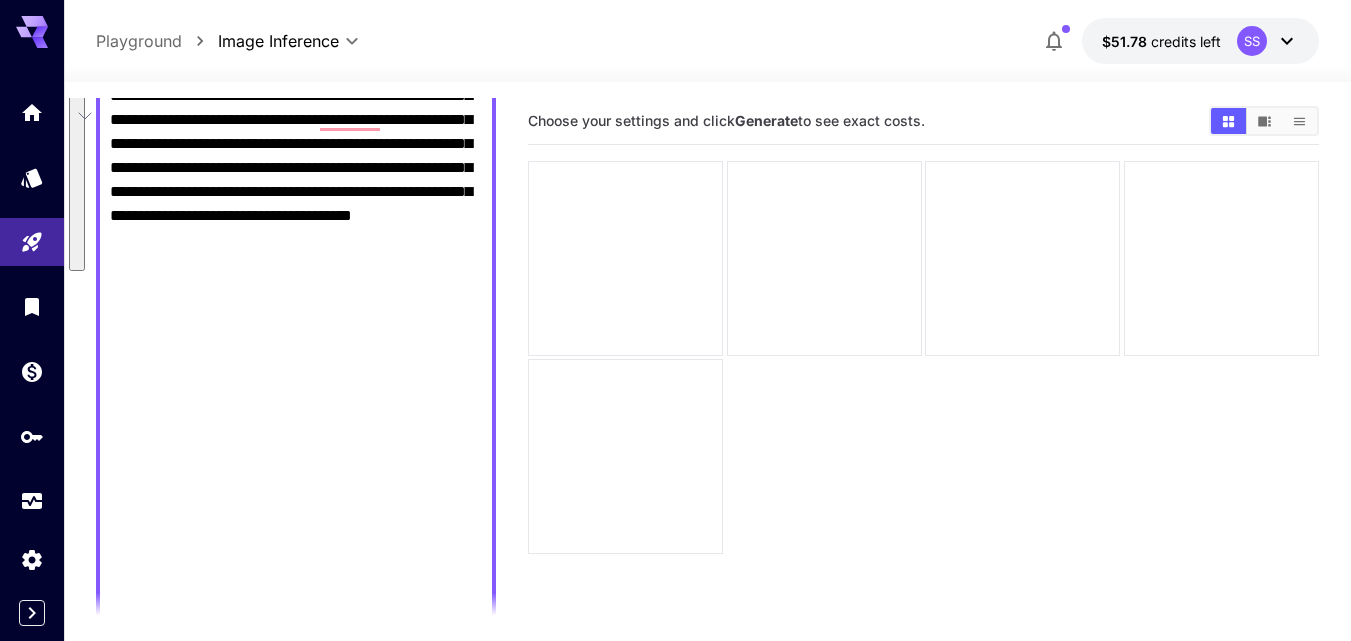 paste on "**********" 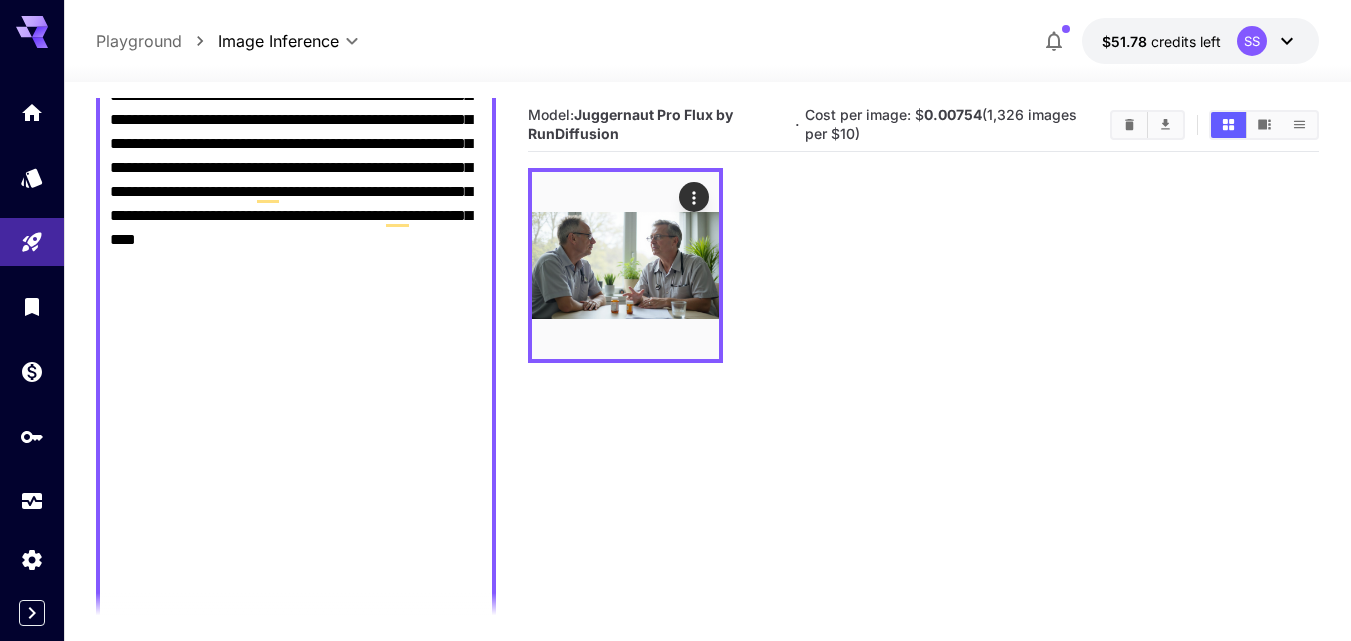 click at bounding box center (923, 265) 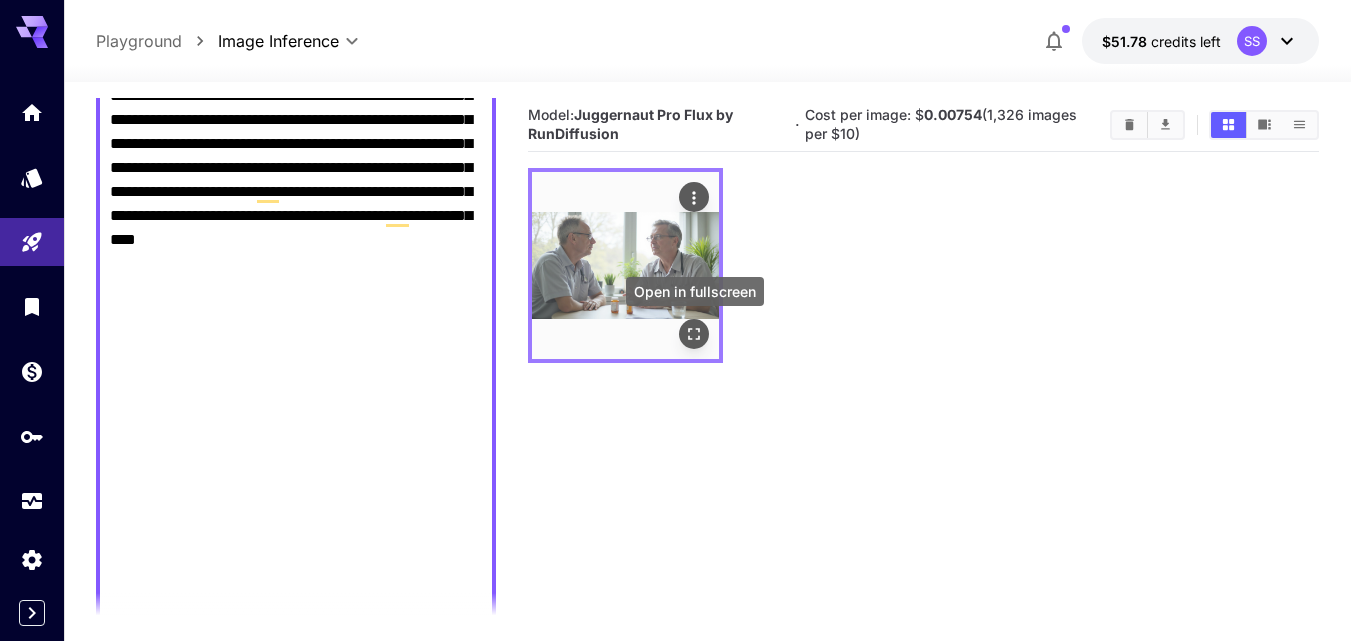 click 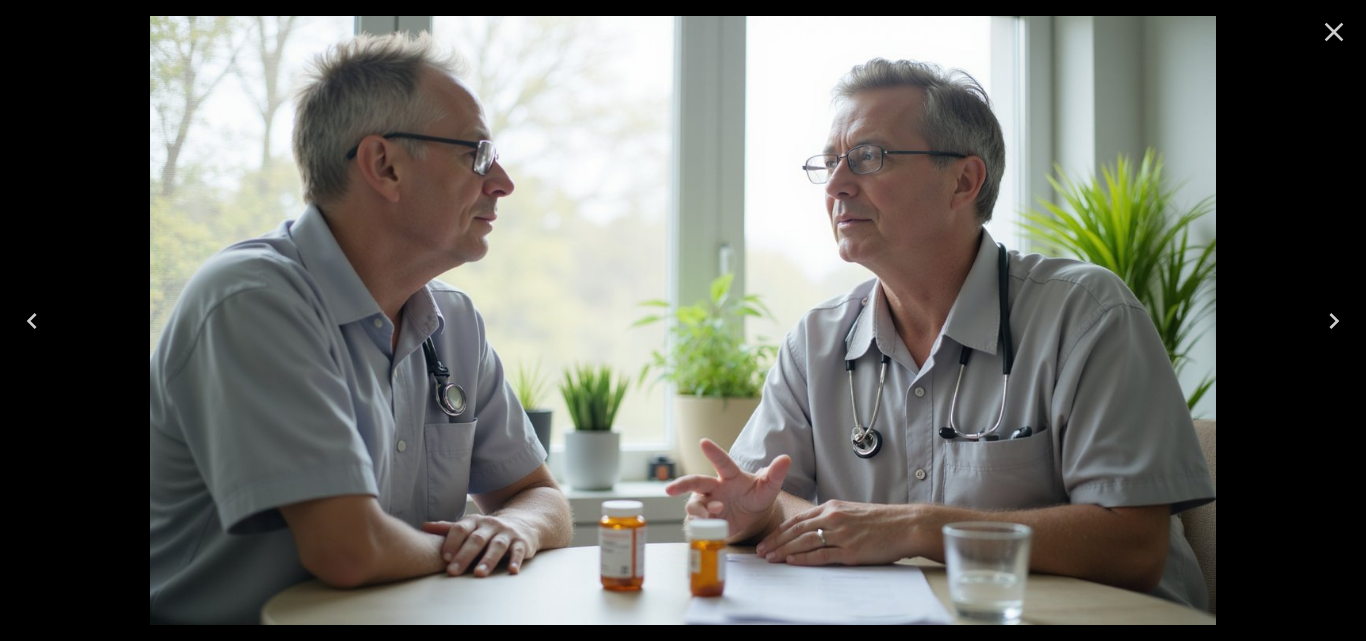 click 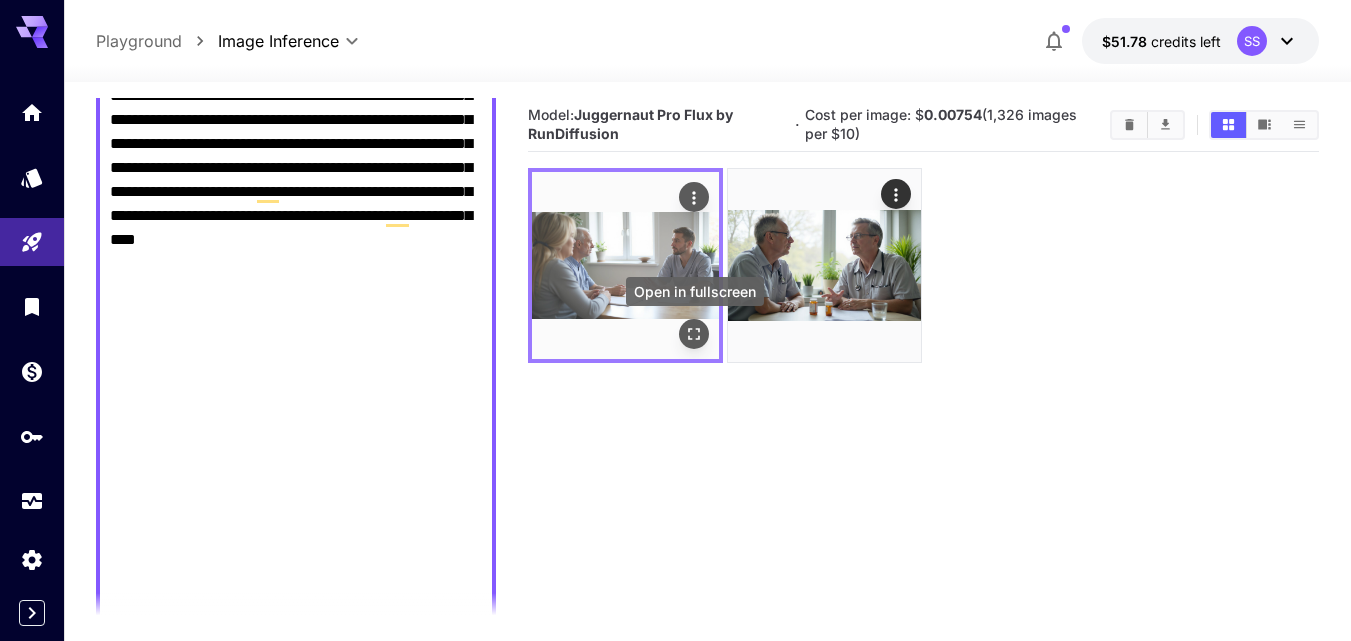 click 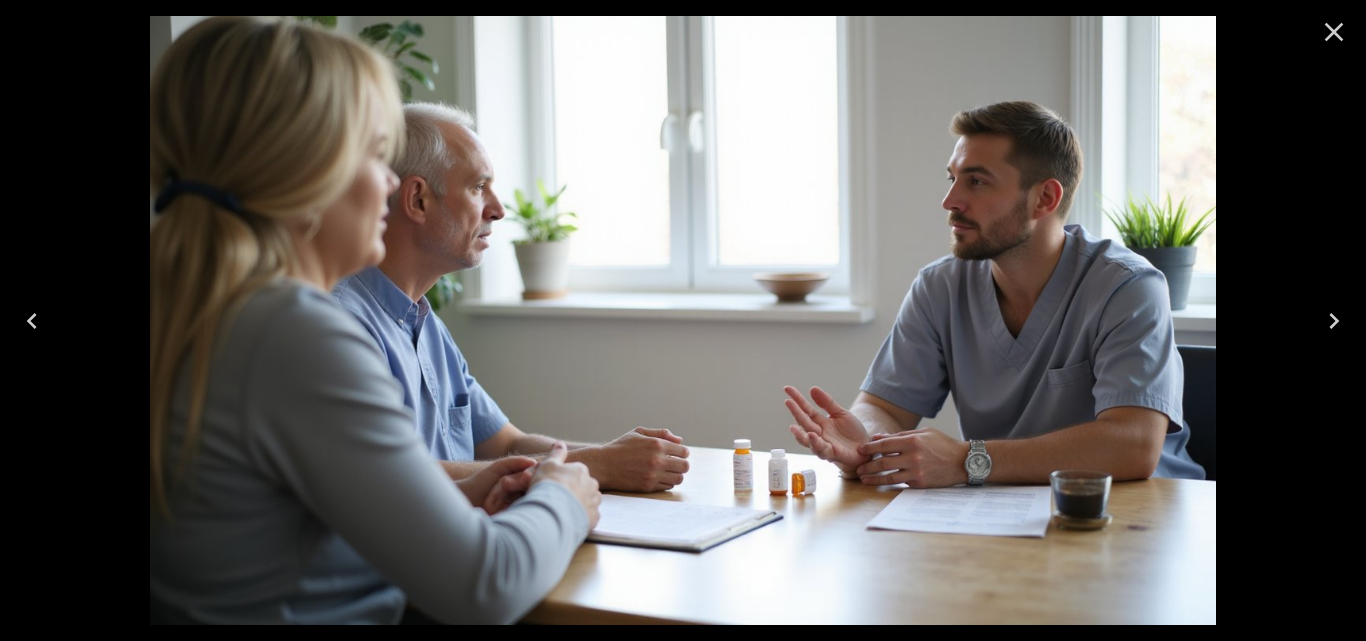 click 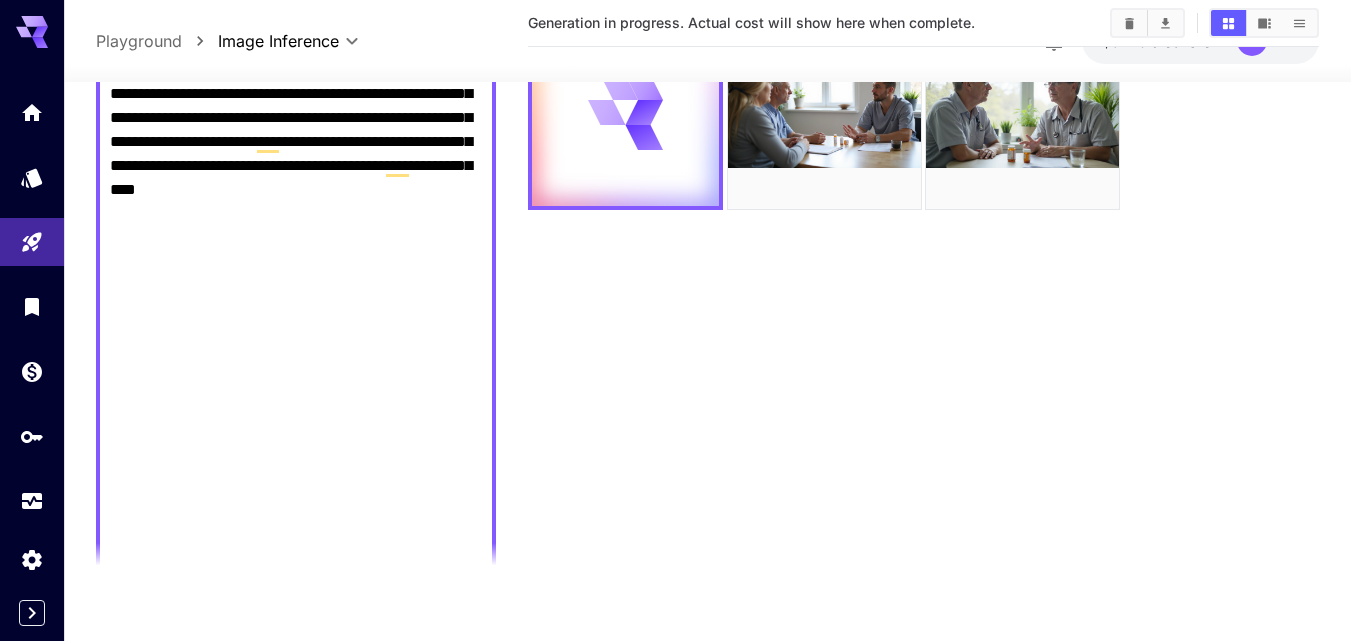 scroll, scrollTop: 158, scrollLeft: 0, axis: vertical 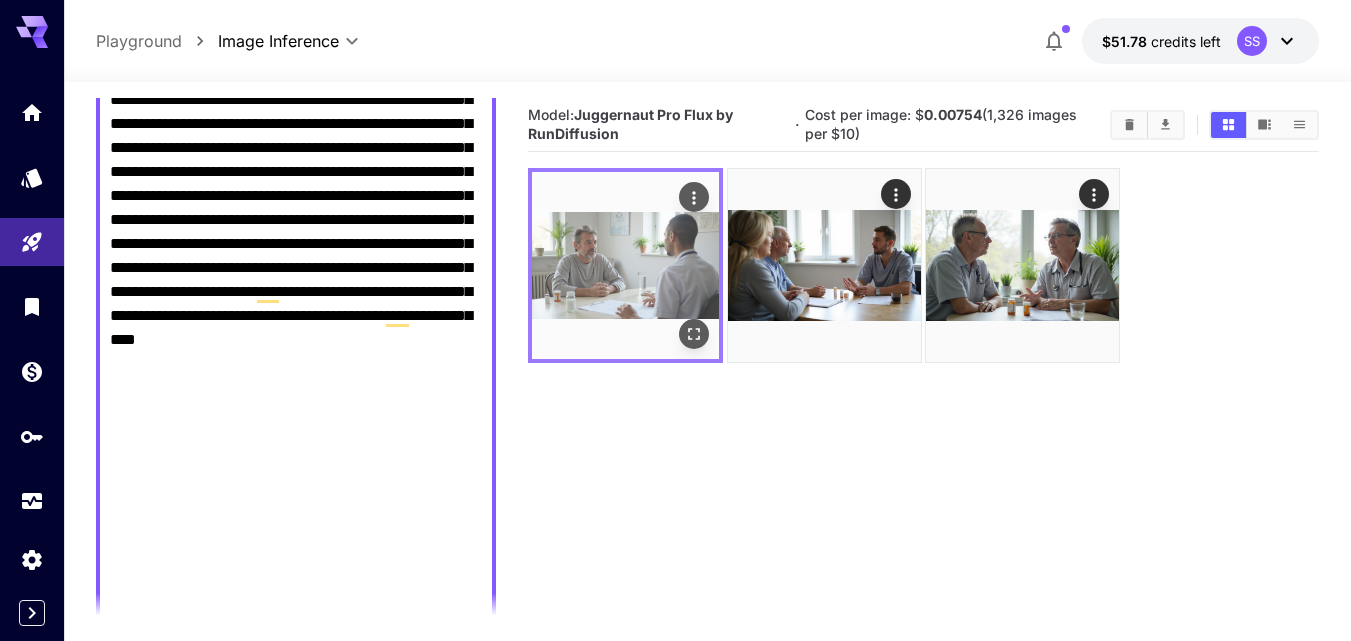 click 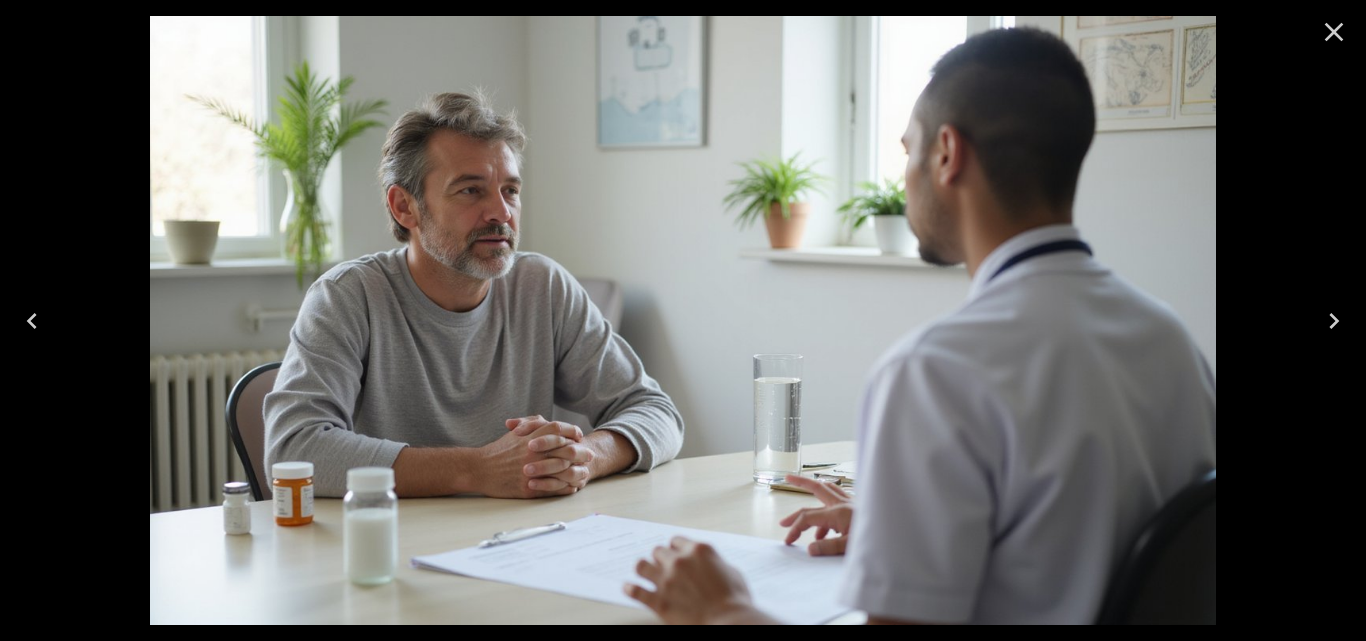 click 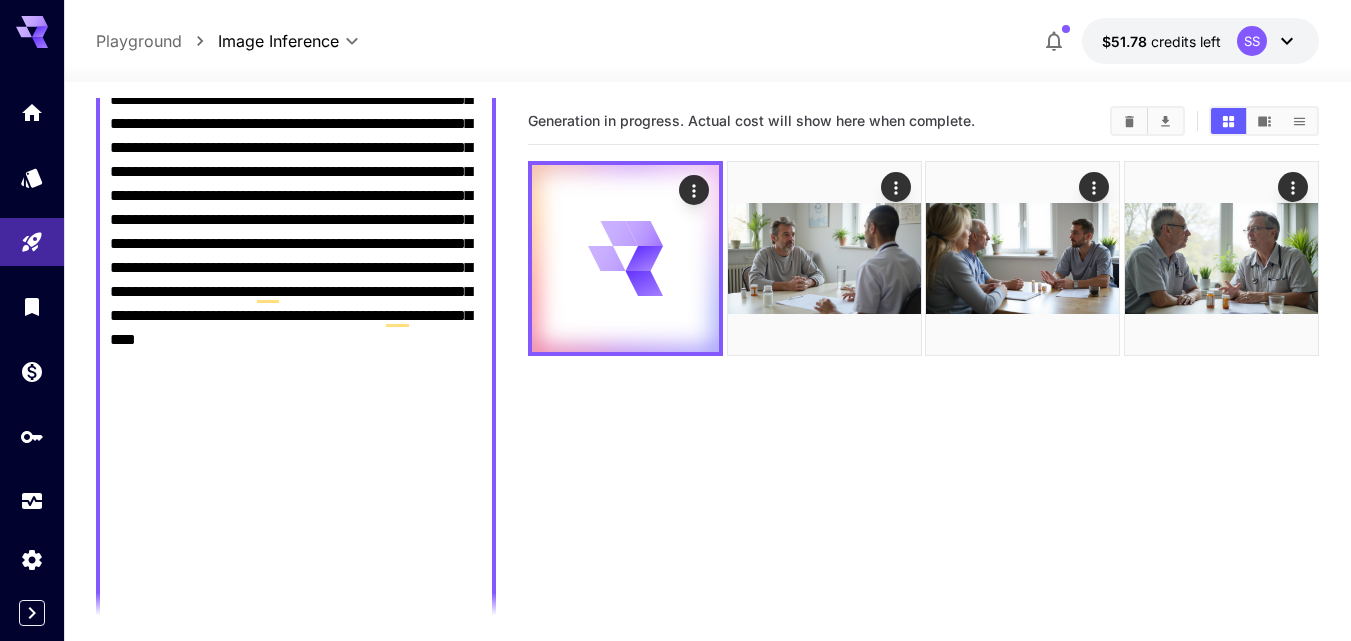 click on "**********" at bounding box center [296, 736] 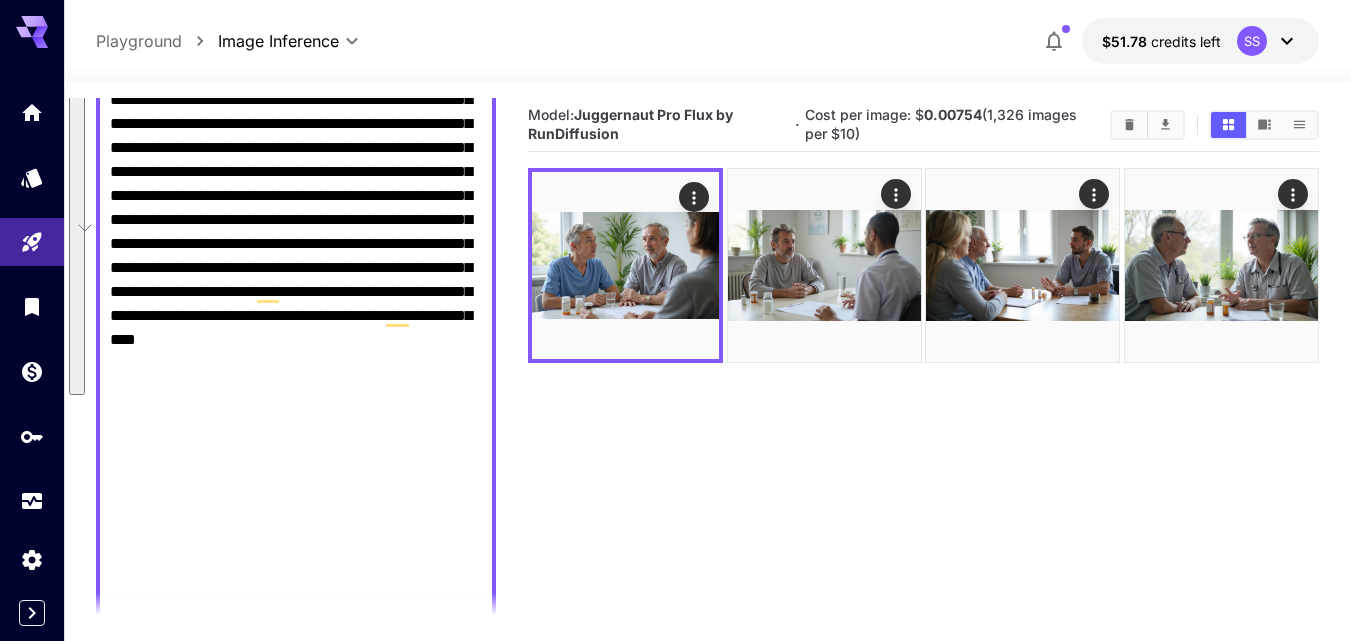 paste 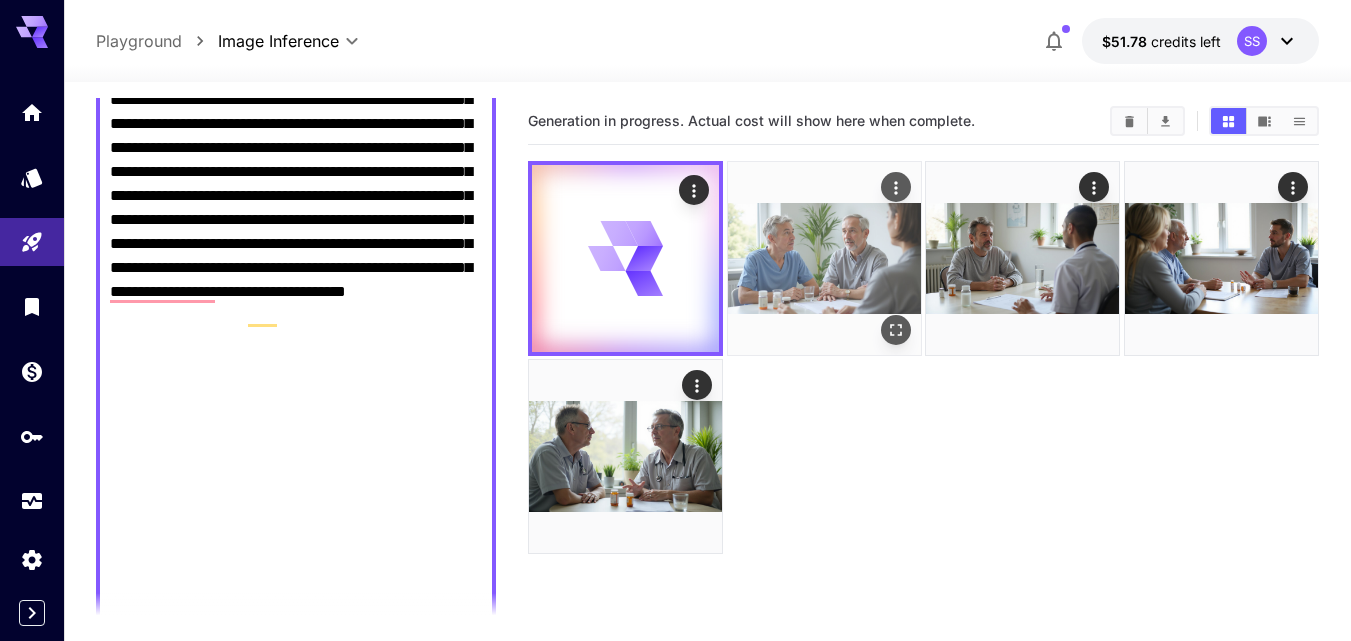 type on "**********" 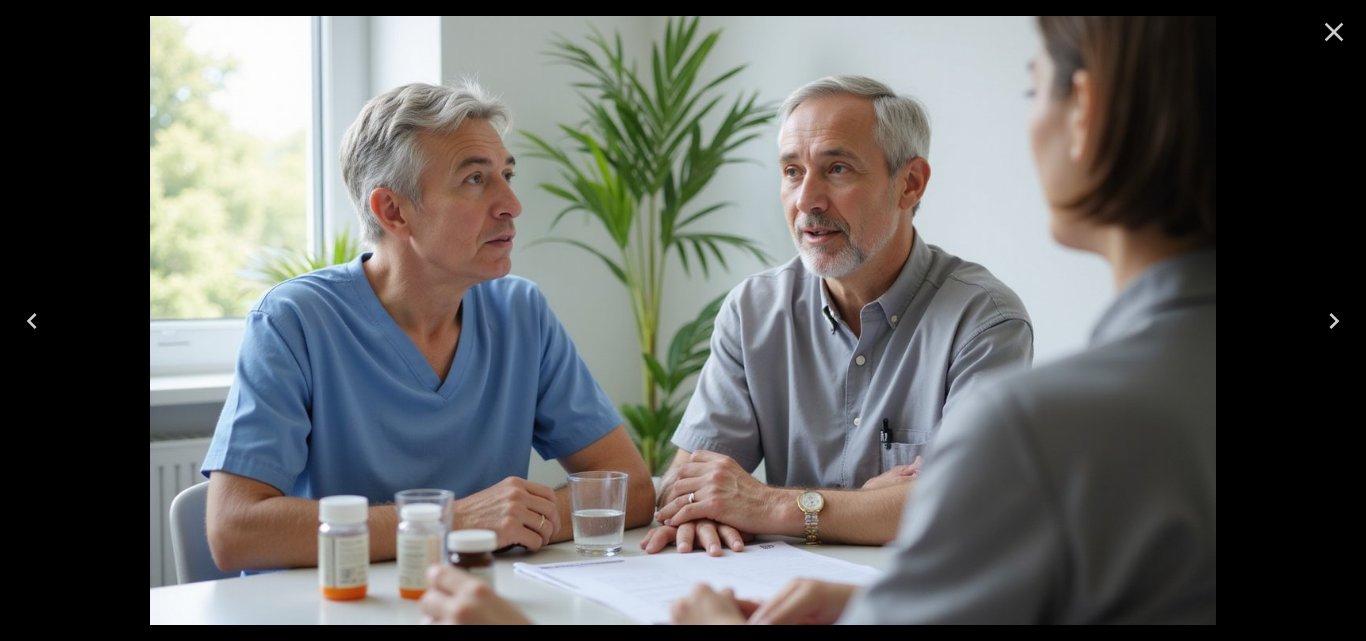 click 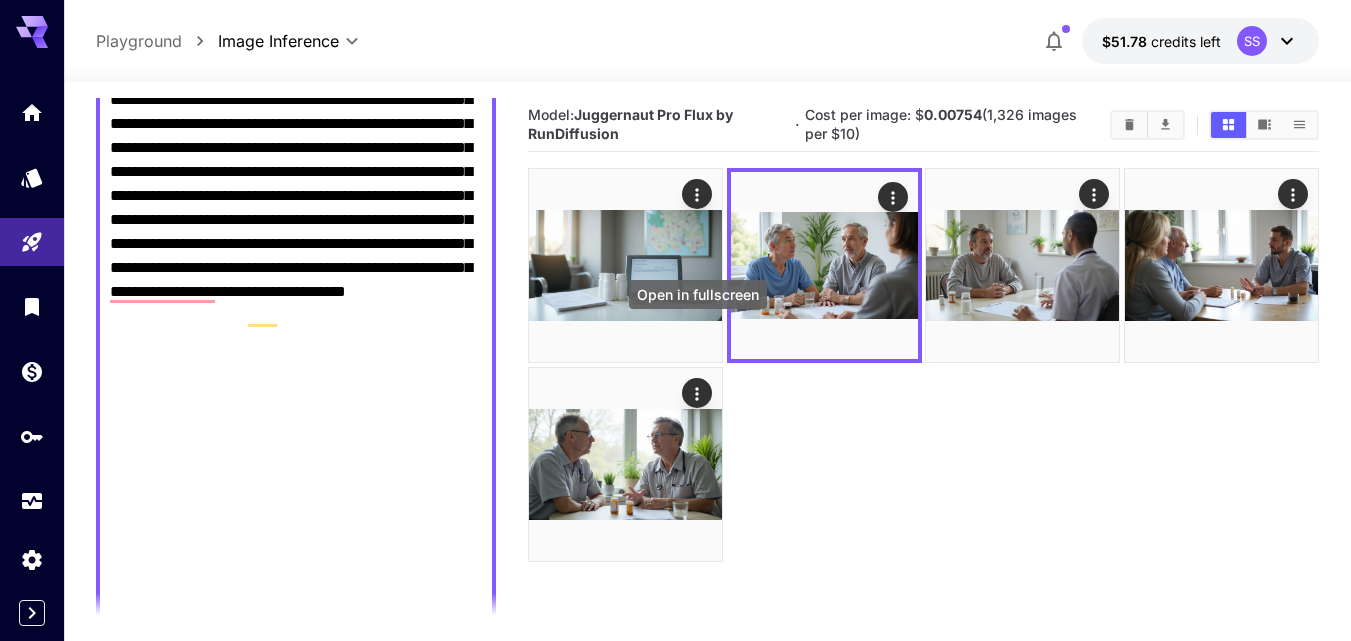 click 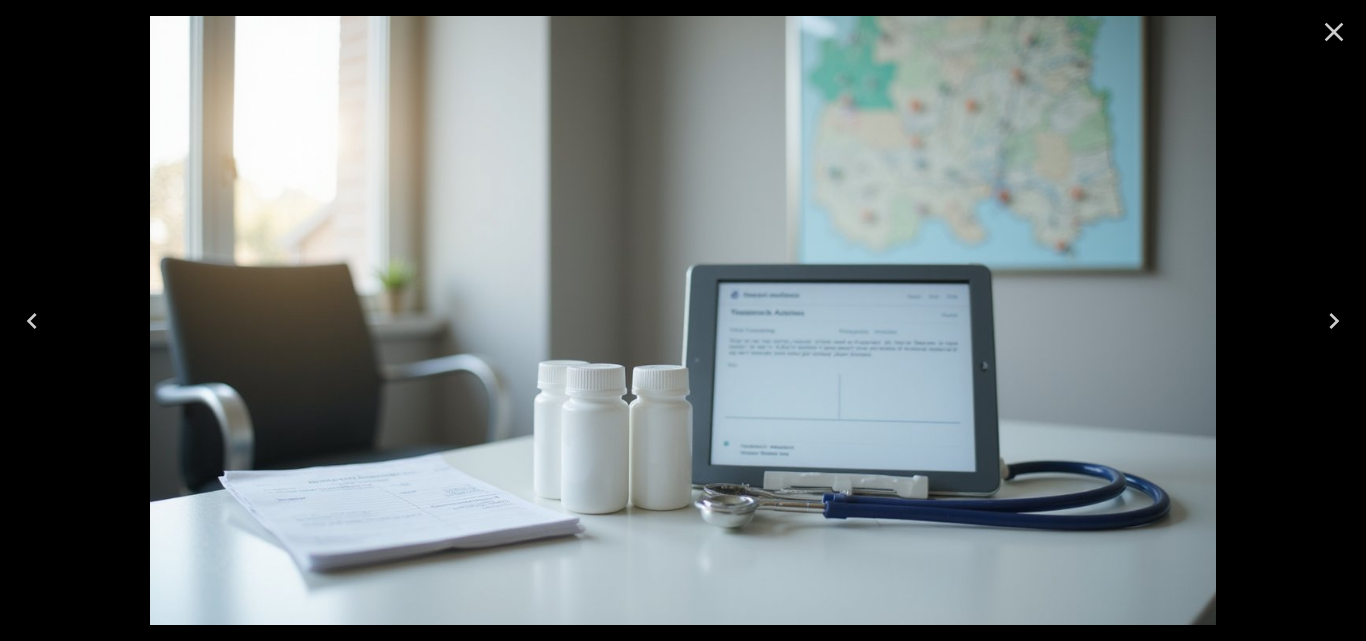 click 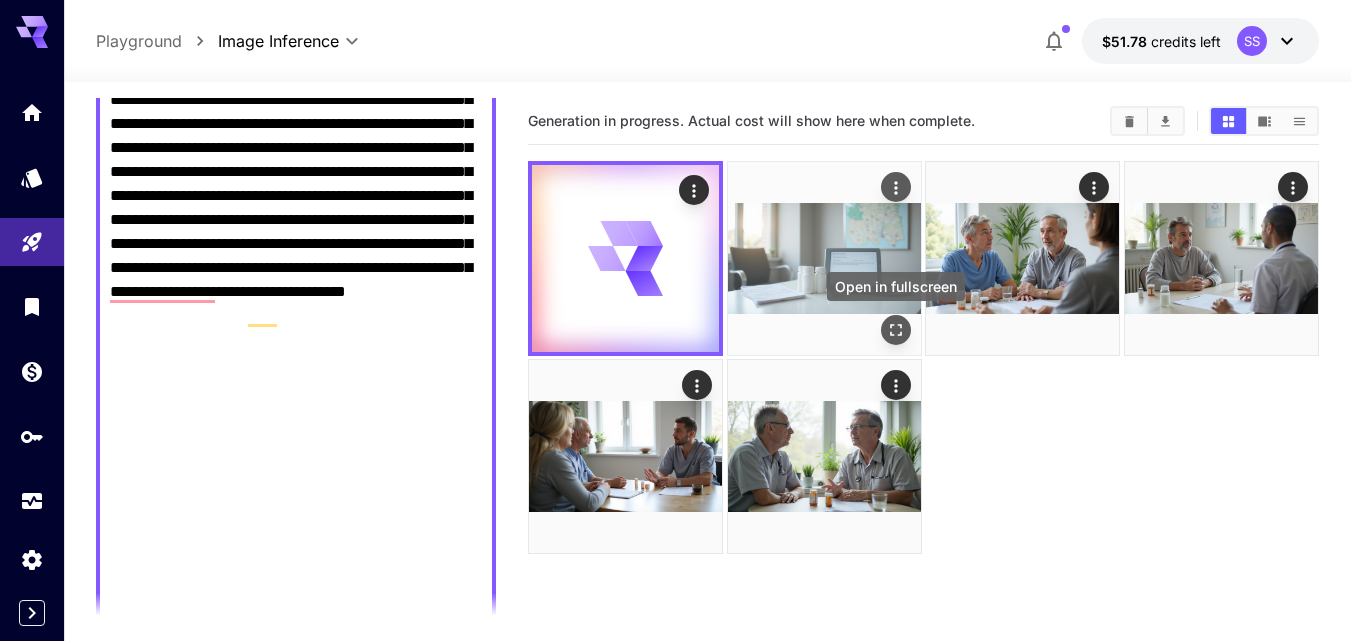click at bounding box center (896, 330) 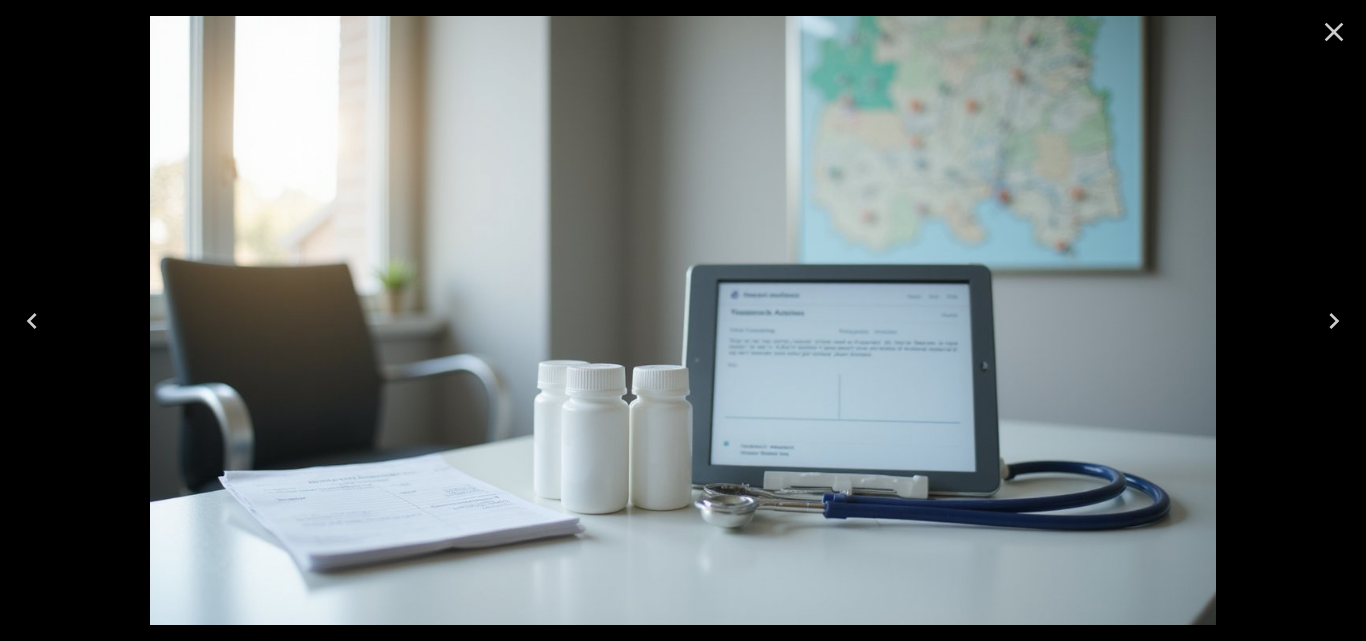 click 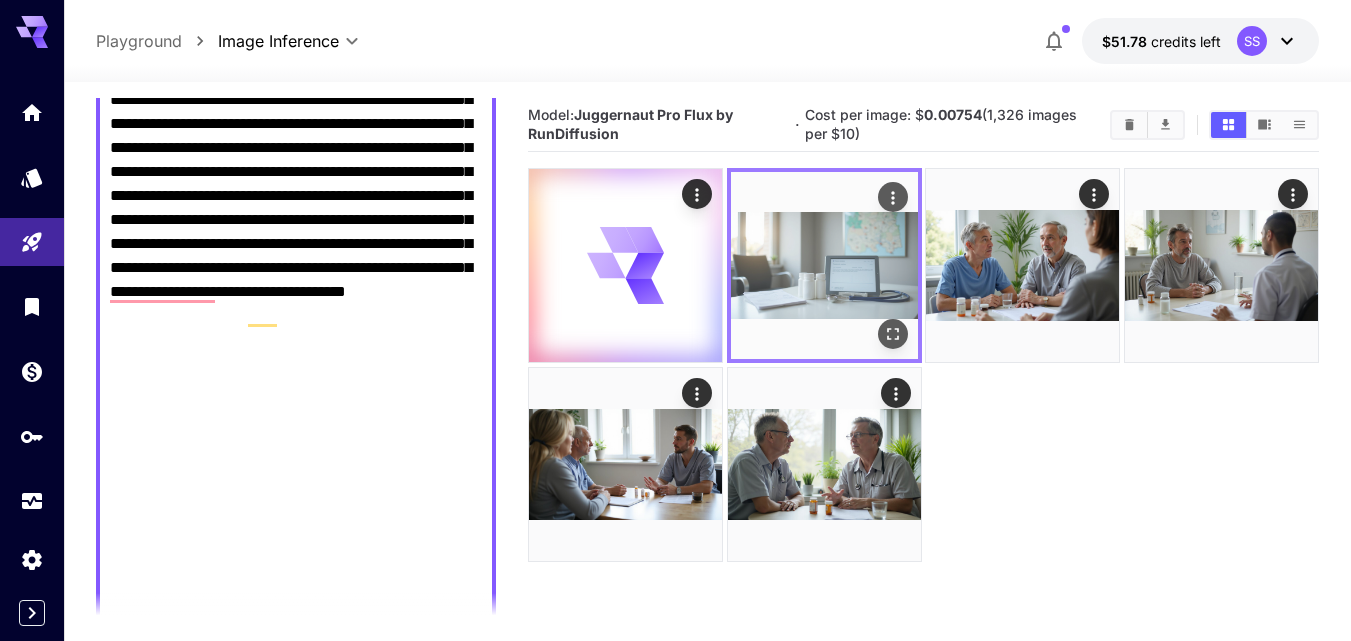 click 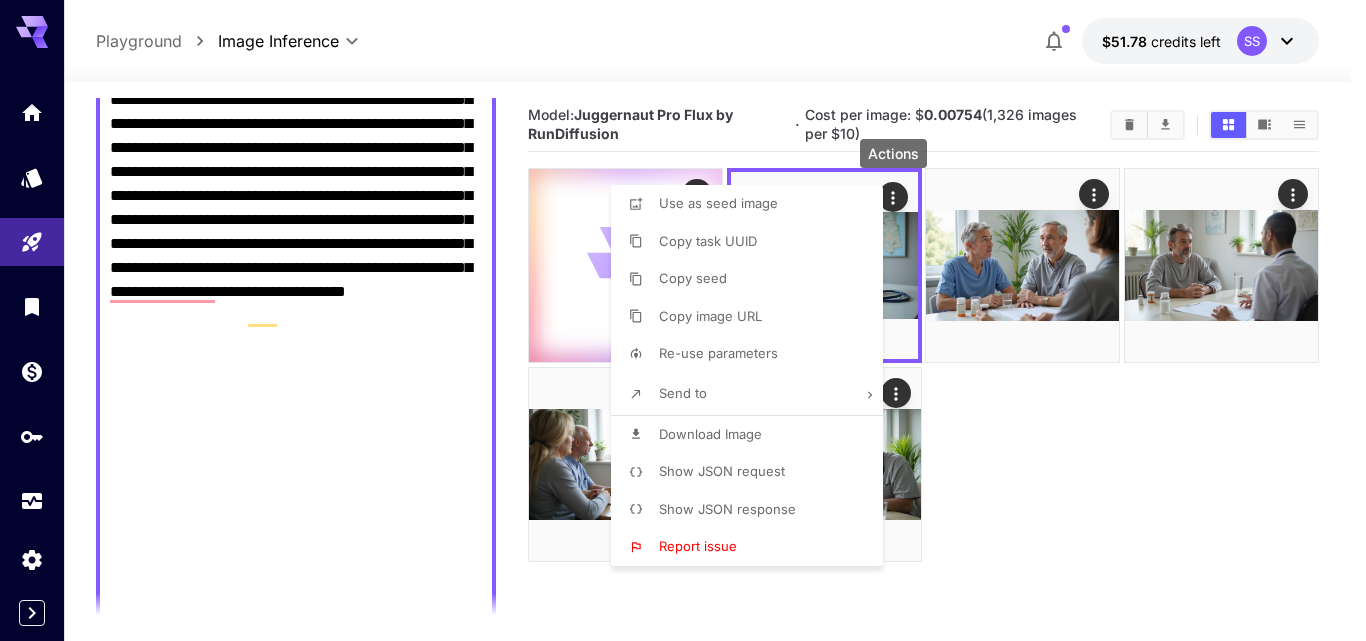 click on "Download Image" at bounding box center (753, 435) 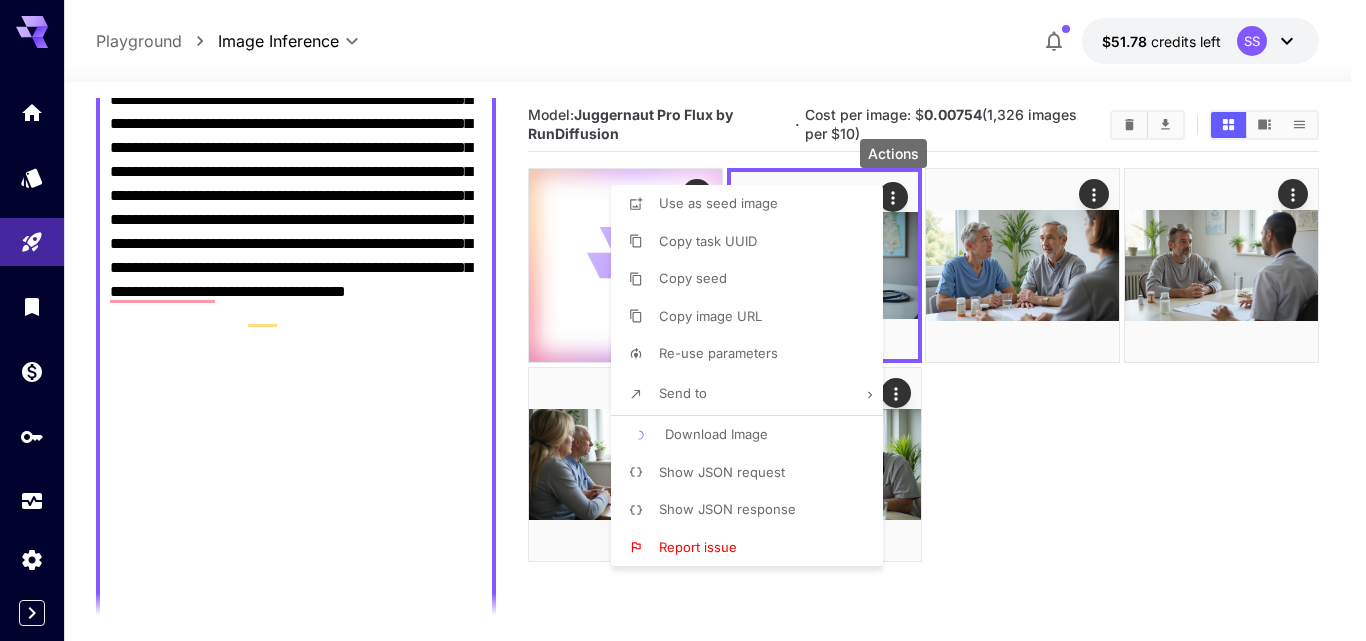 click at bounding box center [683, 320] 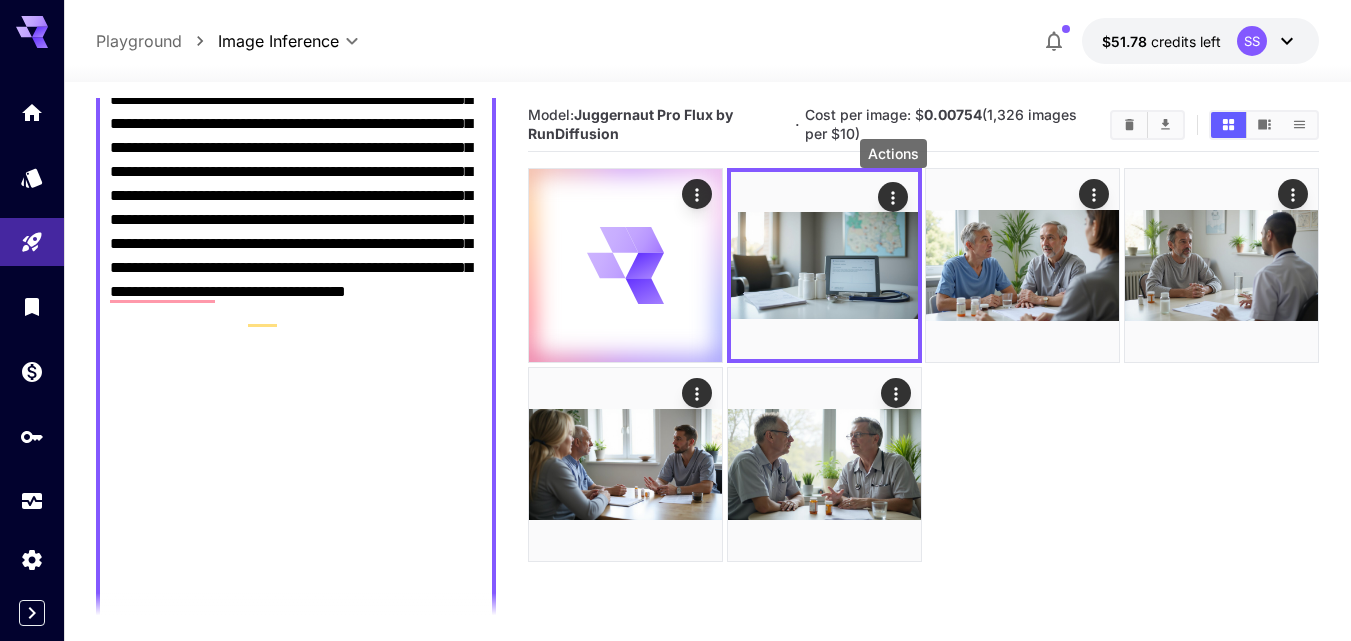click on "**********" at bounding box center [707, 41] 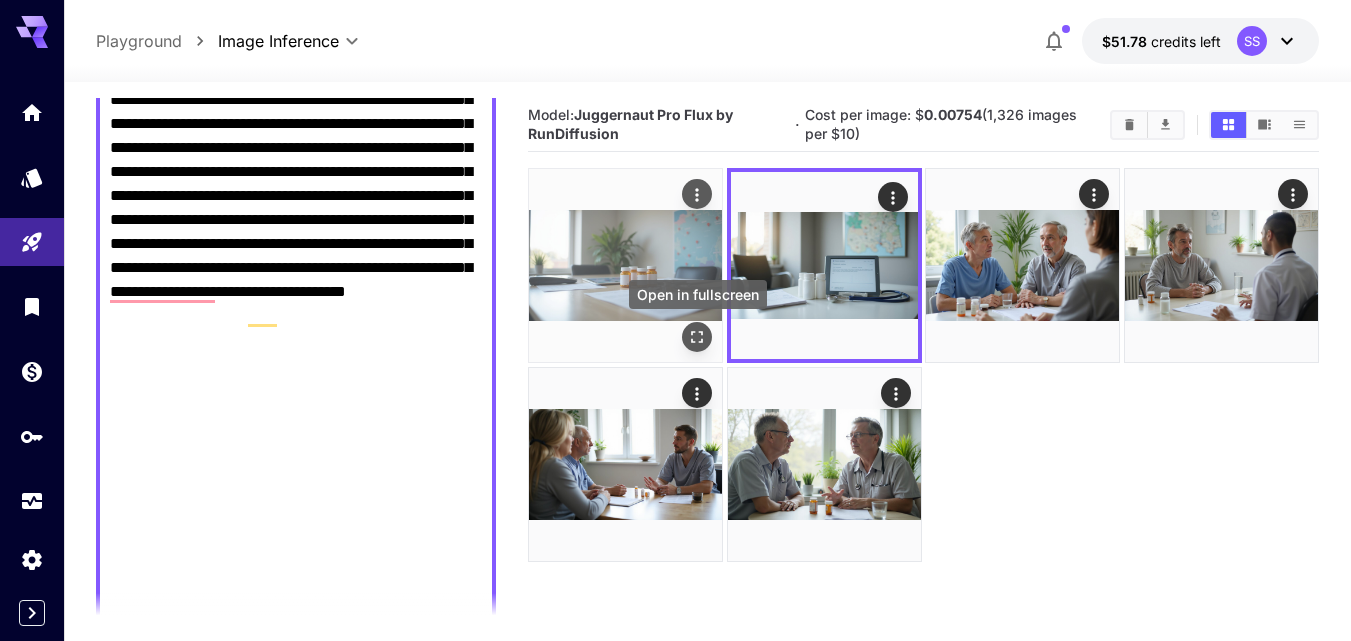 click 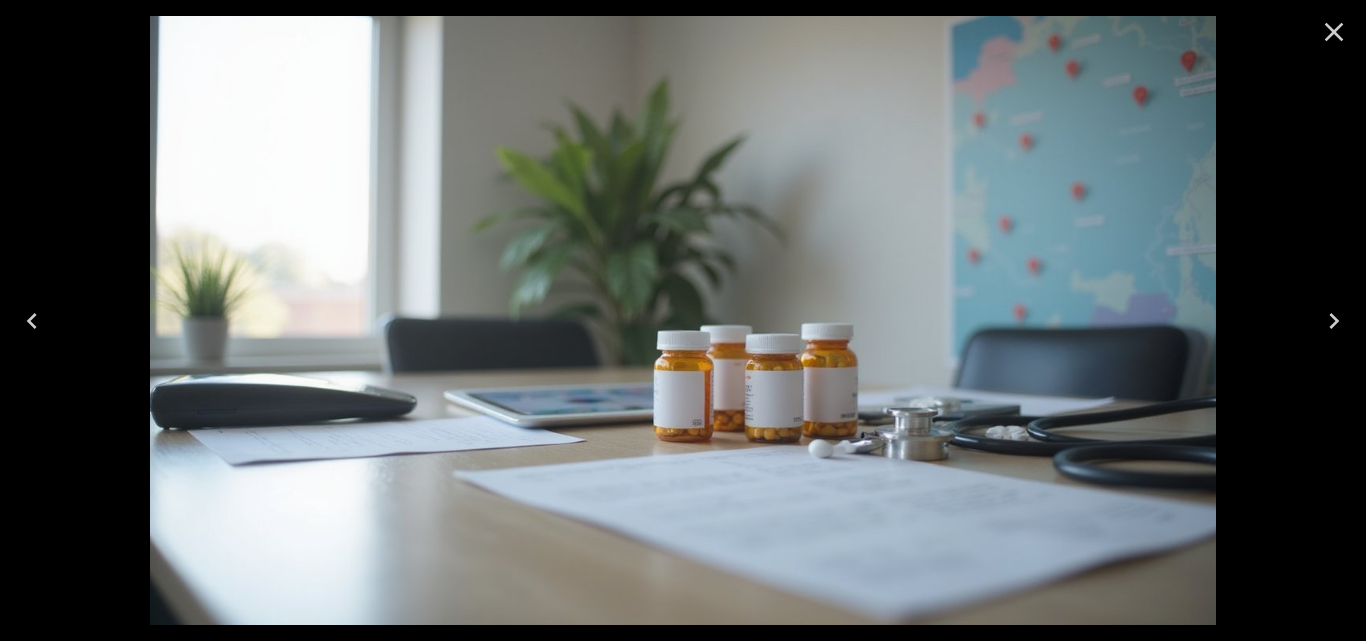 drag, startPoint x: 1330, startPoint y: 32, endPoint x: 1271, endPoint y: 86, distance: 79.98125 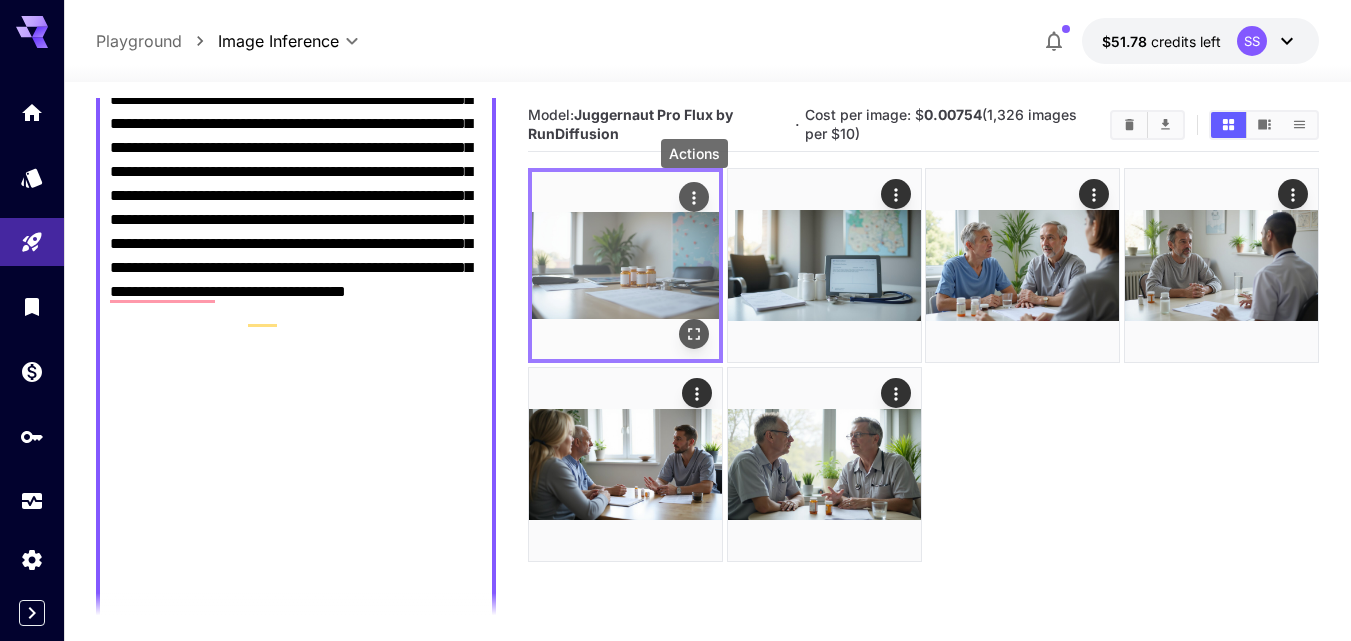 click 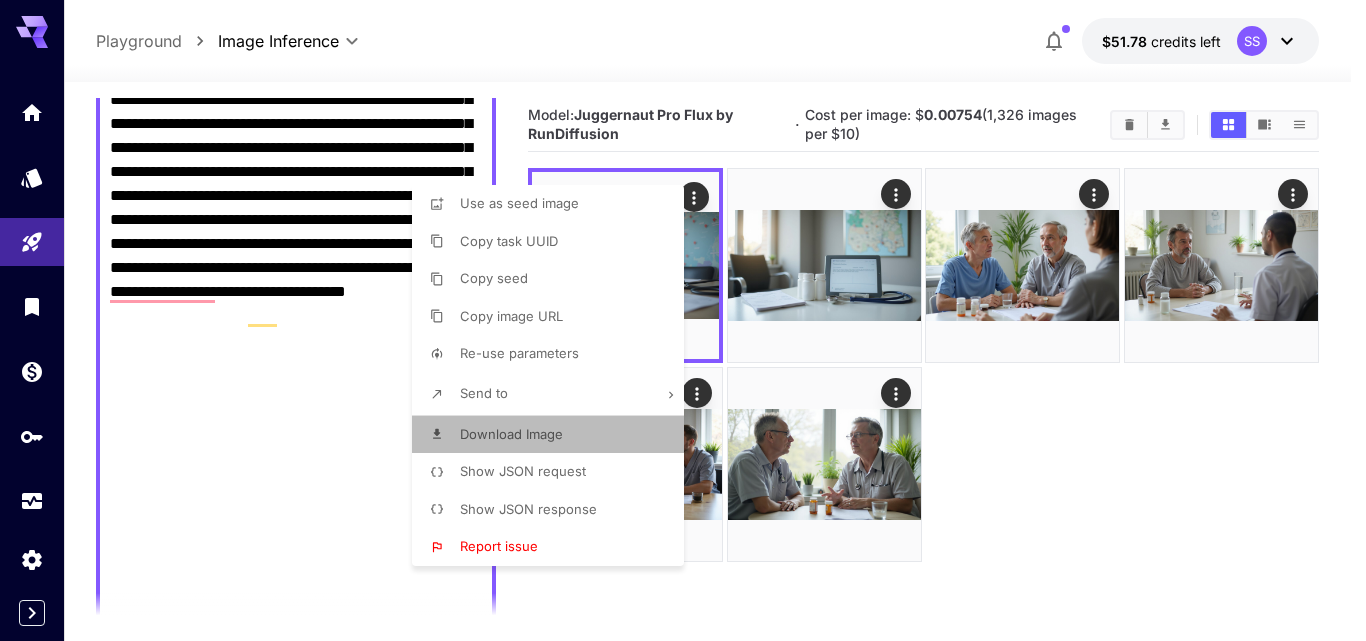 click on "Download Image" at bounding box center [554, 435] 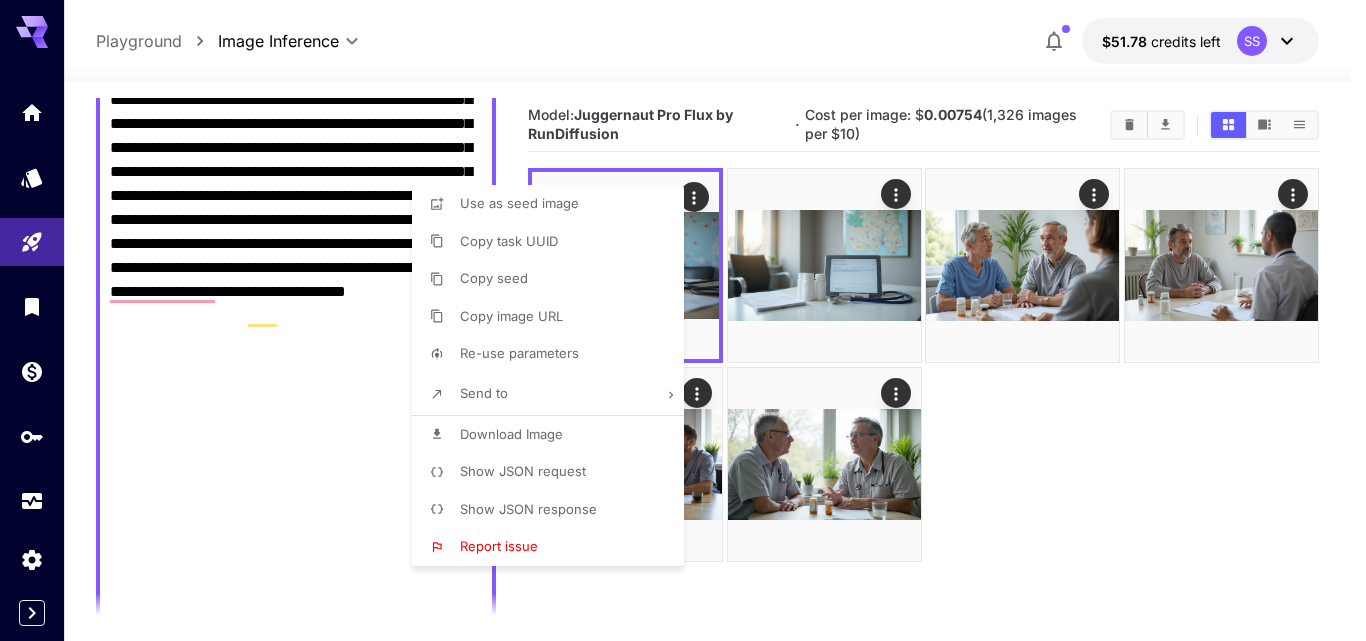 type 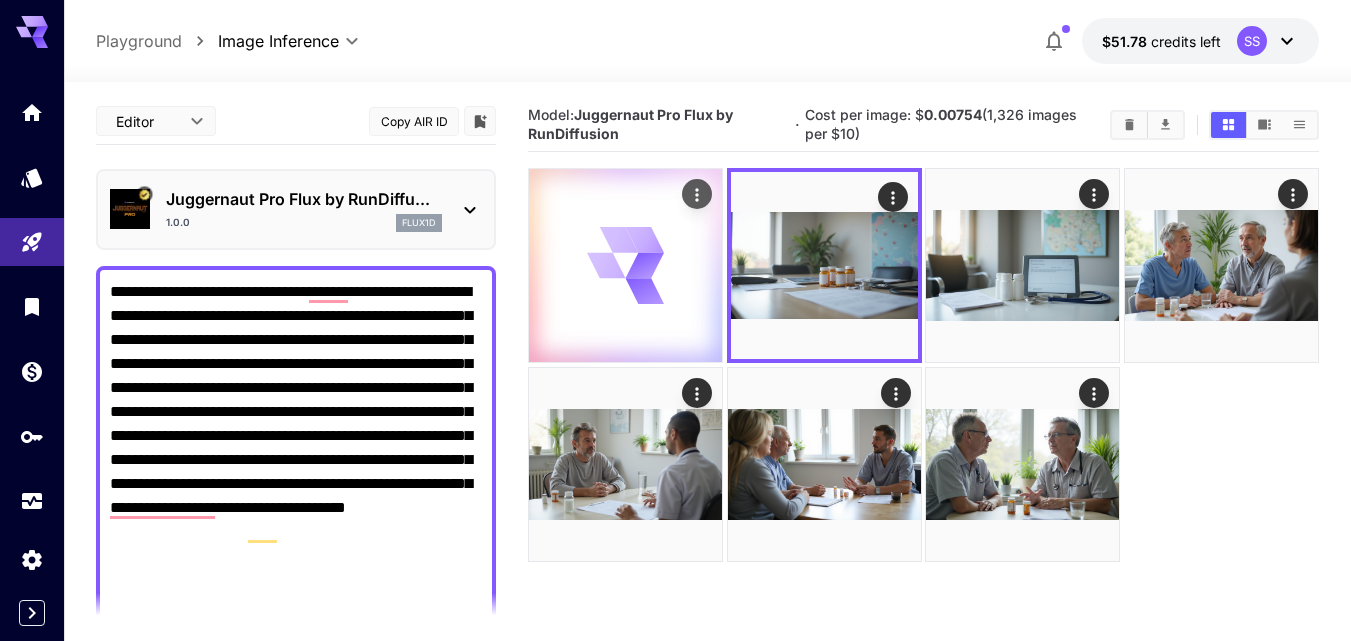 scroll, scrollTop: 0, scrollLeft: 0, axis: both 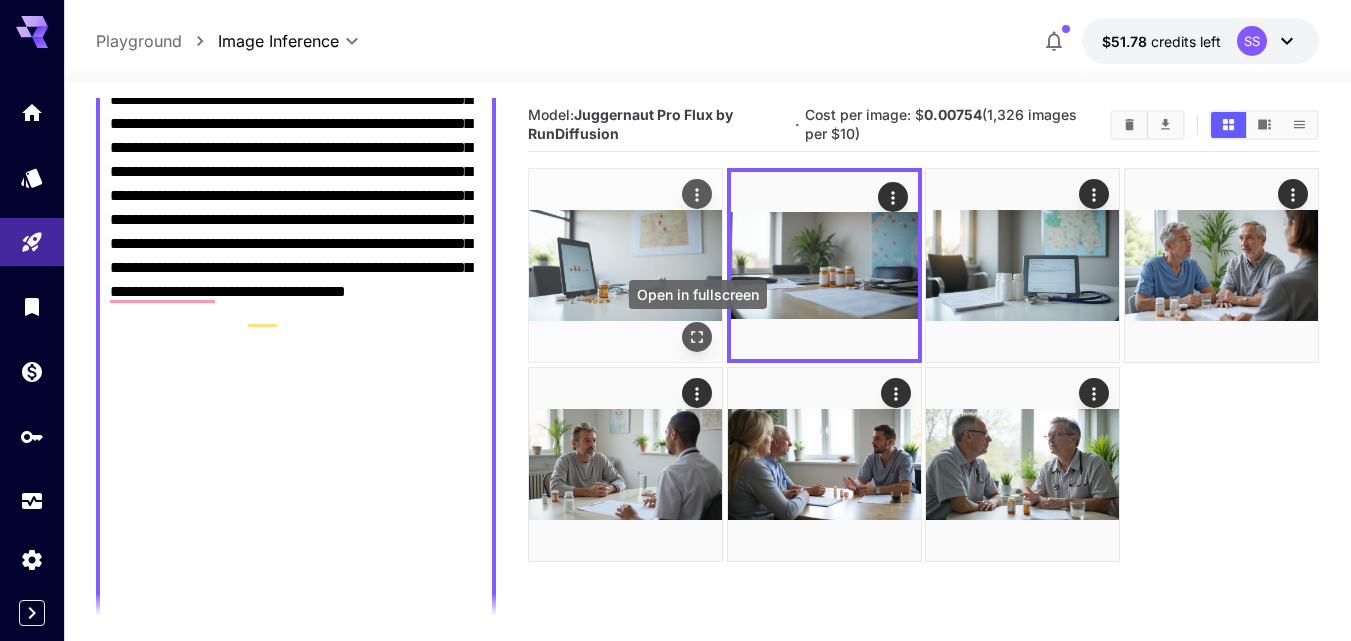 click 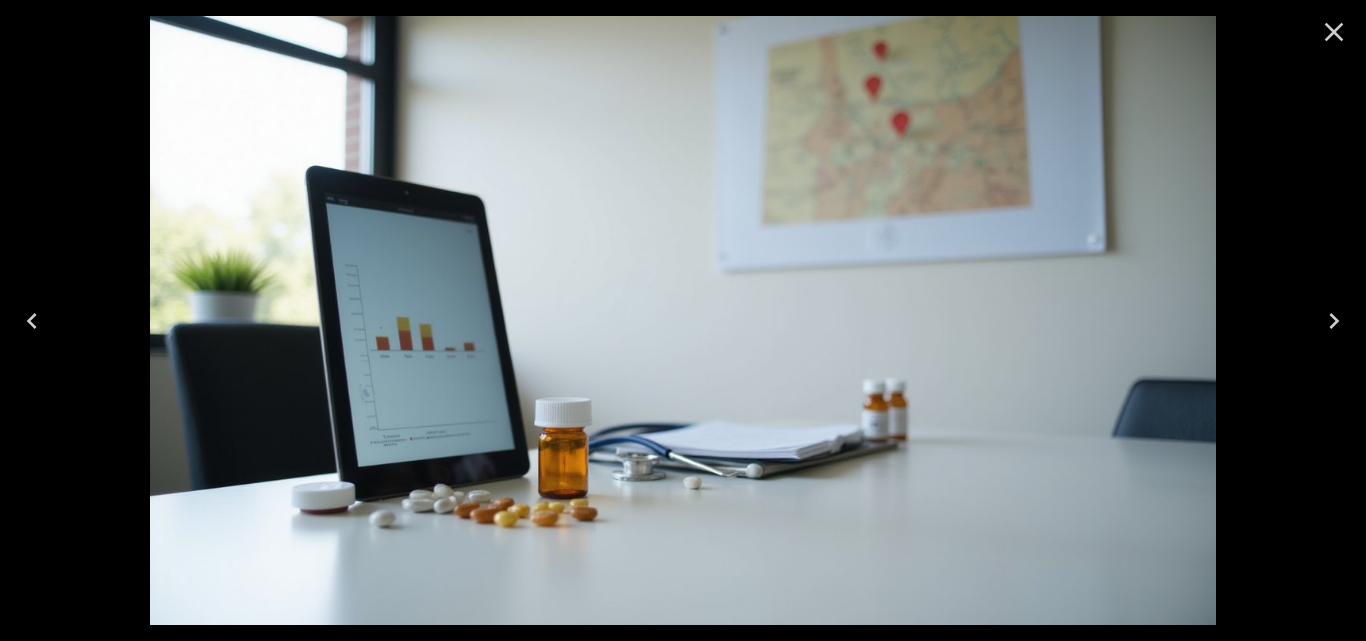 click 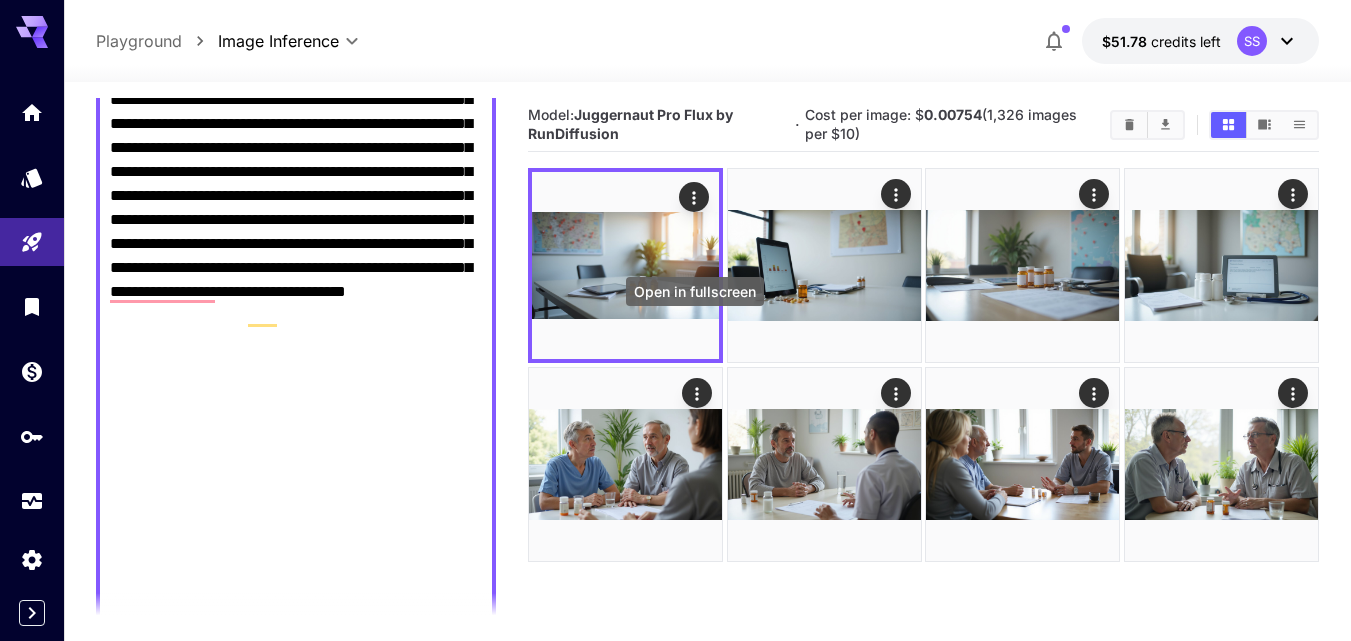 click 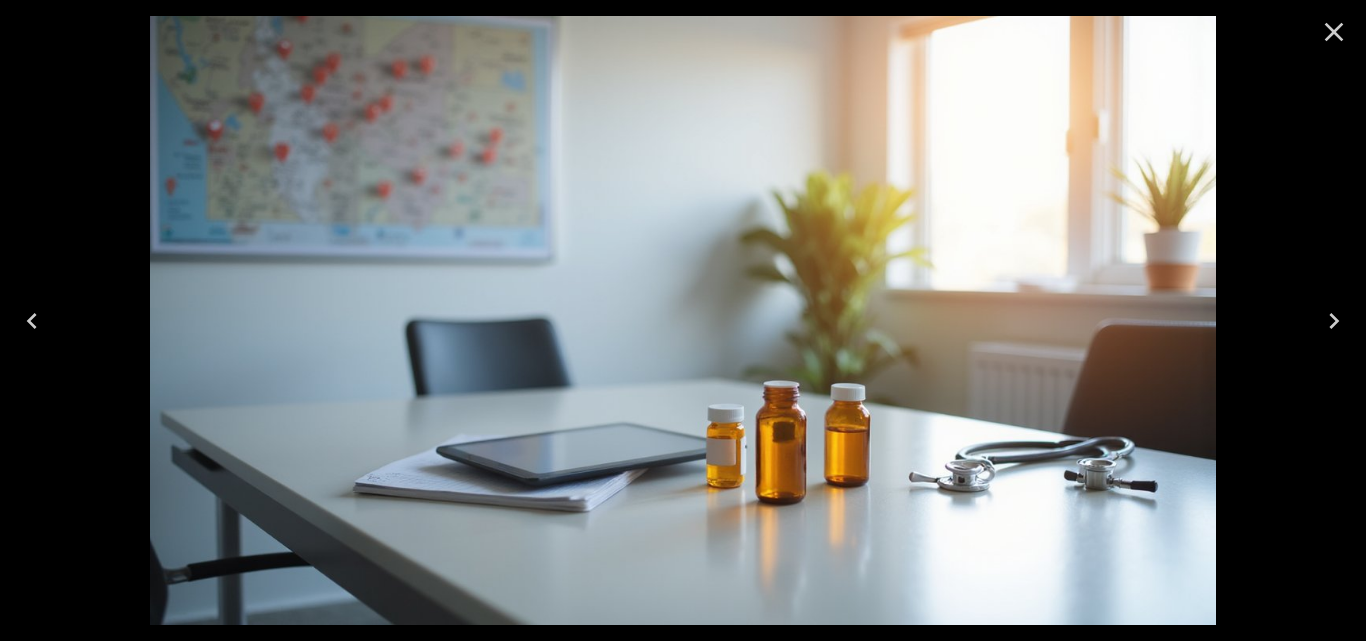 click 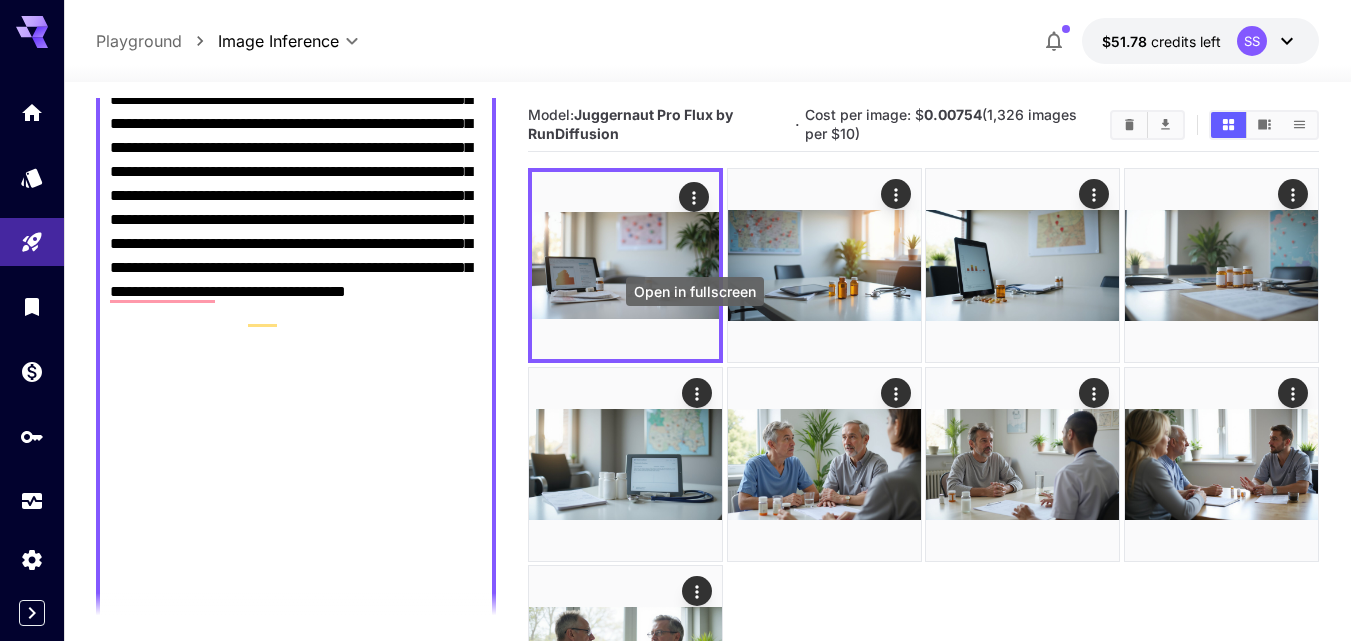 click at bounding box center (0, 0) 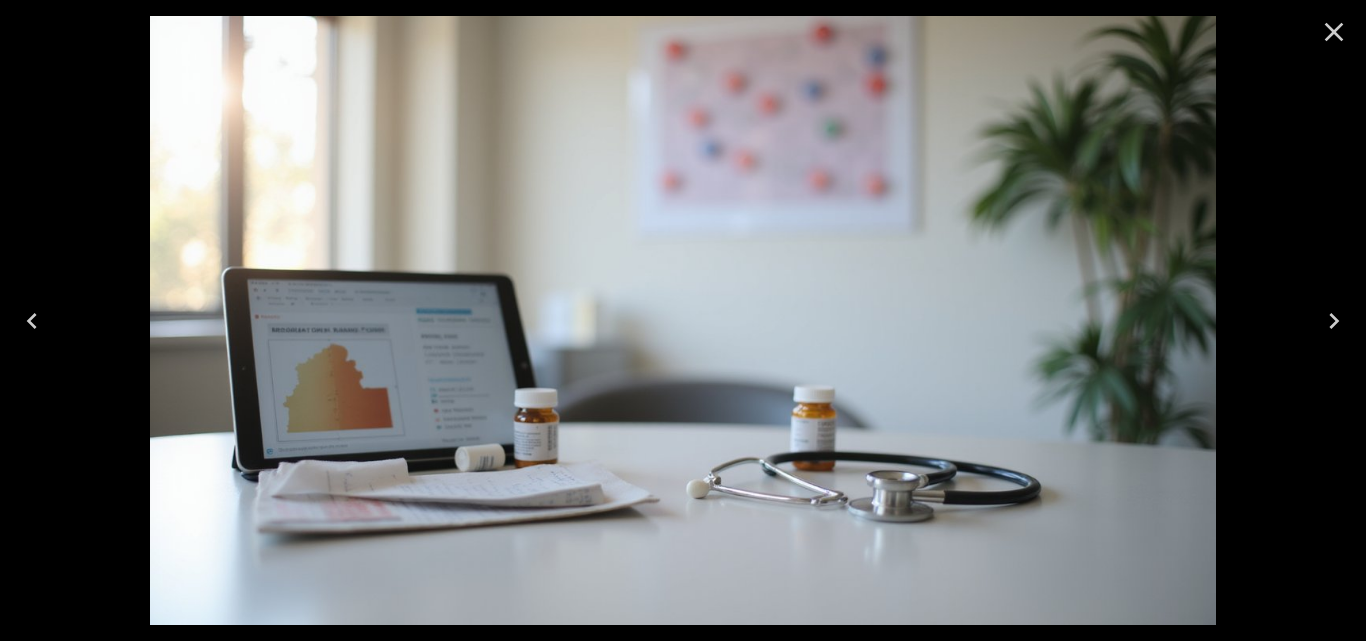 drag, startPoint x: 1321, startPoint y: 32, endPoint x: 1308, endPoint y: 34, distance: 13.152946 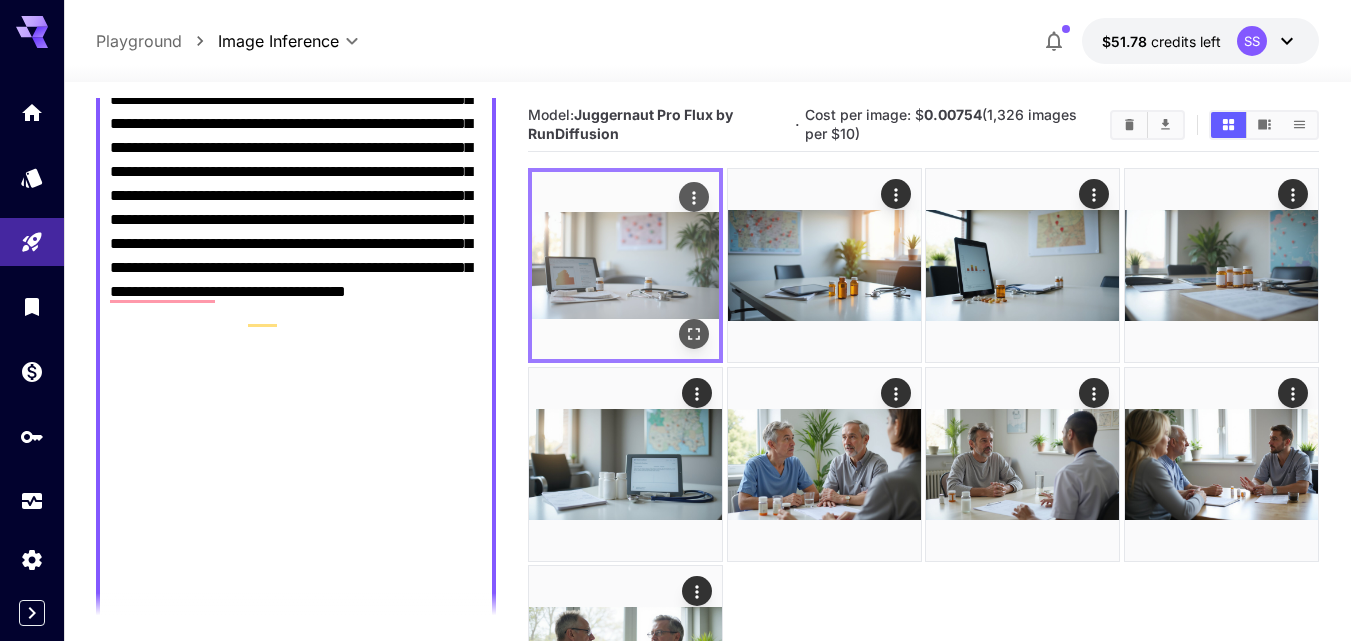 click 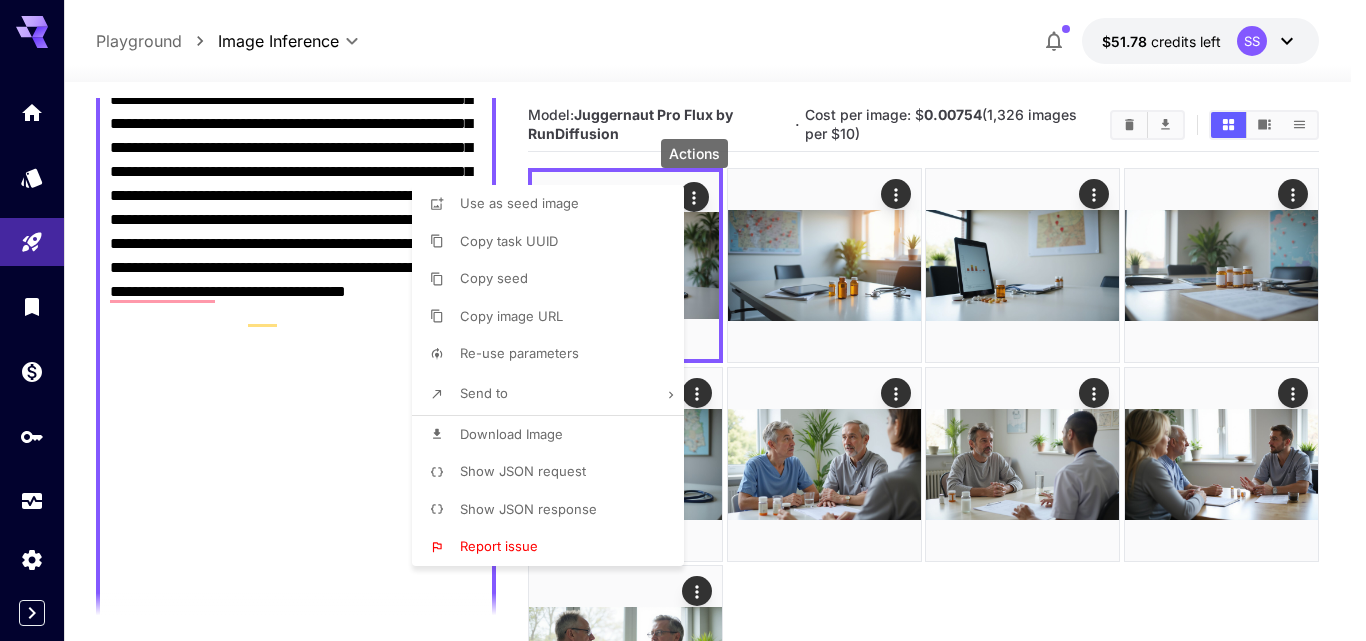 click on "Download Image" at bounding box center [554, 435] 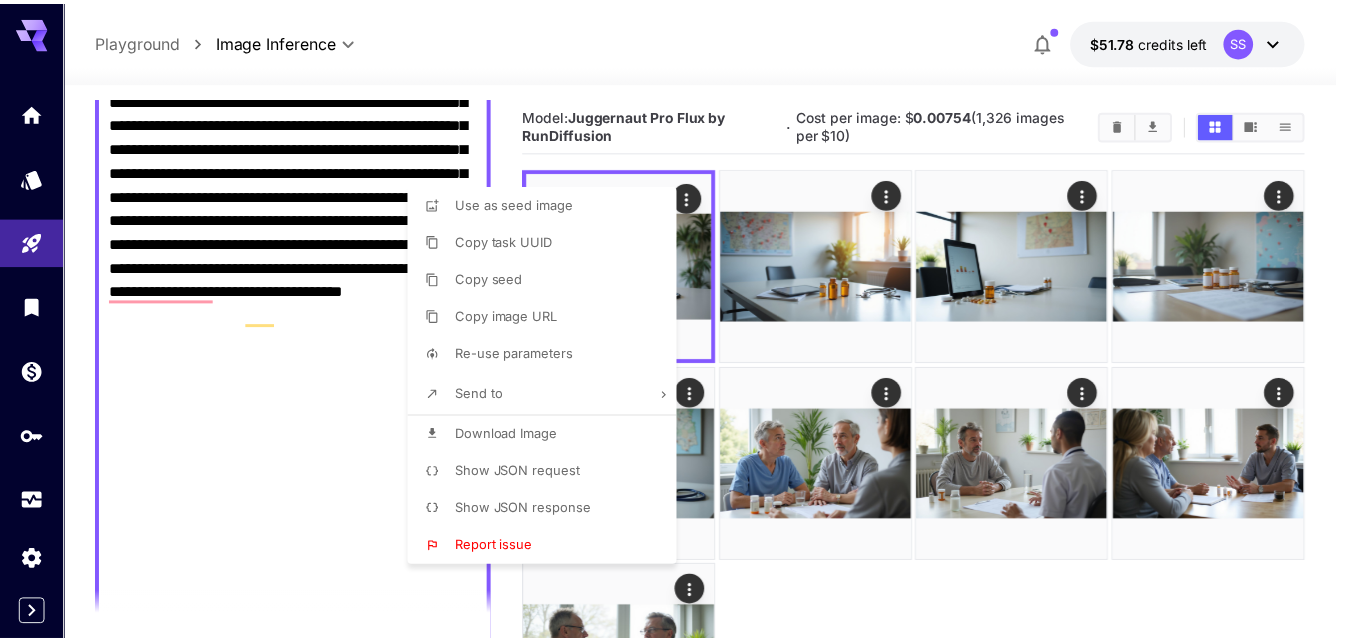 scroll, scrollTop: 216, scrollLeft: 0, axis: vertical 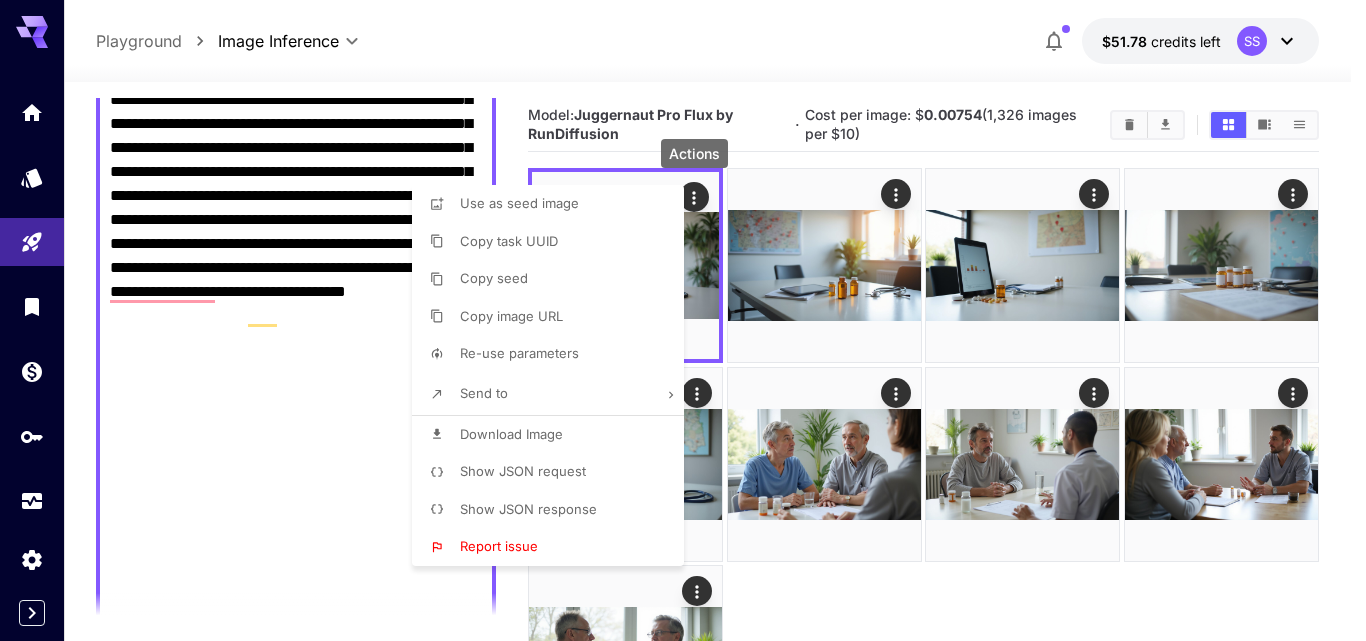 click at bounding box center [683, 320] 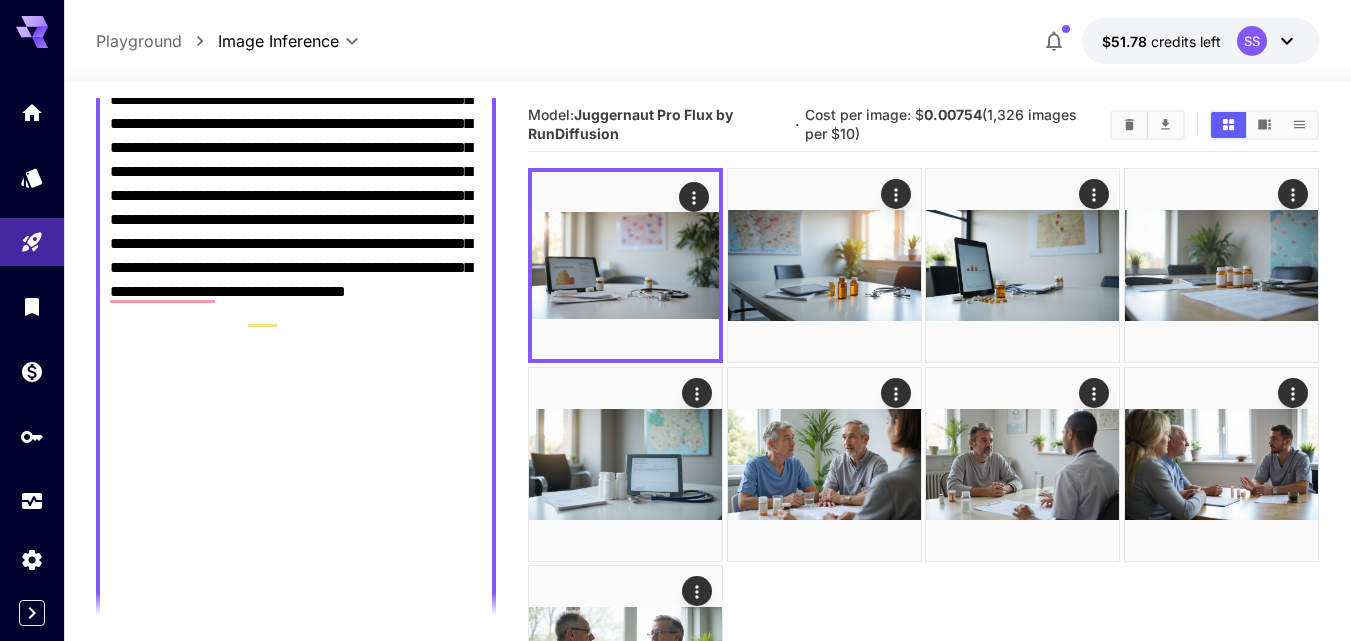 click on "**********" at bounding box center [296, 724] 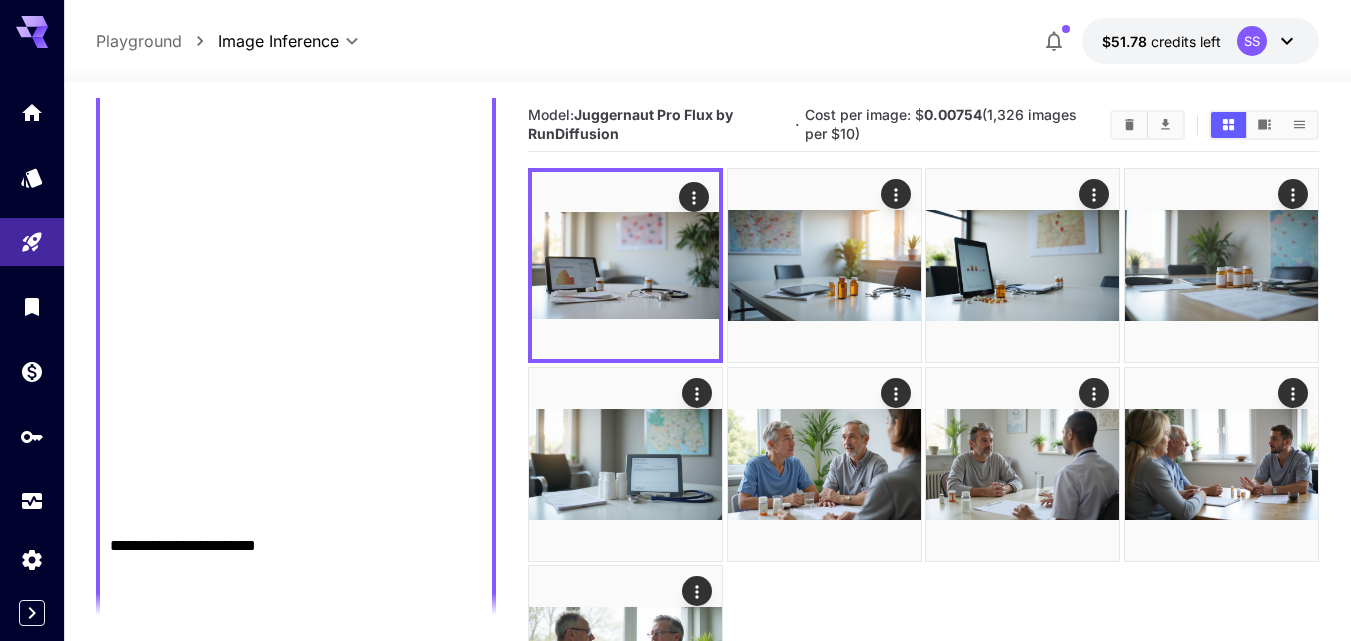scroll, scrollTop: 916, scrollLeft: 0, axis: vertical 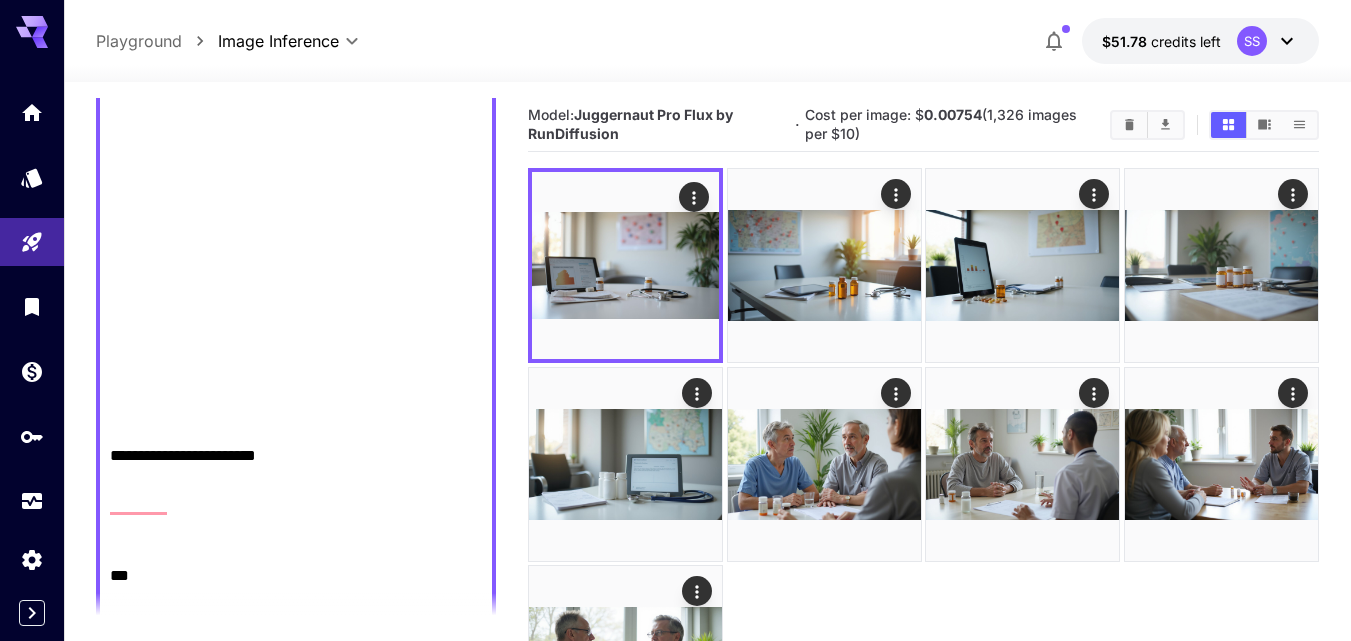 click on "**********" at bounding box center [296, 24] 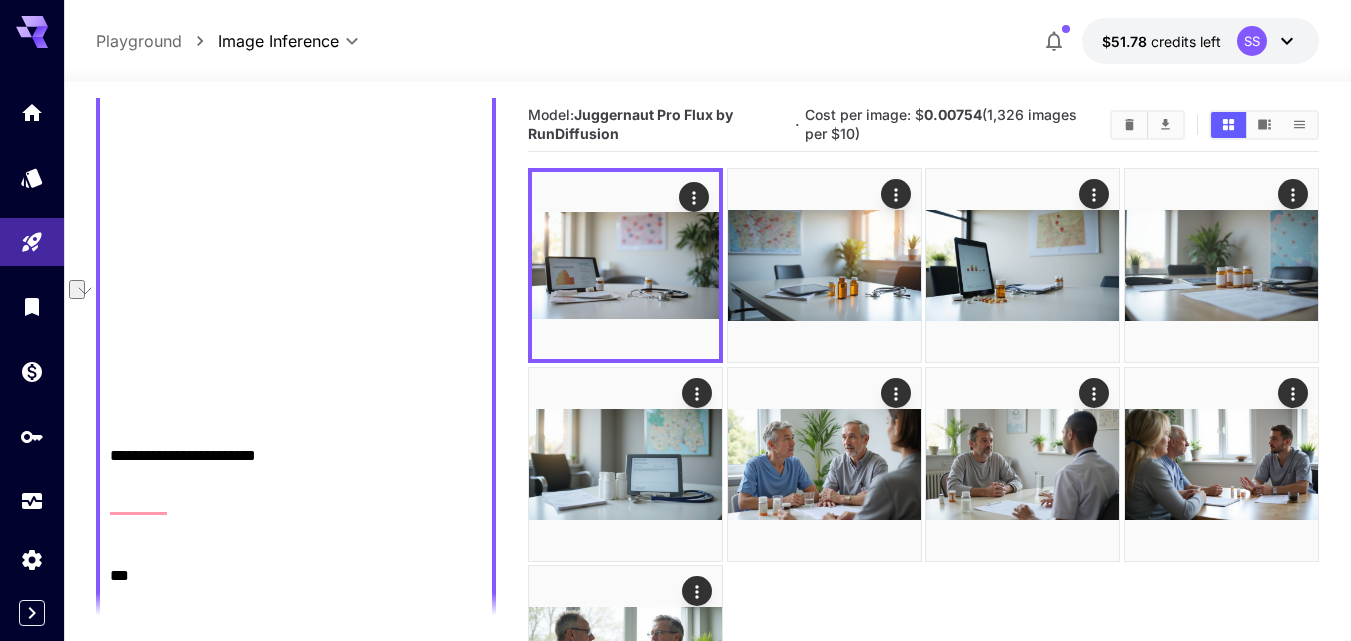 scroll, scrollTop: 916, scrollLeft: 0, axis: vertical 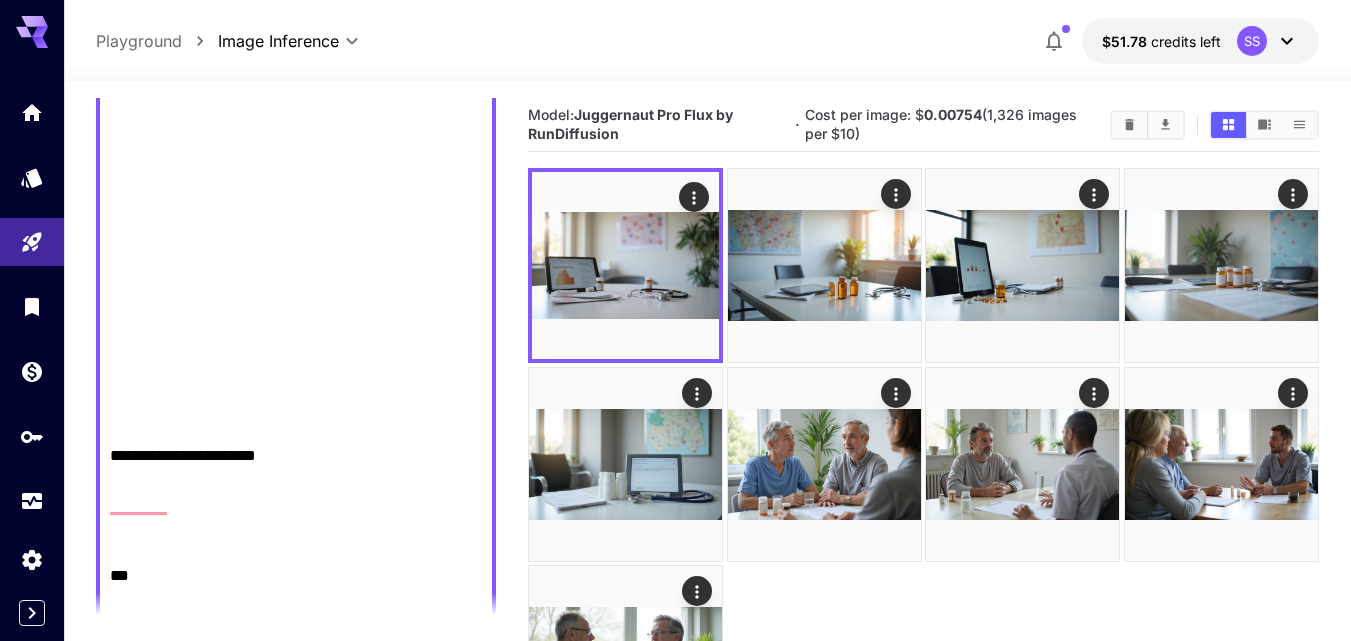 paste on "**********" 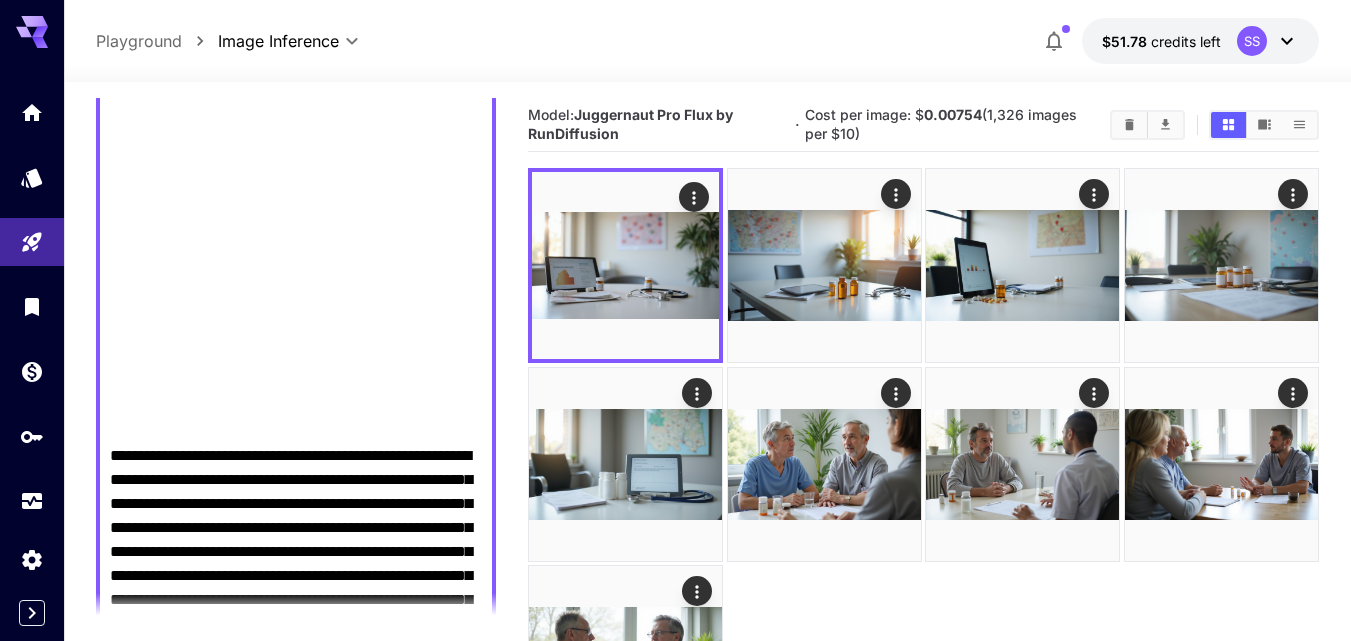 scroll, scrollTop: 2, scrollLeft: 0, axis: vertical 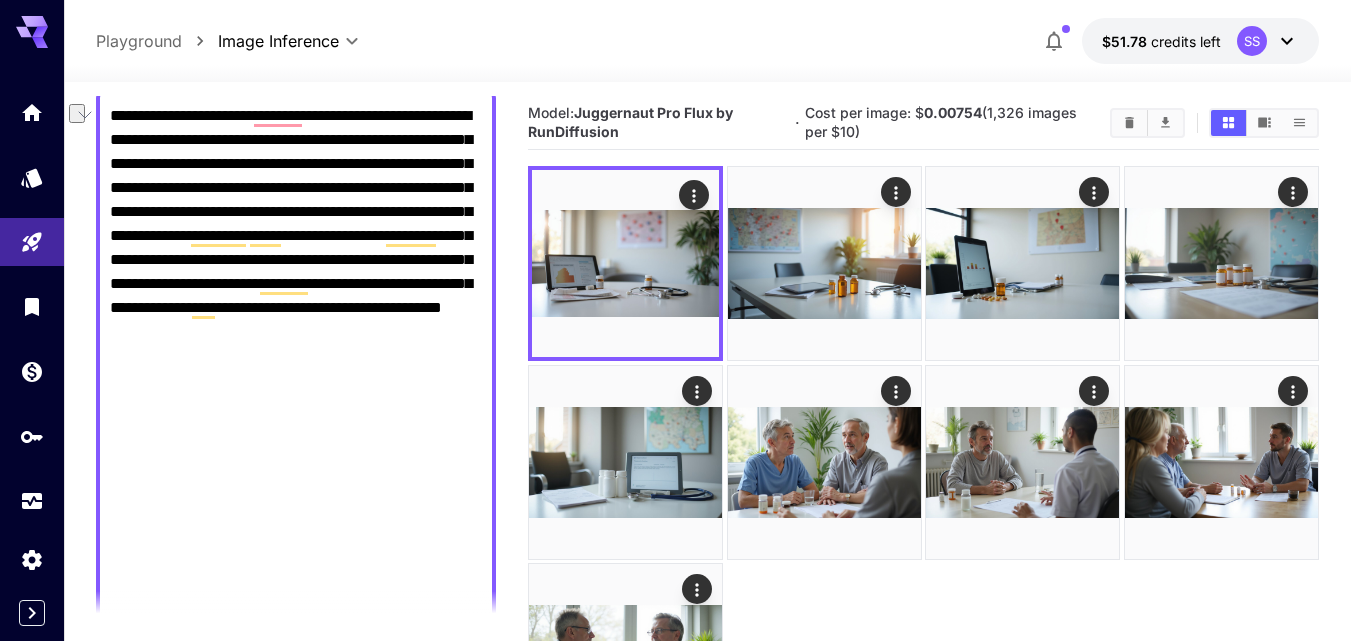 click on "**********" at bounding box center (296, 764) 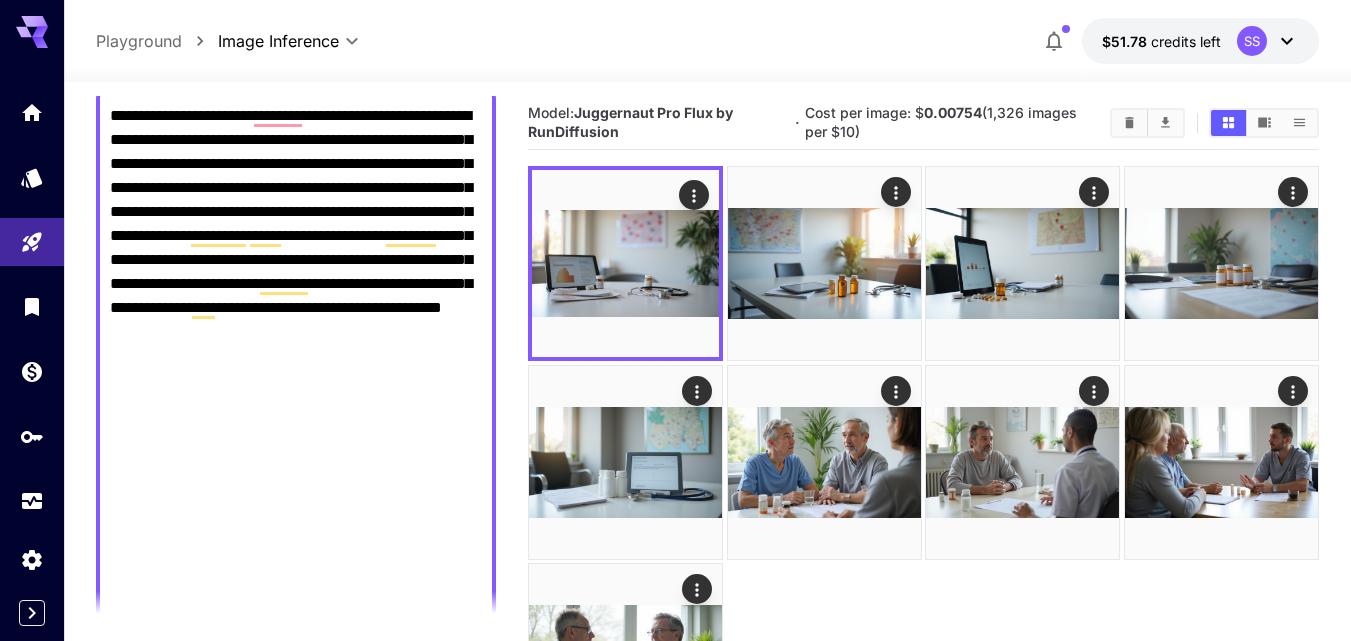 paste on "**********" 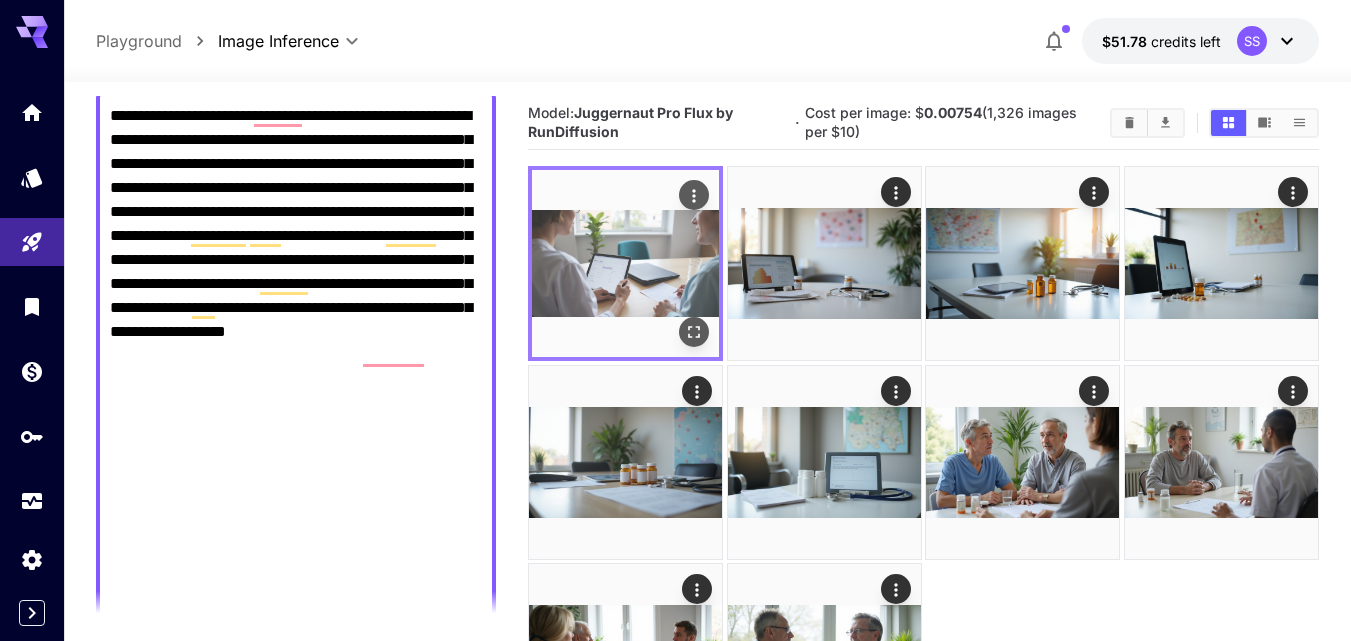 click at bounding box center [694, 333] 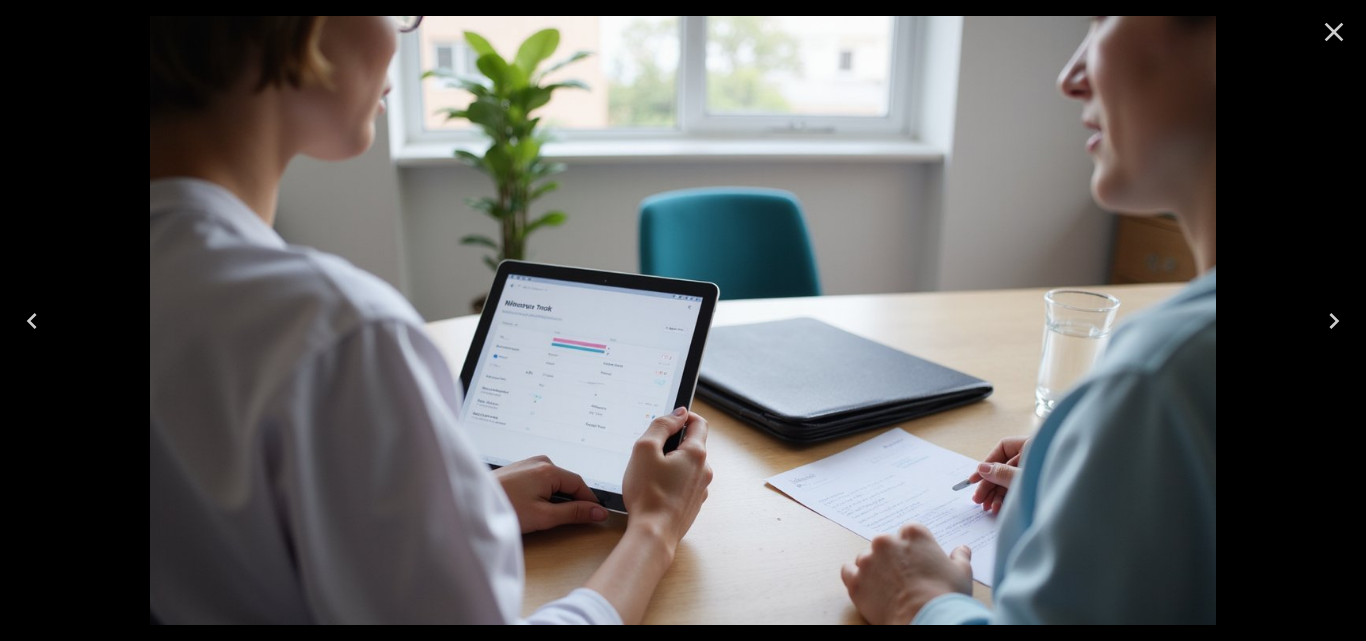 click 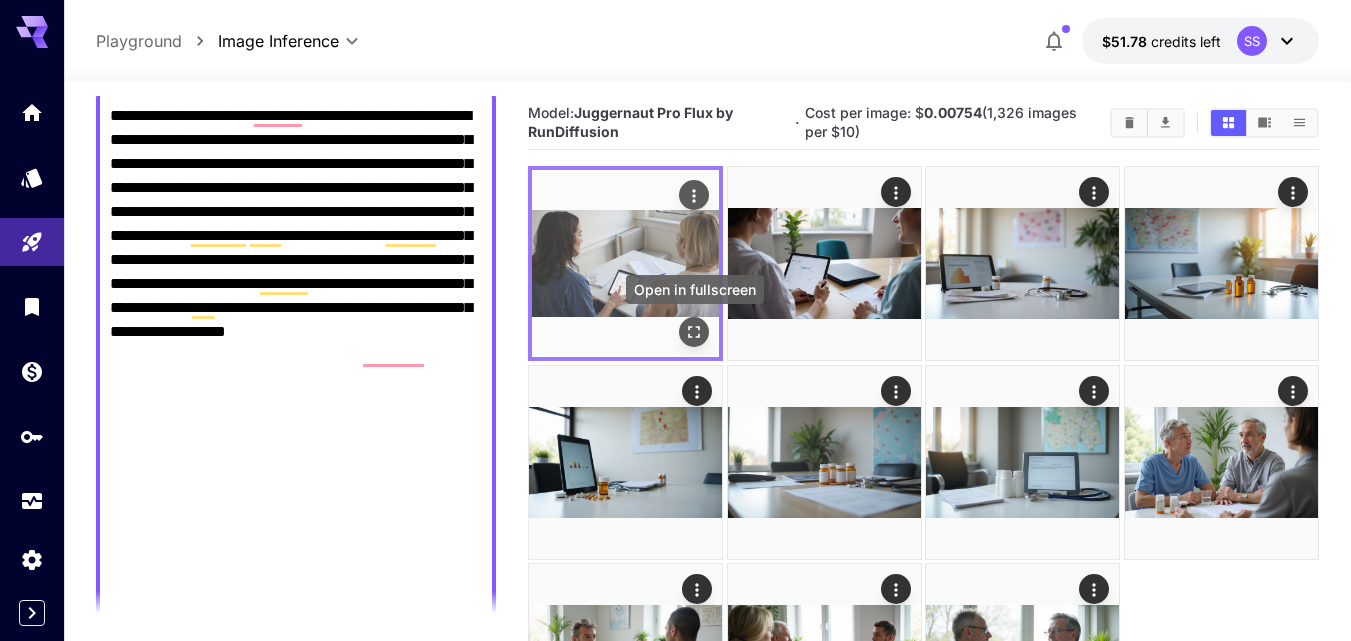 click 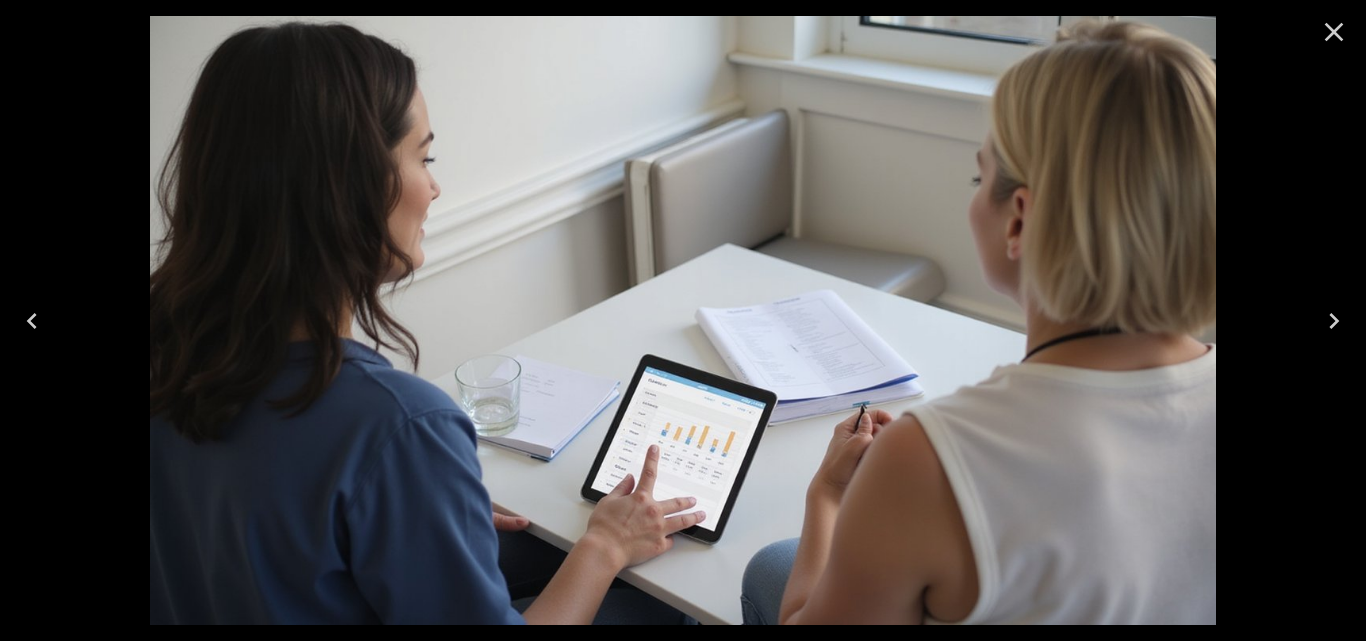 click 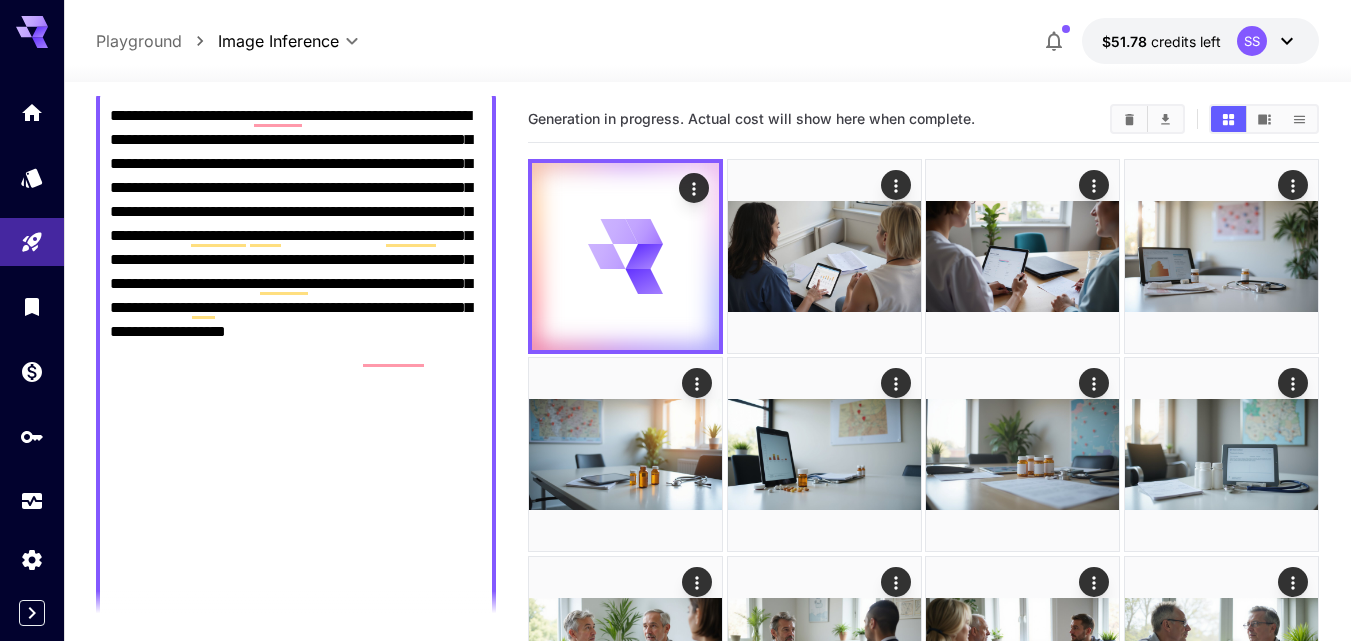 click on "**********" at bounding box center (296, 788) 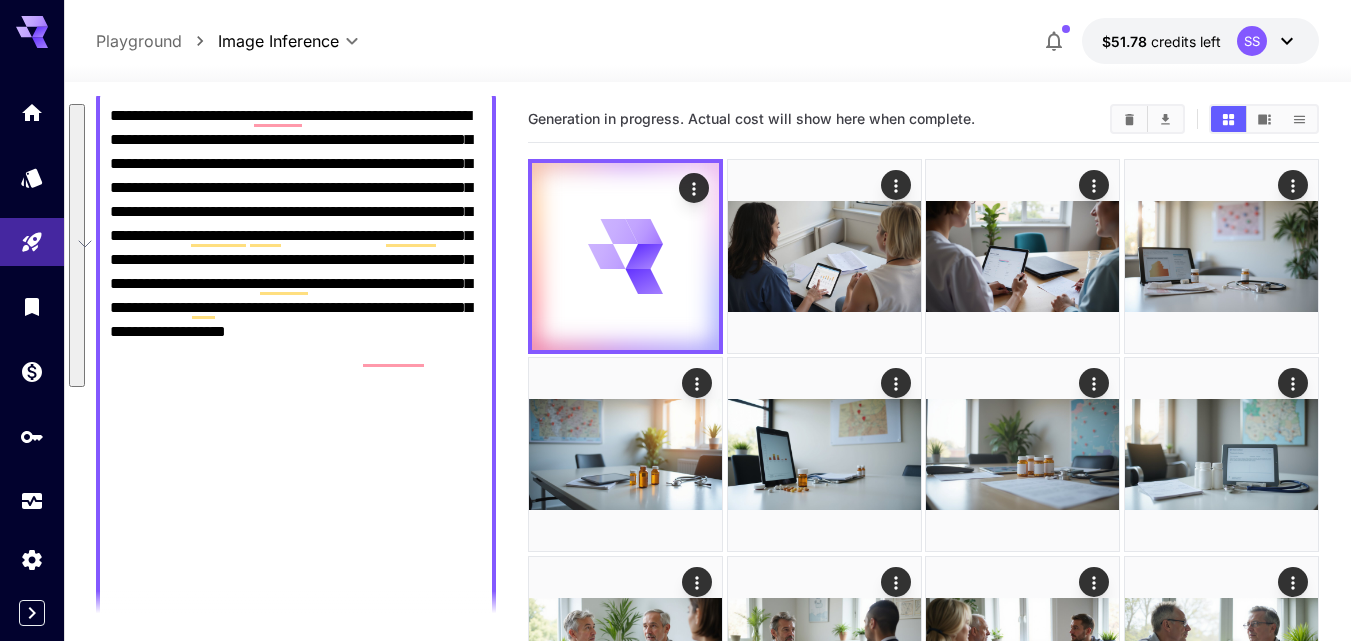 paste 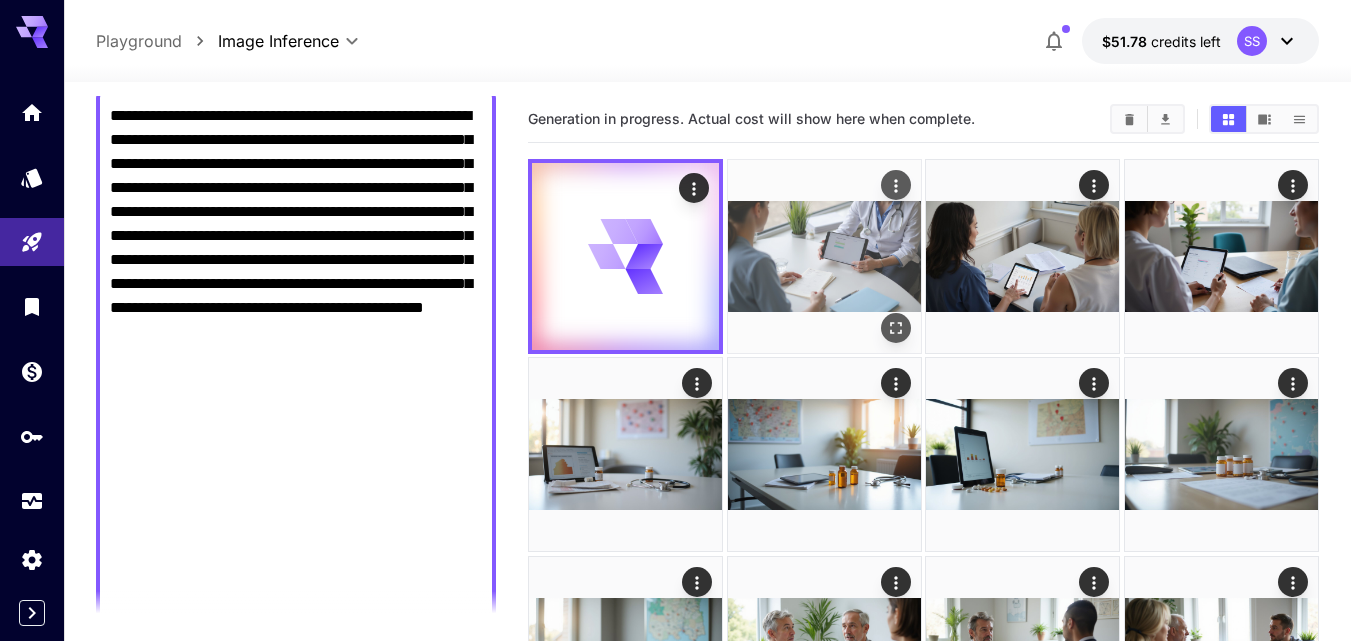 click at bounding box center (824, 256) 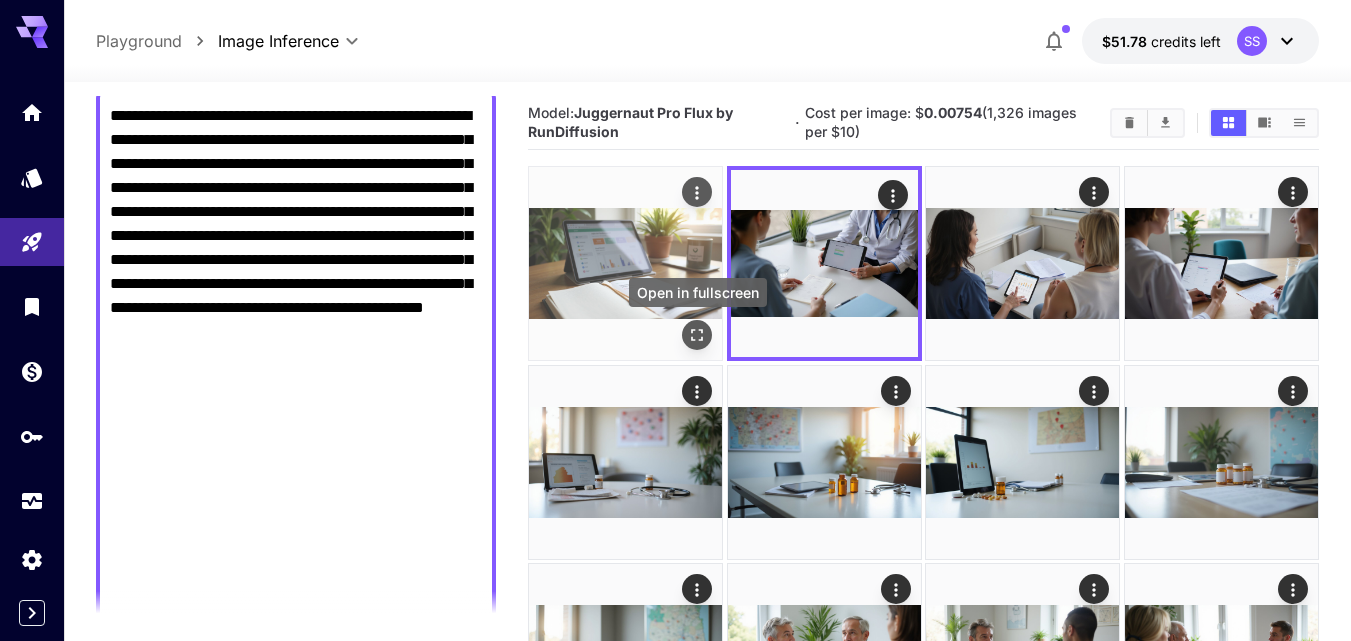 click 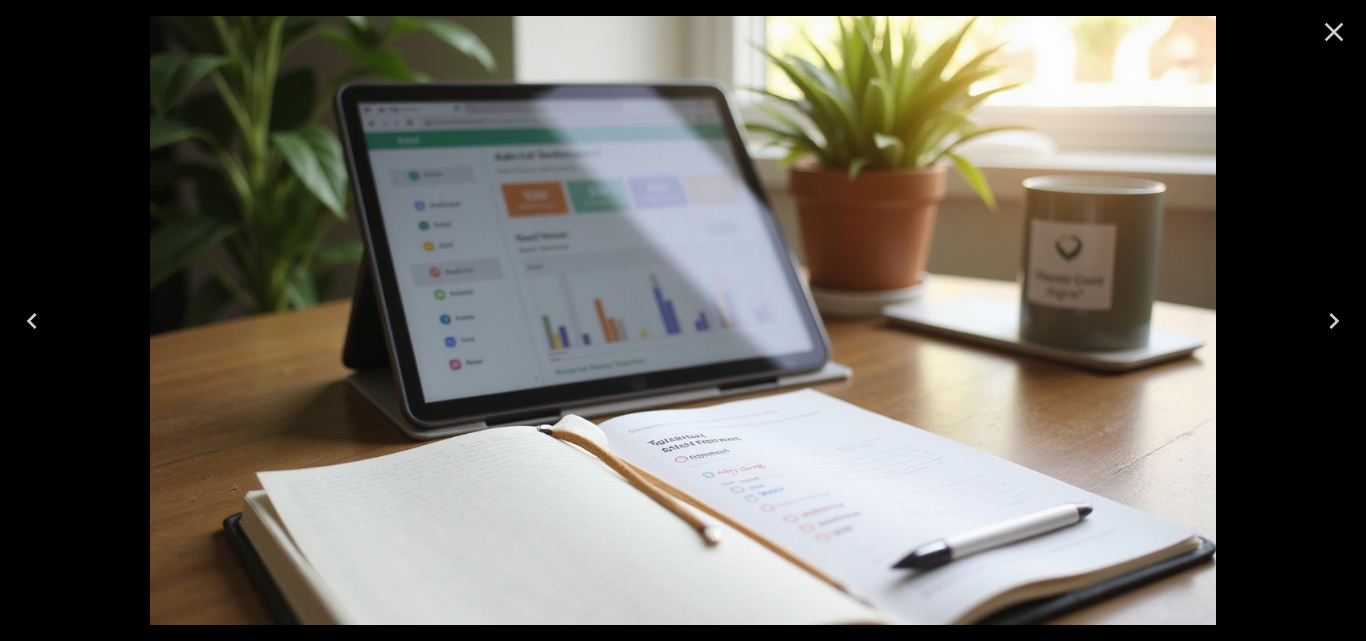 click 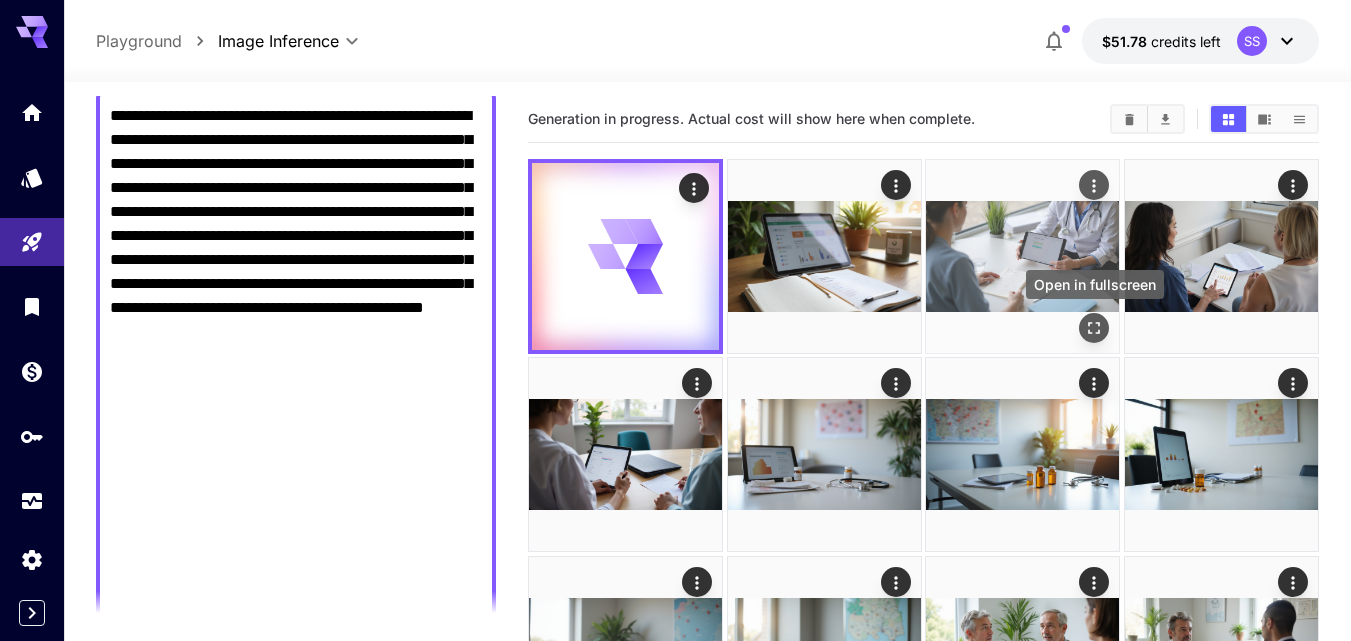 click 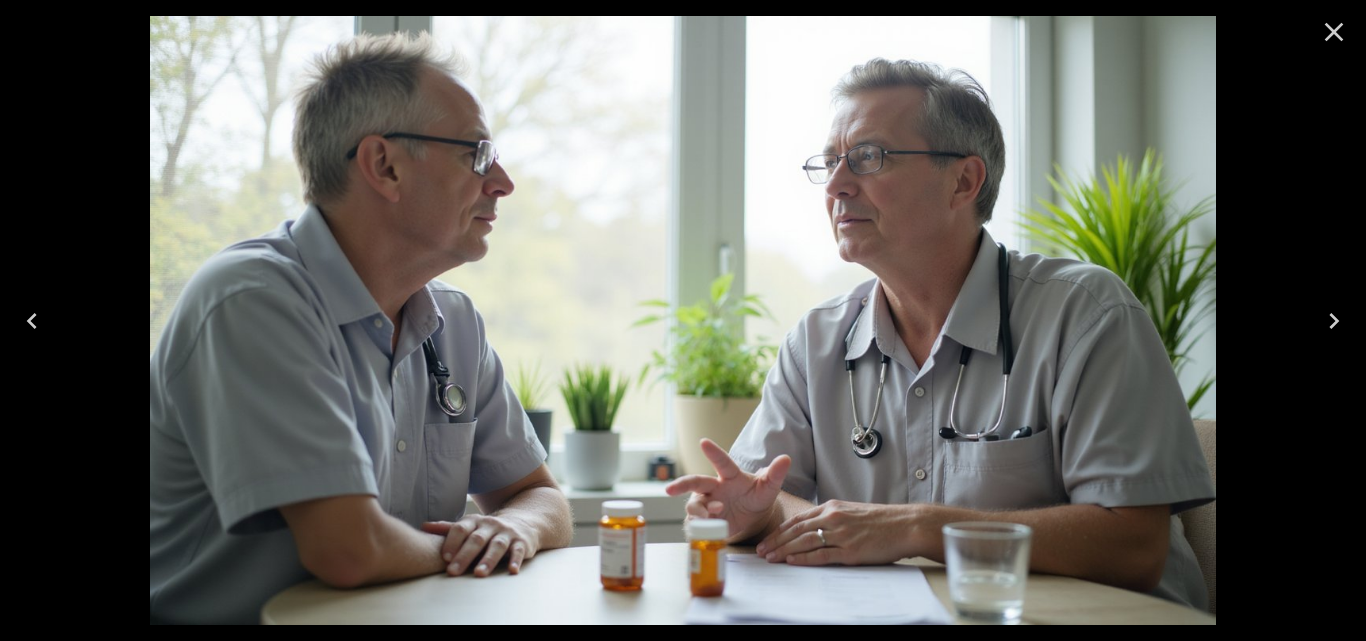 click 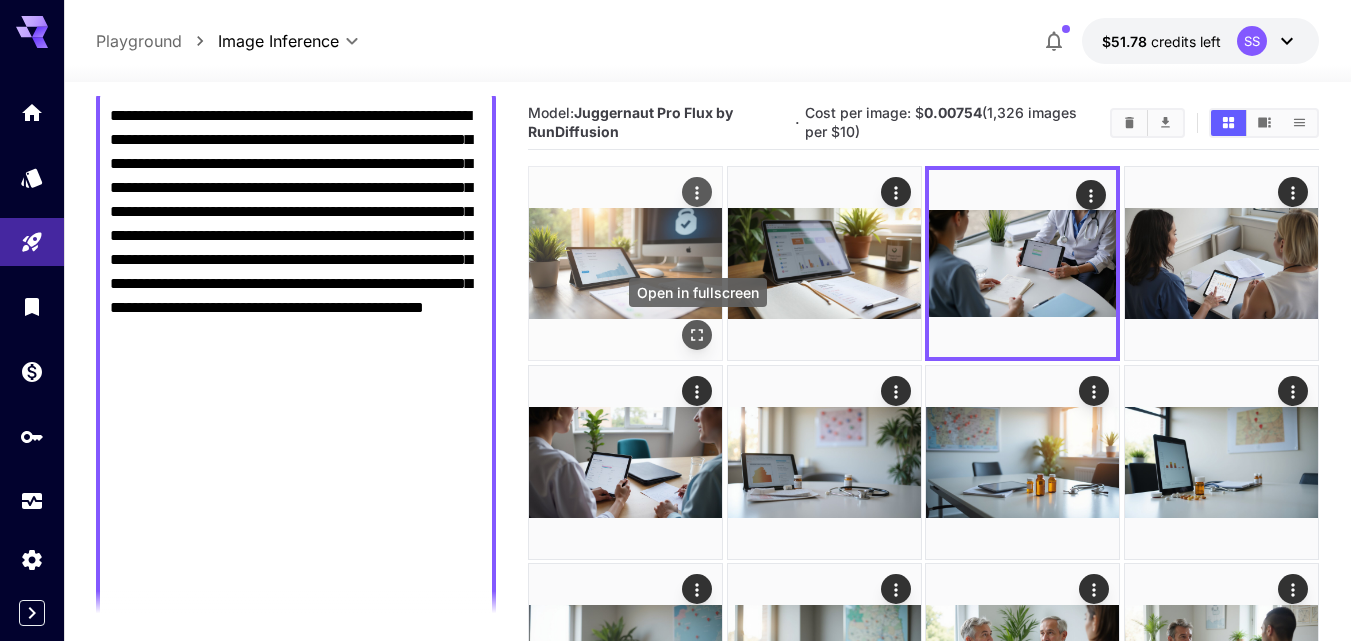 click 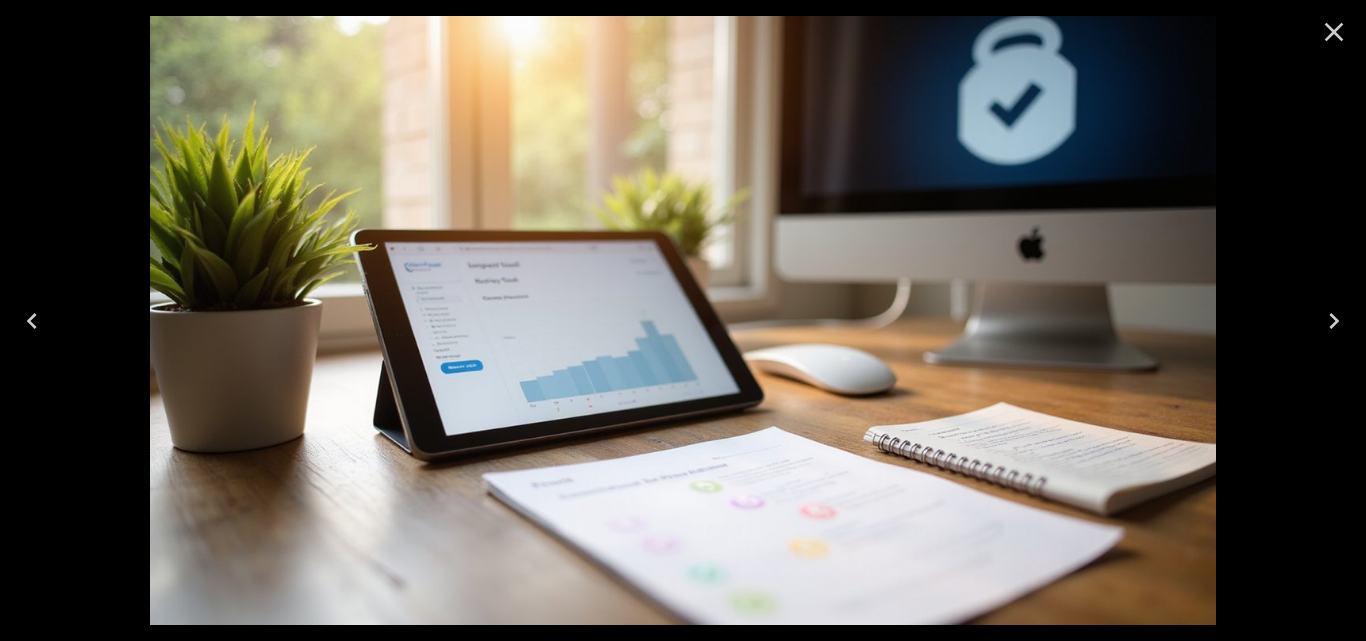 click 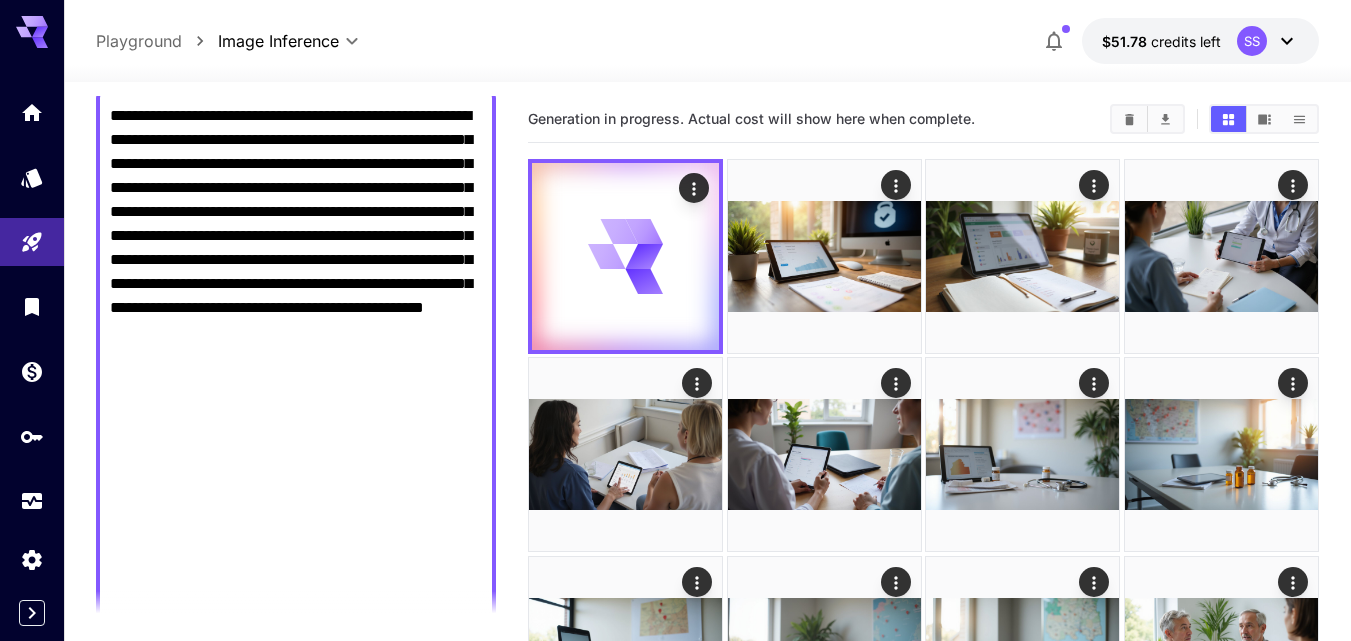 click on "**********" at bounding box center [296, 788] 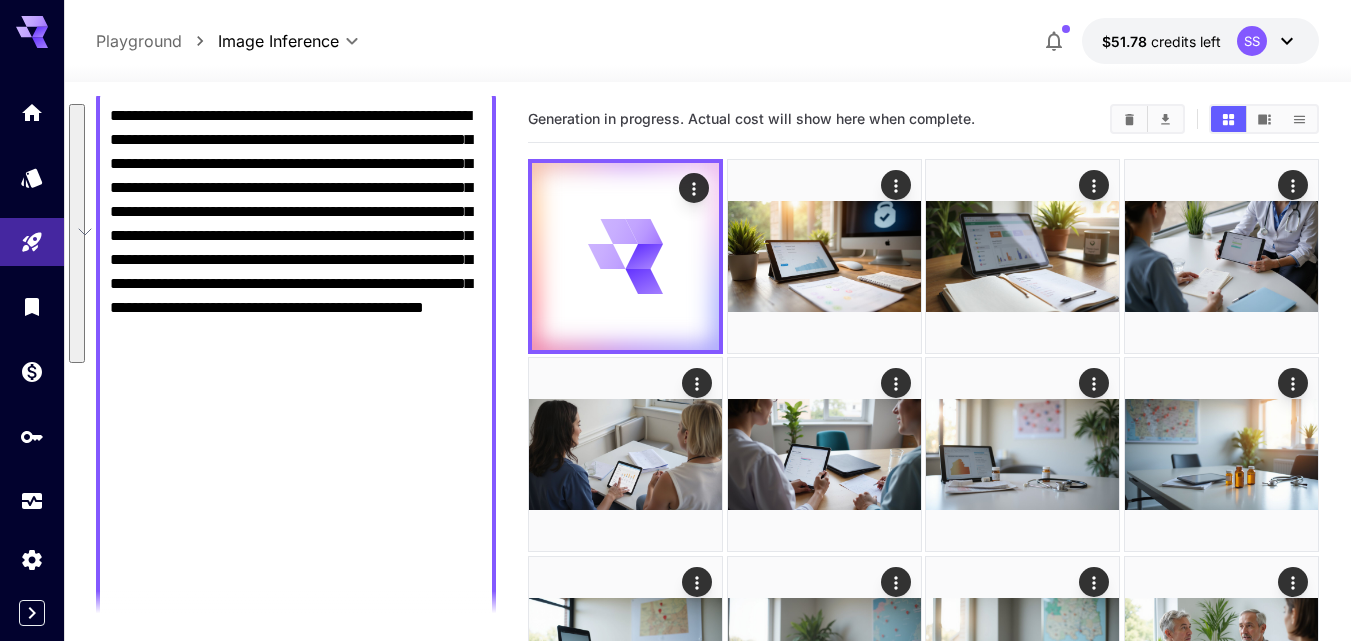 paste 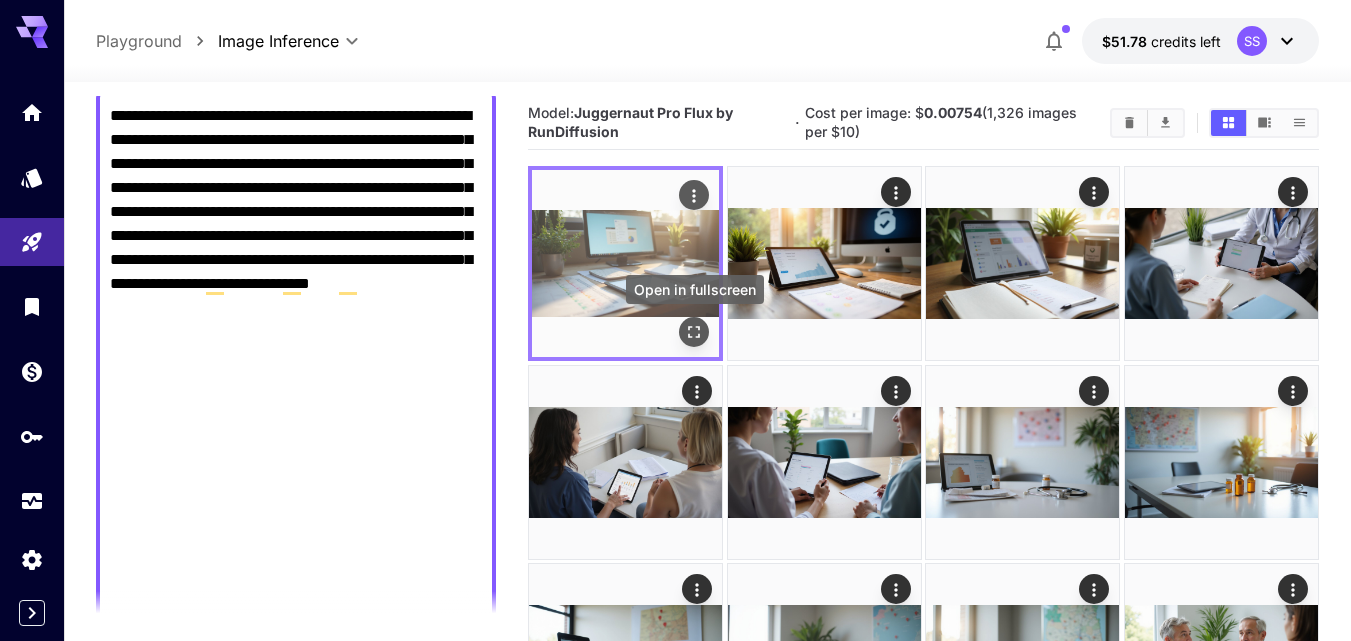 click 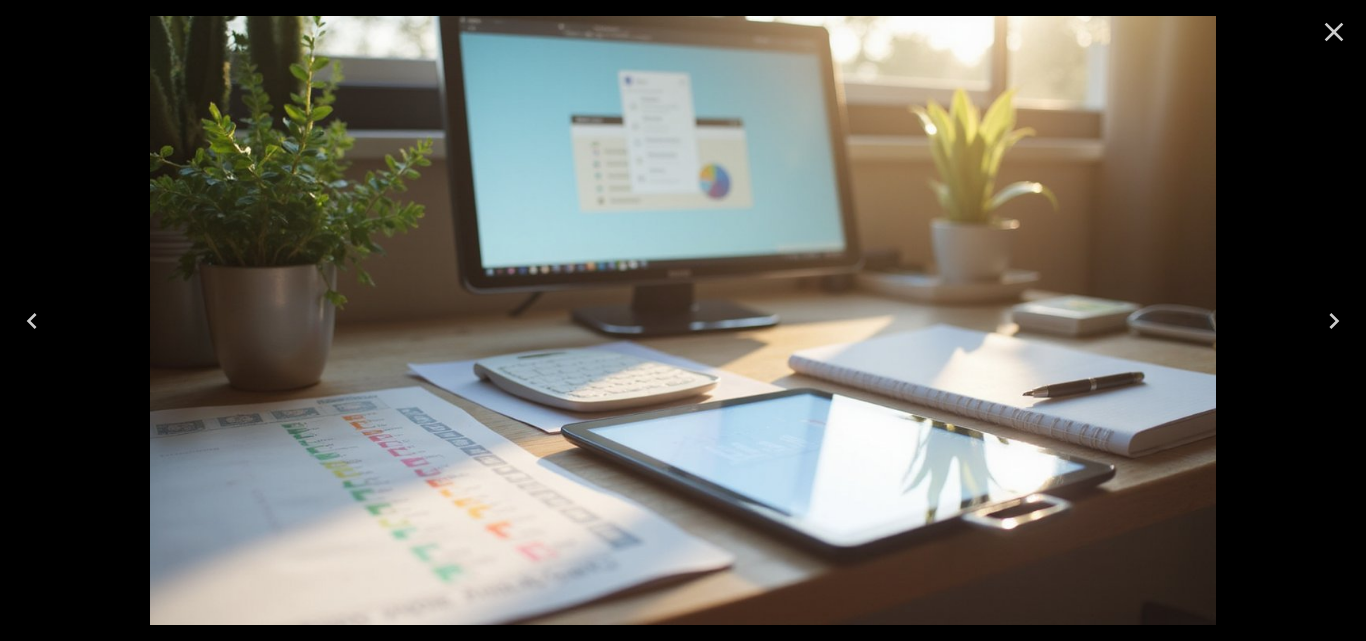 click 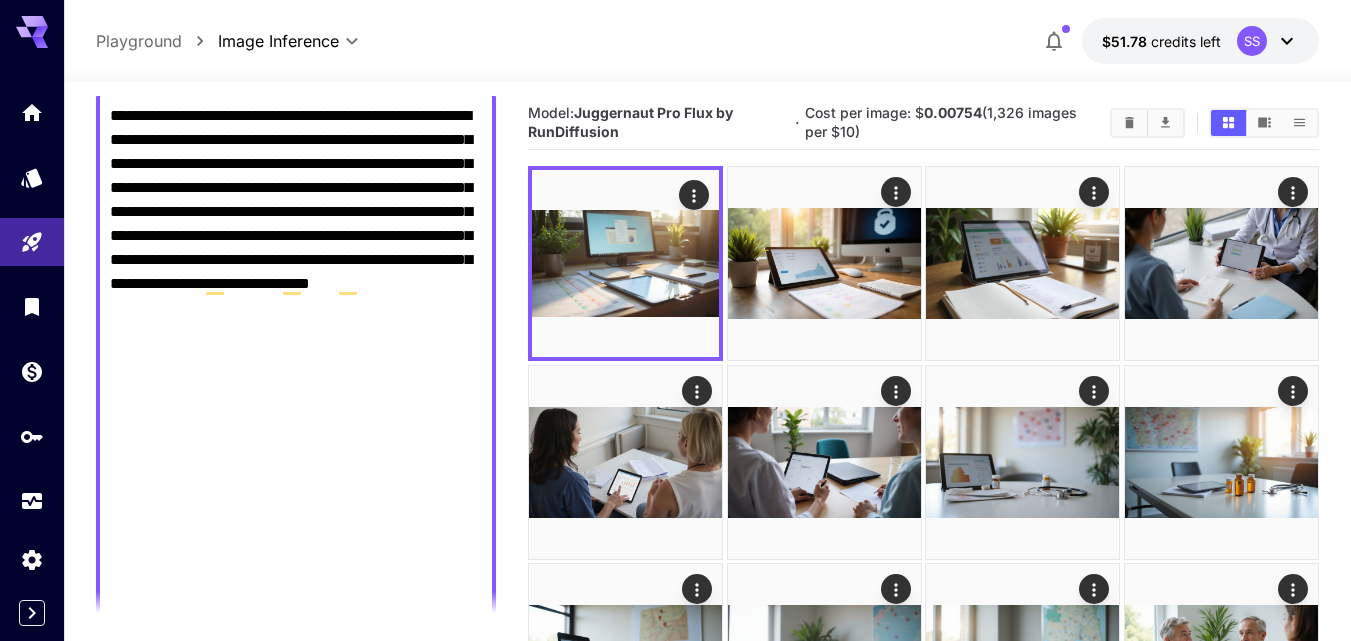 click on "**********" at bounding box center (296, 788) 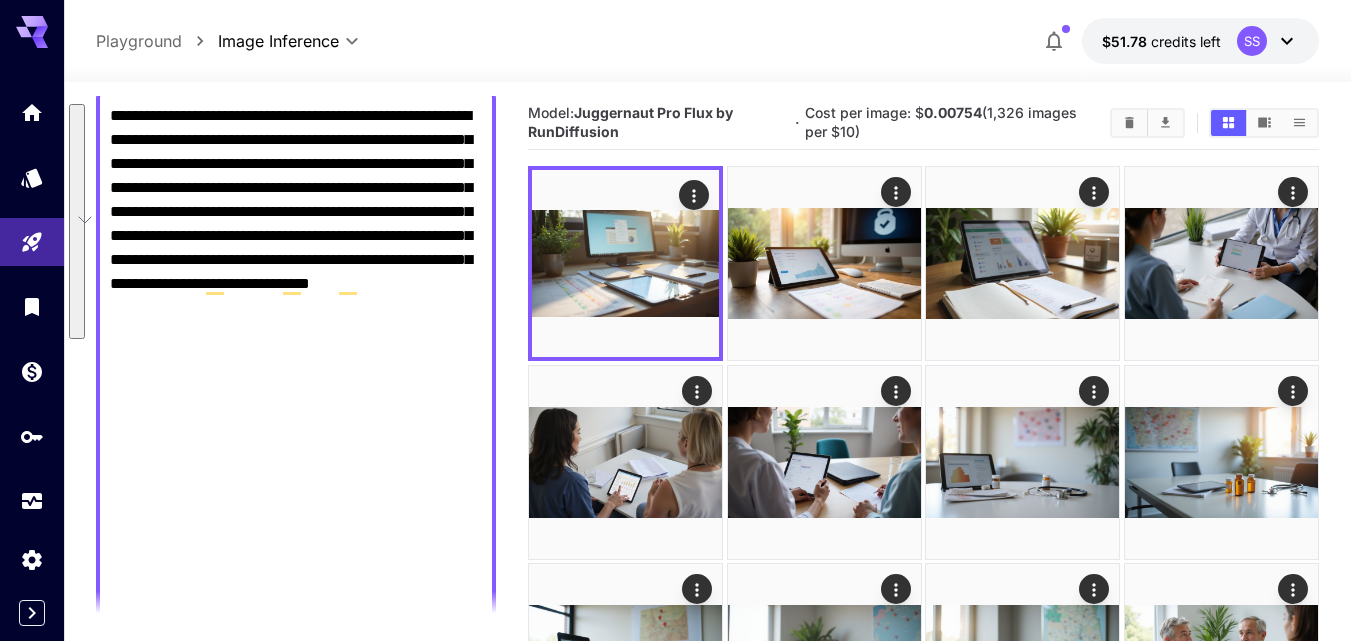 paste on "**********" 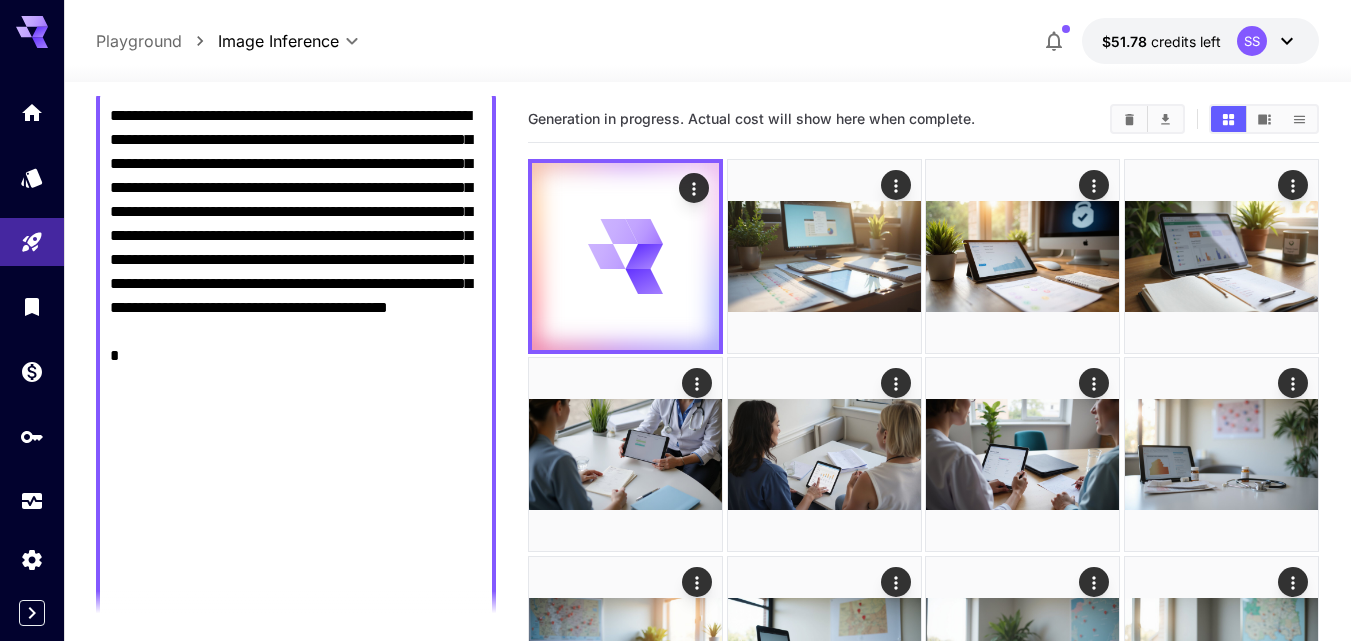 type on "**********" 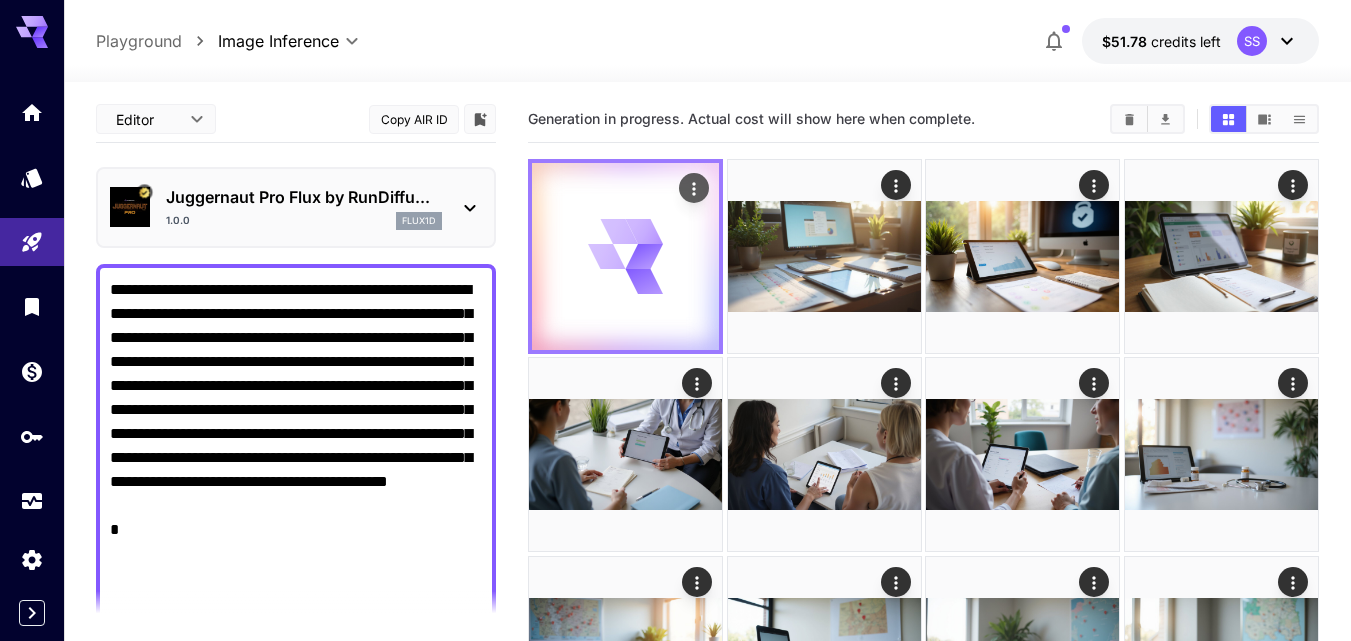 scroll, scrollTop: 0, scrollLeft: 0, axis: both 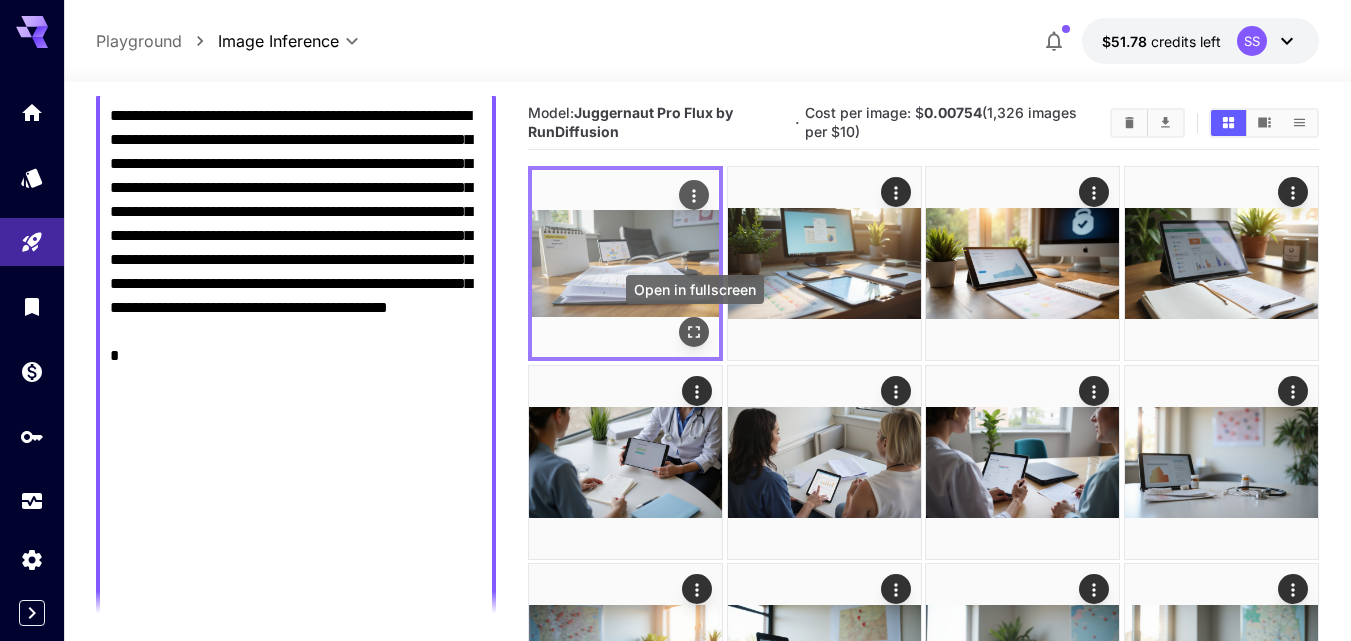 click 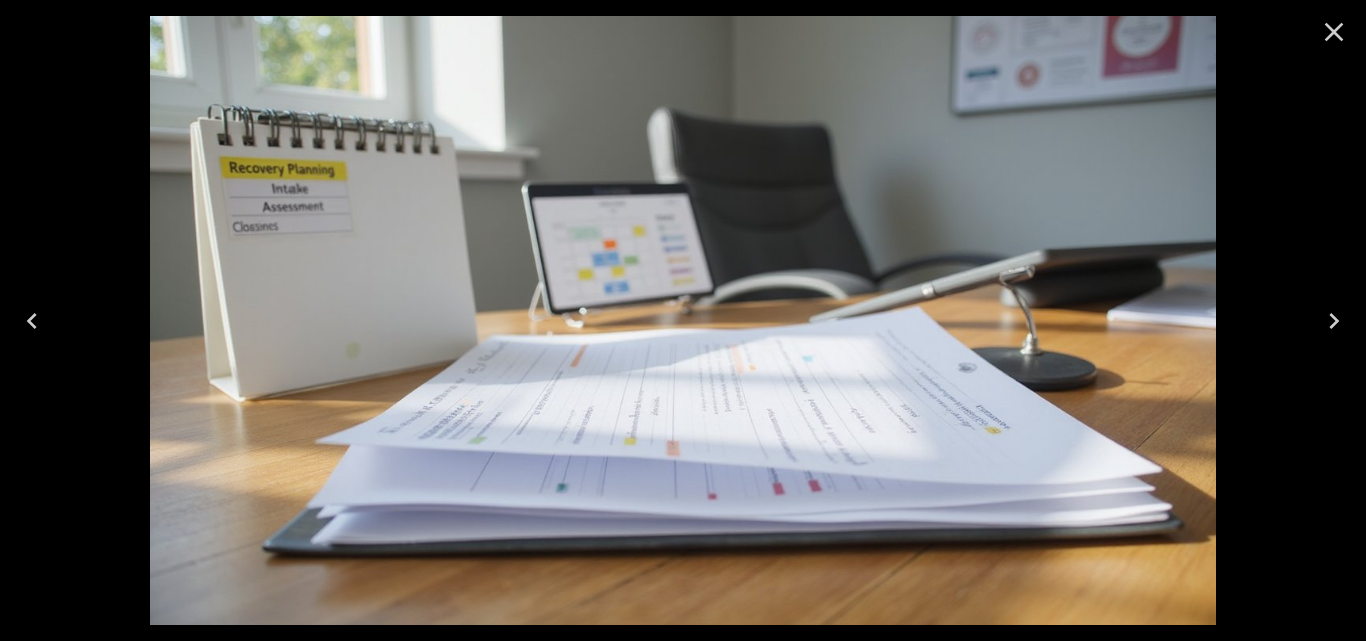 click 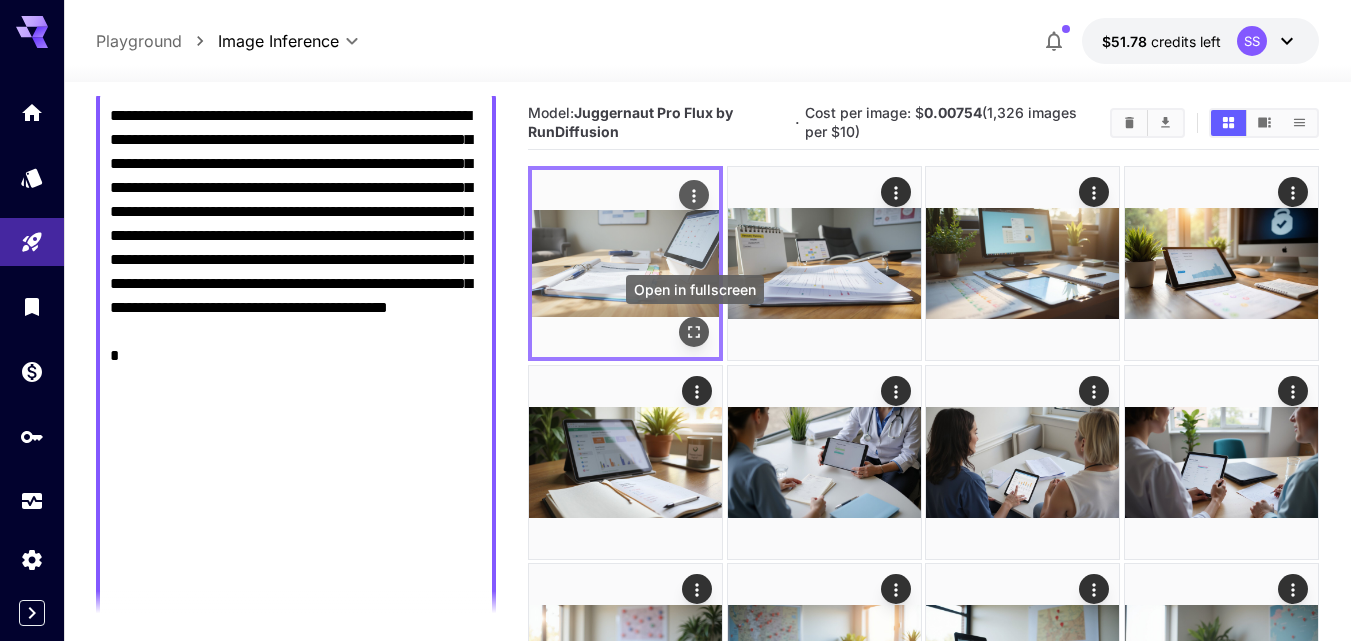 click 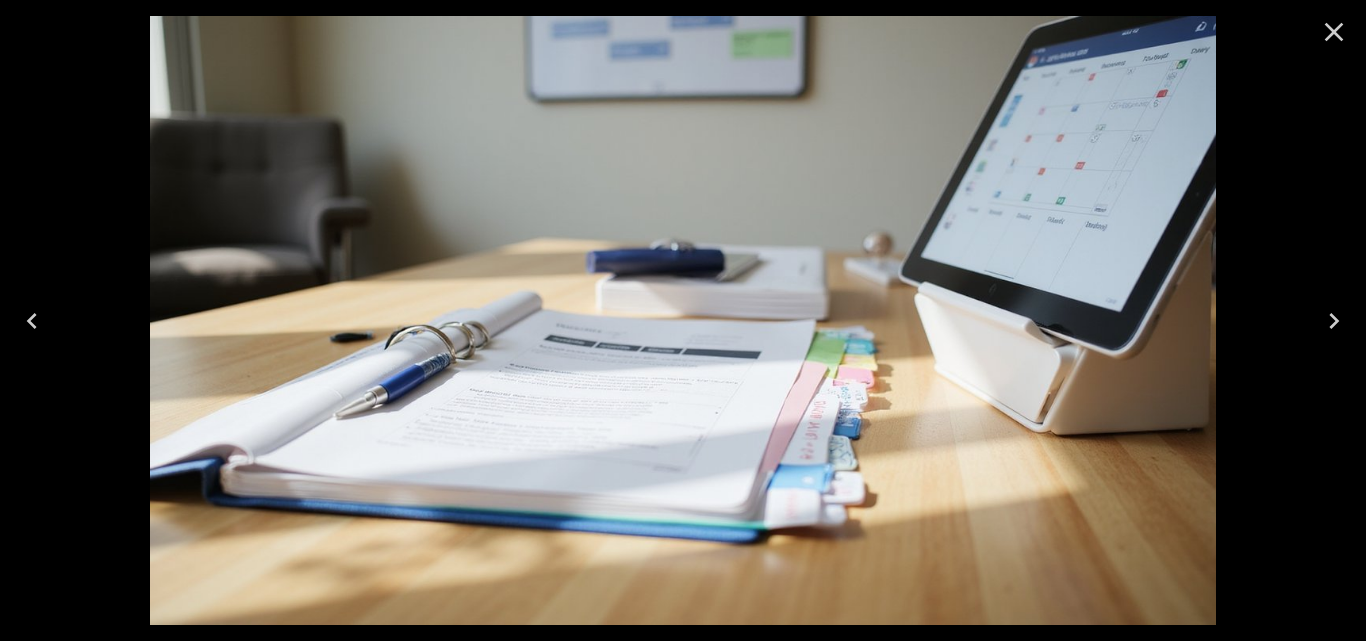 click 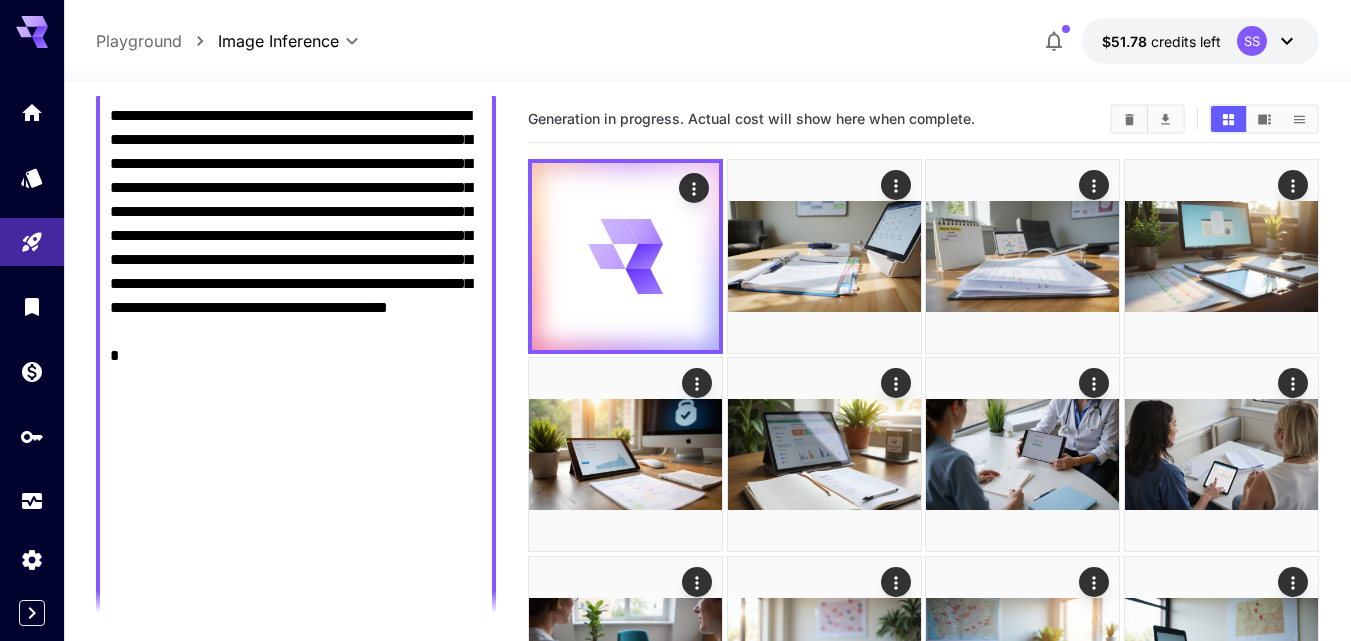 click on "**********" at bounding box center (296, 812) 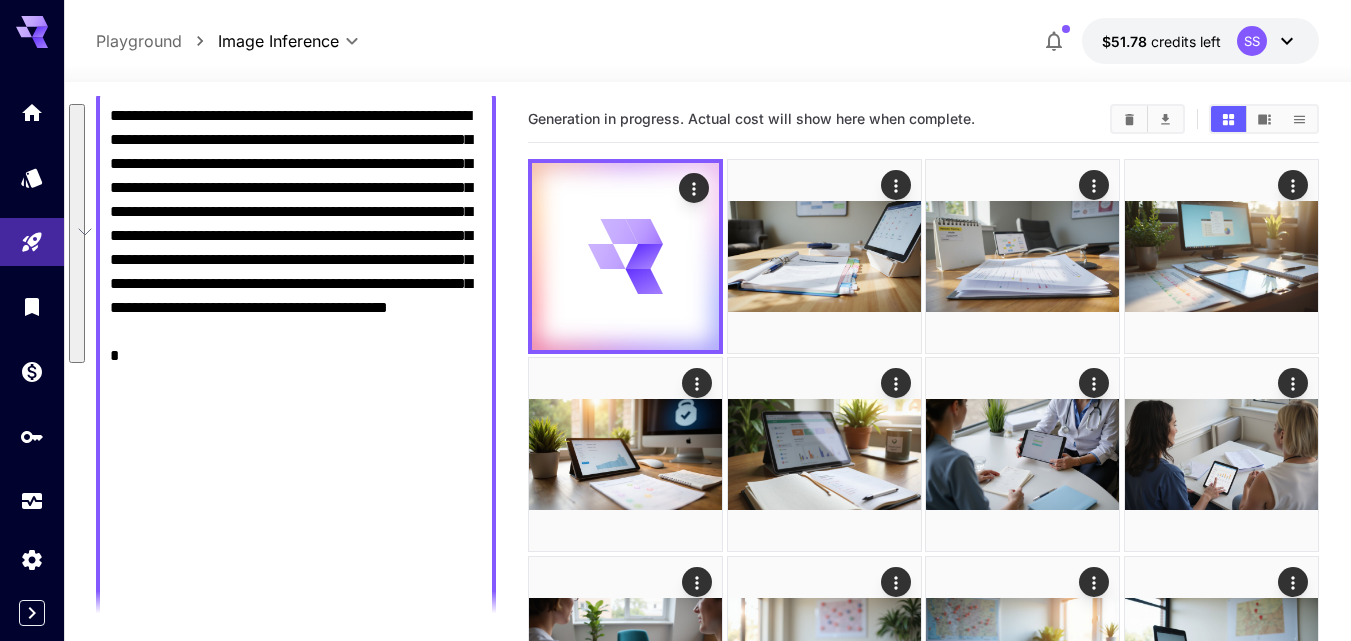 paste on "**********" 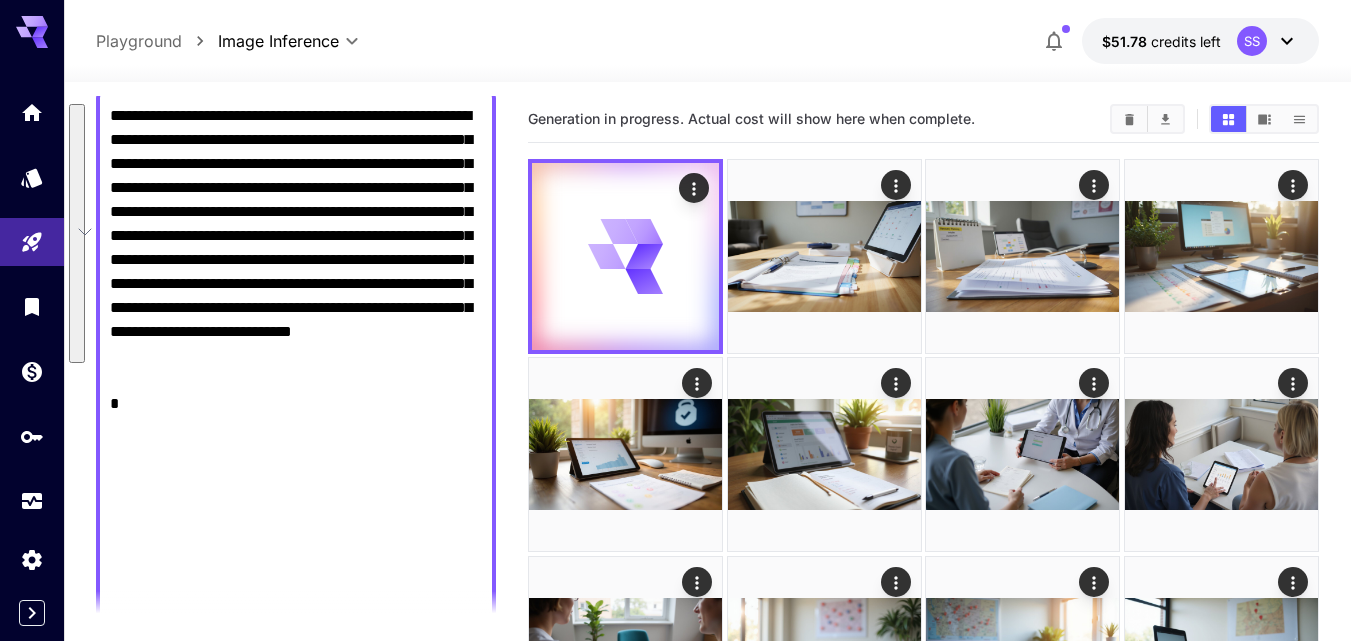 scroll, scrollTop: 0, scrollLeft: 0, axis: both 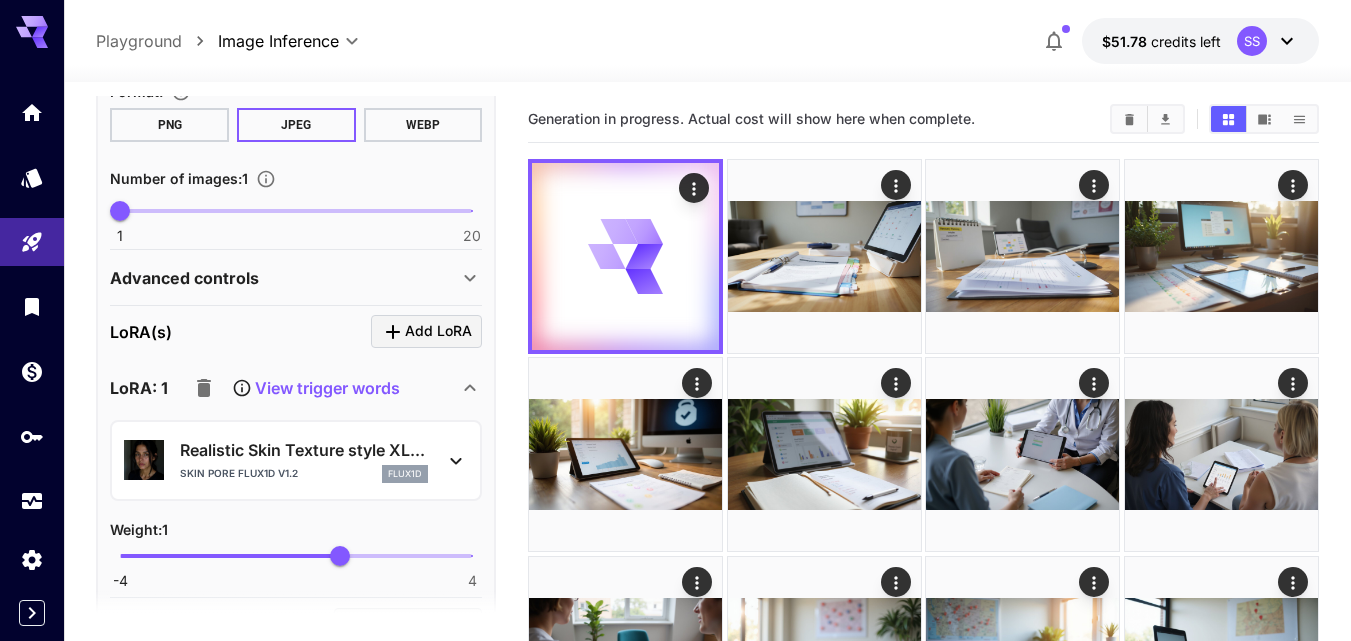 type on "**********" 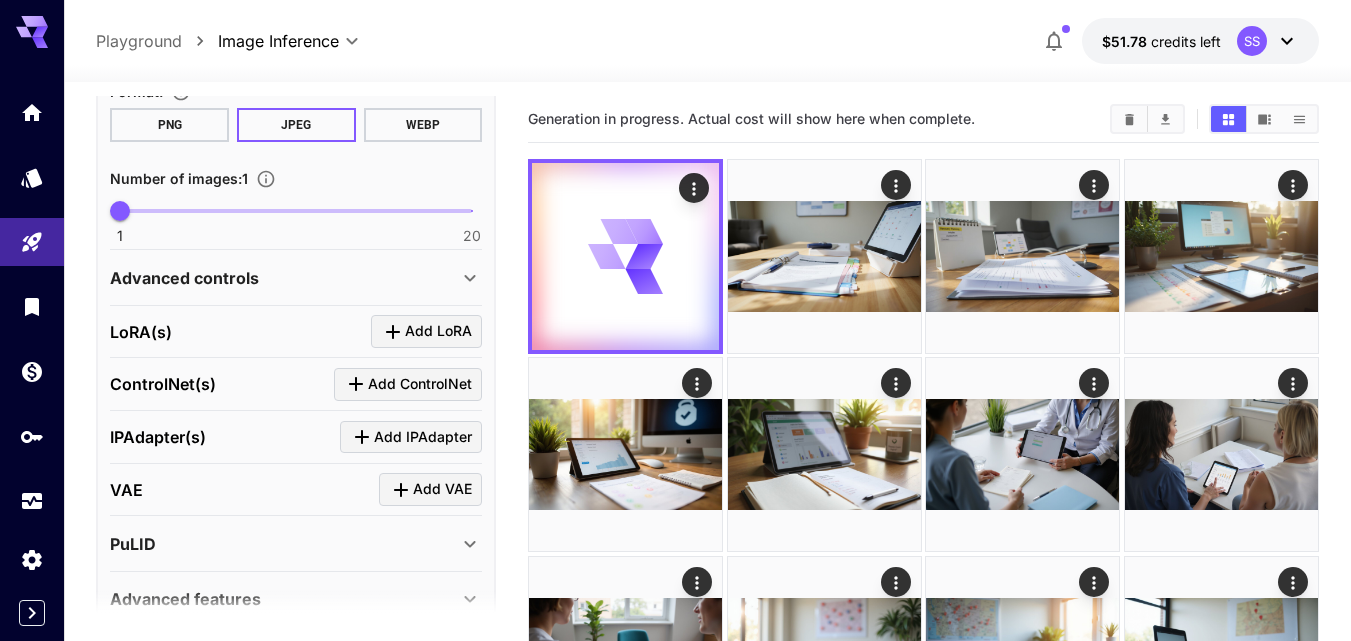 click on "**********" at bounding box center (296, 280) 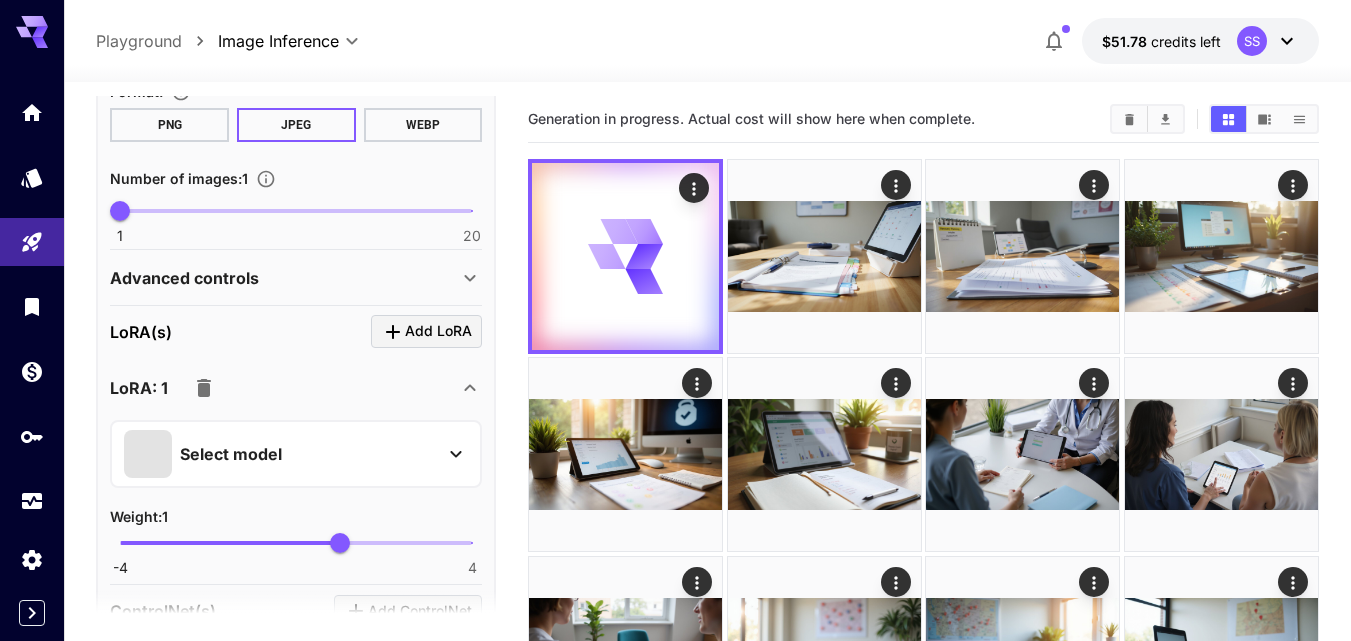 click on "Select model" at bounding box center (296, 454) 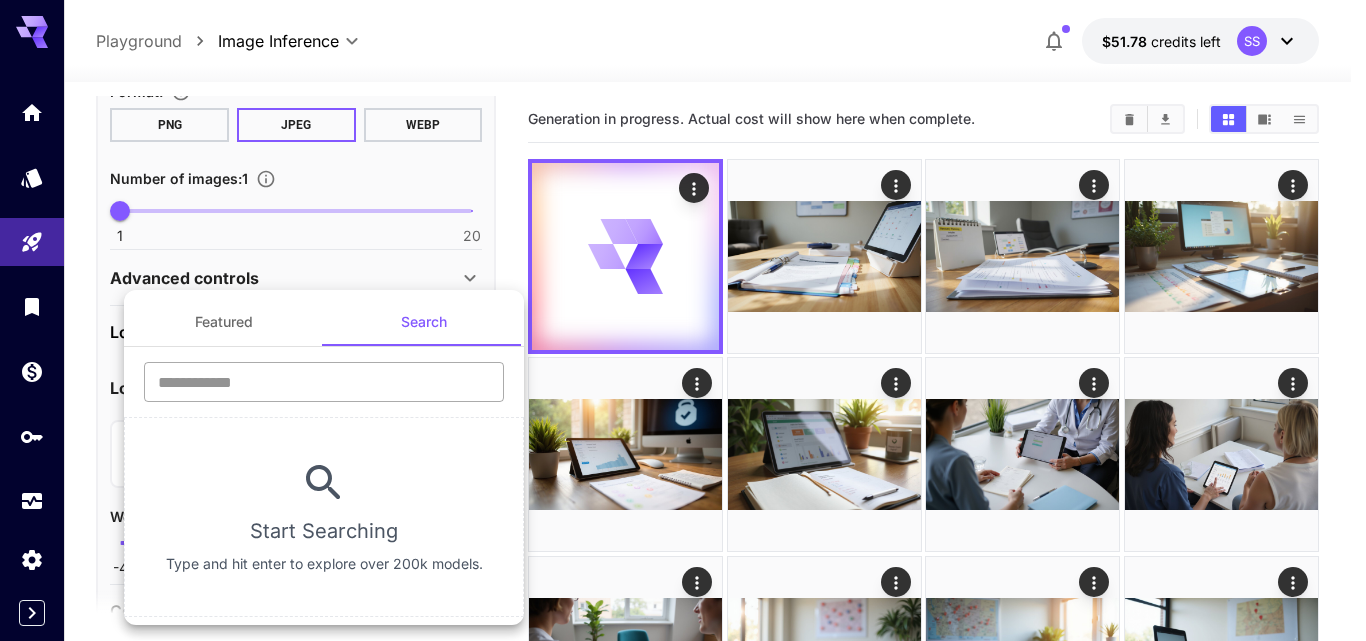 click at bounding box center (324, 382) 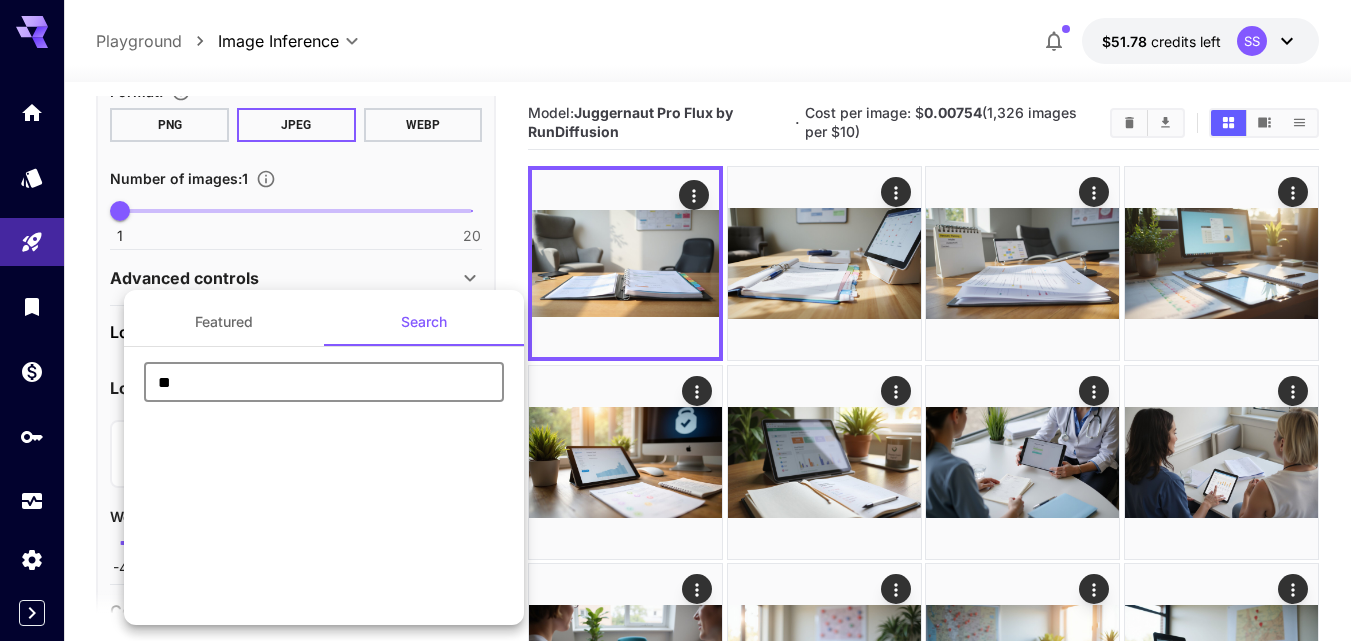 type on "*" 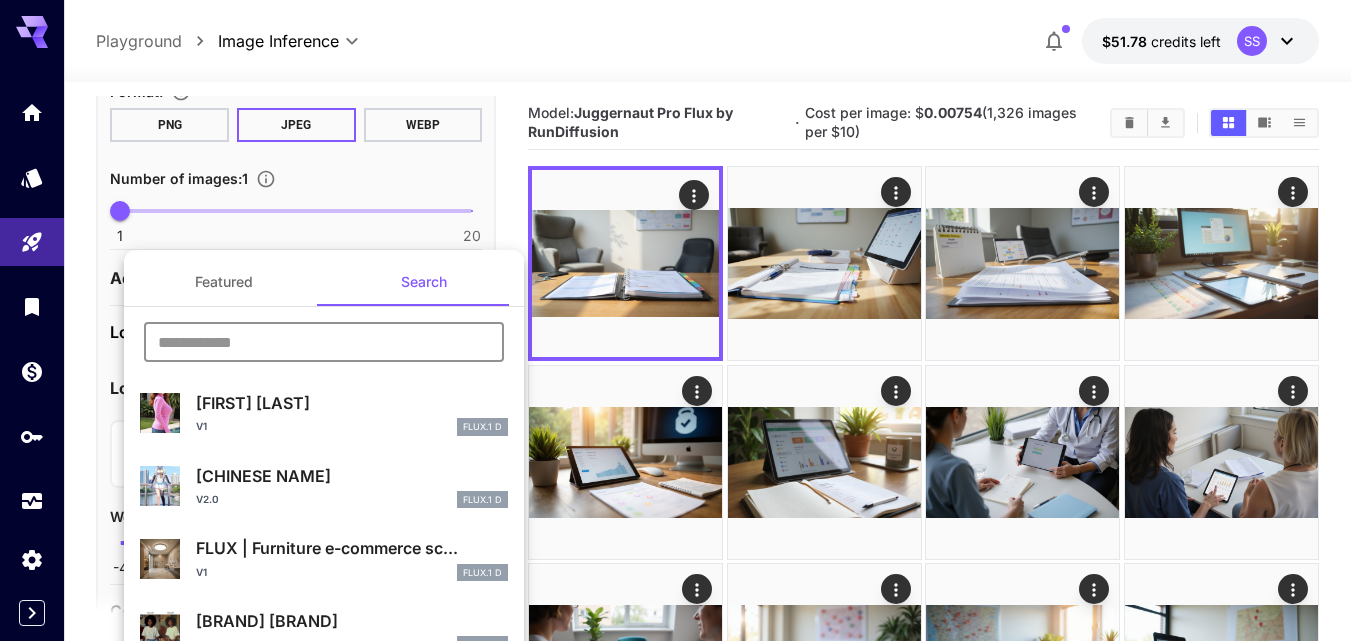 click at bounding box center (324, 342) 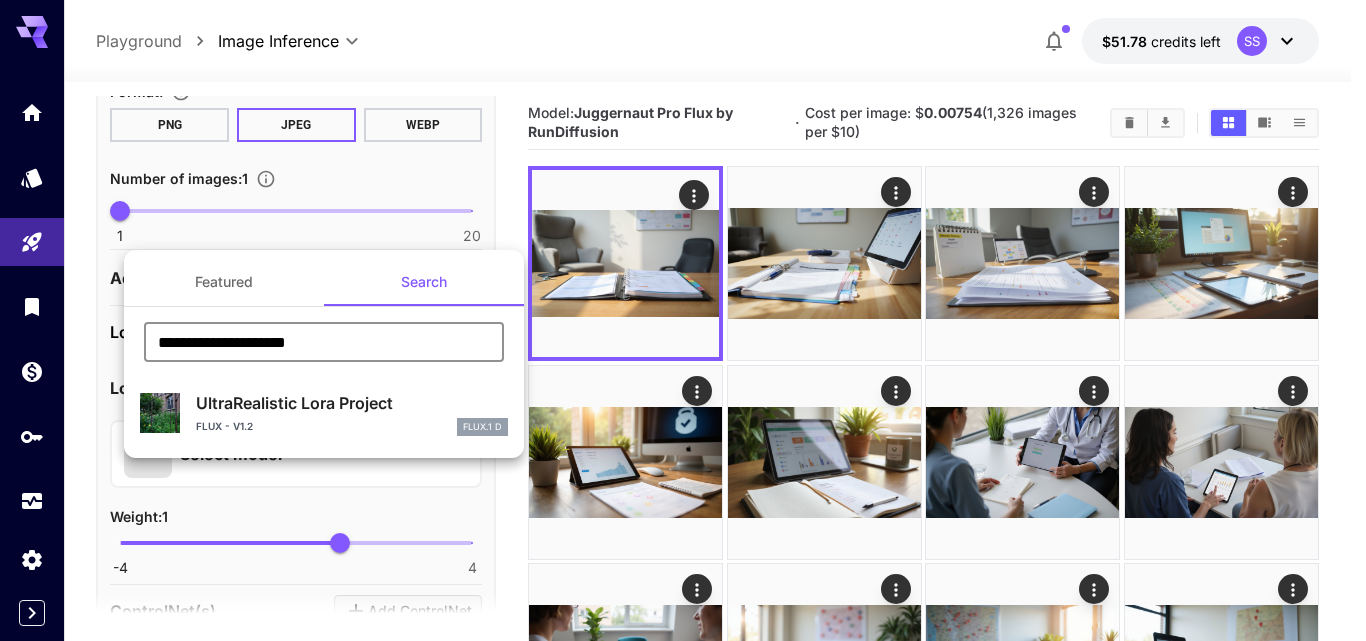 click on "Flux - v1.2 FLUX.1 D" at bounding box center [352, 427] 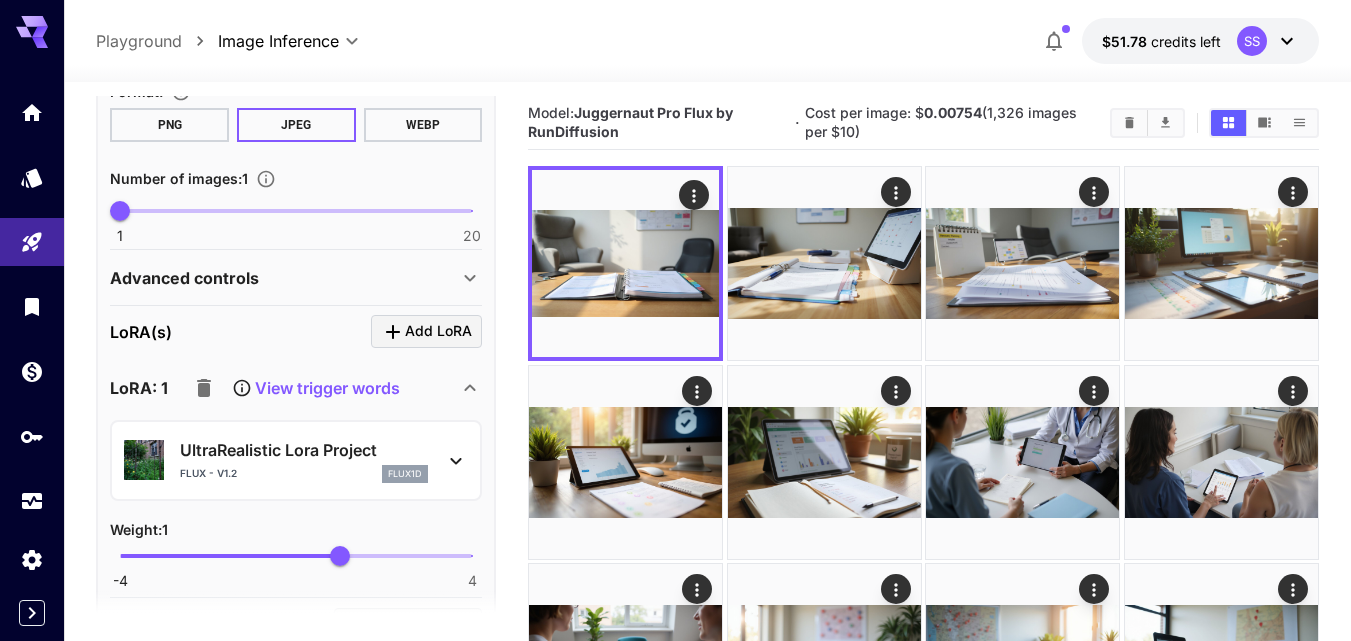 click on "View trigger words" at bounding box center (327, 388) 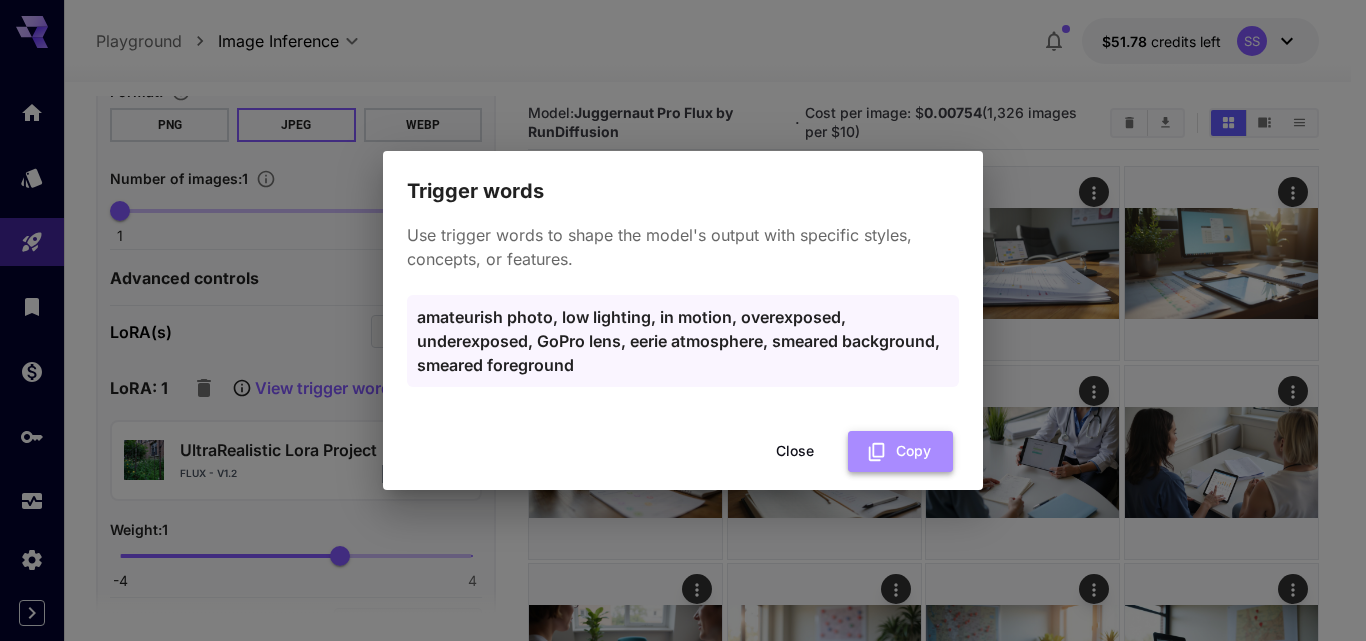 click 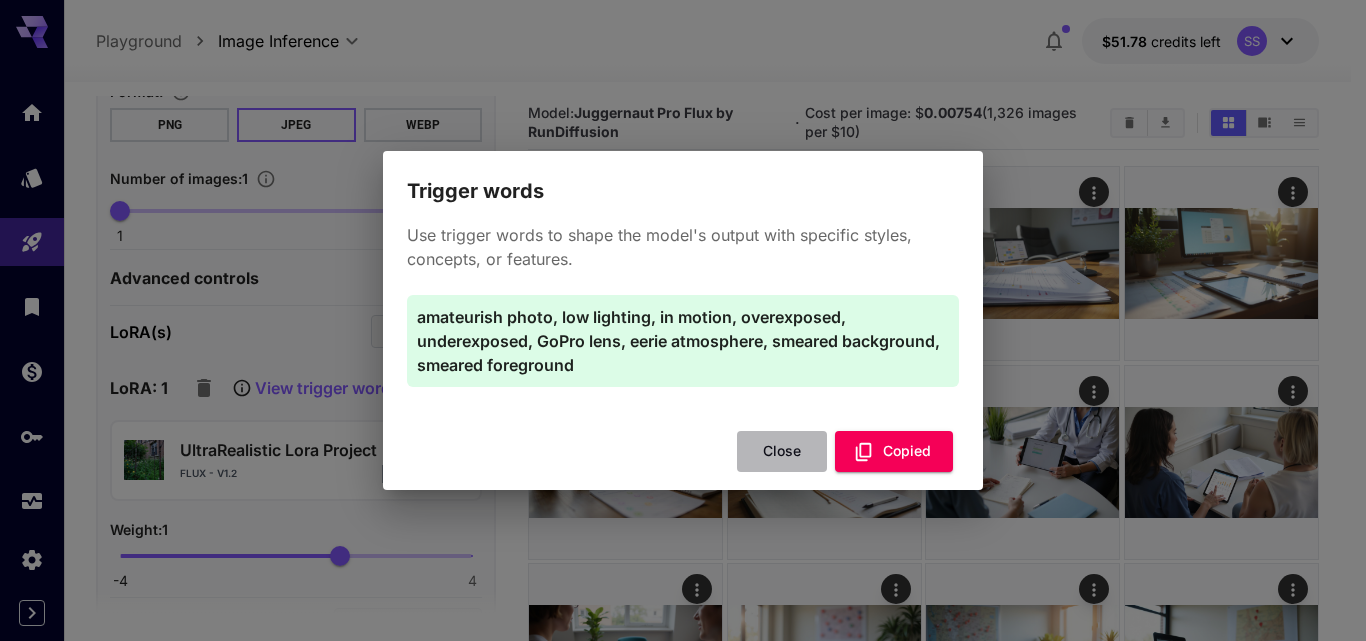 click on "Close" at bounding box center (782, 451) 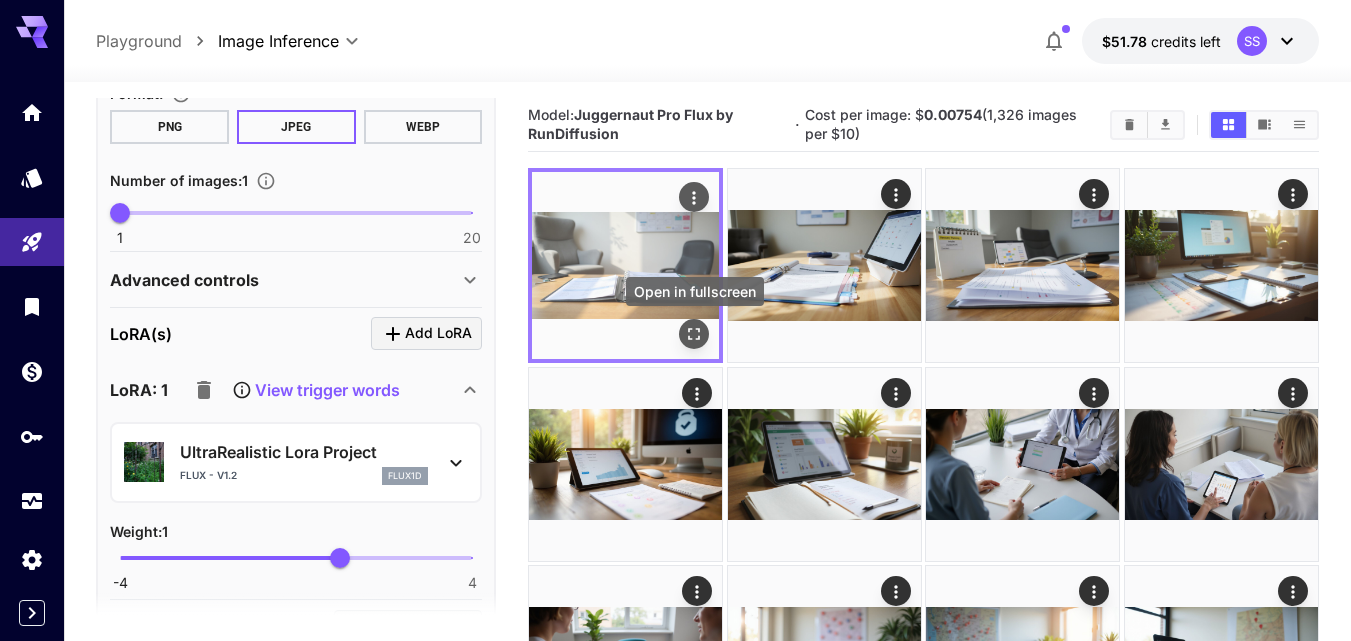 click 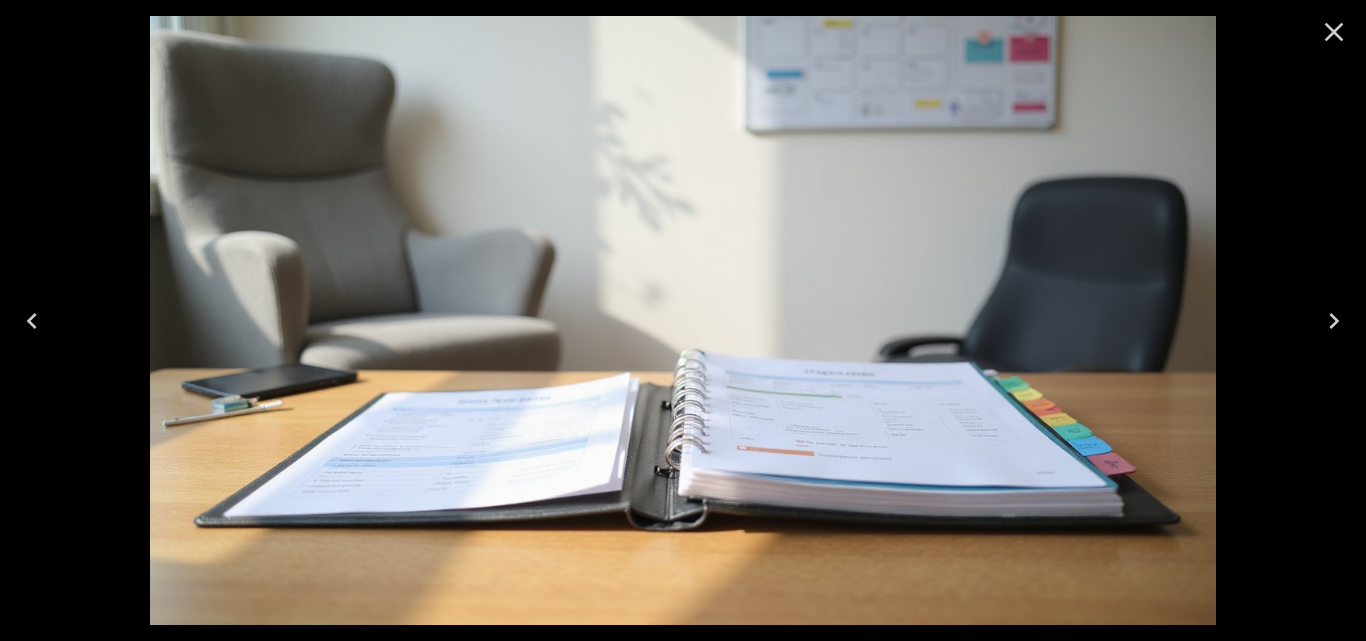 click 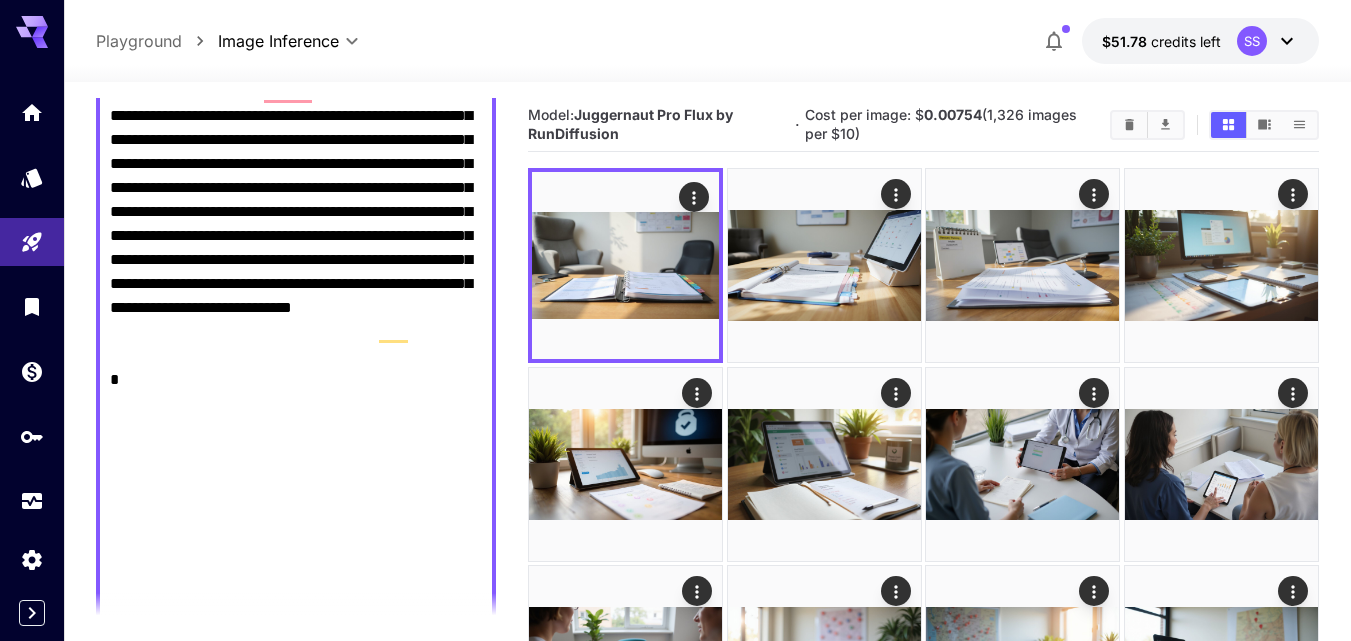 click on "**********" at bounding box center [296, 812] 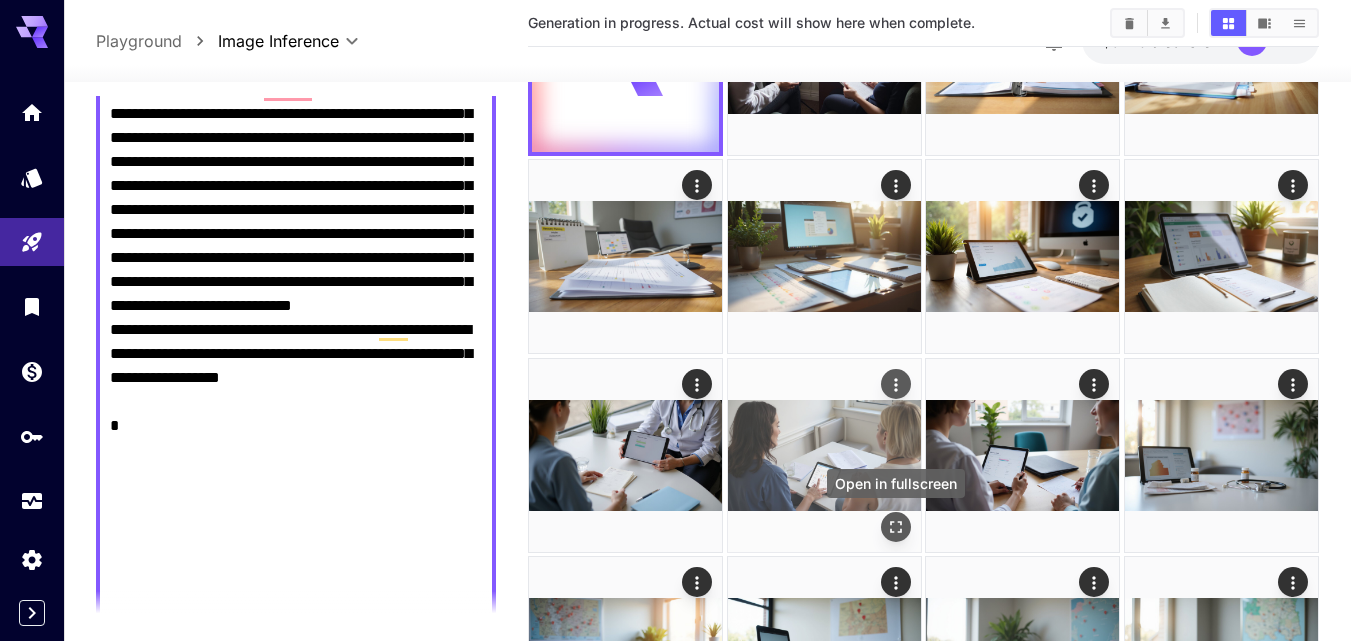 click 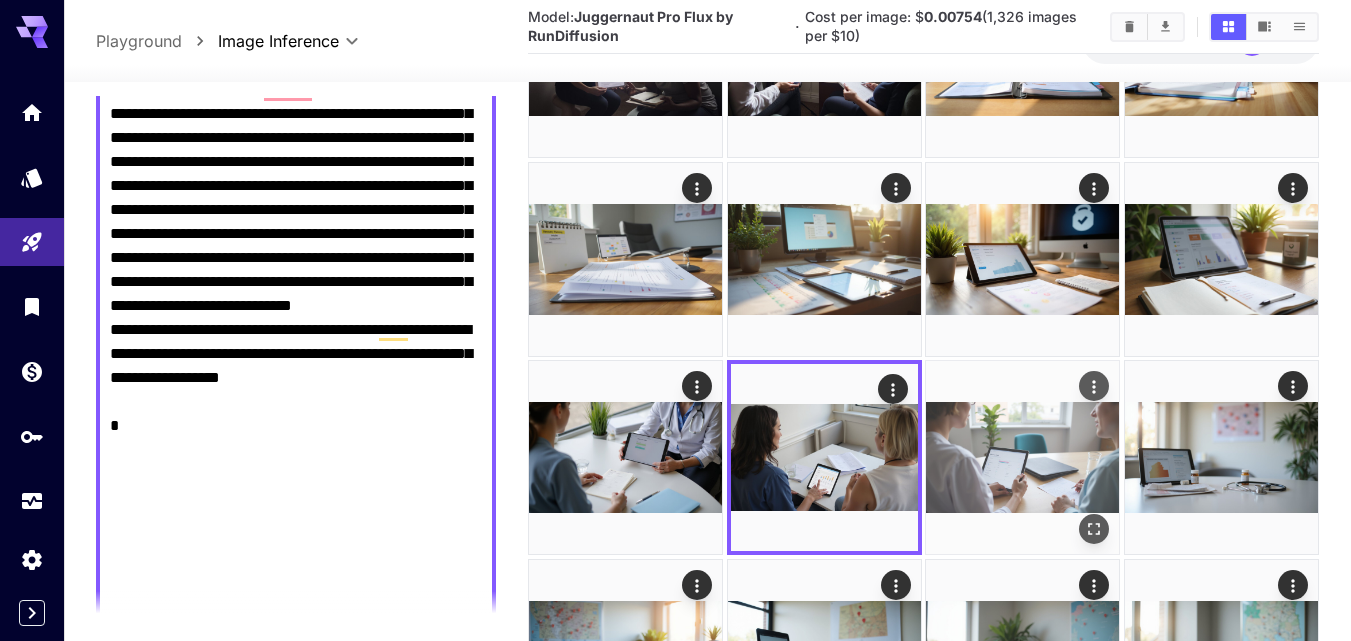 scroll, scrollTop: 200, scrollLeft: 0, axis: vertical 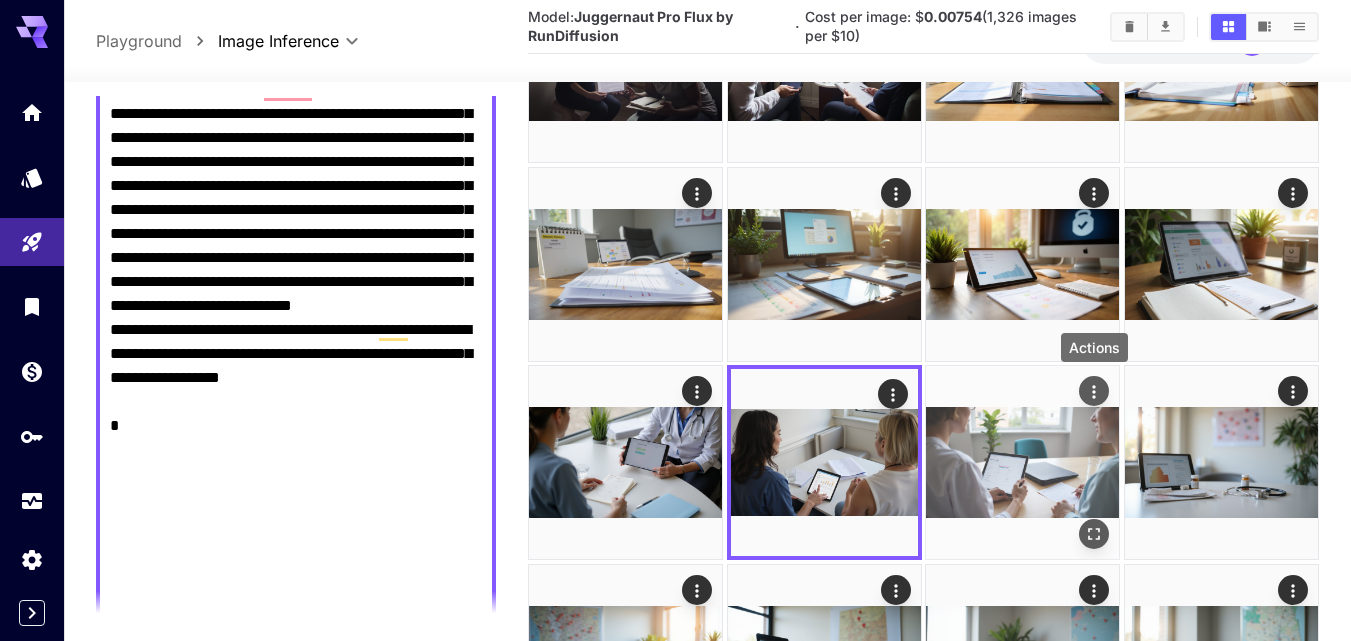 click 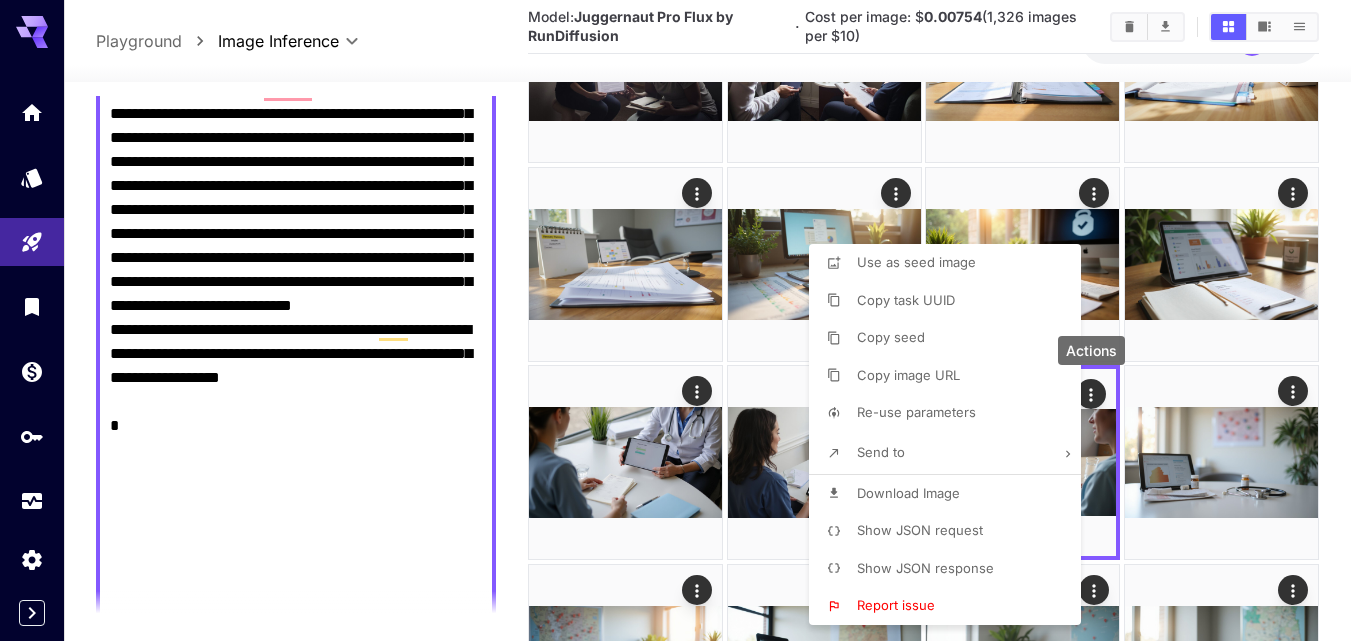 click on "Download Image" at bounding box center (908, 493) 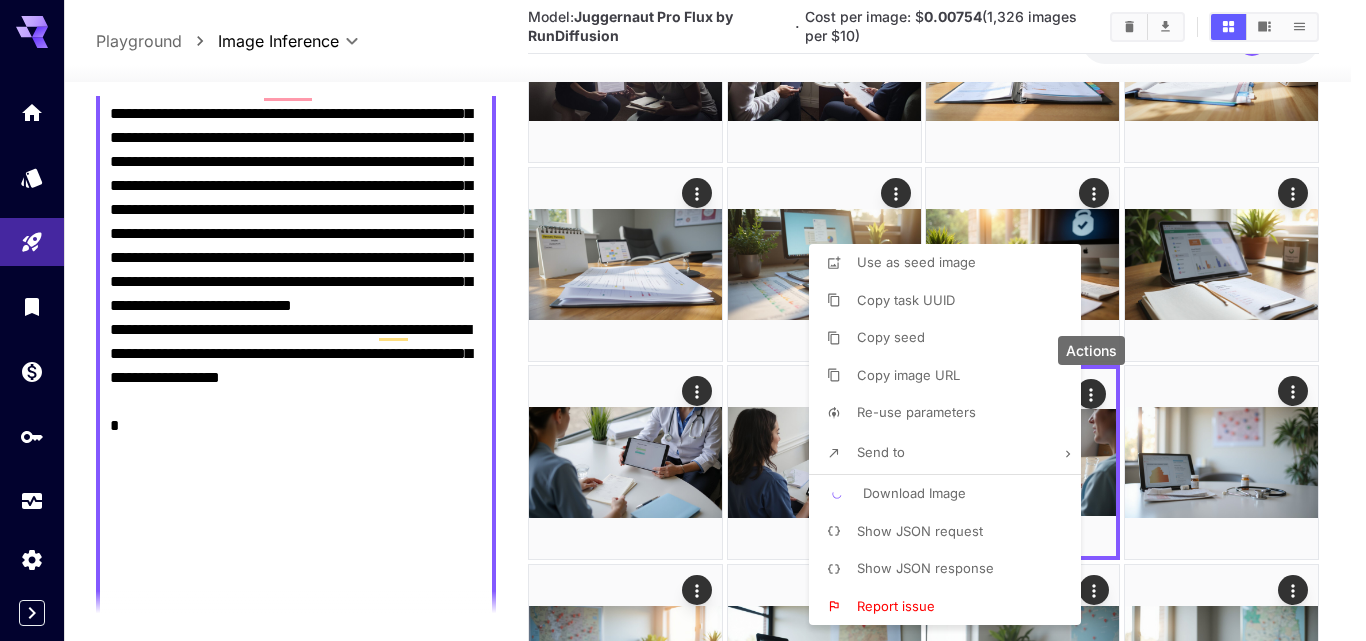 click at bounding box center [683, 320] 